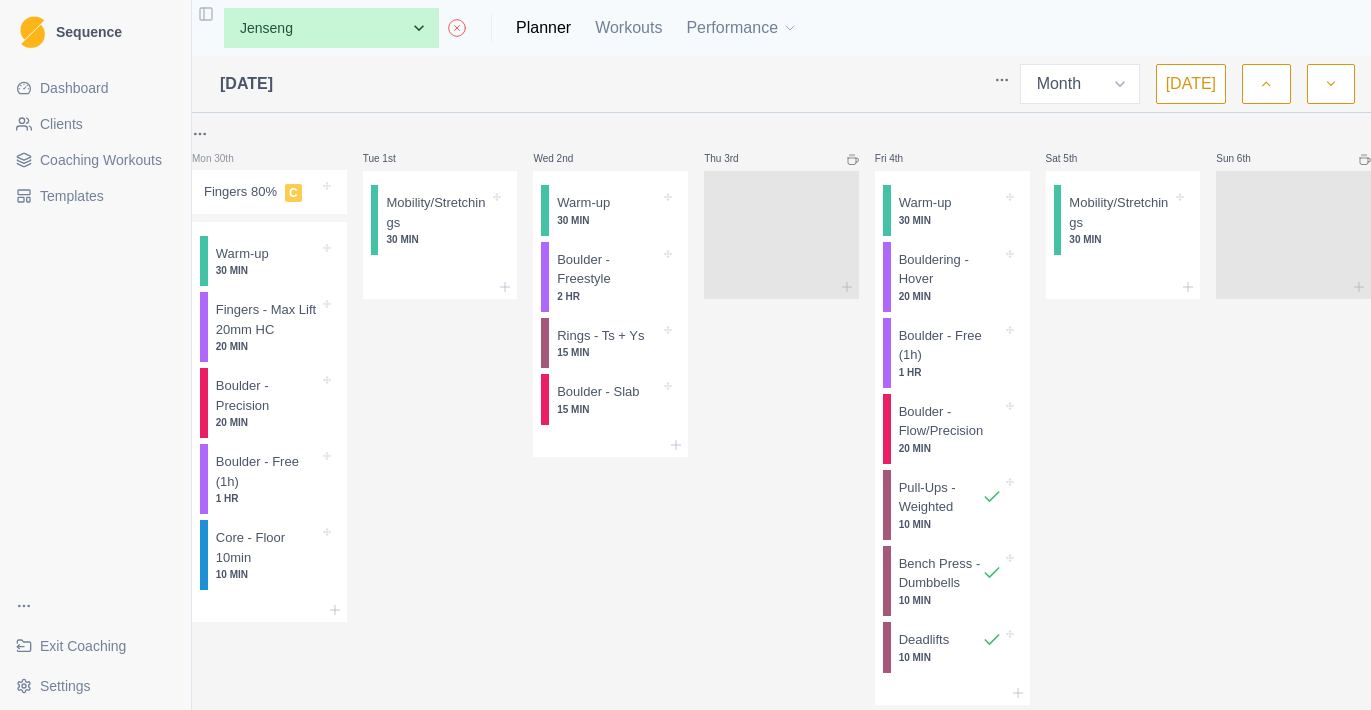 select on "month" 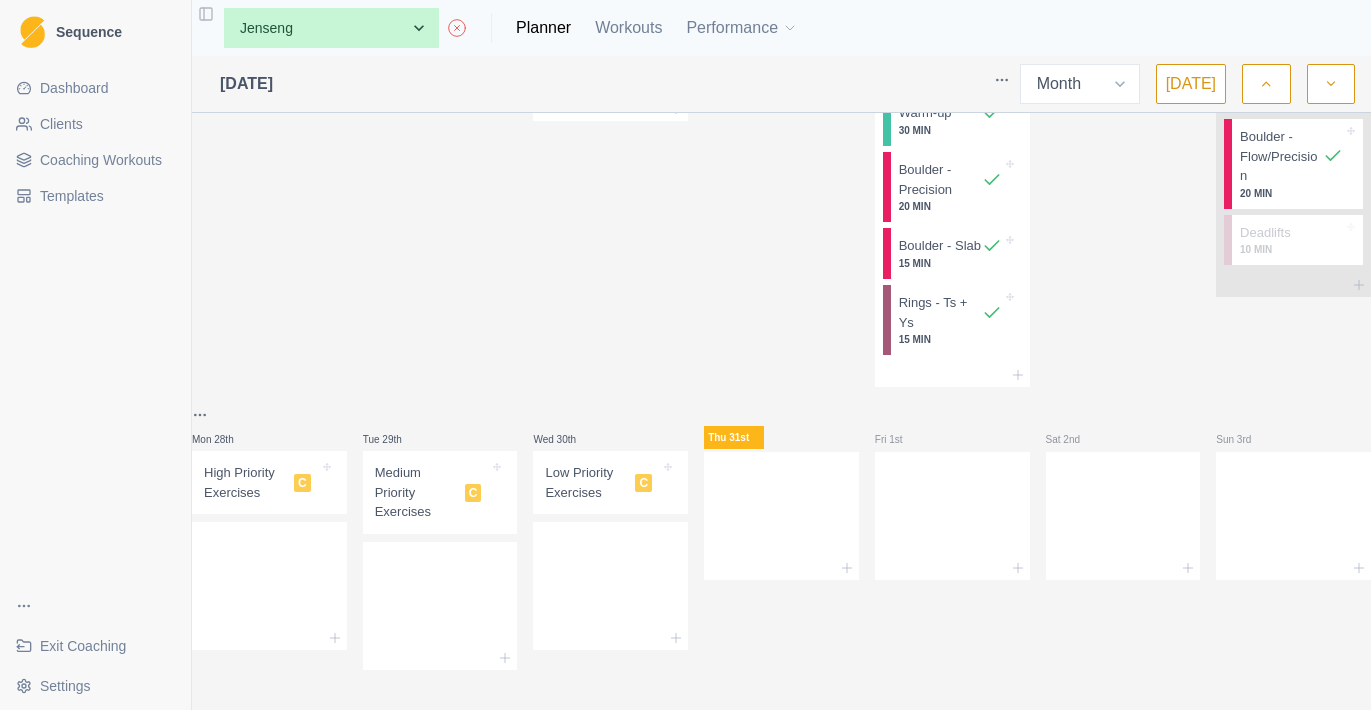 scroll, scrollTop: 2580, scrollLeft: 0, axis: vertical 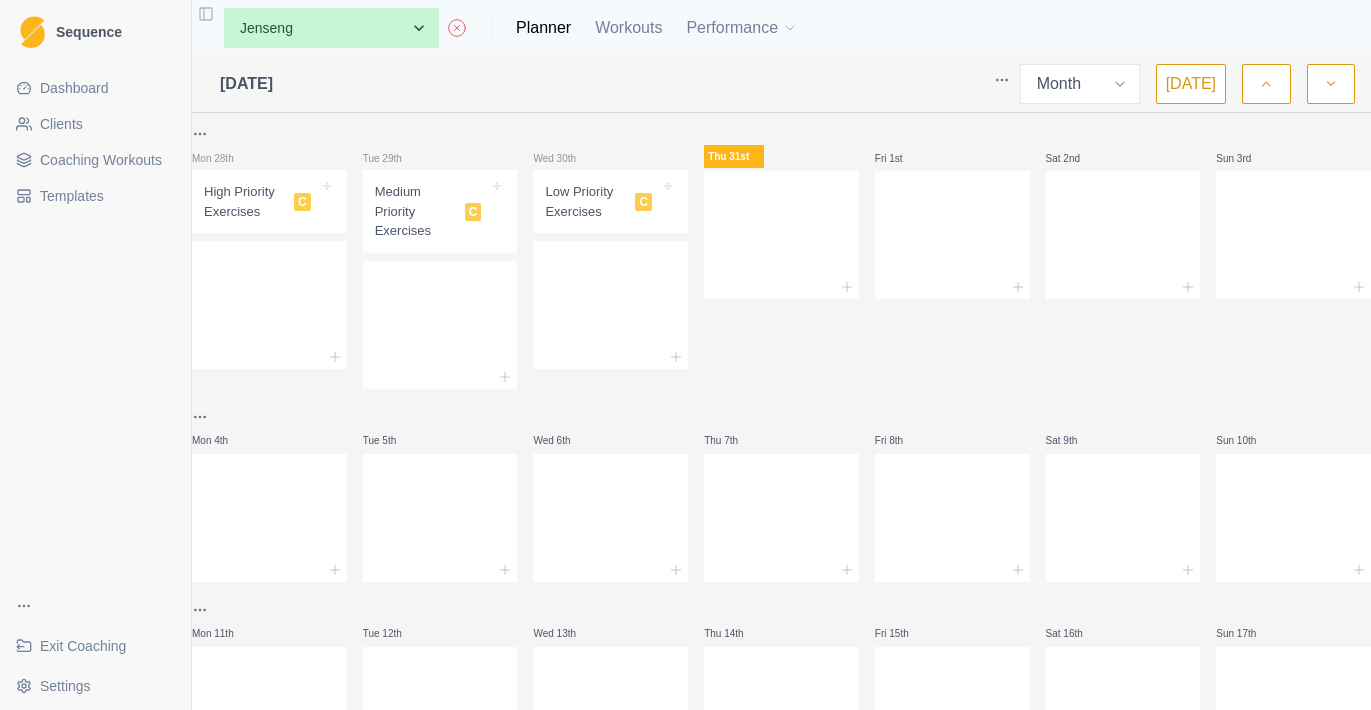 click 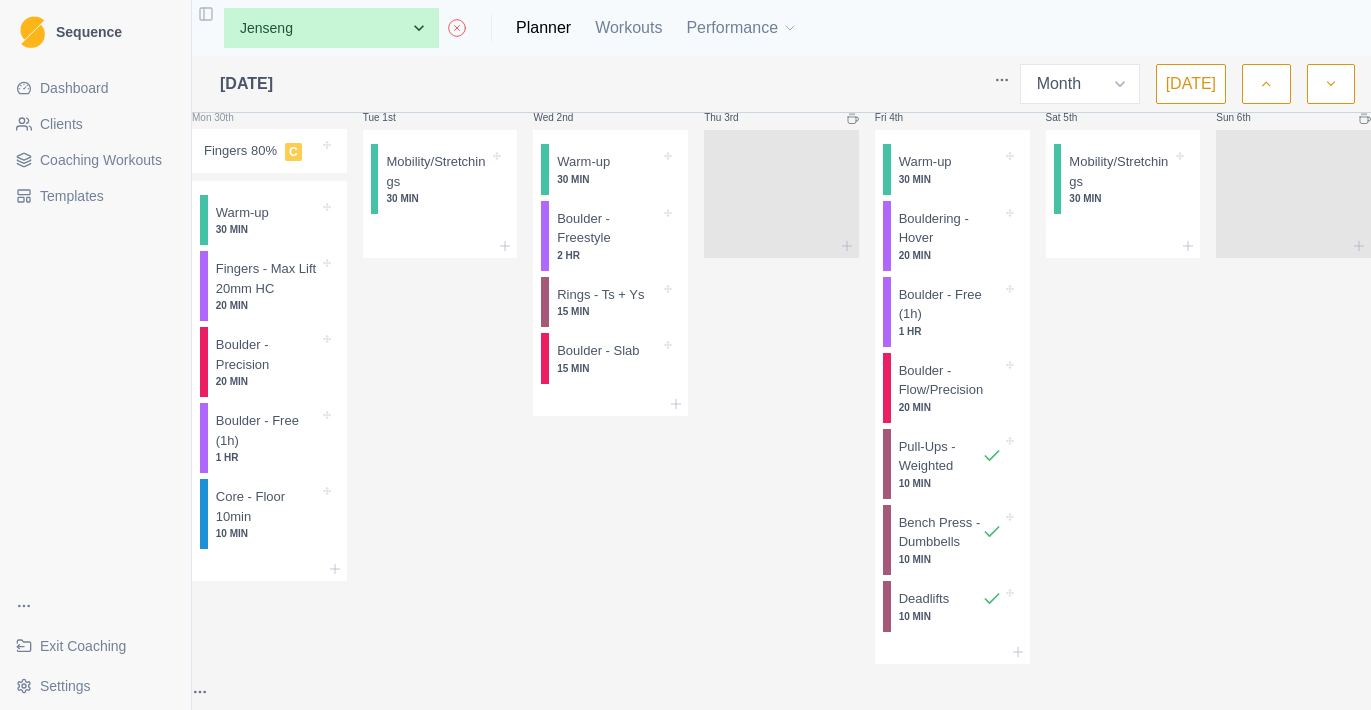 scroll, scrollTop: 37, scrollLeft: 0, axis: vertical 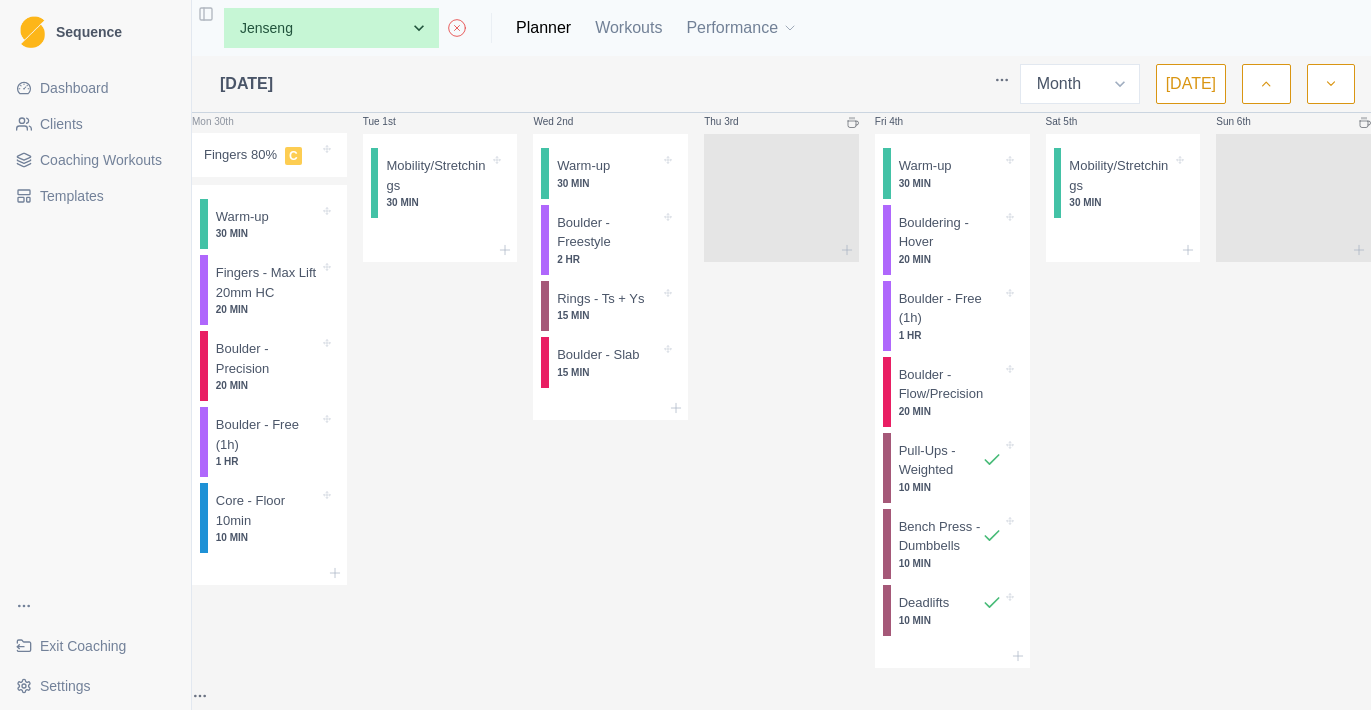 click 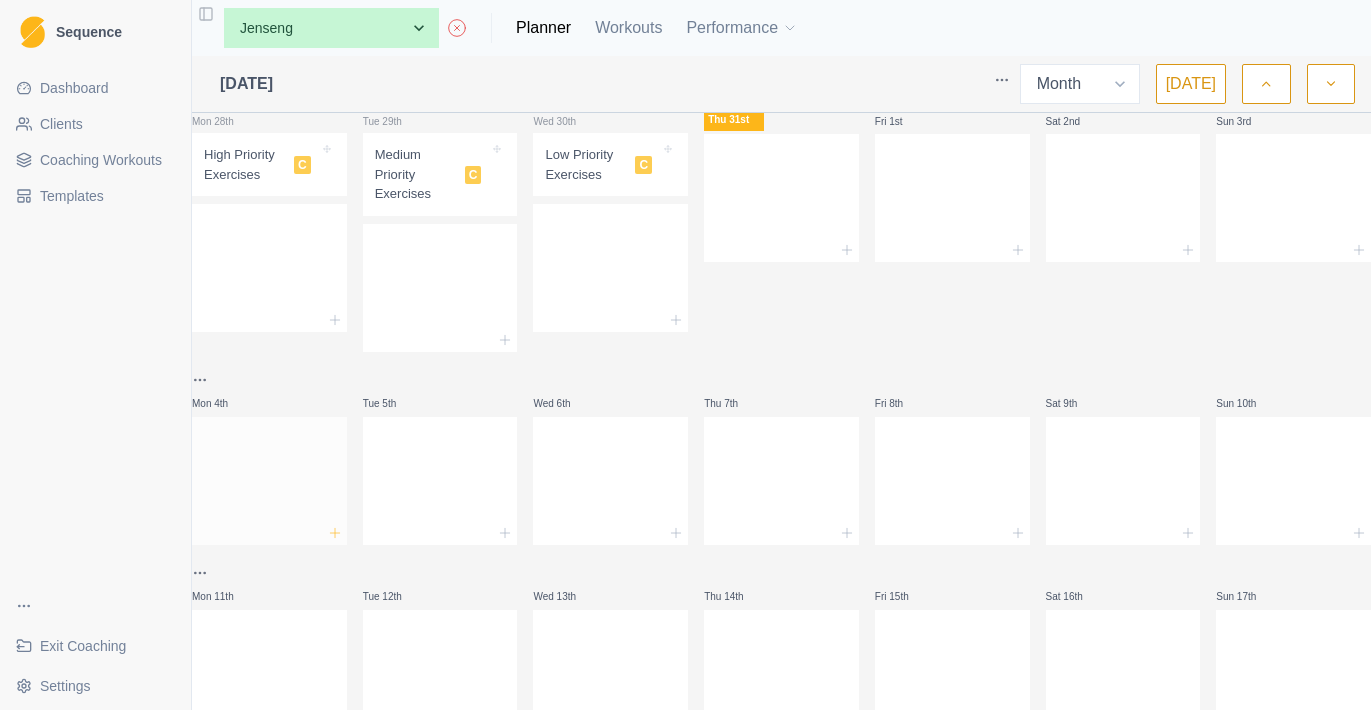 click 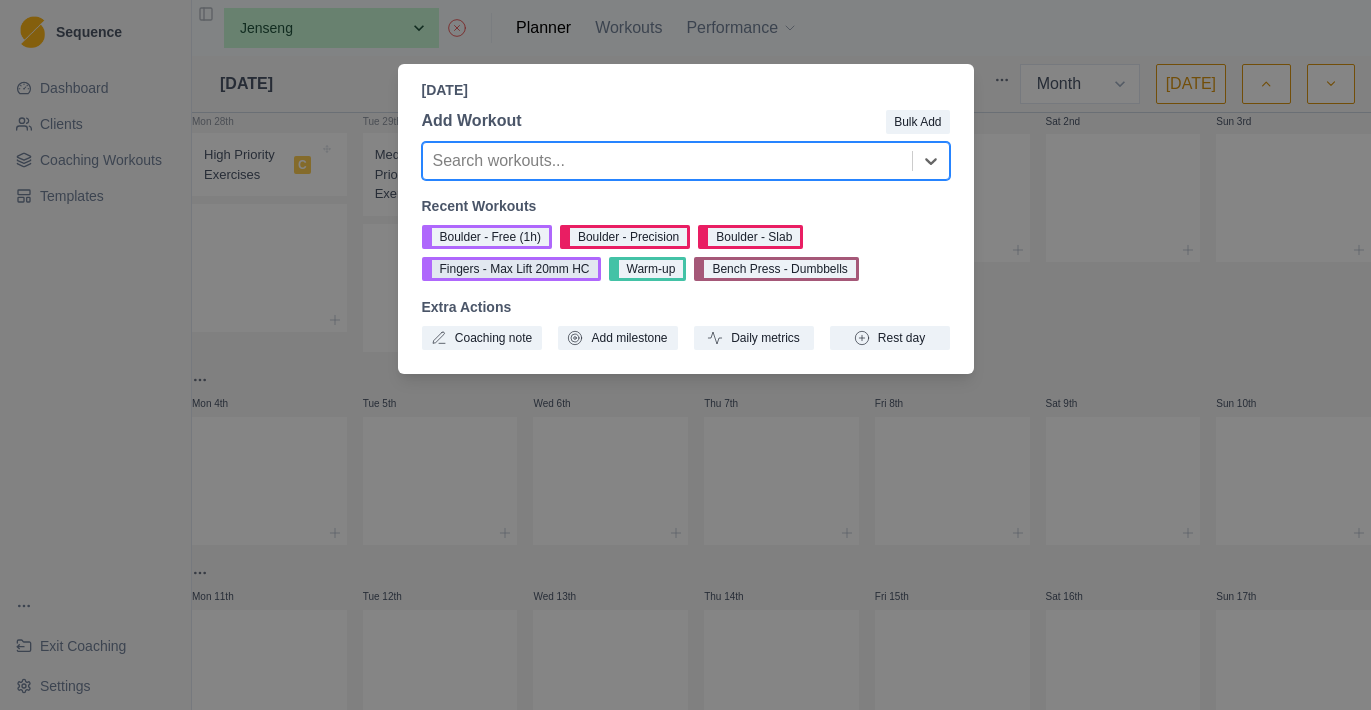 click on "Fingers - Max Lift 20mm HC" at bounding box center [511, 269] 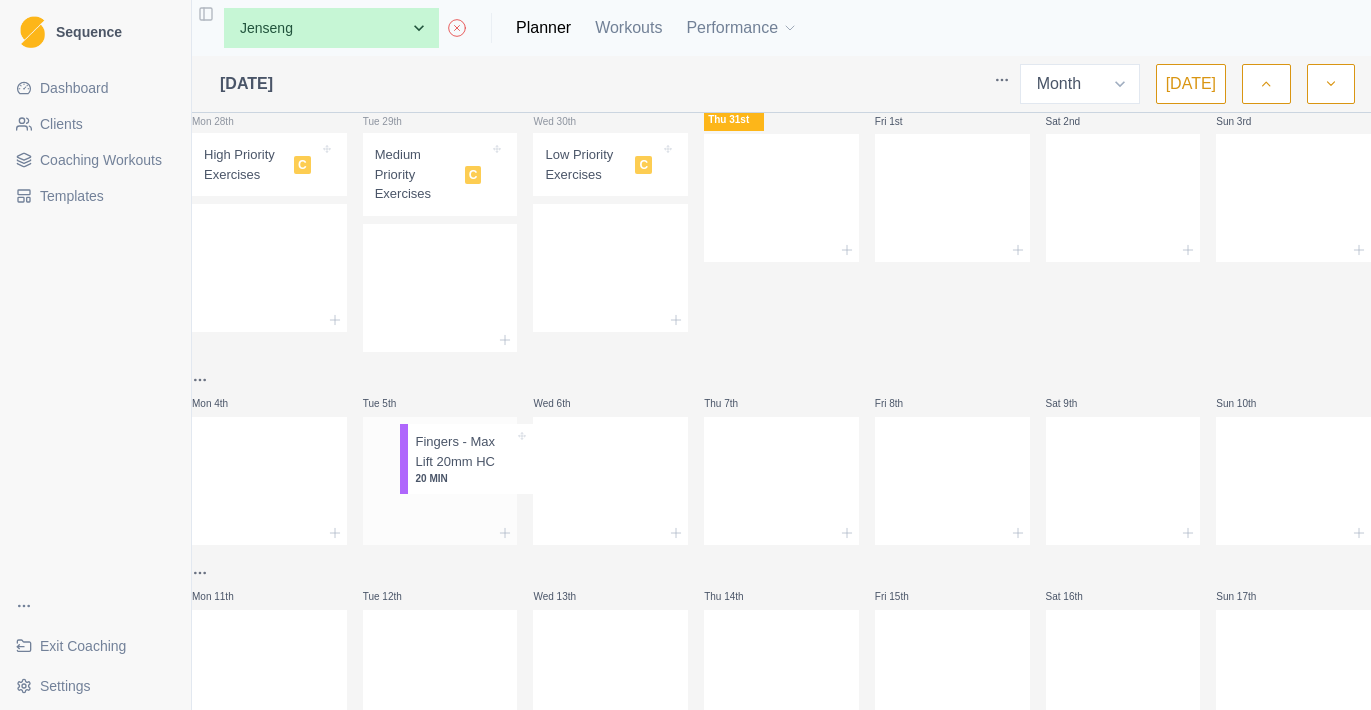 drag, startPoint x: 265, startPoint y: 480, endPoint x: 456, endPoint y: 472, distance: 191.16747 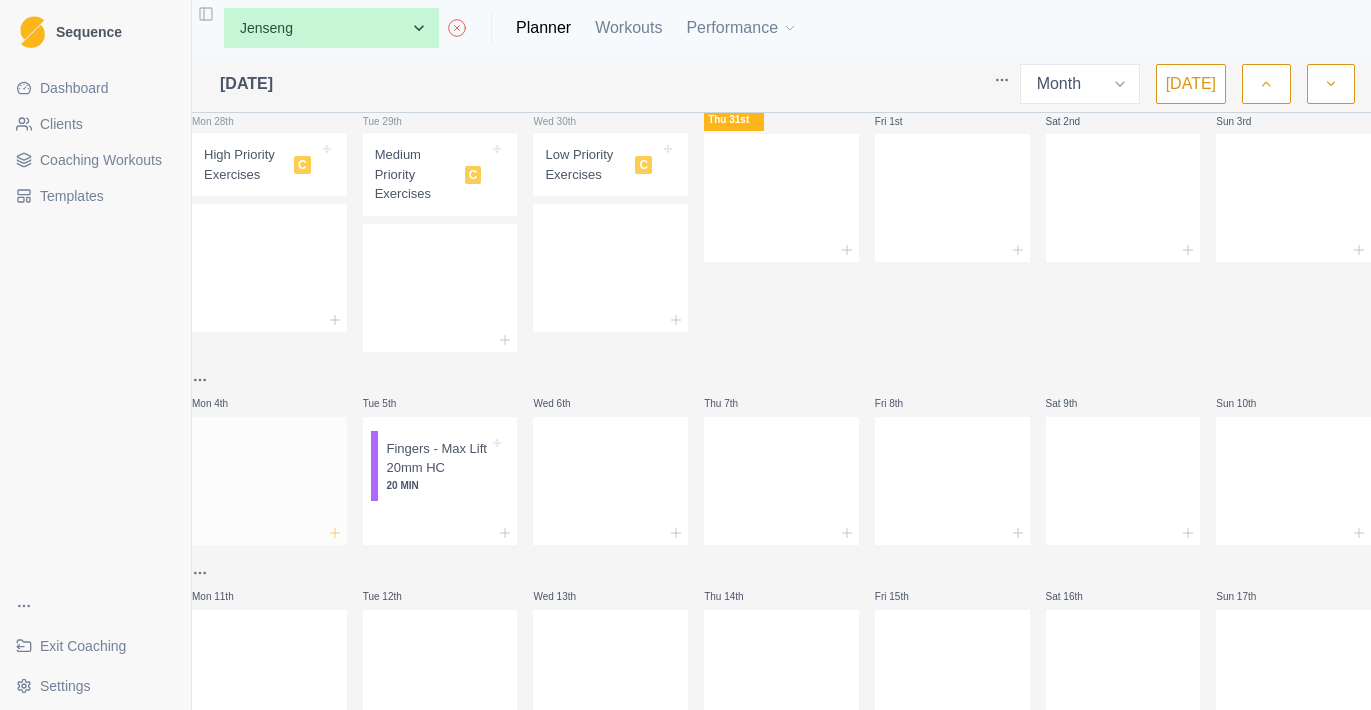 click 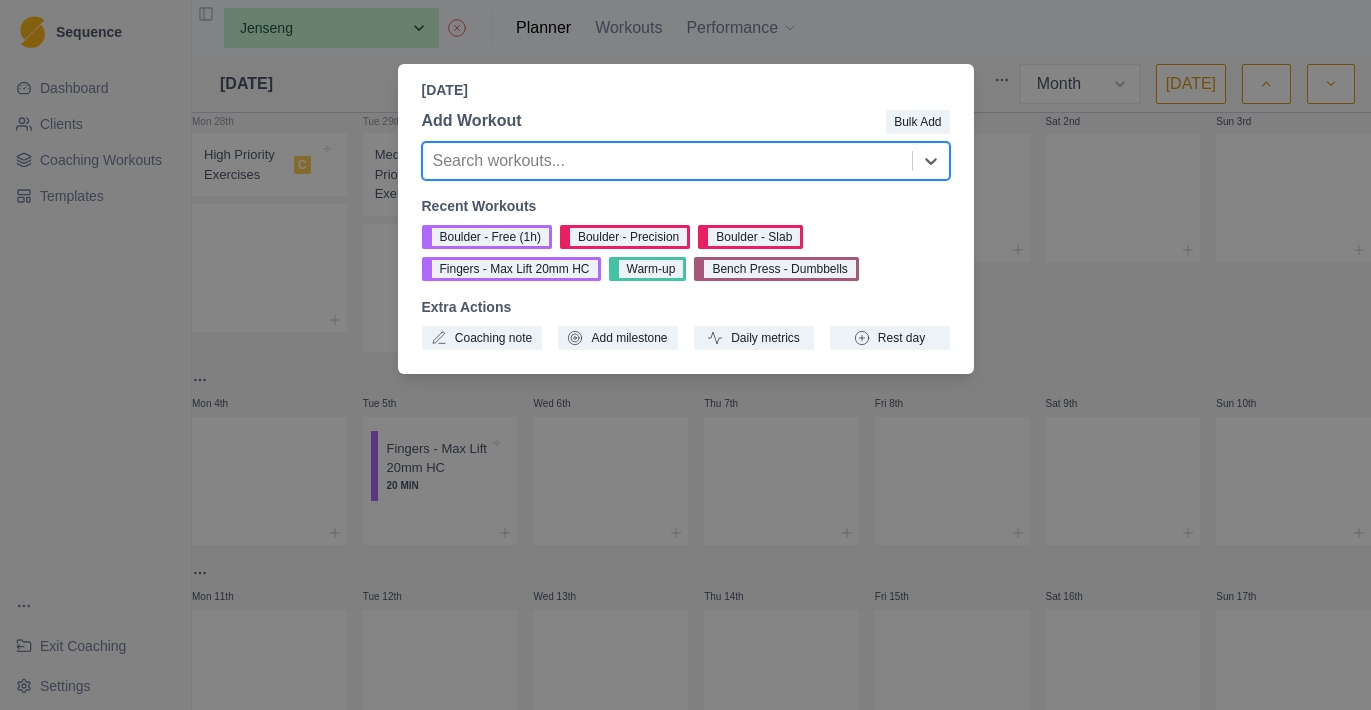 click on "[DATE] Add Workout Bulk Add Search workouts... Recent Workouts Boulder - Free (1h) Boulder - Precision Boulder - Slab Fingers - Max Lift 20mm HC Warm-up Bench Press - Dumbbells Extra Actions Coaching note Add milestone Daily metrics Rest day" at bounding box center [685, 355] 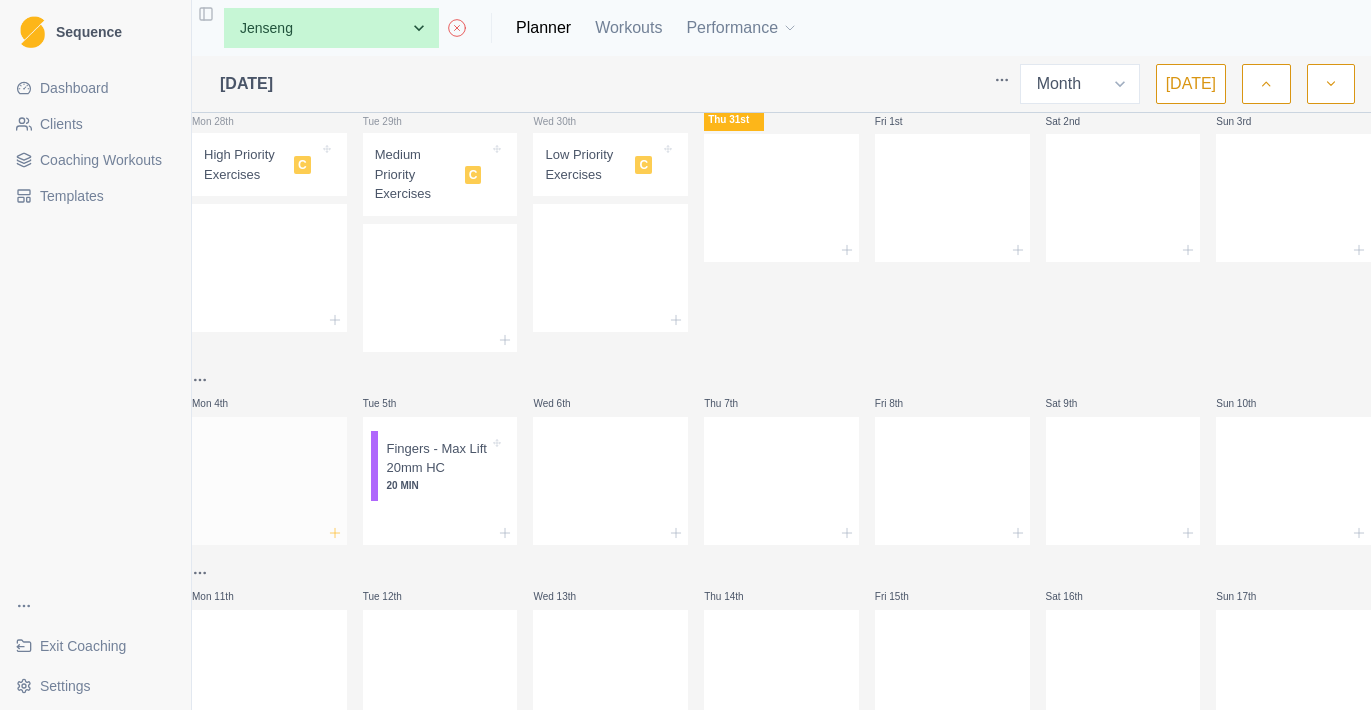 click 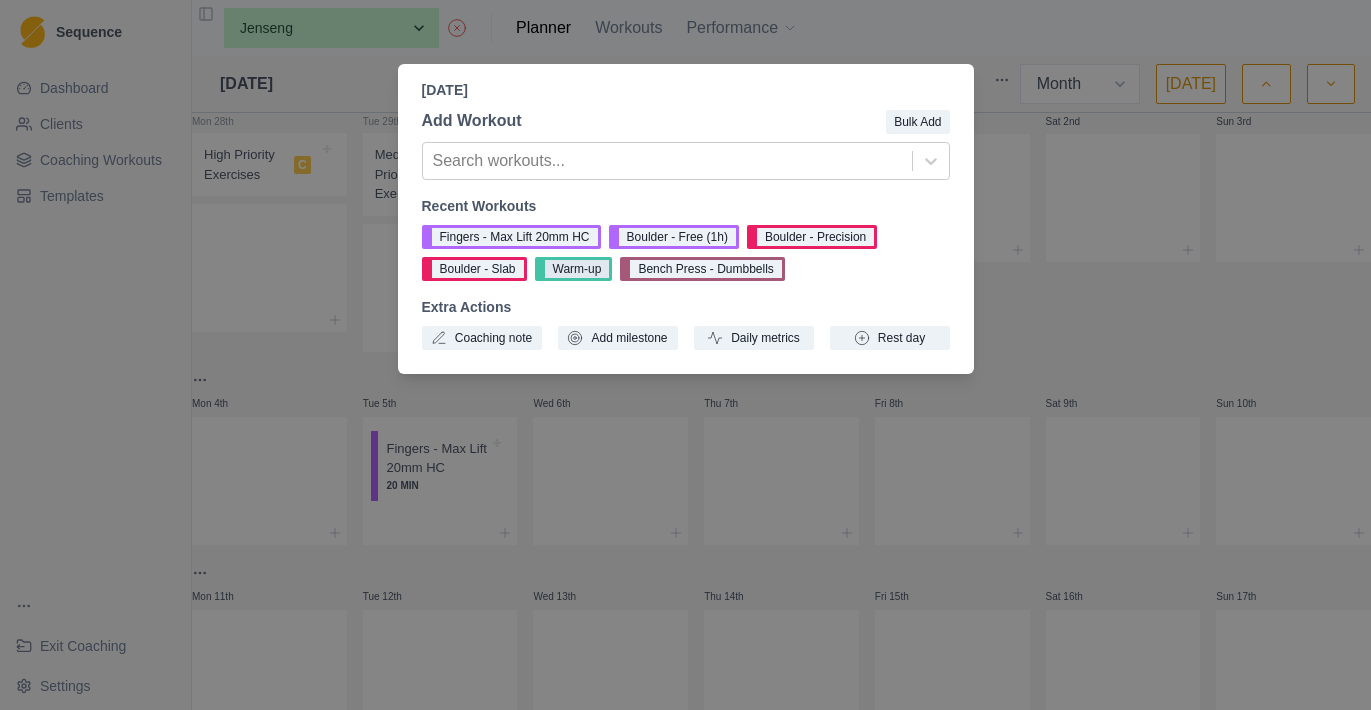 click on "Warm-up" at bounding box center (574, 269) 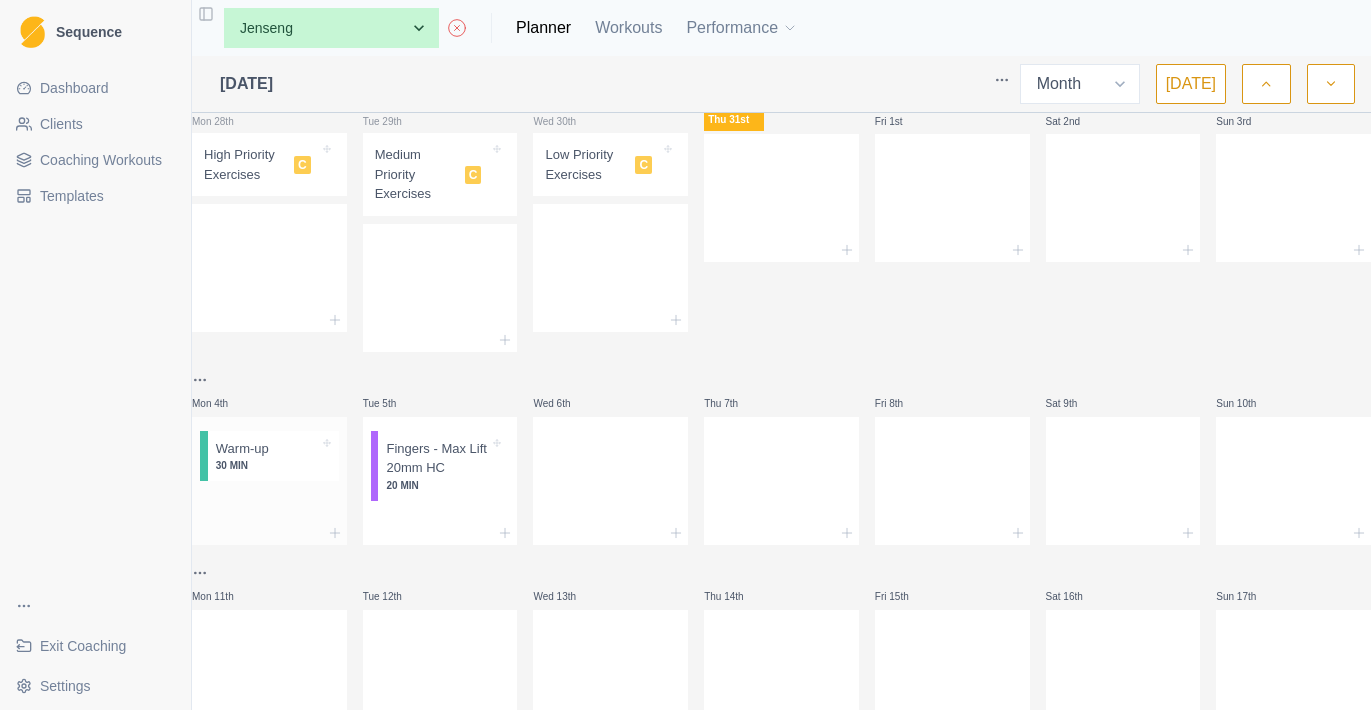 click at bounding box center [269, 533] 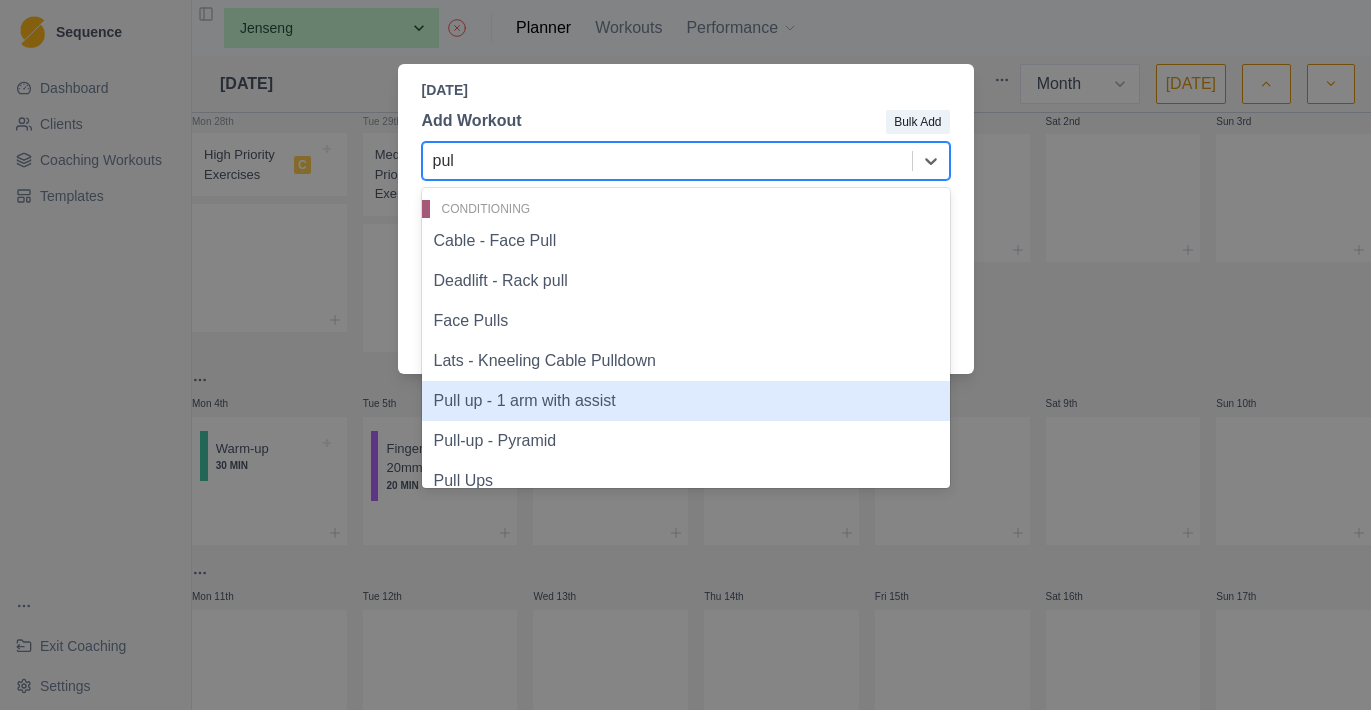 type on "pull" 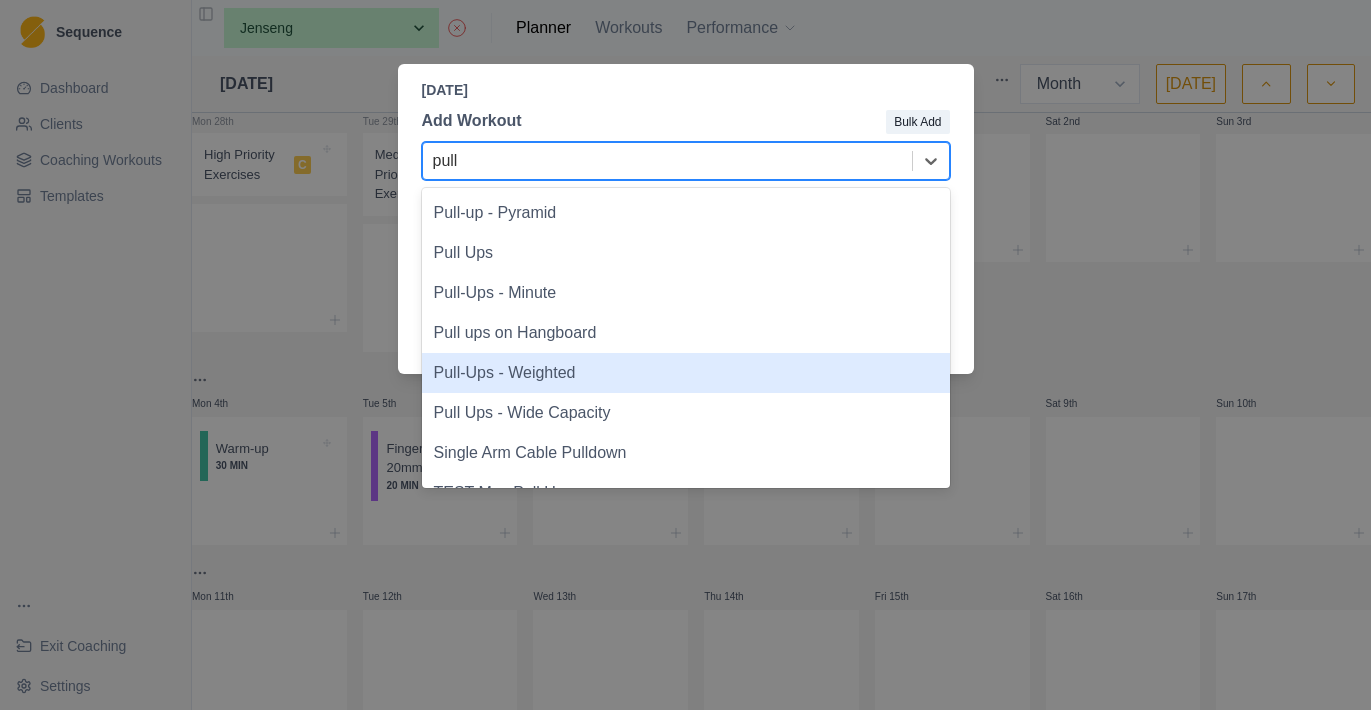 scroll, scrollTop: 238, scrollLeft: 0, axis: vertical 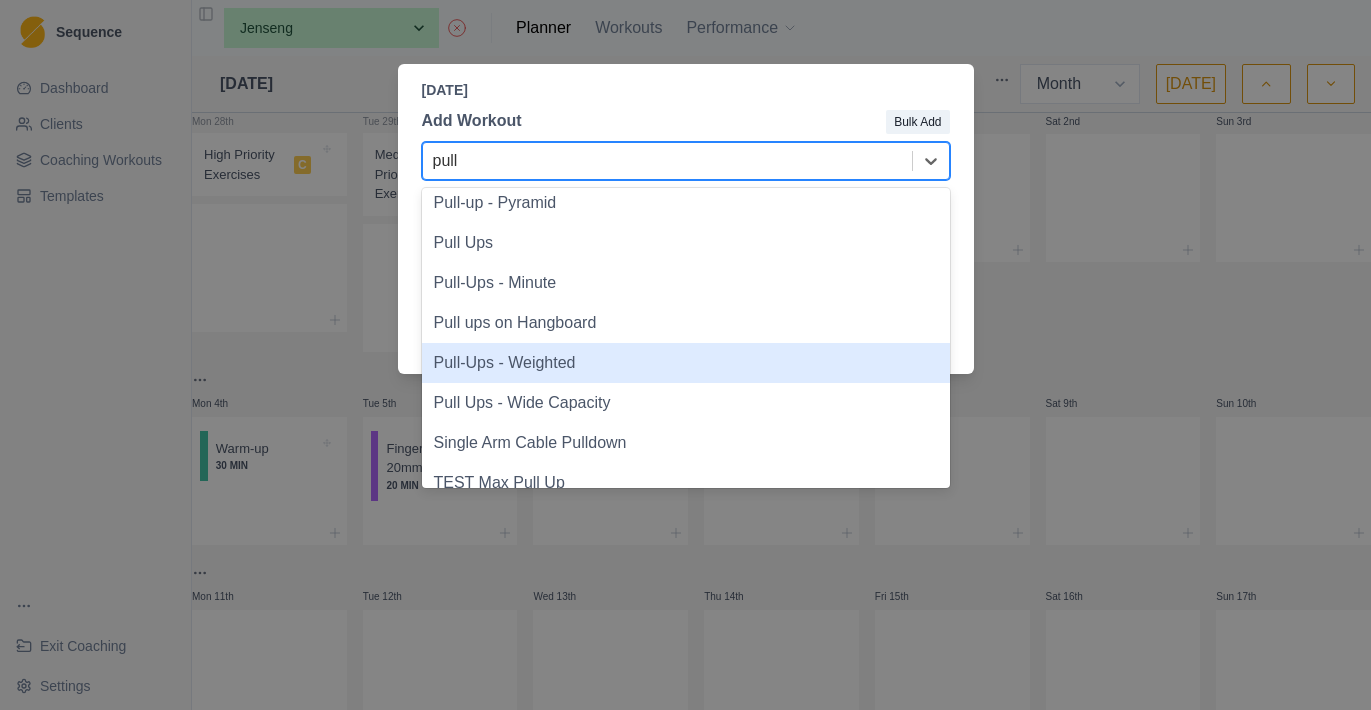 click on "Pull-Ups - Weighted" at bounding box center (686, 363) 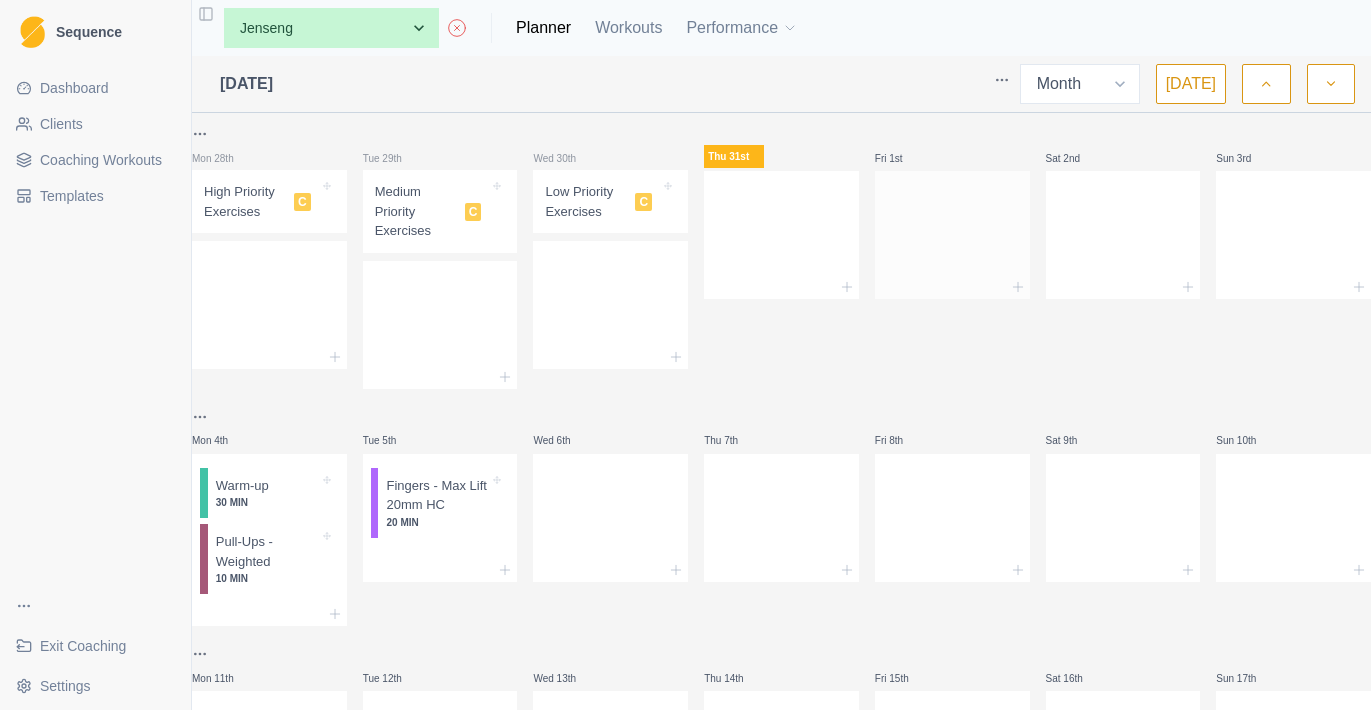 scroll, scrollTop: 0, scrollLeft: 0, axis: both 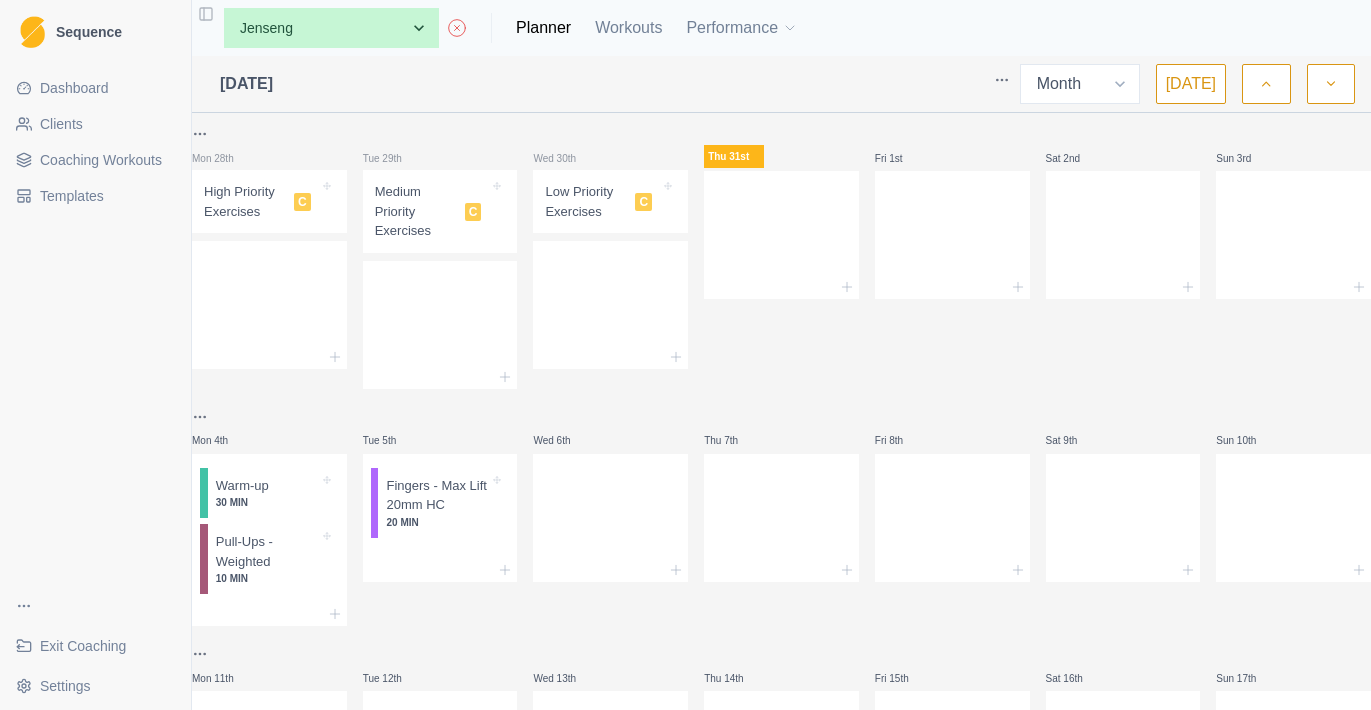 click 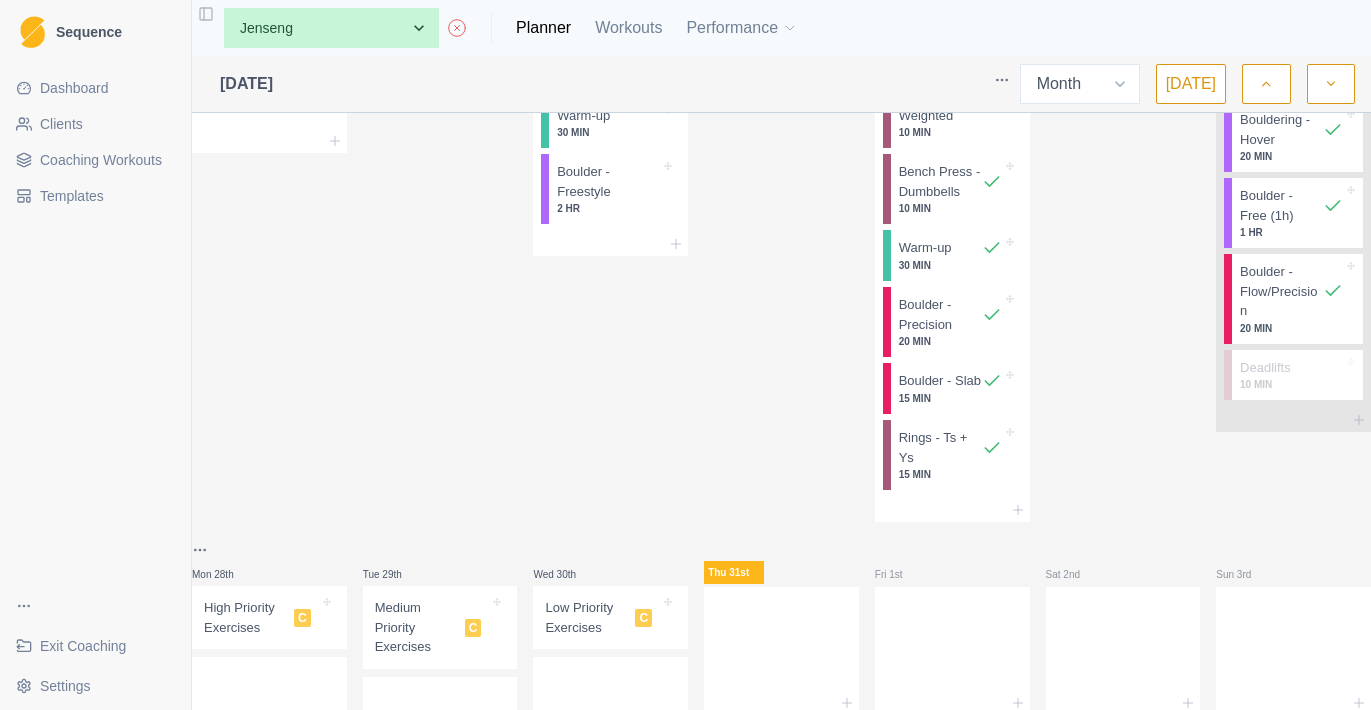 scroll, scrollTop: 2327, scrollLeft: 0, axis: vertical 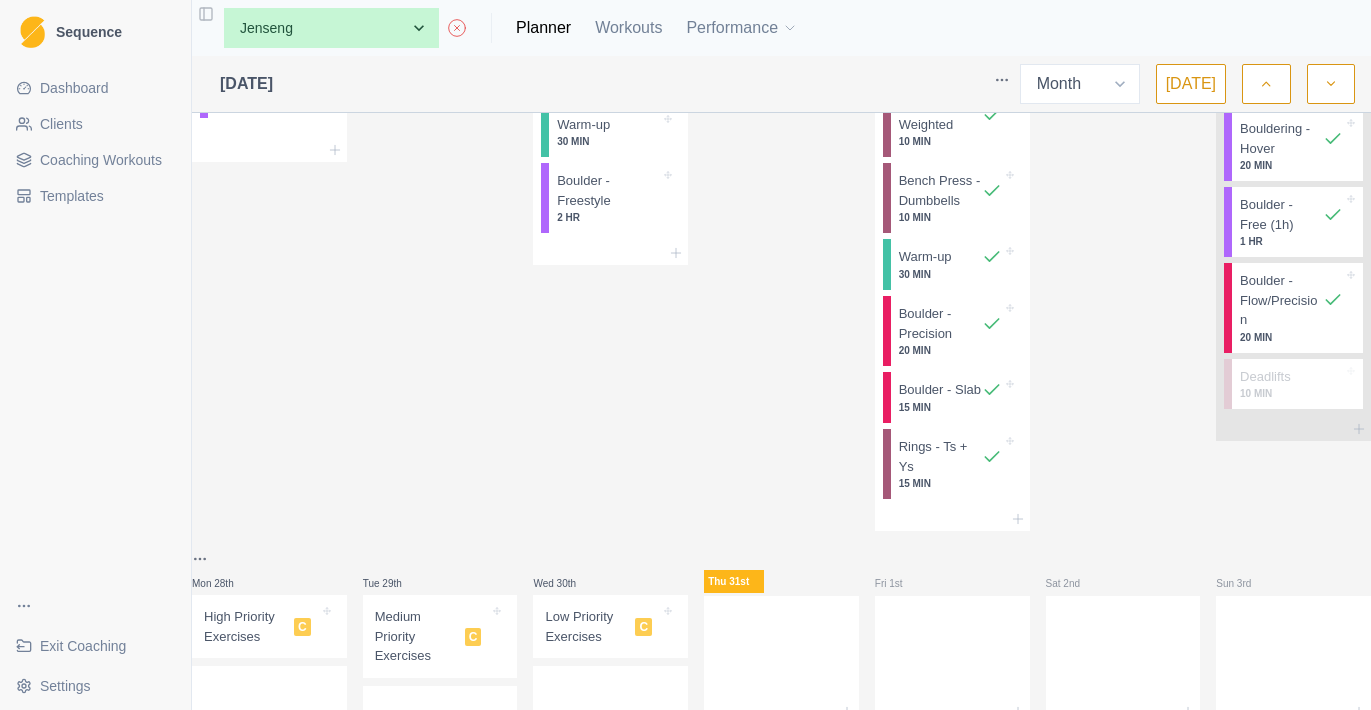 click 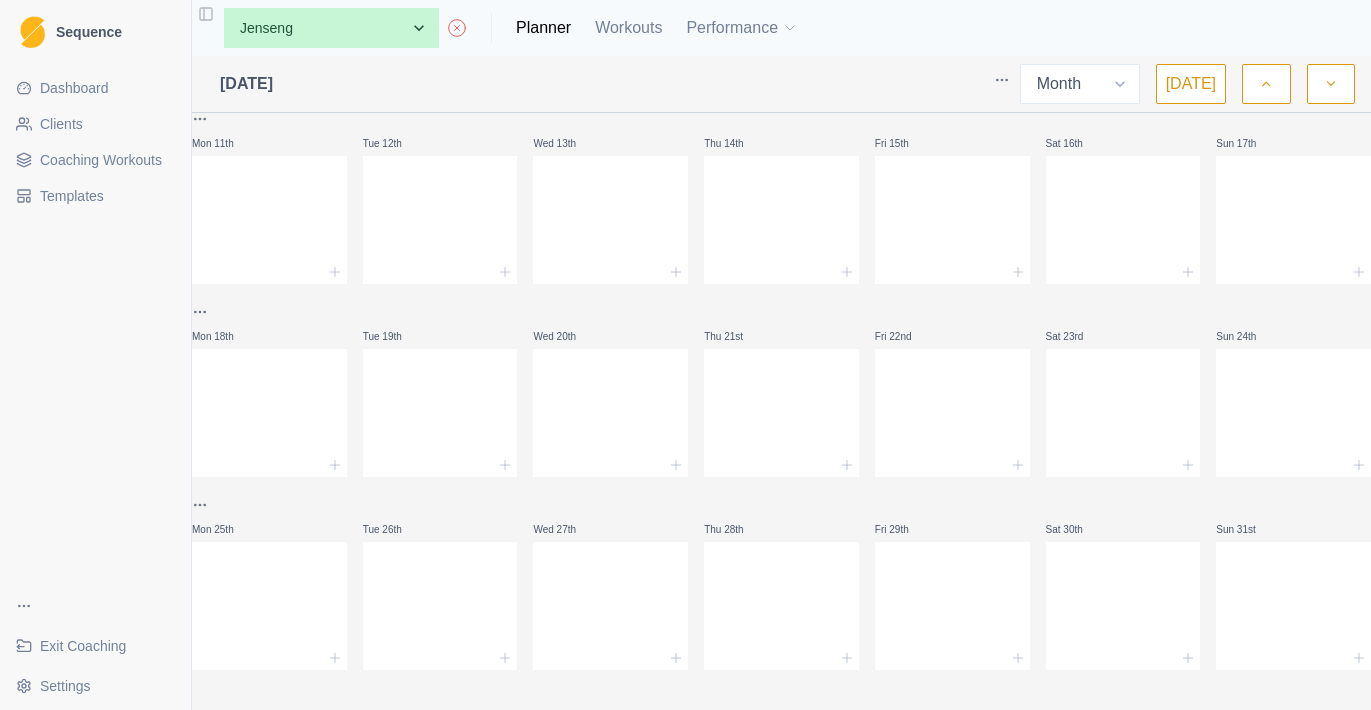scroll, scrollTop: 554, scrollLeft: 0, axis: vertical 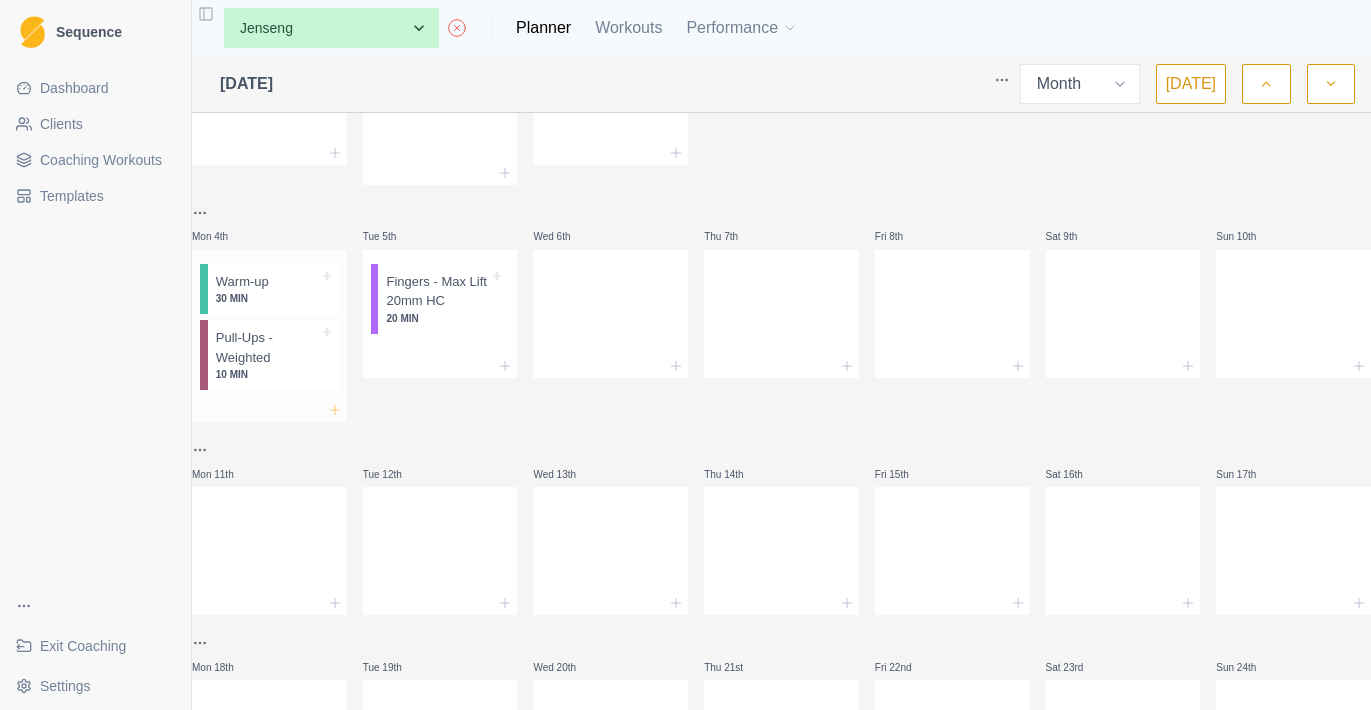 click 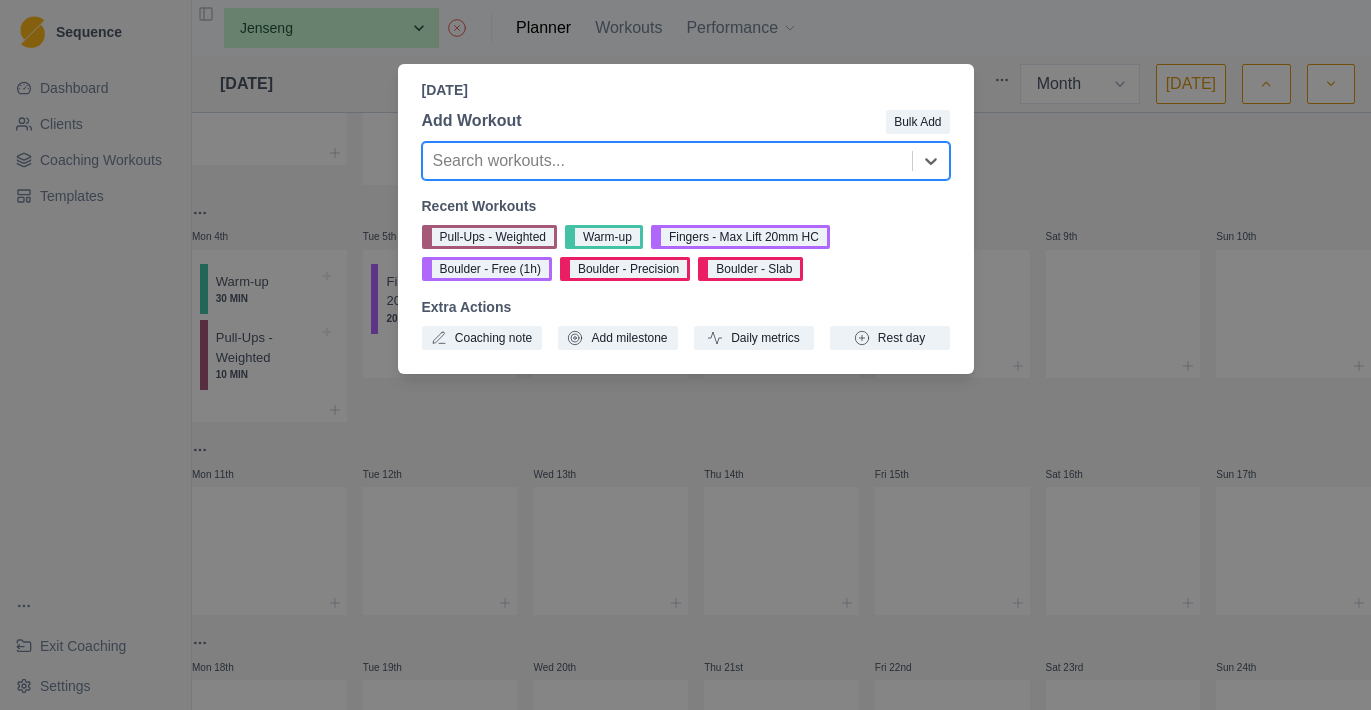 click on "[DATE] Add Workout Bulk Add Search workouts... Recent Workouts Pull-Ups - Weighted Warm-up Fingers - Max Lift 20mm HC Boulder - Free (1h) Boulder - Precision Boulder - Slab Extra Actions Coaching note Add milestone Daily metrics Rest day" at bounding box center (685, 355) 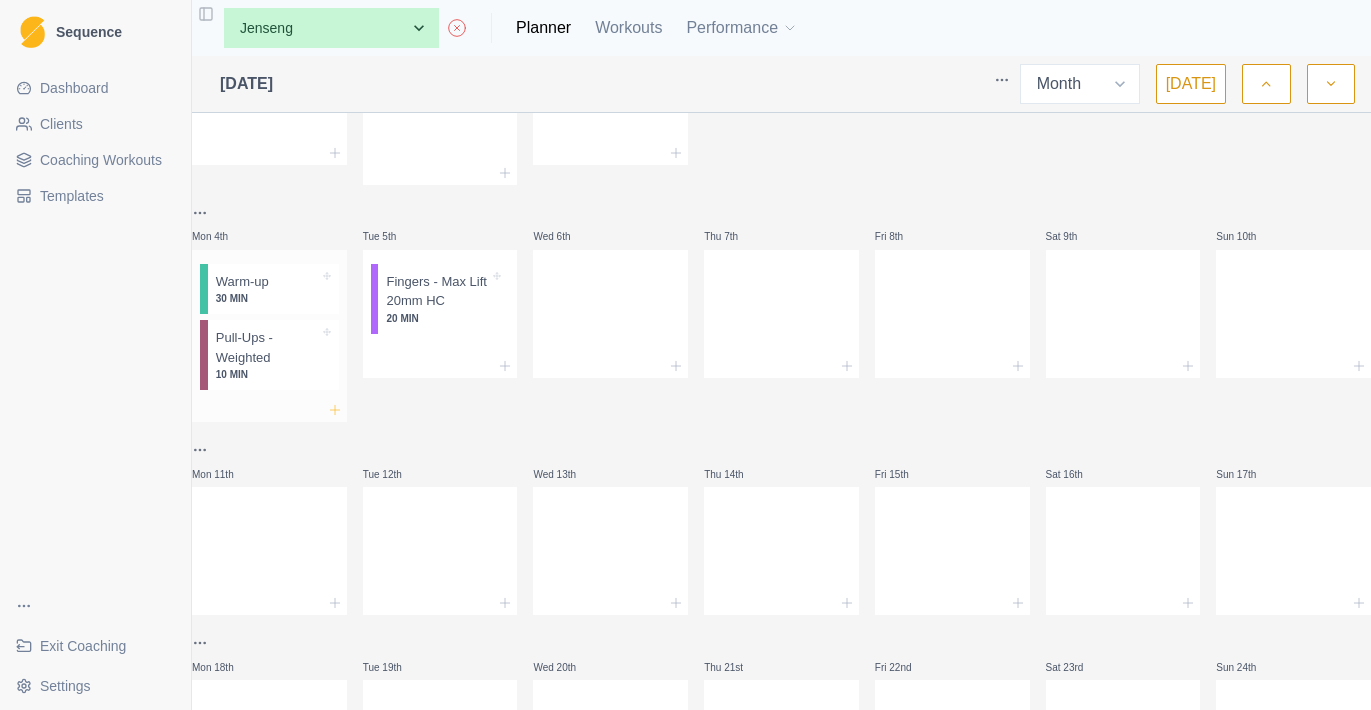 click 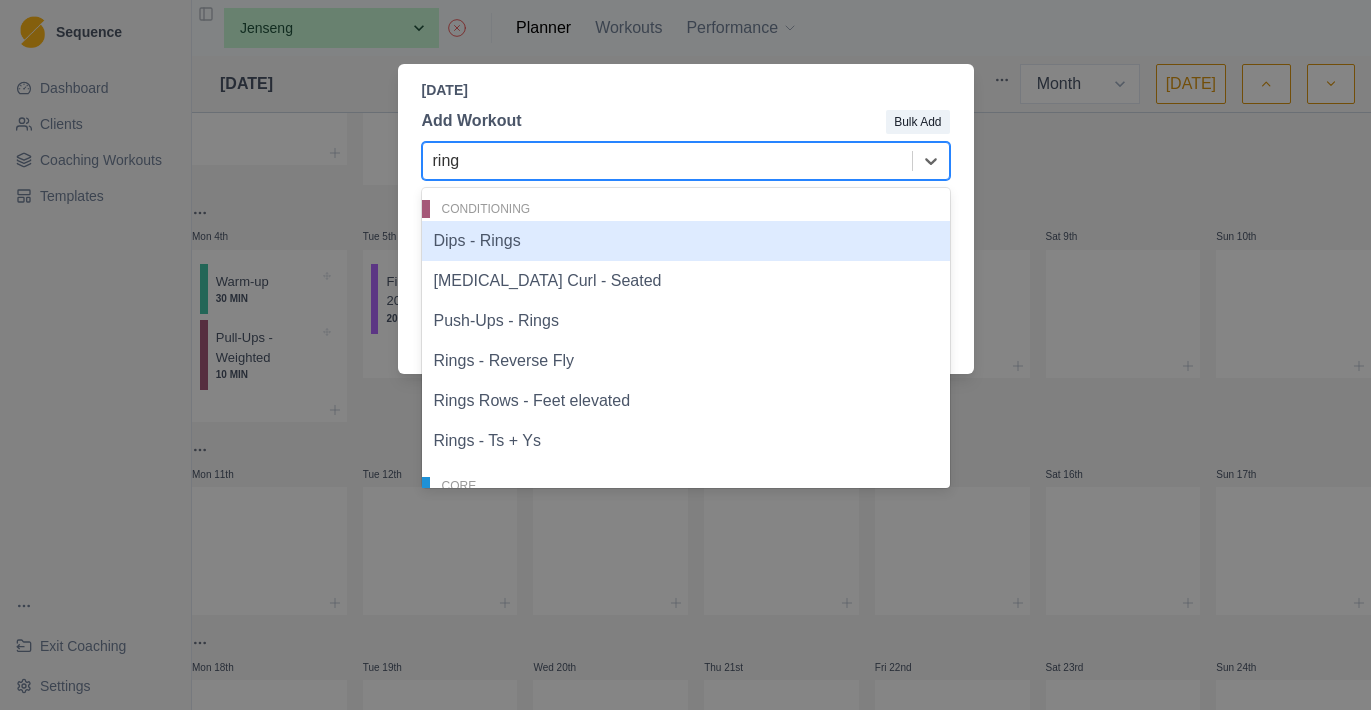 type on "rings" 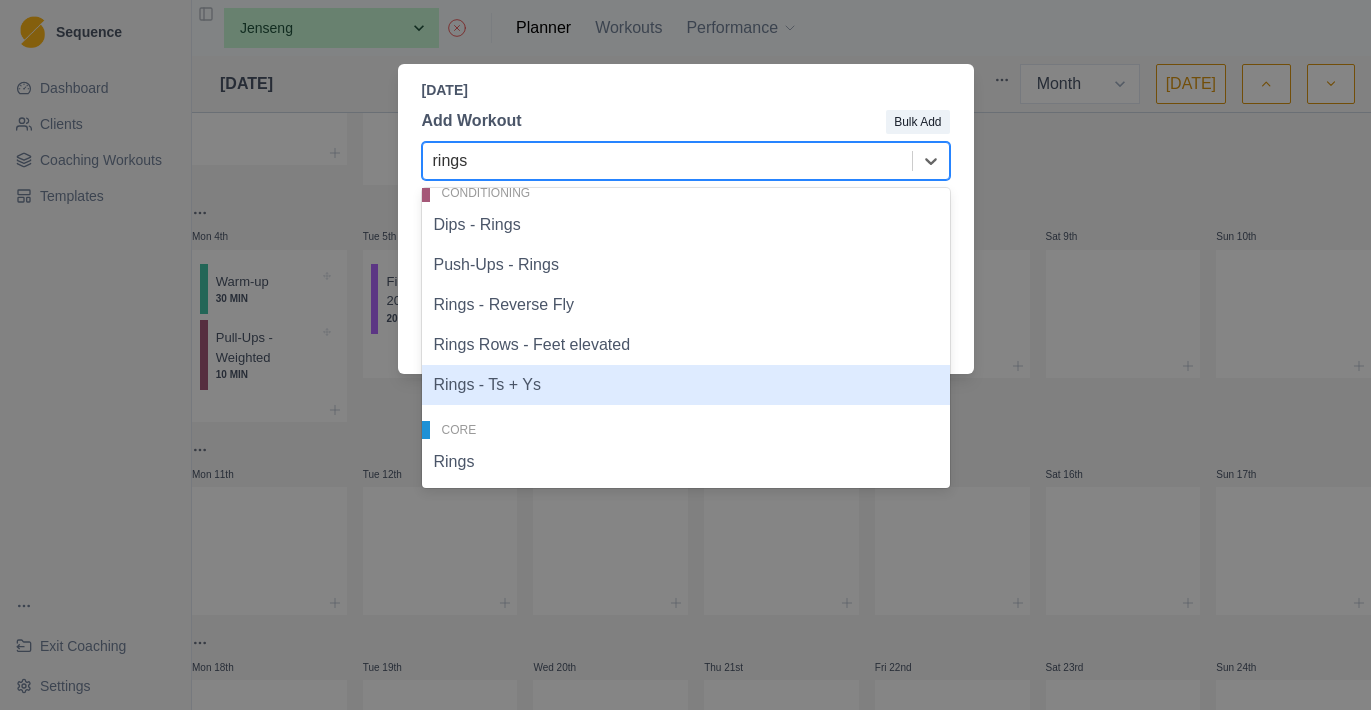 scroll, scrollTop: 20, scrollLeft: 0, axis: vertical 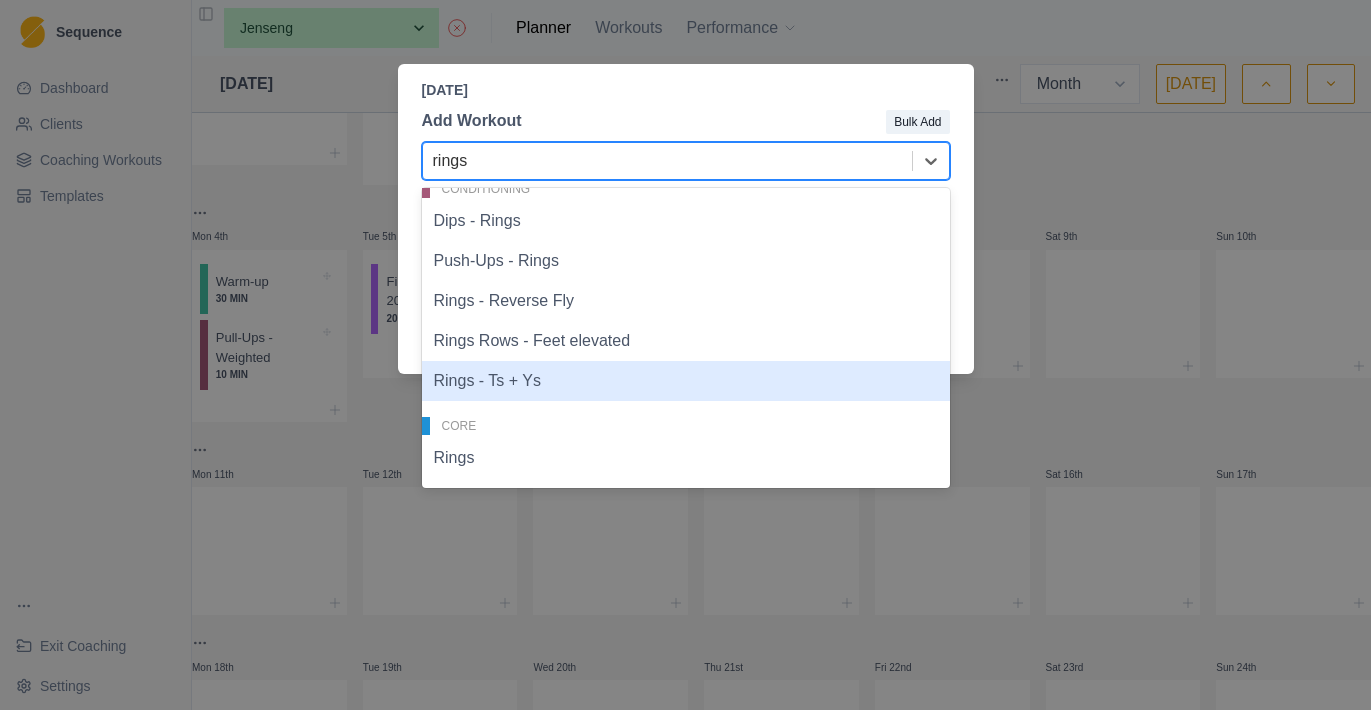 click on "Rings - Ts + Ys" at bounding box center (686, 381) 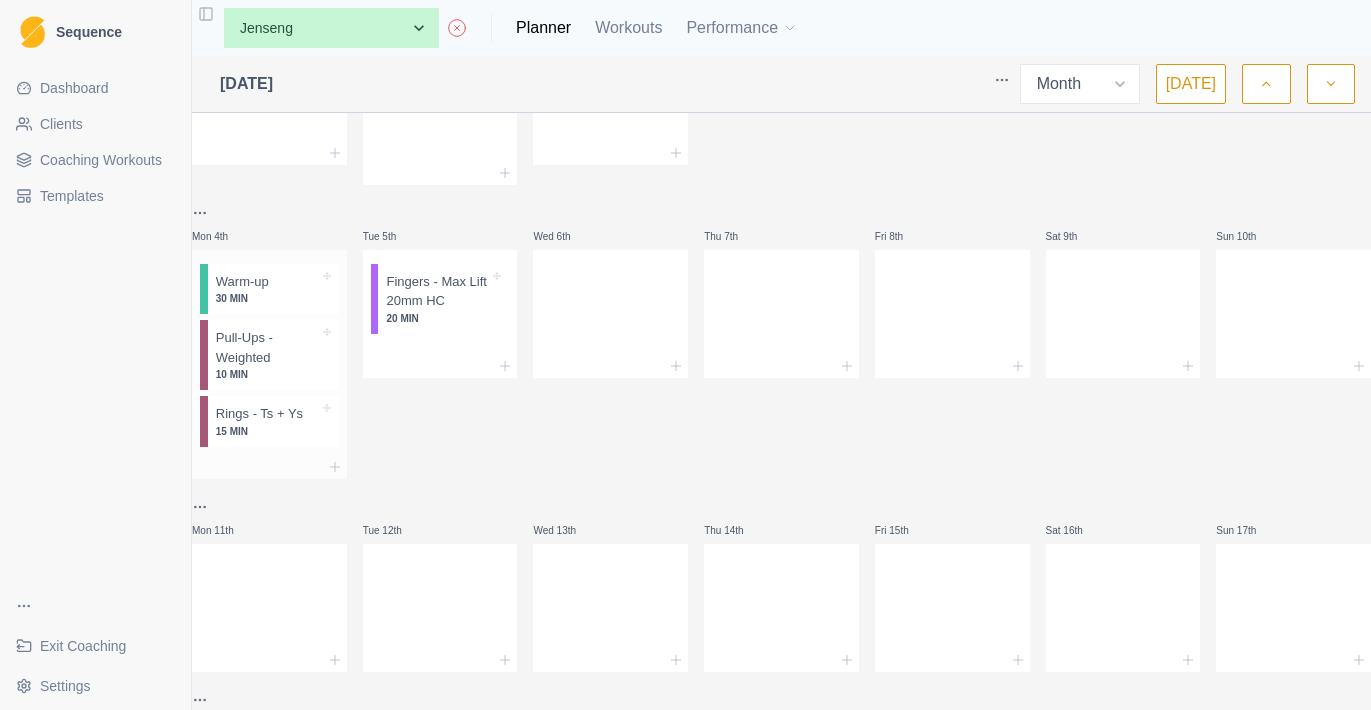 click on "Rings - Ts + Ys" at bounding box center (259, 414) 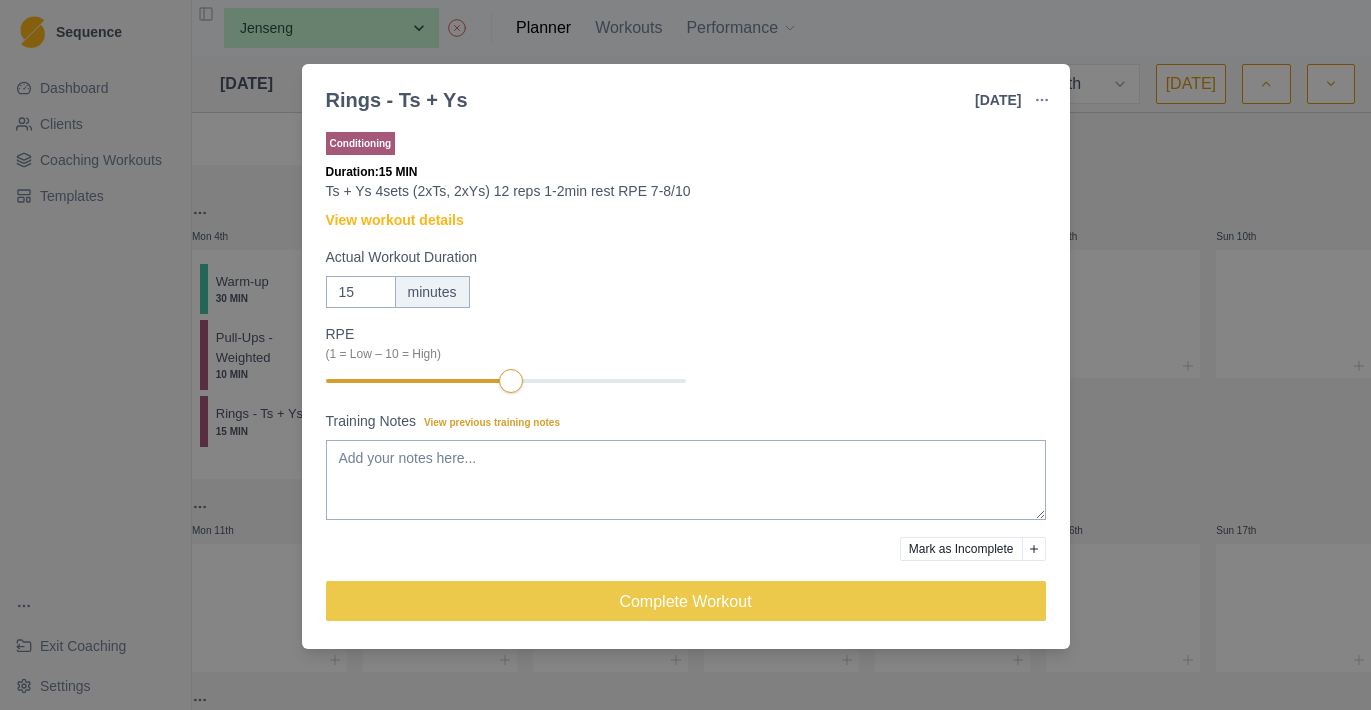 click on "Rings - Ts + Ys [DATE] Link To Goal View Workout Metrics Edit Original Workout Reschedule Workout Remove From Schedule Conditioning Duration:  15 MIN Ts + Ys
4sets (2xTs, 2xYs)
12 reps
1-2min rest
RPE 7-8/10 View workout details Actual Workout Duration 15 minutes RPE (1 = Low – 10 = High) Training Notes View previous training notes Mark as Incomplete Complete Workout" at bounding box center (685, 355) 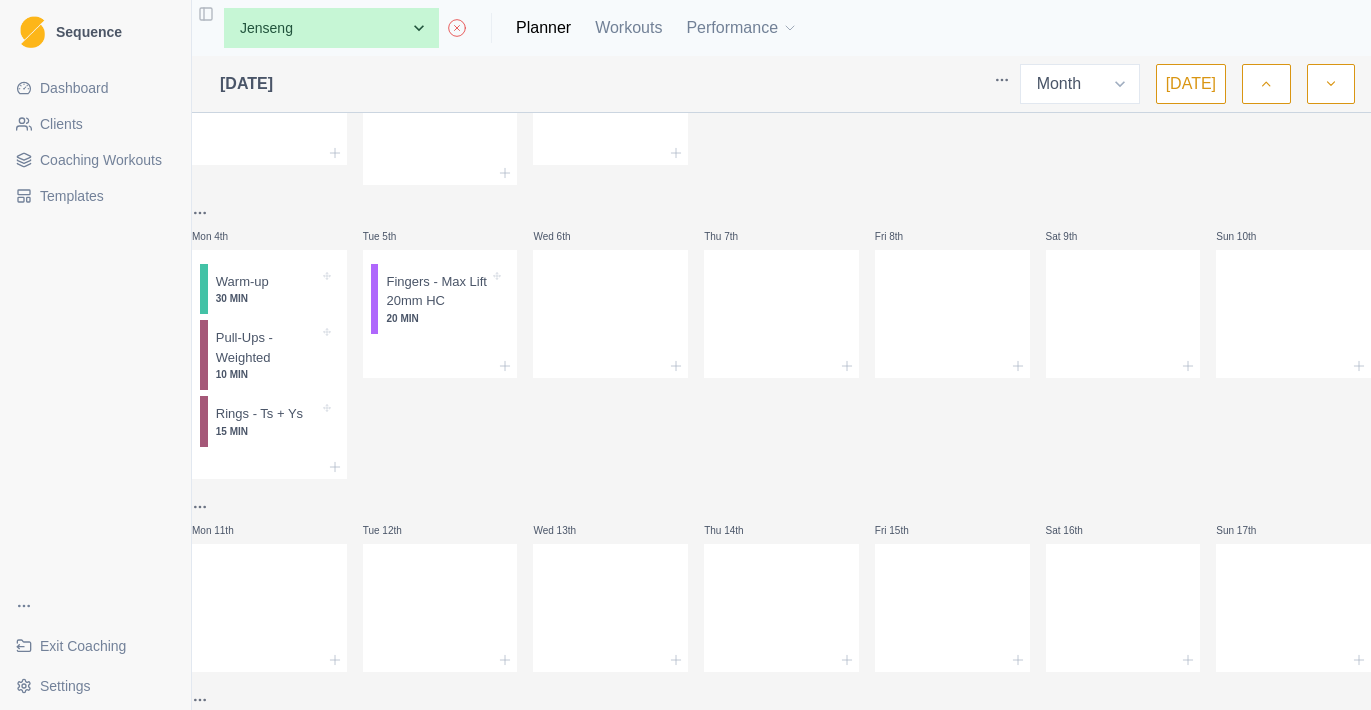 click 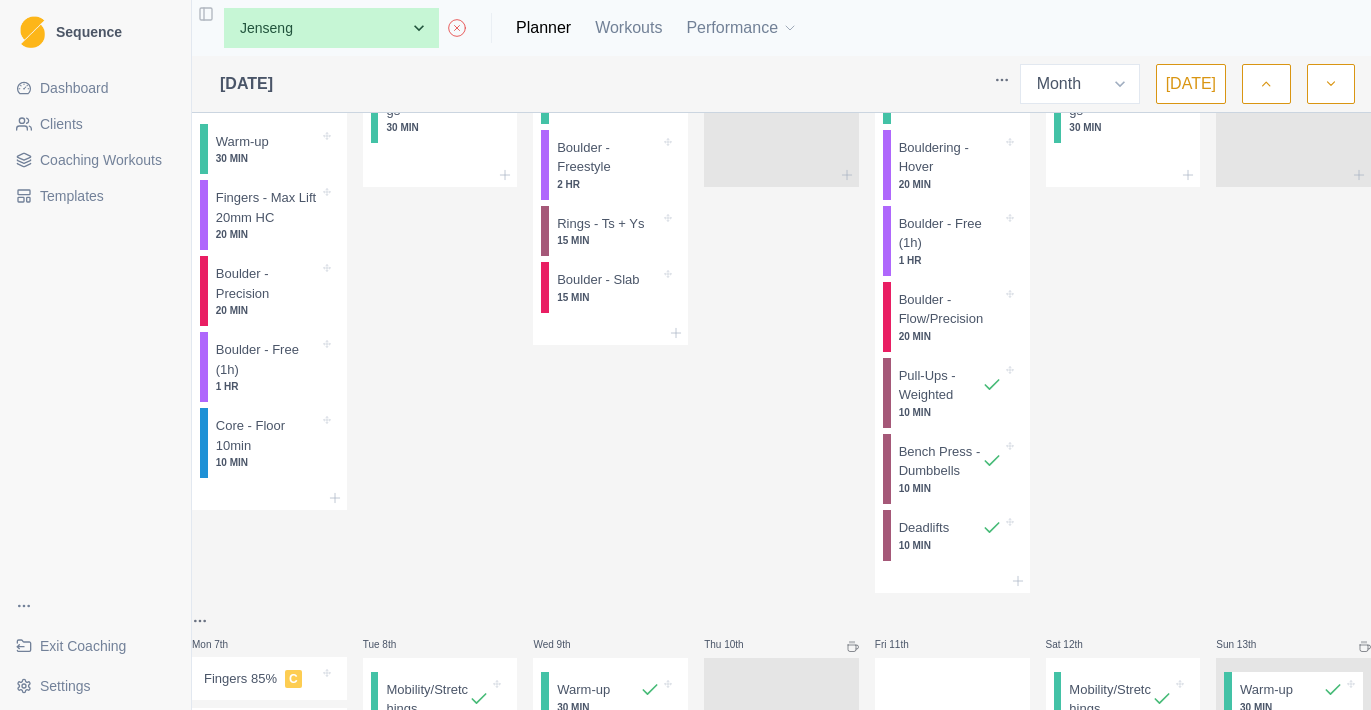 scroll, scrollTop: 111, scrollLeft: 0, axis: vertical 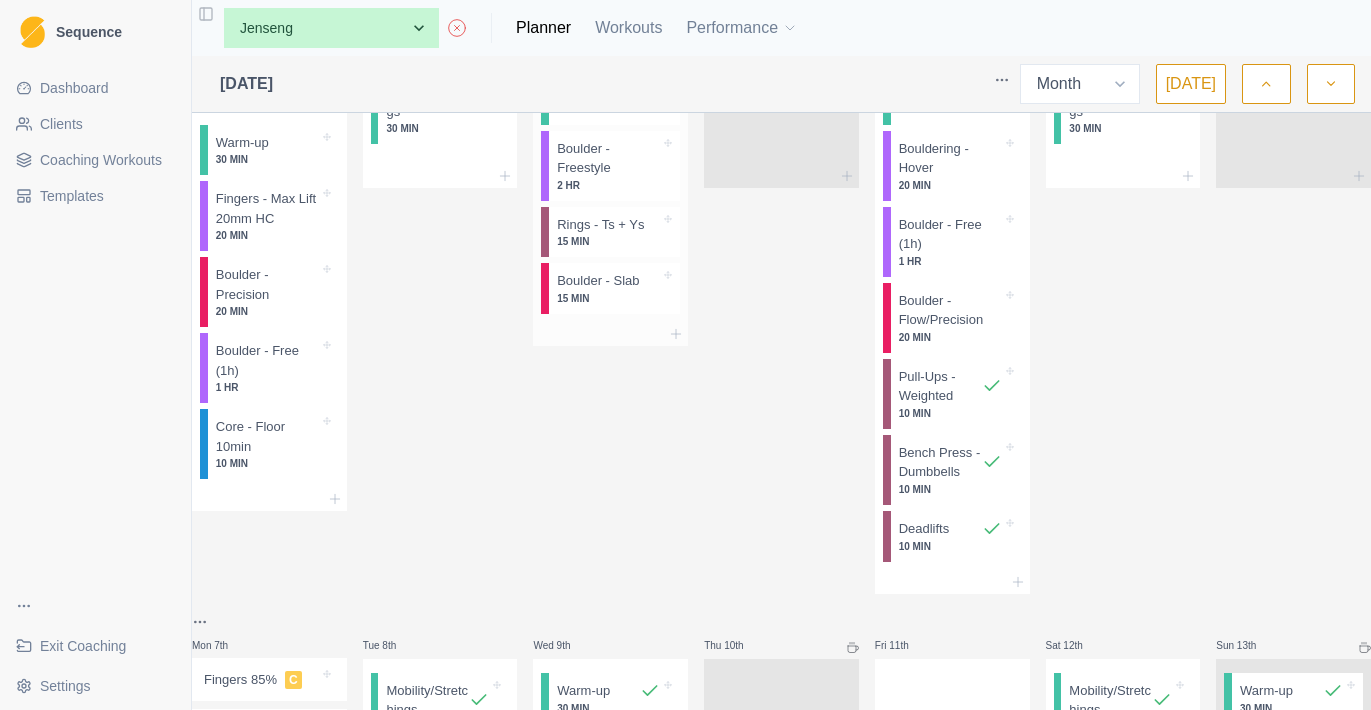click on "15 MIN" at bounding box center [608, 241] 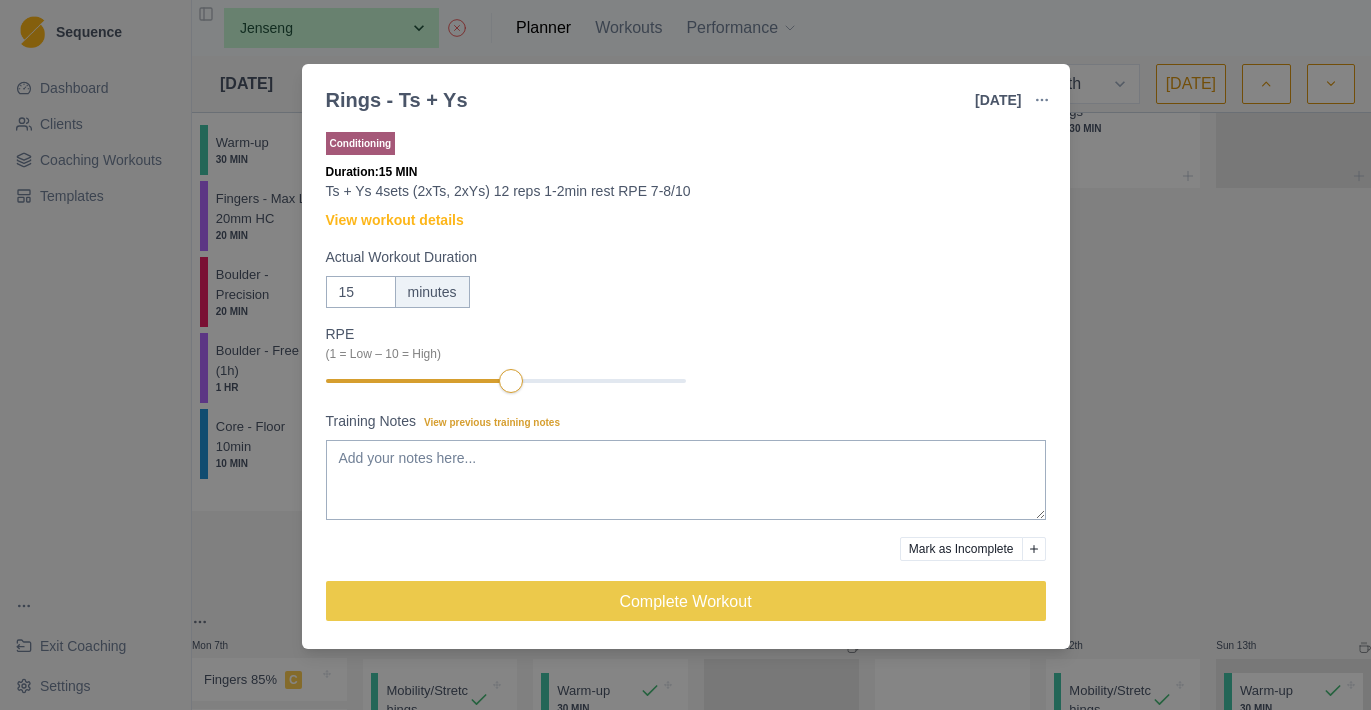 click on "Rings - Ts + Ys [DATE] Link To Goal View Workout Metrics Edit Original Workout Reschedule Workout Remove From Schedule Conditioning Duration:  15 MIN Ts + Ys
4sets (2xTs, 2xYs)
12 reps
1-2min rest
RPE 7-8/10 View workout details Actual Workout Duration 15 minutes RPE (1 = Low – 10 = High) Training Notes View previous training notes Mark as Incomplete Complete Workout" at bounding box center [685, 355] 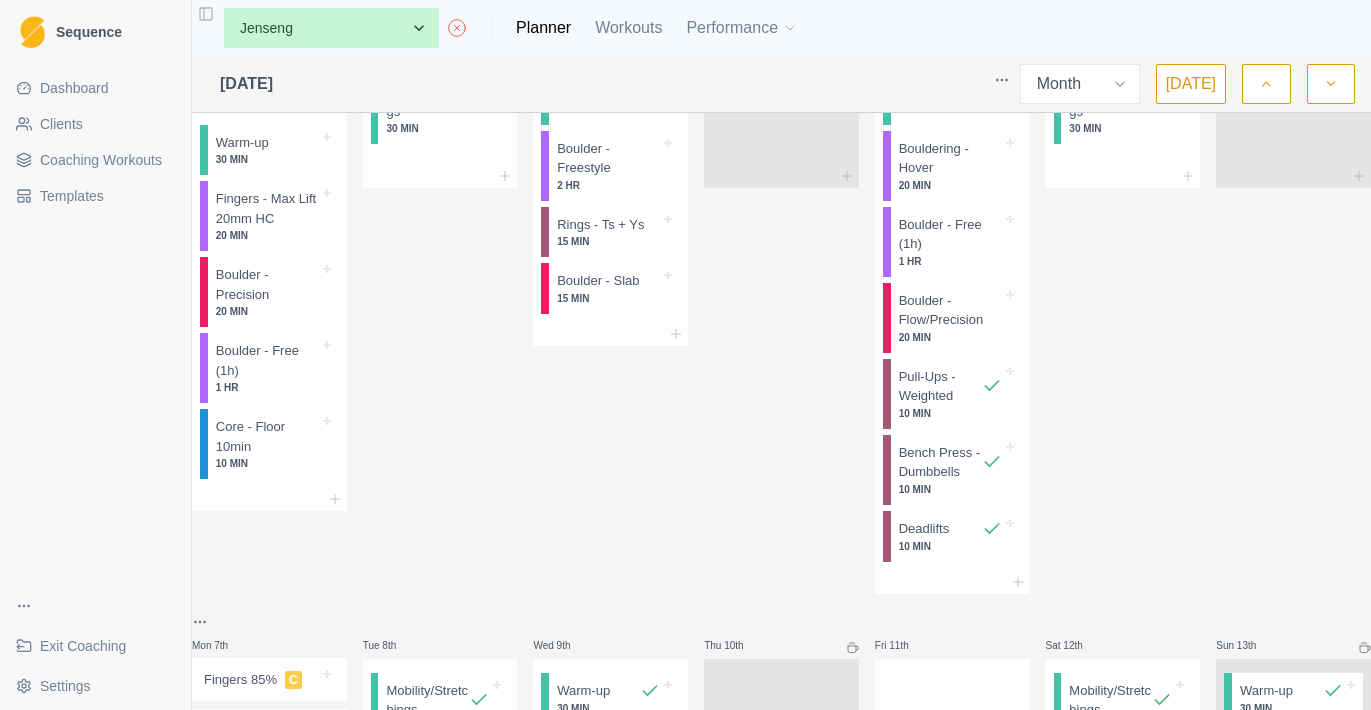 click at bounding box center [1331, 84] 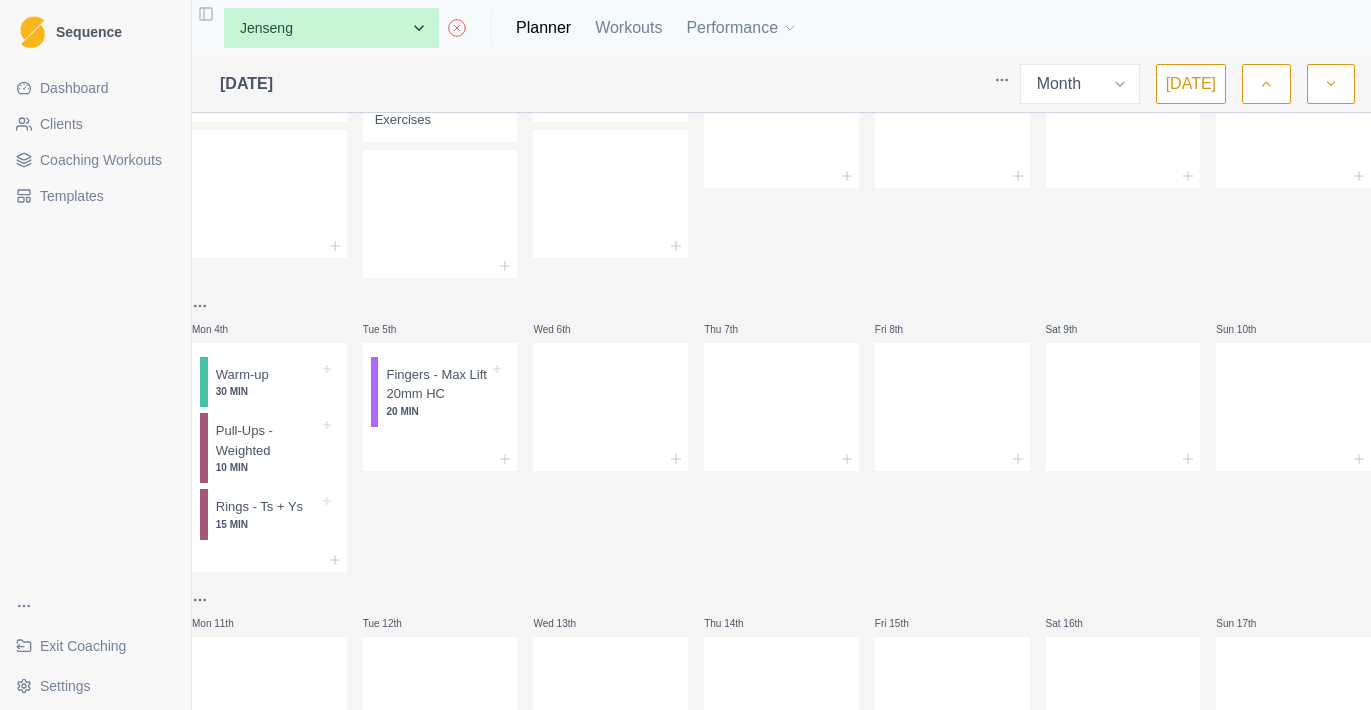 scroll, scrollTop: 160, scrollLeft: 0, axis: vertical 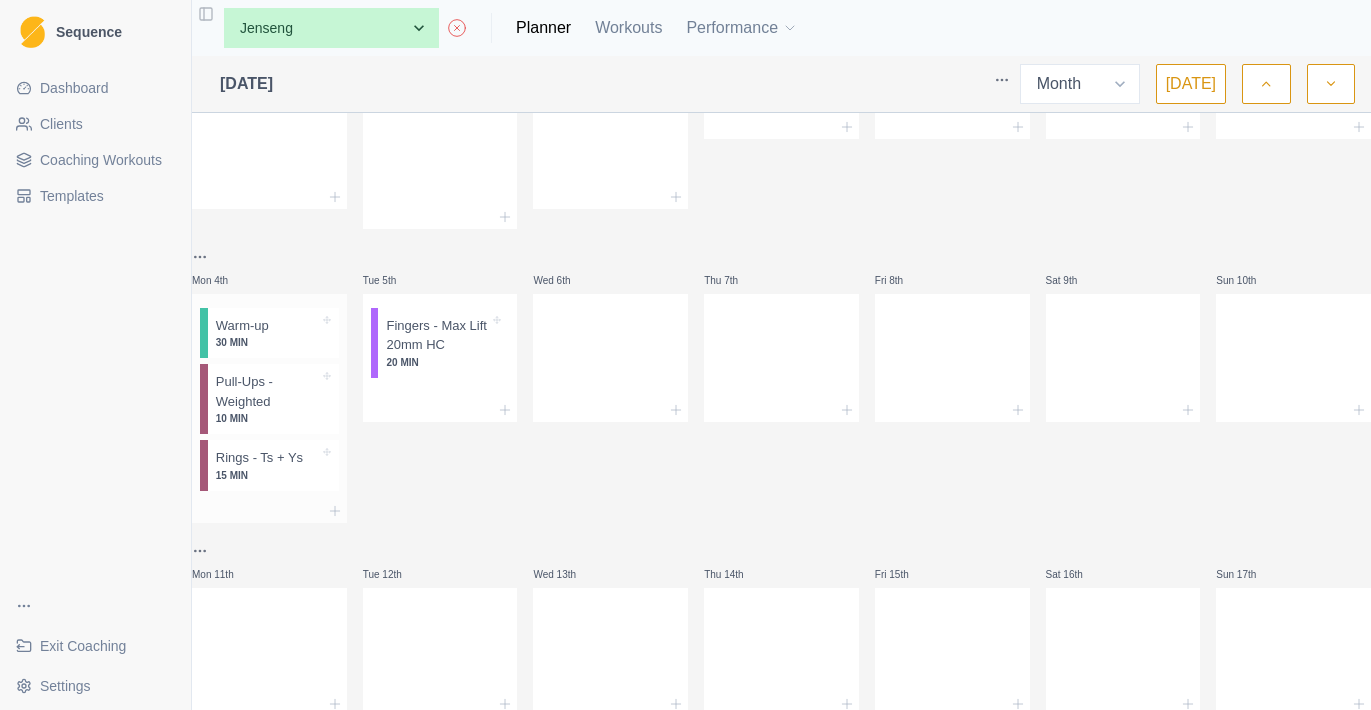click on "Rings - Ts + Ys 15 MIN" at bounding box center (273, 465) 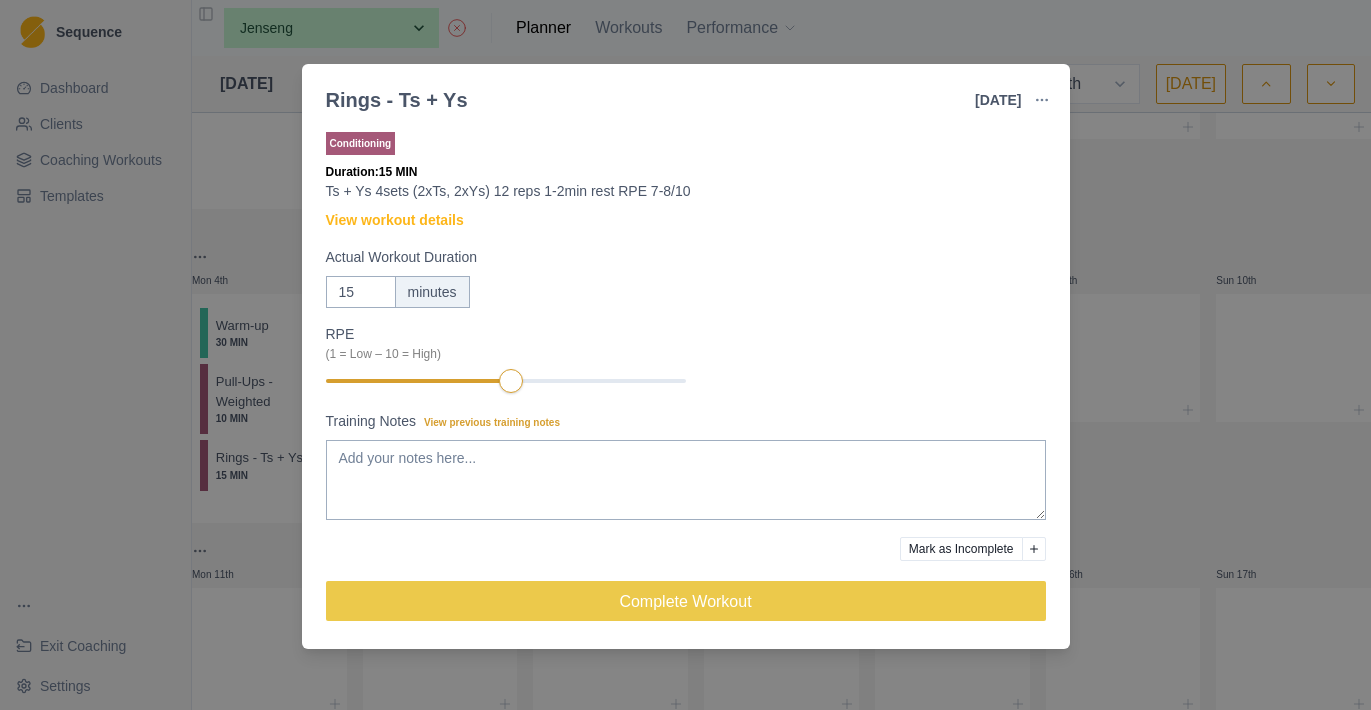 click at bounding box center [1042, 100] 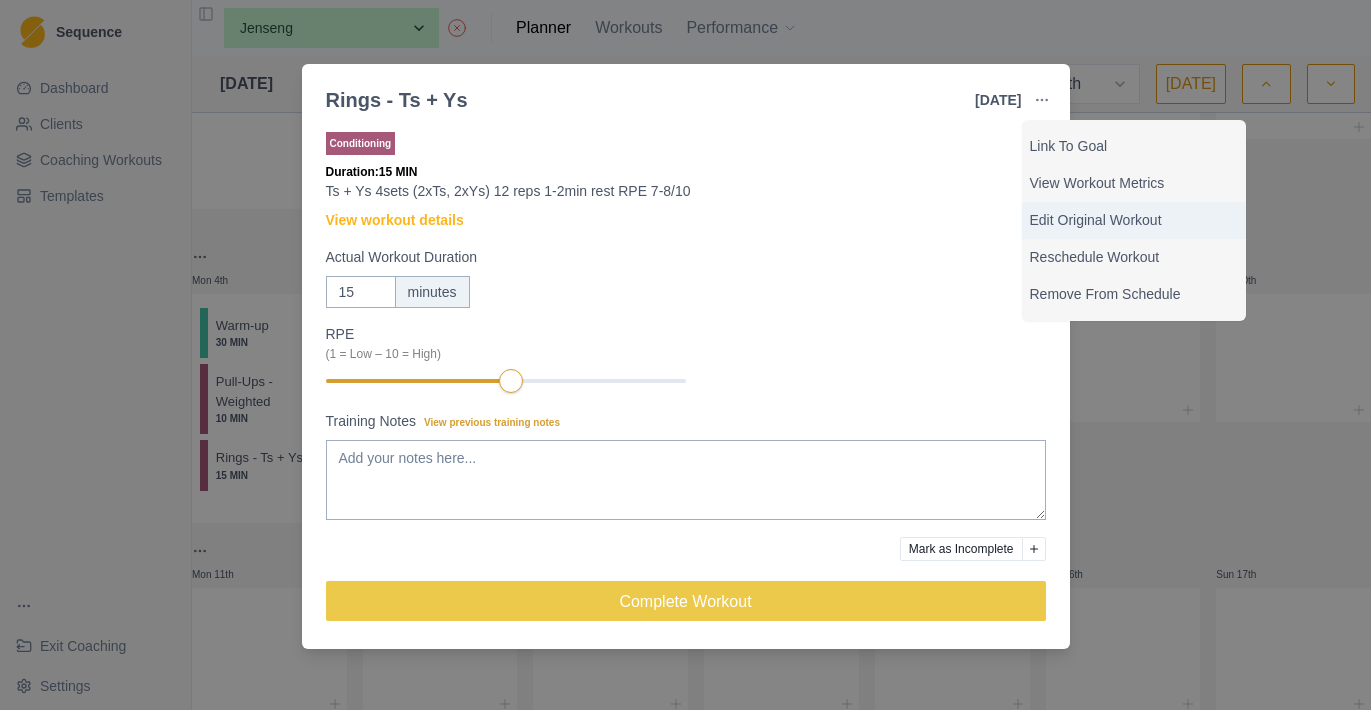 click on "Edit Original Workout" at bounding box center [1134, 220] 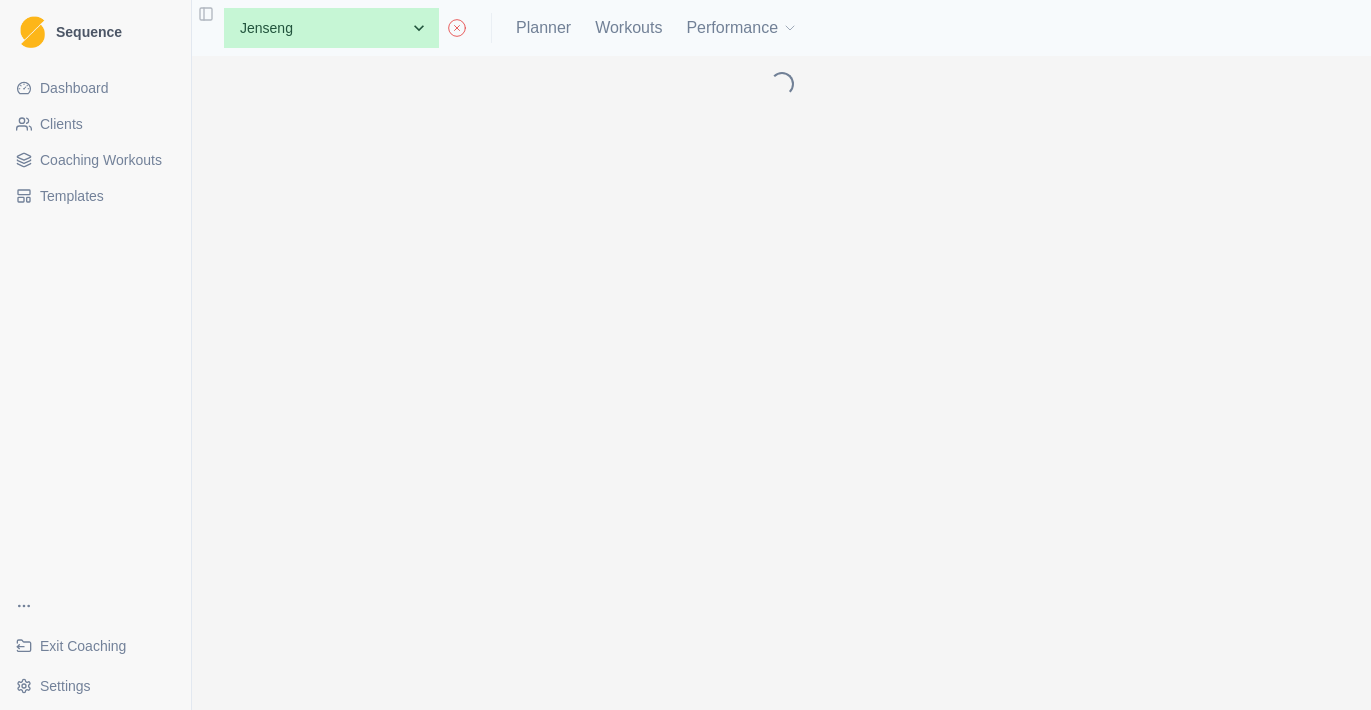 scroll, scrollTop: 0, scrollLeft: 0, axis: both 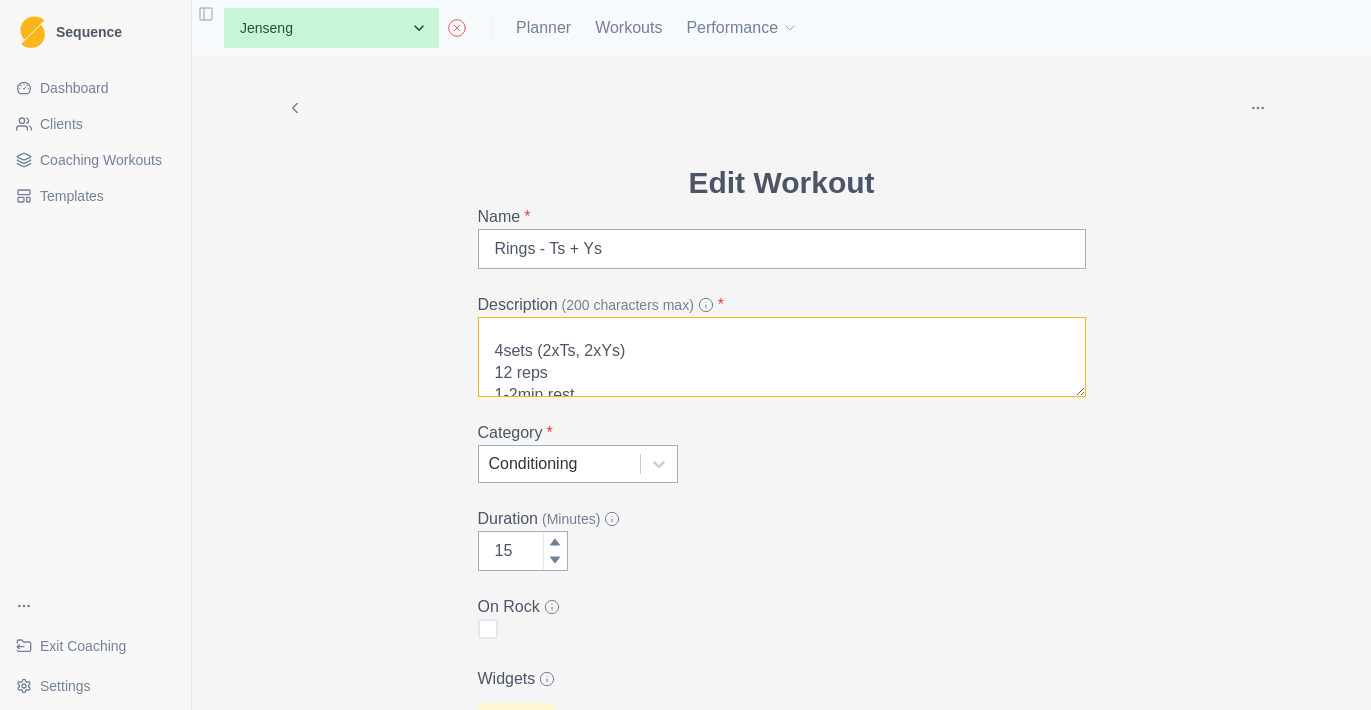 click on "Ts + Ys
4sets (2xTs, 2xYs)
12 reps
1-2min rest
RPE 7-8/10" at bounding box center (782, 357) 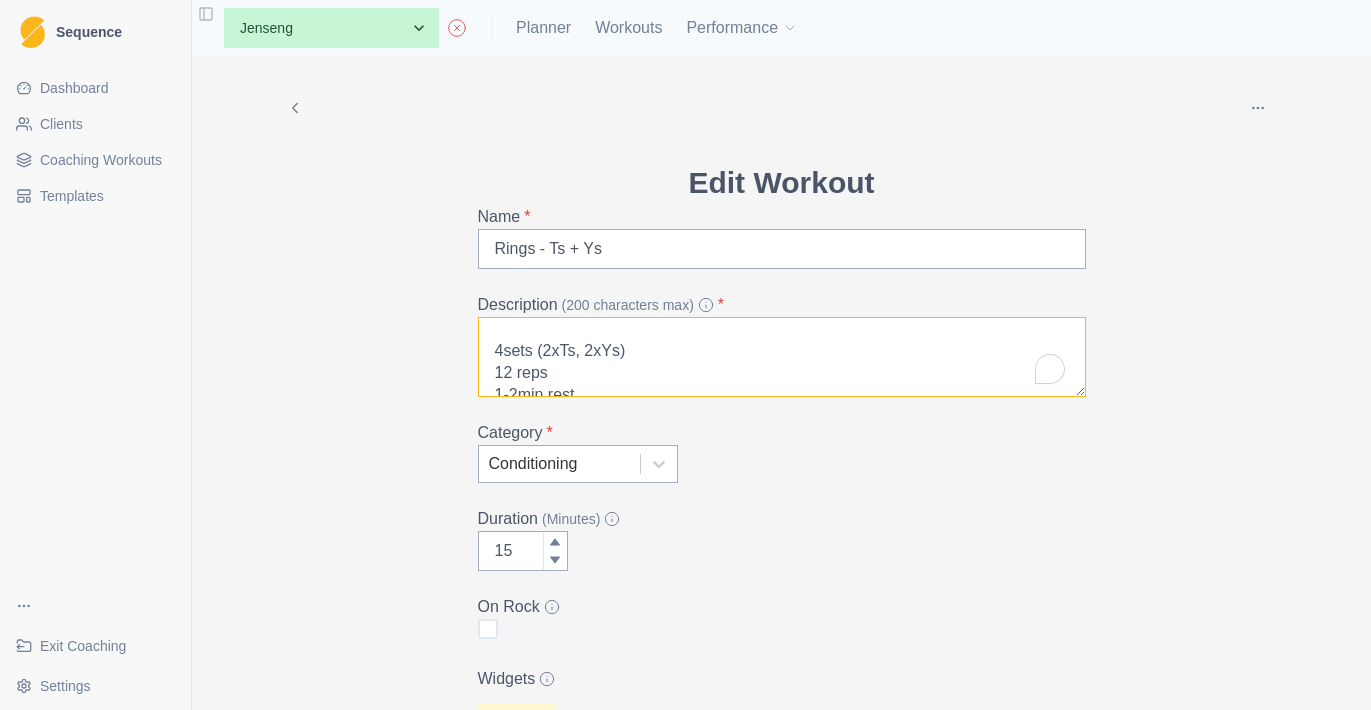 scroll, scrollTop: 30, scrollLeft: 0, axis: vertical 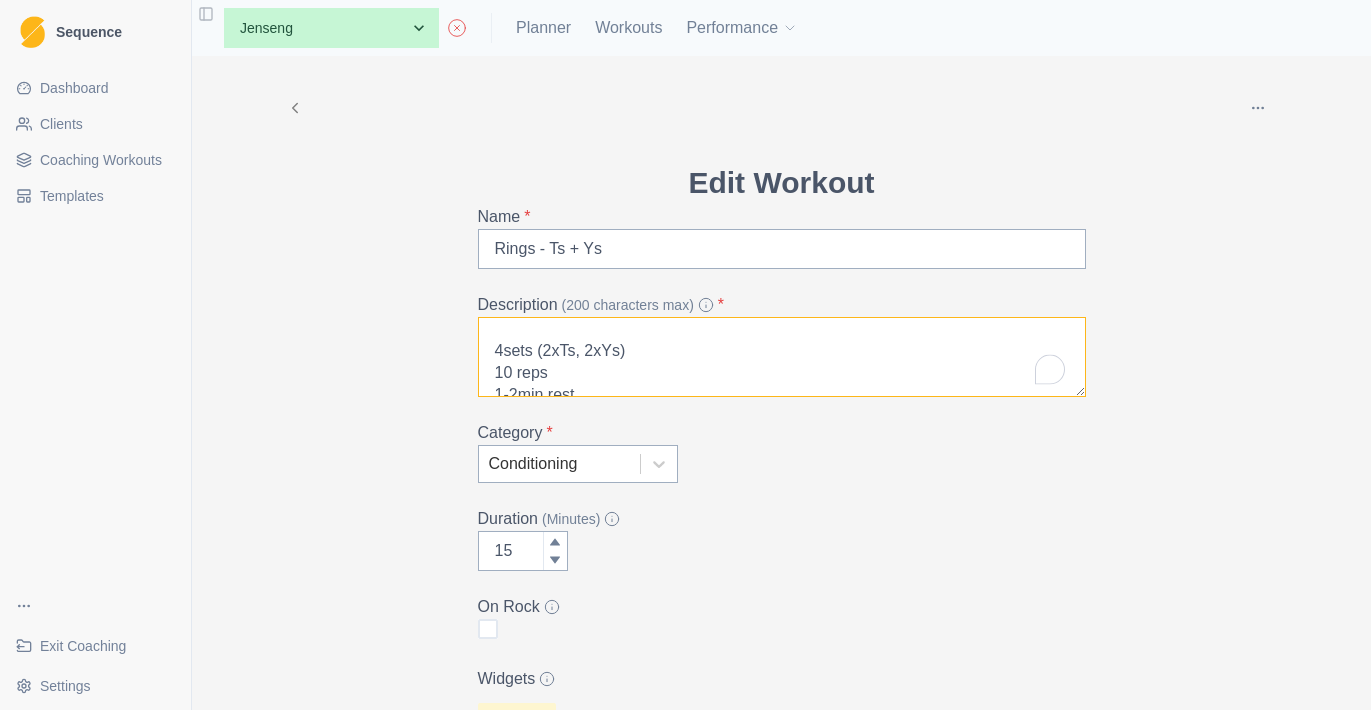 click on "Ts + Ys
4sets (2xTs, 2xYs)
10 reps
1-2min rest
RPE 7-8/10" at bounding box center [782, 357] 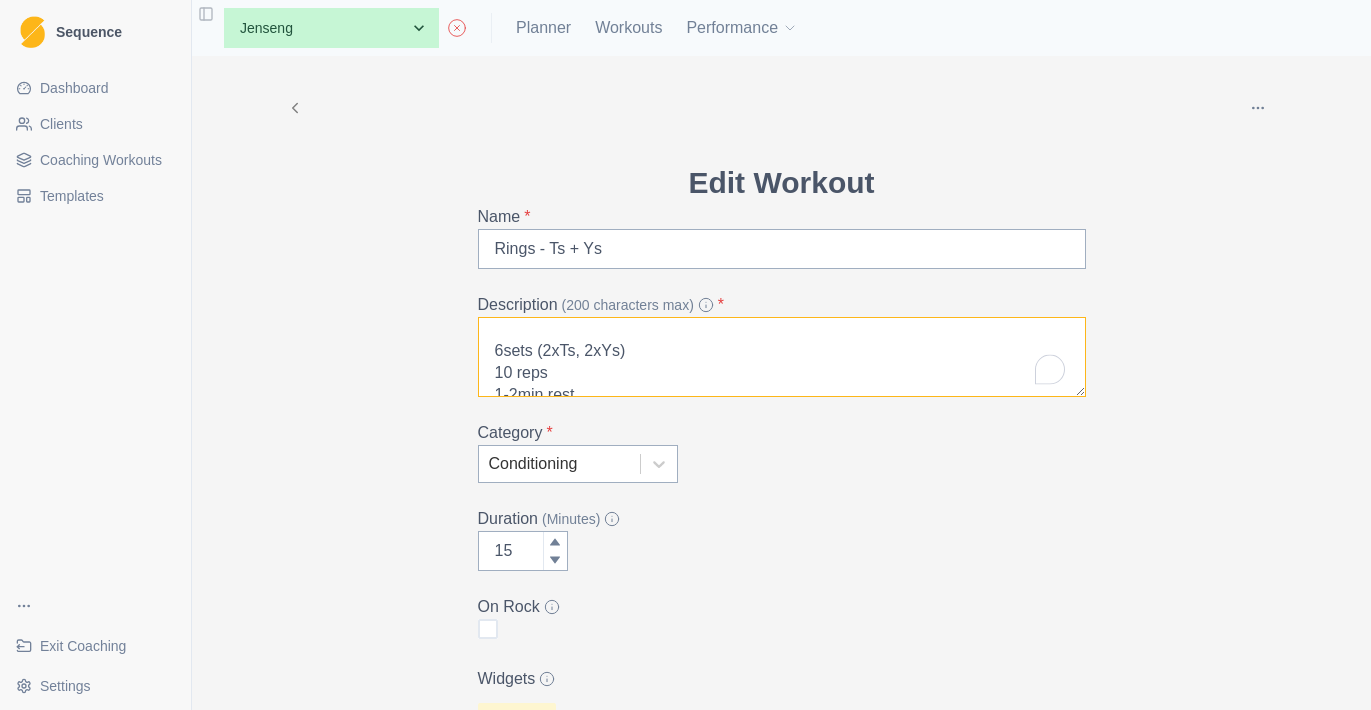 click on "Ts + Ys
6sets (2xTs, 2xYs)
10 reps
1-2min rest
RPE 7-8/10" at bounding box center (782, 357) 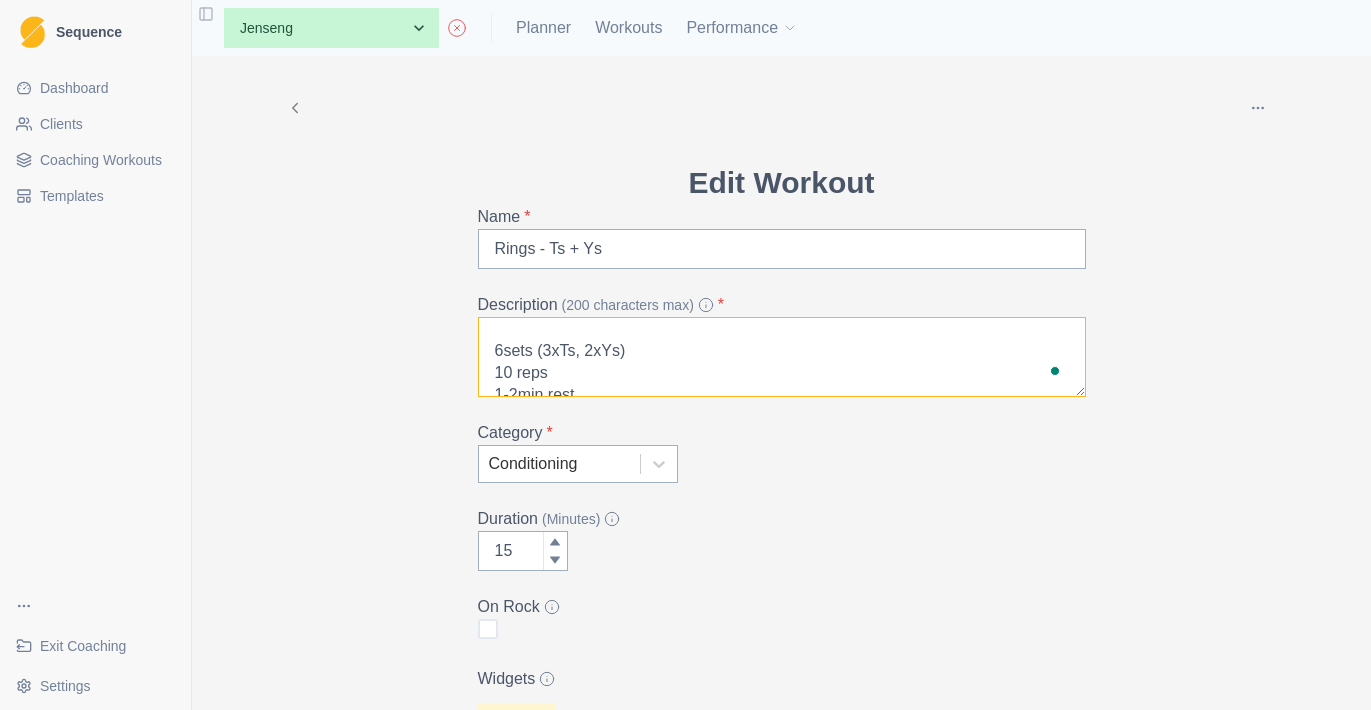 click on "Ts + Ys
6sets (3xTs, 2xYs)
10 reps
1-2min rest
RPE 7-8/10" at bounding box center (782, 357) 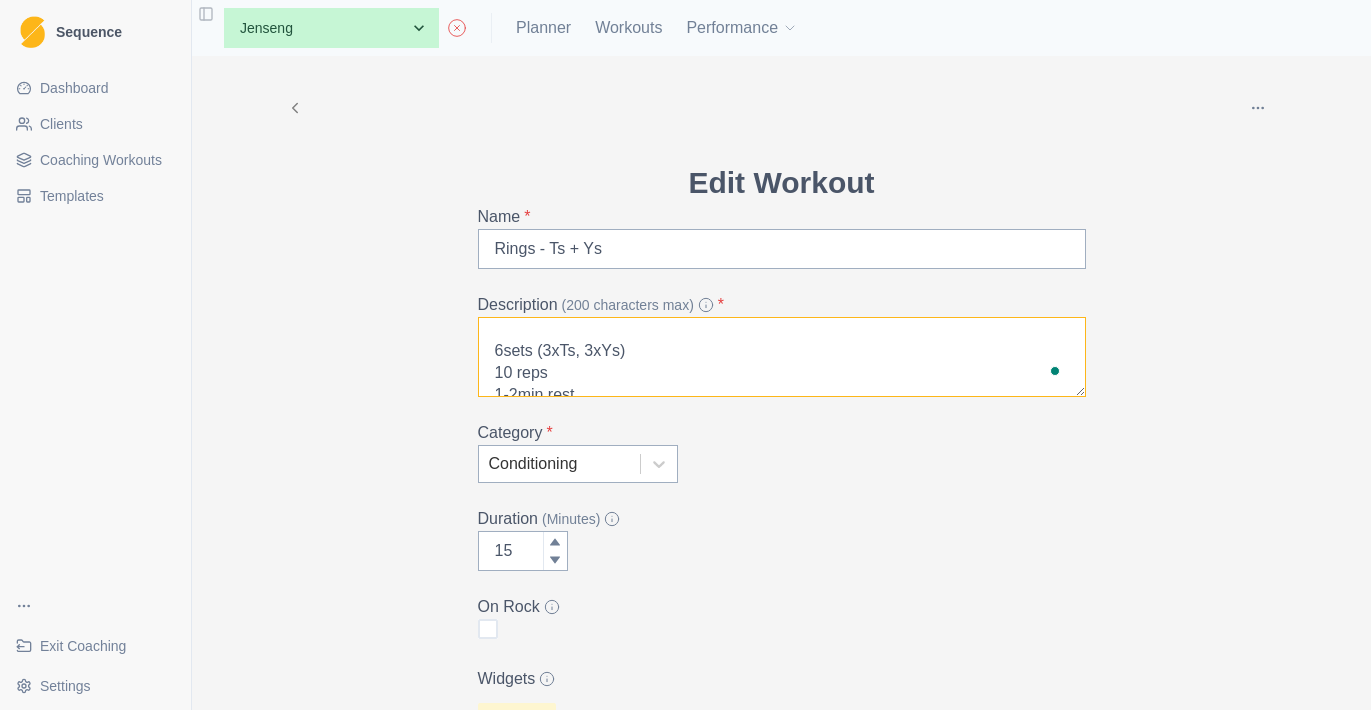 scroll, scrollTop: 58, scrollLeft: 0, axis: vertical 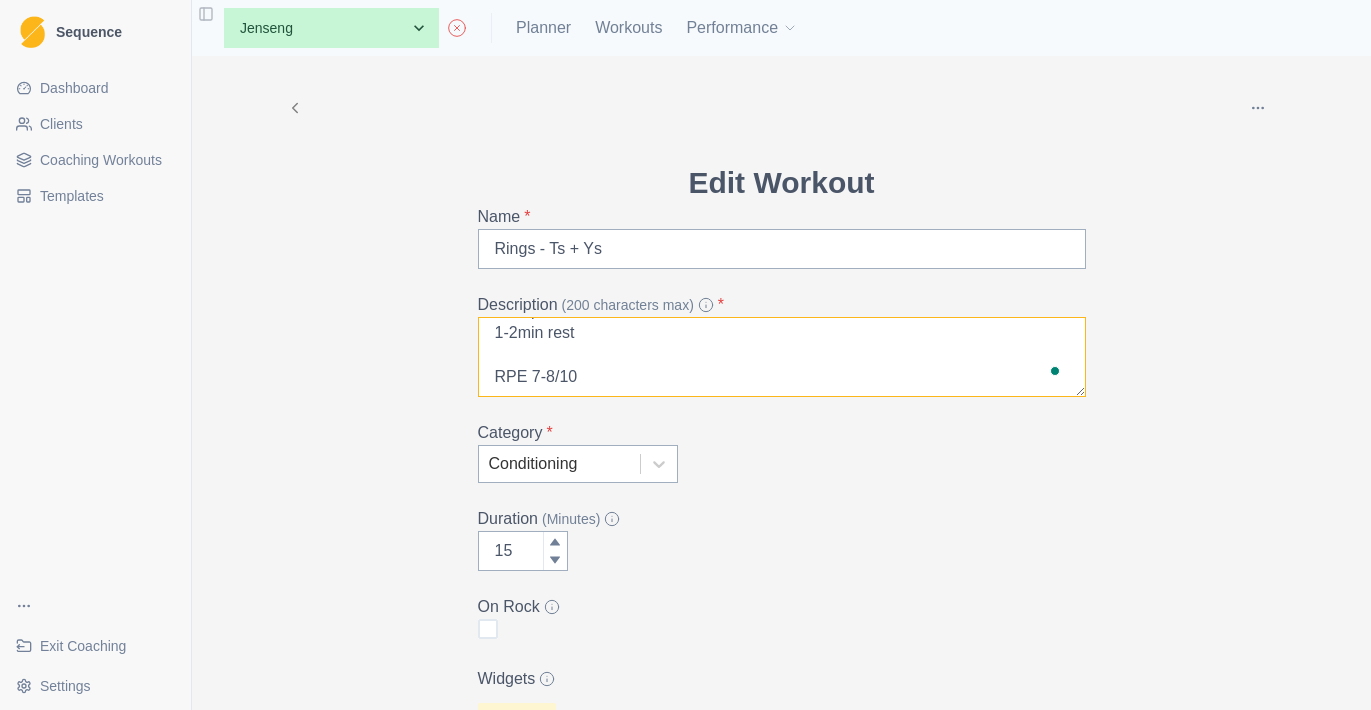 click on "Ts + Ys
6sets (3xTs, 3xYs)
10 reps
1-2min rest
RPE 7-8/10" at bounding box center (782, 357) 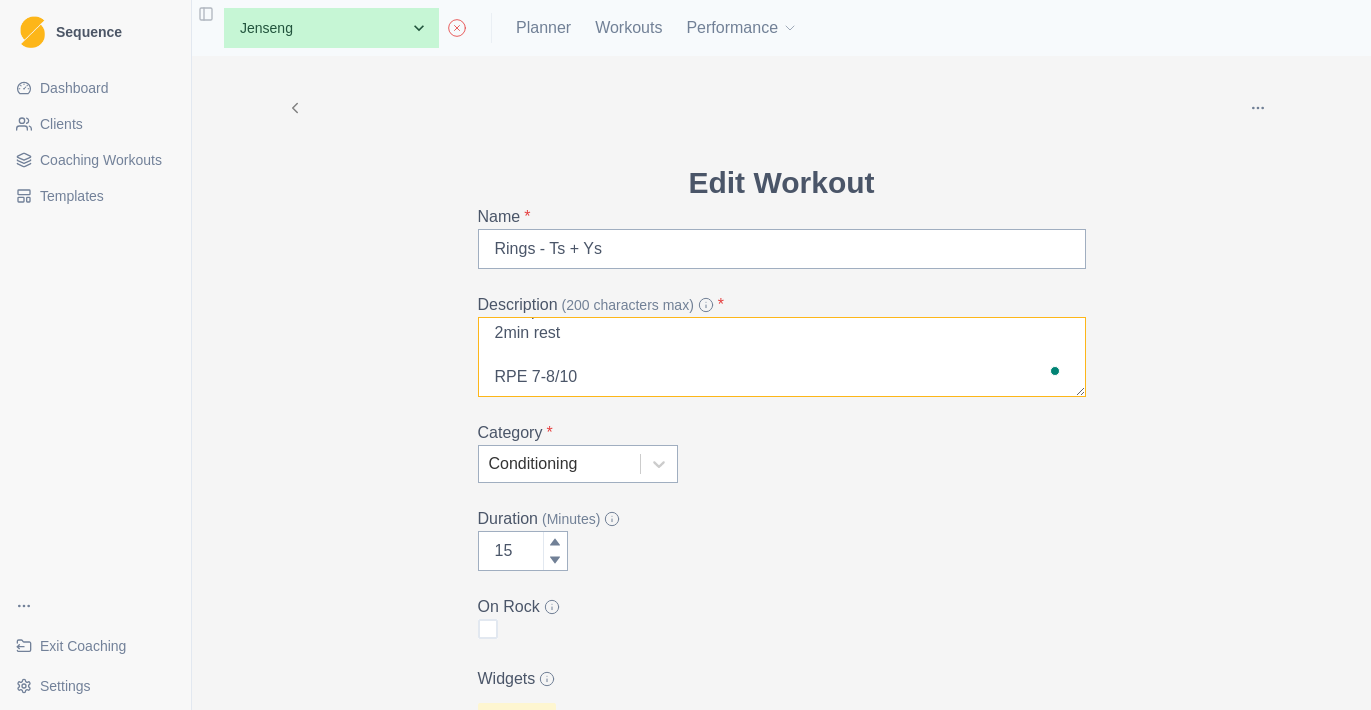 click on "Ts + Ys
6sets (3xTs, 3xYs)
10 reps
2min rest
RPE 7-8/10" at bounding box center (782, 357) 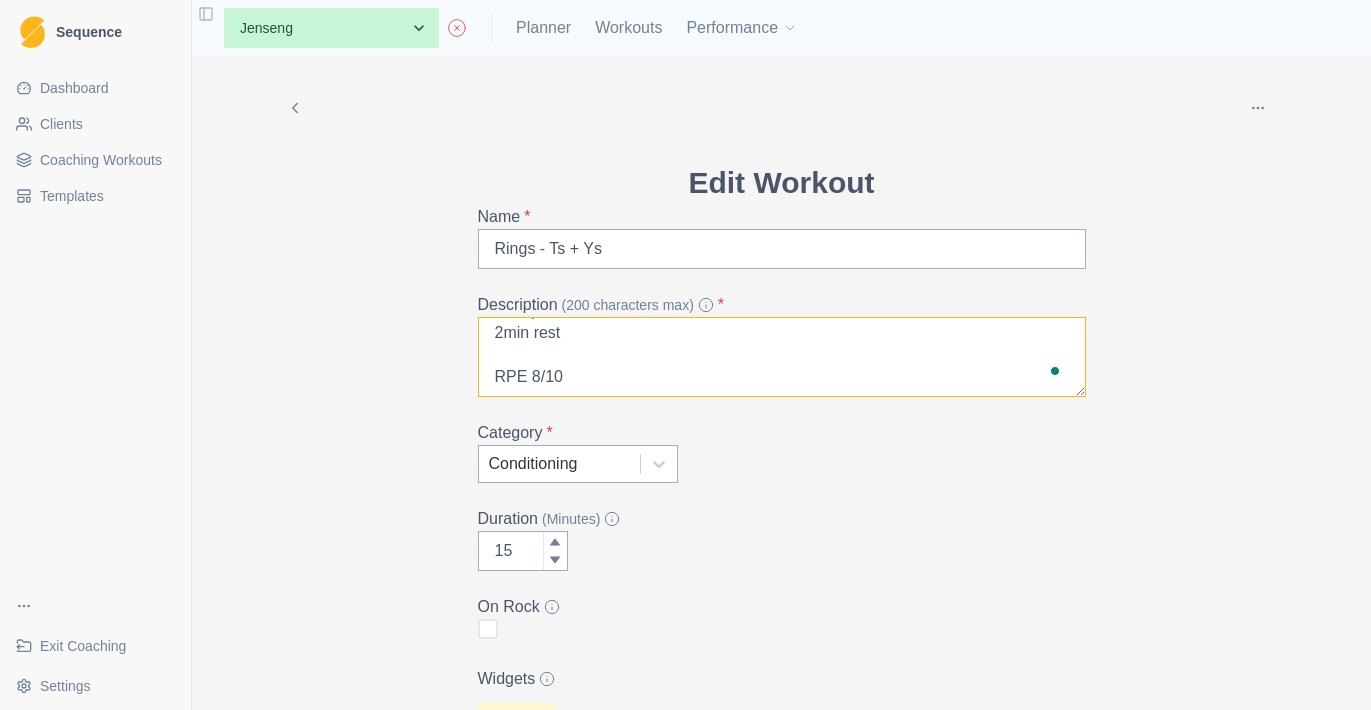 scroll, scrollTop: -1, scrollLeft: 0, axis: vertical 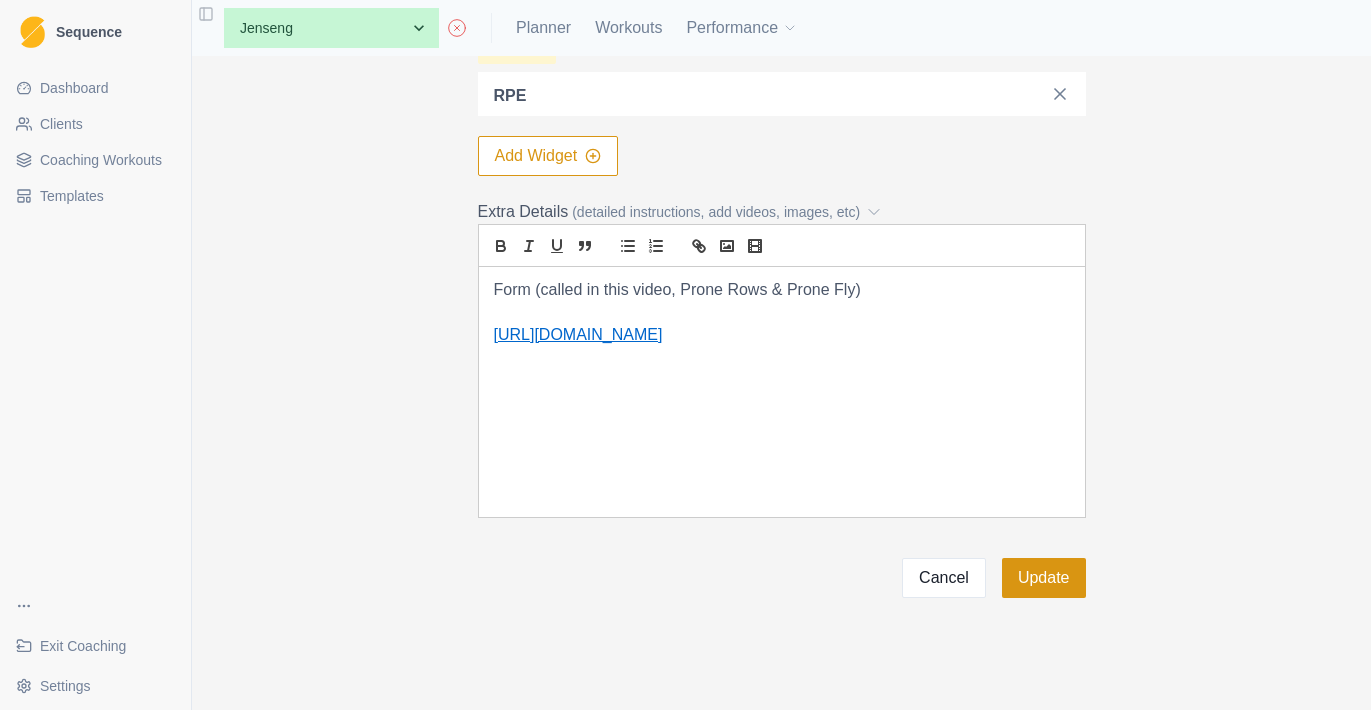 type on "Ts + Ys
6sets (3xTs, 3xYs)
10 reps
2min rest
RPE 8/10" 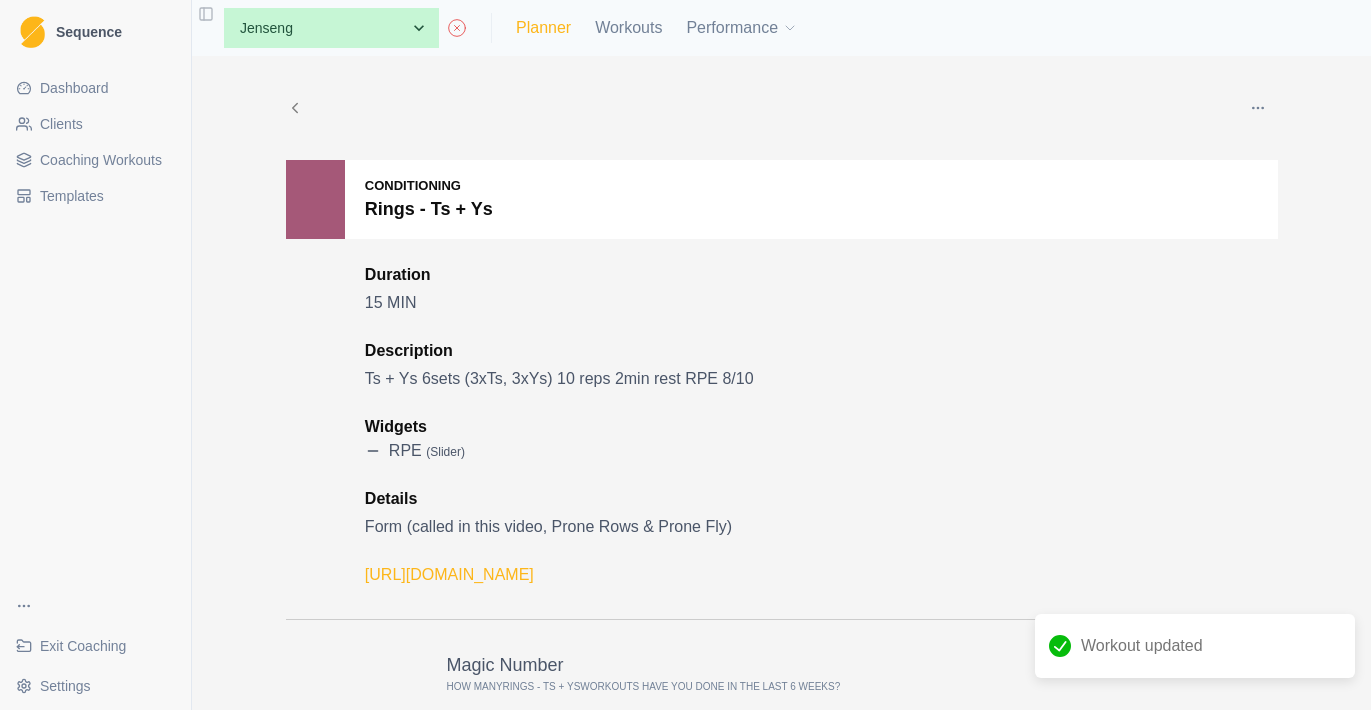 click on "Planner" at bounding box center [543, 28] 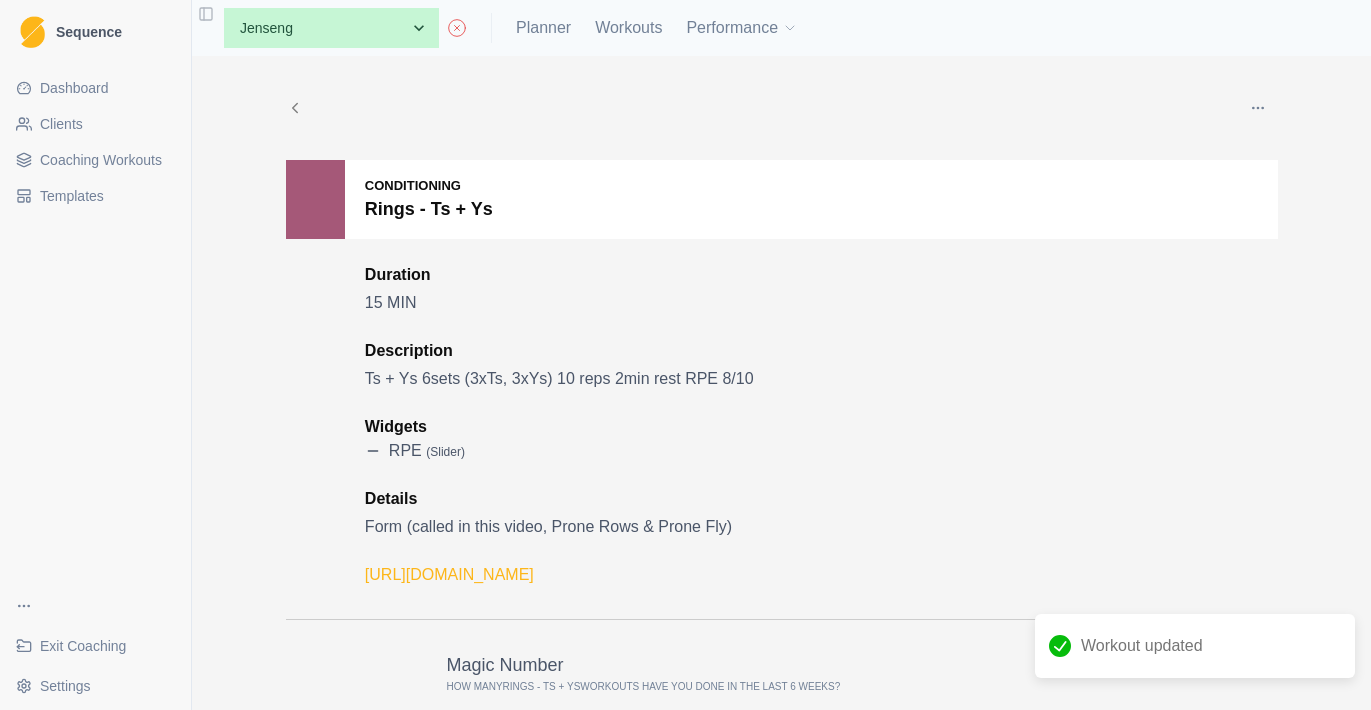 select on "month" 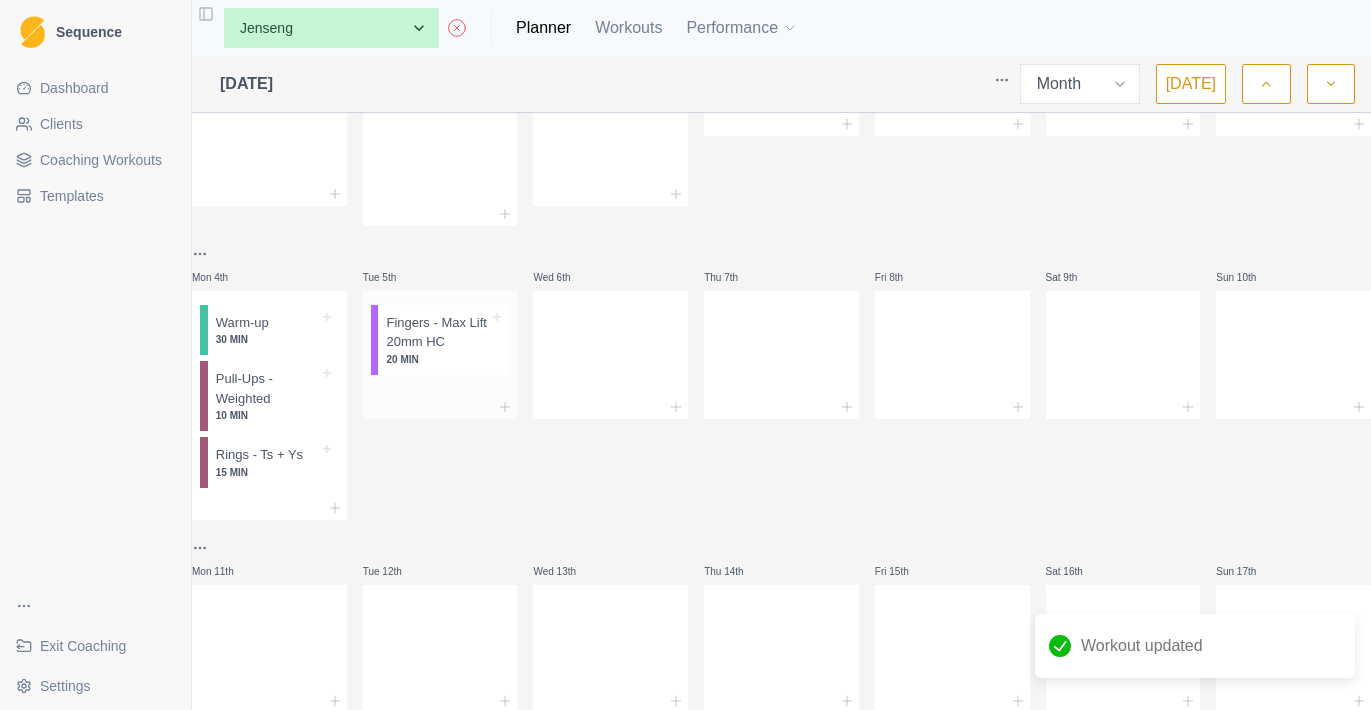 click at bounding box center (440, 407) 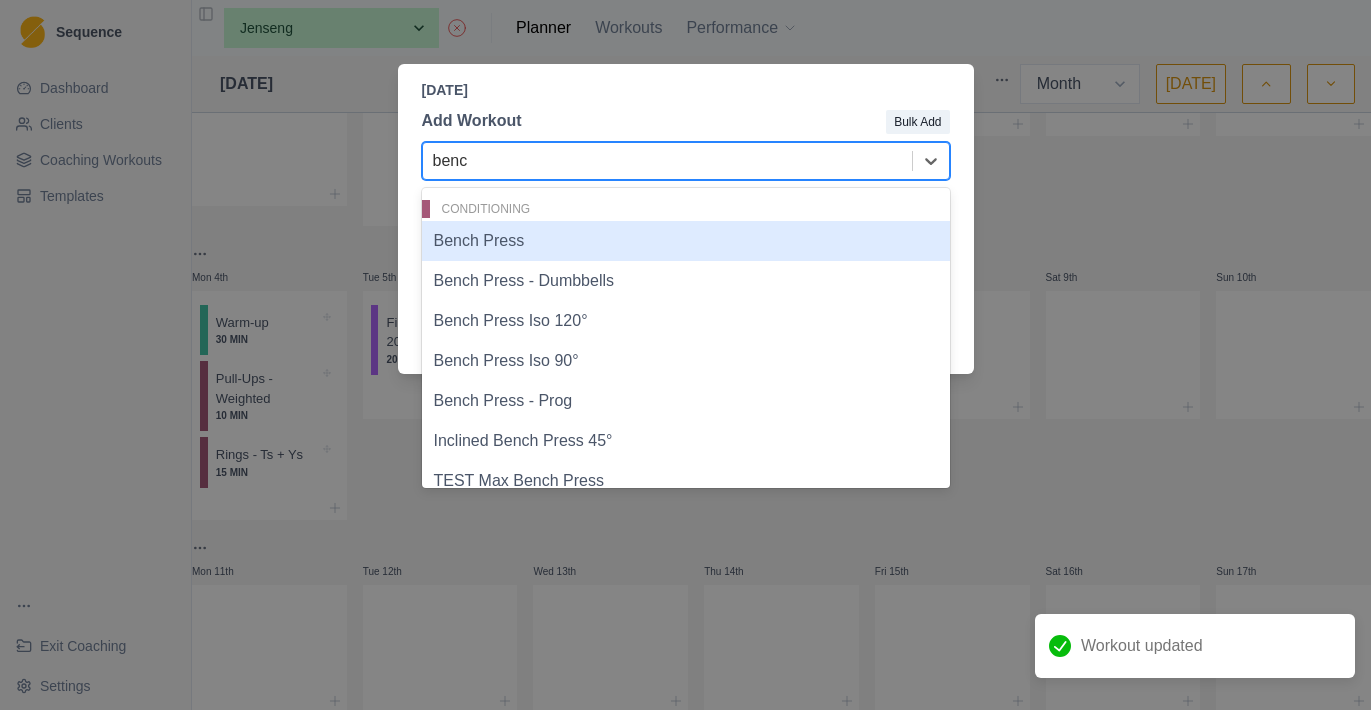 type on "bench" 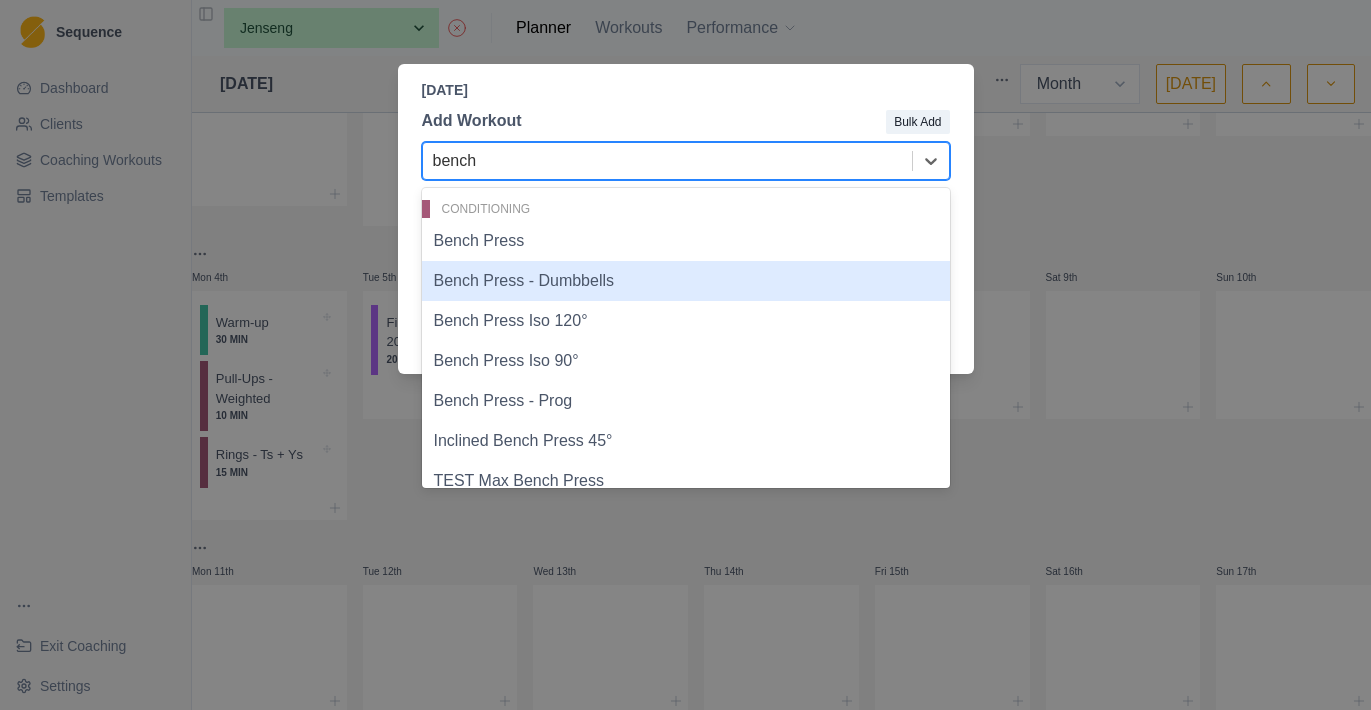 click on "Bench Press - Dumbbells" at bounding box center (686, 281) 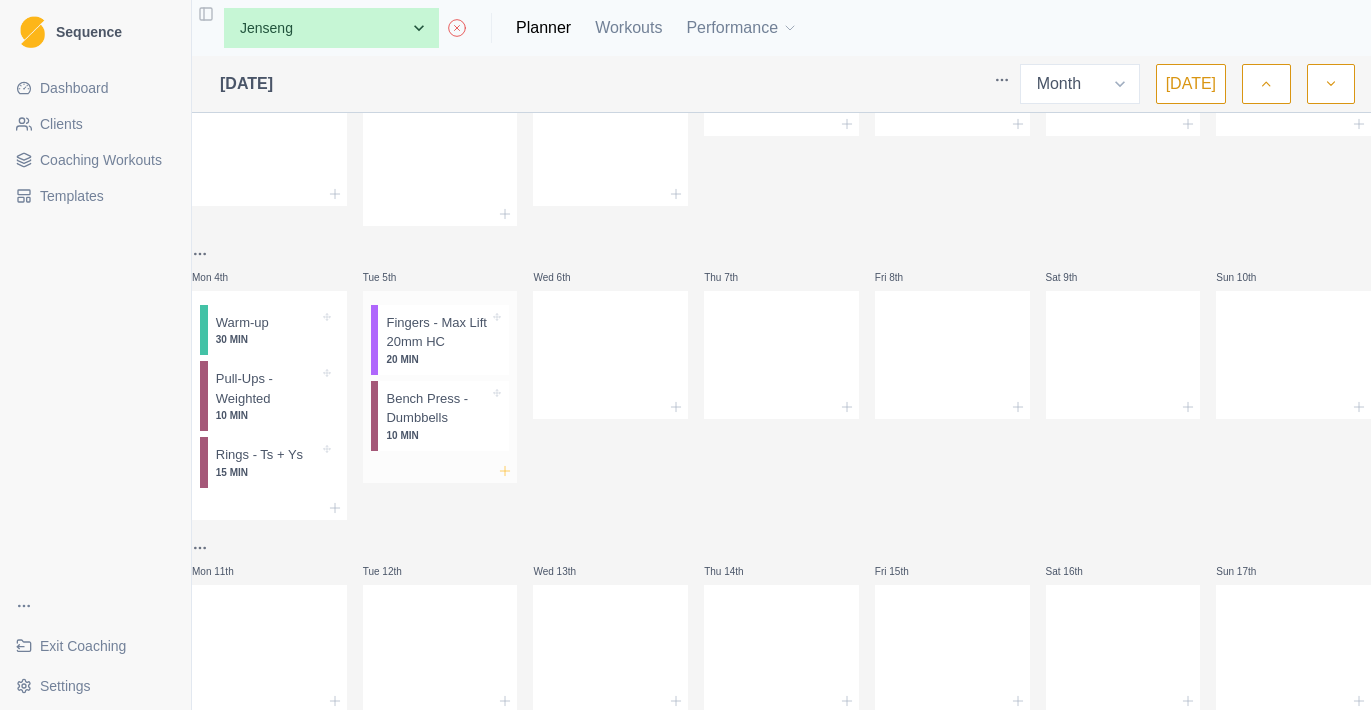 click 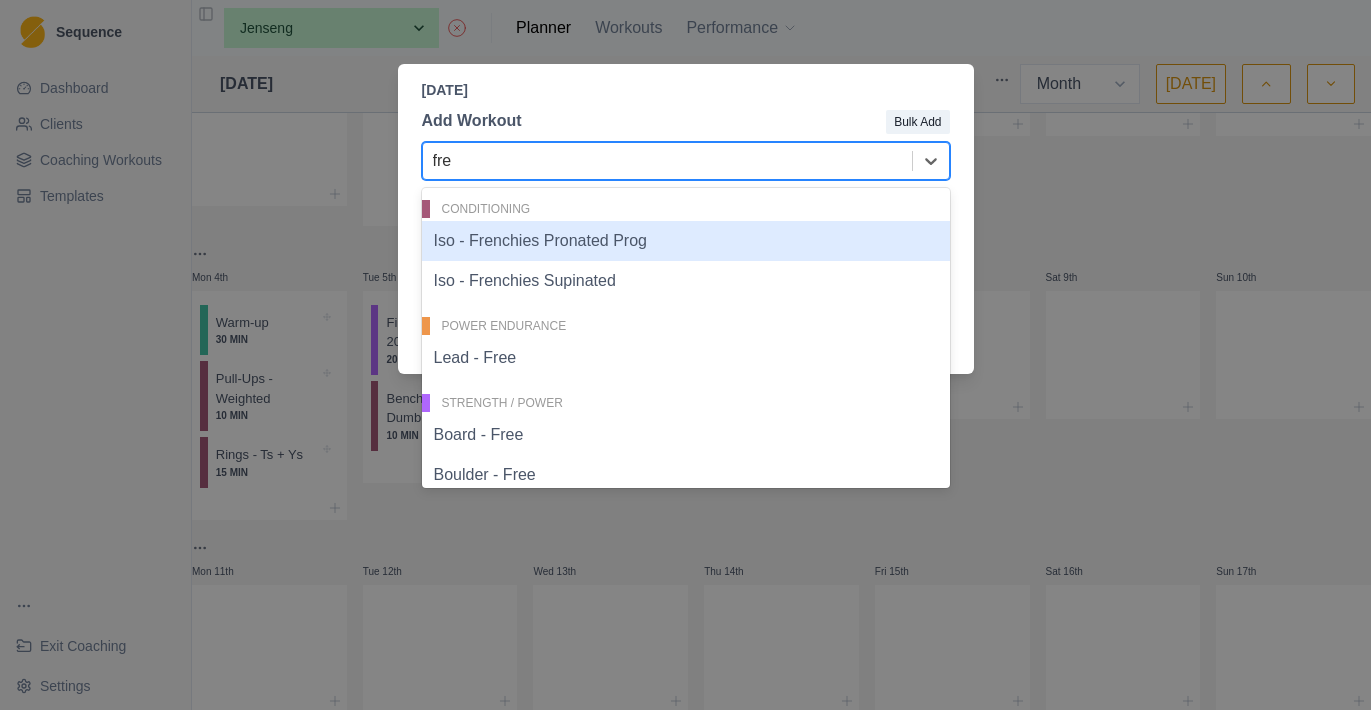 type on "free" 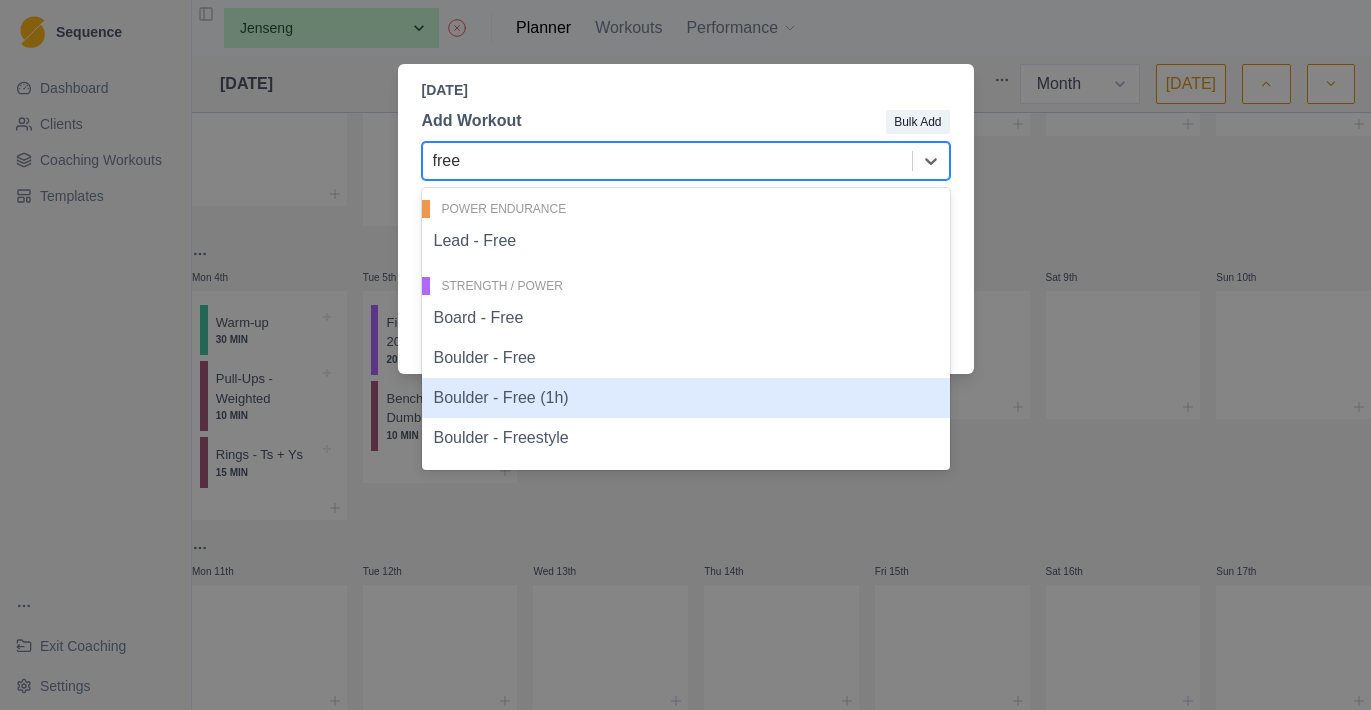 click on "Boulder - Free (1h)" at bounding box center [686, 398] 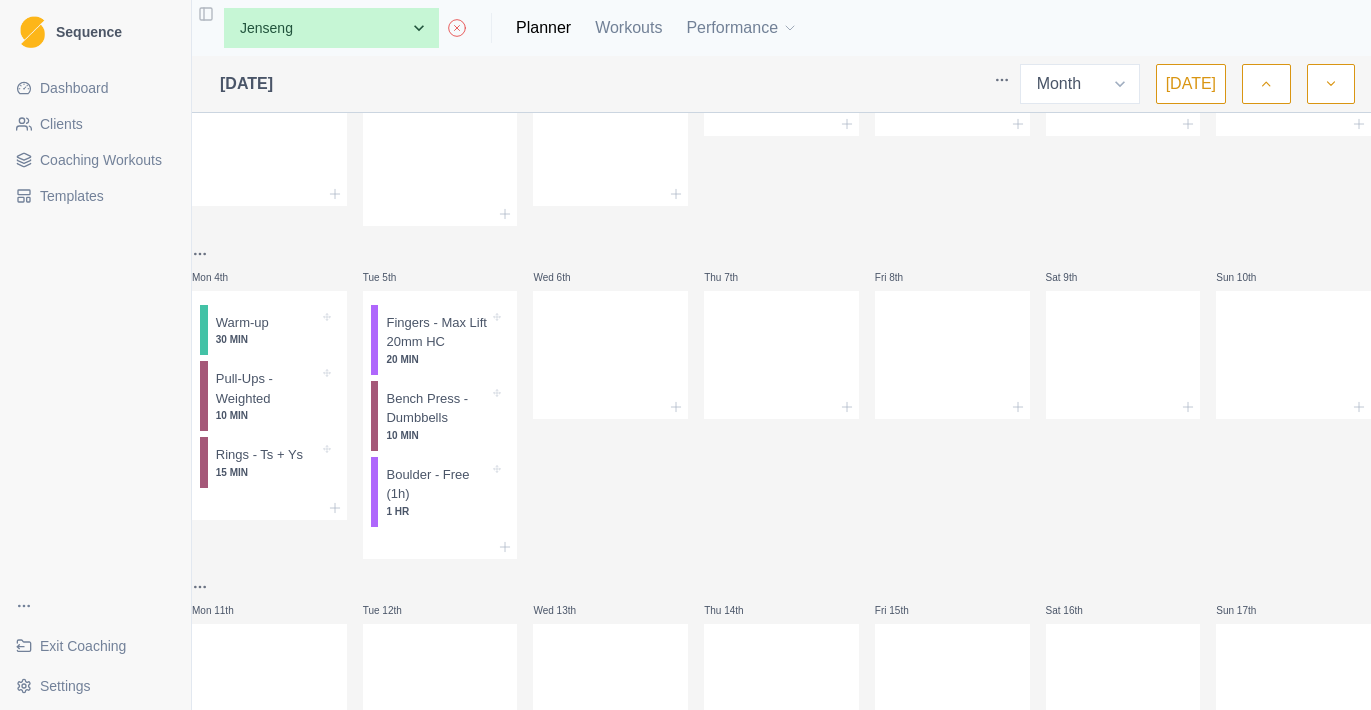 click on "Mon 4th Warm-up 30 MIN Pull-Ups - Weighted 10 MIN Rings - Ts + Ys 15 MIN" at bounding box center [269, 400] 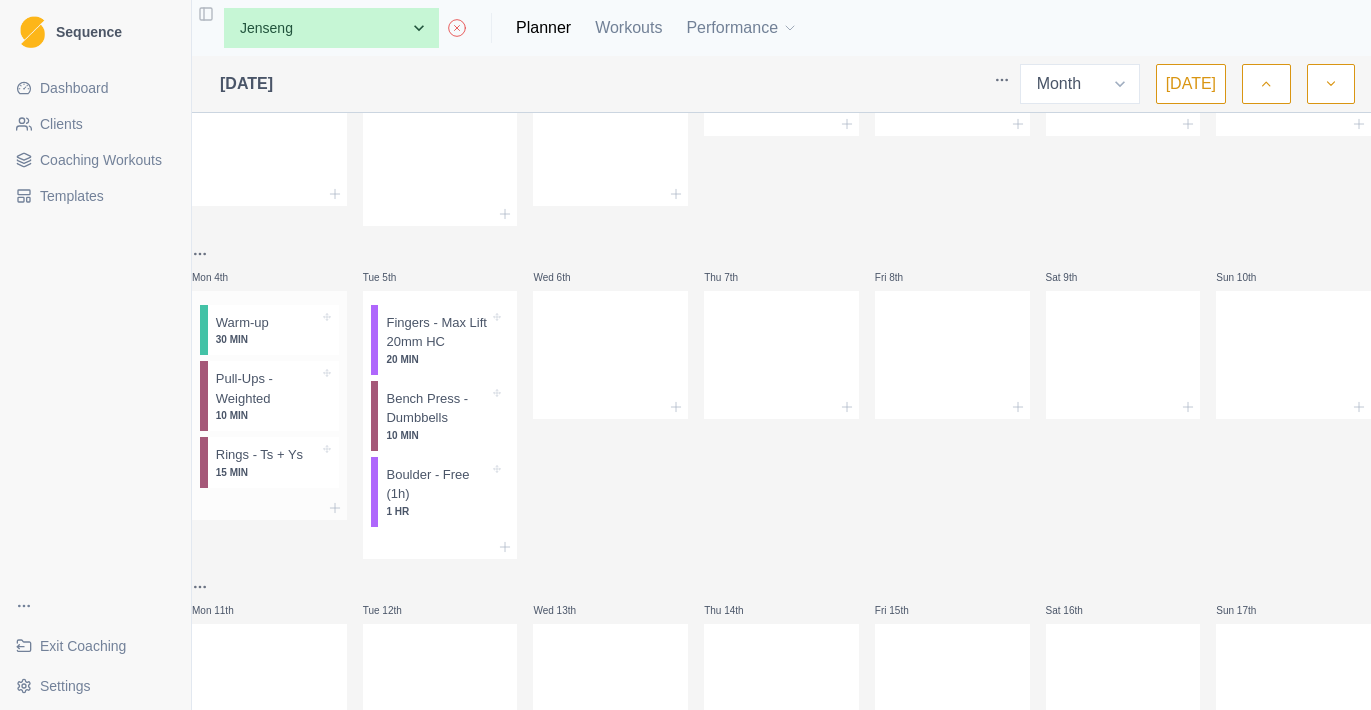 click at bounding box center (269, 508) 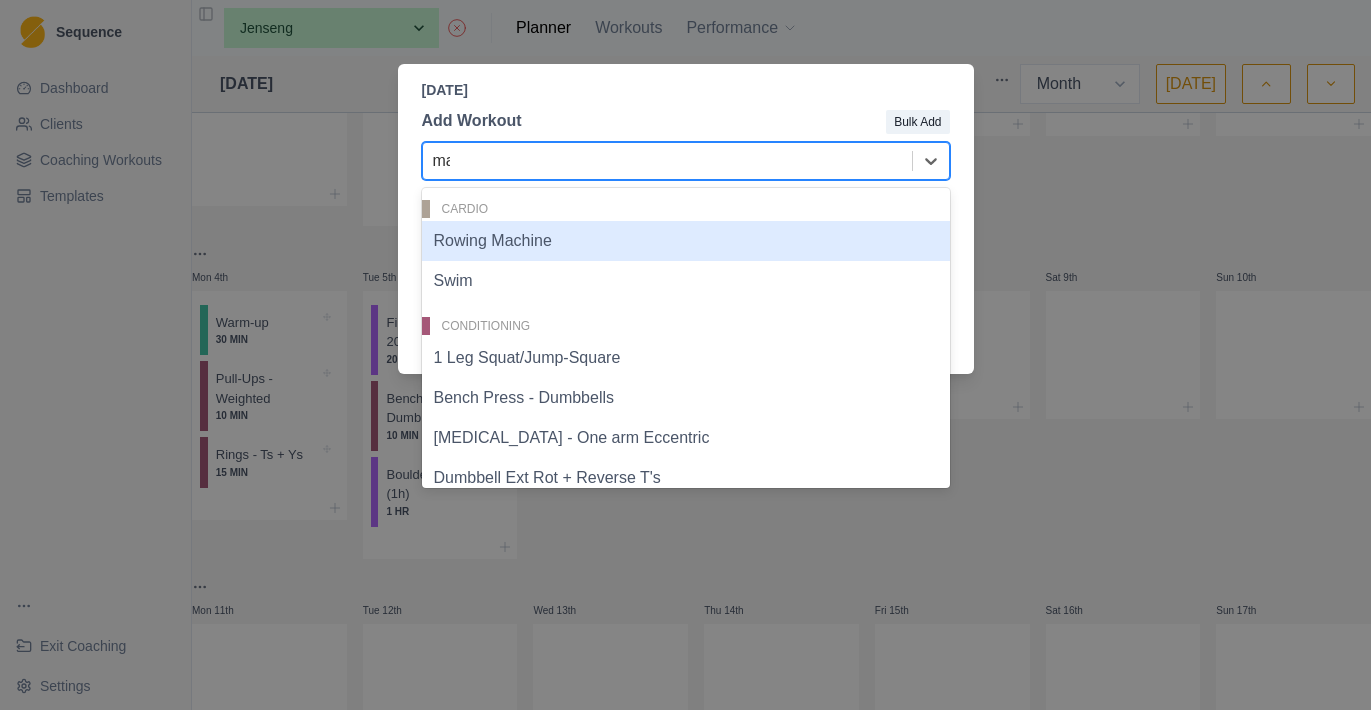 type on "max" 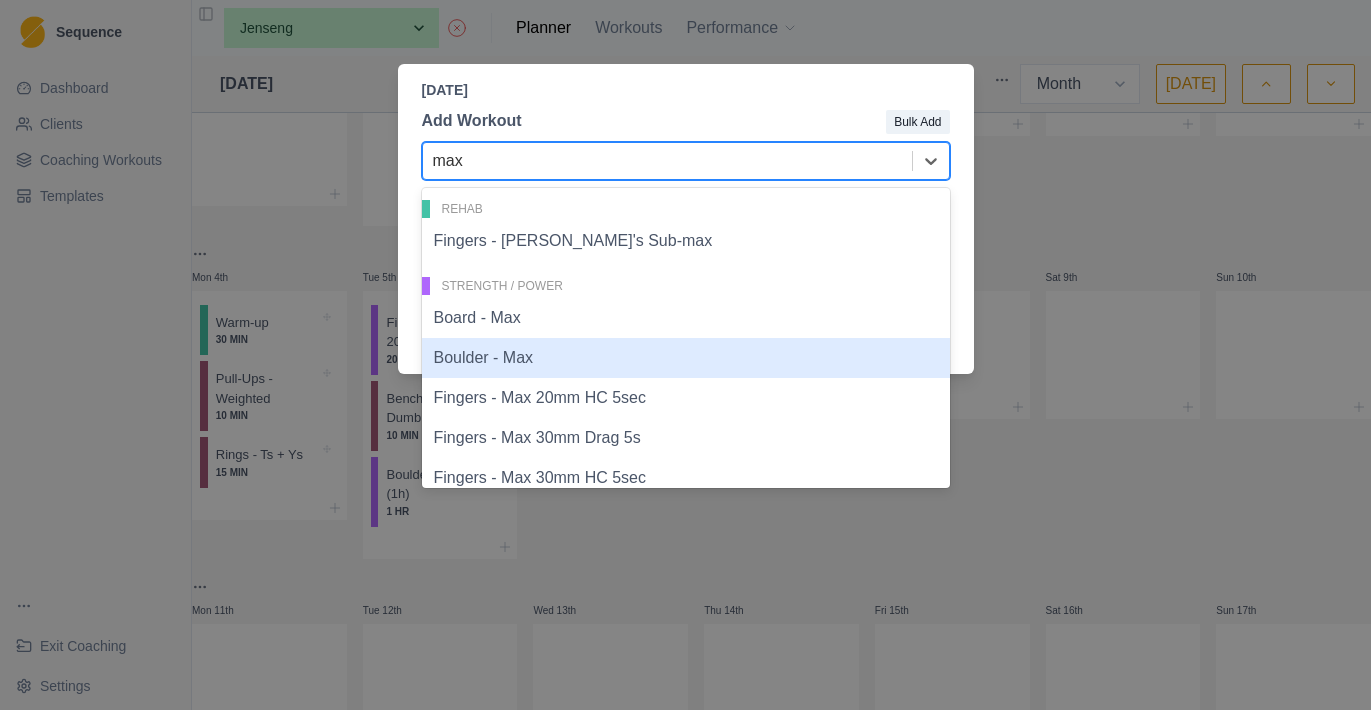 click on "Boulder - Max" at bounding box center (686, 358) 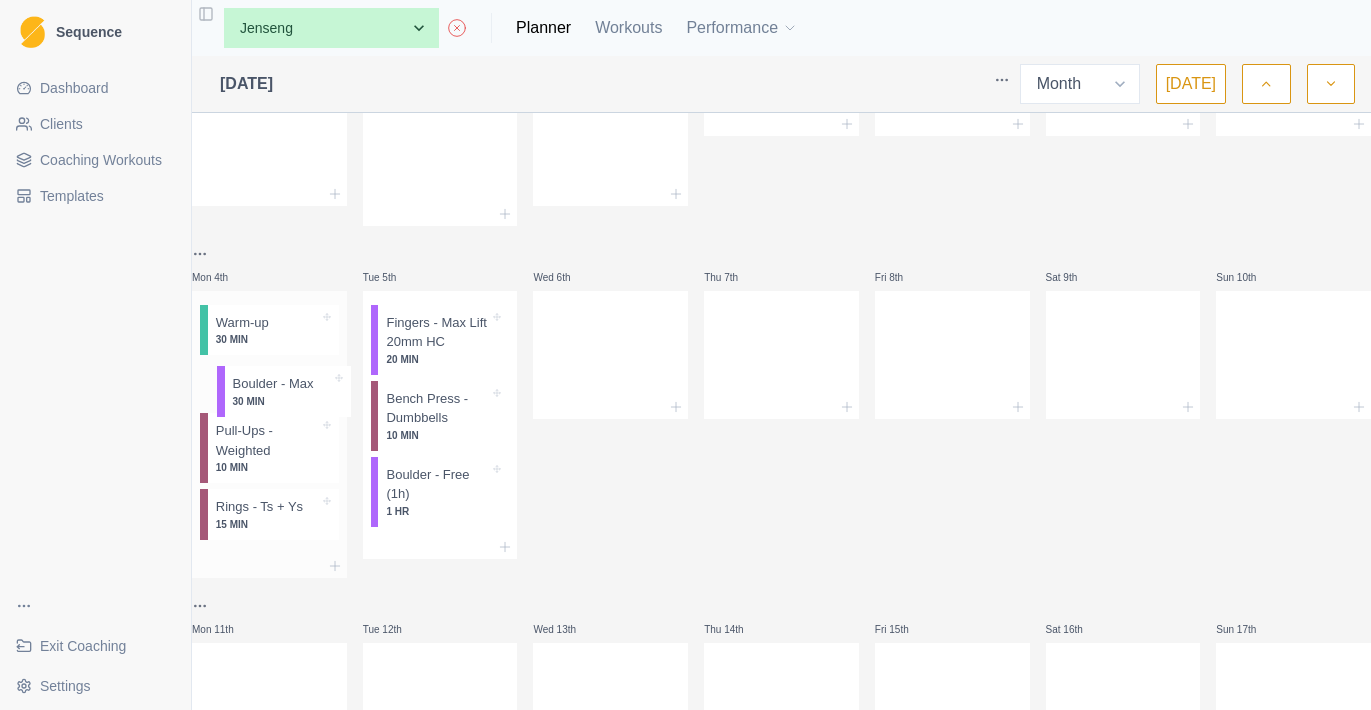 drag, startPoint x: 293, startPoint y: 532, endPoint x: 294, endPoint y: 394, distance: 138.00362 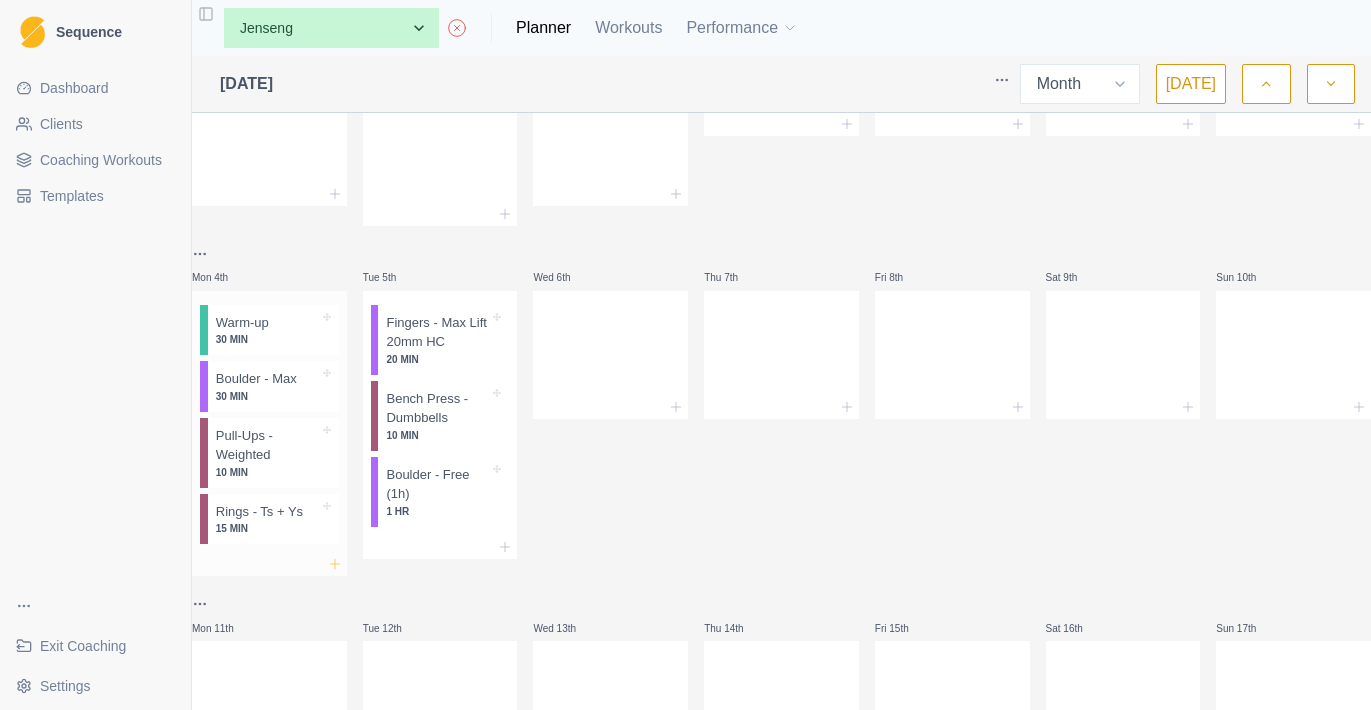 click 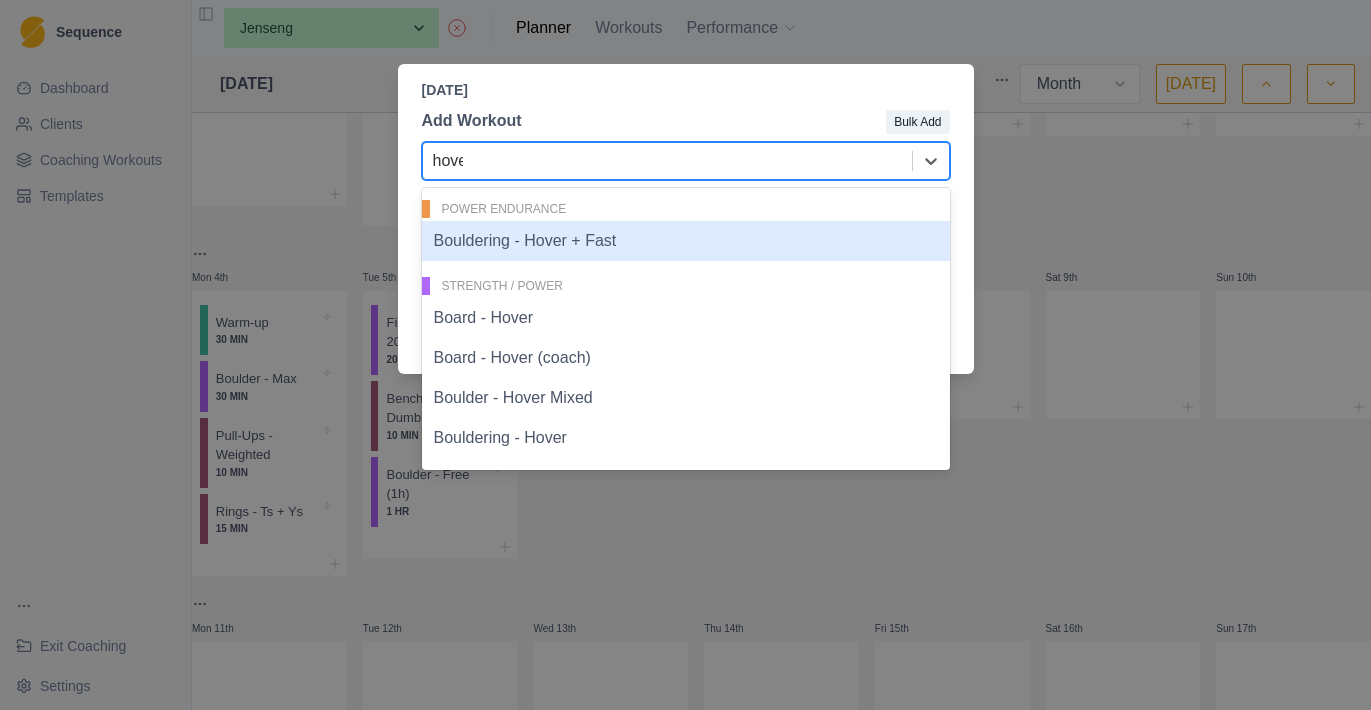 type on "hover" 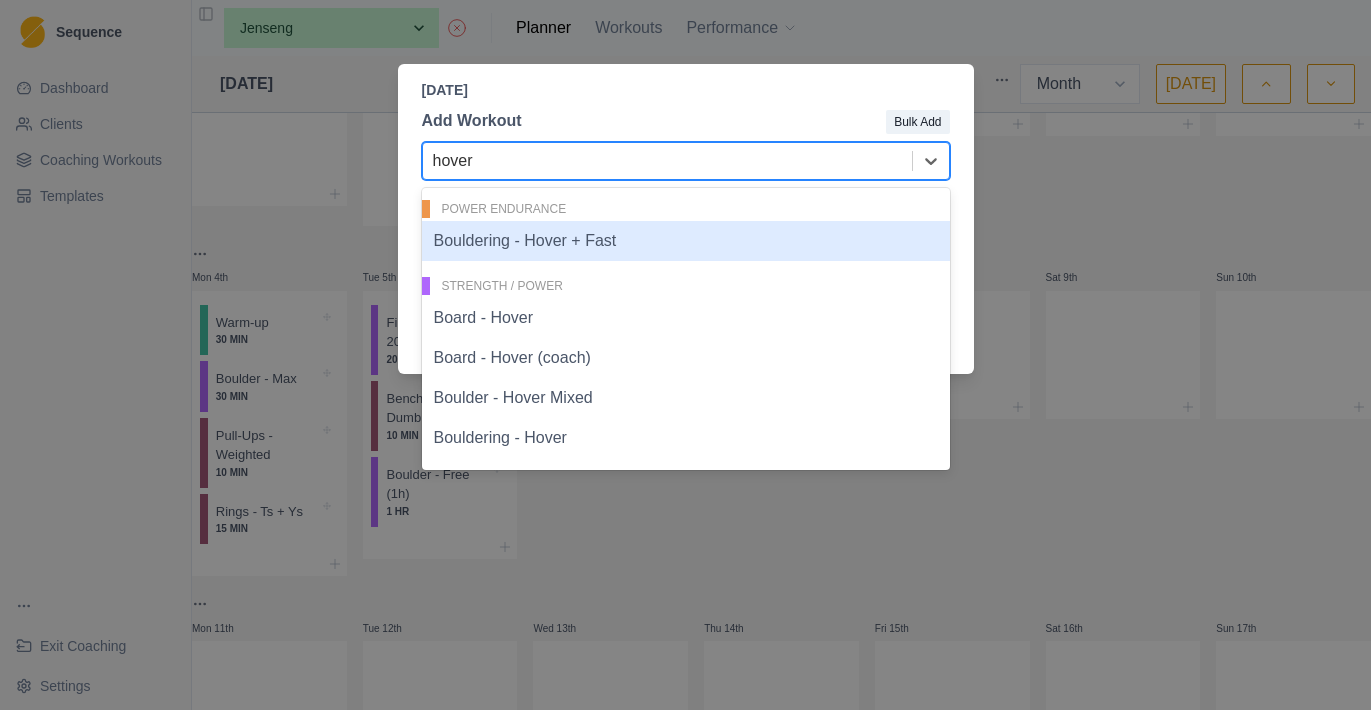 click on "Bouldering - Hover + Fast" at bounding box center (686, 241) 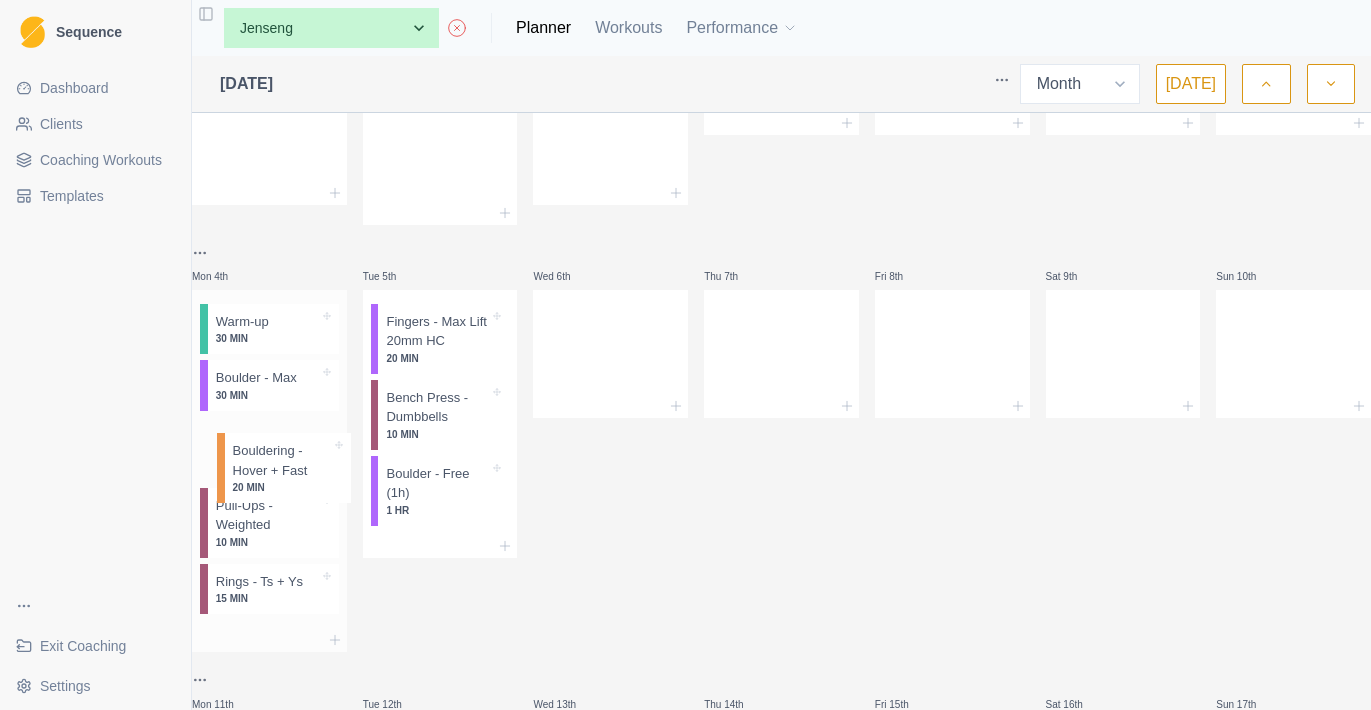 drag, startPoint x: 276, startPoint y: 603, endPoint x: 277, endPoint y: 466, distance: 137.00365 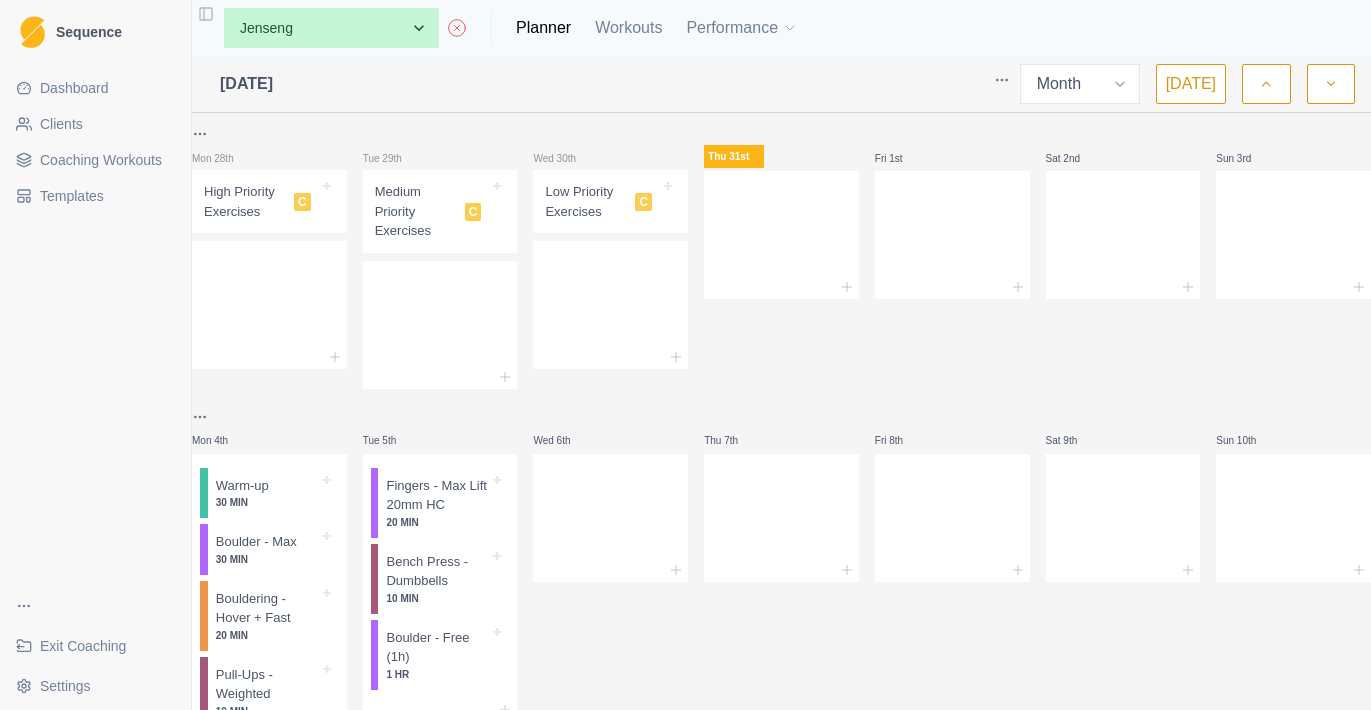 click at bounding box center (1266, 84) 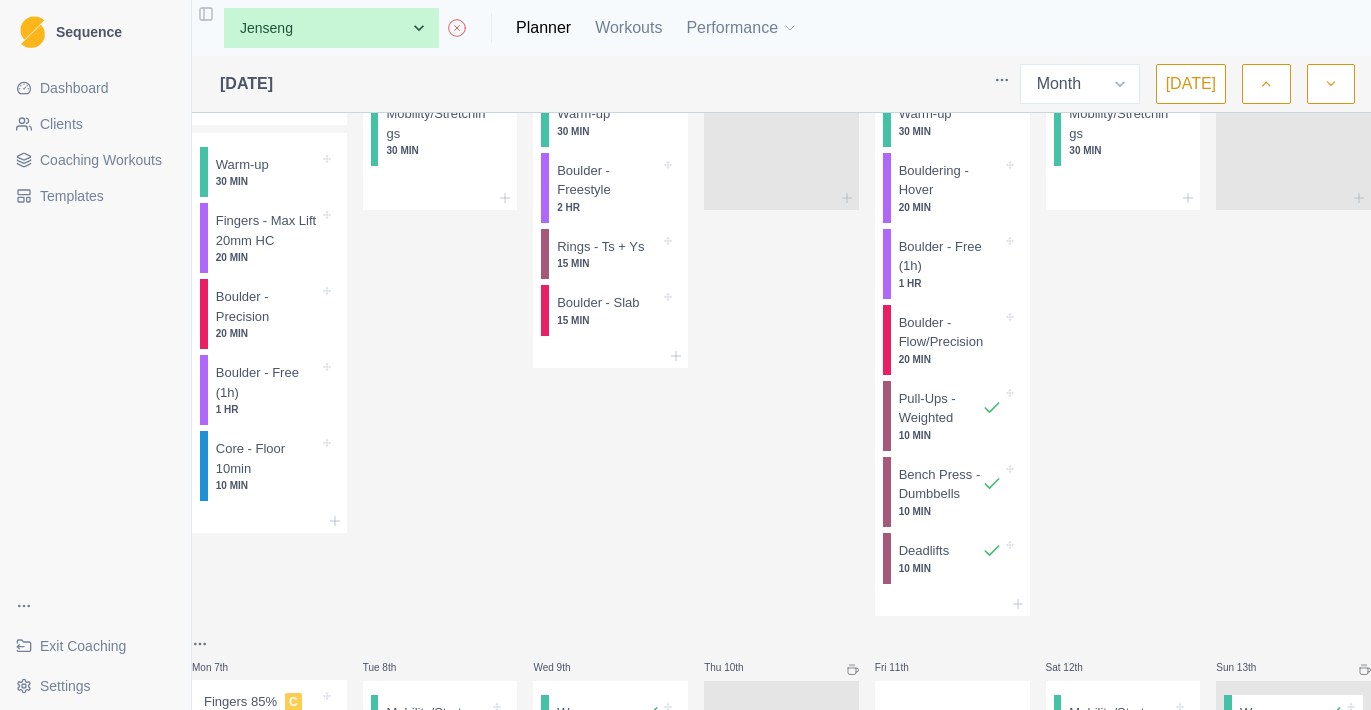 click 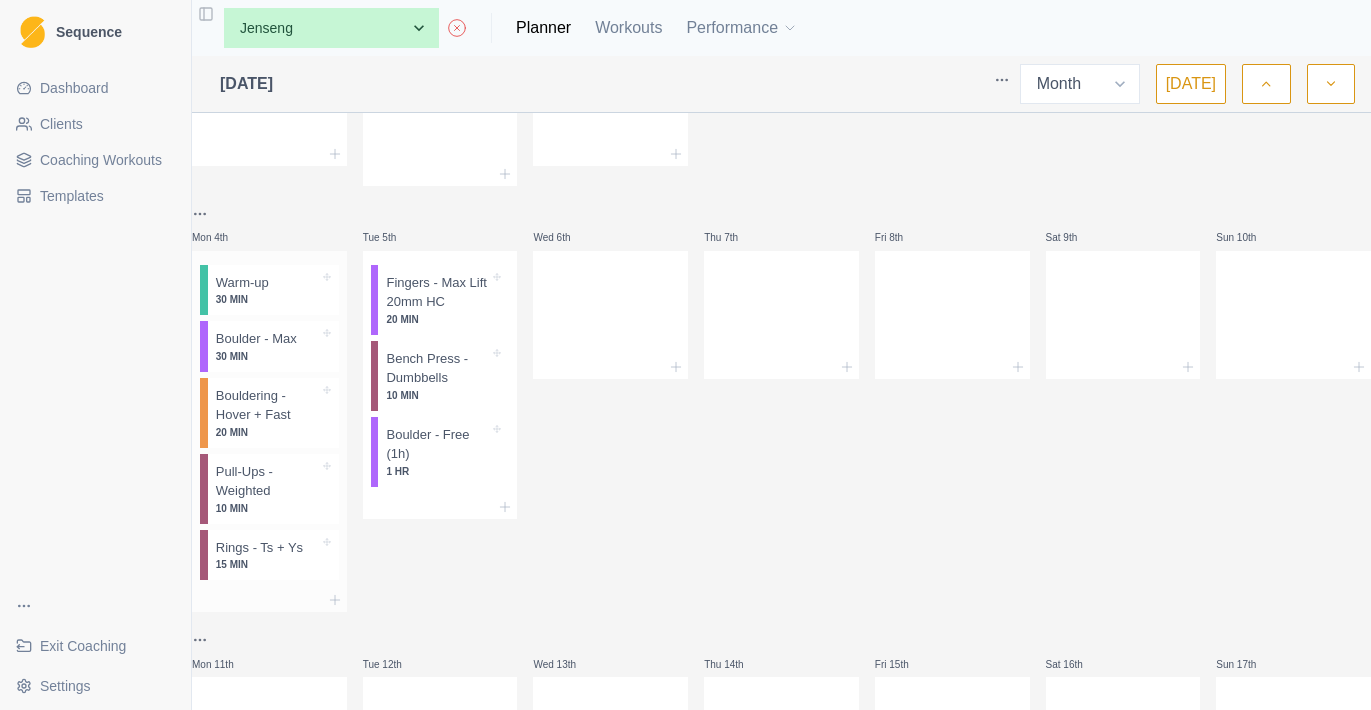 click on "20 MIN" at bounding box center (267, 432) 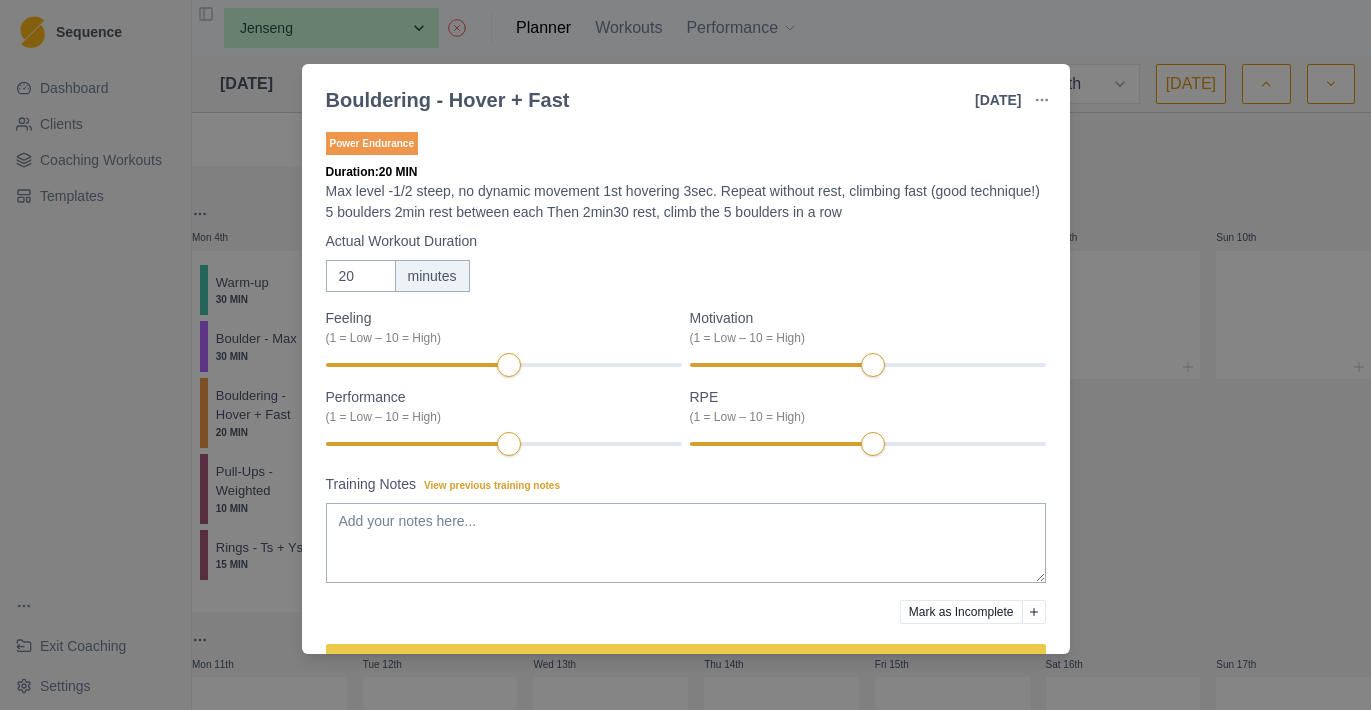click on "Bouldering - Hover + Fast [DATE] Link To Goal View Workout Metrics Edit Original Workout Reschedule Workout Remove From Schedule Power Endurance Duration:  20 MIN Max level -1/2 steep, no dynamic movement
1st hovering 3sec. Repeat without rest, climbing fast (good technique!)
5 boulders
2min rest between each
Then 2min30 rest, climb the 5 boulders in a row Actual Workout Duration 20 minutes Feeling (1 = Low – 10 = High) Motivation (1 = Low – 10 = High) Performance (1 = Low – 10 = High) RPE (1 = Low – 10 = High) Training Notes View previous training notes Mark as Incomplete Complete Workout" at bounding box center (685, 355) 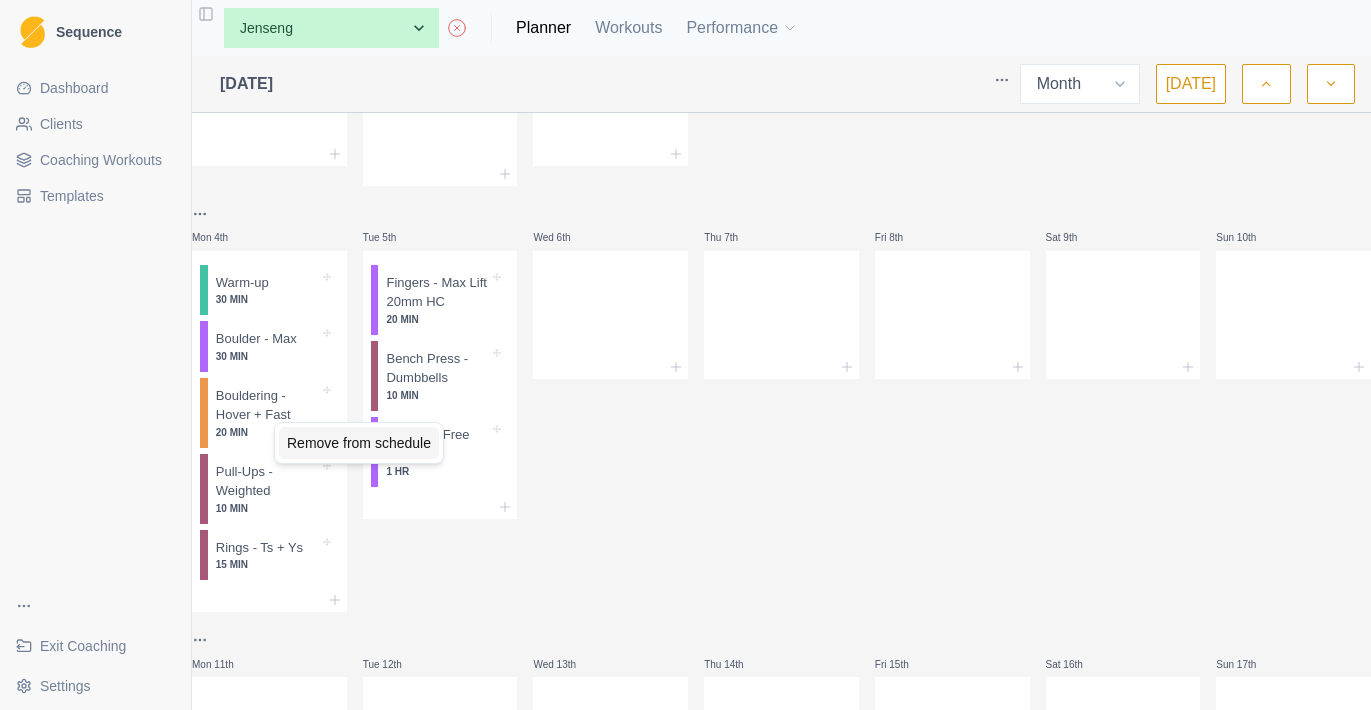 click on "Remove from schedule" at bounding box center [359, 443] 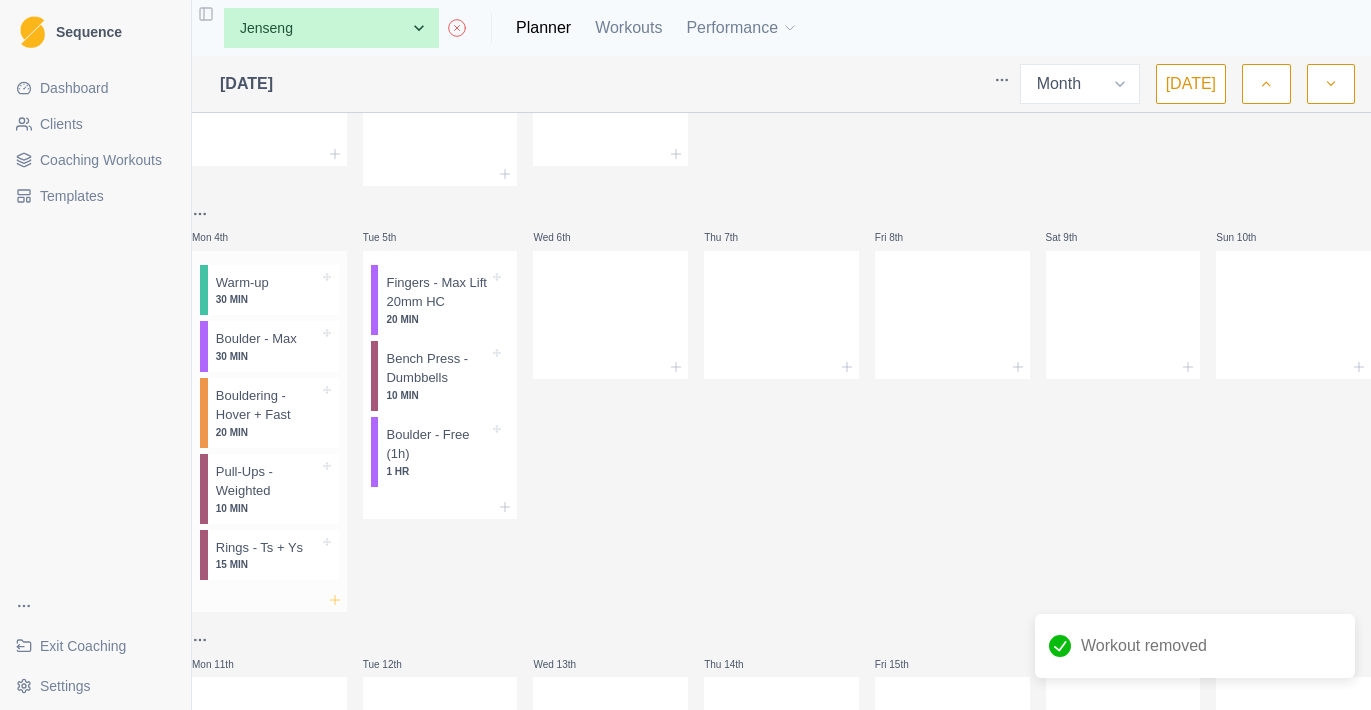 click 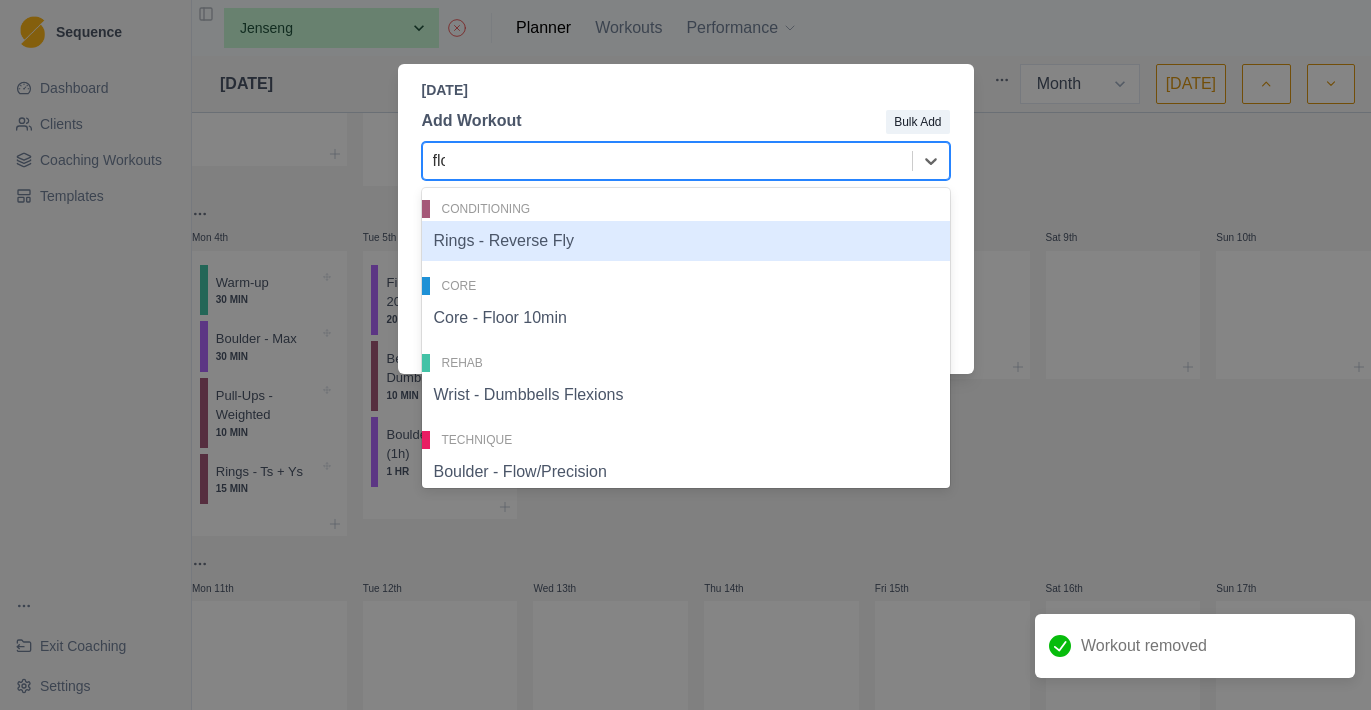type on "flow" 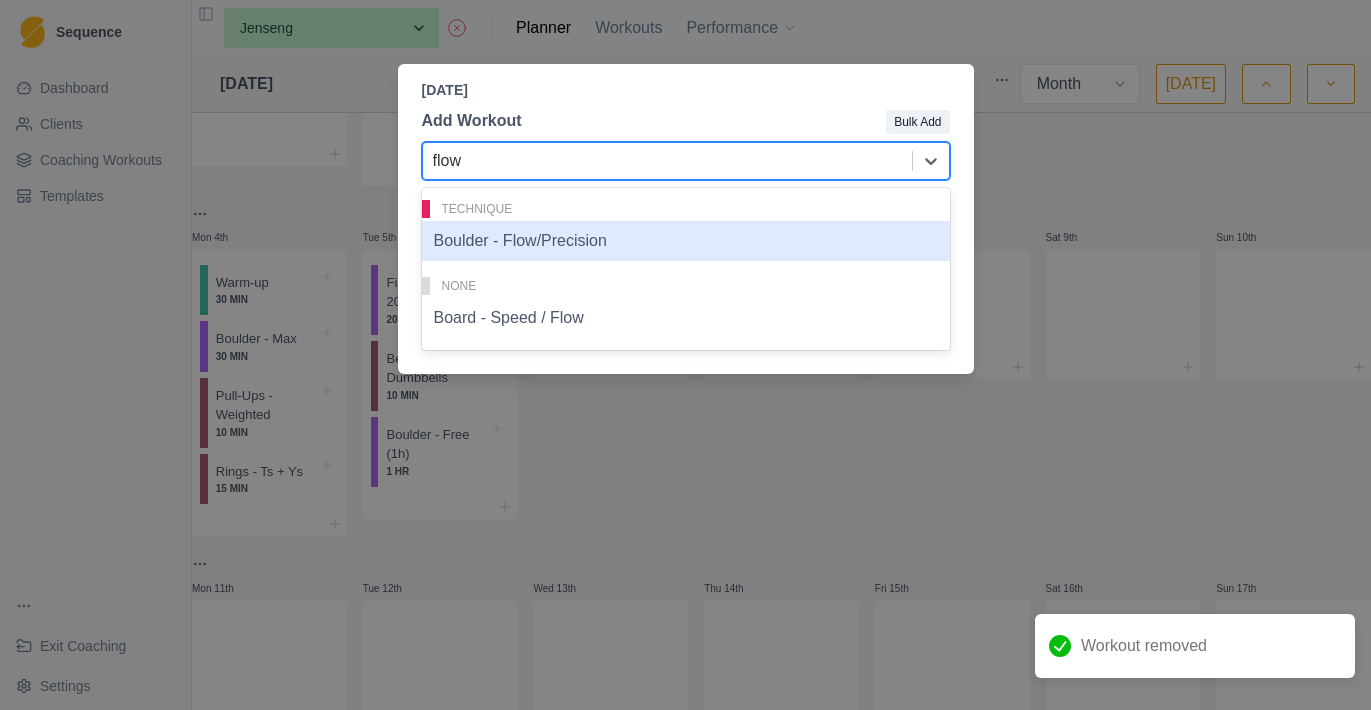 click on "Boulder - Flow/Precision" at bounding box center [686, 241] 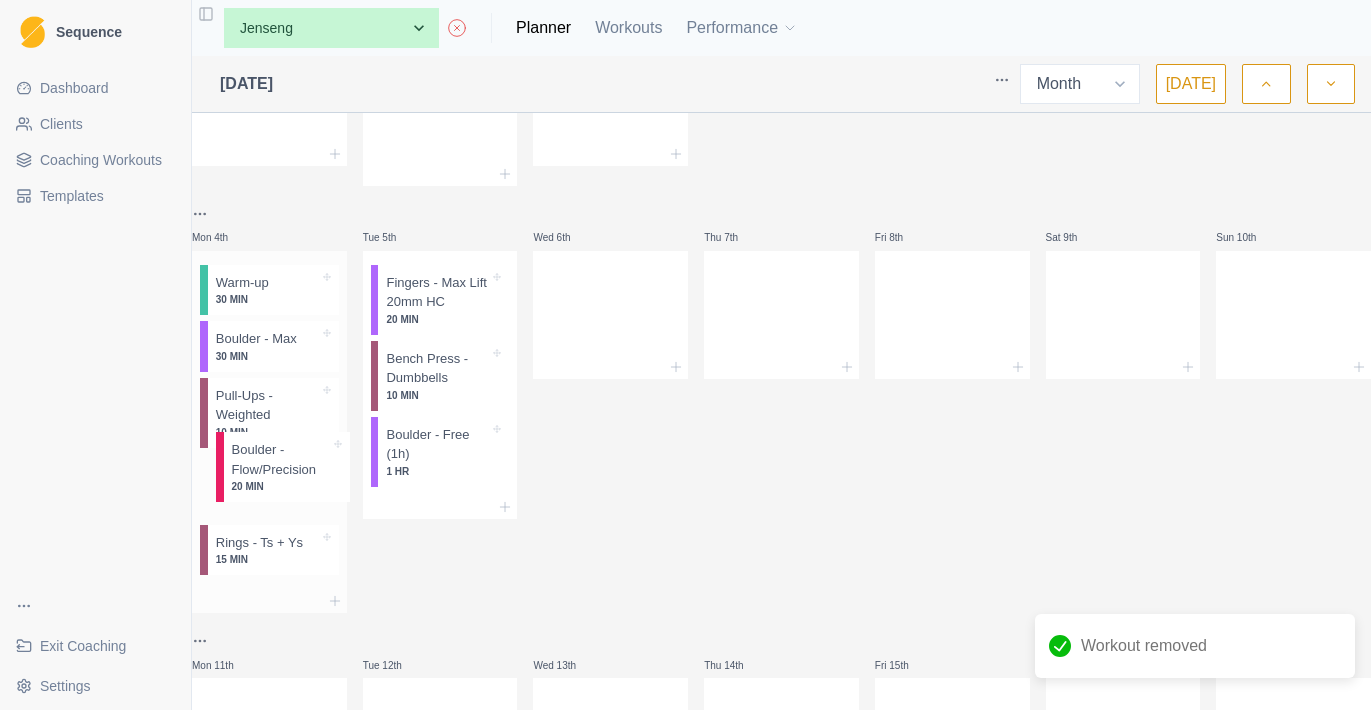 scroll, scrollTop: 204, scrollLeft: 0, axis: vertical 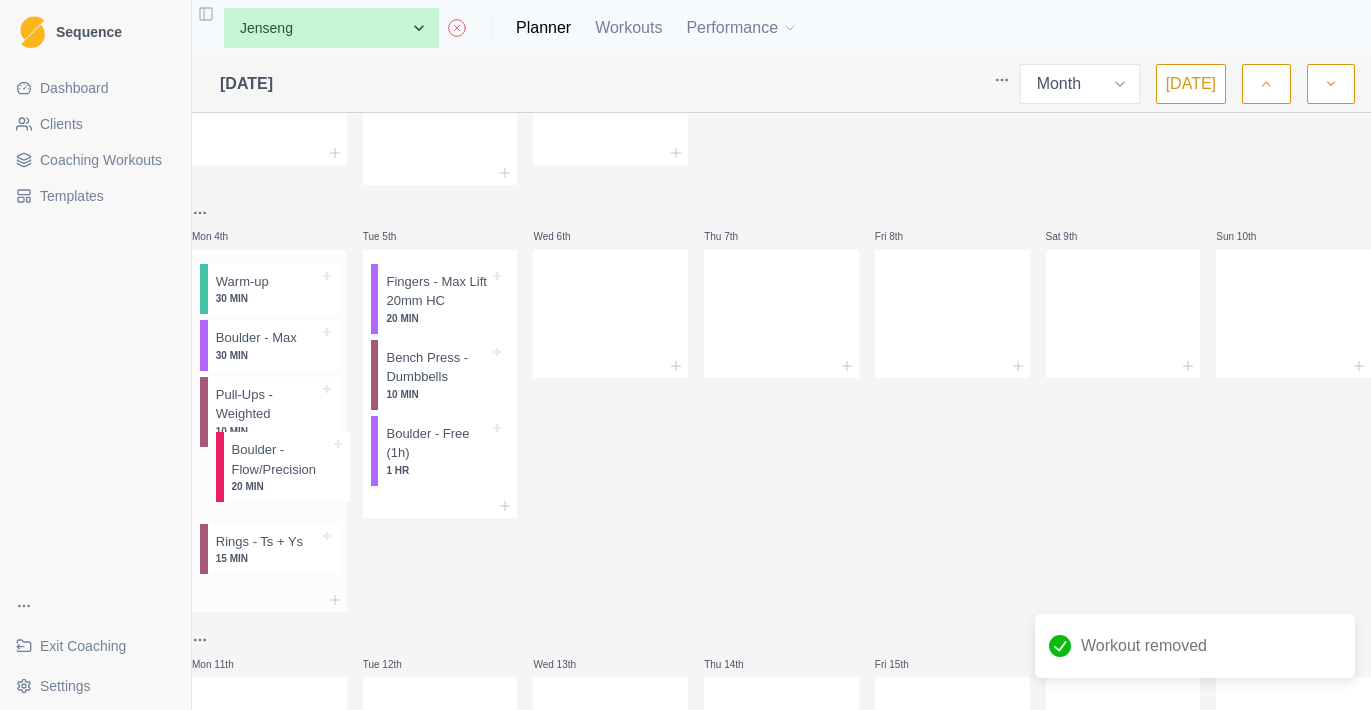 drag, startPoint x: 301, startPoint y: 560, endPoint x: 301, endPoint y: 424, distance: 136 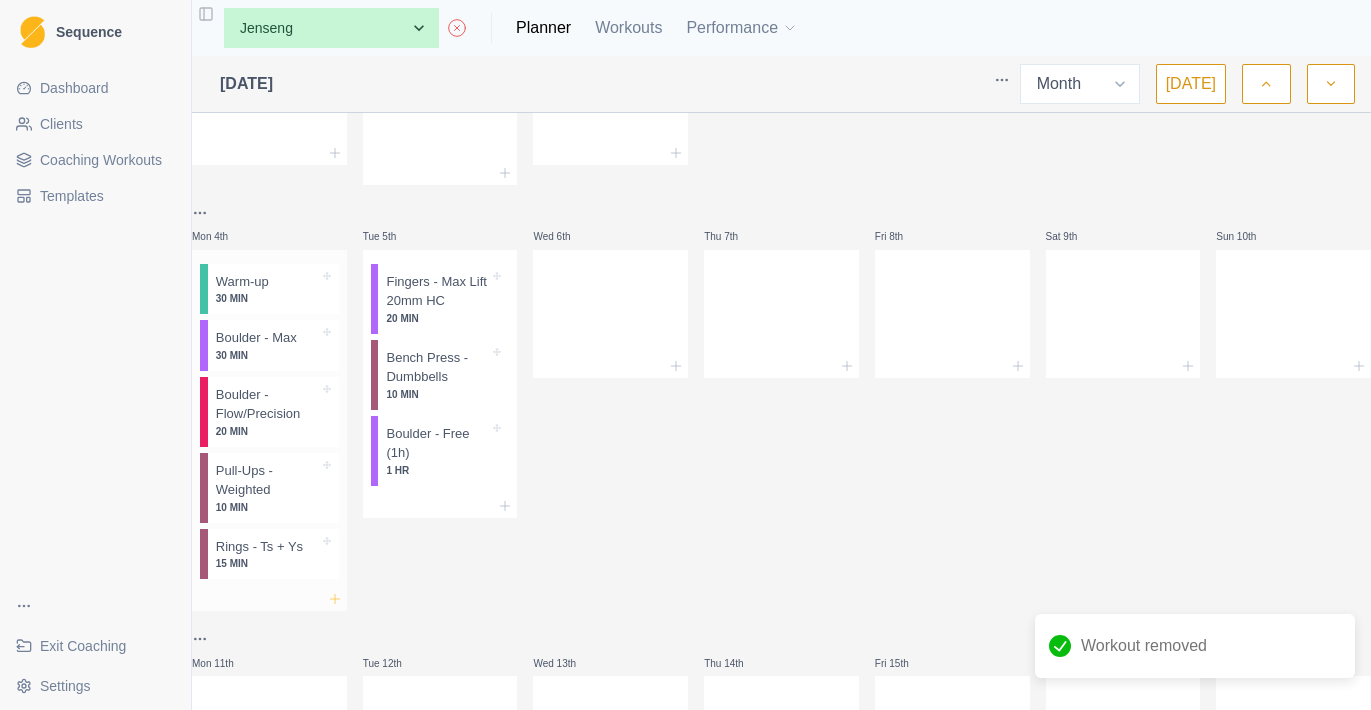 click 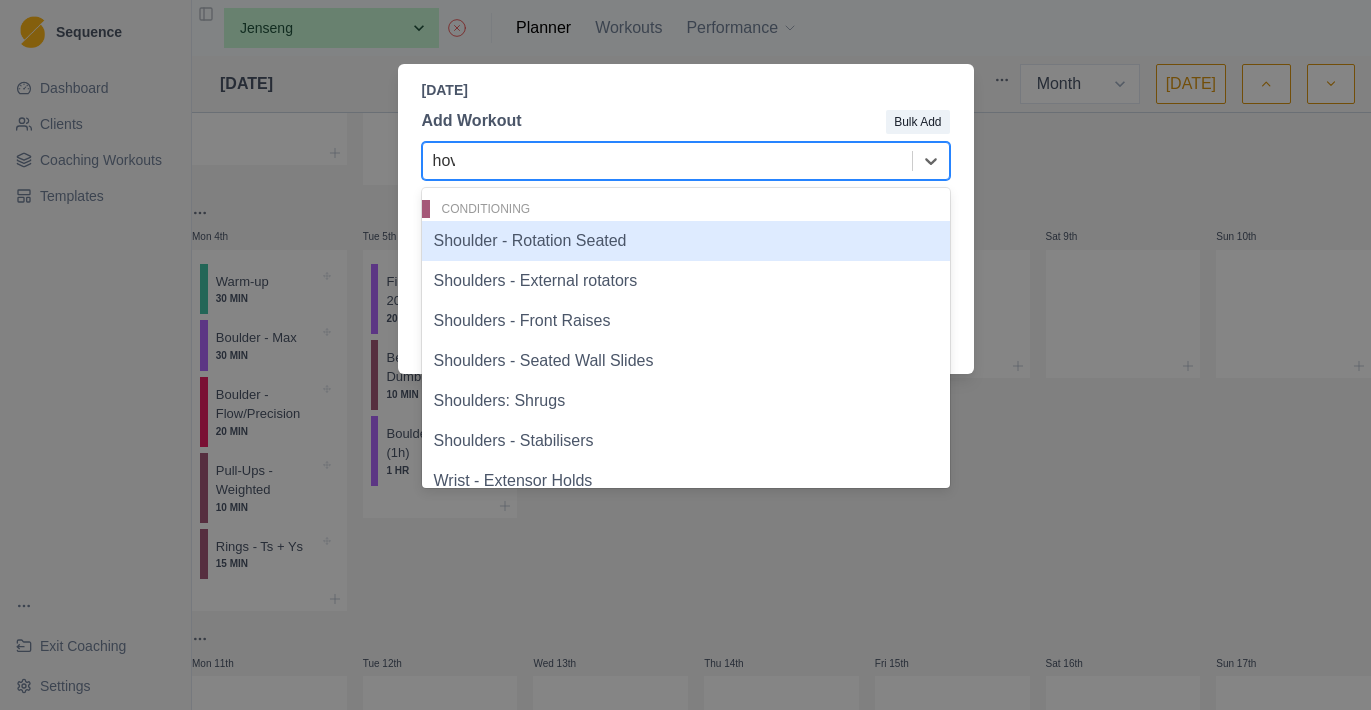 type on "hover" 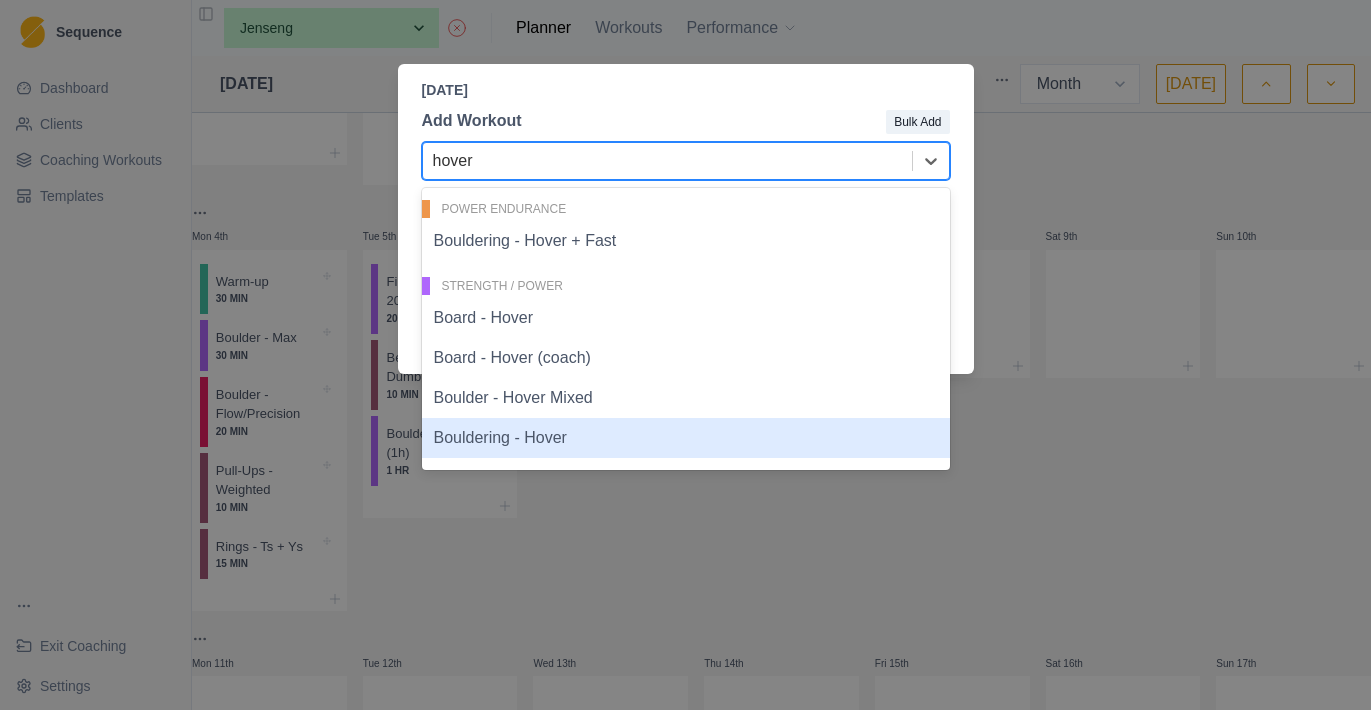 click on "Bouldering - Hover" at bounding box center (686, 438) 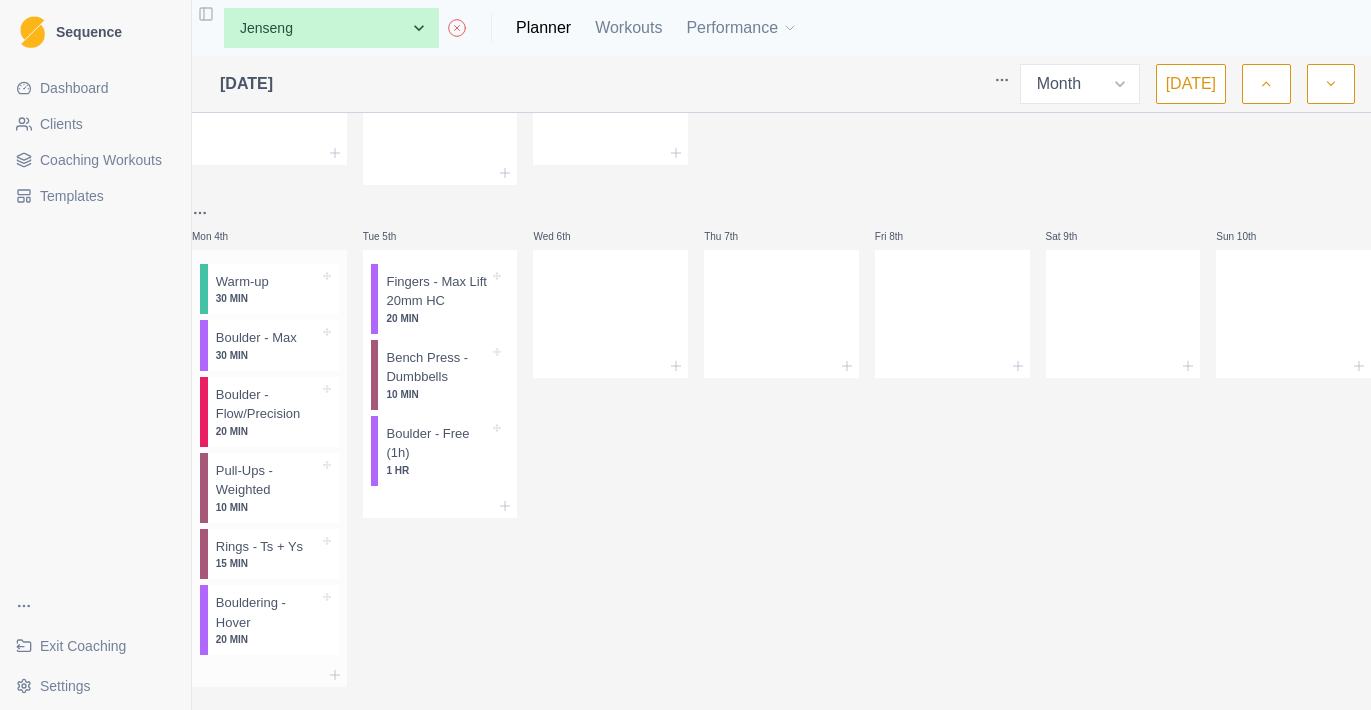 scroll, scrollTop: 208, scrollLeft: 0, axis: vertical 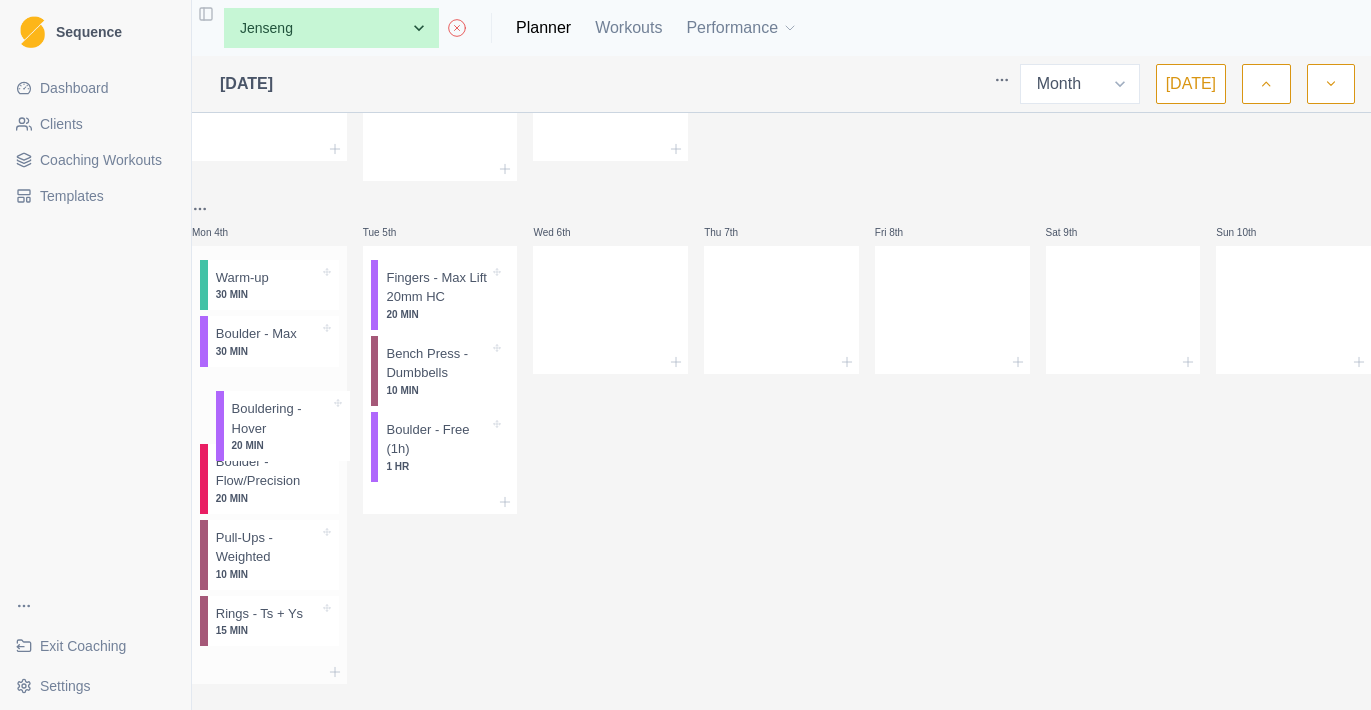 drag, startPoint x: 292, startPoint y: 616, endPoint x: 297, endPoint y: 377, distance: 239.05229 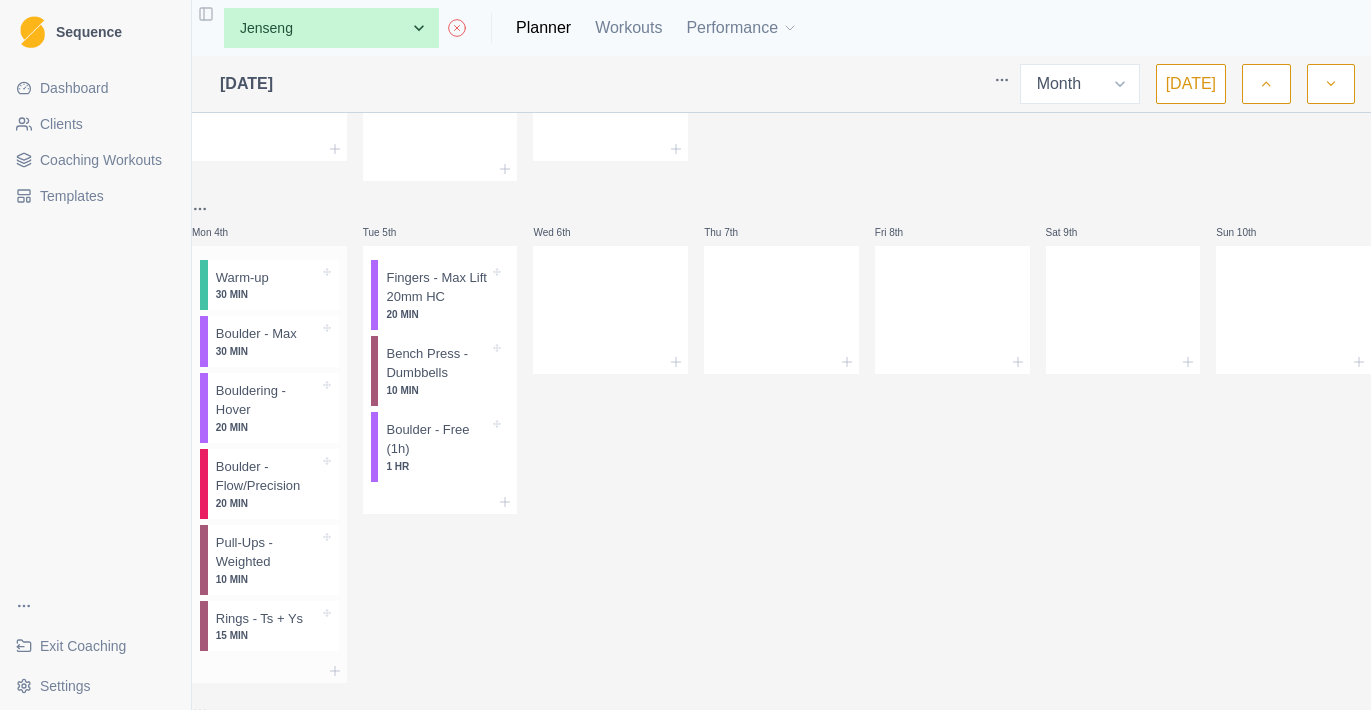 click on "Bouldering - Hover" at bounding box center (267, 400) 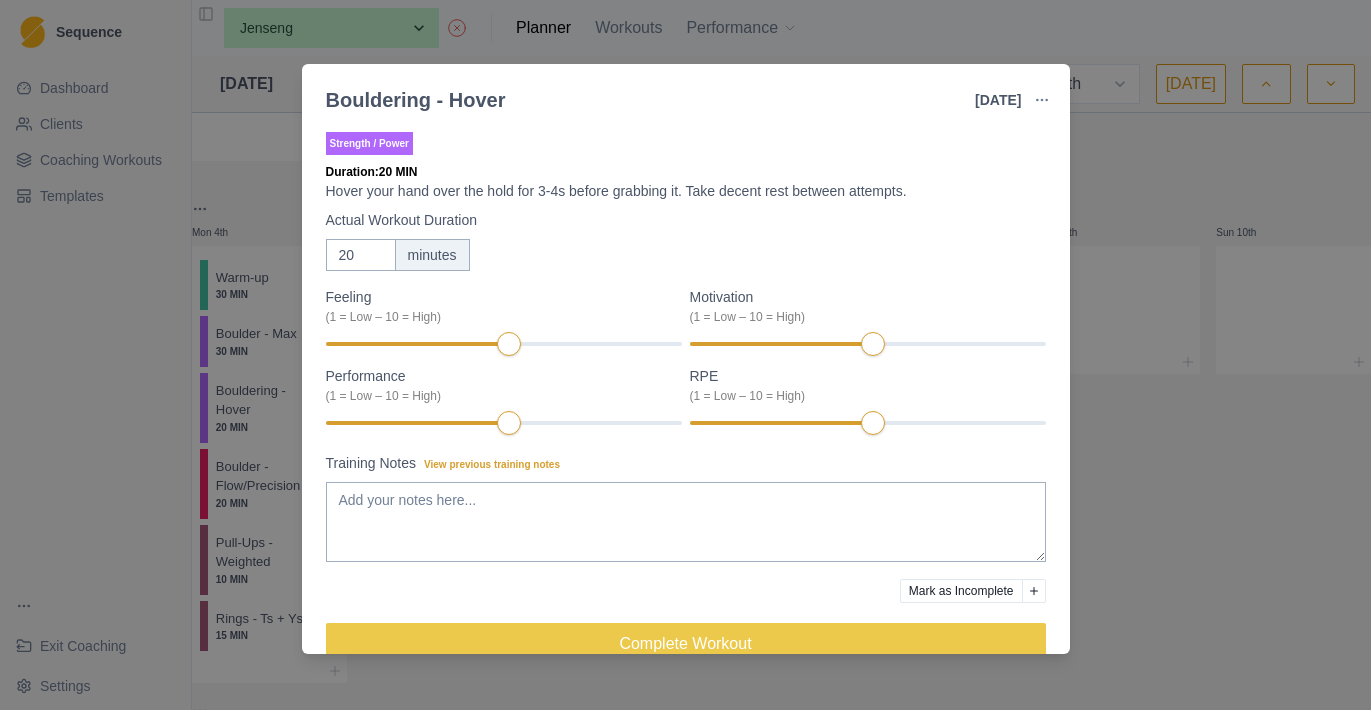 click at bounding box center [1042, 100] 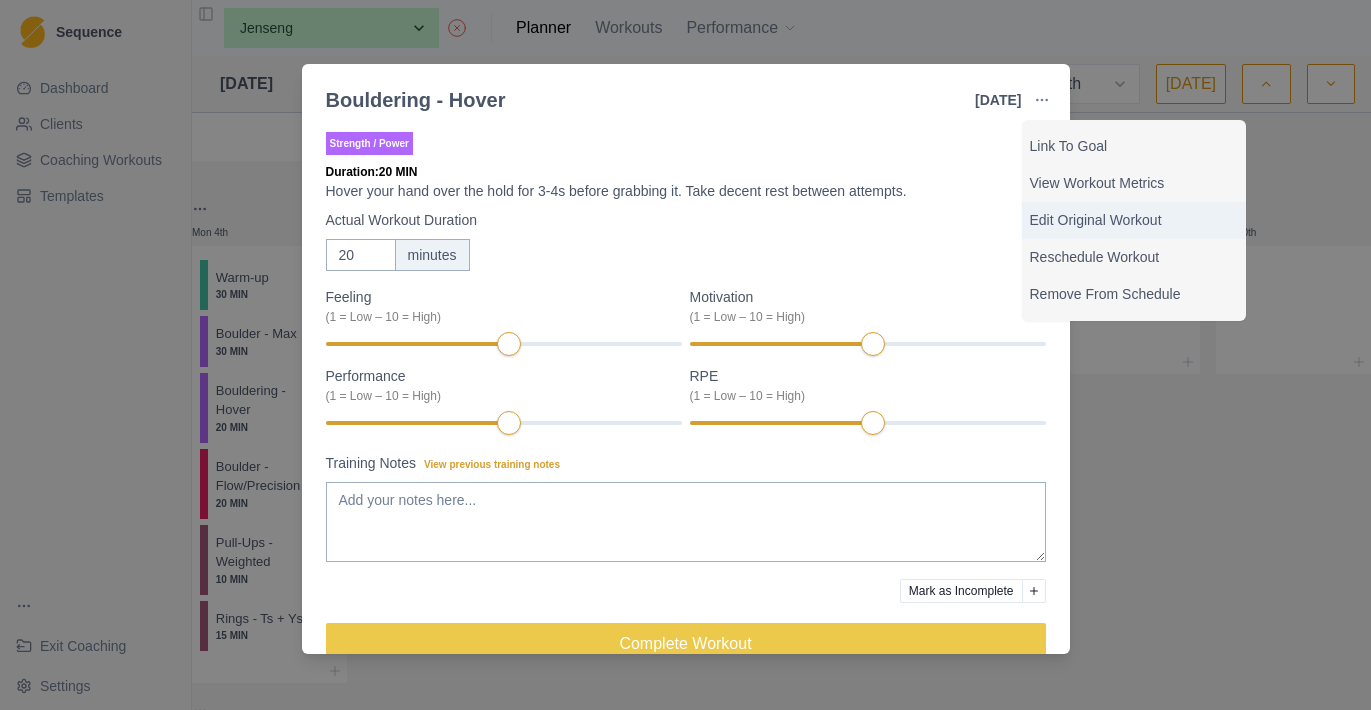 click on "Edit Original Workout" at bounding box center [1134, 220] 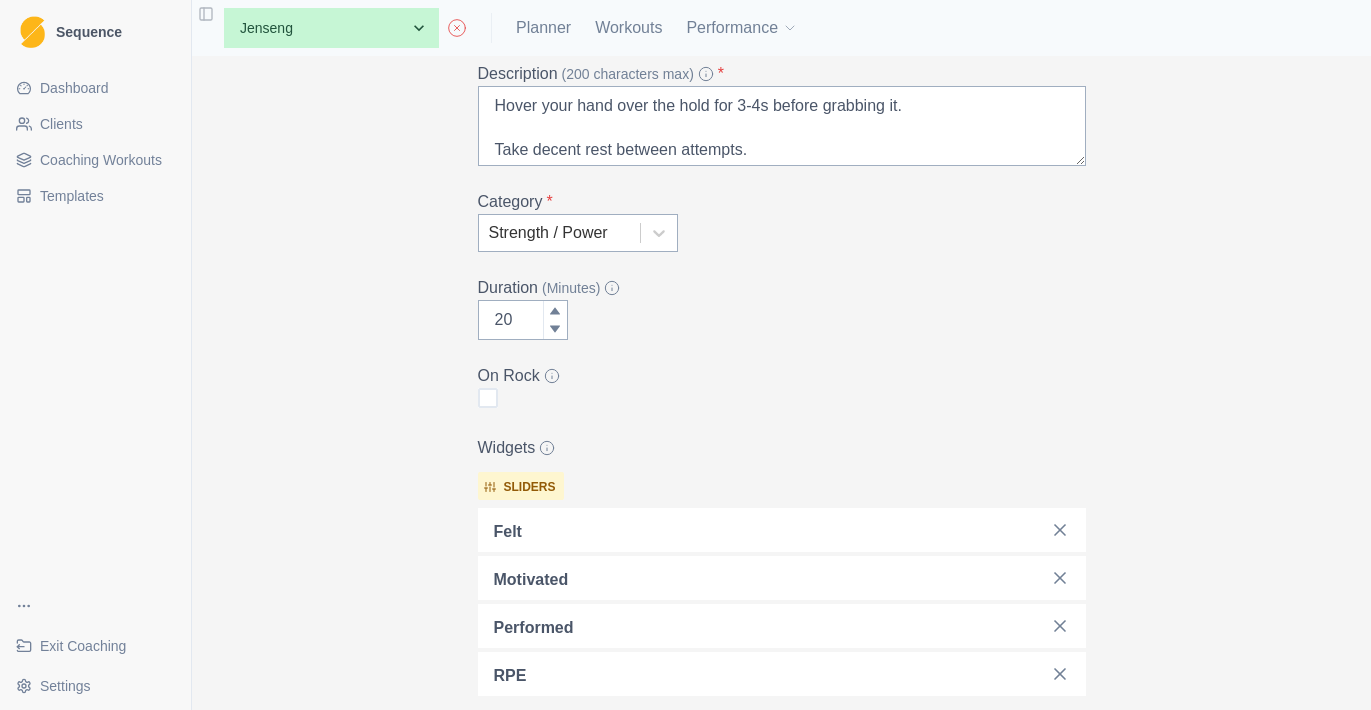 scroll, scrollTop: 332, scrollLeft: 0, axis: vertical 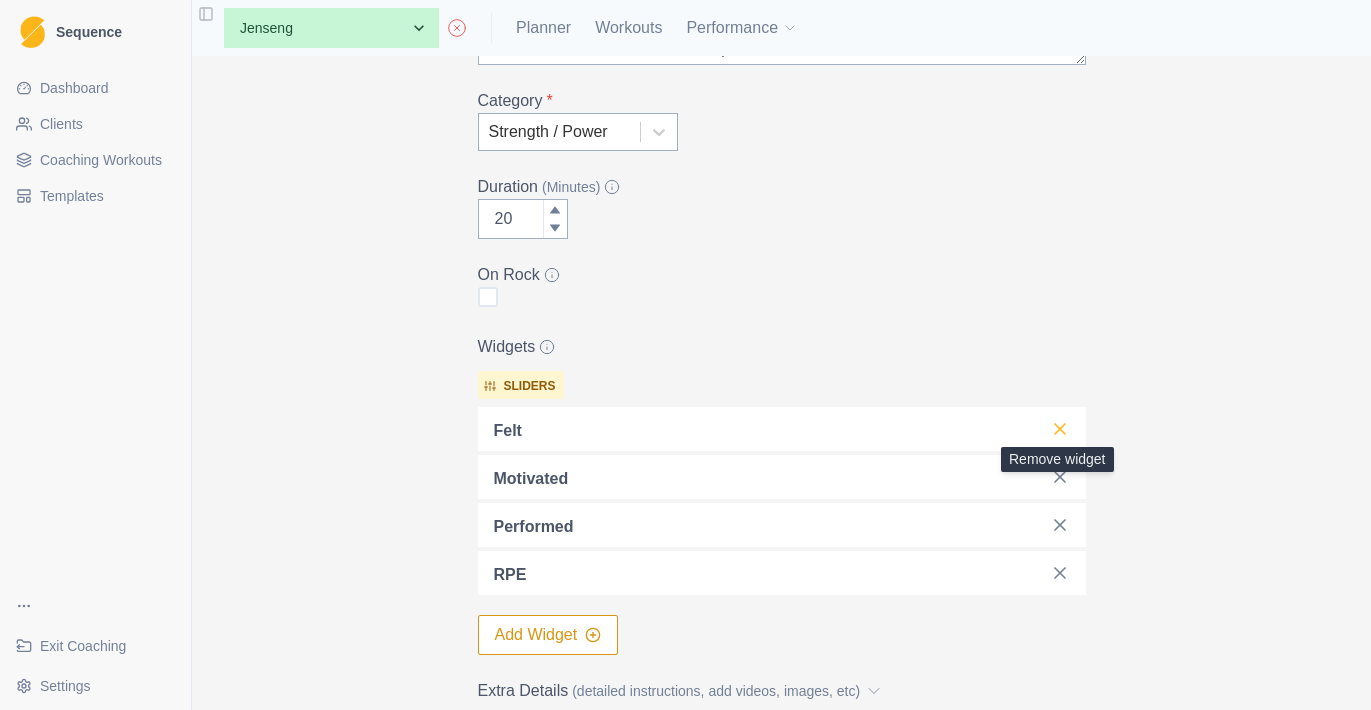 click 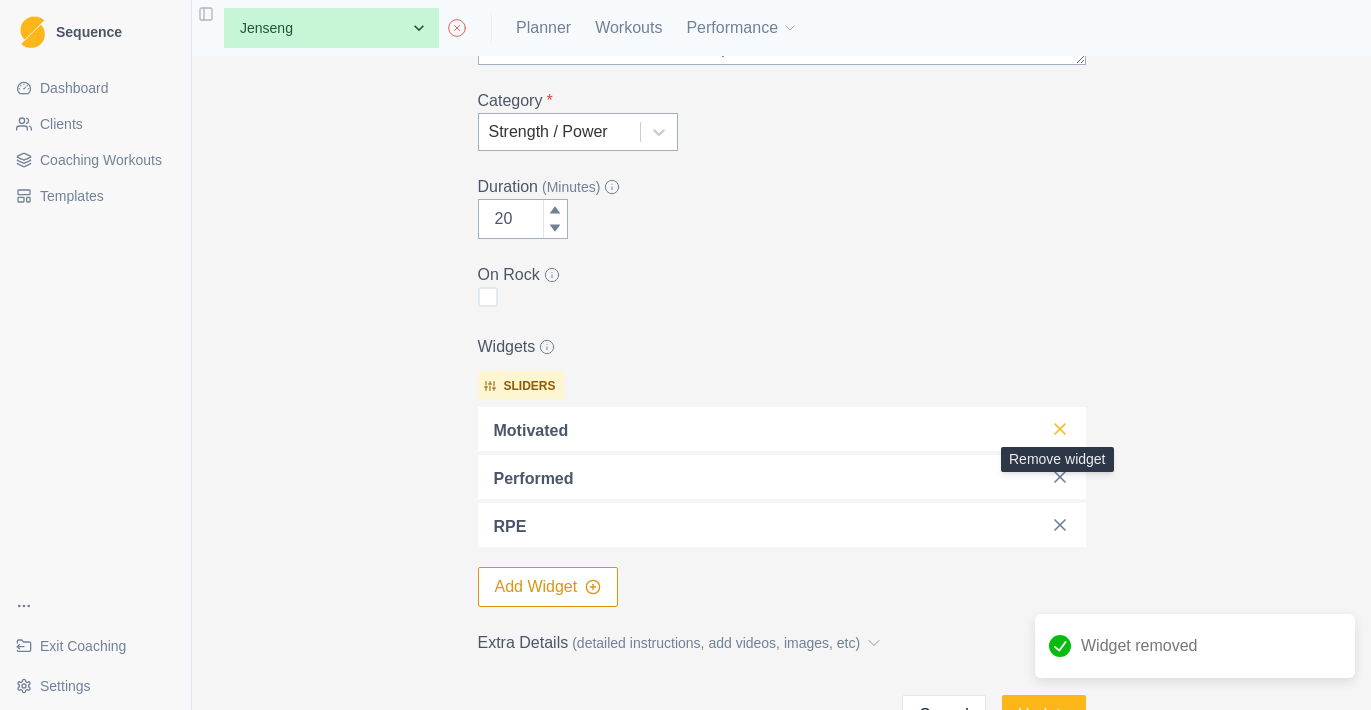 click 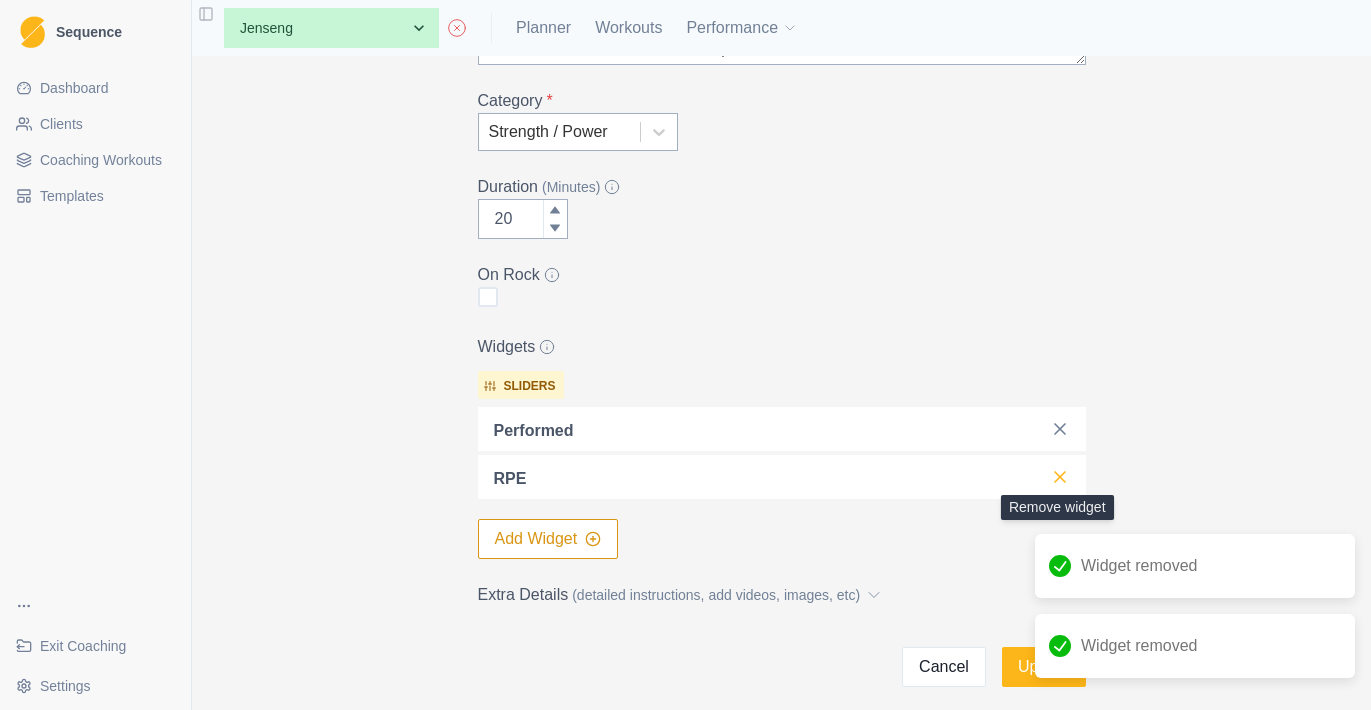 click 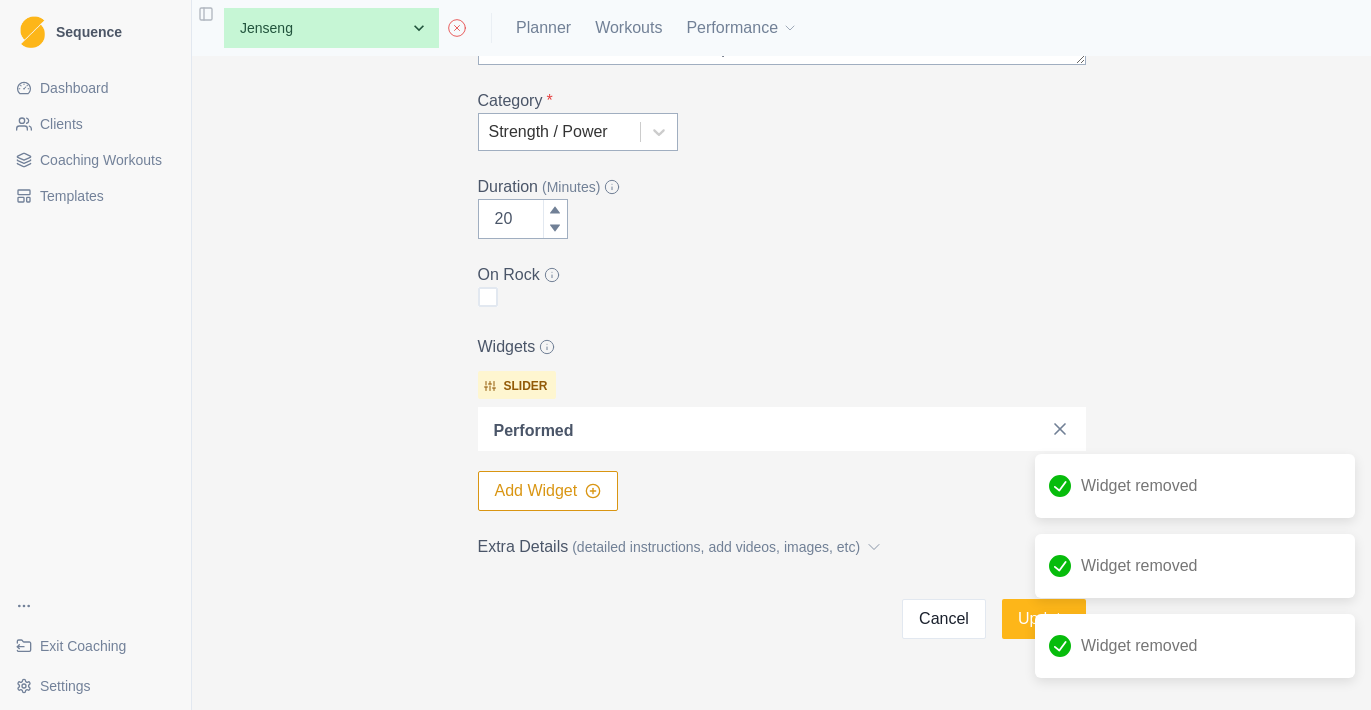 scroll, scrollTop: 79, scrollLeft: 0, axis: vertical 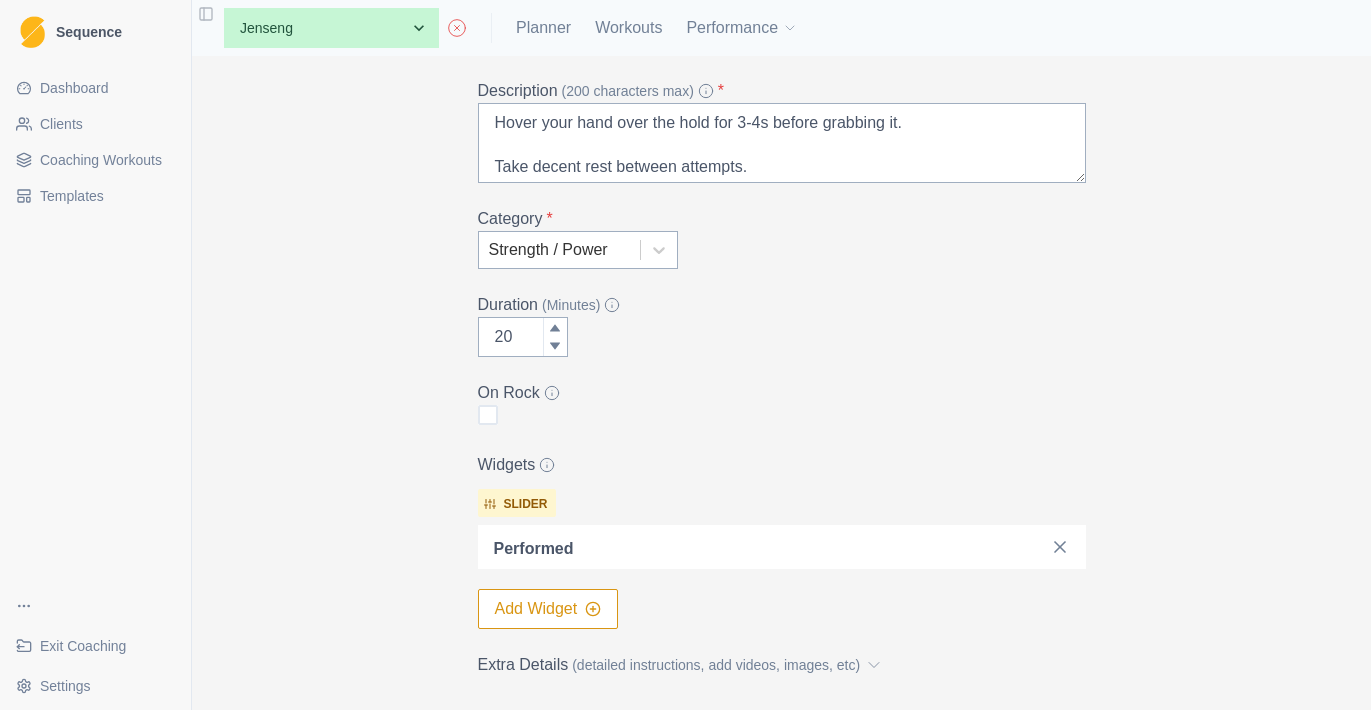 click at bounding box center (559, 250) 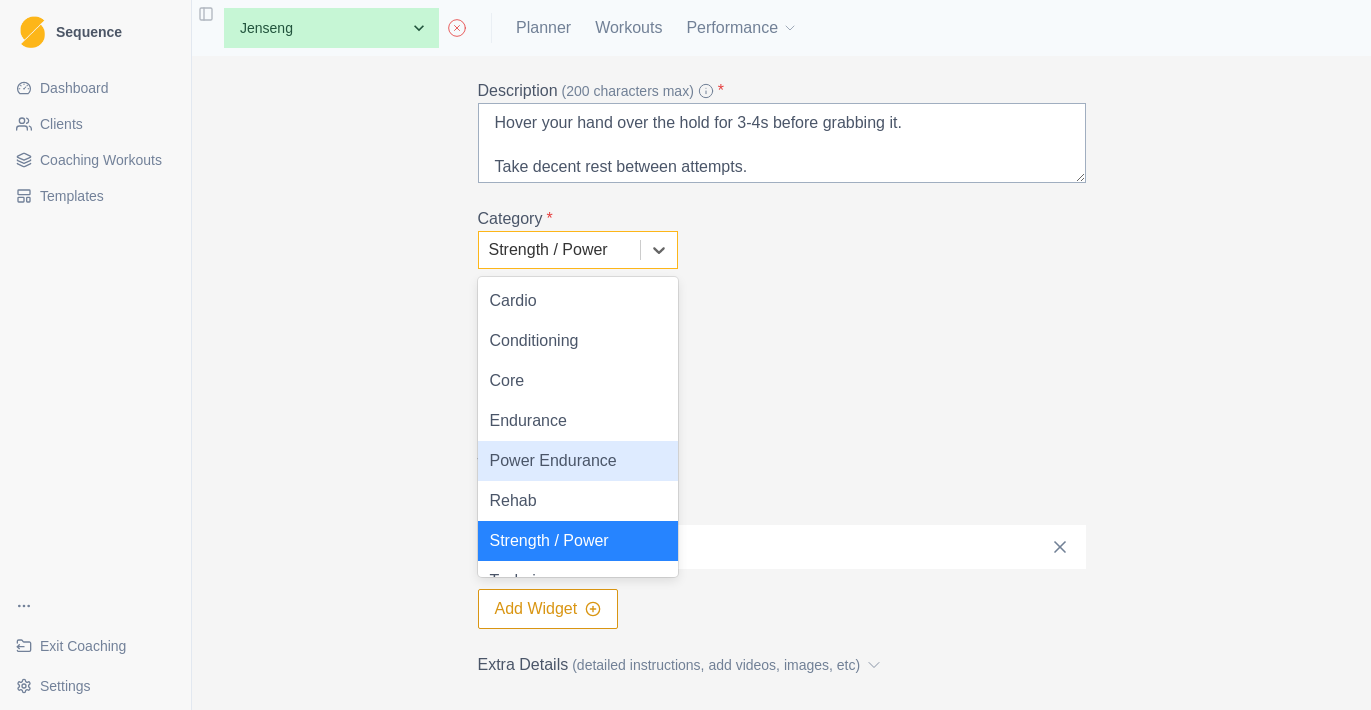 scroll, scrollTop: 68, scrollLeft: 0, axis: vertical 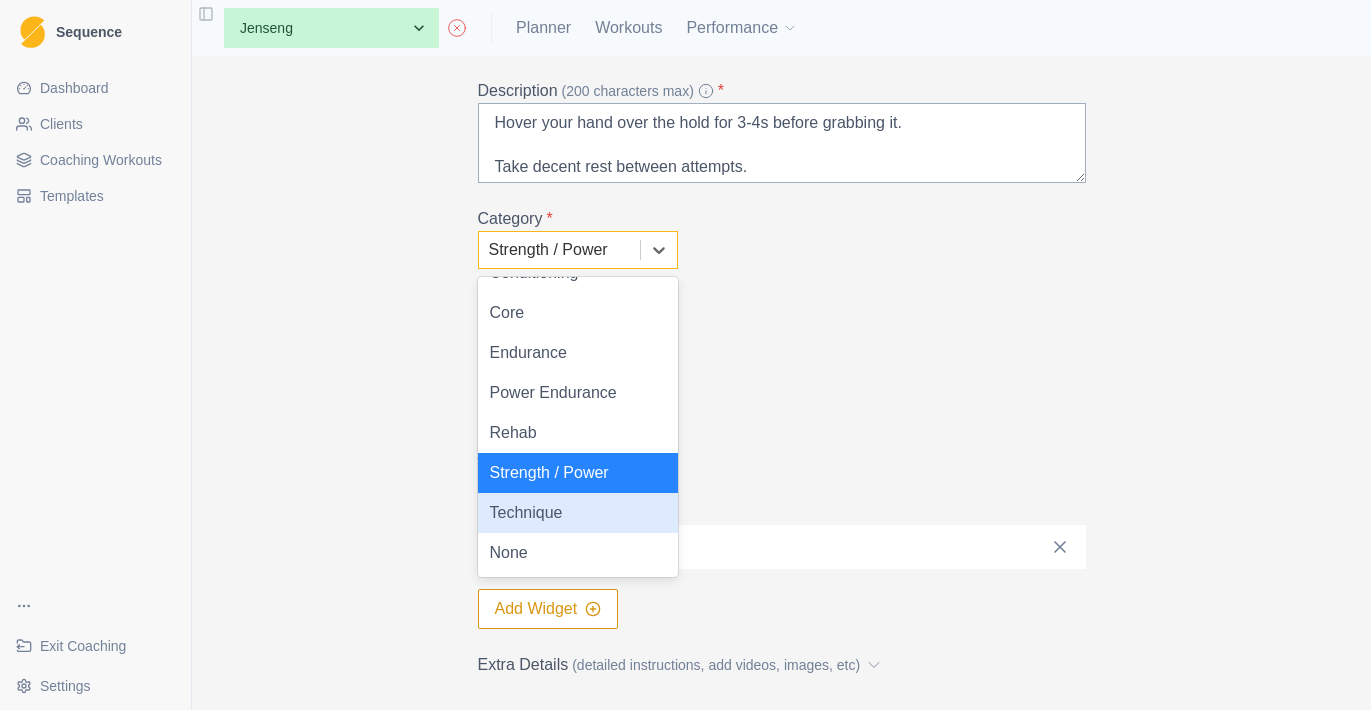 click on "Technique" at bounding box center (578, 513) 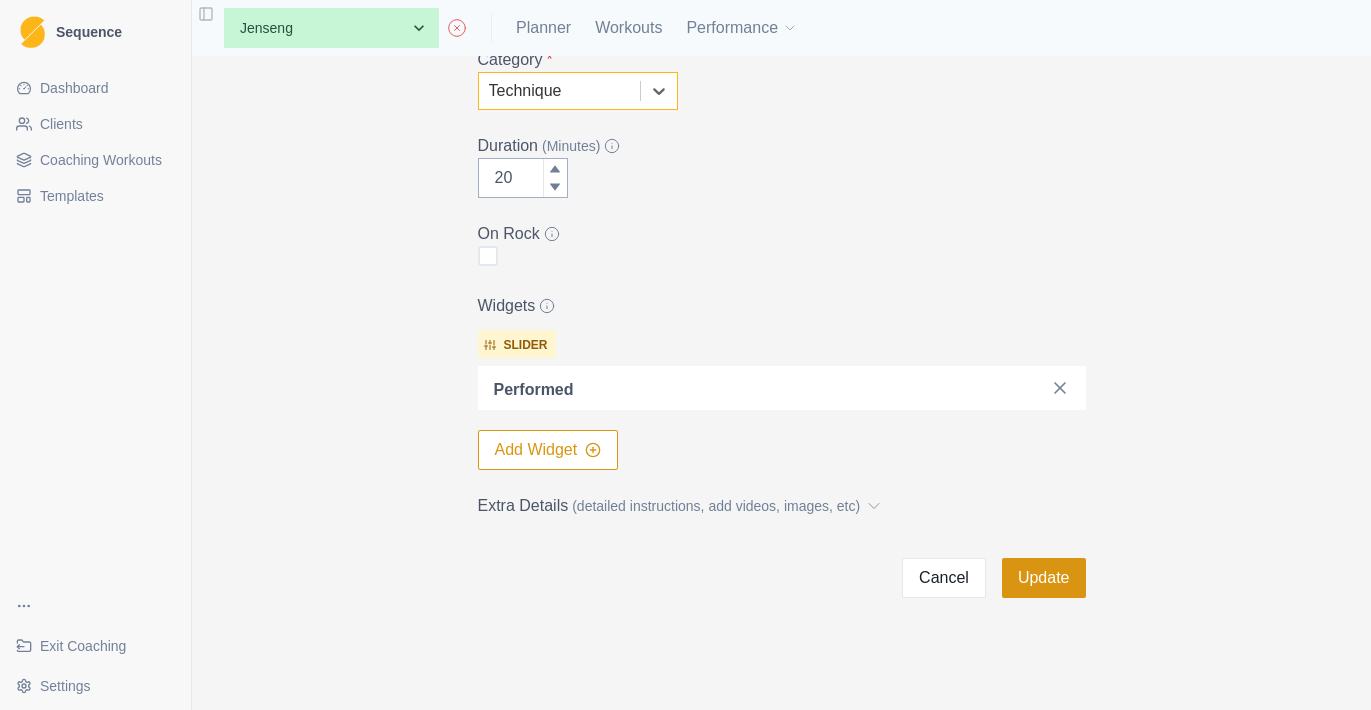 scroll, scrollTop: 373, scrollLeft: 0, axis: vertical 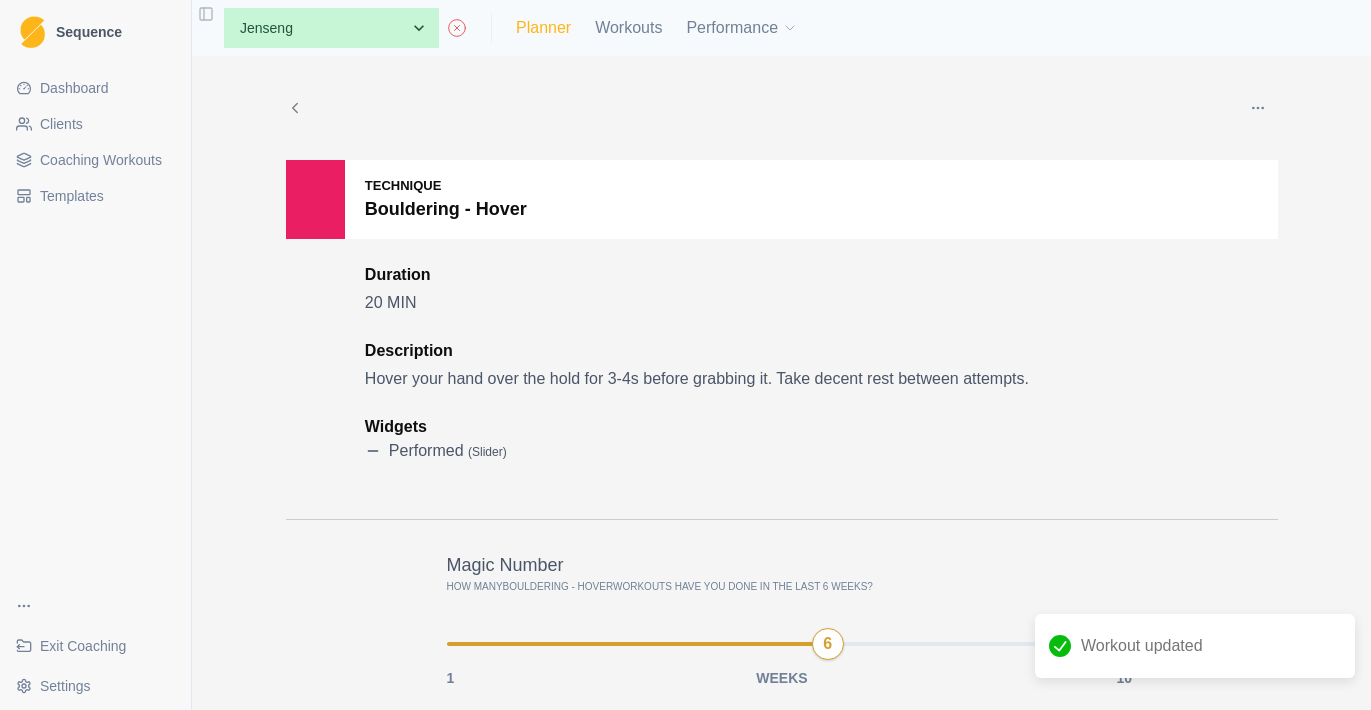 click on "Planner" at bounding box center [543, 28] 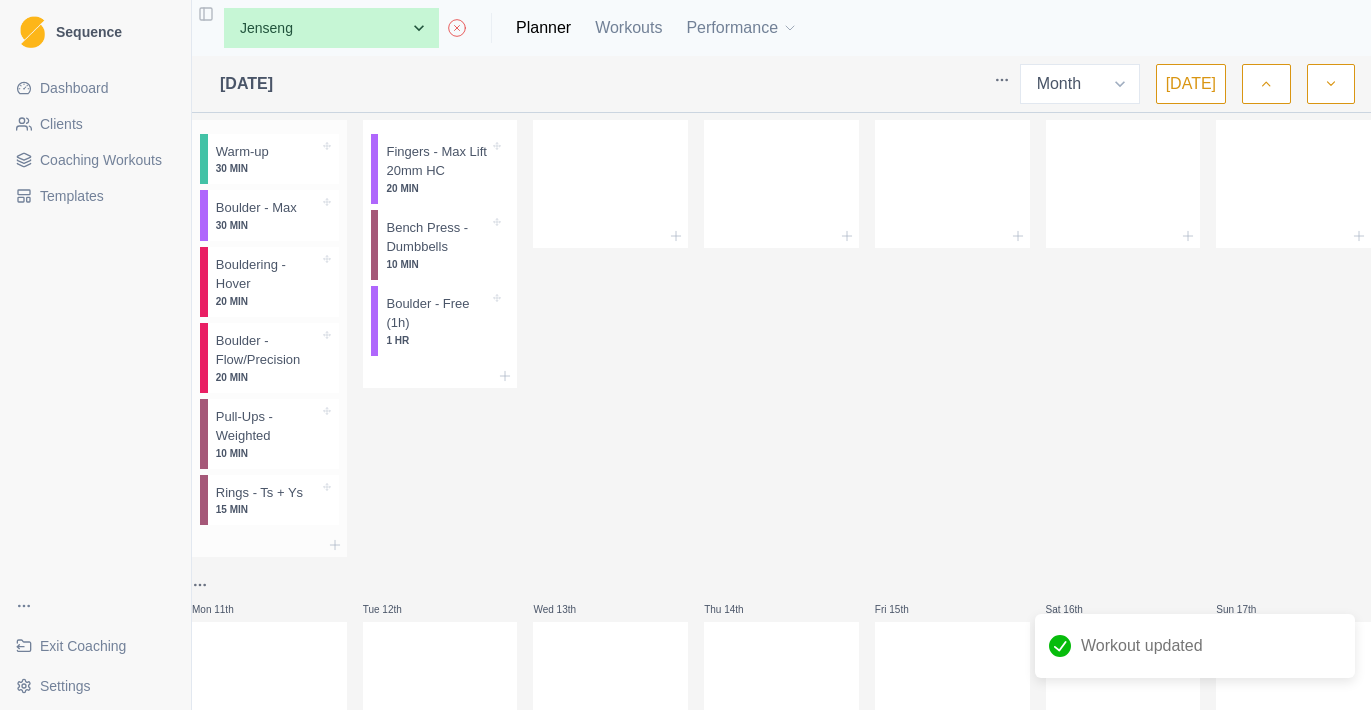 scroll, scrollTop: 312, scrollLeft: 0, axis: vertical 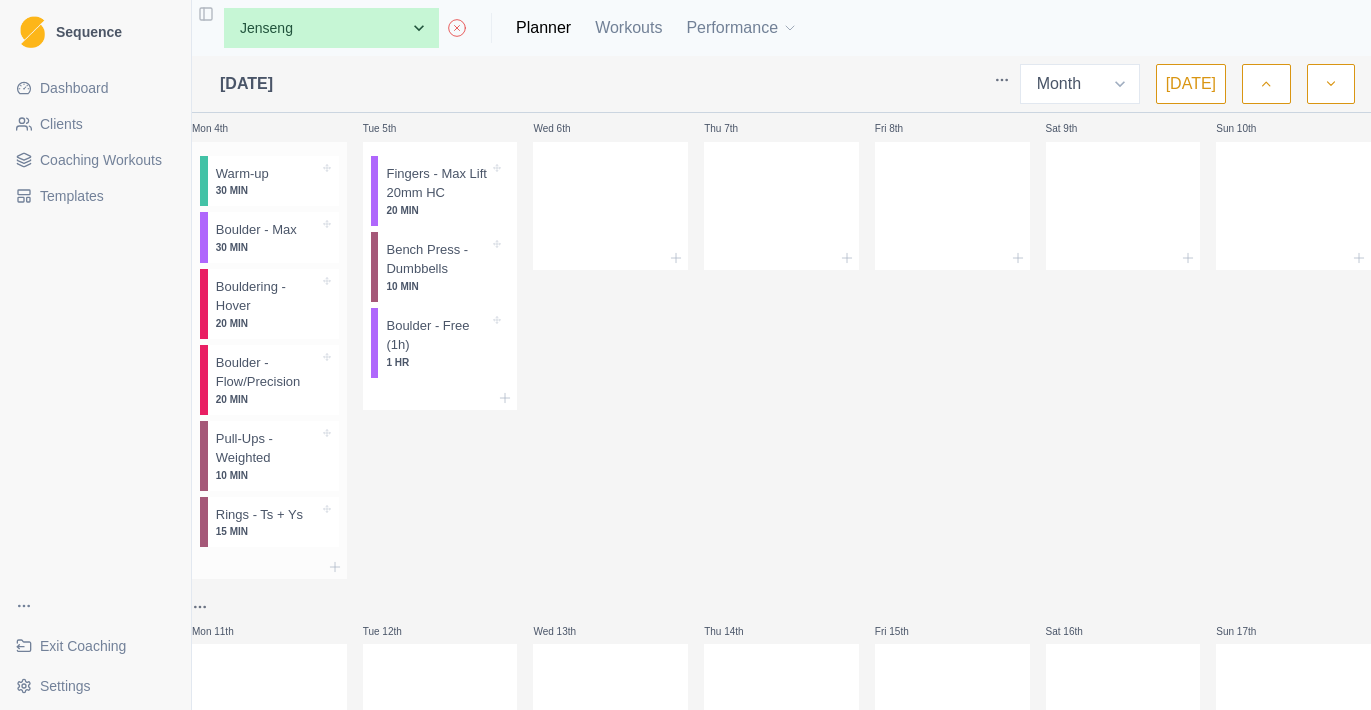 click on "Boulder - Flow/Precision" at bounding box center [267, 372] 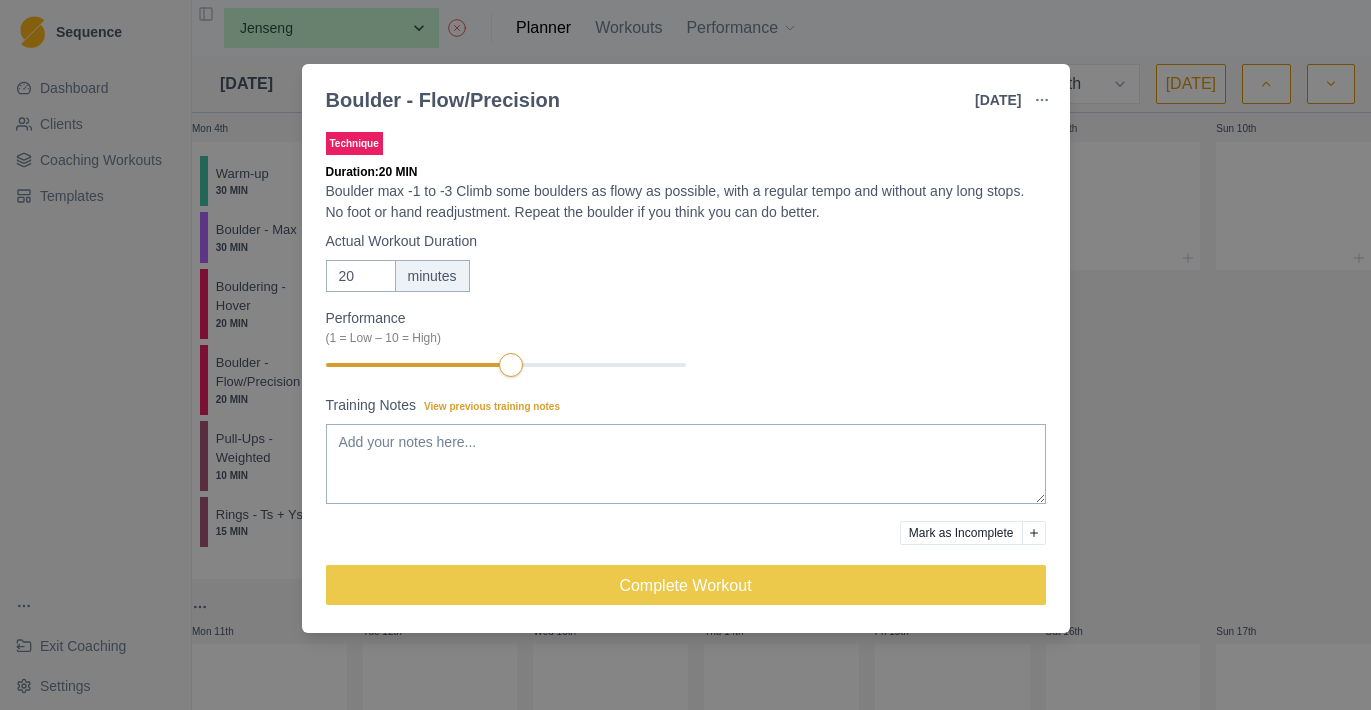 click on "Boulder - Flow/Precision [DATE] Link To Goal View Workout Metrics Edit Original Workout Reschedule Workout Remove From Schedule Technique Duration:  20 MIN Boulder max -1 to -3
Climb some boulders as flowy as possible, with a regular tempo and without any long stops. No foot or hand readjustment. Repeat the boulder if you think you can do better. Actual Workout Duration 20 minutes Performance (1 = Low – 10 = High) Training Notes View previous training notes Mark as Incomplete Complete Workout" at bounding box center [685, 355] 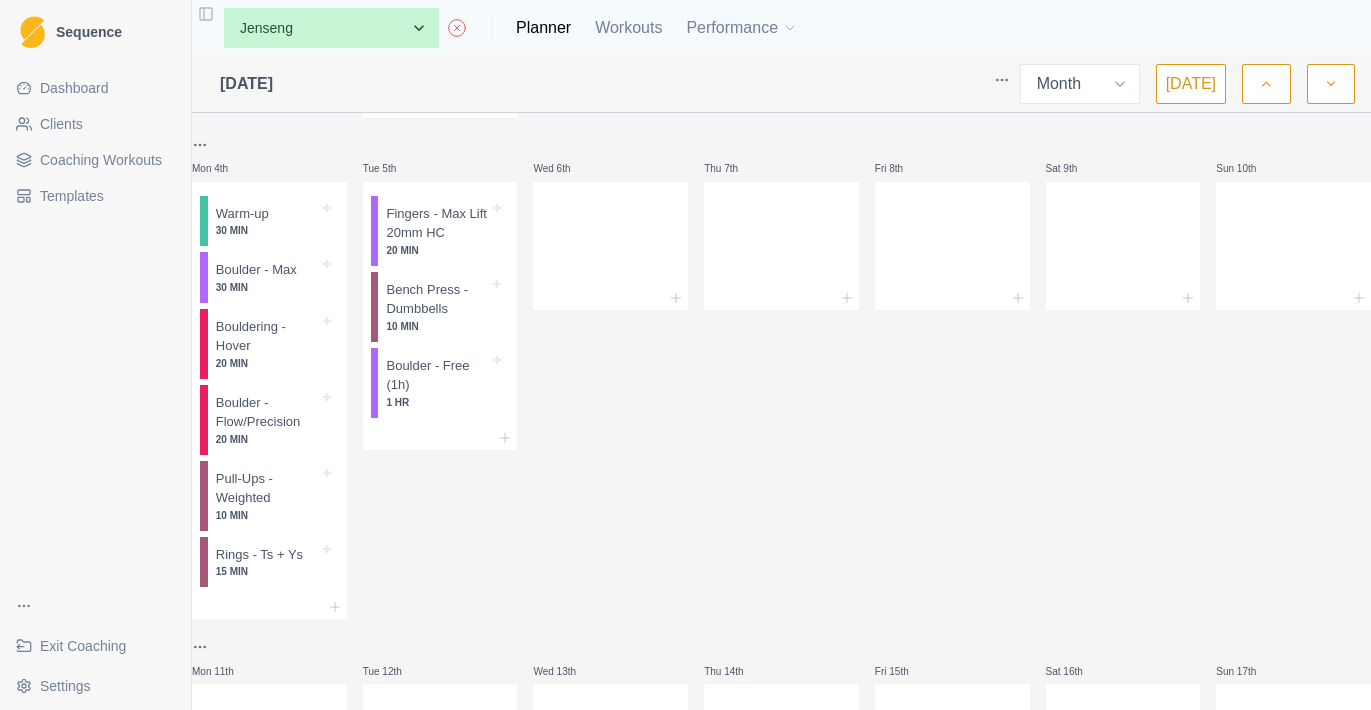 scroll, scrollTop: 258, scrollLeft: 0, axis: vertical 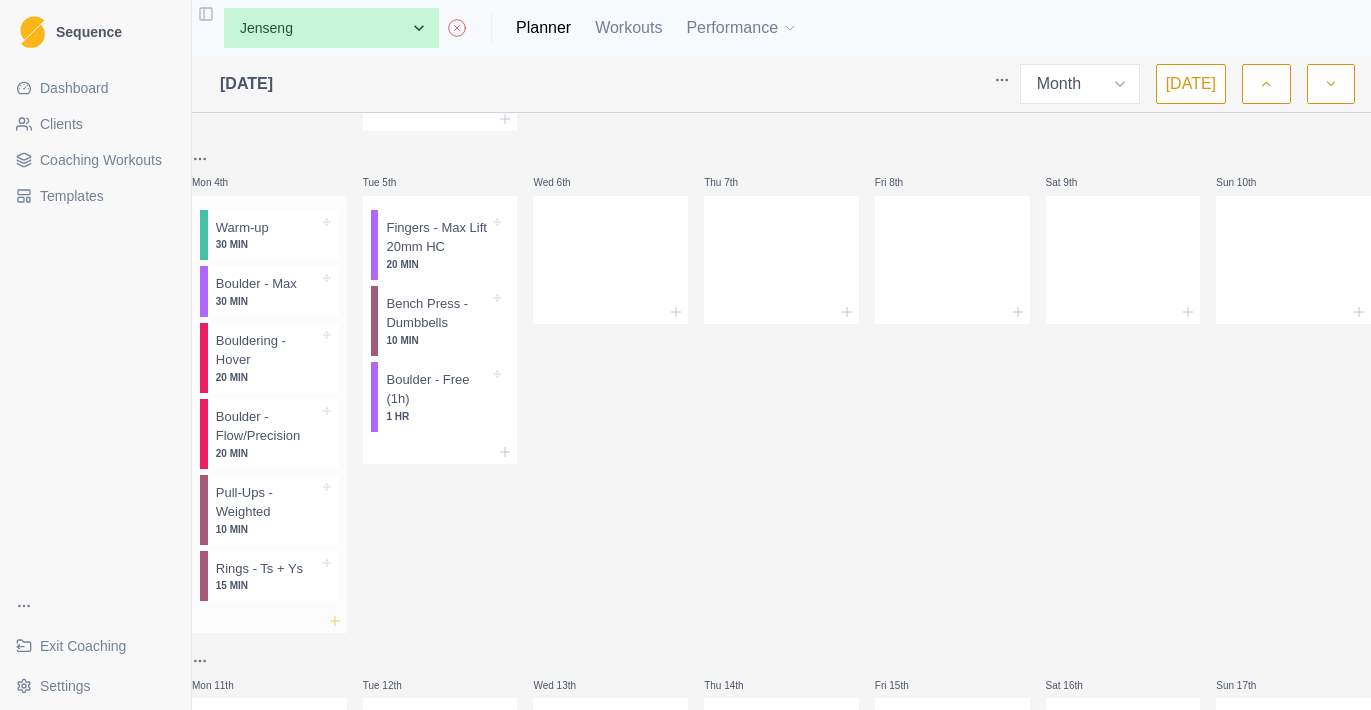 click 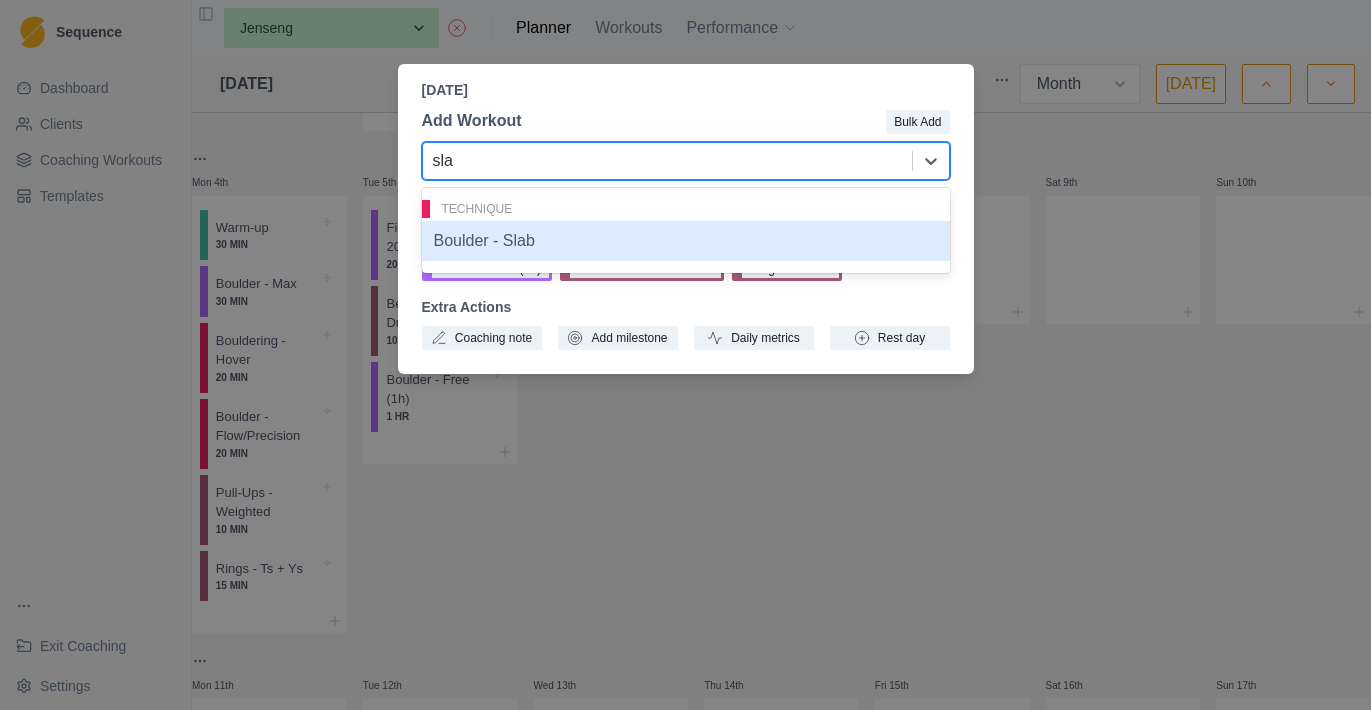 type on "slab" 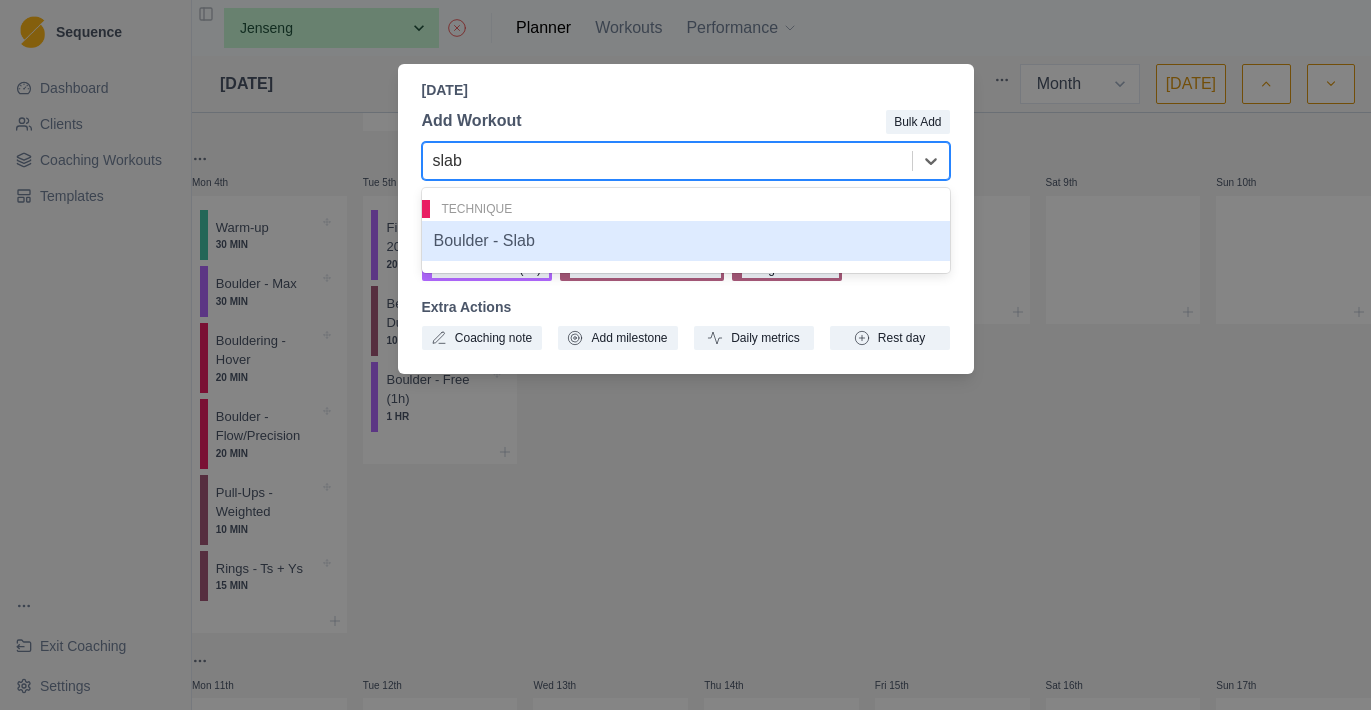 click on "Boulder - Slab" at bounding box center [686, 241] 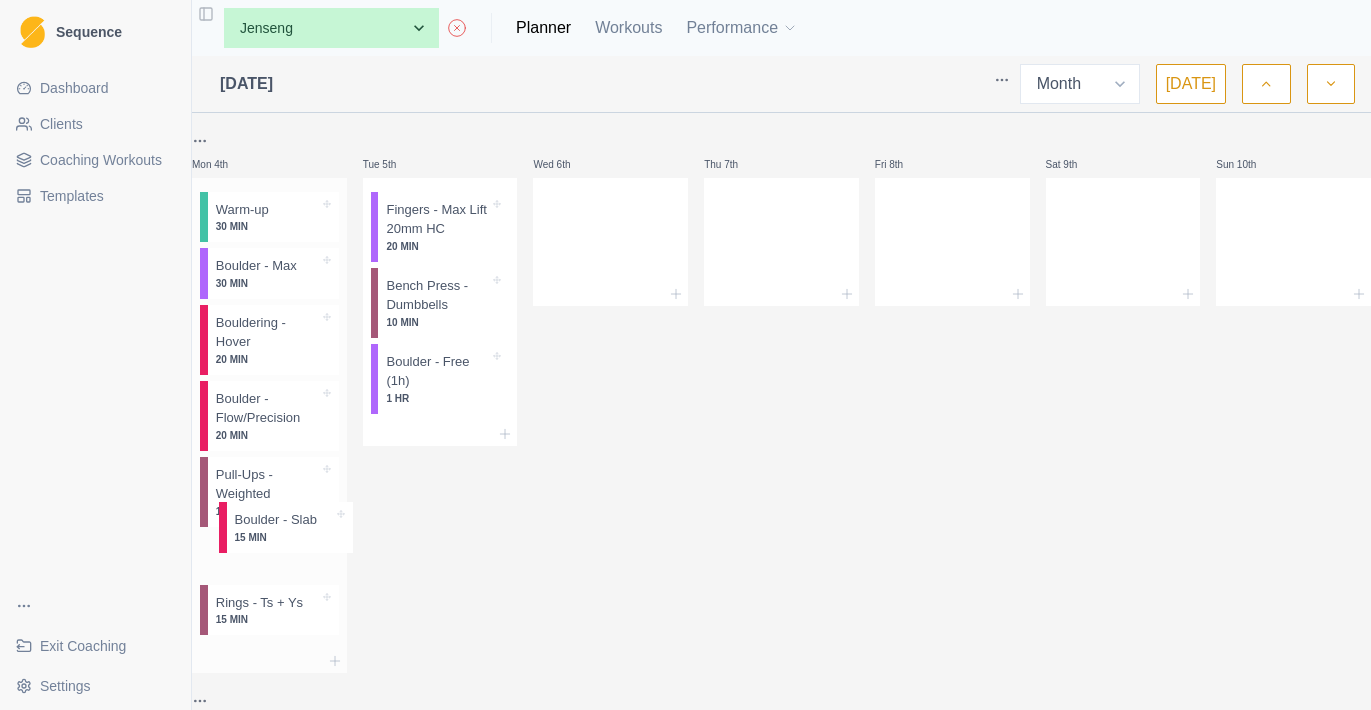 scroll, scrollTop: 278, scrollLeft: 0, axis: vertical 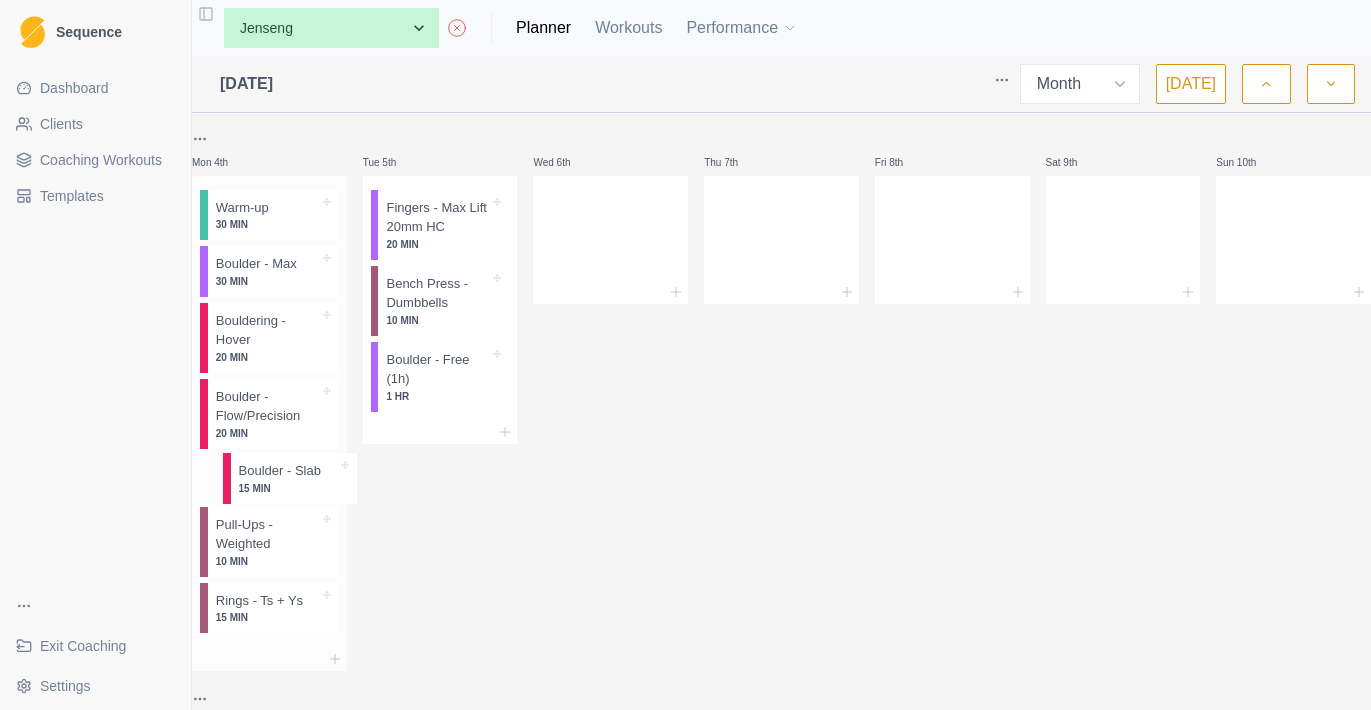 drag, startPoint x: 292, startPoint y: 652, endPoint x: 299, endPoint y: 482, distance: 170.14406 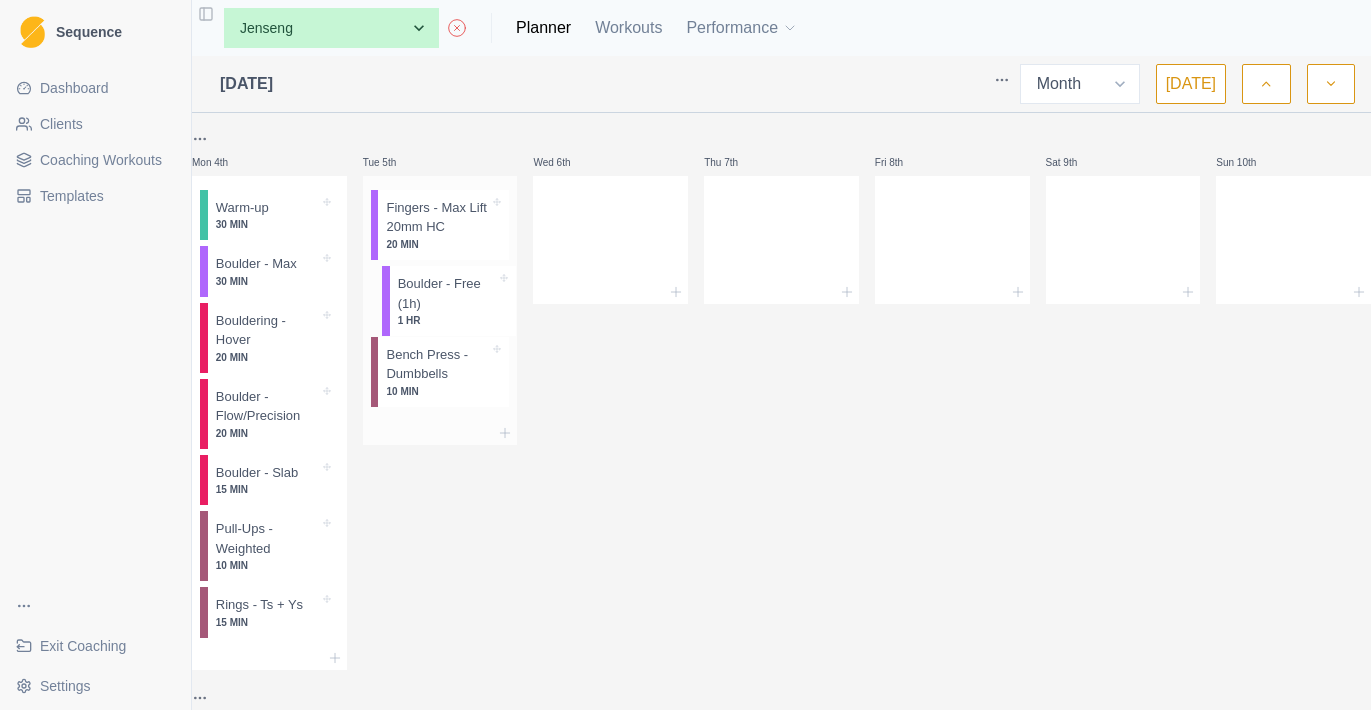 drag, startPoint x: 458, startPoint y: 376, endPoint x: 458, endPoint y: 286, distance: 90 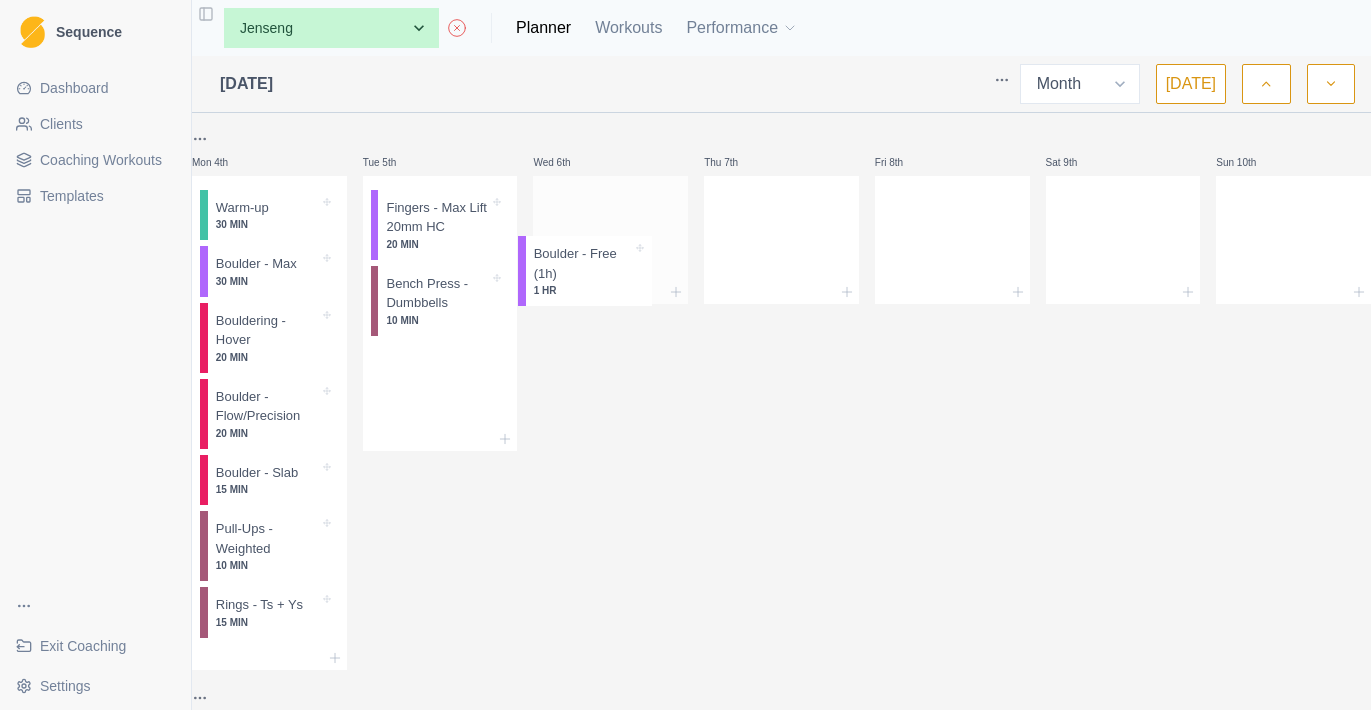 drag, startPoint x: 475, startPoint y: 298, endPoint x: 635, endPoint y: 245, distance: 168.5497 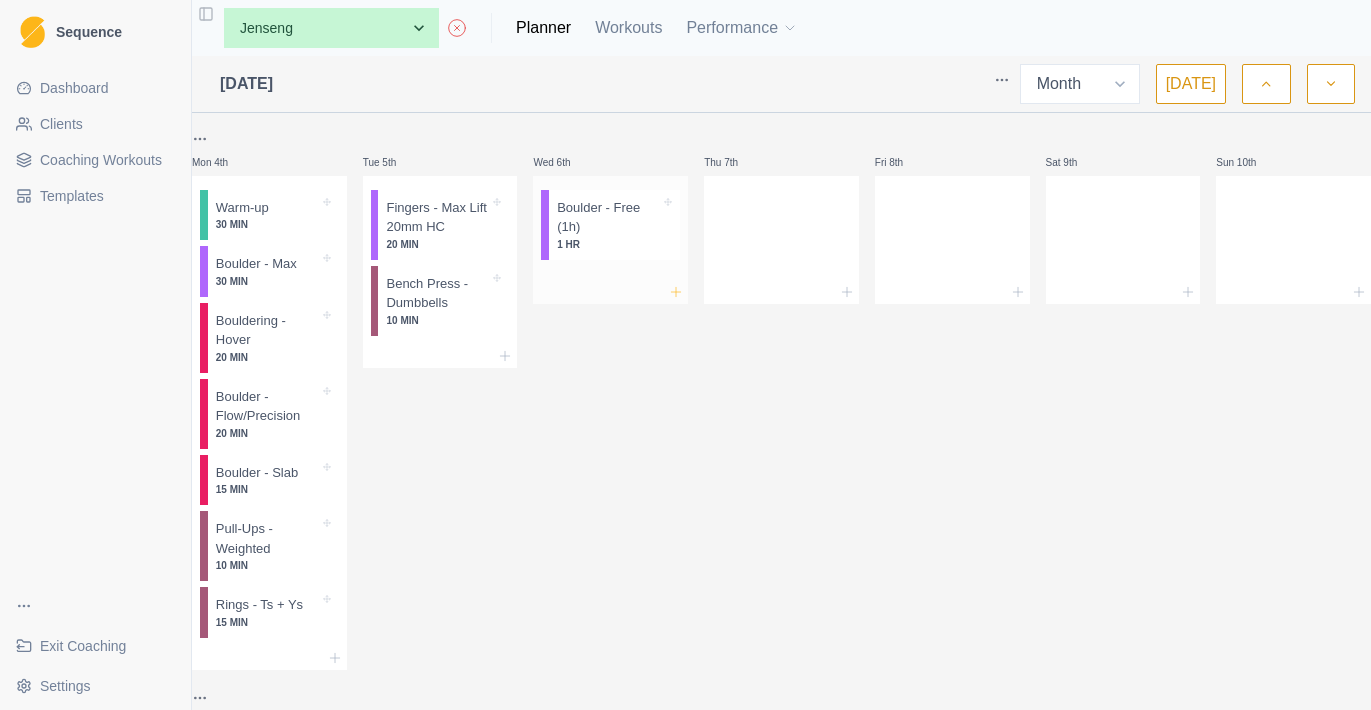 click 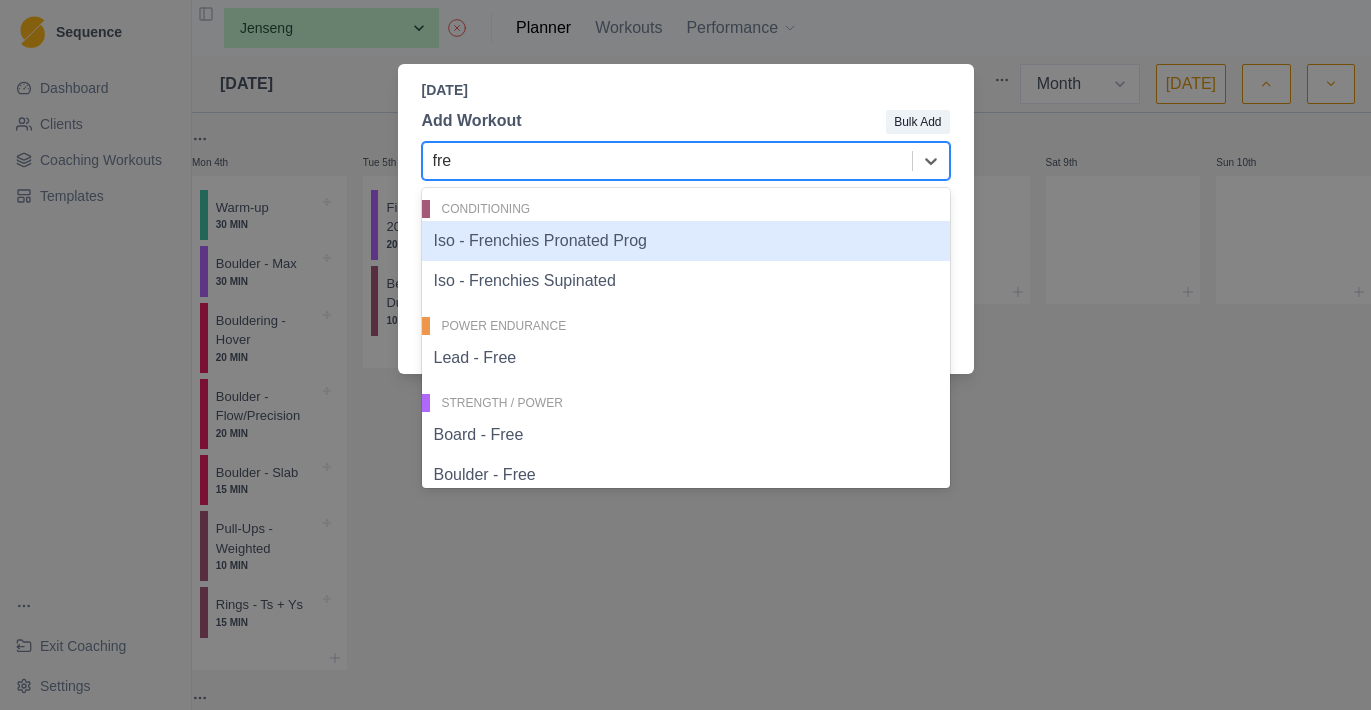 type on "free" 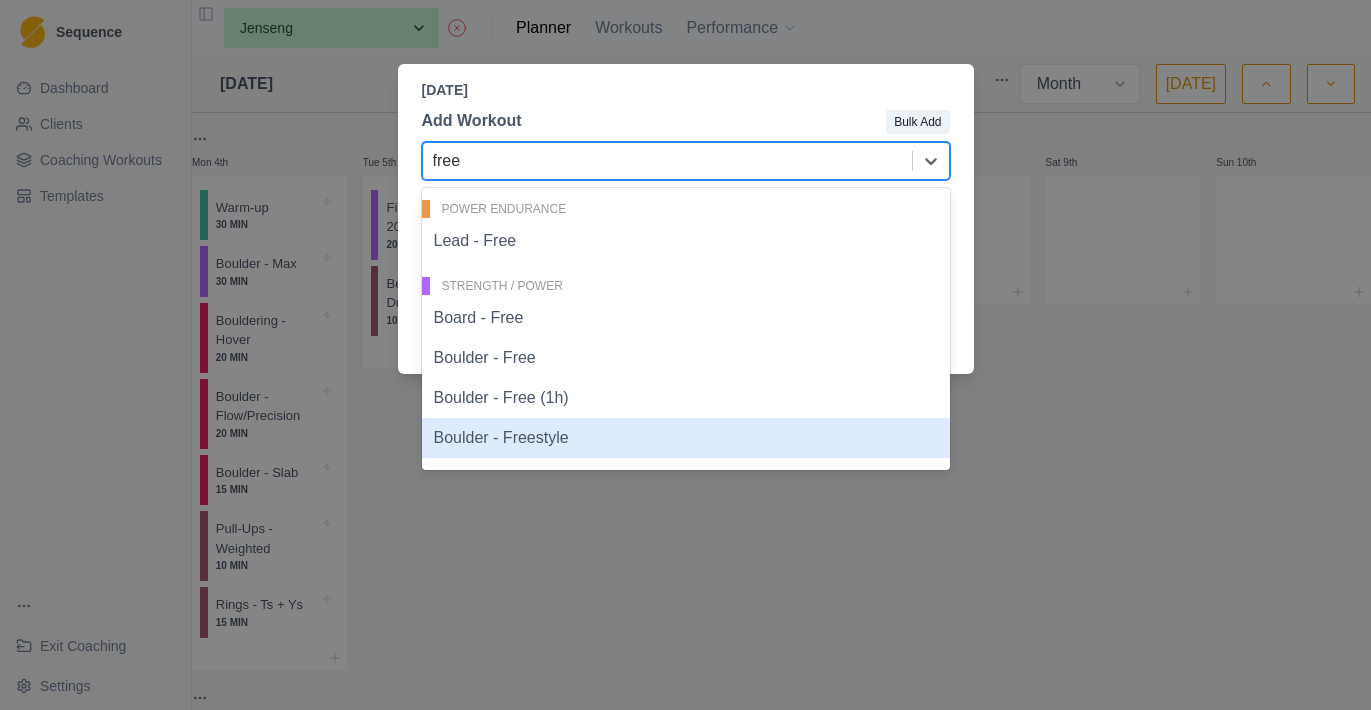 click on "Boulder - Freestyle" at bounding box center (686, 438) 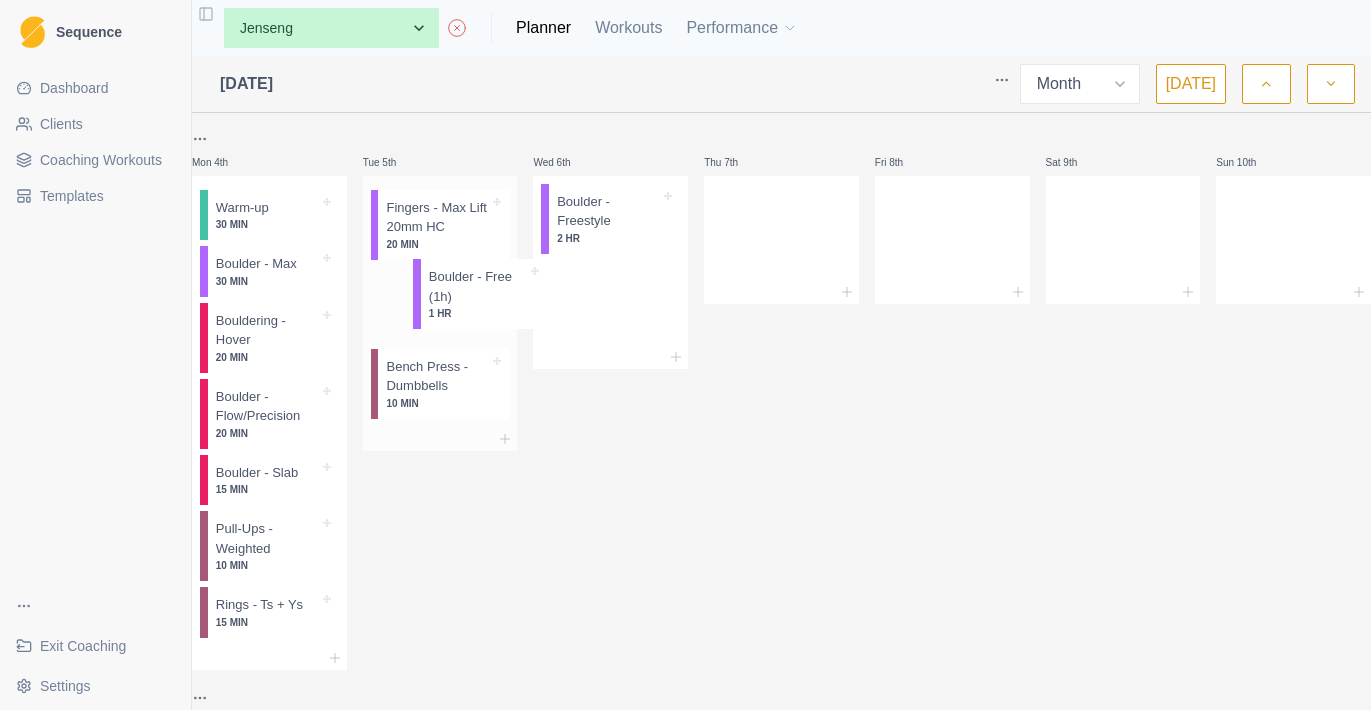 drag, startPoint x: 631, startPoint y: 239, endPoint x: 485, endPoint y: 311, distance: 162.78821 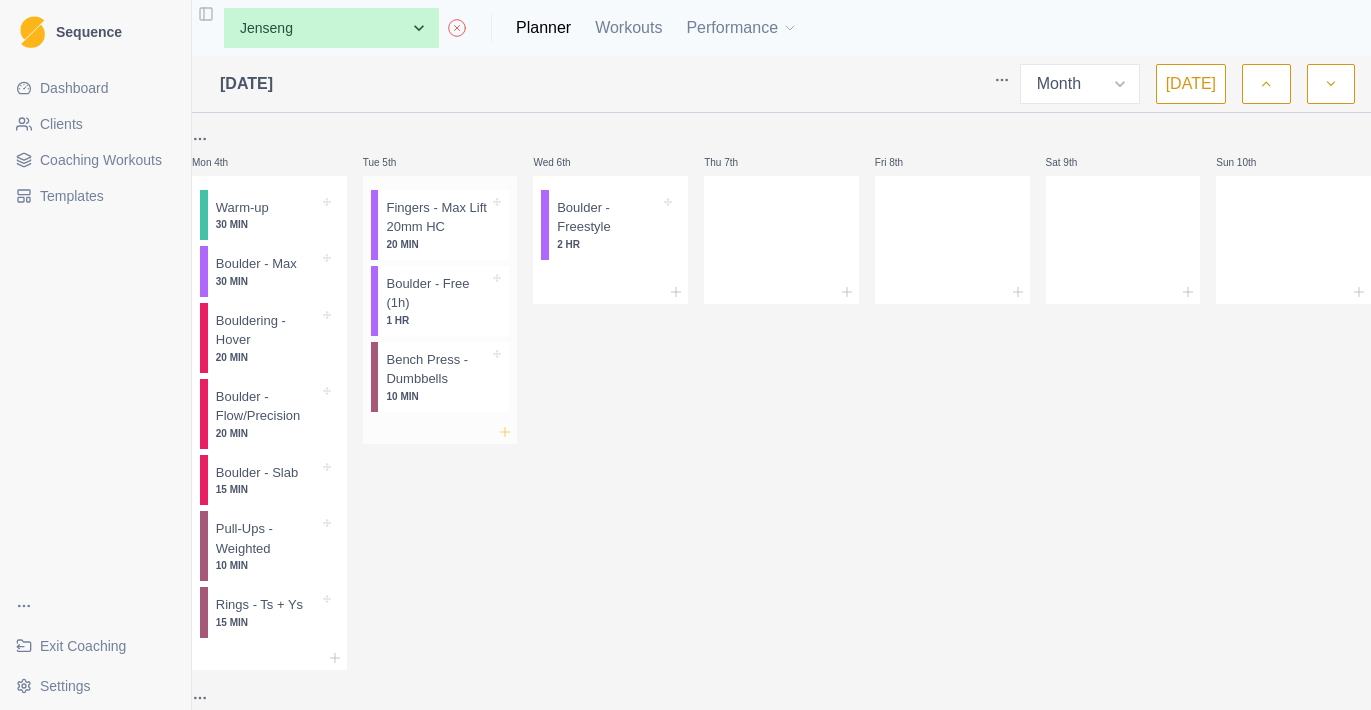 click 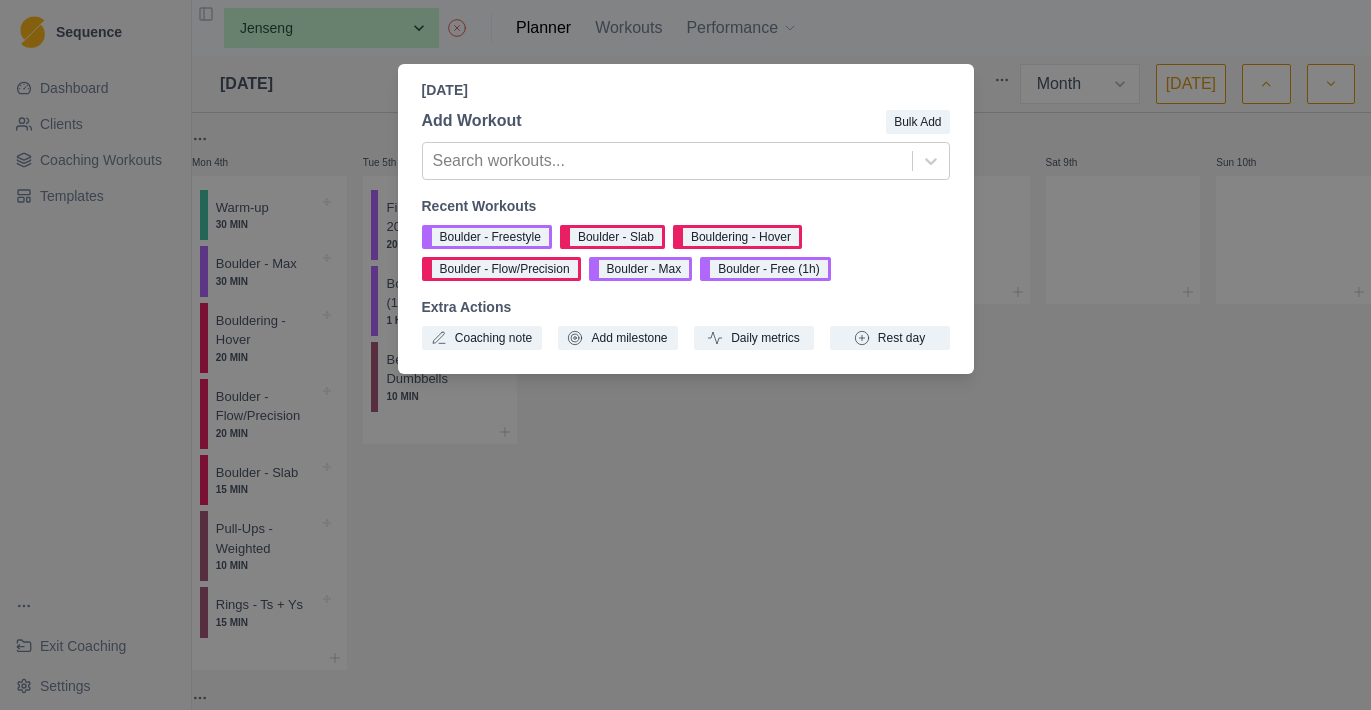 click on "[DATE] Add Workout Bulk Add Search workouts... Recent Workouts [GEOGRAPHIC_DATA] - Freestyle [GEOGRAPHIC_DATA] - Slab Bouldering - Hover Boulder - Flow/Precision Boulder - Max Boulder - Free (1h) Extra Actions Coaching note Add milestone Daily metrics Rest day" at bounding box center (685, 355) 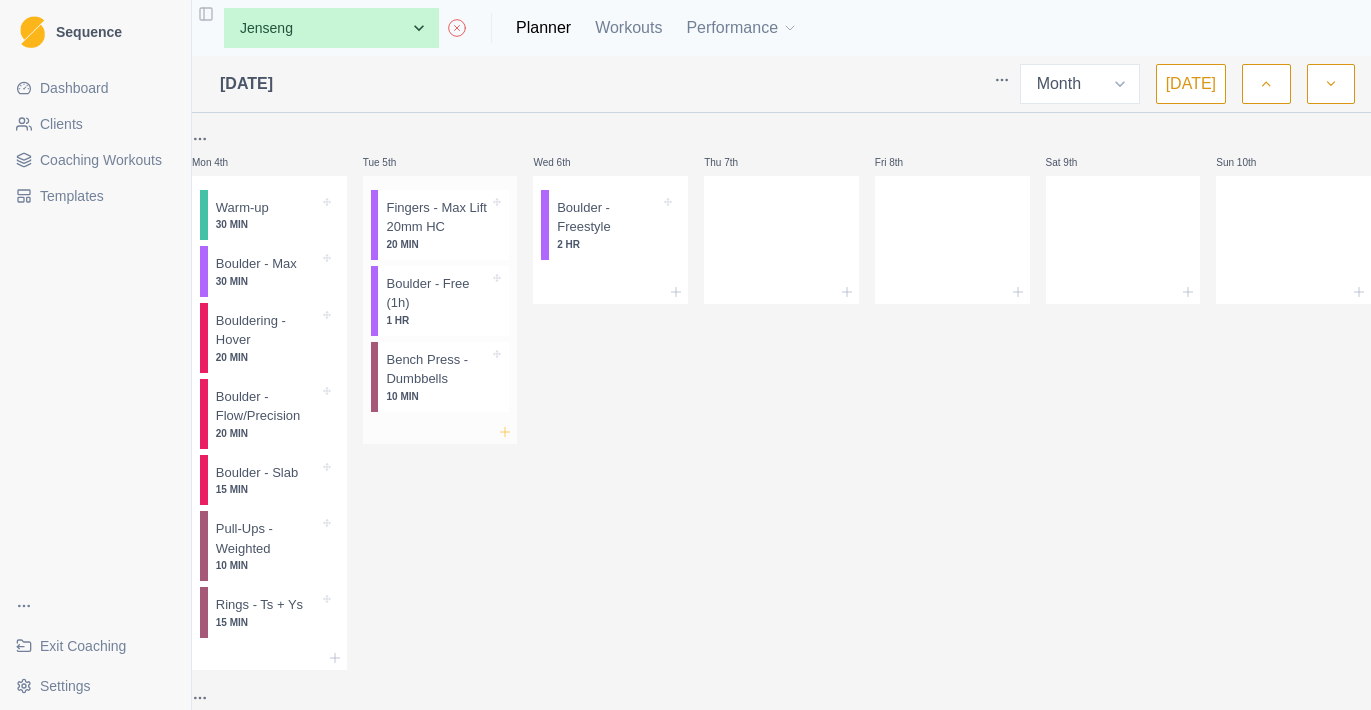 click 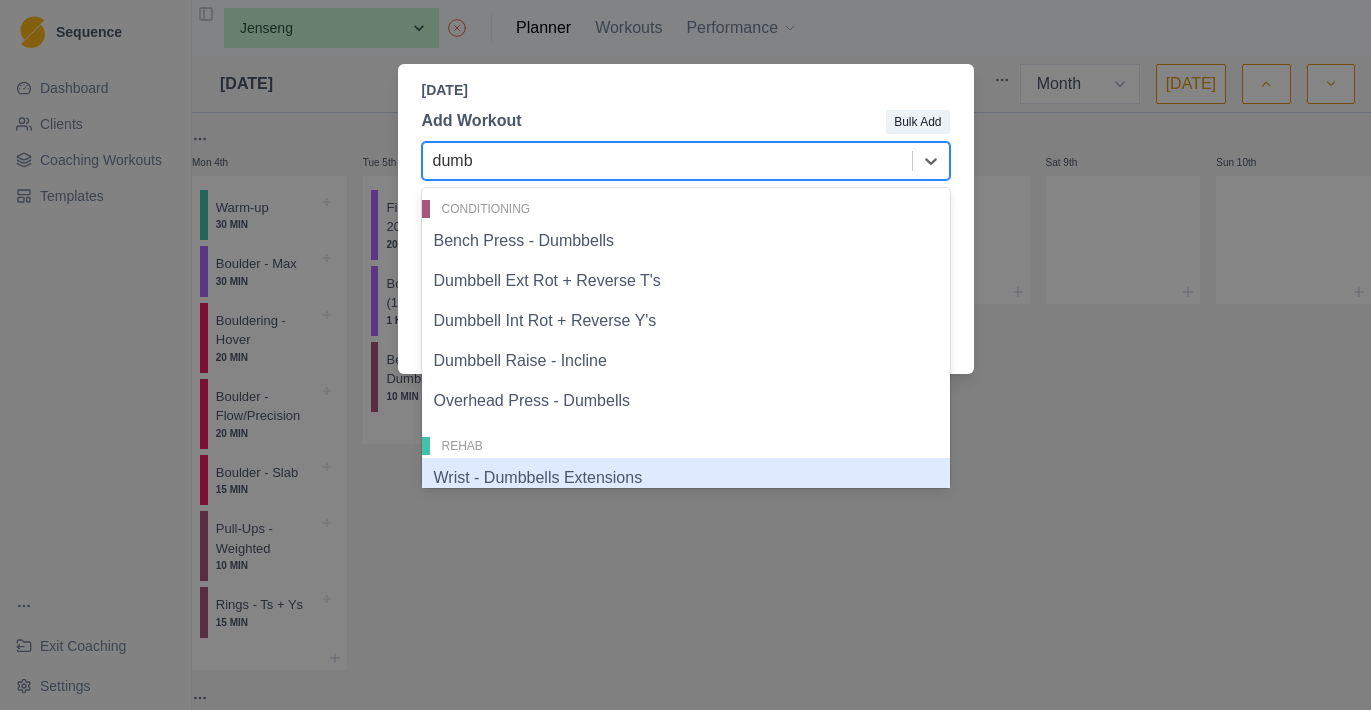 type on "dumb" 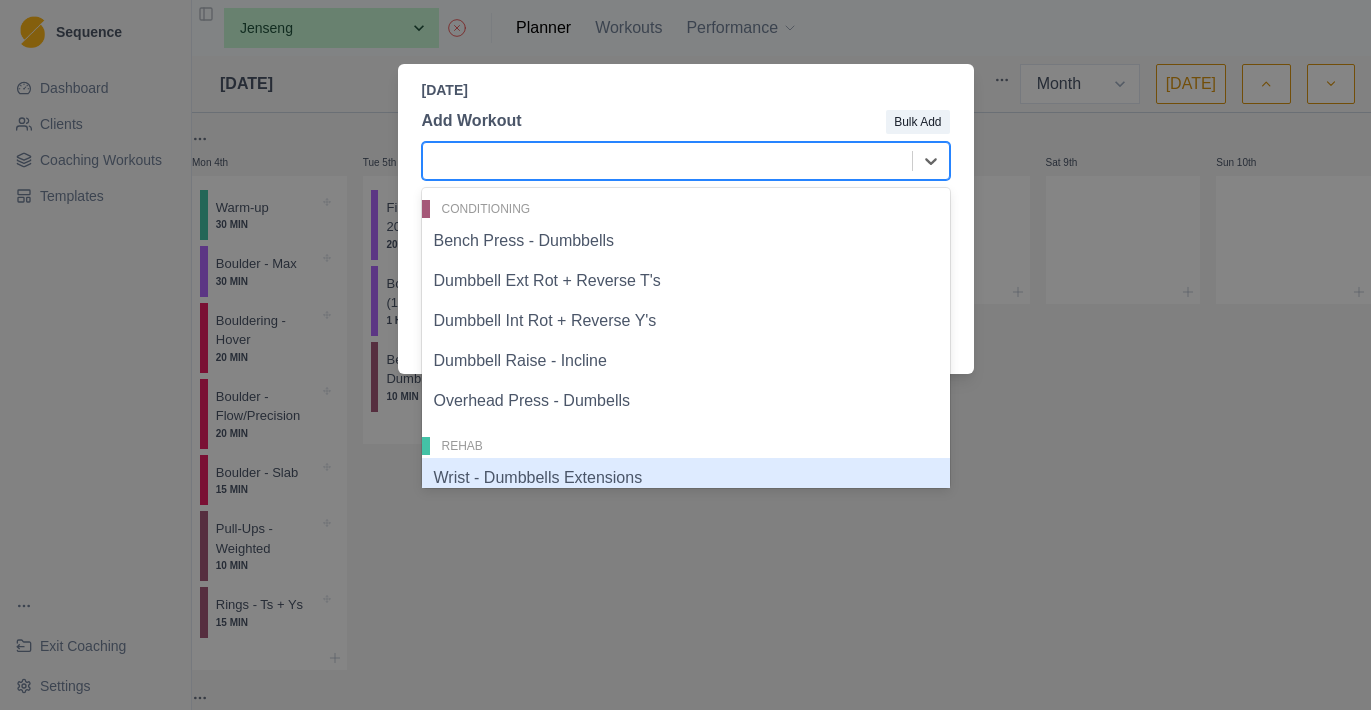 click on "[DATE] Add Workout Bulk Add Wrist - Dumbbells Extensions, 6 of 8. 8 results available for search term dumb. Use Up and Down to choose options, press Enter to select the currently focused option, press Escape to exit the menu, press Tab to select the option and exit the menu. Conditioning Bench Press - Dumbbells Dumbbell Ext Rot + Reverse T's Dumbbell Int Rot + Reverse Y's Dumbbell Raise - Incline Overhead Press - Dumbells Rehab Wrist - Dumbbells Extensions Wrist - Dumbbells Flexions Wrist - Dumbbells Rotations Recent Workouts [GEOGRAPHIC_DATA] - Freestyle [GEOGRAPHIC_DATA] - Slab Bouldering - [GEOGRAPHIC_DATA] - Flow/Precision Boulder - Max Boulder - Free (1h) Extra Actions Coaching note Add milestone Daily metrics Rest day" at bounding box center (685, 355) 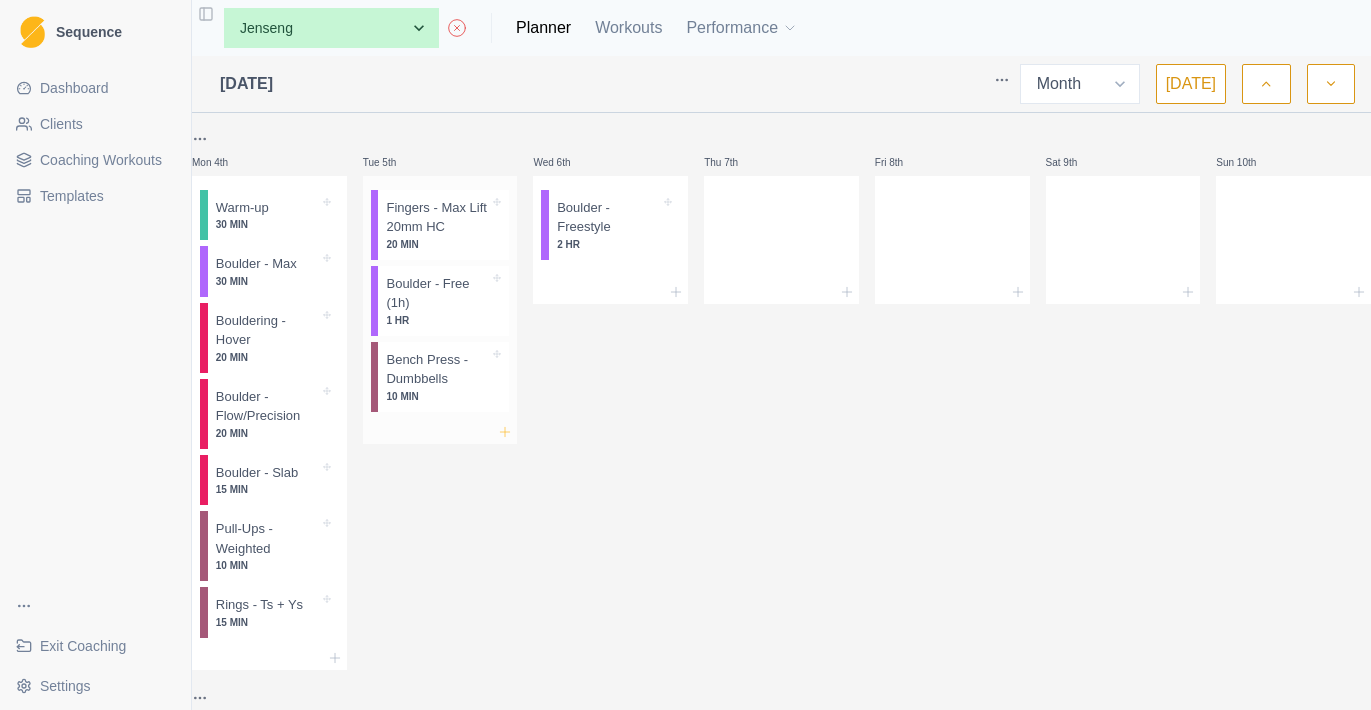 click 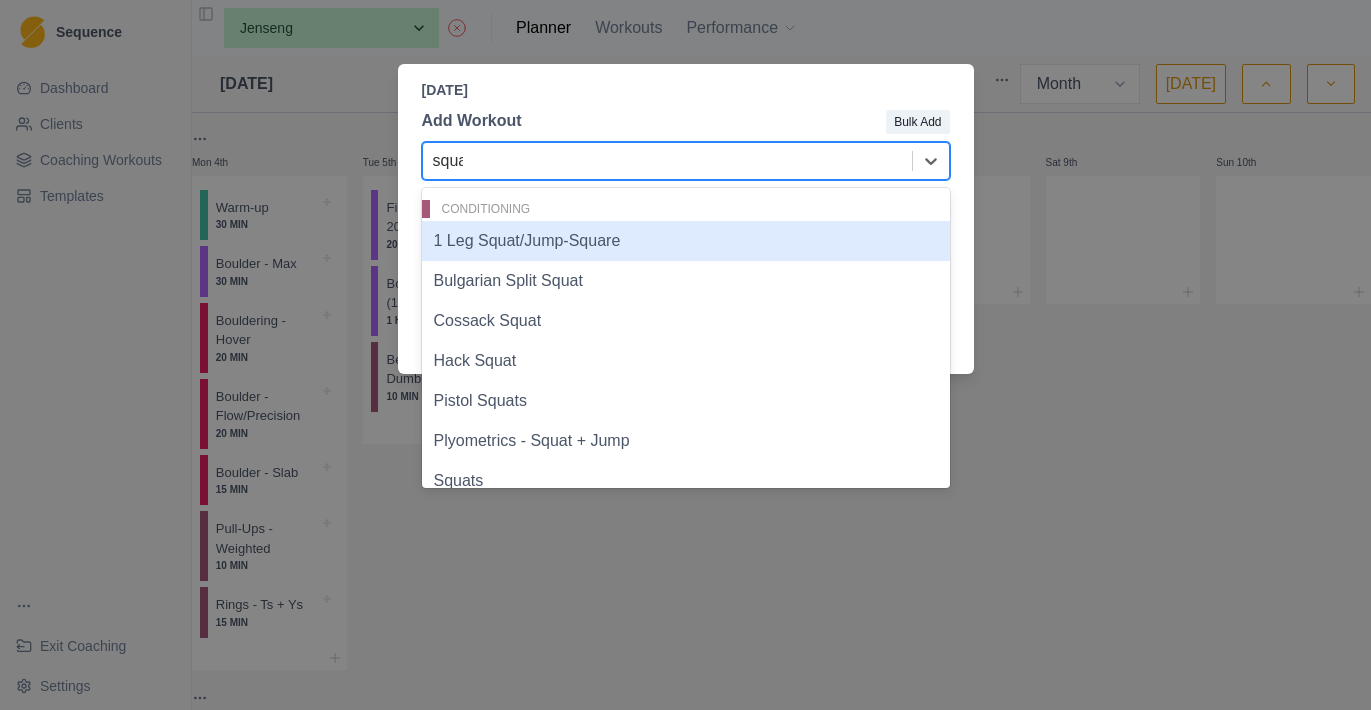 type on "squat" 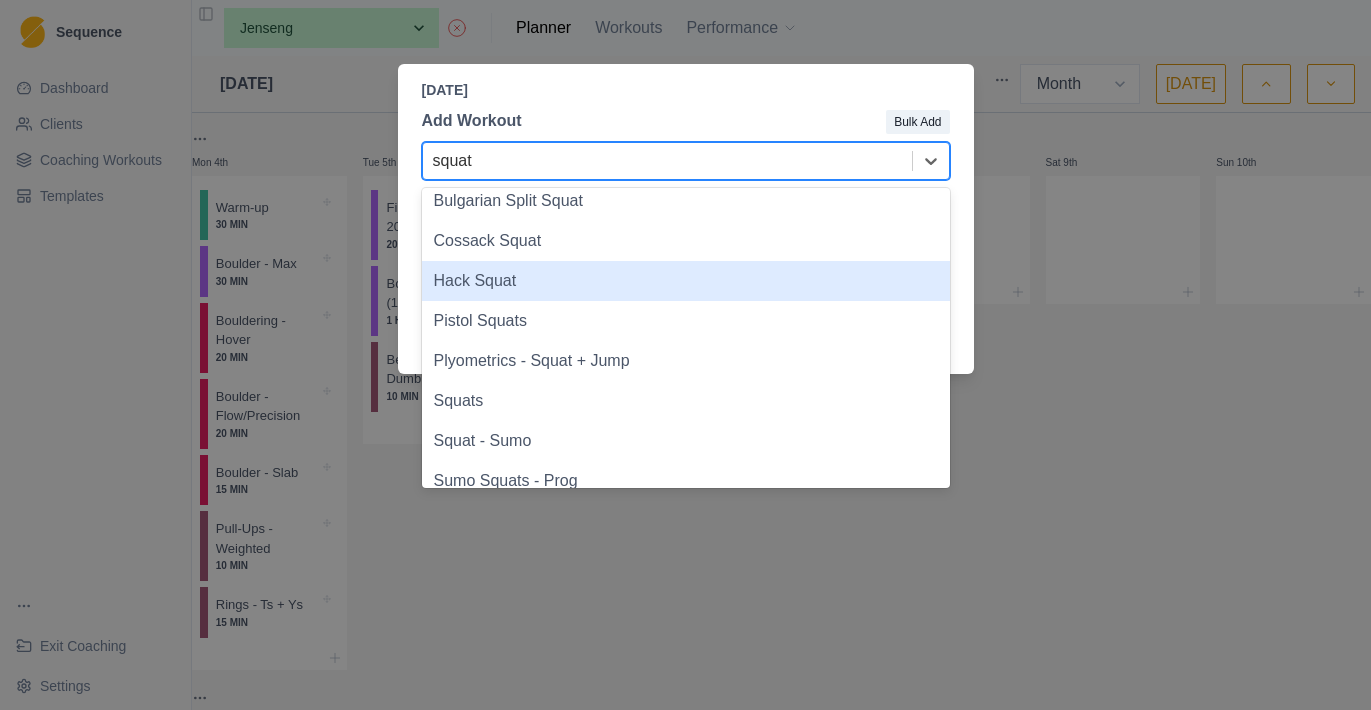 scroll, scrollTop: 97, scrollLeft: 0, axis: vertical 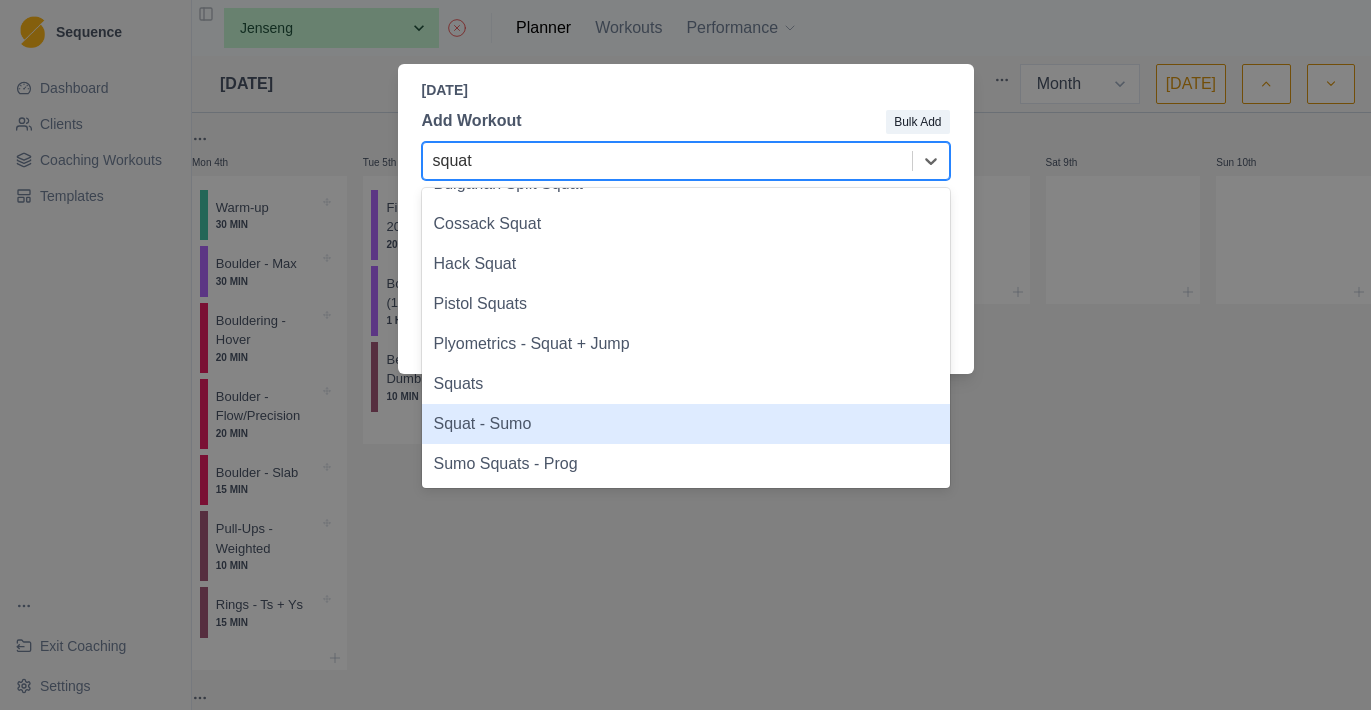 click on "Squat - Sumo" at bounding box center (686, 424) 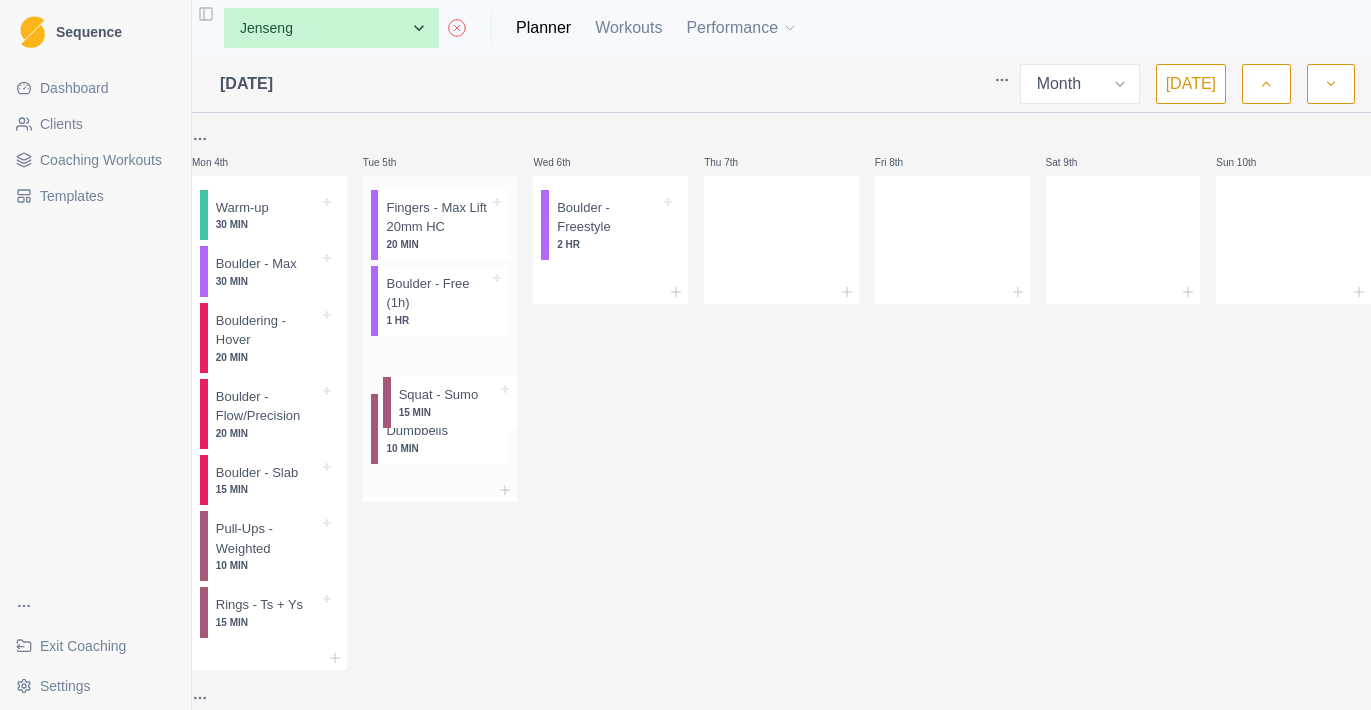 drag, startPoint x: 460, startPoint y: 448, endPoint x: 462, endPoint y: 385, distance: 63.03174 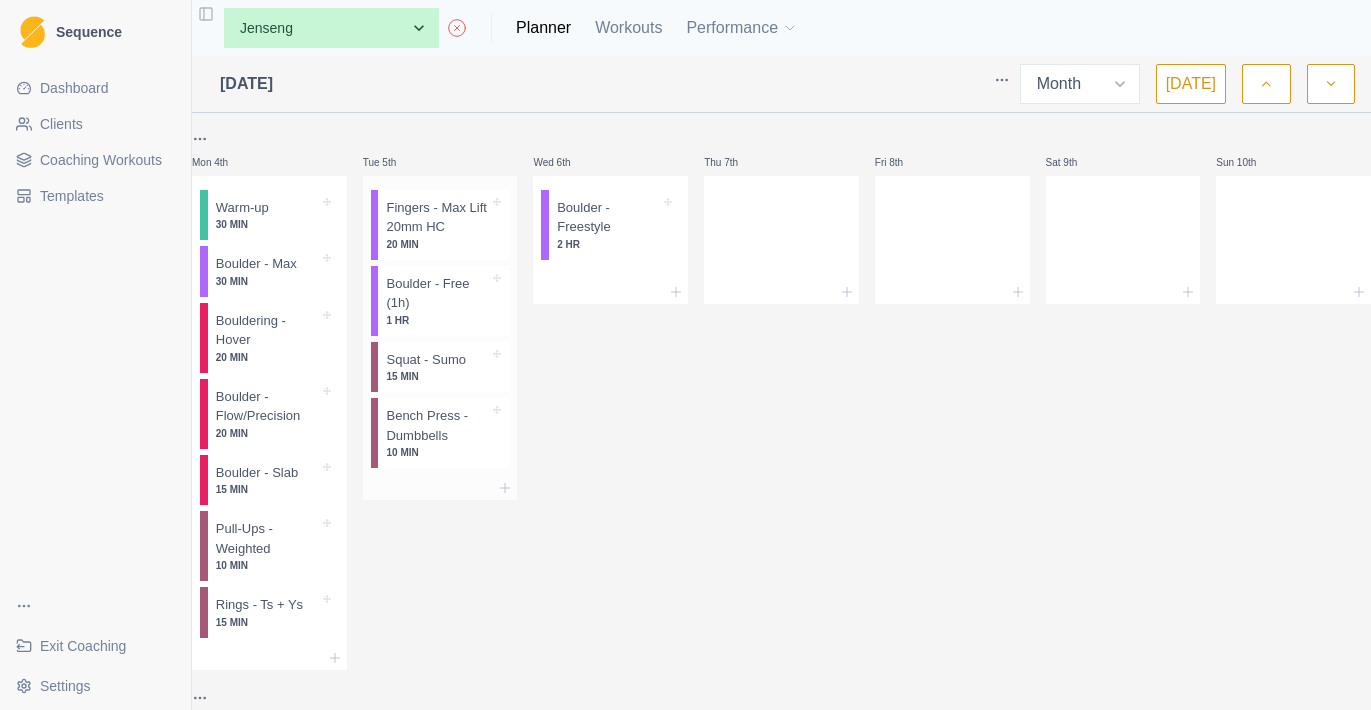 click on "15 MIN" at bounding box center (437, 376) 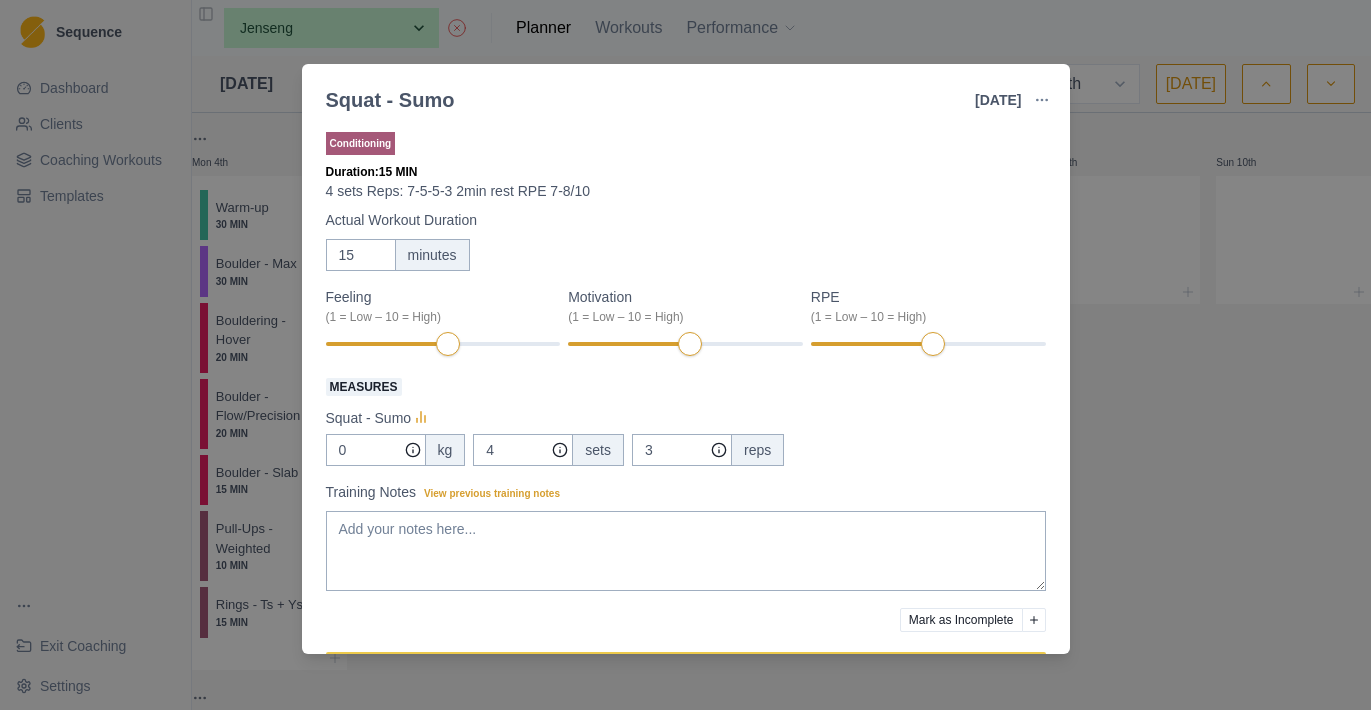 click at bounding box center [1042, 100] 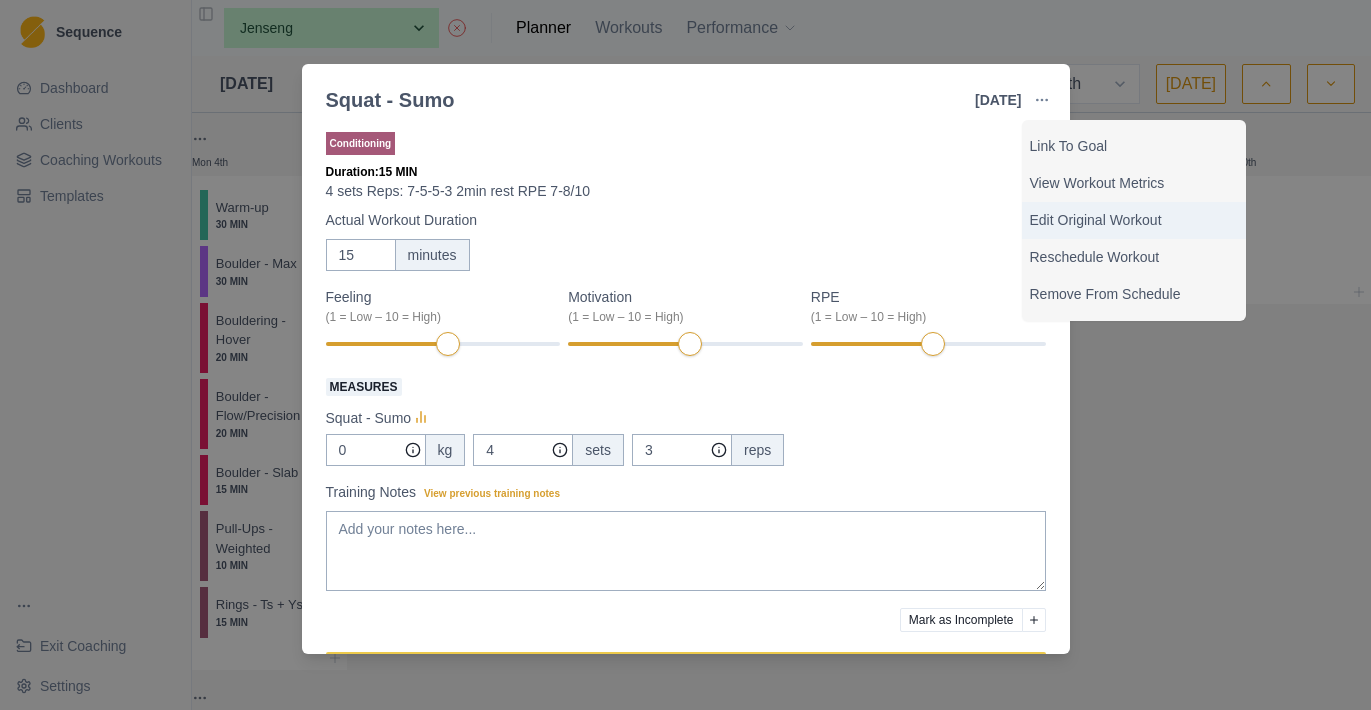 click on "Edit Original Workout" at bounding box center [1134, 220] 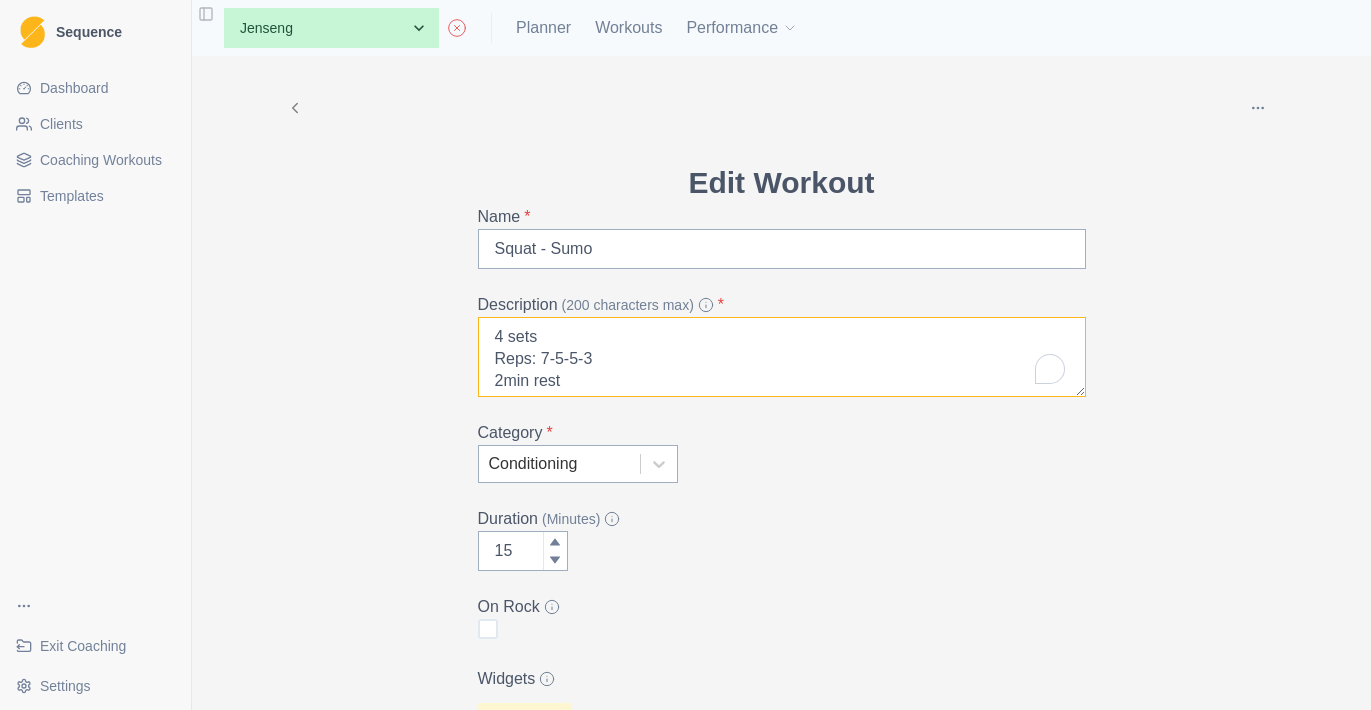 drag, startPoint x: 638, startPoint y: 358, endPoint x: 464, endPoint y: 358, distance: 174 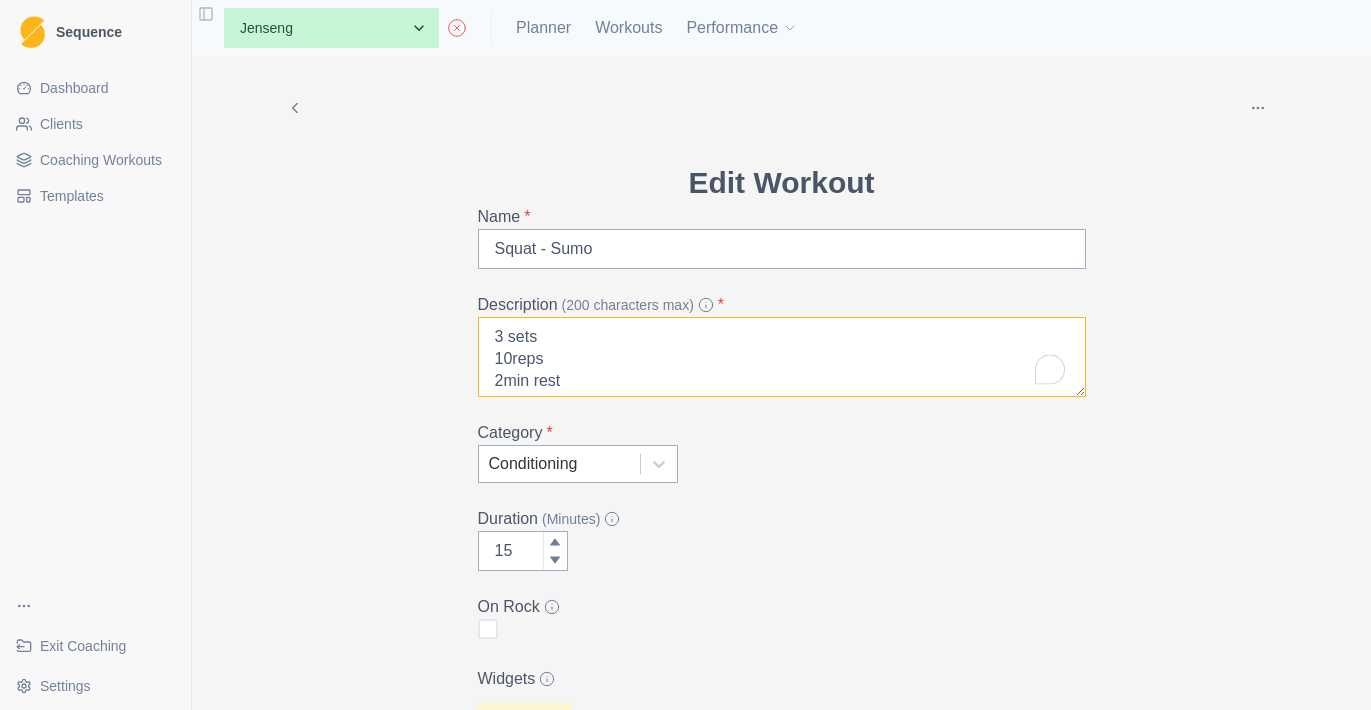 click on "3 sets
10reps
2min rest
RPE 7-8/10" at bounding box center (782, 357) 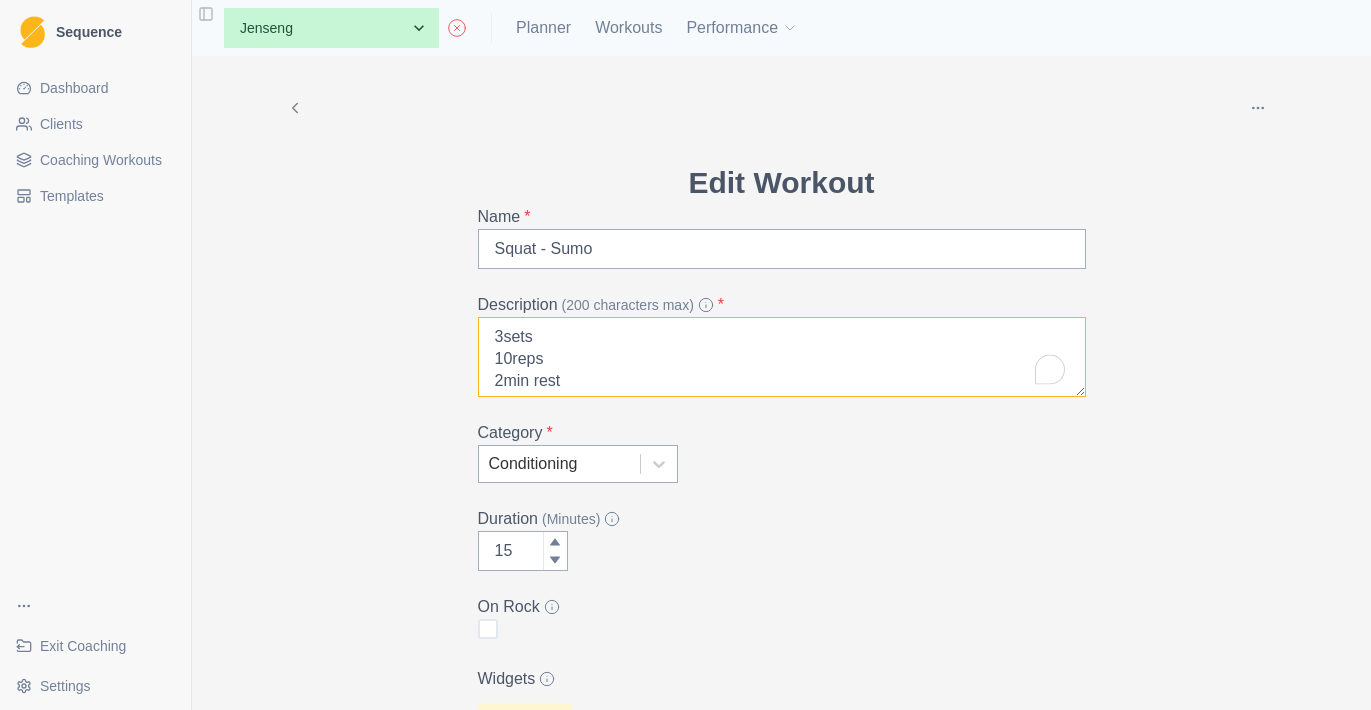 scroll, scrollTop: 45, scrollLeft: 0, axis: vertical 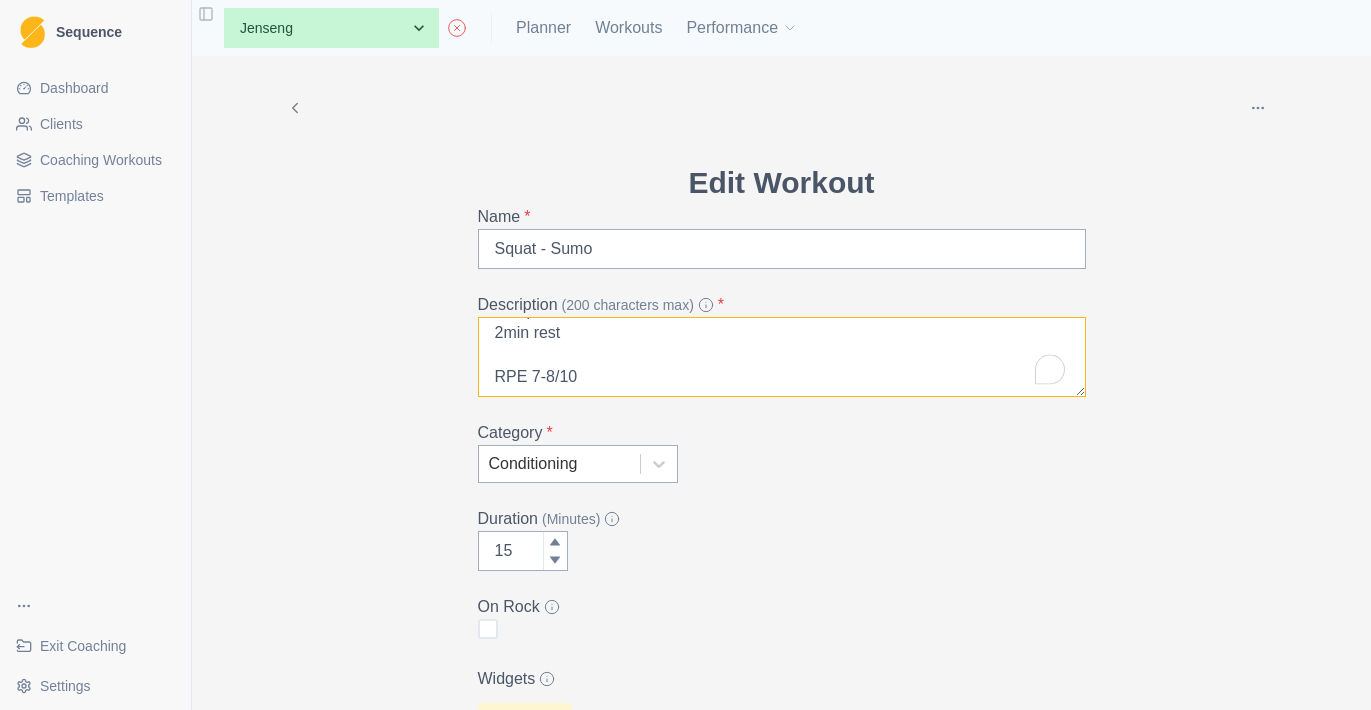 click on "3sets
10reps
2min rest
RPE 7-8/10" at bounding box center [782, 357] 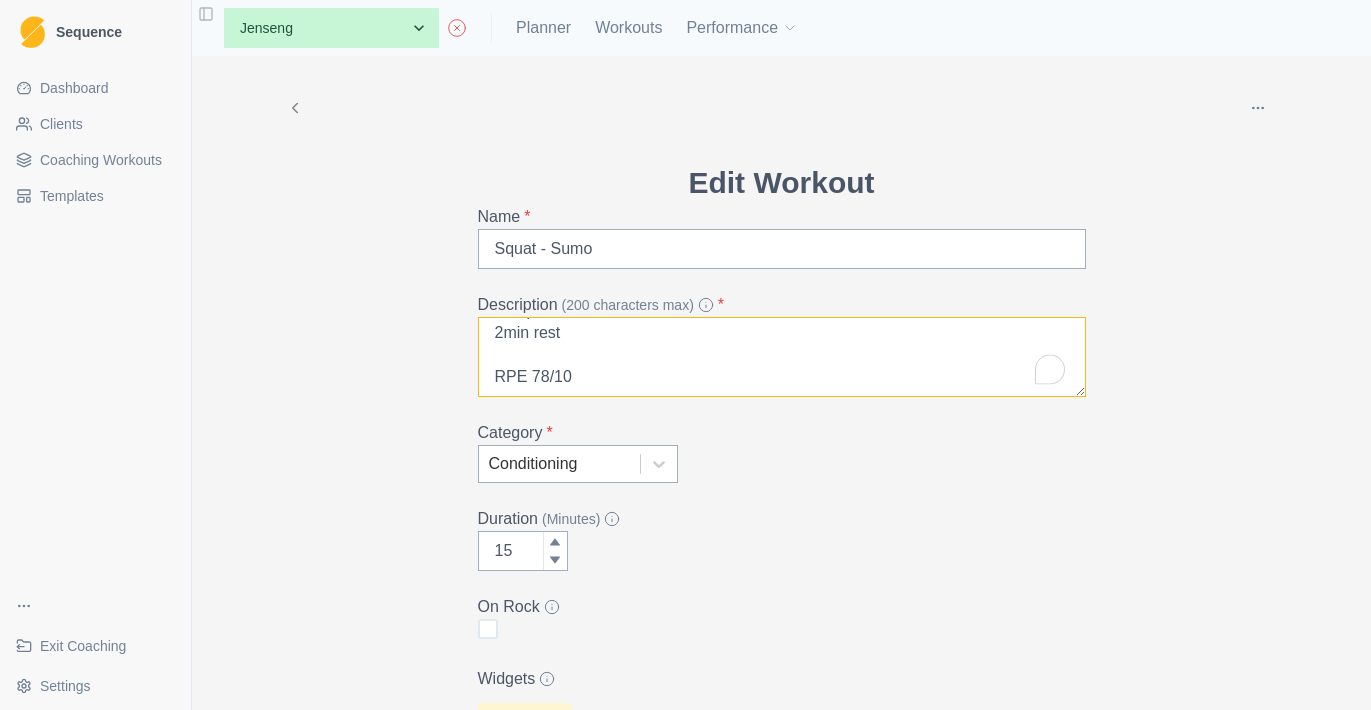 type on "3sets
10reps
2min rest
RPE 8/10" 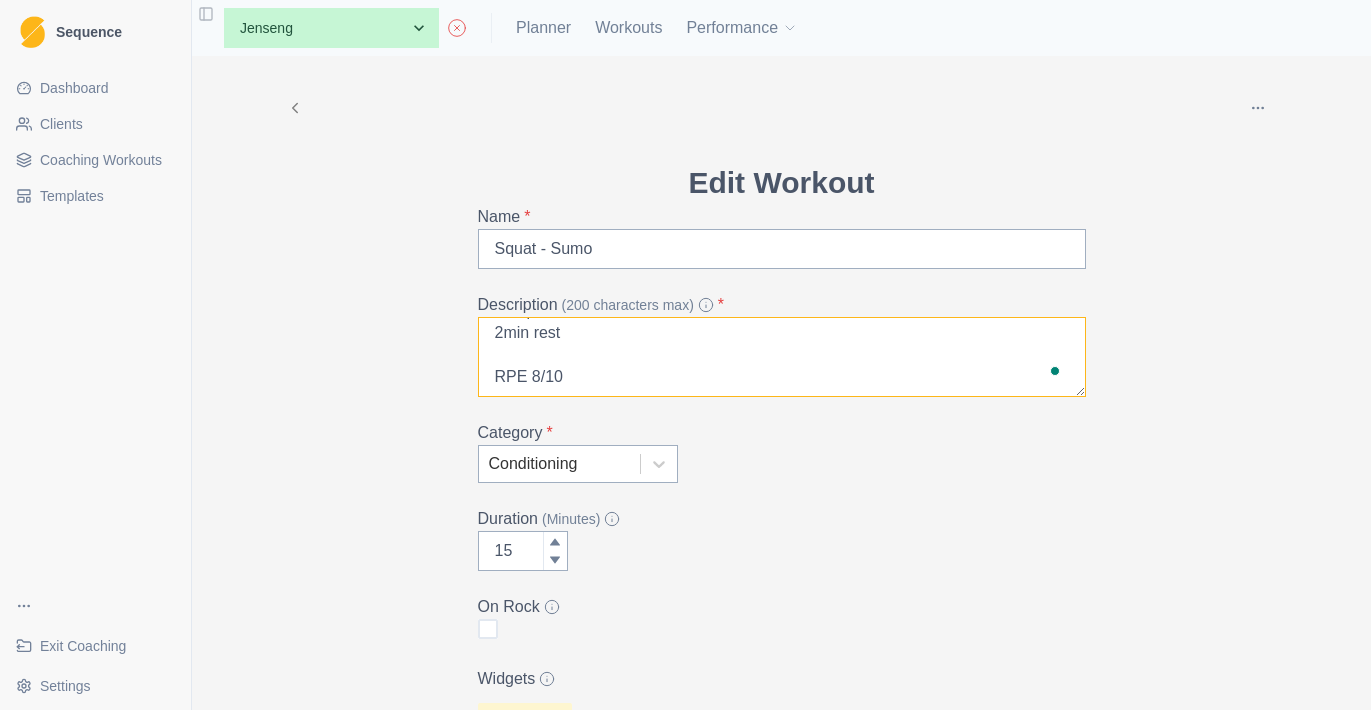 scroll, scrollTop: 92, scrollLeft: 0, axis: vertical 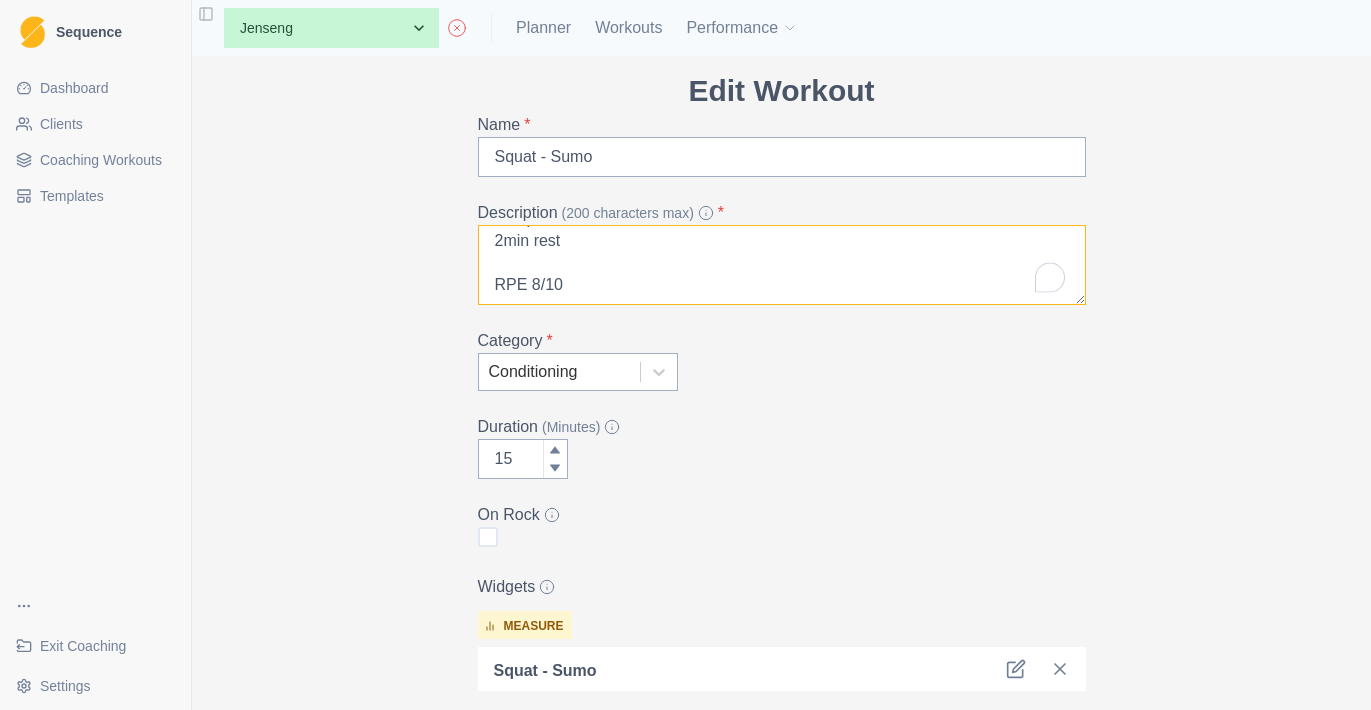 type on "14" 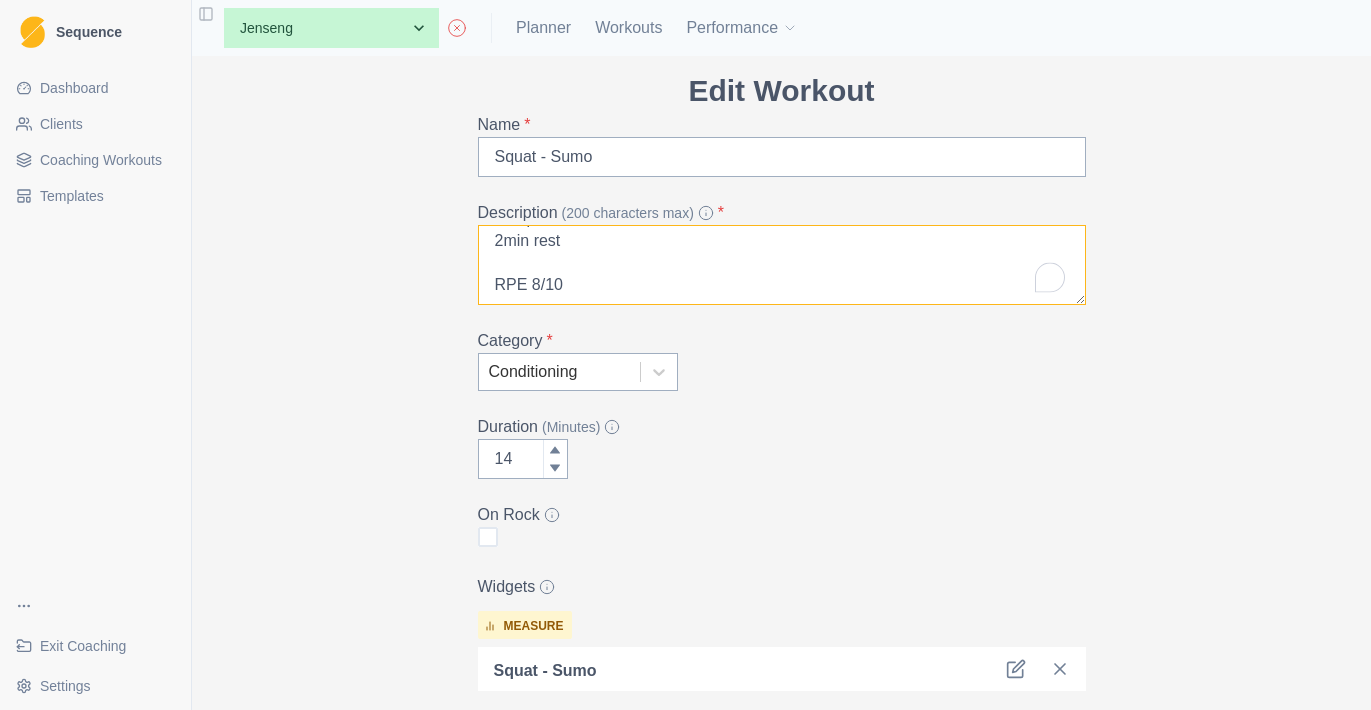type on "3sets
10reps
2min rest
RPE 8/10" 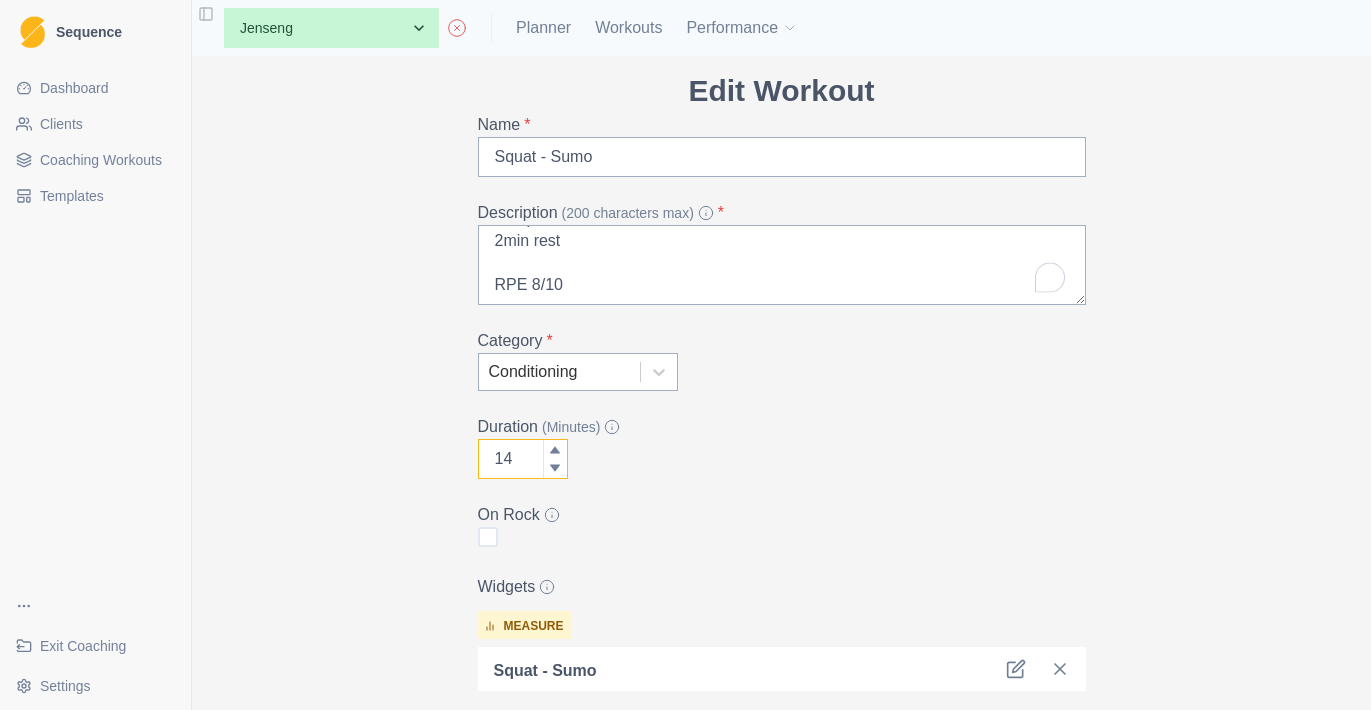 click 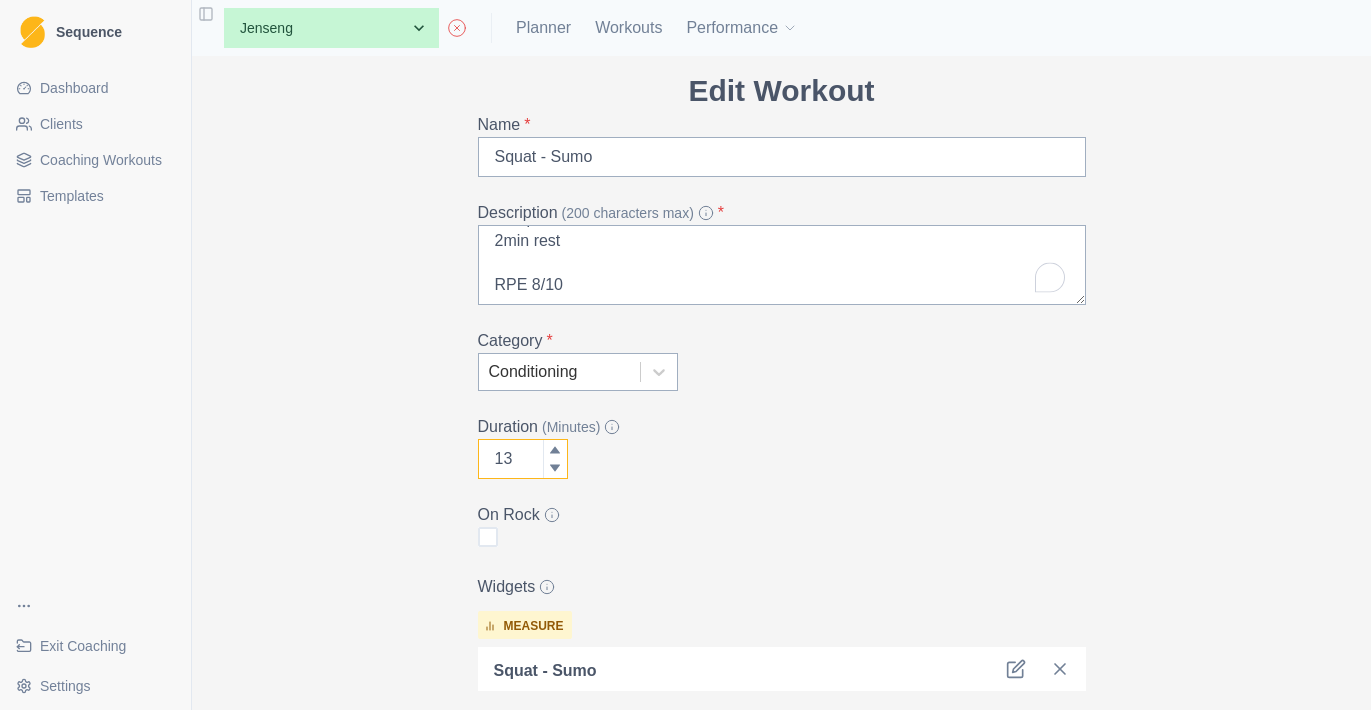 click 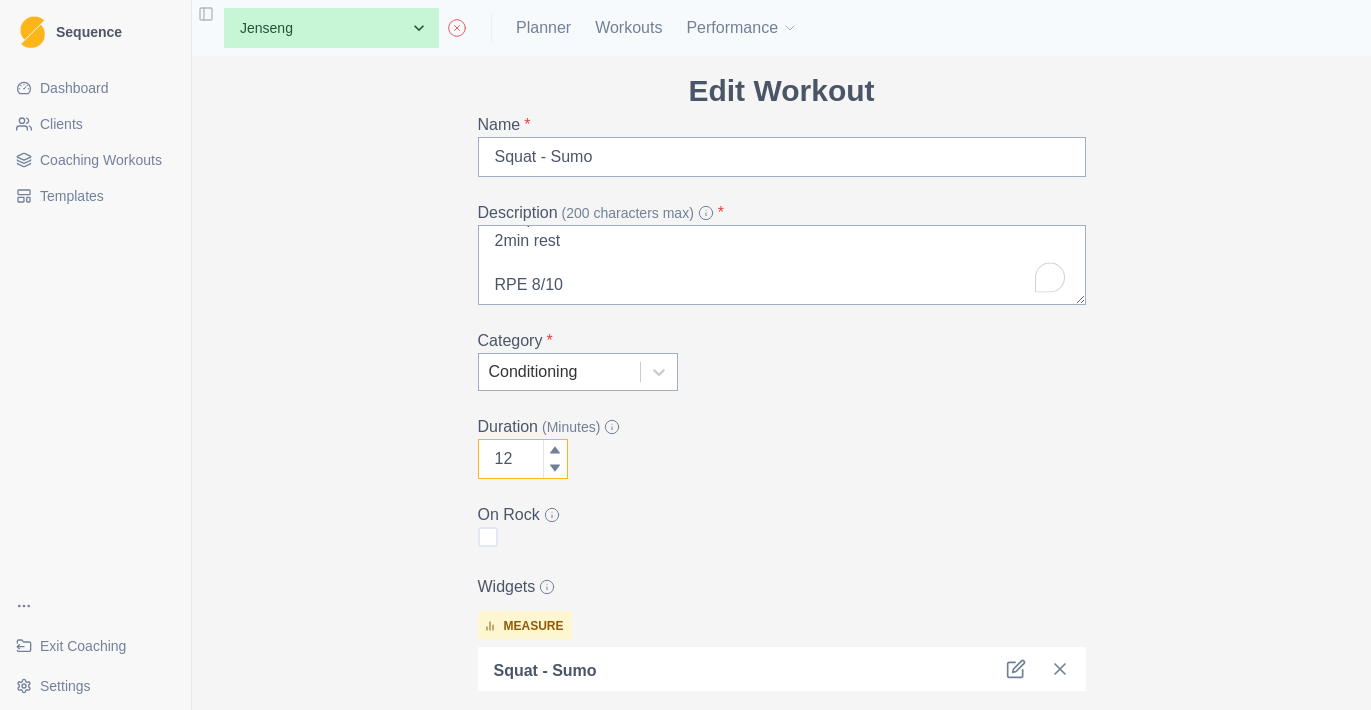 click 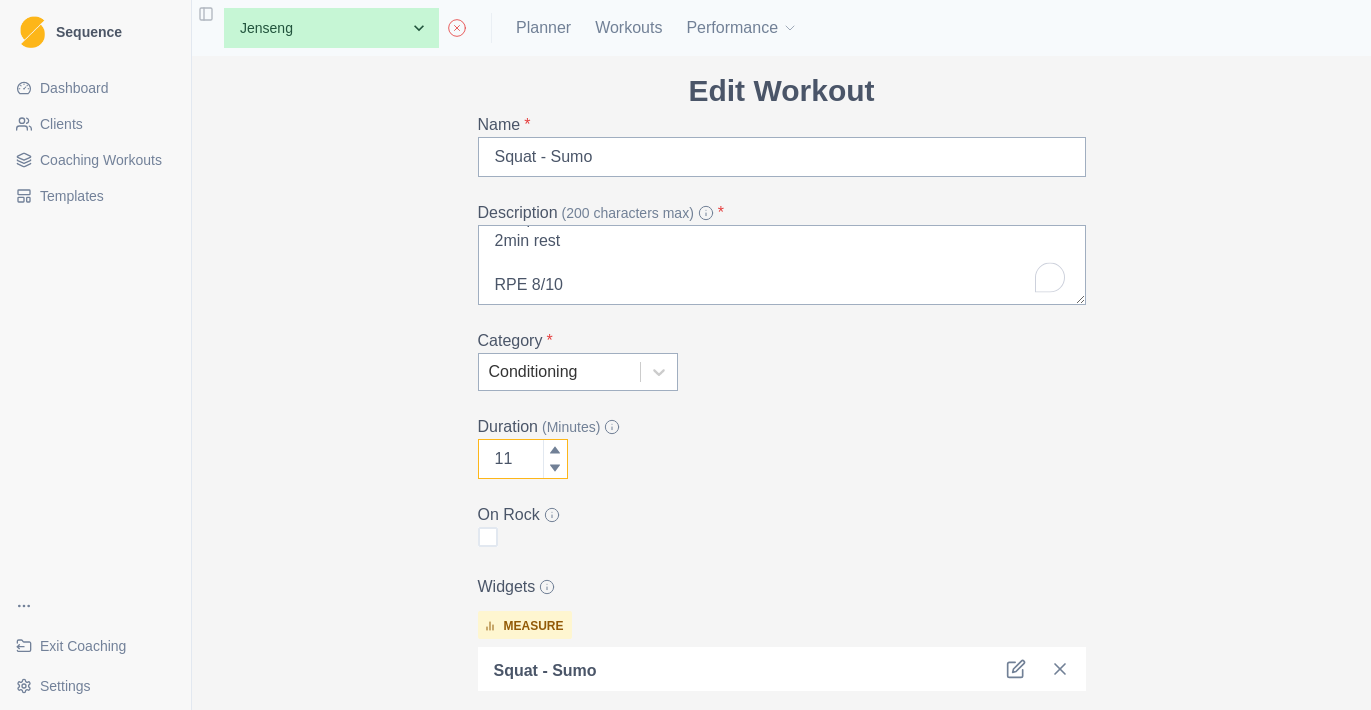 click 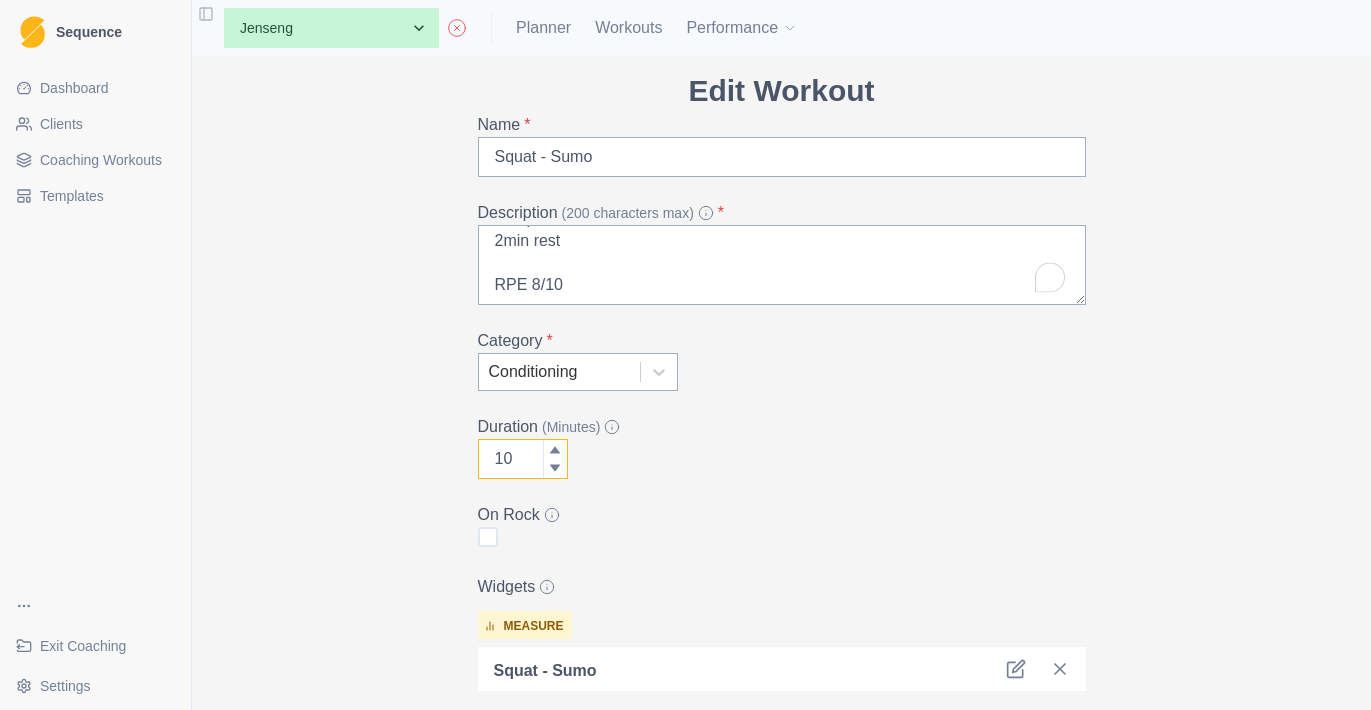 click 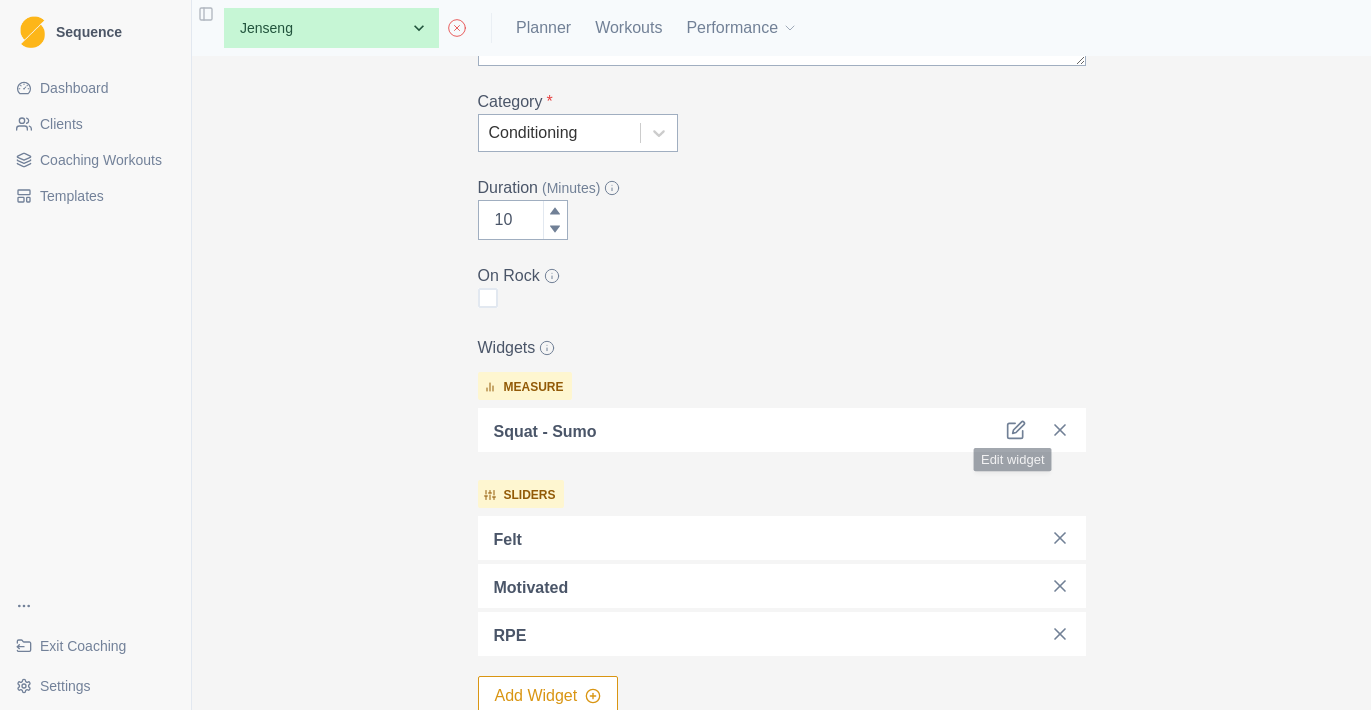 click on "Squat - Sumo" at bounding box center [782, 430] 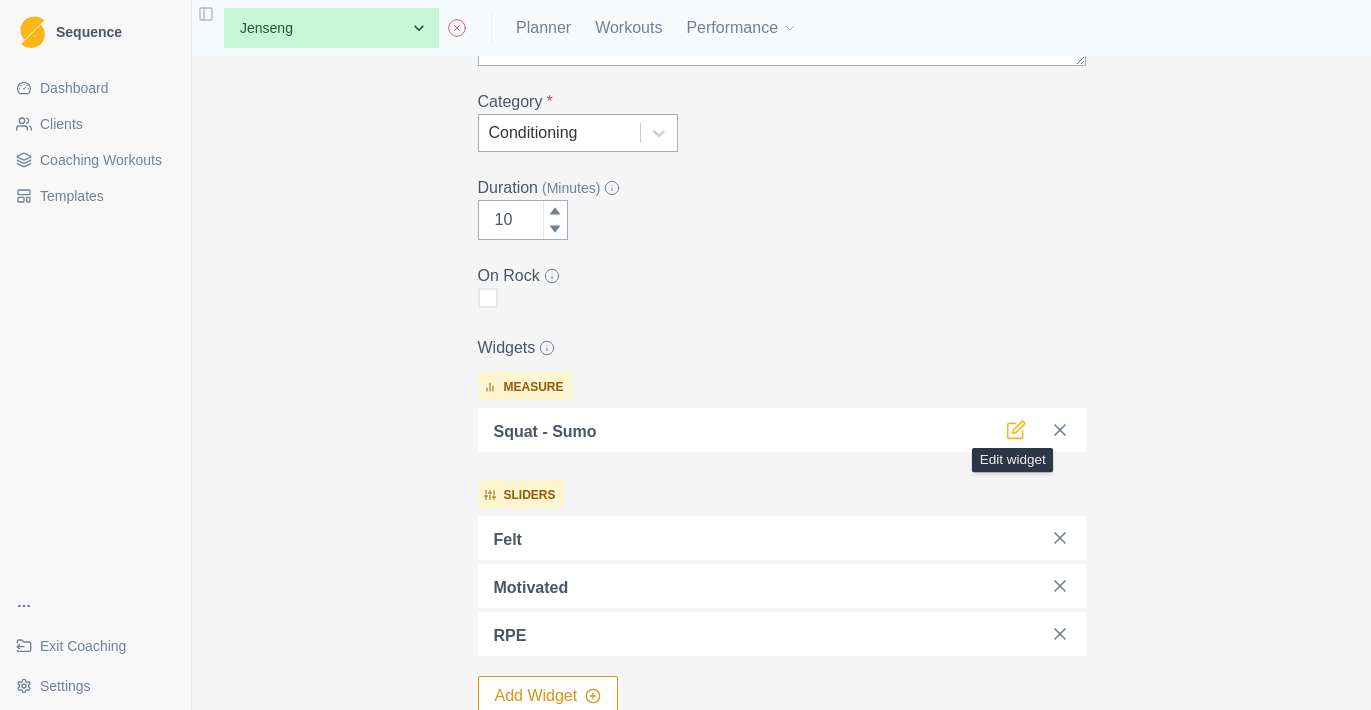 click 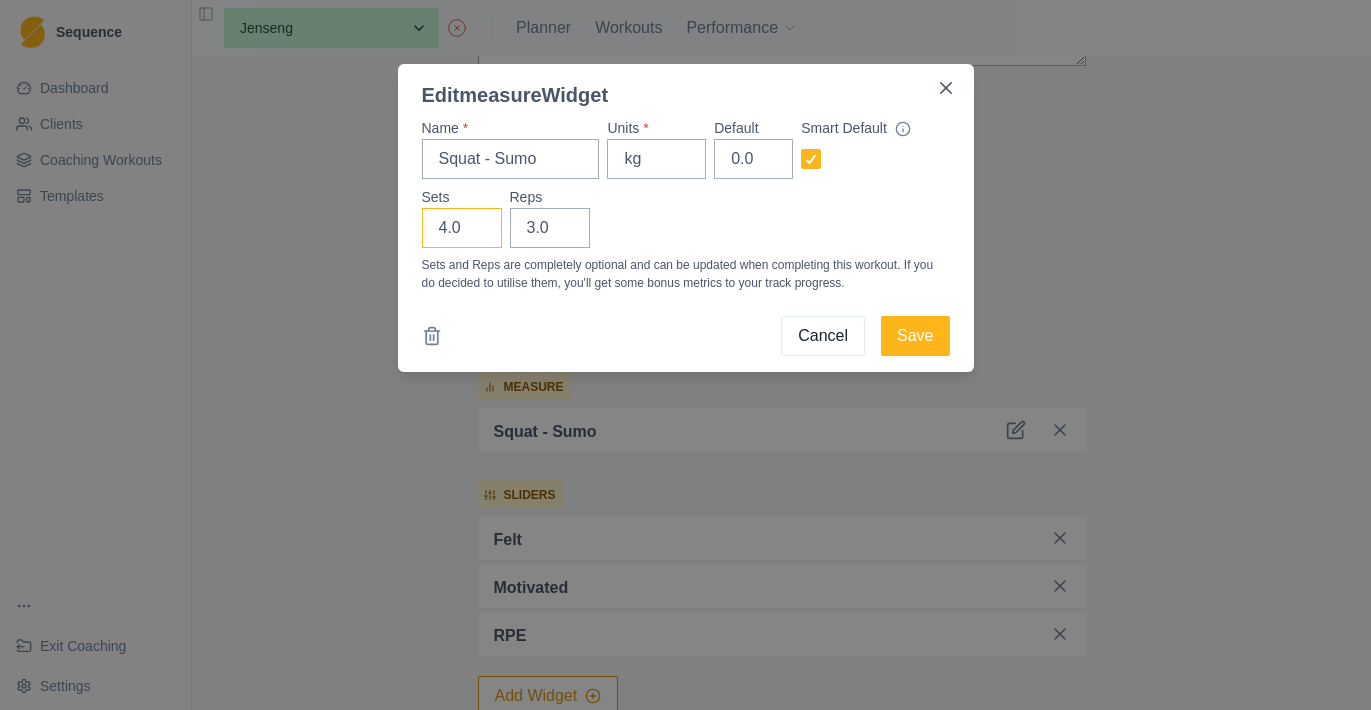 type on "3" 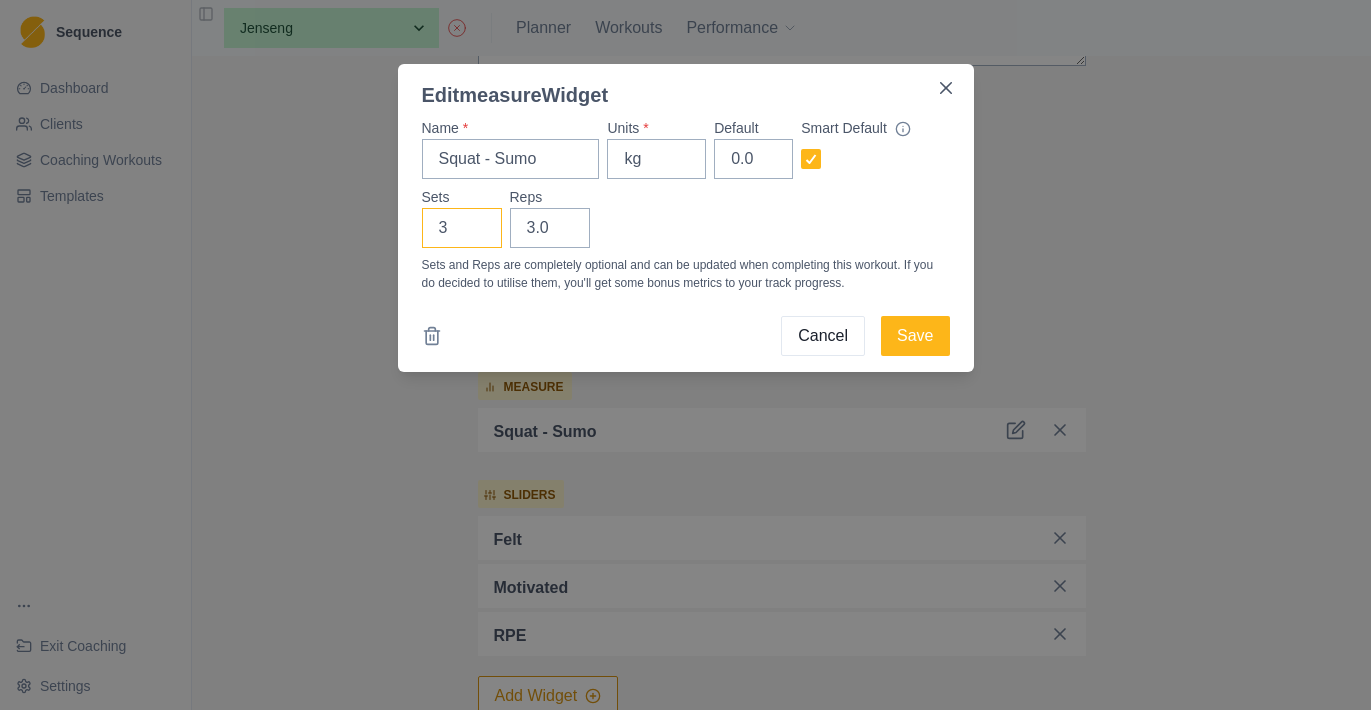 click on "3" at bounding box center (462, 228) 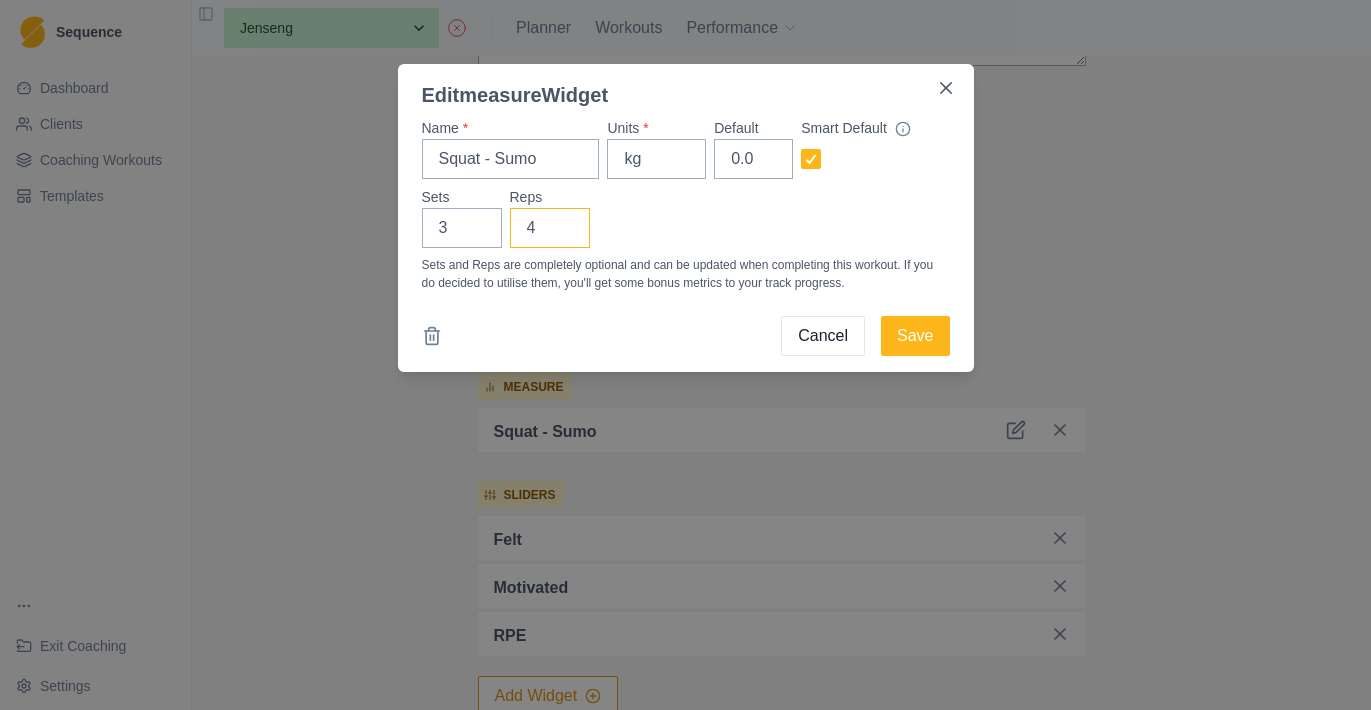 click on "4" at bounding box center (550, 228) 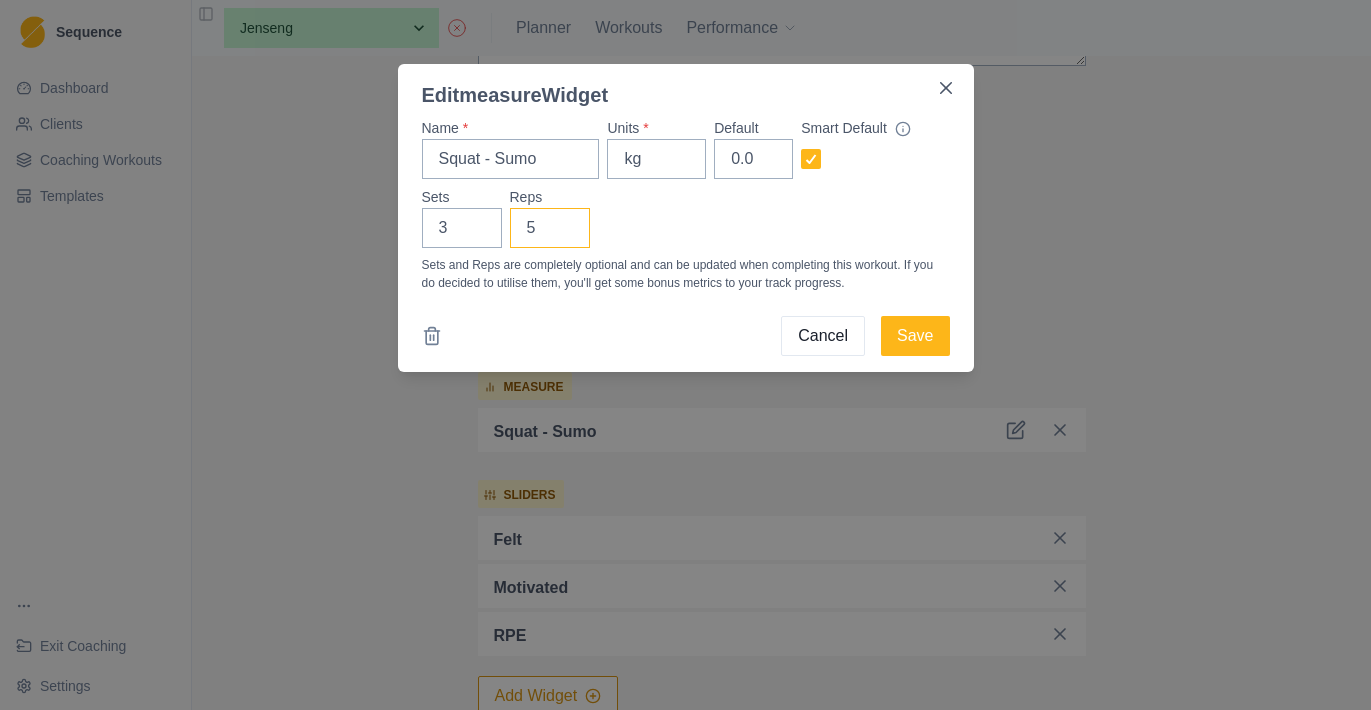 click on "5" at bounding box center (550, 228) 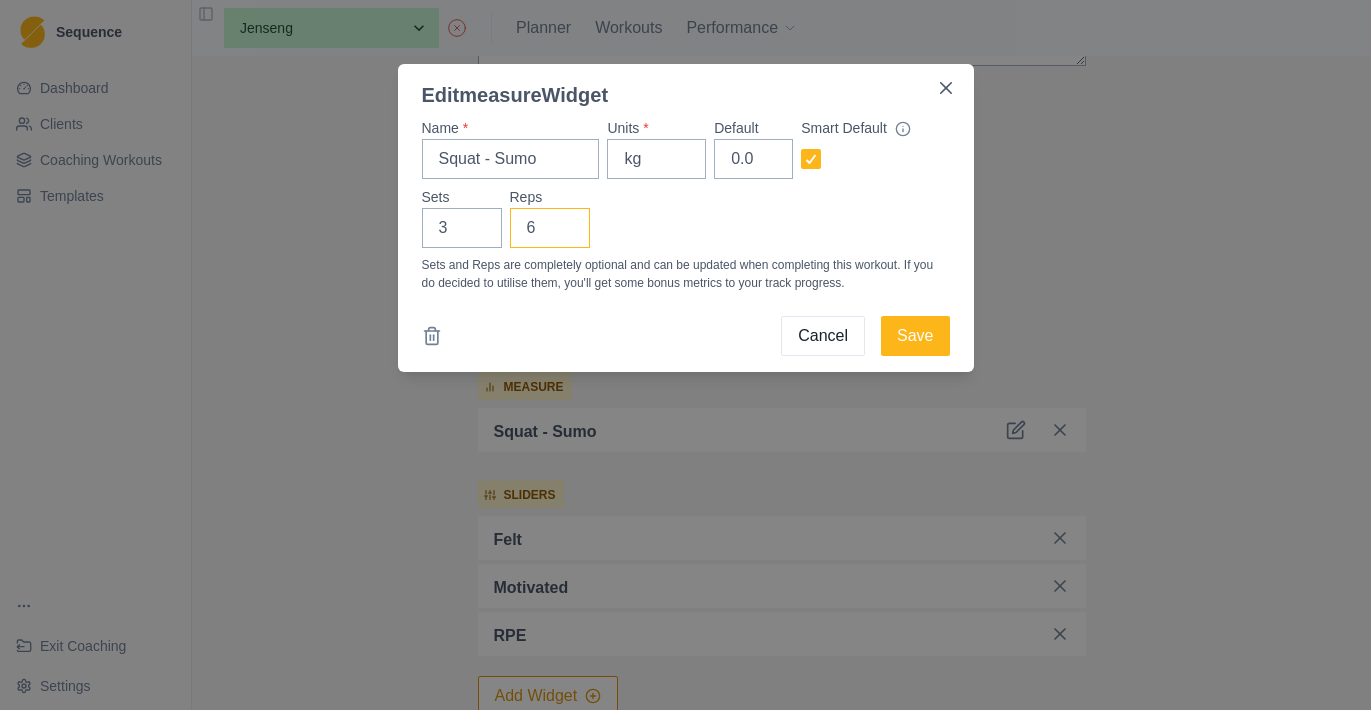 click on "6" at bounding box center (550, 228) 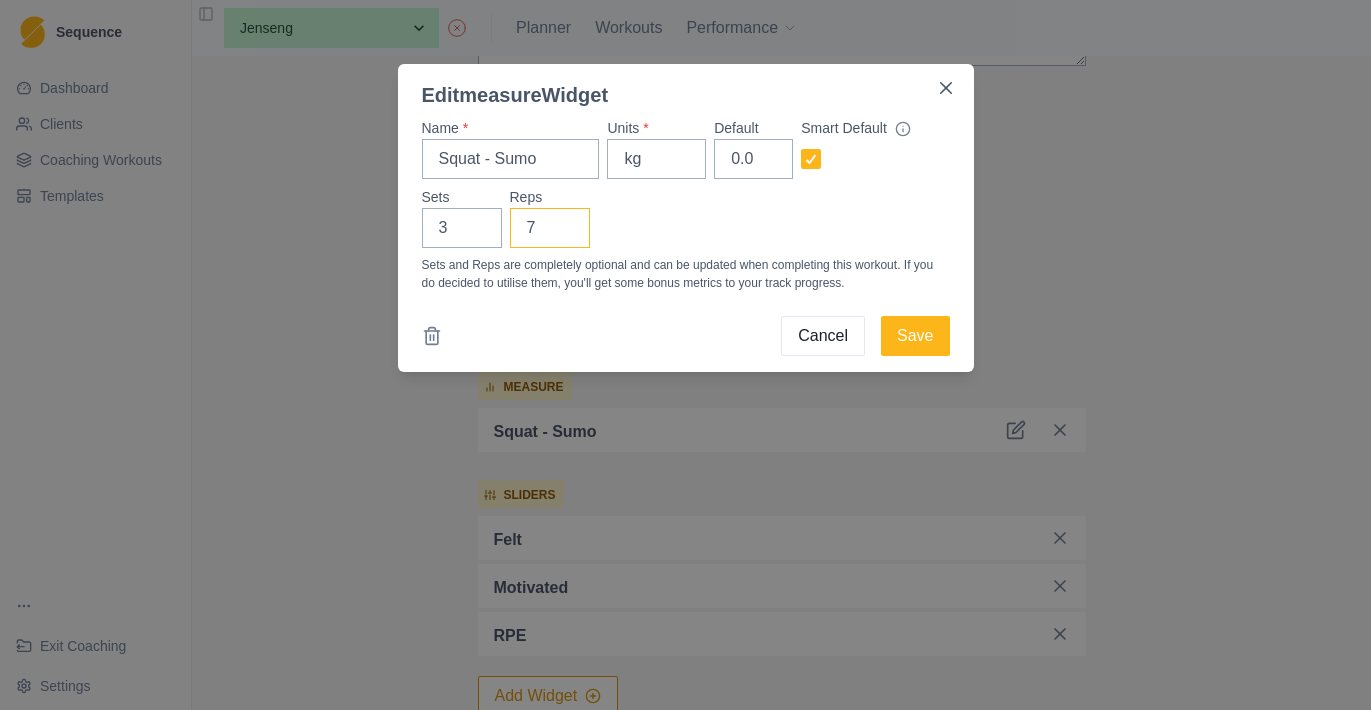 click on "7" at bounding box center [550, 228] 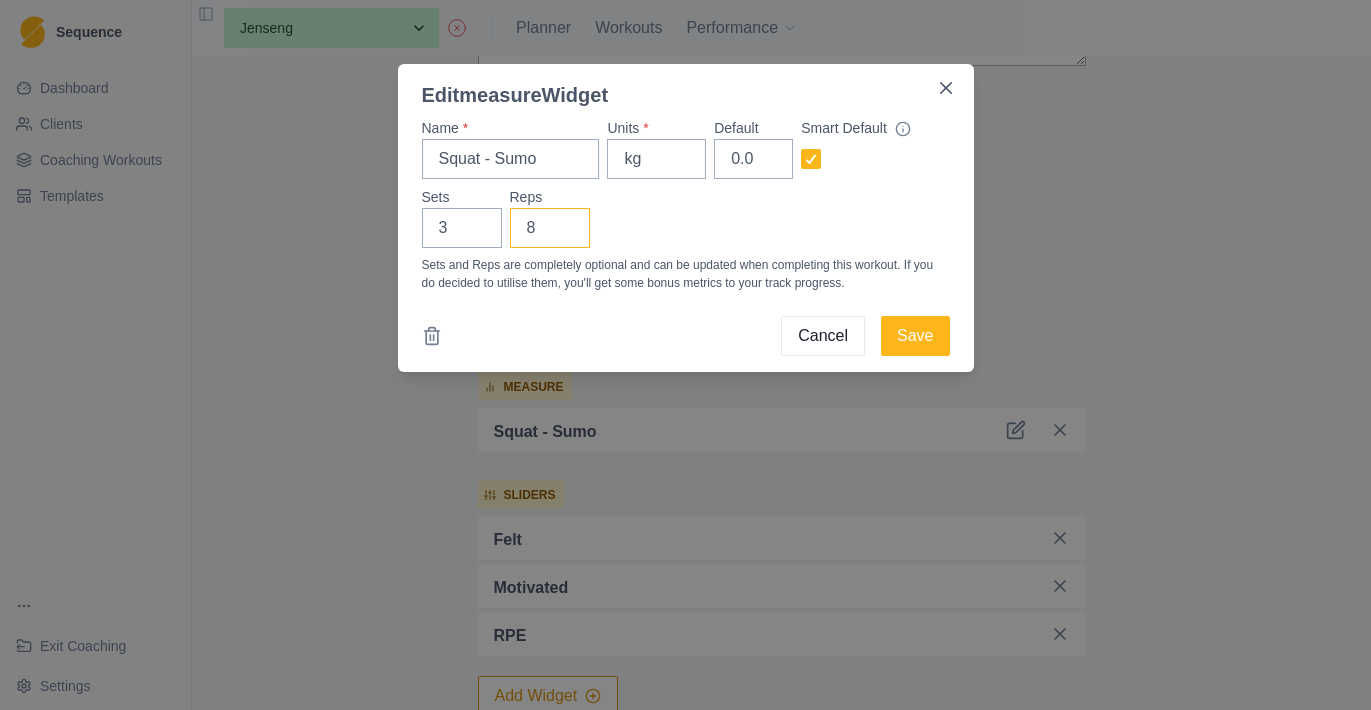 click on "8" at bounding box center [550, 228] 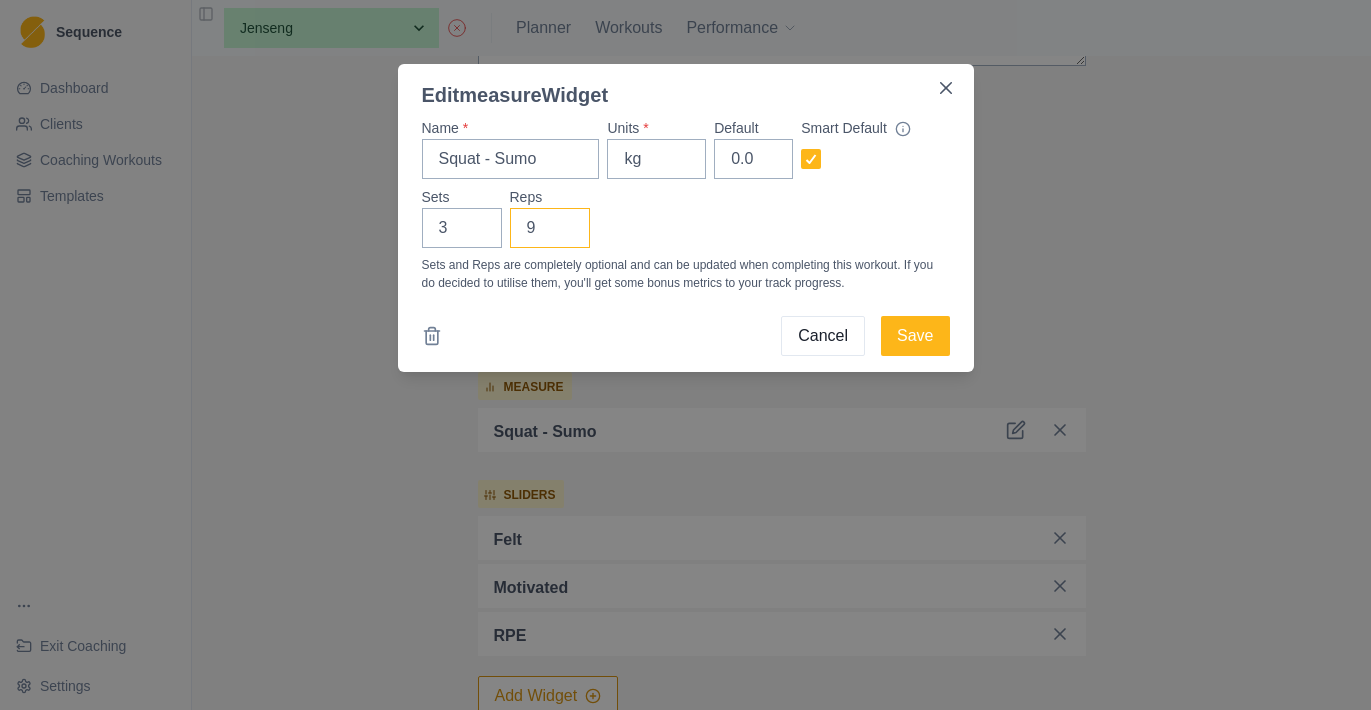 click on "9" at bounding box center [550, 228] 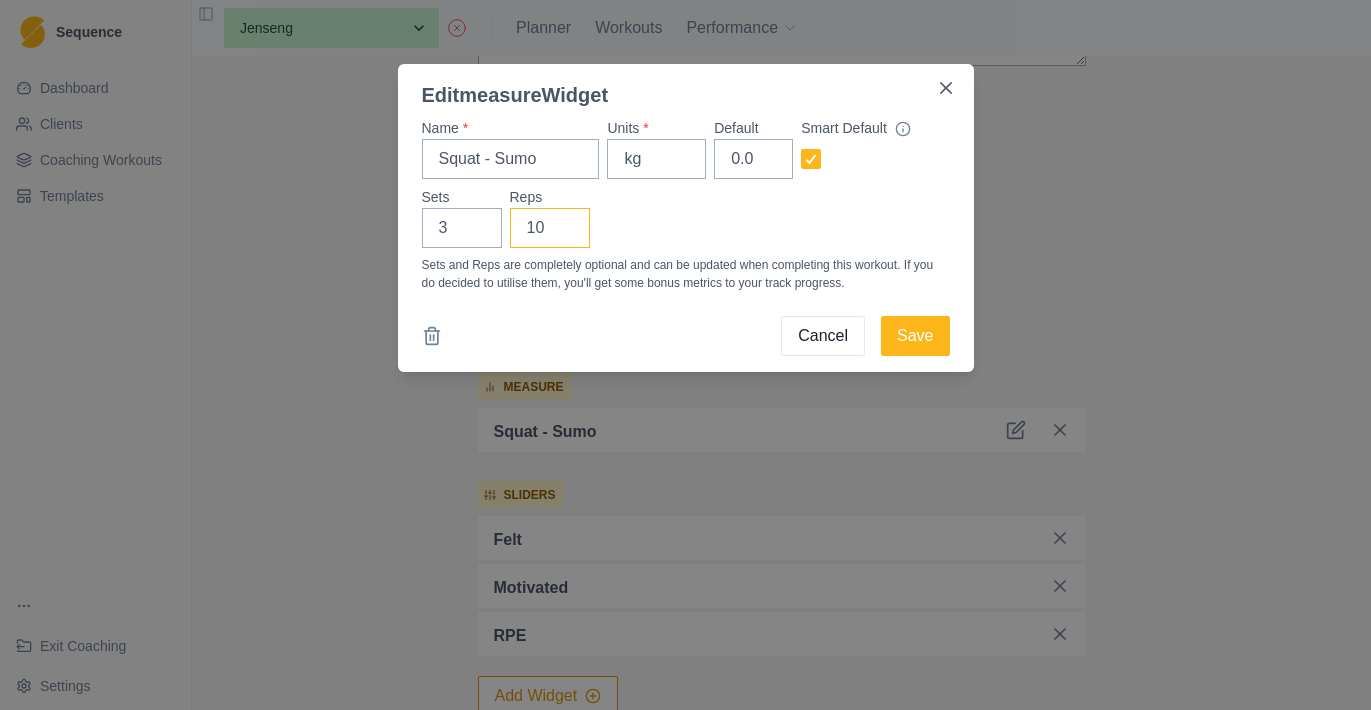 click on "10" at bounding box center (550, 228) 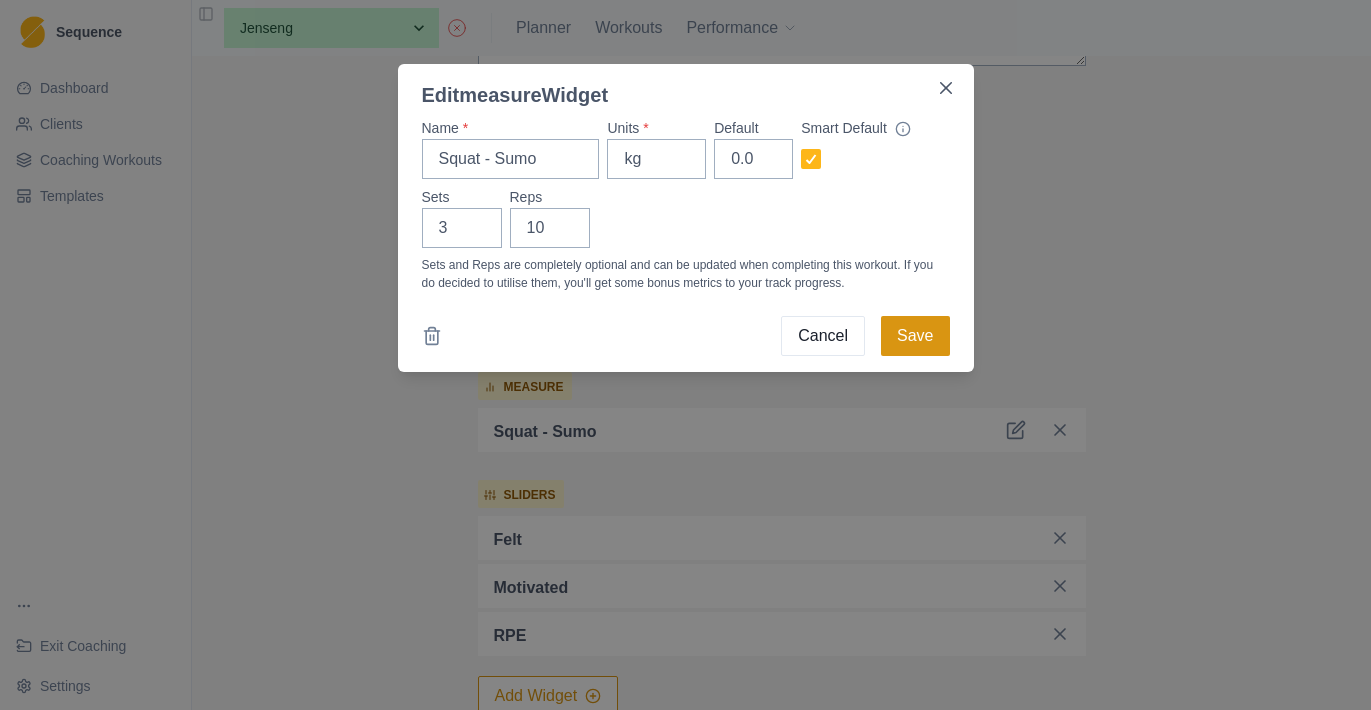 click on "Save" at bounding box center [915, 336] 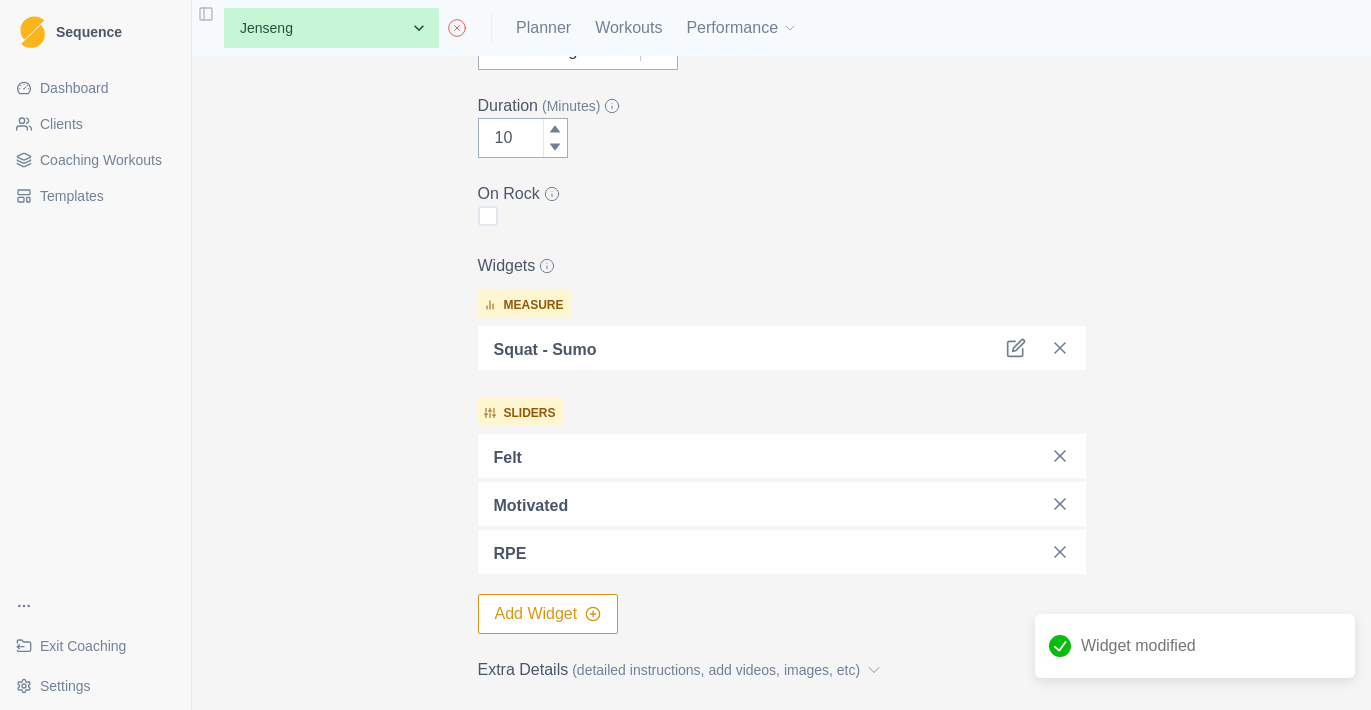 scroll, scrollTop: 461, scrollLeft: 0, axis: vertical 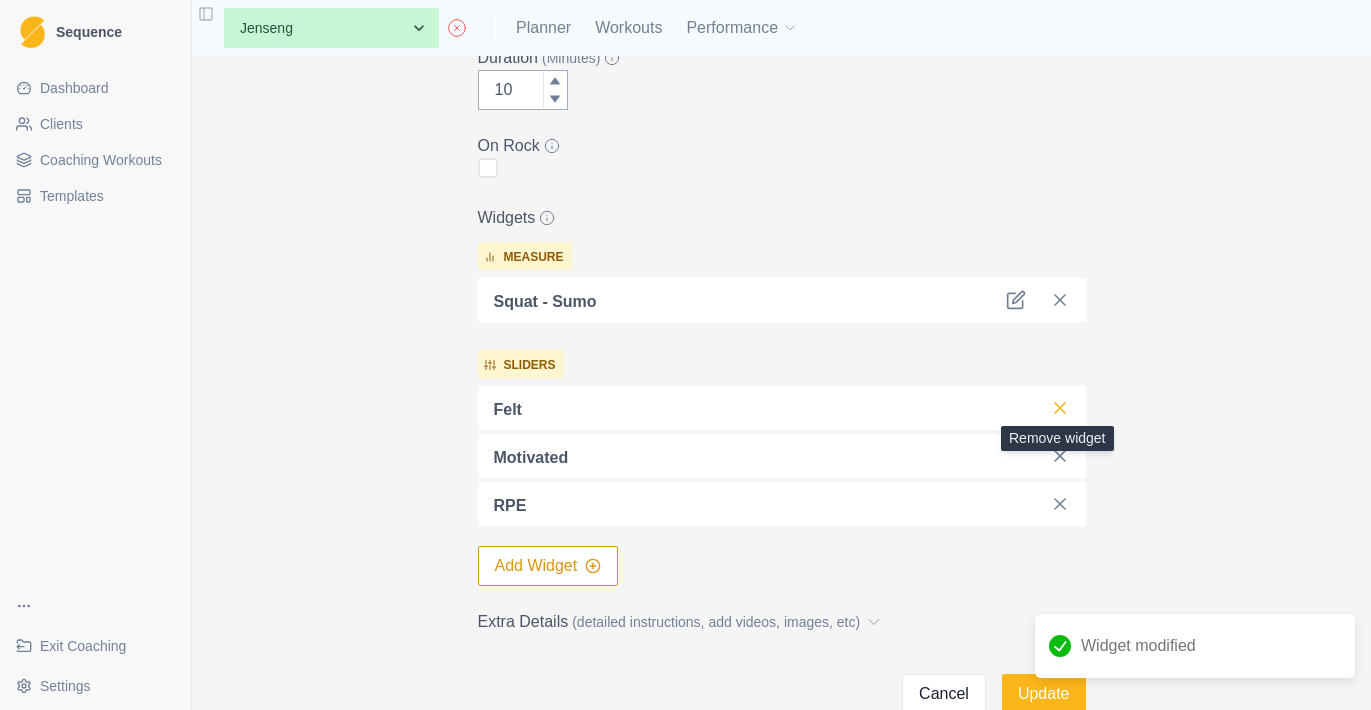 click 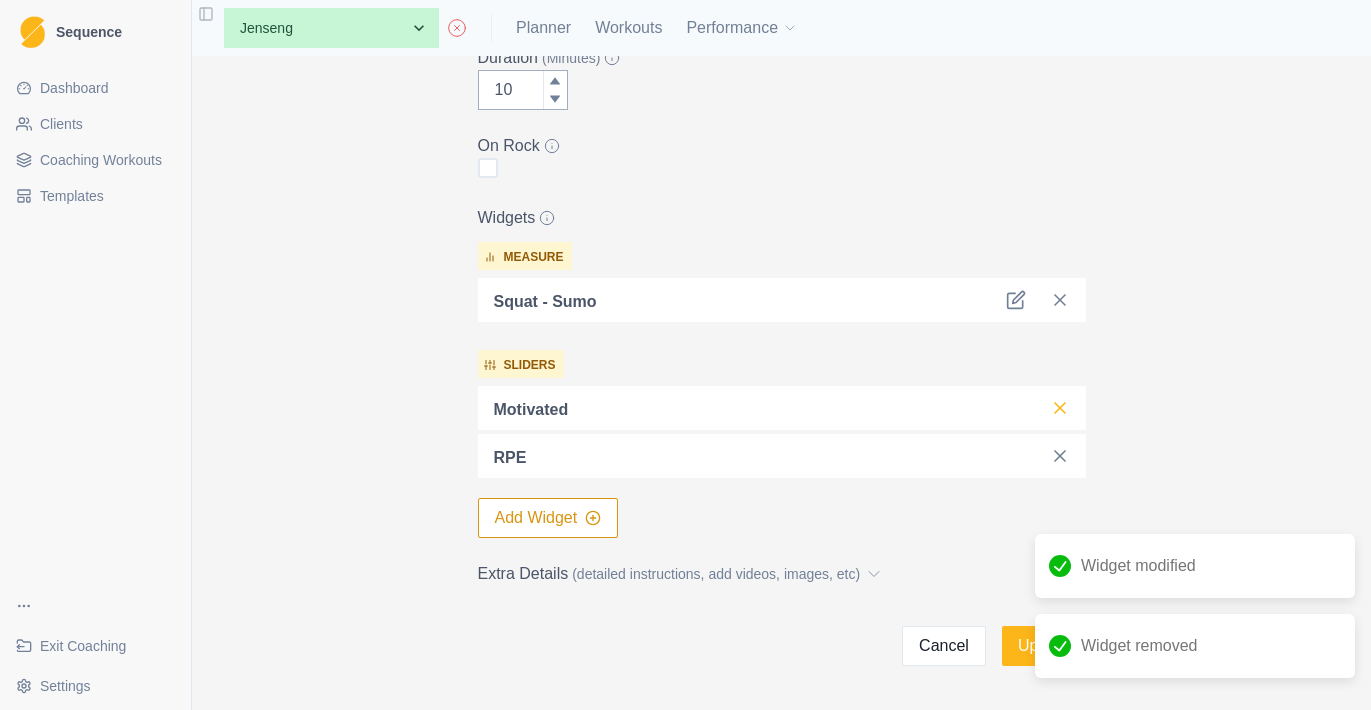 click 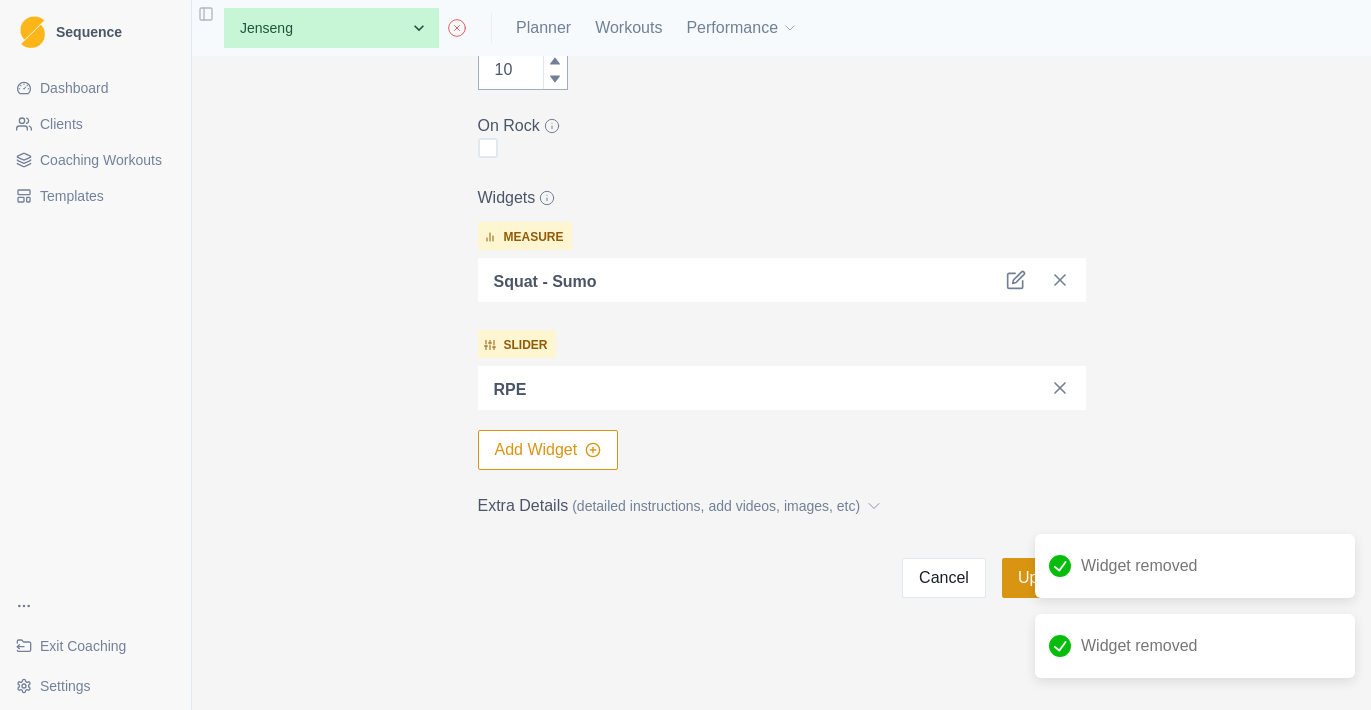scroll, scrollTop: 481, scrollLeft: 0, axis: vertical 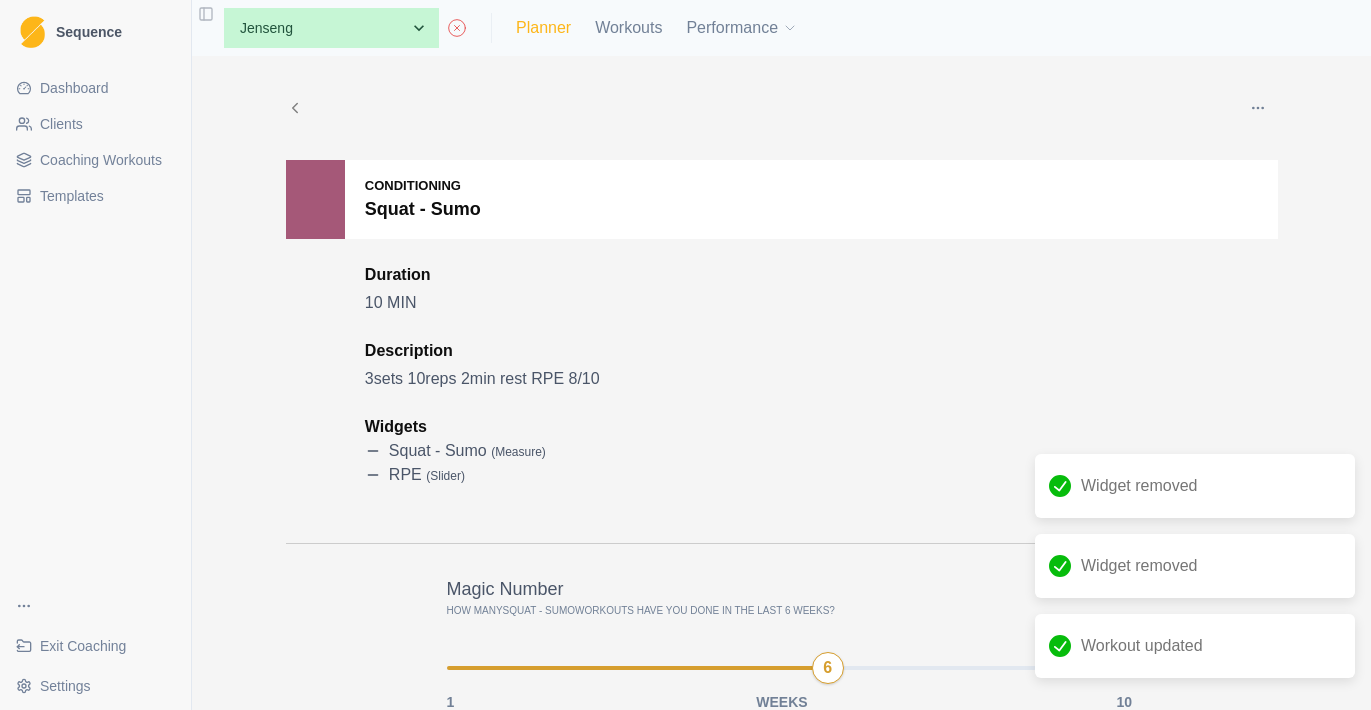 click on "Planner" at bounding box center [543, 28] 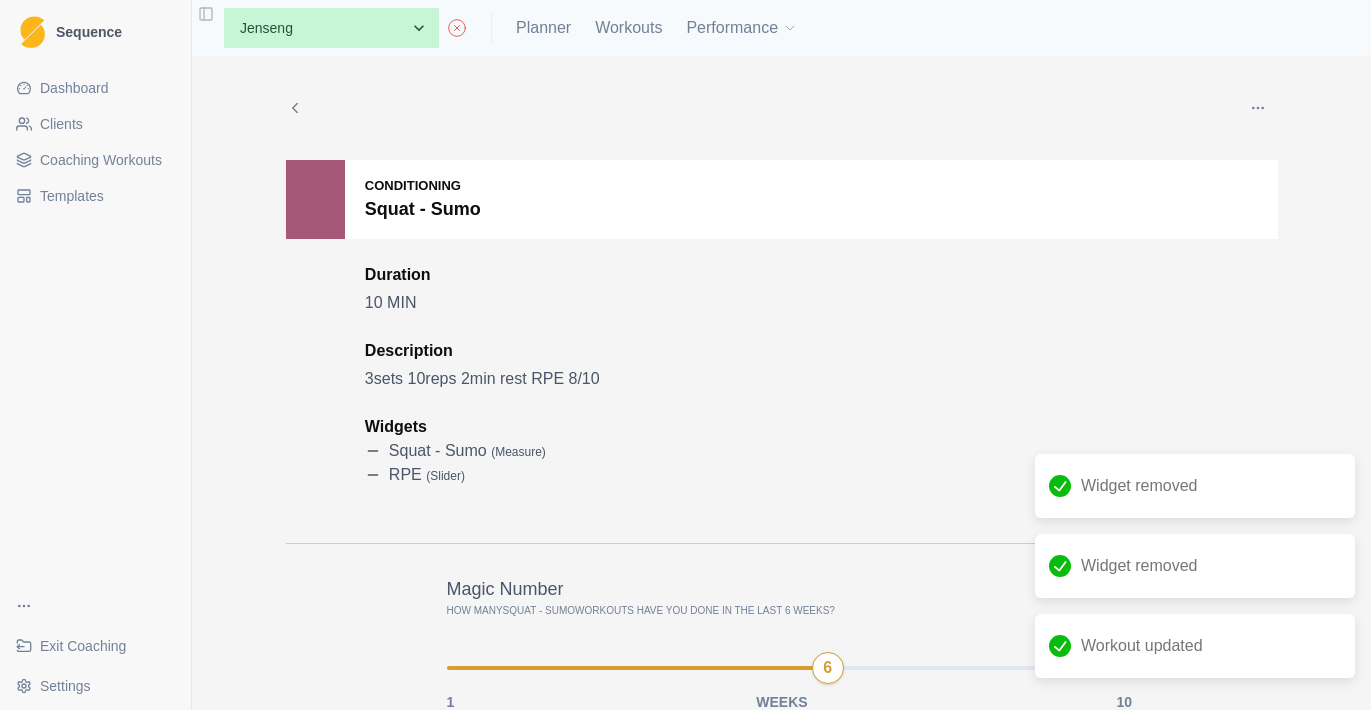 select on "month" 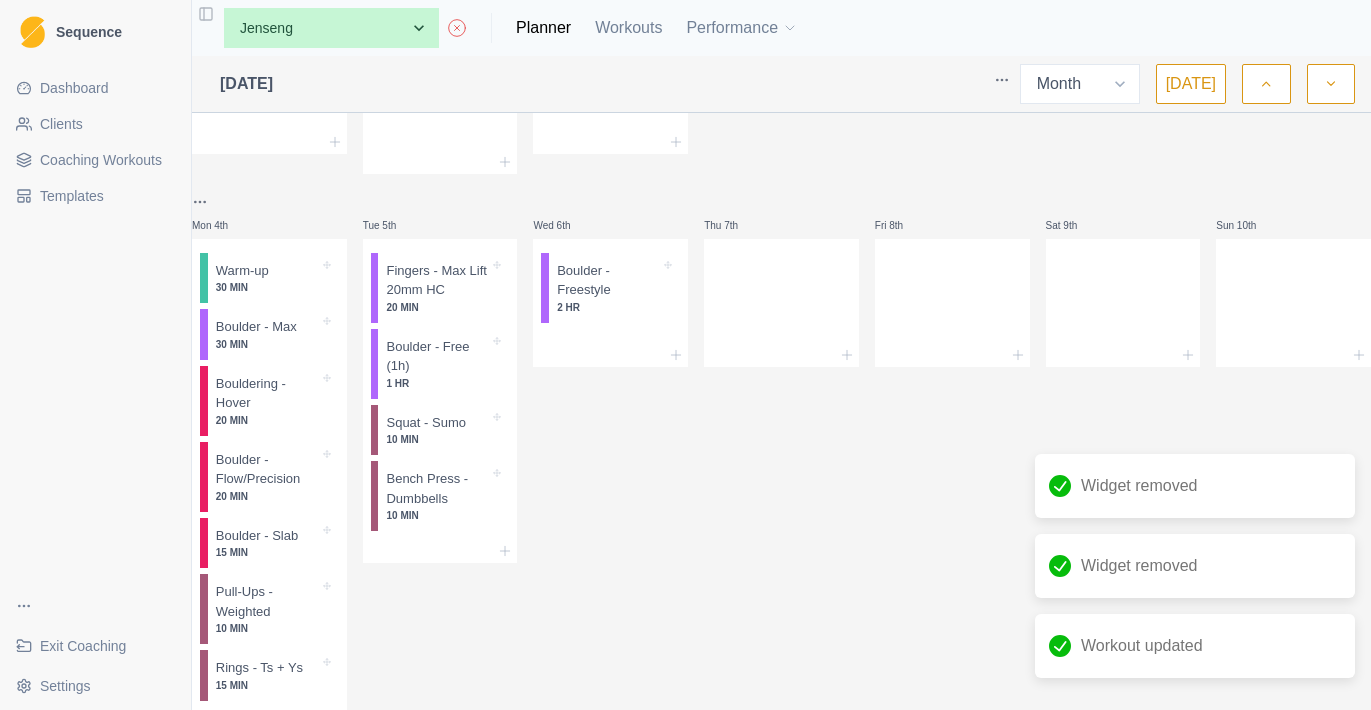scroll, scrollTop: 184, scrollLeft: 0, axis: vertical 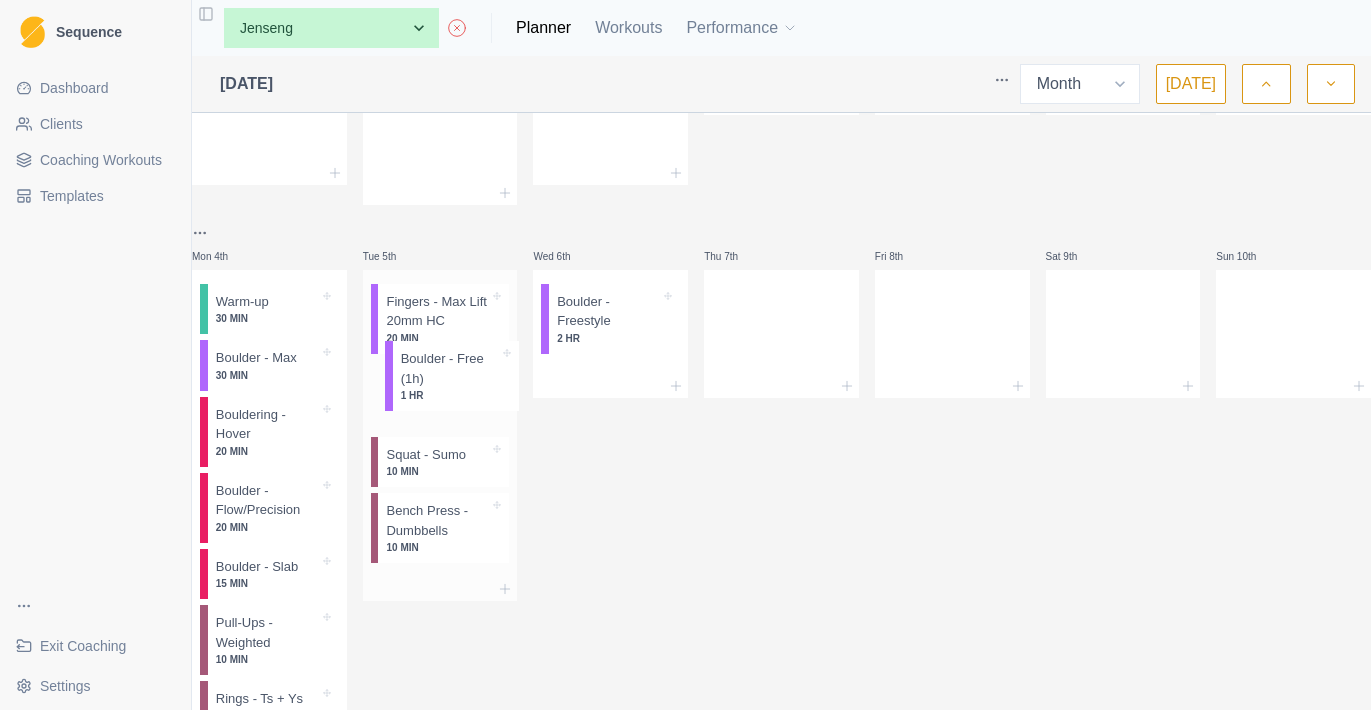 drag, startPoint x: 482, startPoint y: 414, endPoint x: 485, endPoint y: 401, distance: 13.341664 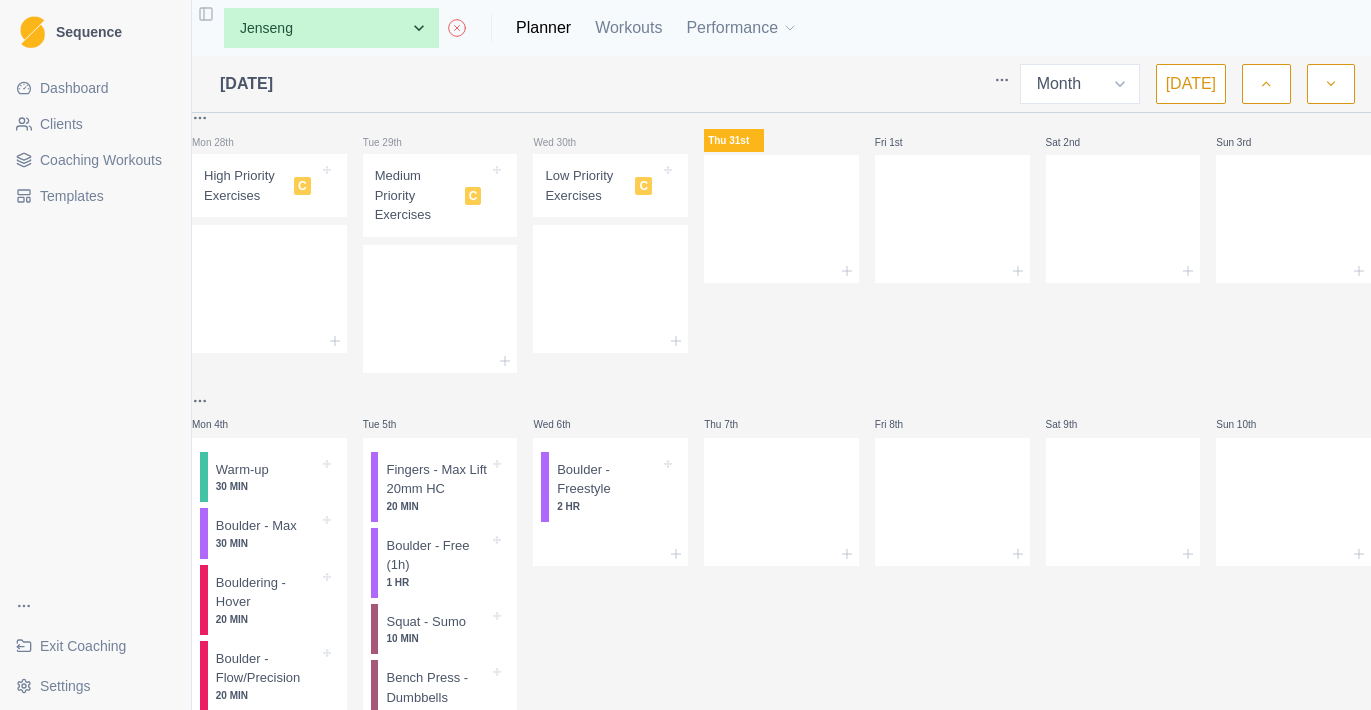 scroll, scrollTop: 15, scrollLeft: 0, axis: vertical 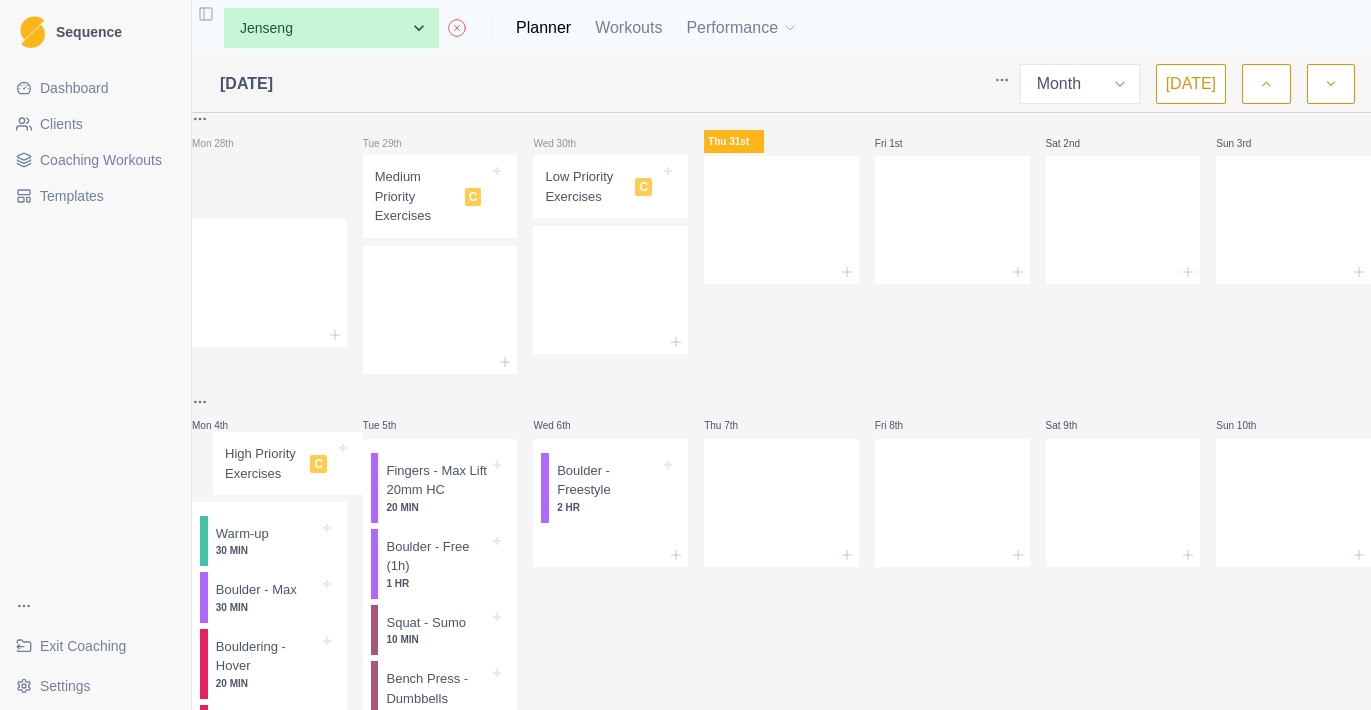 drag, startPoint x: 298, startPoint y: 191, endPoint x: 303, endPoint y: 476, distance: 285.04385 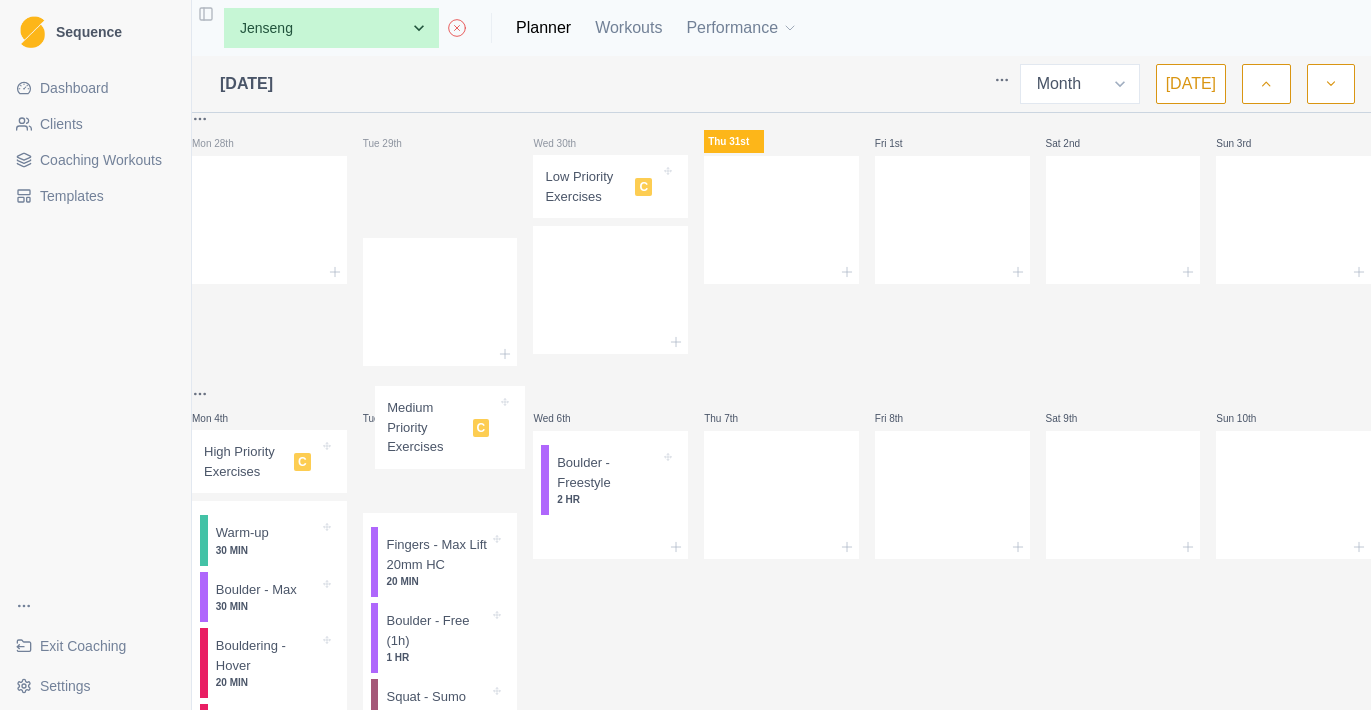 drag, startPoint x: 428, startPoint y: 216, endPoint x: 429, endPoint y: 459, distance: 243.00206 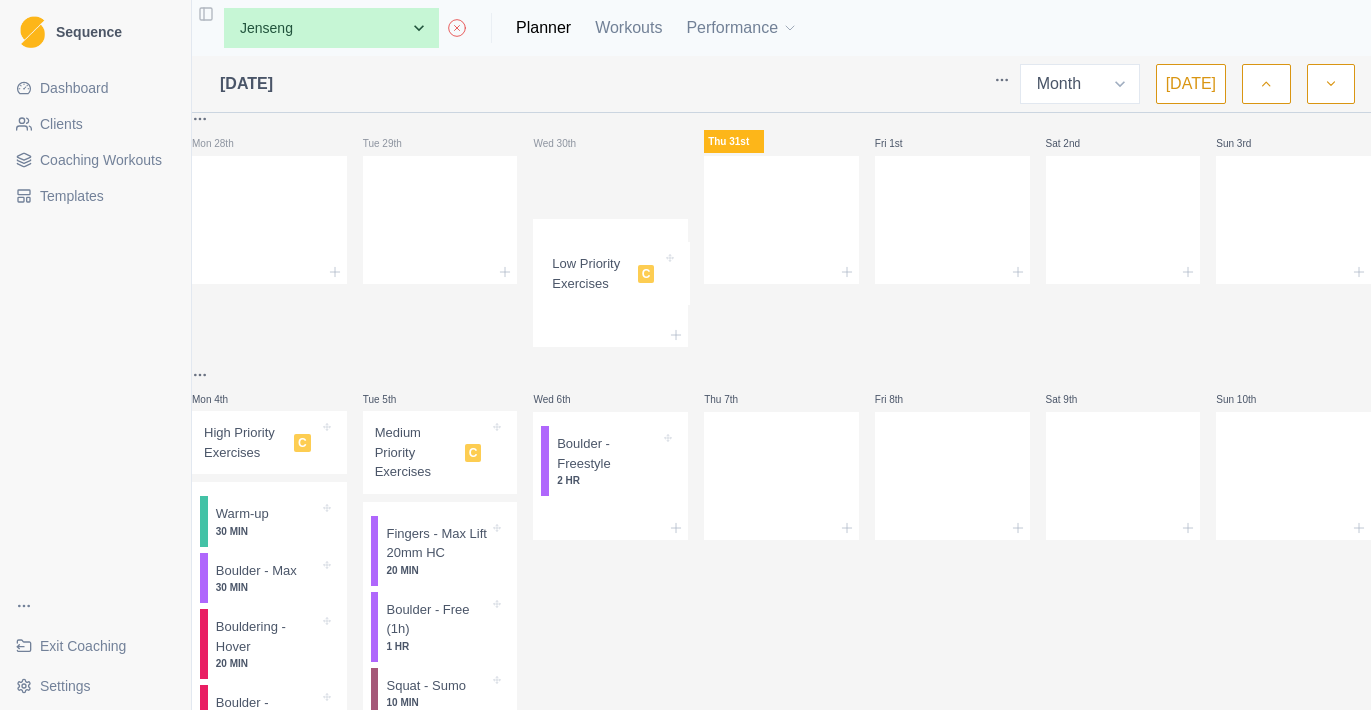 scroll, scrollTop: 14, scrollLeft: 0, axis: vertical 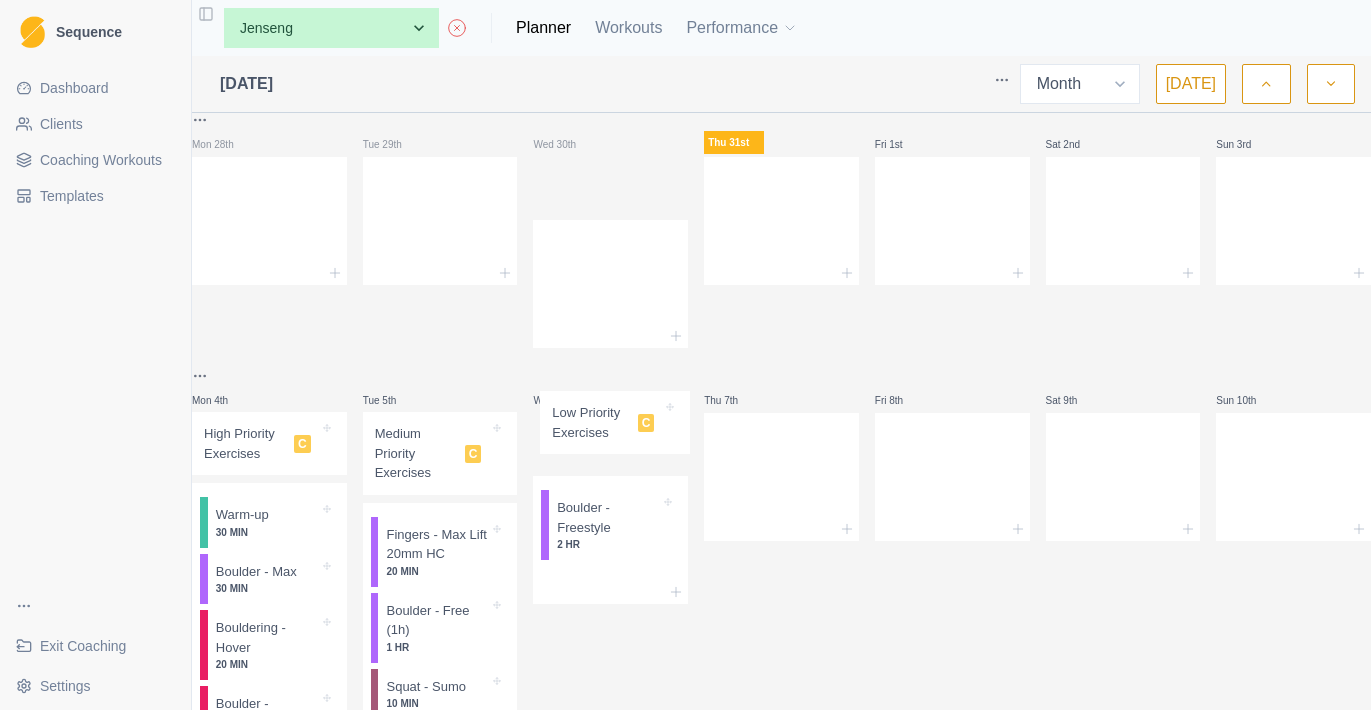 drag, startPoint x: 591, startPoint y: 195, endPoint x: 591, endPoint y: 441, distance: 246 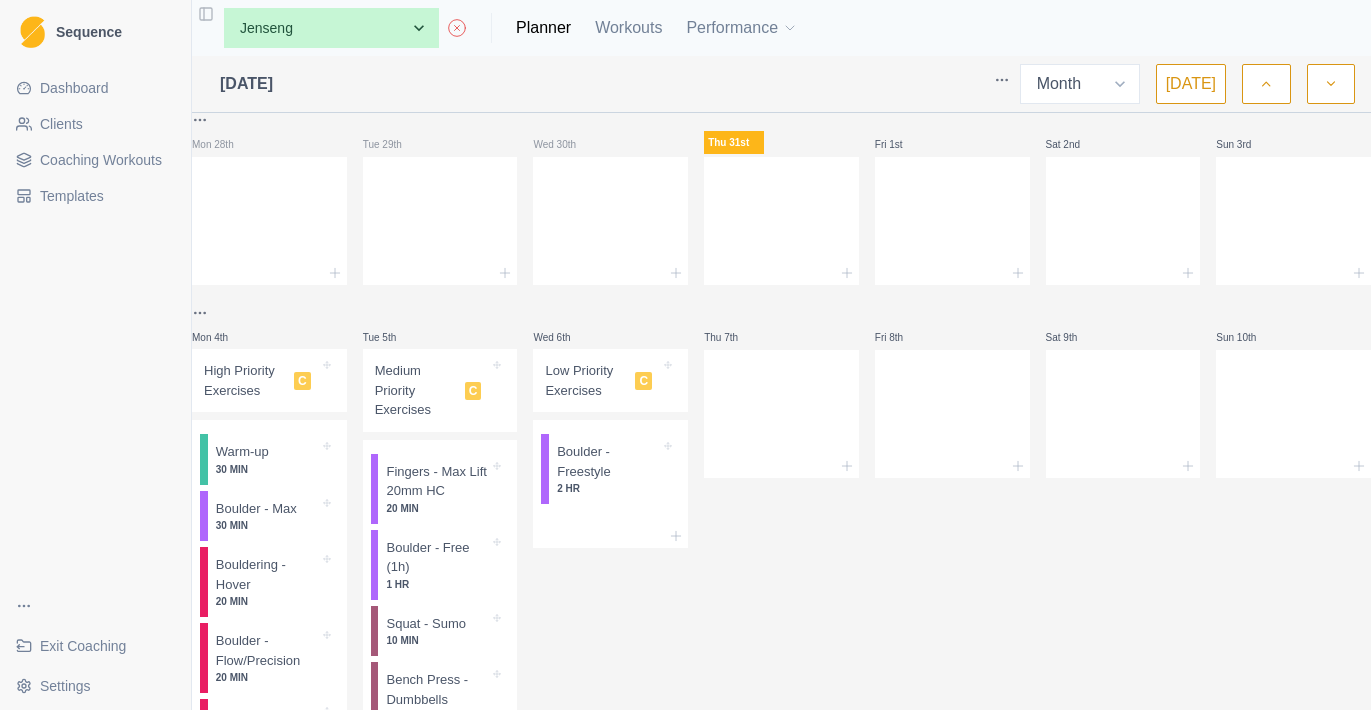 click on "Medium Priority Exercises" at bounding box center (416, 390) 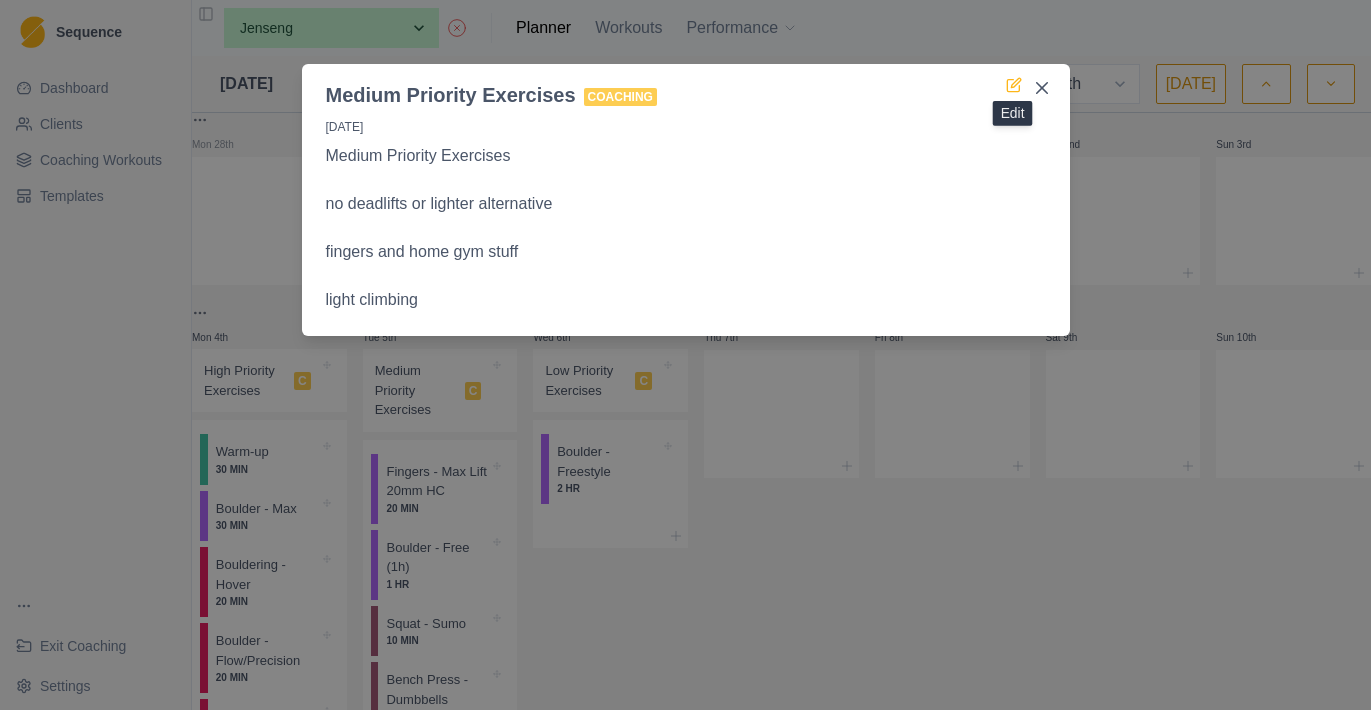 click 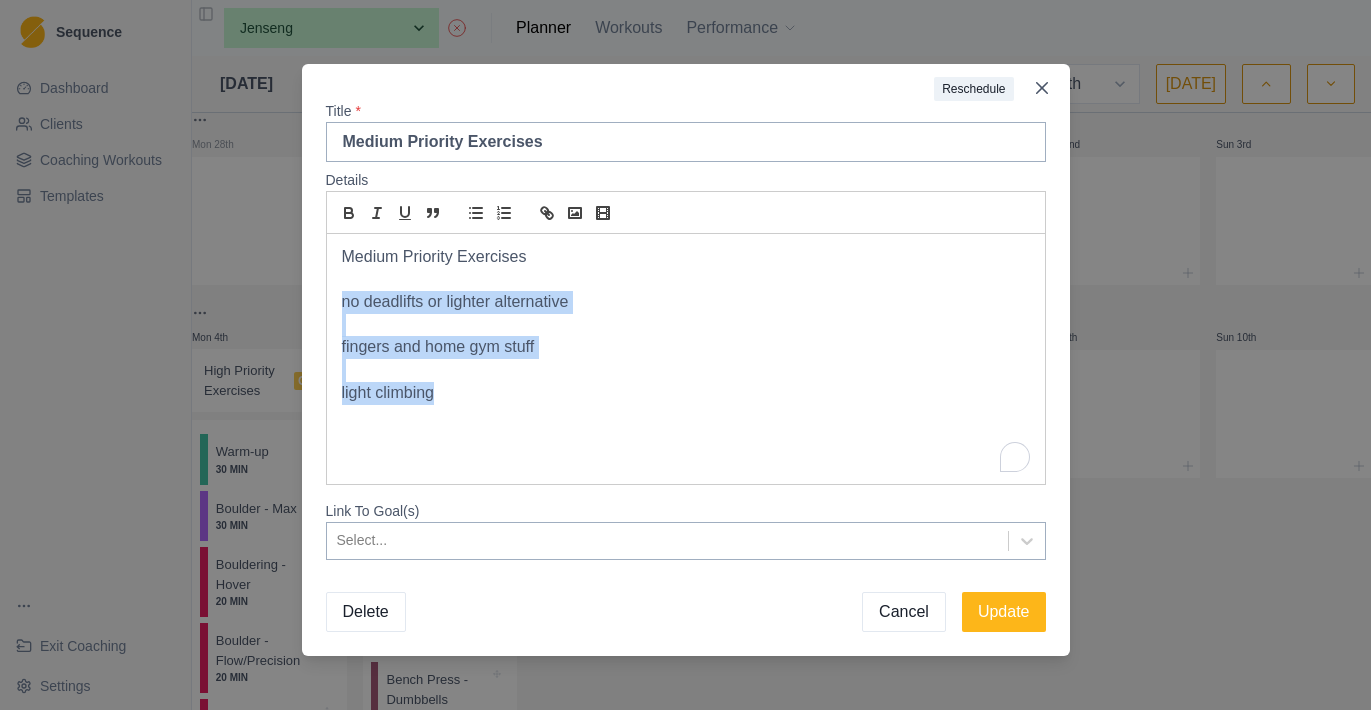drag, startPoint x: 490, startPoint y: 392, endPoint x: 334, endPoint y: 298, distance: 182.13182 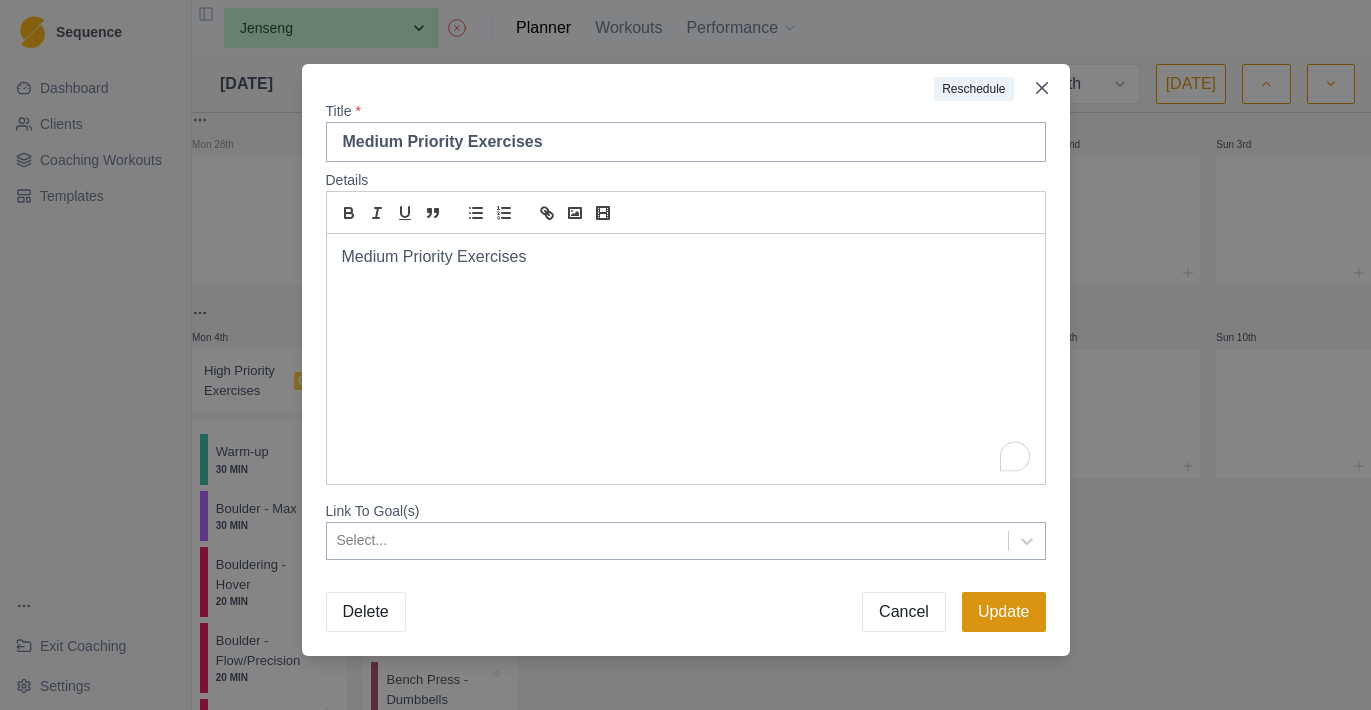 click on "Update" at bounding box center (1004, 612) 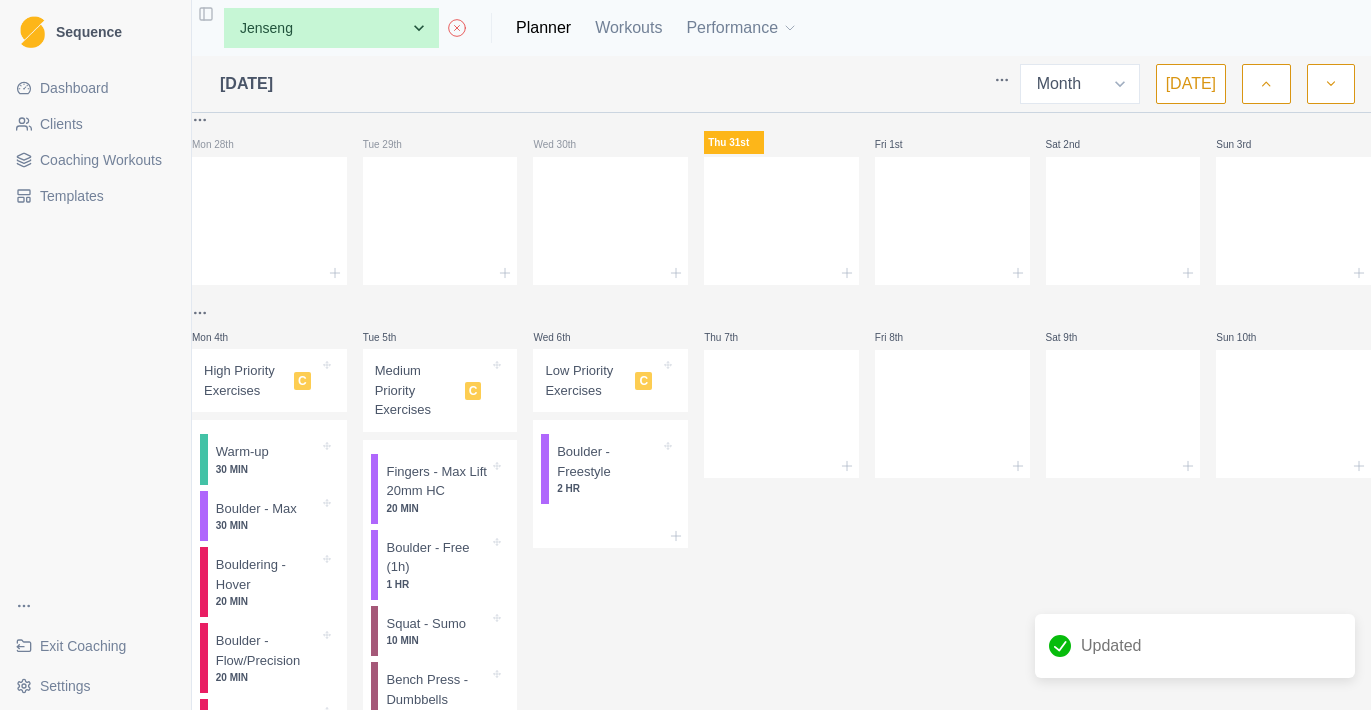 click on "Low Priority Exercises" at bounding box center [586, 380] 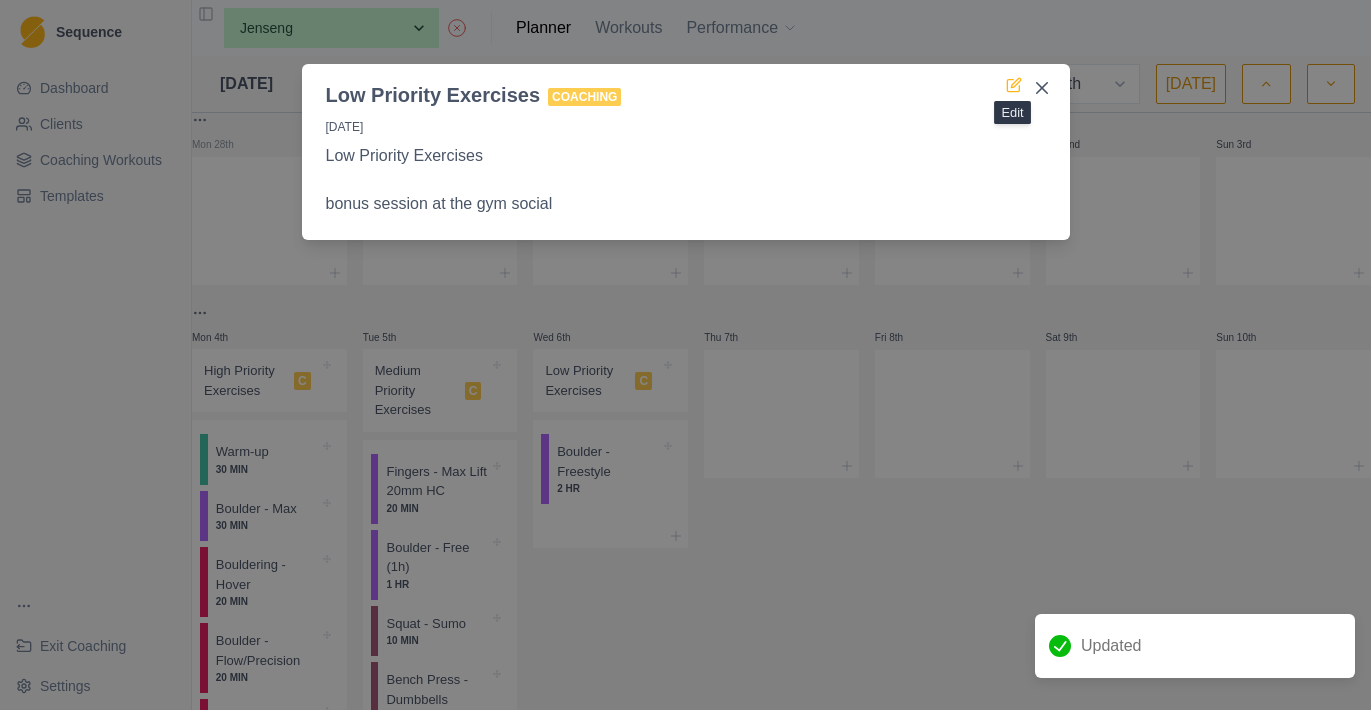 click 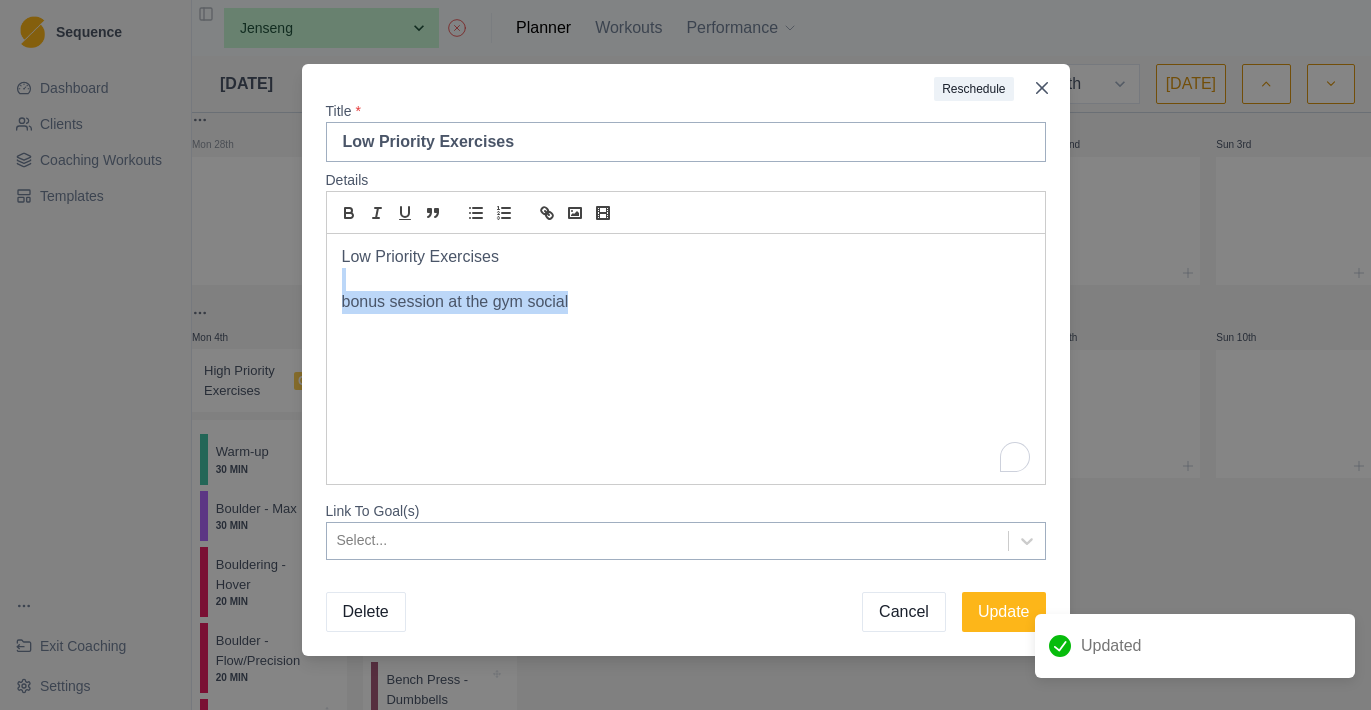 drag, startPoint x: 616, startPoint y: 307, endPoint x: 284, endPoint y: 281, distance: 333.0165 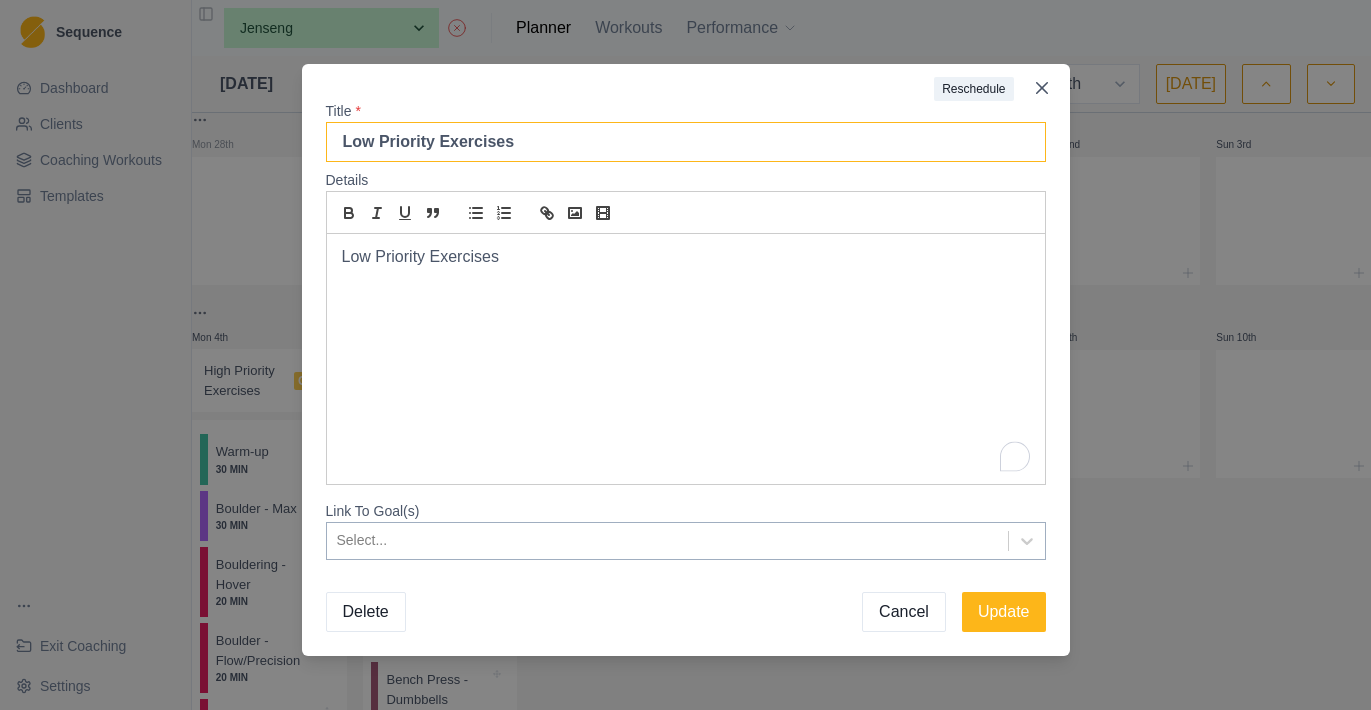 click on "Low Priority Exercises" at bounding box center (686, 142) 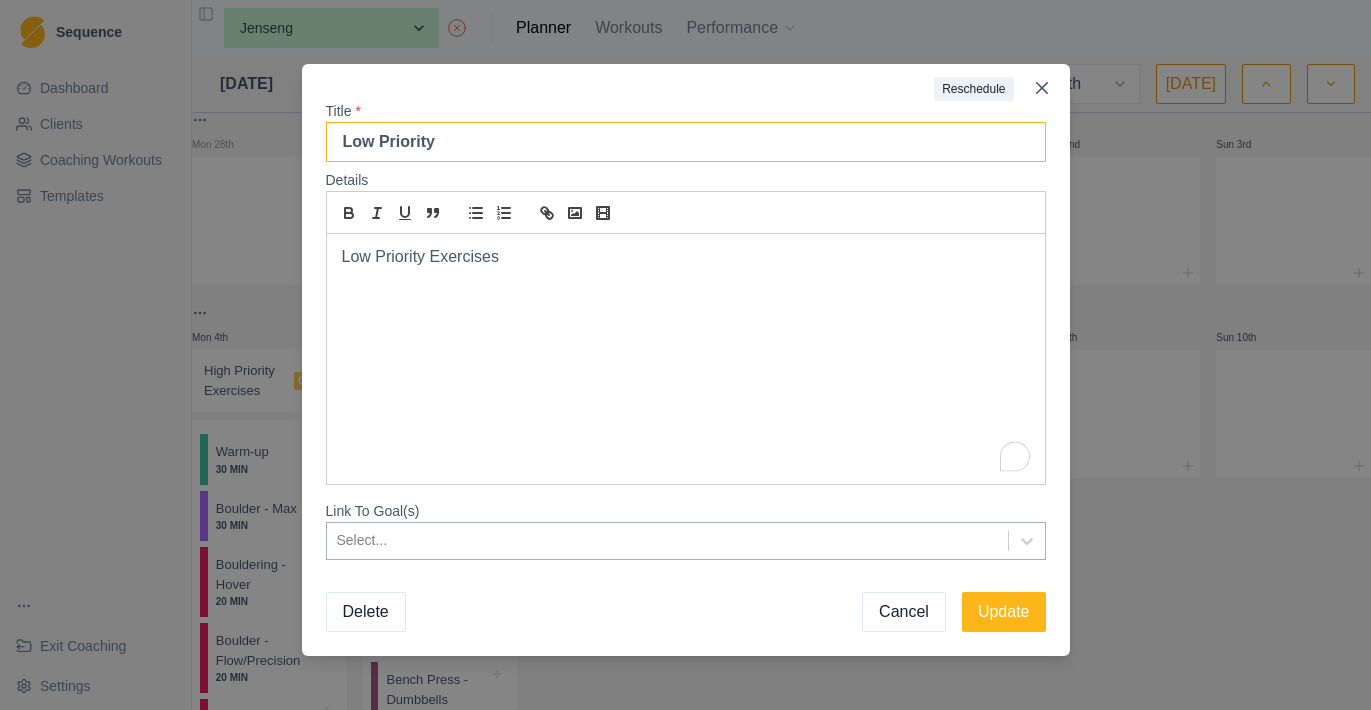 type on "Low Priority" 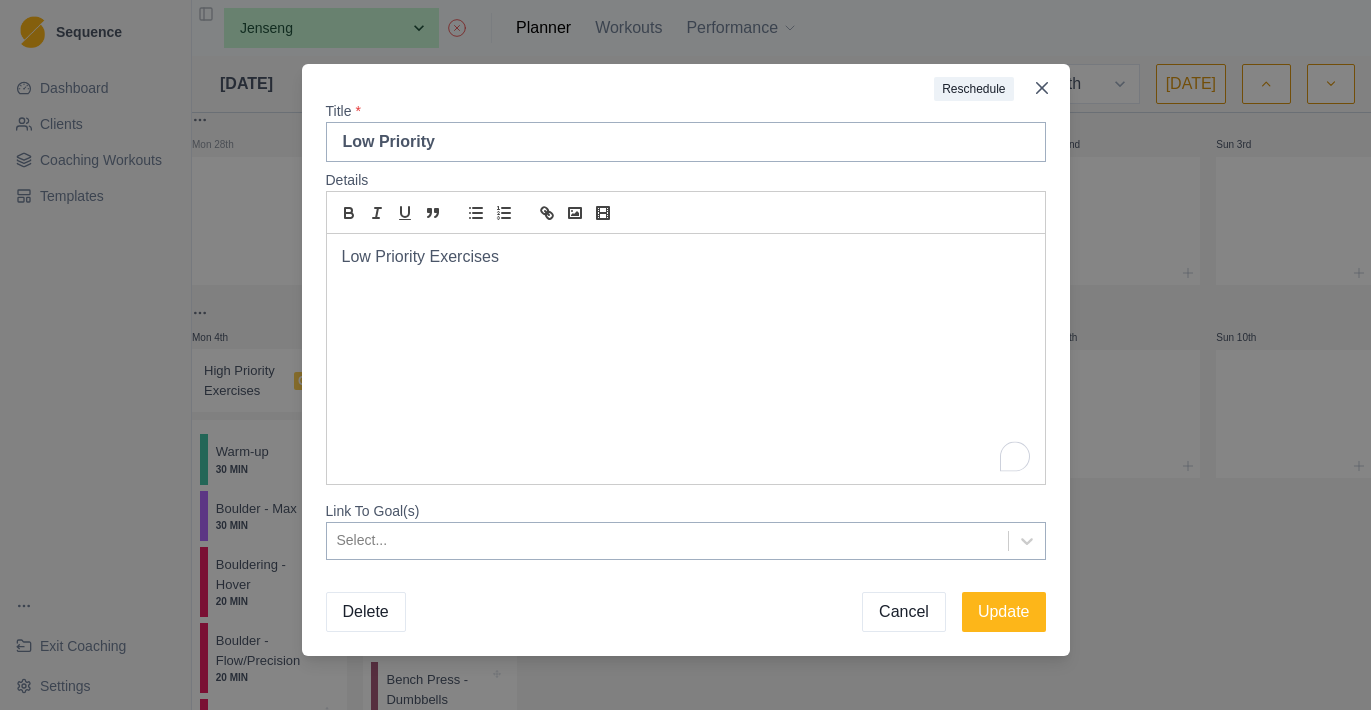 click on "Low Priority Exercises" at bounding box center (686, 257) 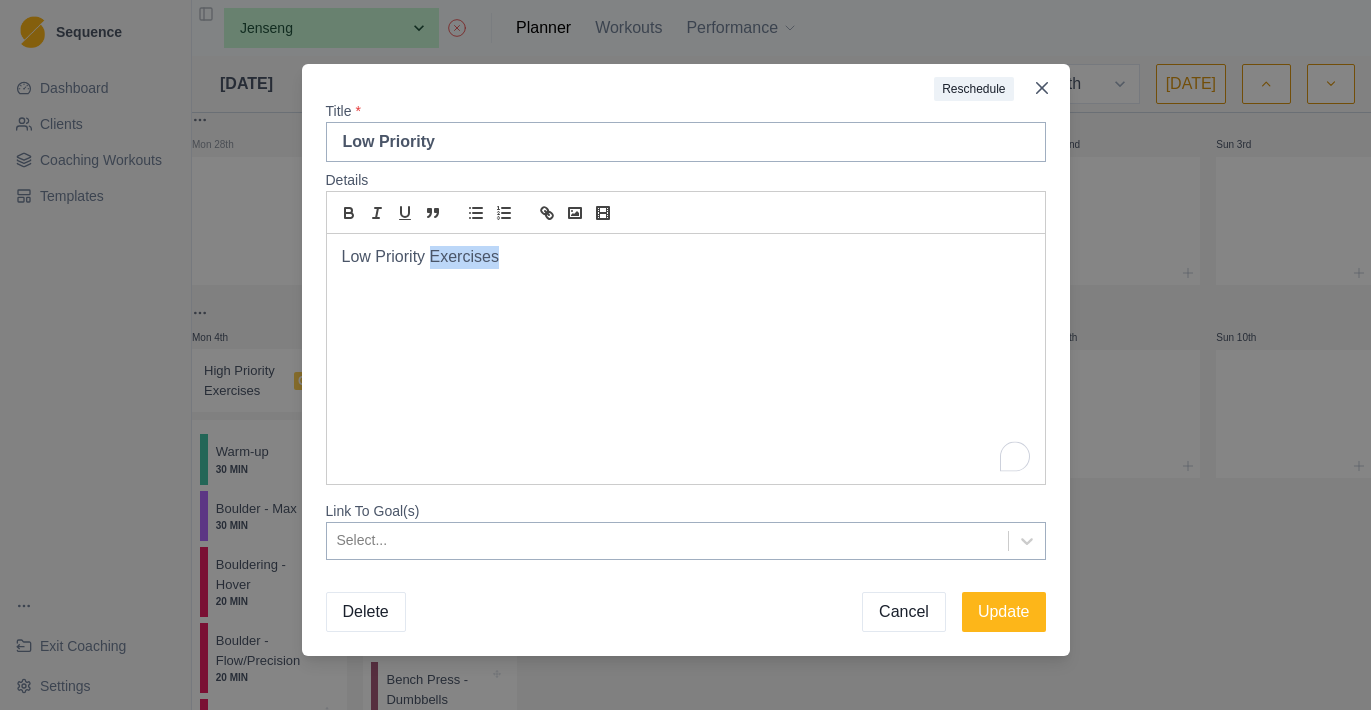 click on "Low Priority Exercises" at bounding box center [686, 257] 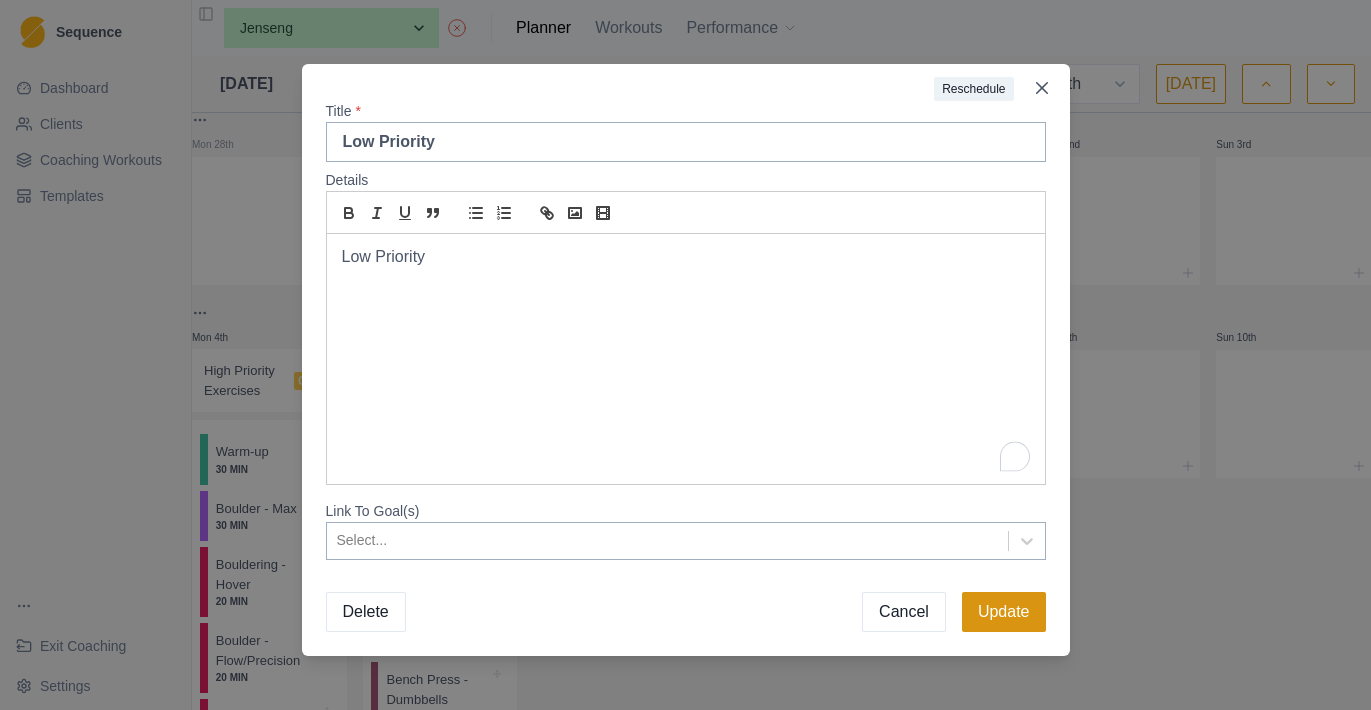 click on "Update" at bounding box center [1004, 612] 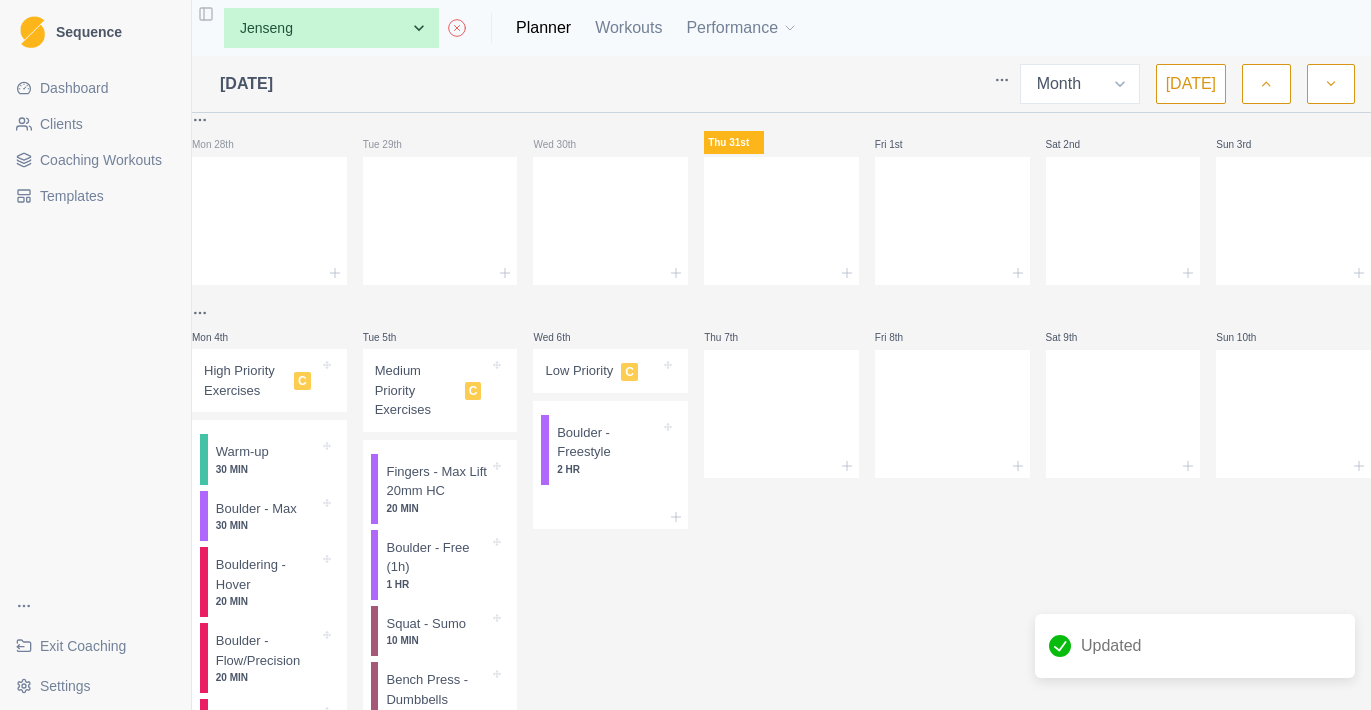 click on "C" at bounding box center (302, 381) 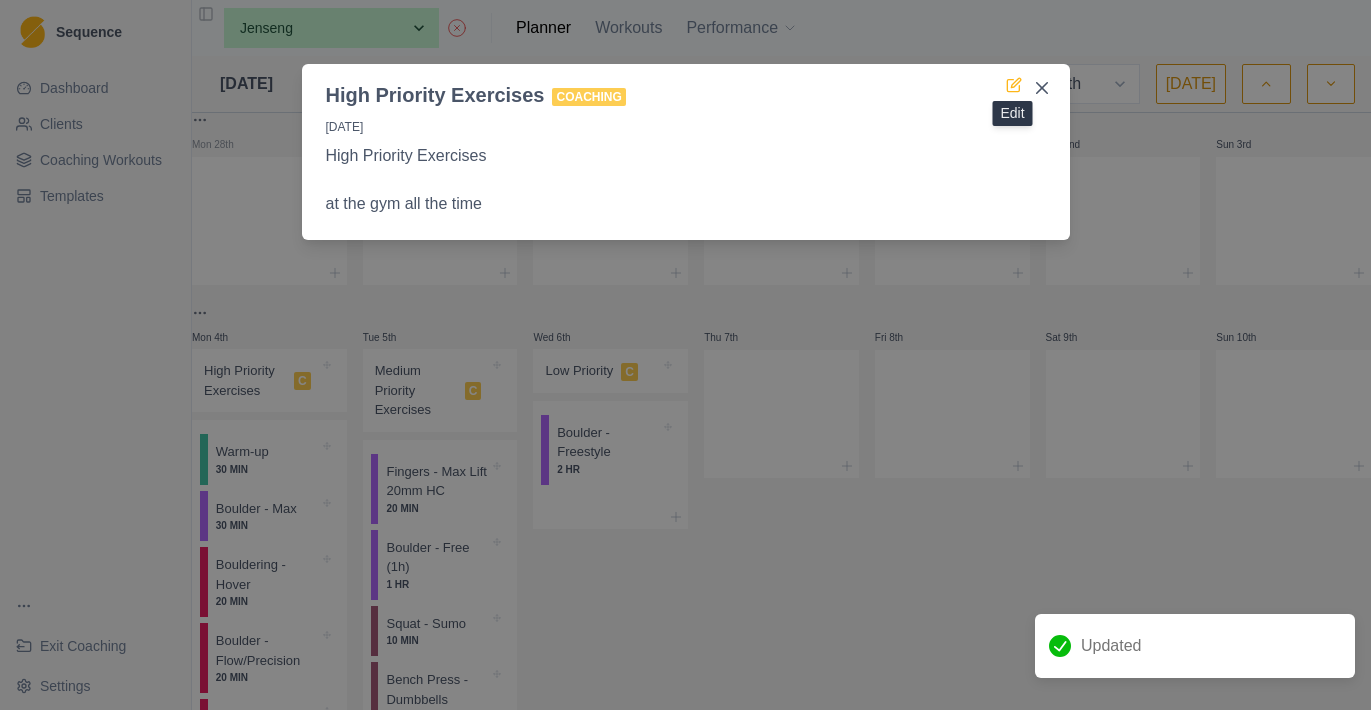click 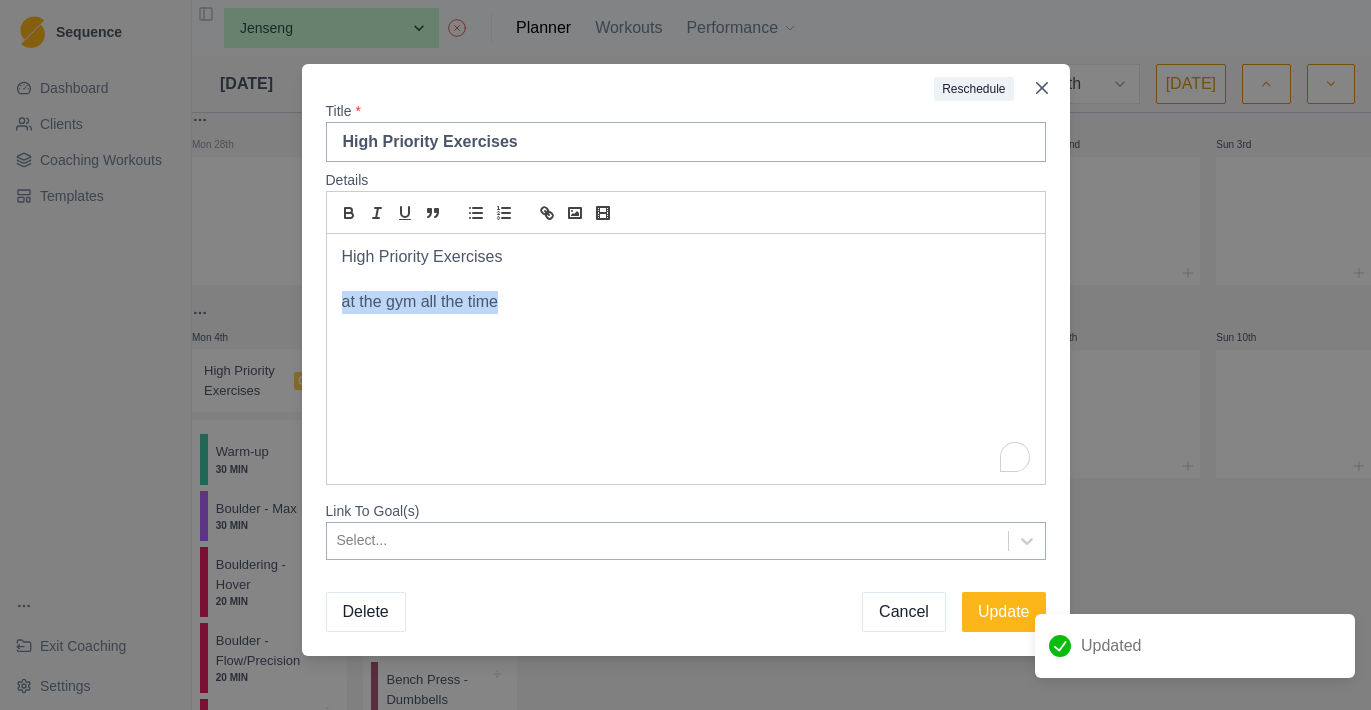 drag, startPoint x: 539, startPoint y: 302, endPoint x: 304, endPoint y: 290, distance: 235.30618 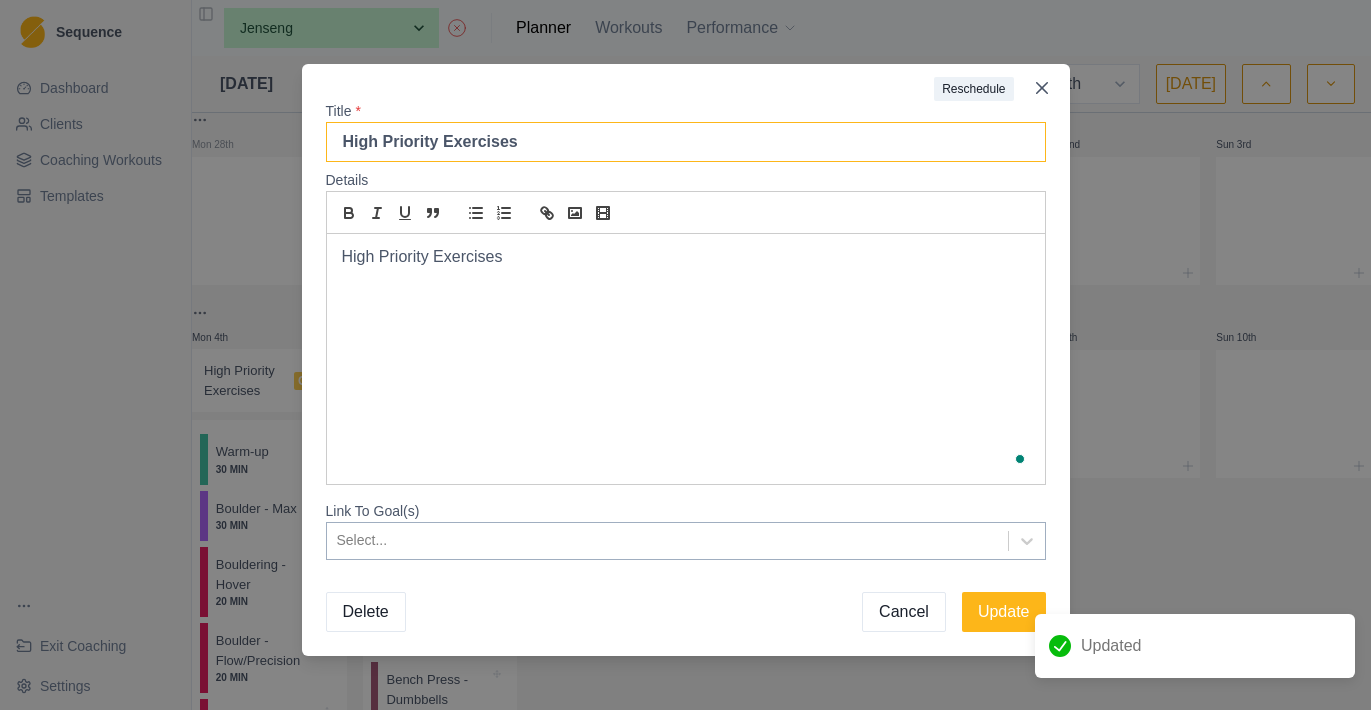 click on "High Priority Exercises" at bounding box center (686, 142) 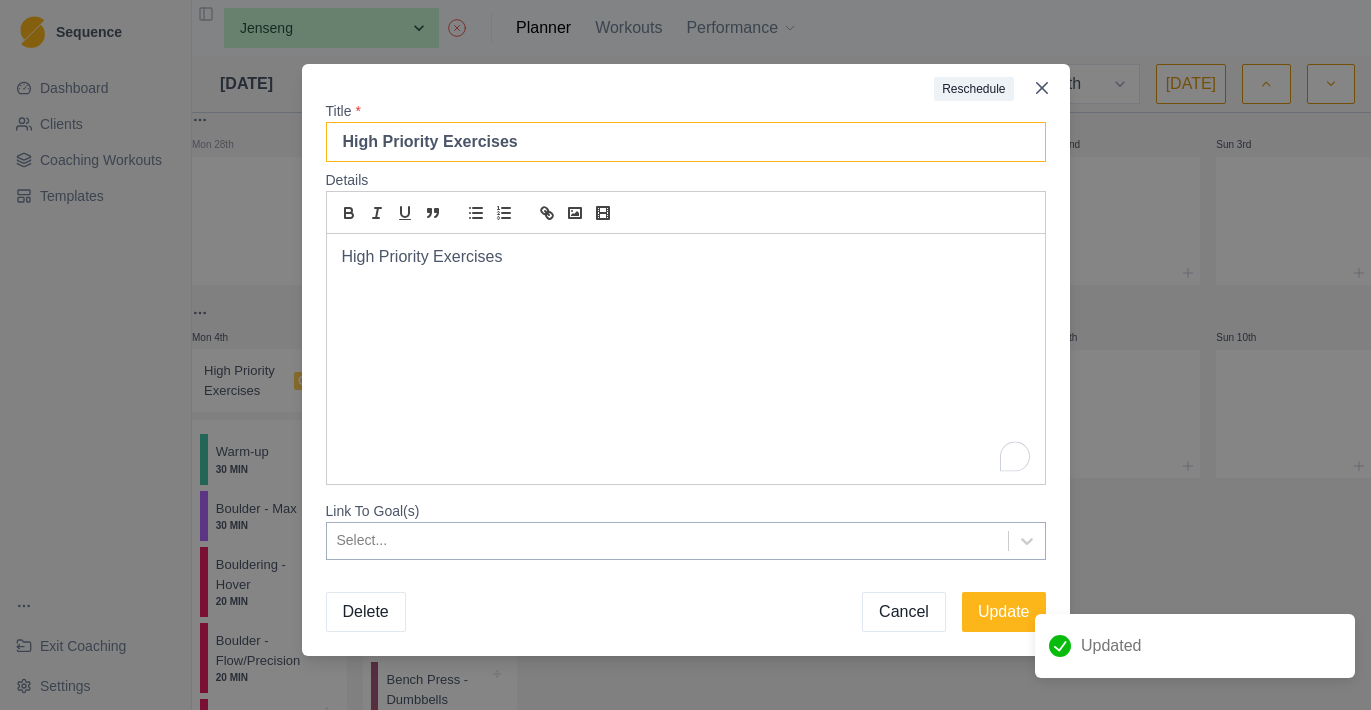 click on "High Priority Exercises" at bounding box center [686, 142] 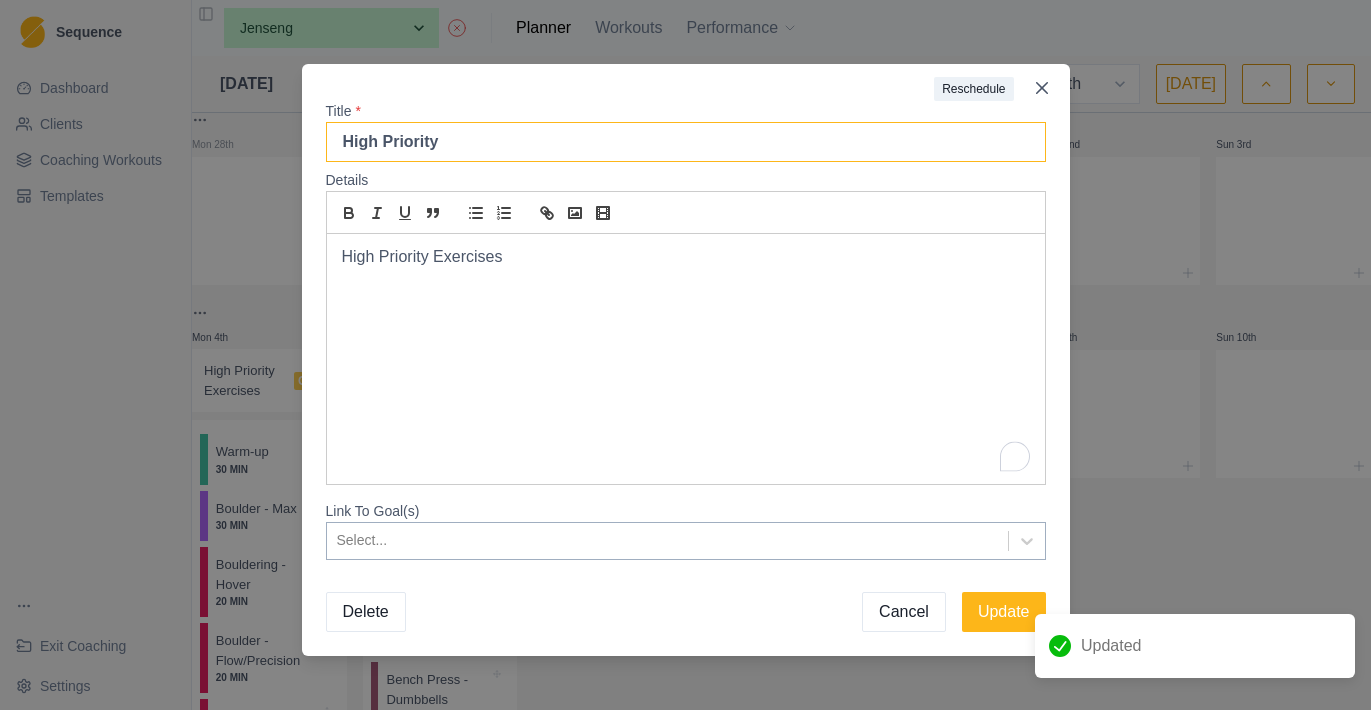 type on "High Priority" 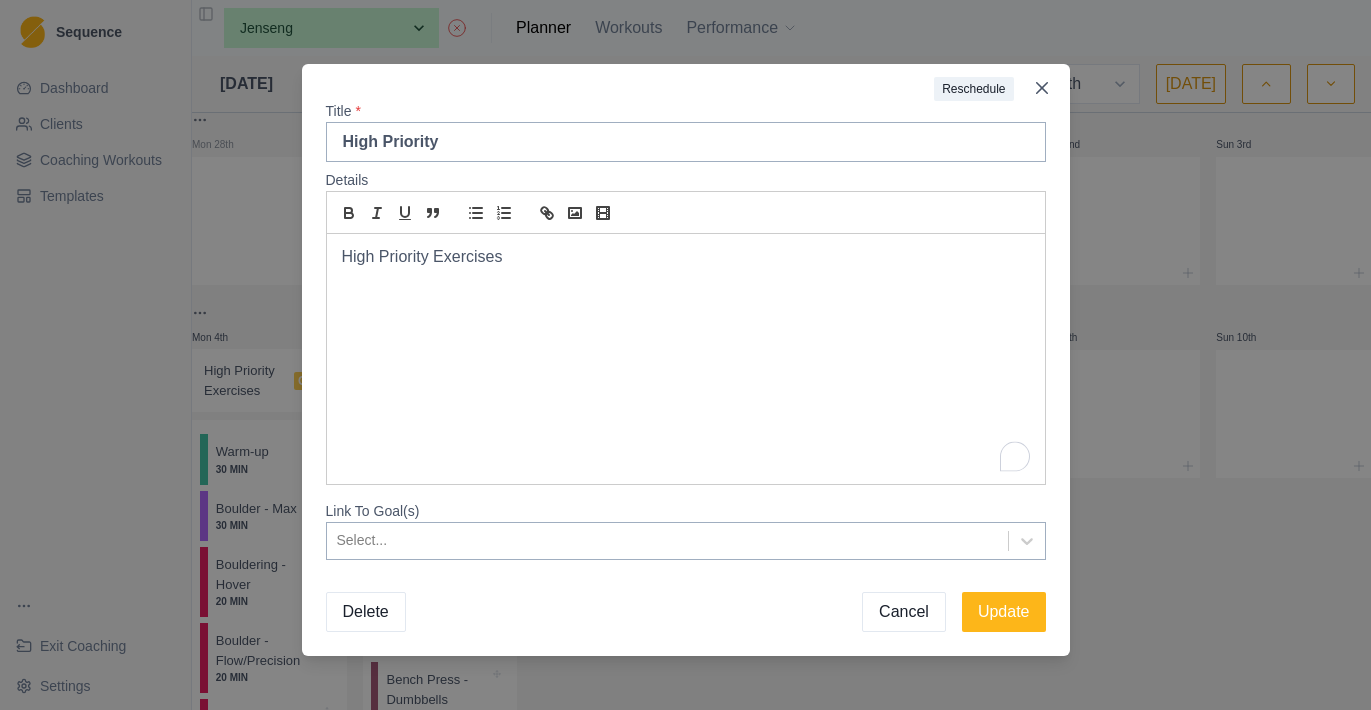 click on "High Priority Exercises" at bounding box center (686, 257) 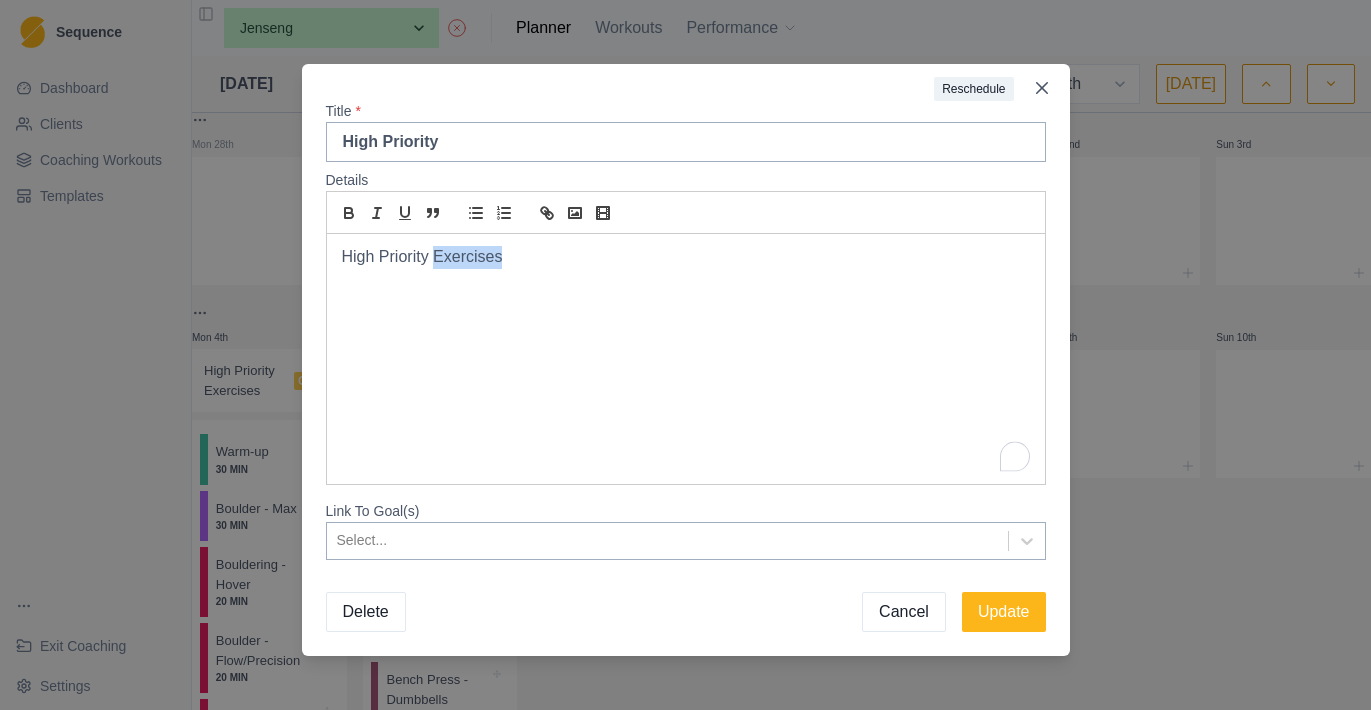 click on "High Priority Exercises" at bounding box center (686, 257) 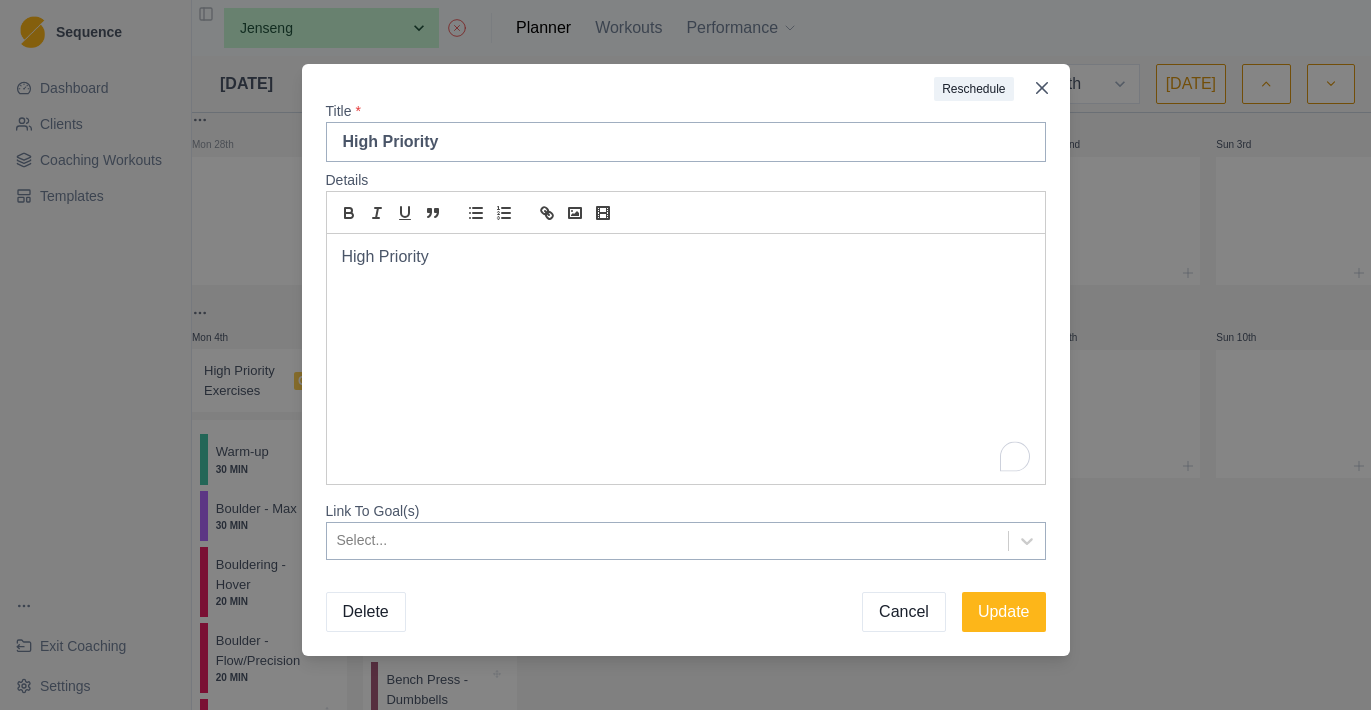click on "Delete Cancel Update" at bounding box center [686, 612] 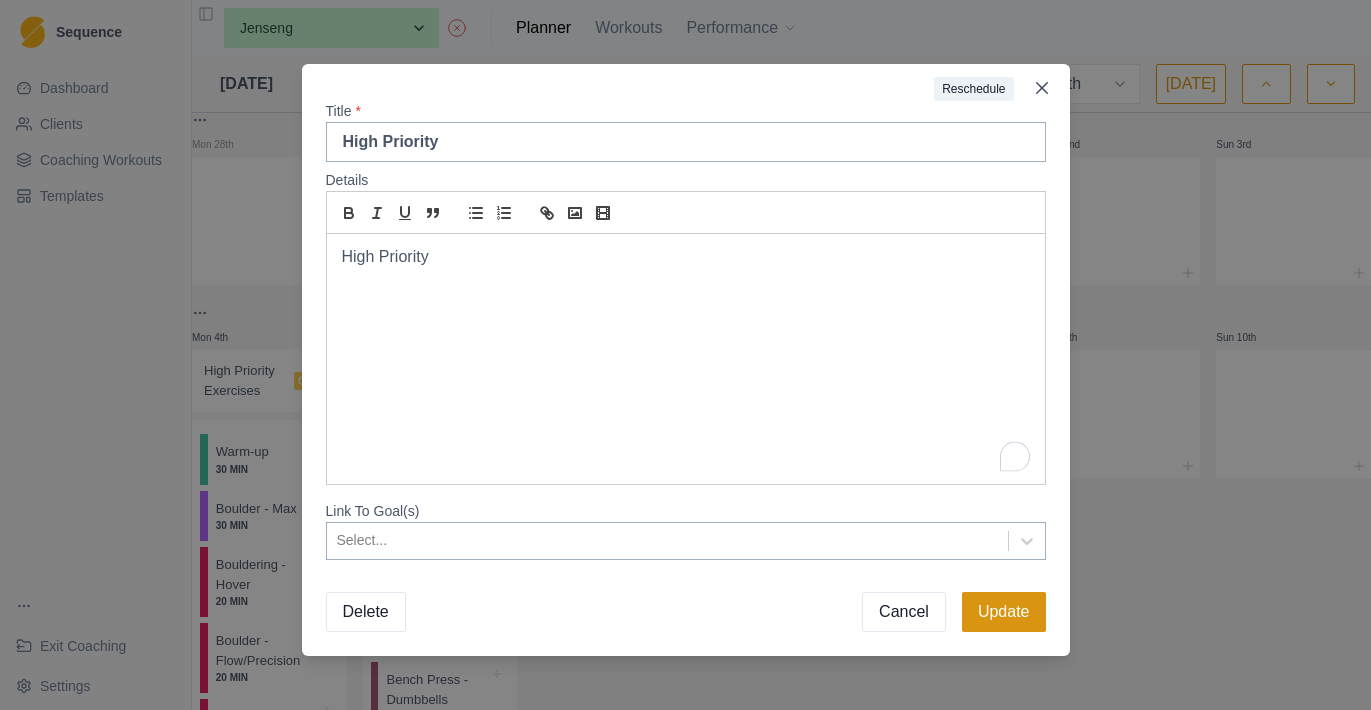 click on "Update" at bounding box center [1004, 612] 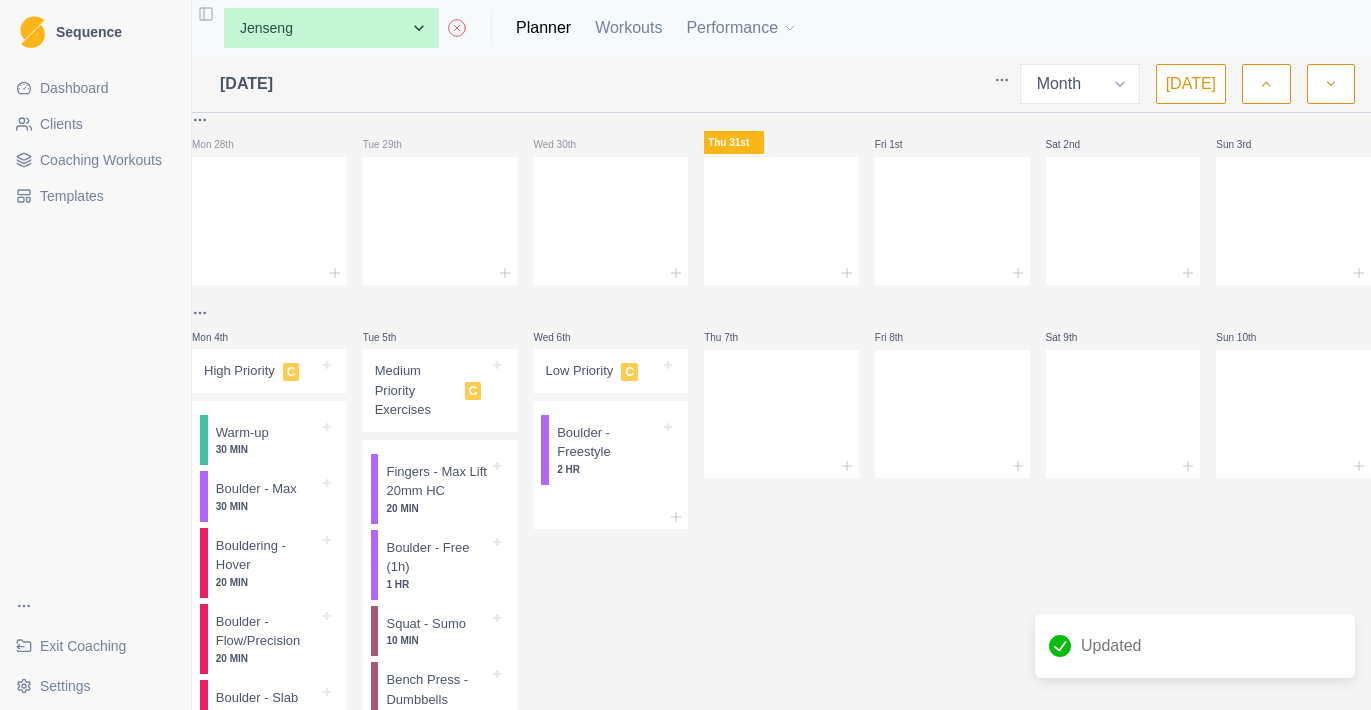 click on "Medium Priority Exercises" at bounding box center (416, 390) 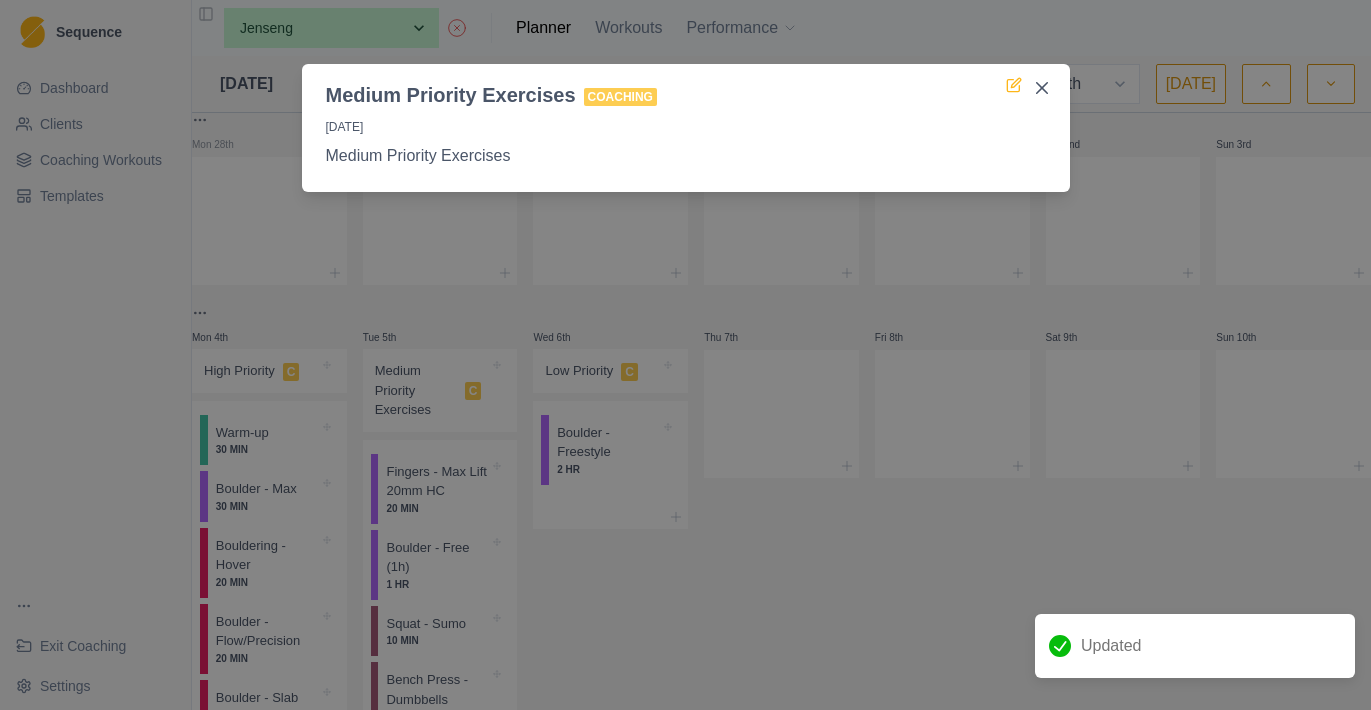 click 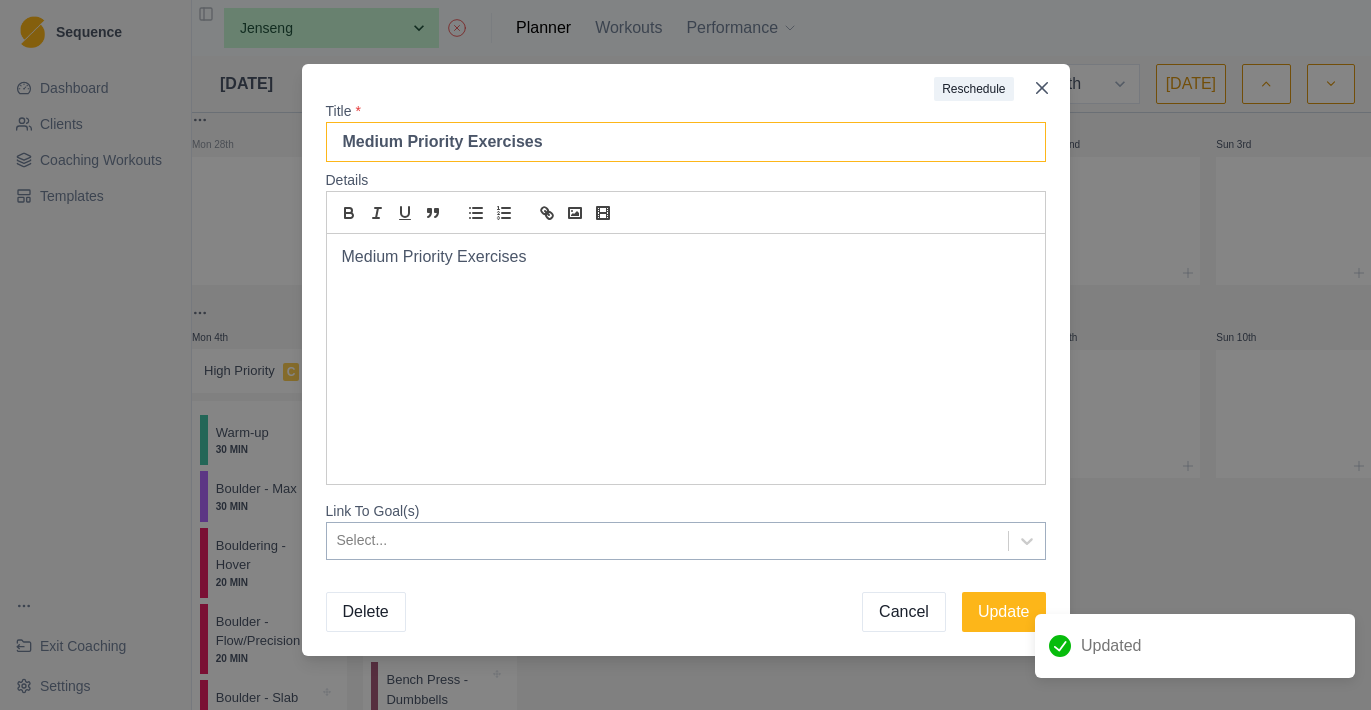 click on "Medium Priority Exercises" at bounding box center (686, 142) 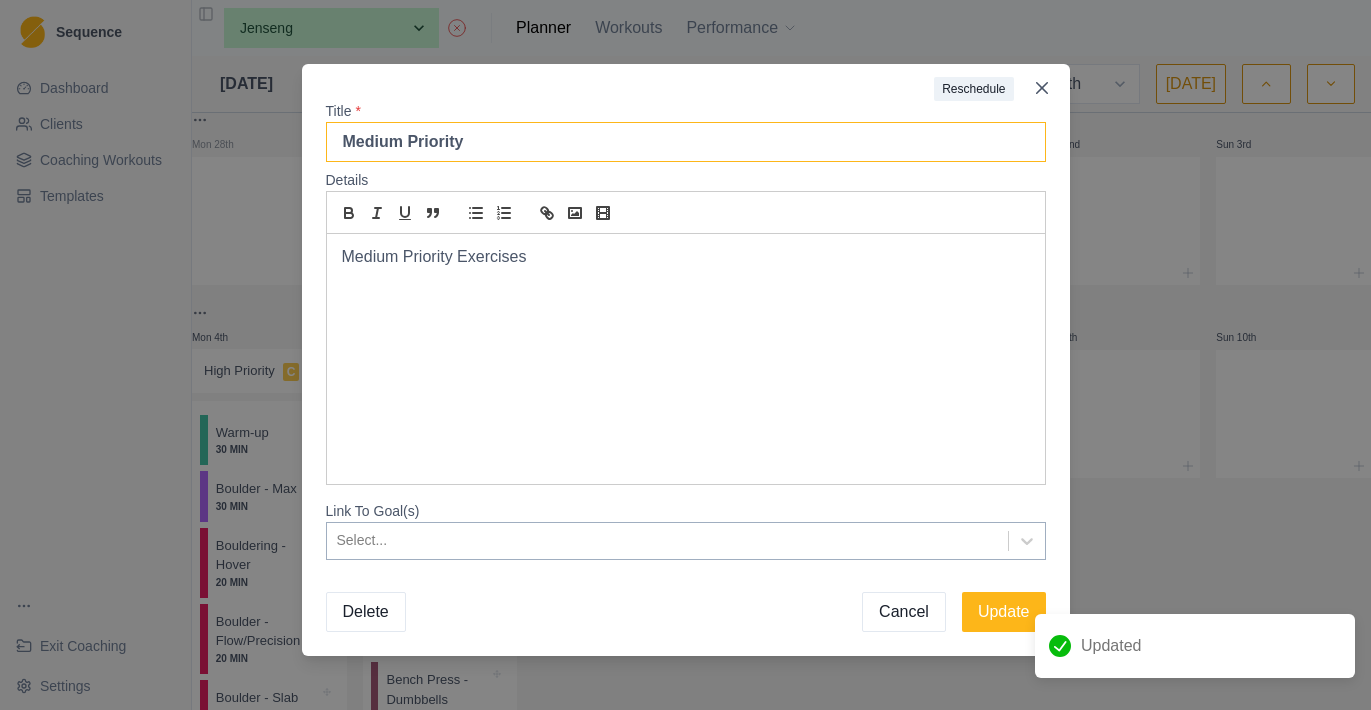 type on "Medium Priority" 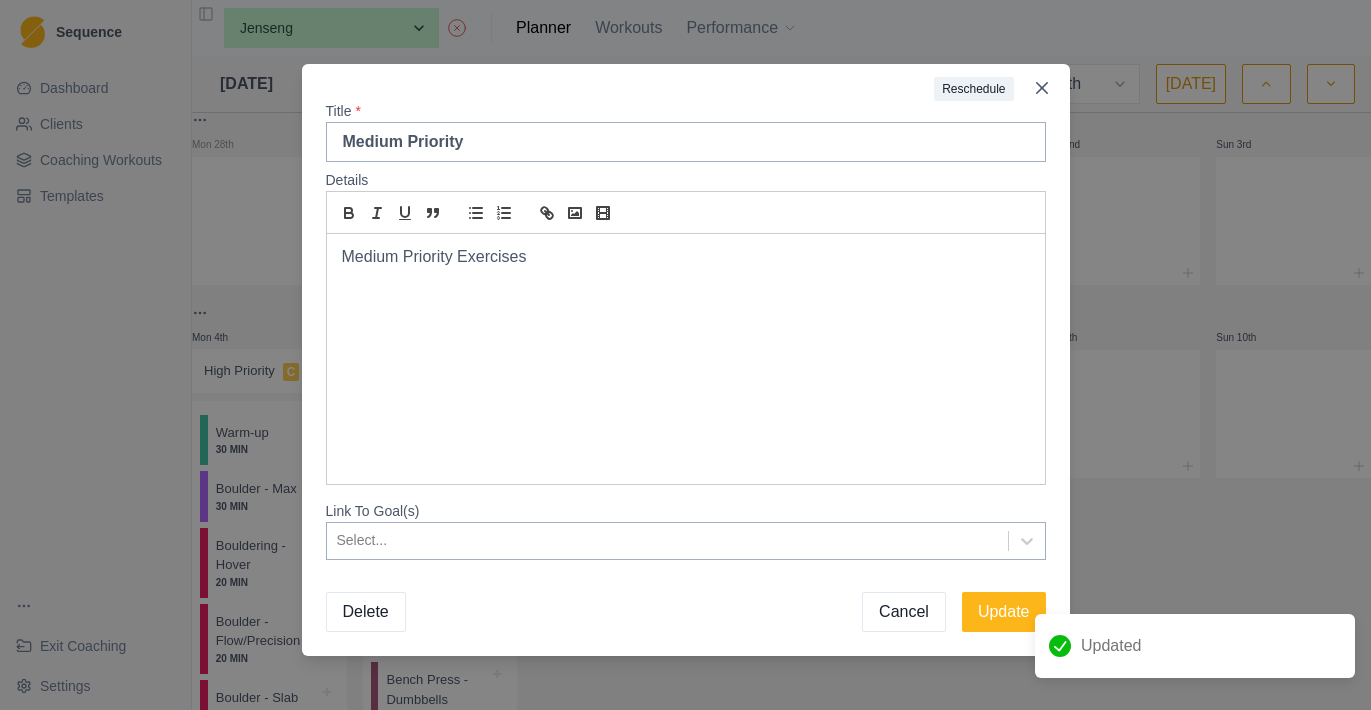 click on "Medium Priority Exercises" at bounding box center (686, 257) 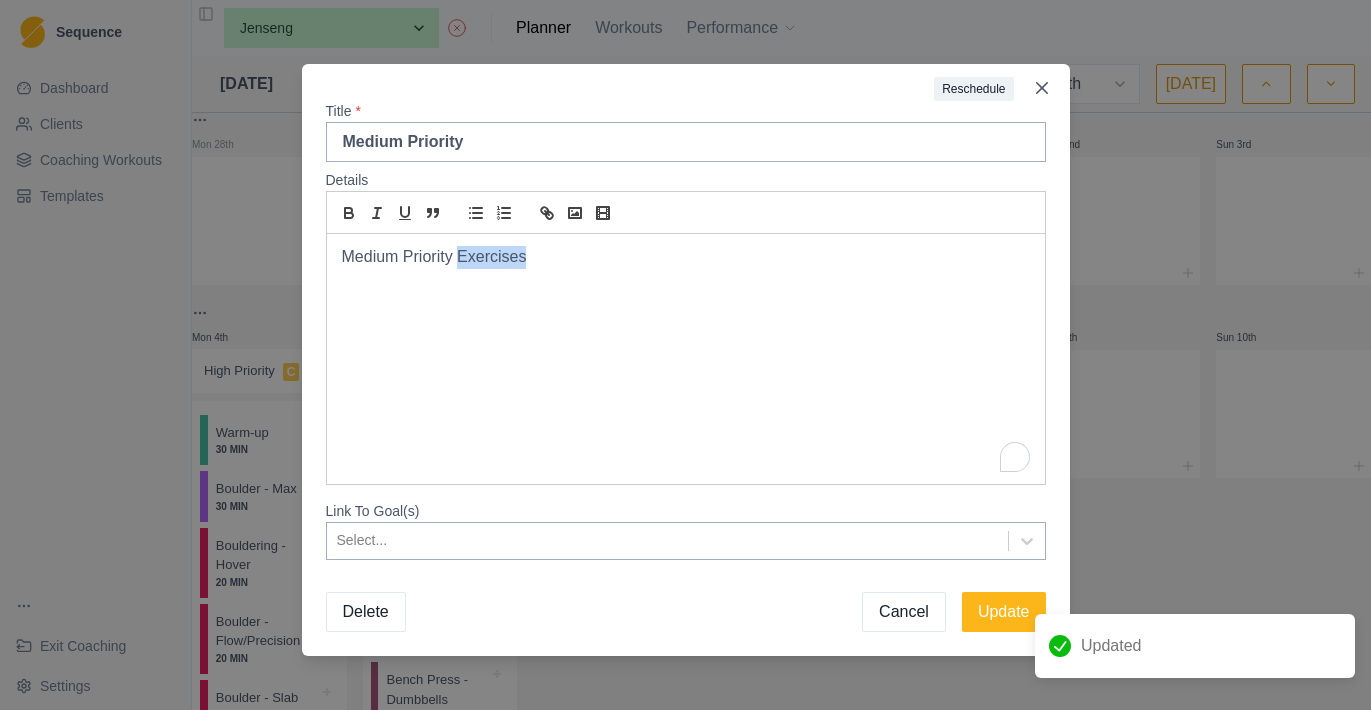click on "Medium Priority Exercises" at bounding box center [686, 257] 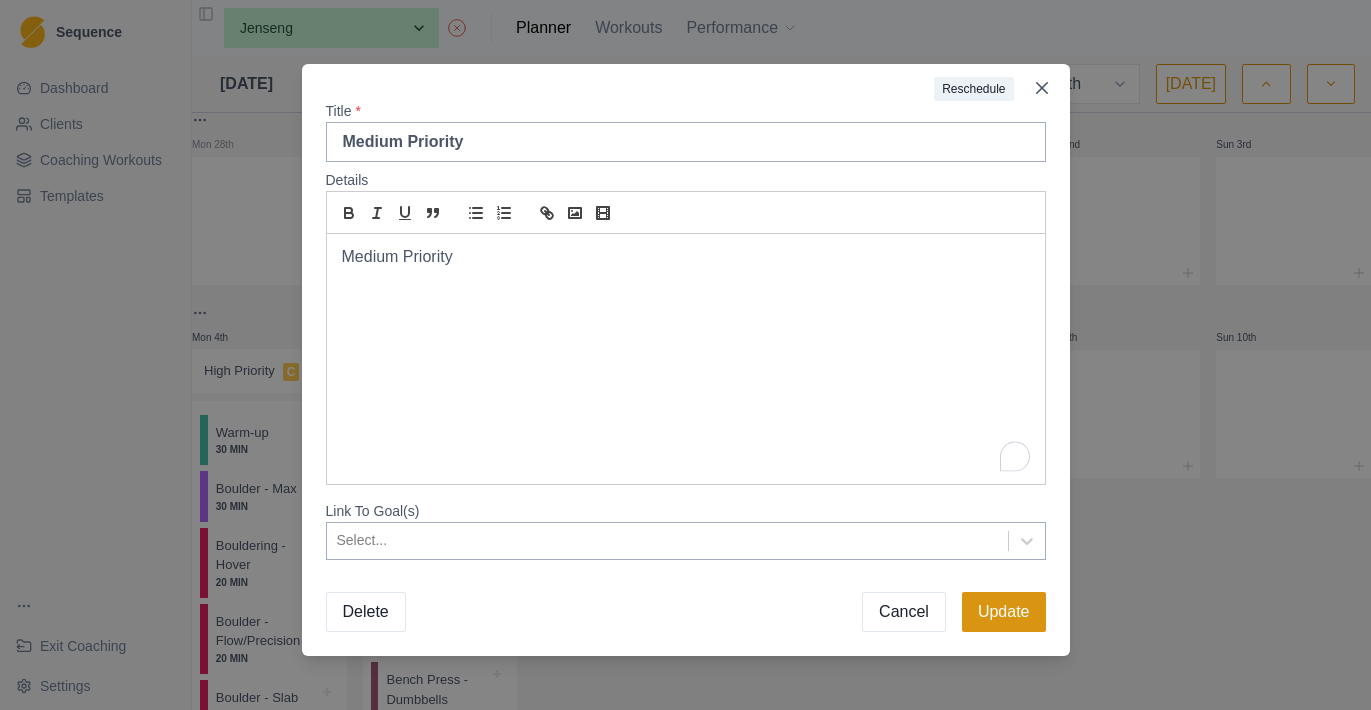 click on "Update" at bounding box center [1004, 612] 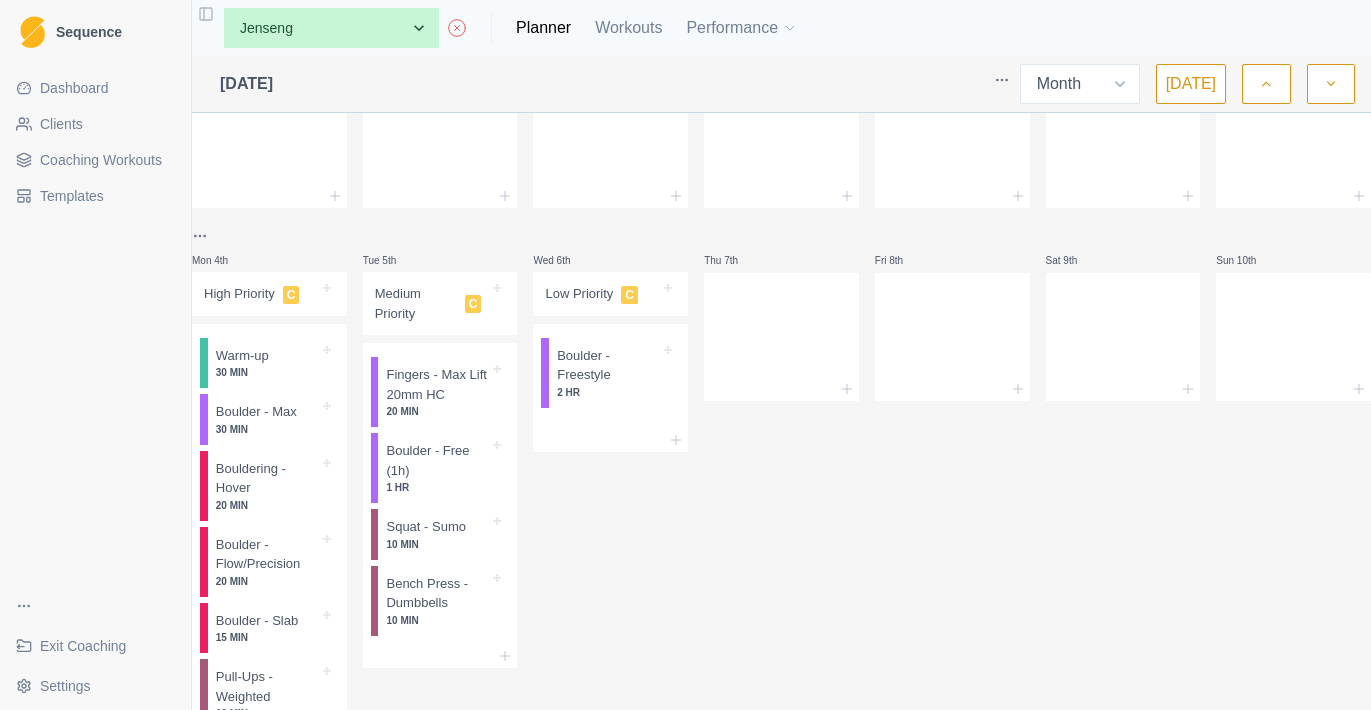scroll, scrollTop: 95, scrollLeft: 0, axis: vertical 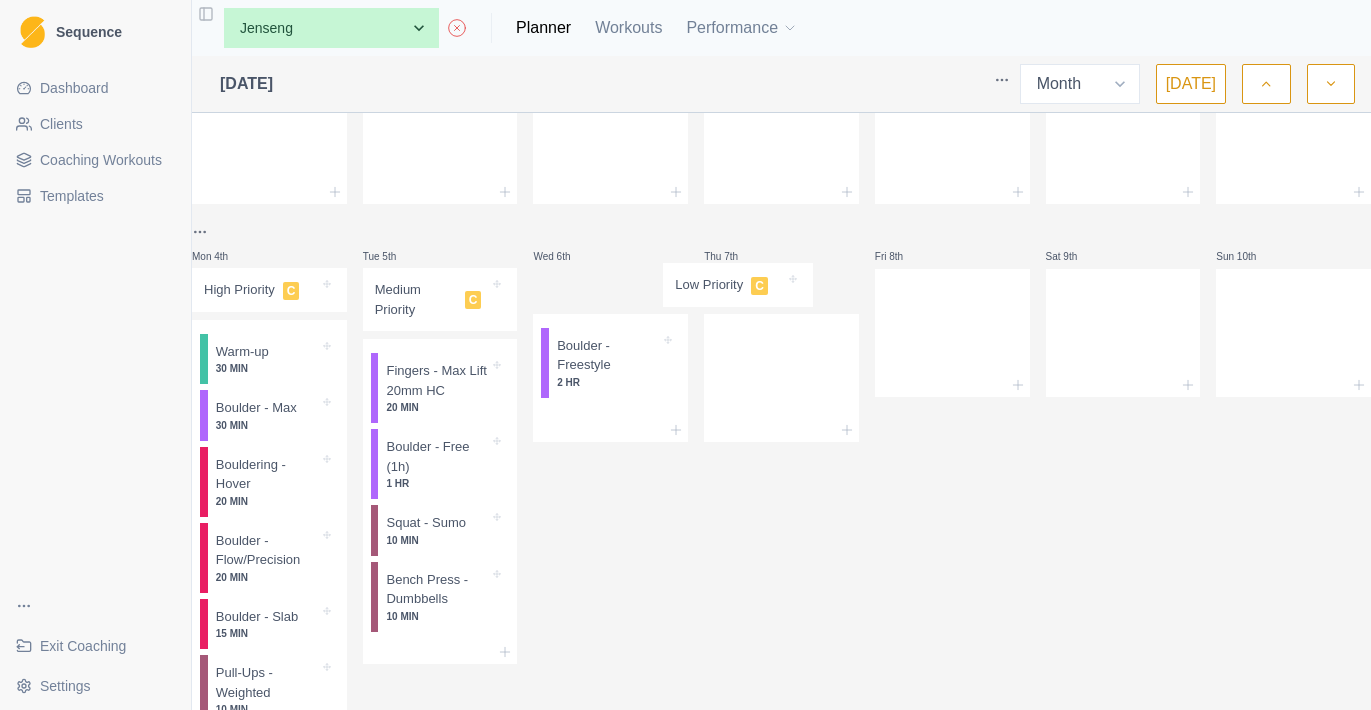 drag, startPoint x: 613, startPoint y: 300, endPoint x: 754, endPoint y: 292, distance: 141.22676 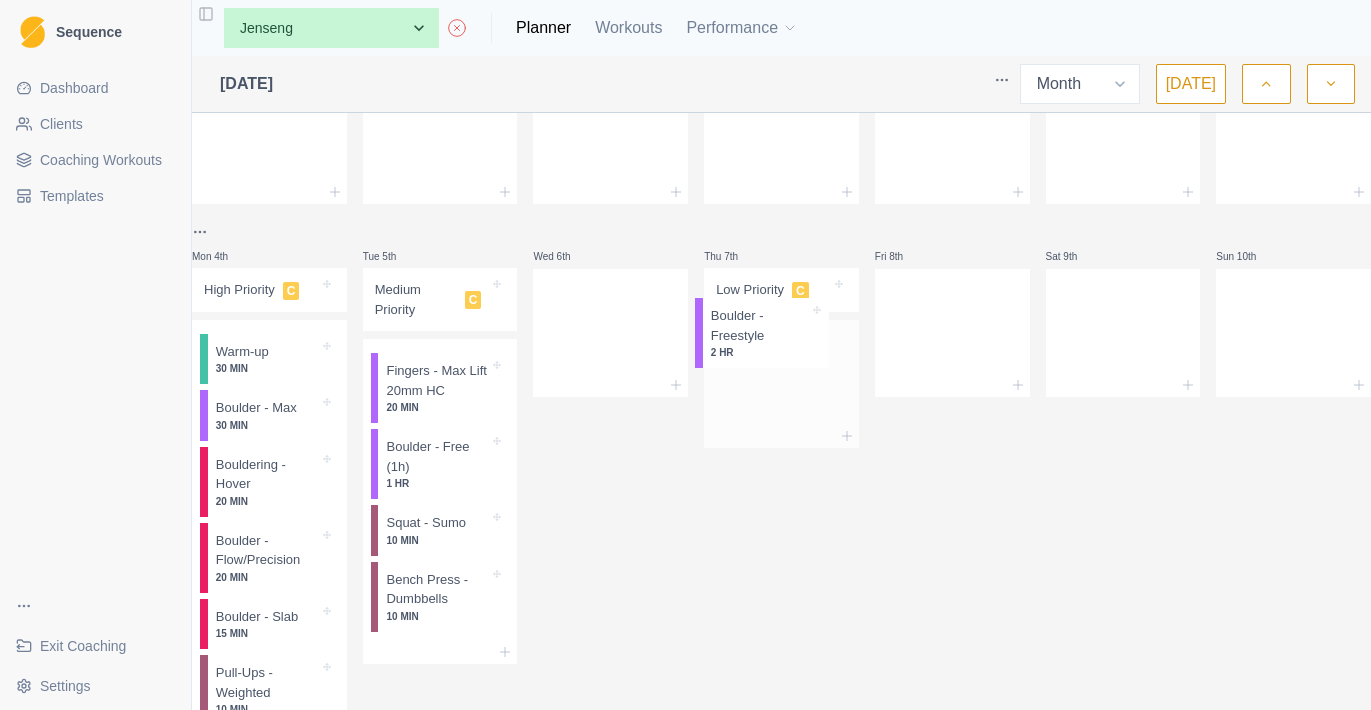 drag, startPoint x: 655, startPoint y: 315, endPoint x: 803, endPoint y: 329, distance: 148.66069 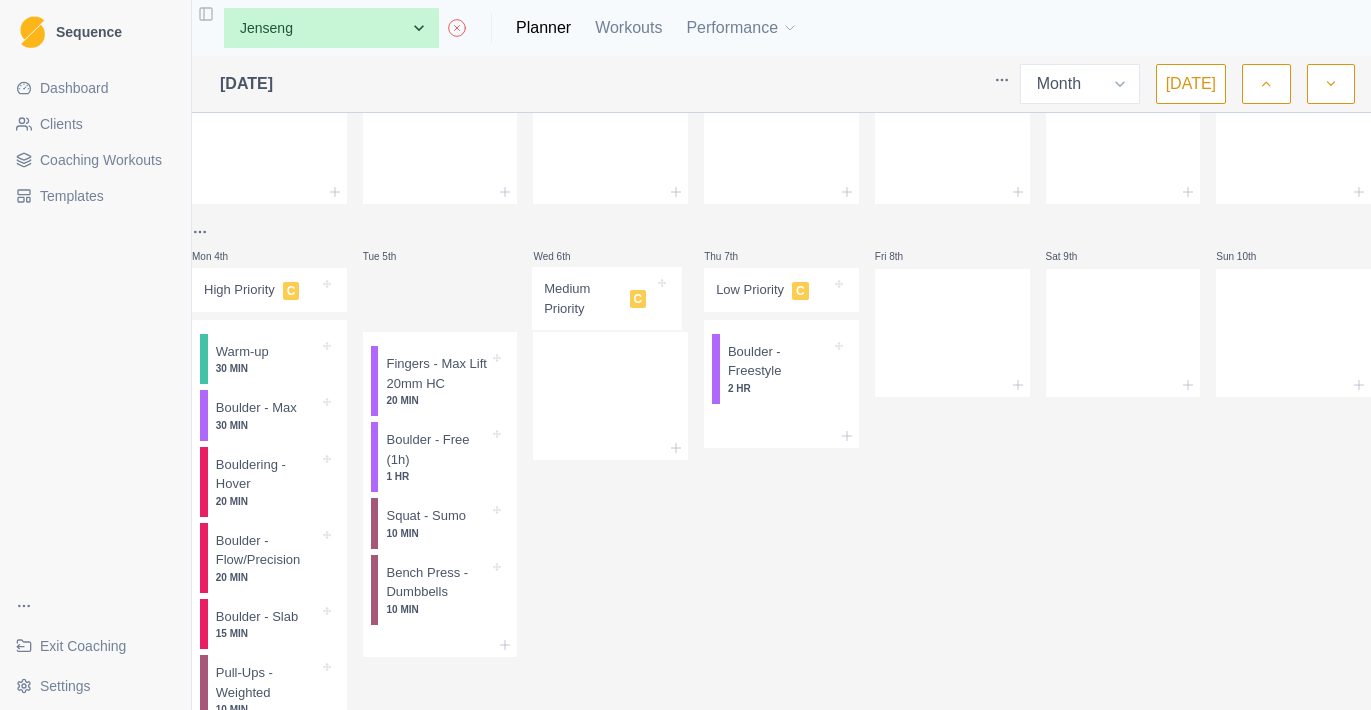 drag, startPoint x: 456, startPoint y: 309, endPoint x: 621, endPoint y: 308, distance: 165.00304 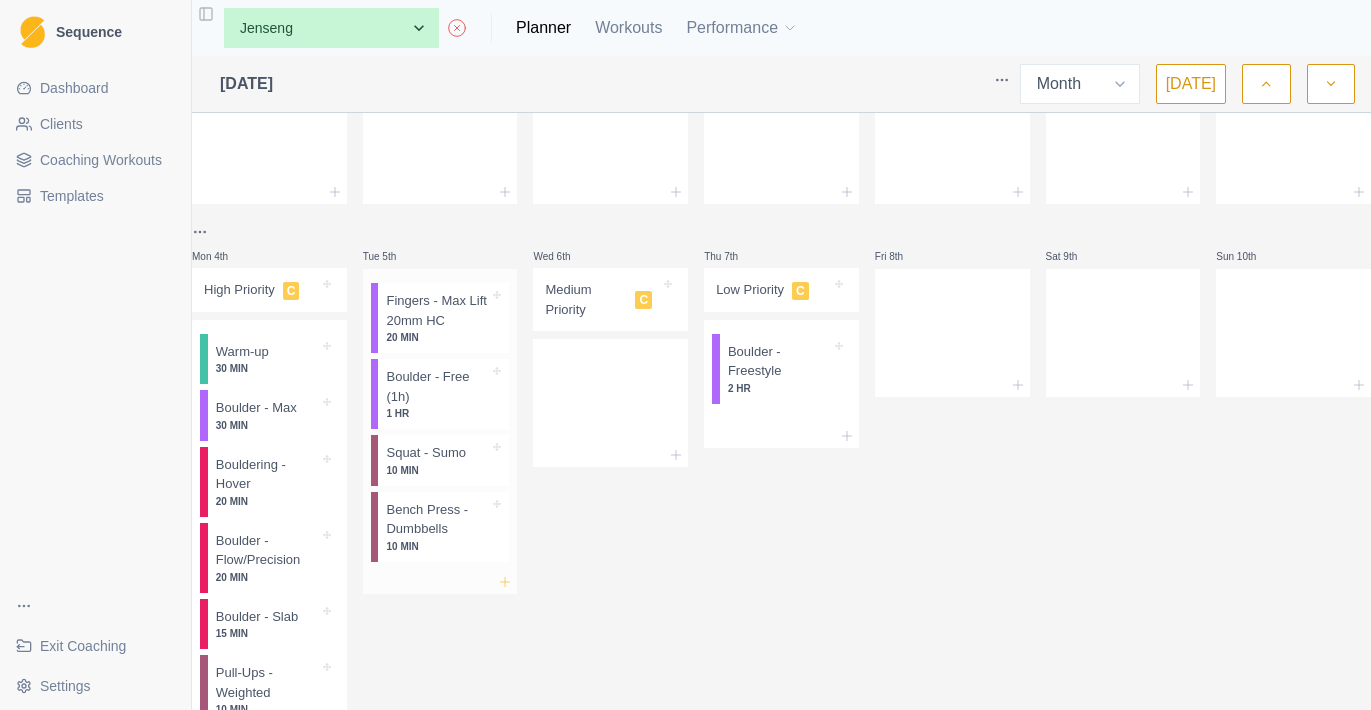 click 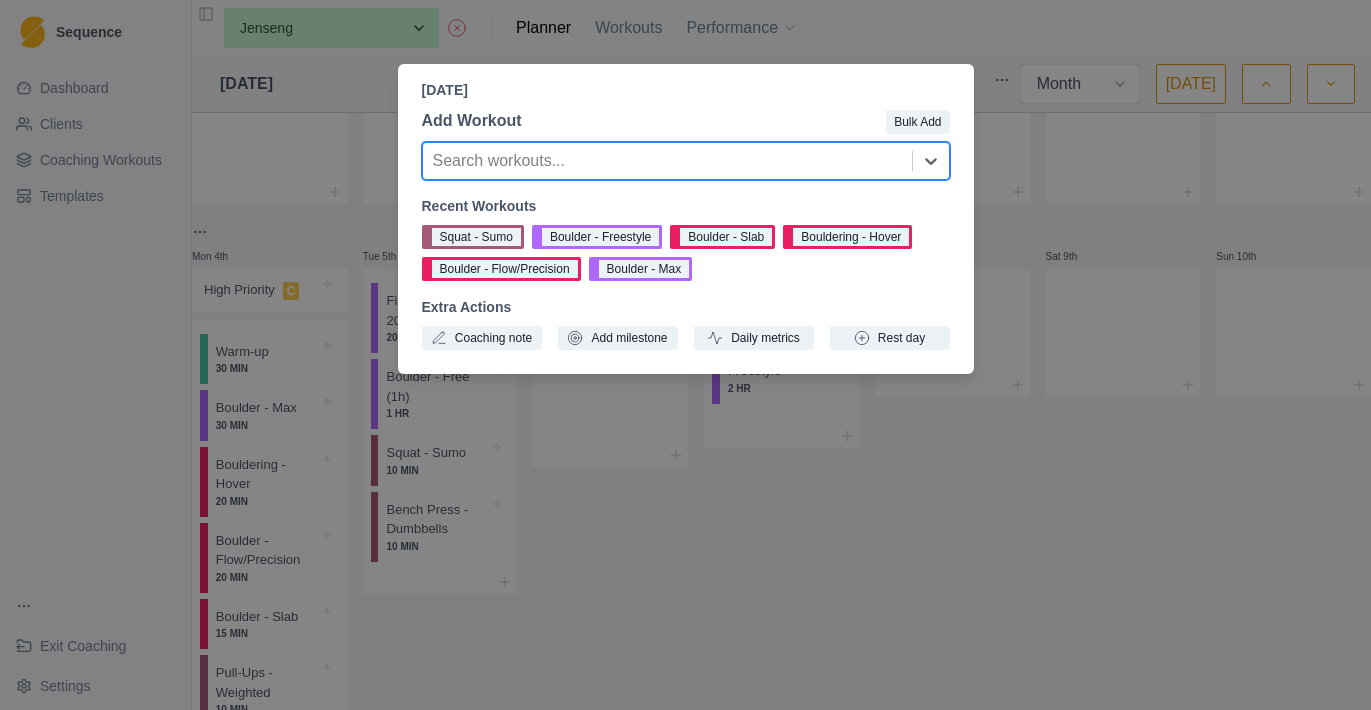 type on "H" 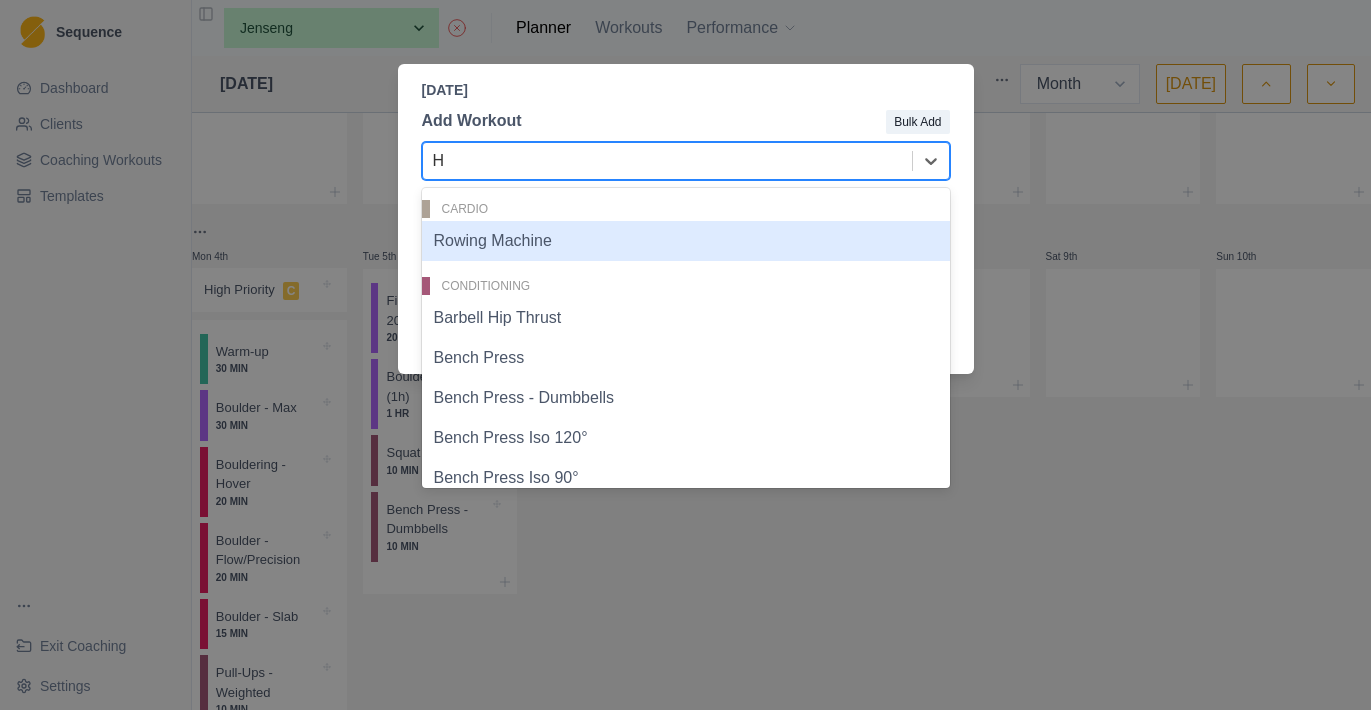 type 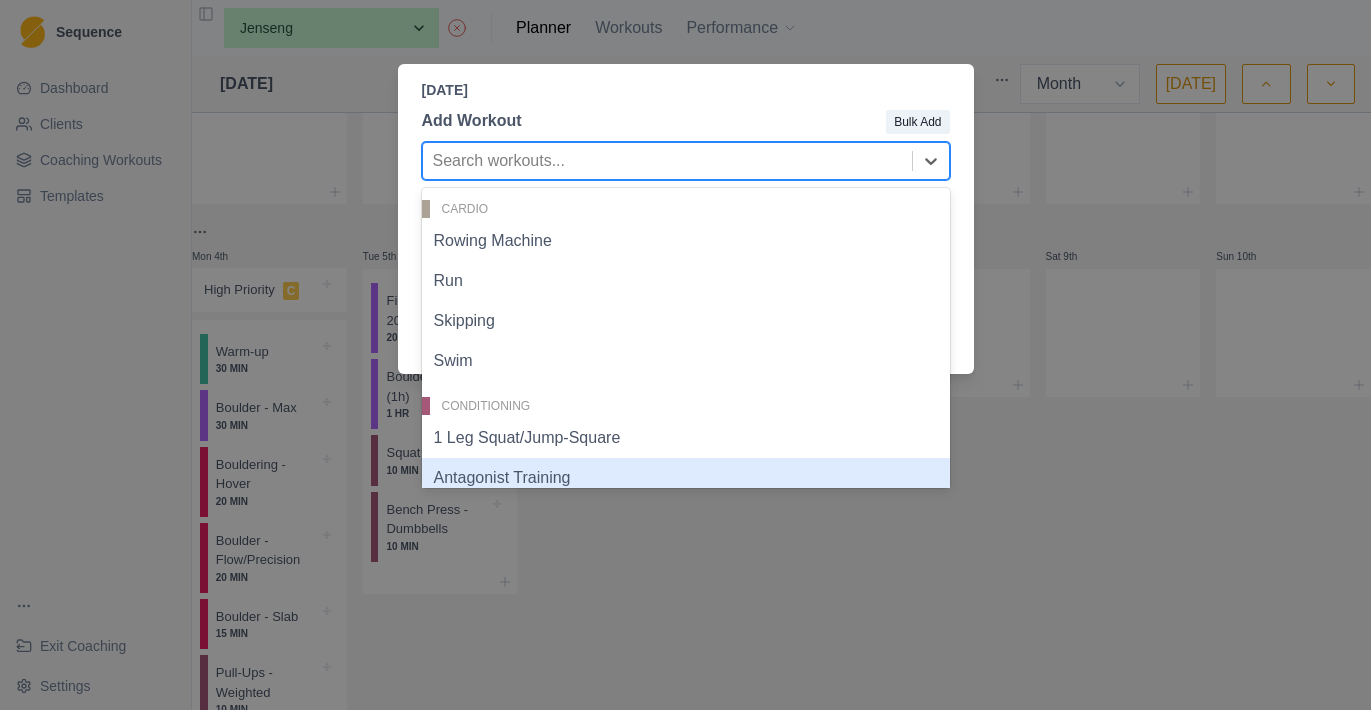 click on "[DATE] Add Workout Bulk Add Antagonist Training, 6 of 297. 297 results available. Use Up and Down to choose options, press Enter to select the currently focused option, press Escape to exit the menu, press Tab to select the option and exit the menu. Search workouts... Cardio Rowing Machine Run Skipping  Swim Conditioning 1 Leg Squat/Jump-Square Antagonist Training Barbell Hip Thrust Bench Press Bench Press - Dumbbells Bench Press Iso 120° Bench Press Iso 90° Bench Press - Prog Bent over row Bicep curls [MEDICAL_DATA] - One arm Eccentric Bulgarian Split Squat Cable - Face Pull Chin Ups Cossack Squat  Deadlift - Prog Deadlift - Rack pull Deadlifts Dips - Rings  Dips - Weighted Dumbbell Ext Rot + Reverse T's Dumbbell Int Rot + Reverse Y's Dumbbell Raise - Incline Face Pulls Hack Squat Hammer Curl Hammer Curl - Incline [MEDICAL_DATA] Curl - Seated Handstand Hips Thrust Inclined Bench Press 45° Inverted Rows - 1 arm Inverted rows-1 arm Sideplank Iso 120° Prog Iso 1 arm Iso 90° Prog Lateral Lunges Lunges" at bounding box center [685, 355] 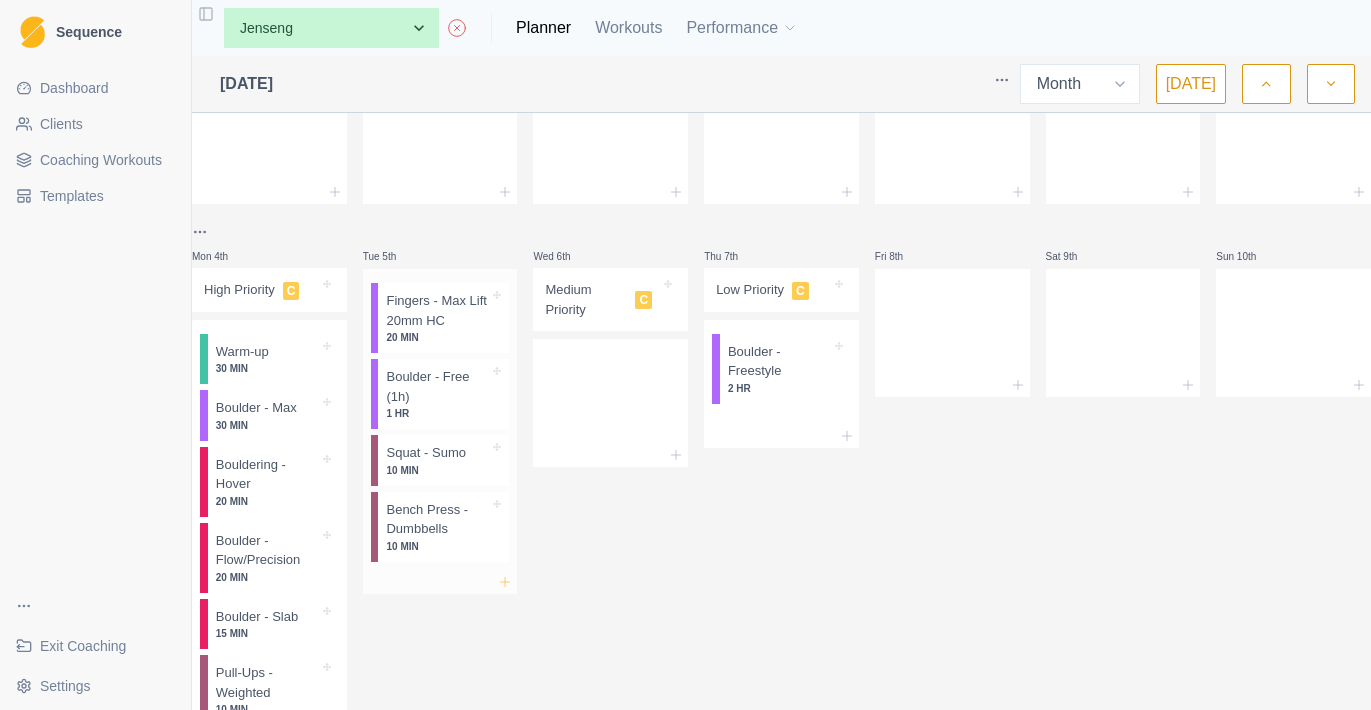 click 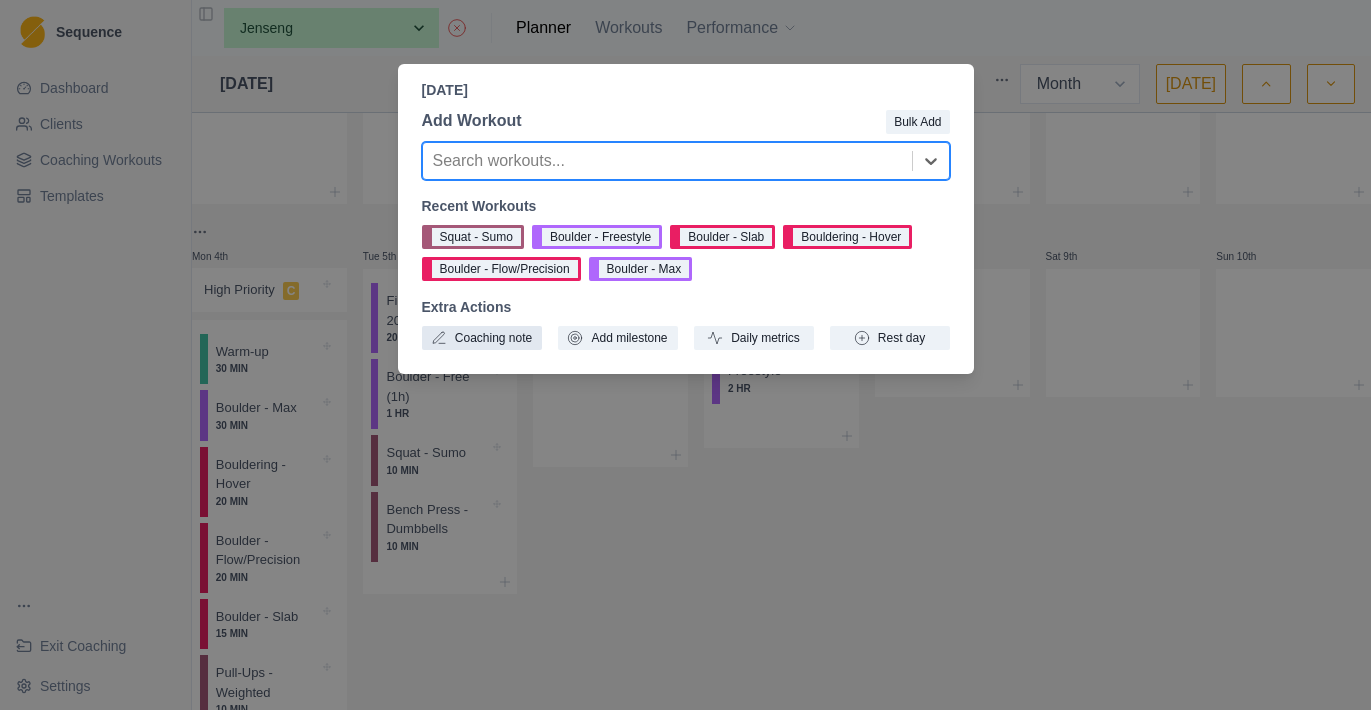 click on "Coaching note" at bounding box center (482, 338) 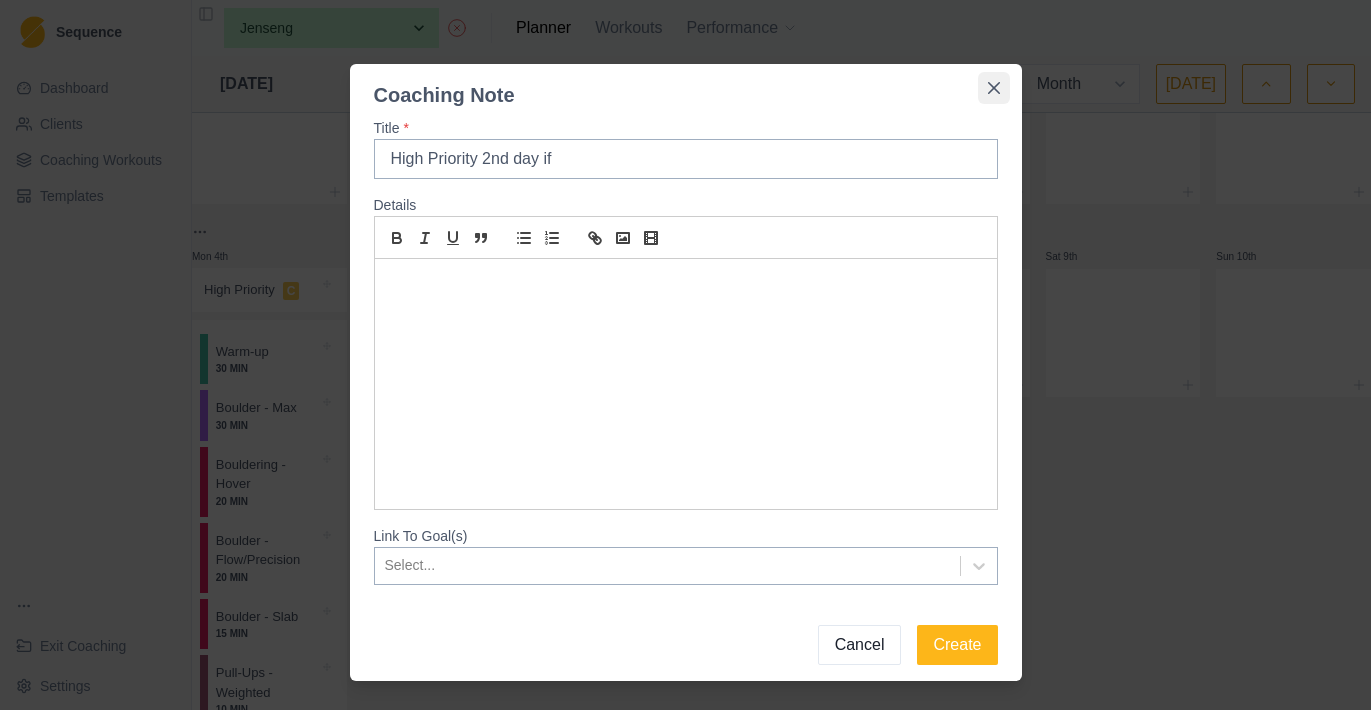 type on "High Priority 2nd day if" 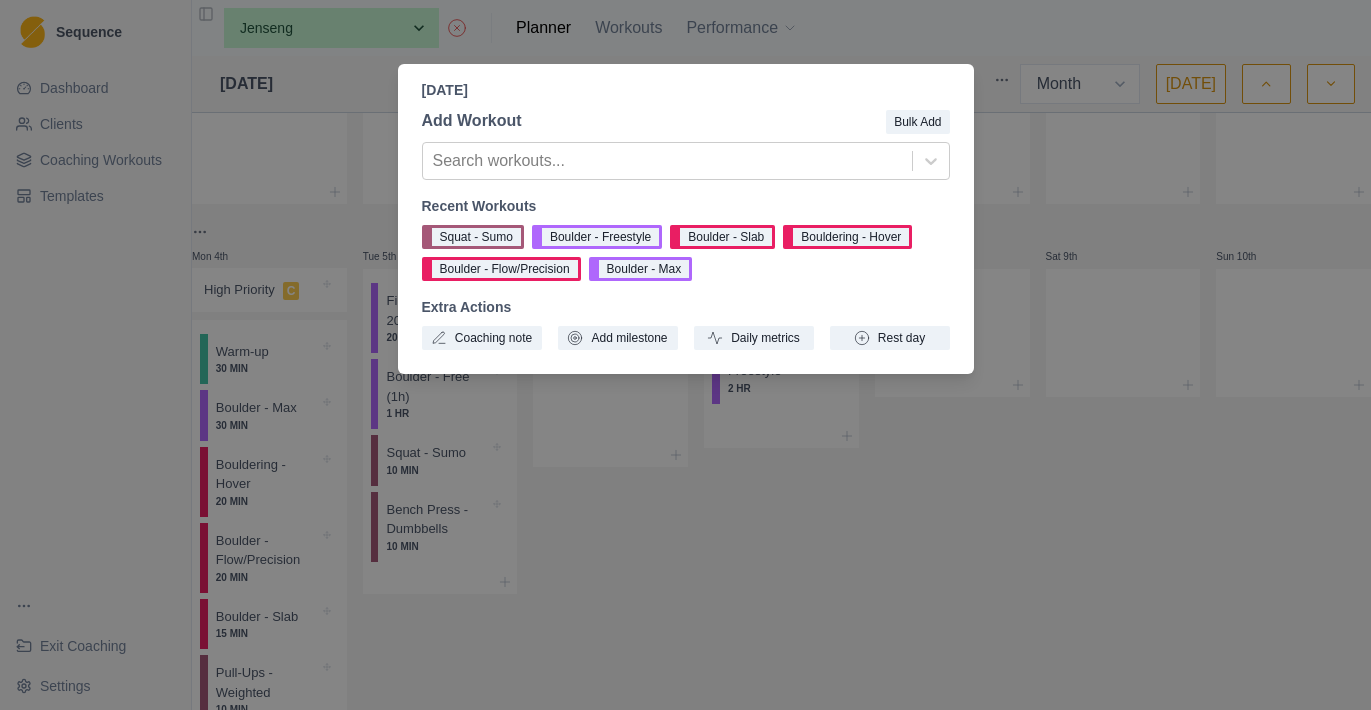click on "[DATE] Add Workout Bulk Add Search workouts... Recent Workouts Squat - Sumo Boulder - Freestyle [GEOGRAPHIC_DATA] - Slab Bouldering - Hover Boulder - Flow/Precision Boulder - Max Extra Actions Coaching note Add milestone Daily metrics Rest day" at bounding box center [685, 355] 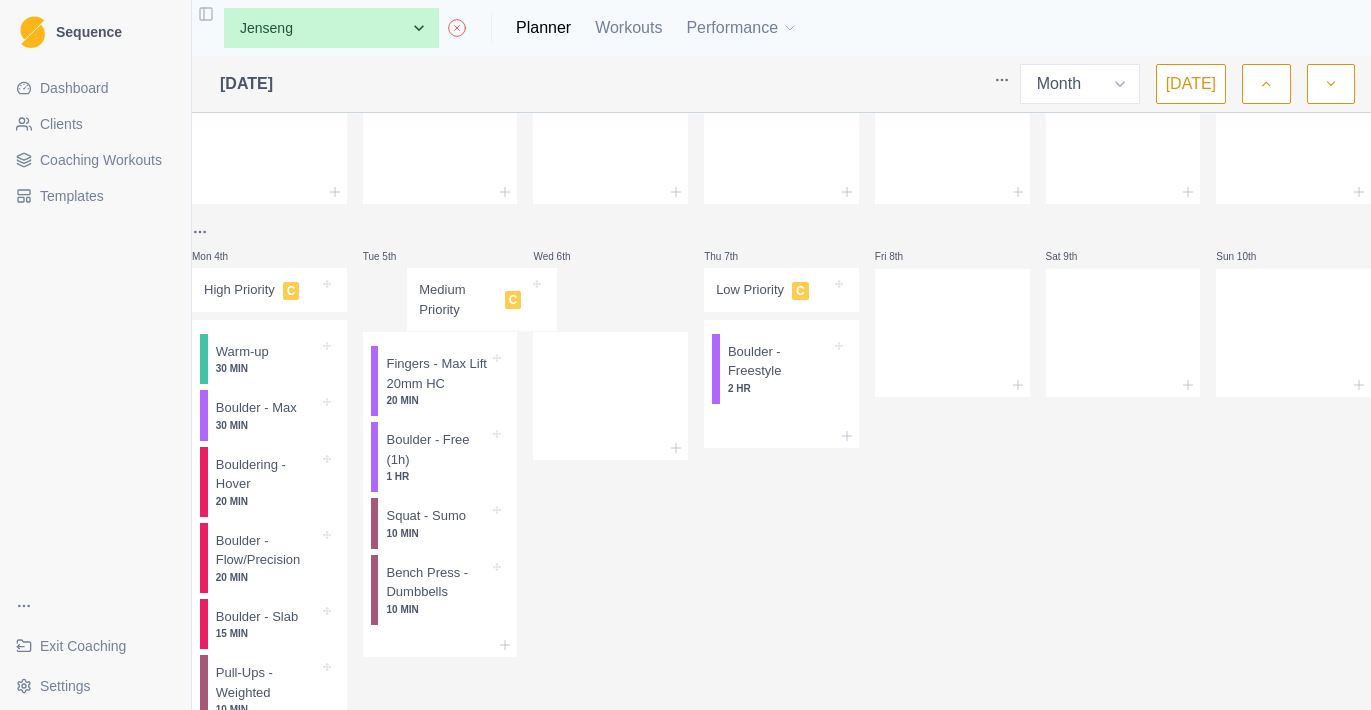 drag, startPoint x: 614, startPoint y: 314, endPoint x: 471, endPoint y: 314, distance: 143 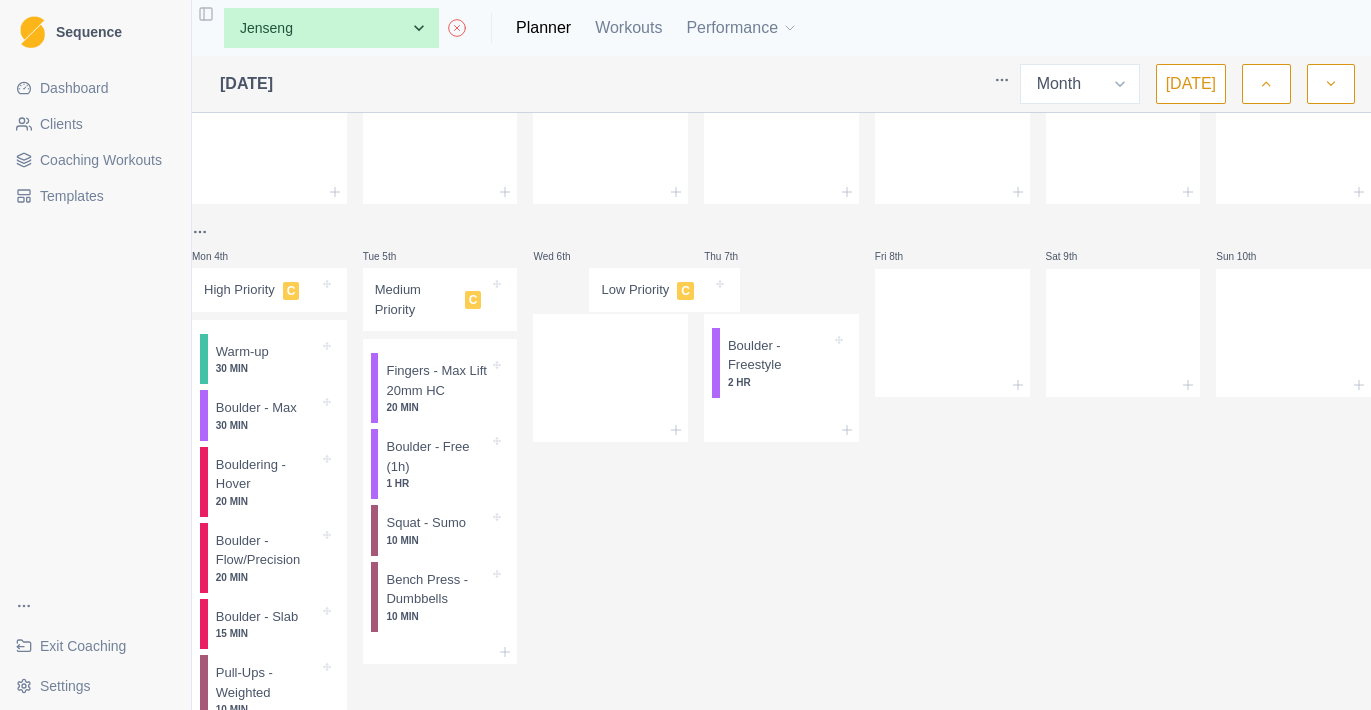 drag, startPoint x: 755, startPoint y: 296, endPoint x: 594, endPoint y: 295, distance: 161.00311 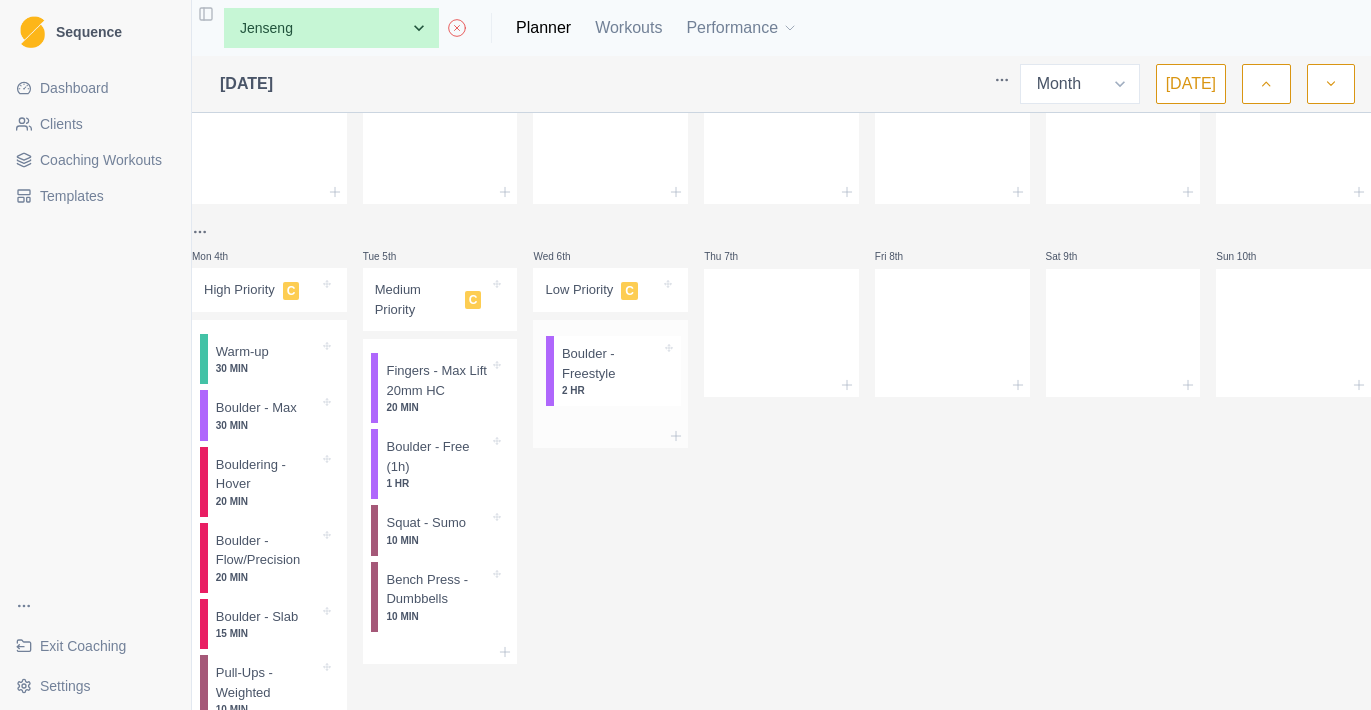 drag, startPoint x: 738, startPoint y: 319, endPoint x: 564, endPoint y: 374, distance: 182.48561 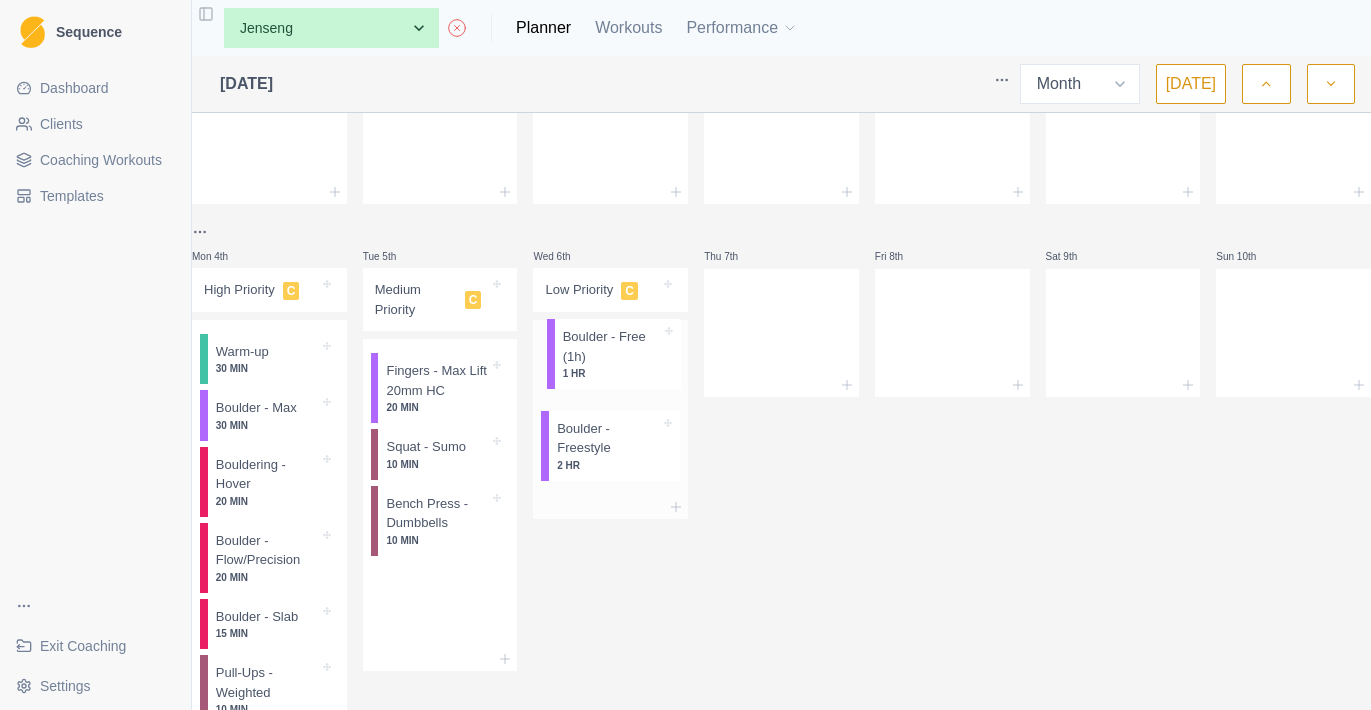 drag, startPoint x: 470, startPoint y: 466, endPoint x: 639, endPoint y: 353, distance: 203.2978 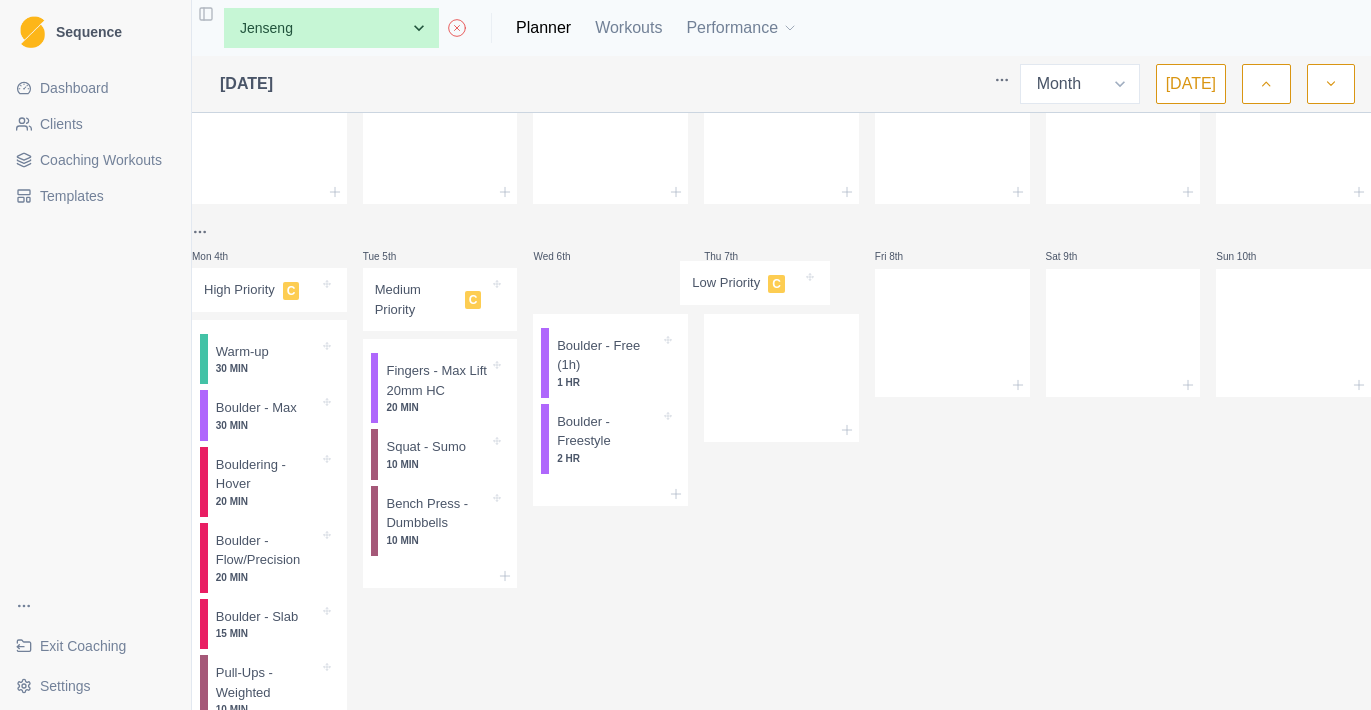 drag, startPoint x: 630, startPoint y: 283, endPoint x: 778, endPoint y: 276, distance: 148.16545 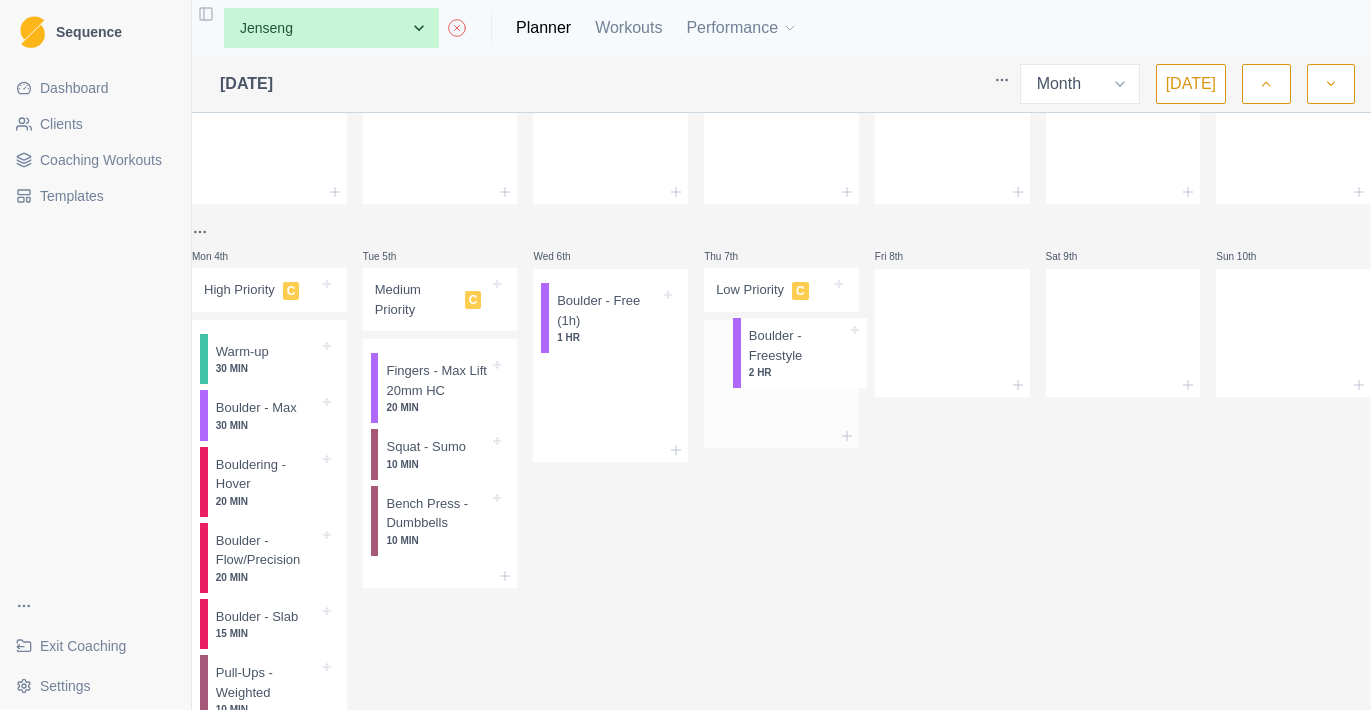 drag, startPoint x: 639, startPoint y: 400, endPoint x: 827, endPoint y: 360, distance: 192.20822 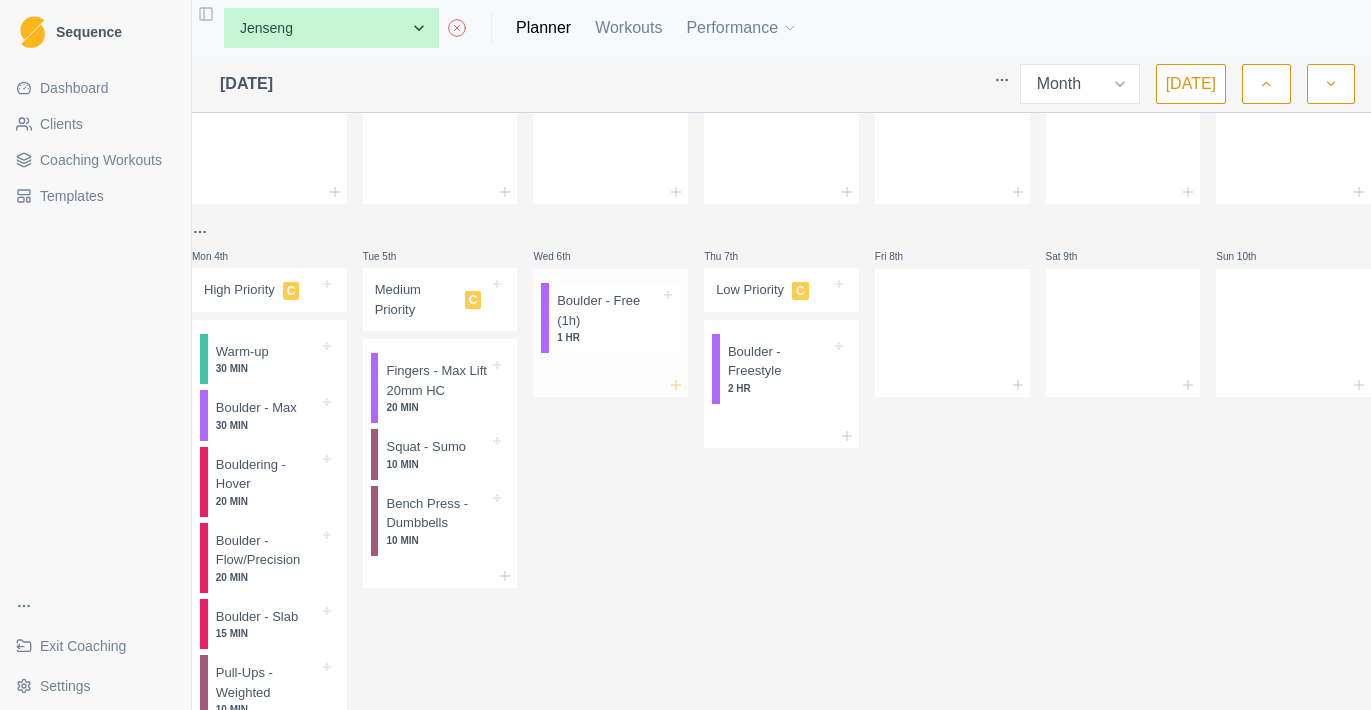 click 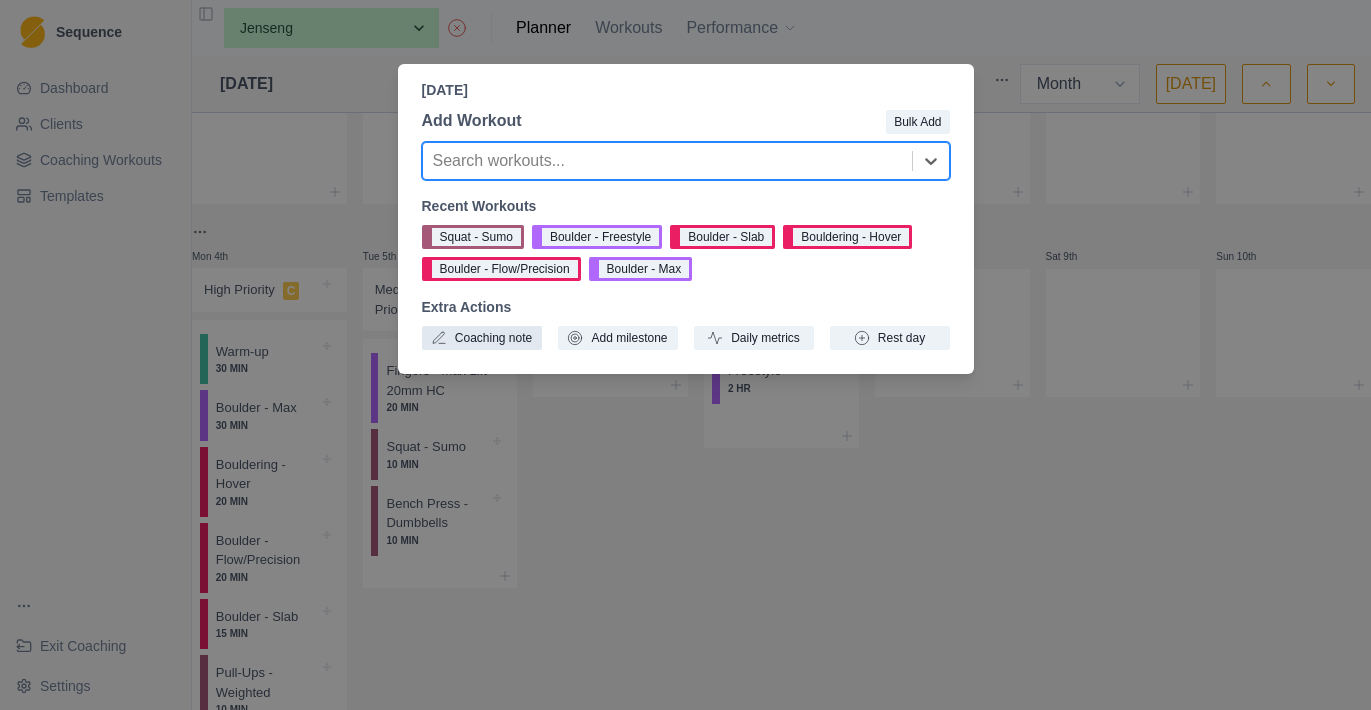 click on "Coaching note" at bounding box center (482, 338) 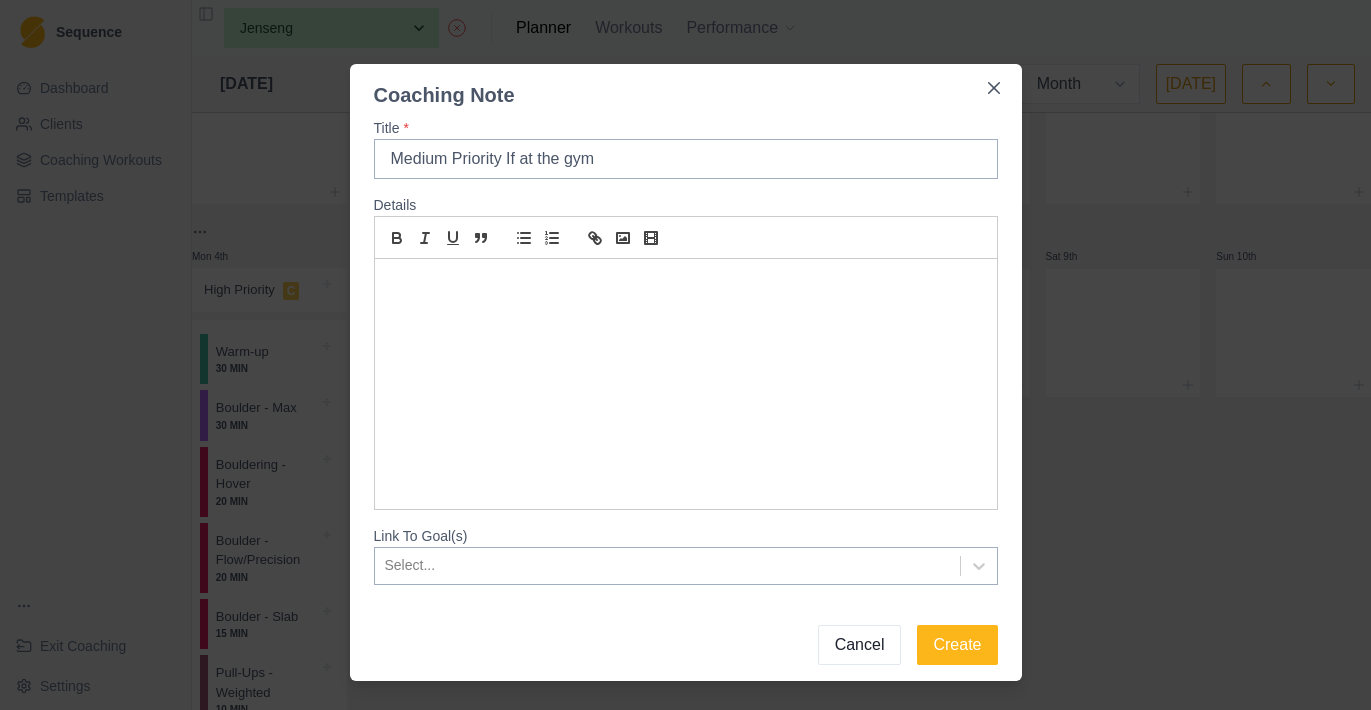 type on "Medium Priority If at the gym" 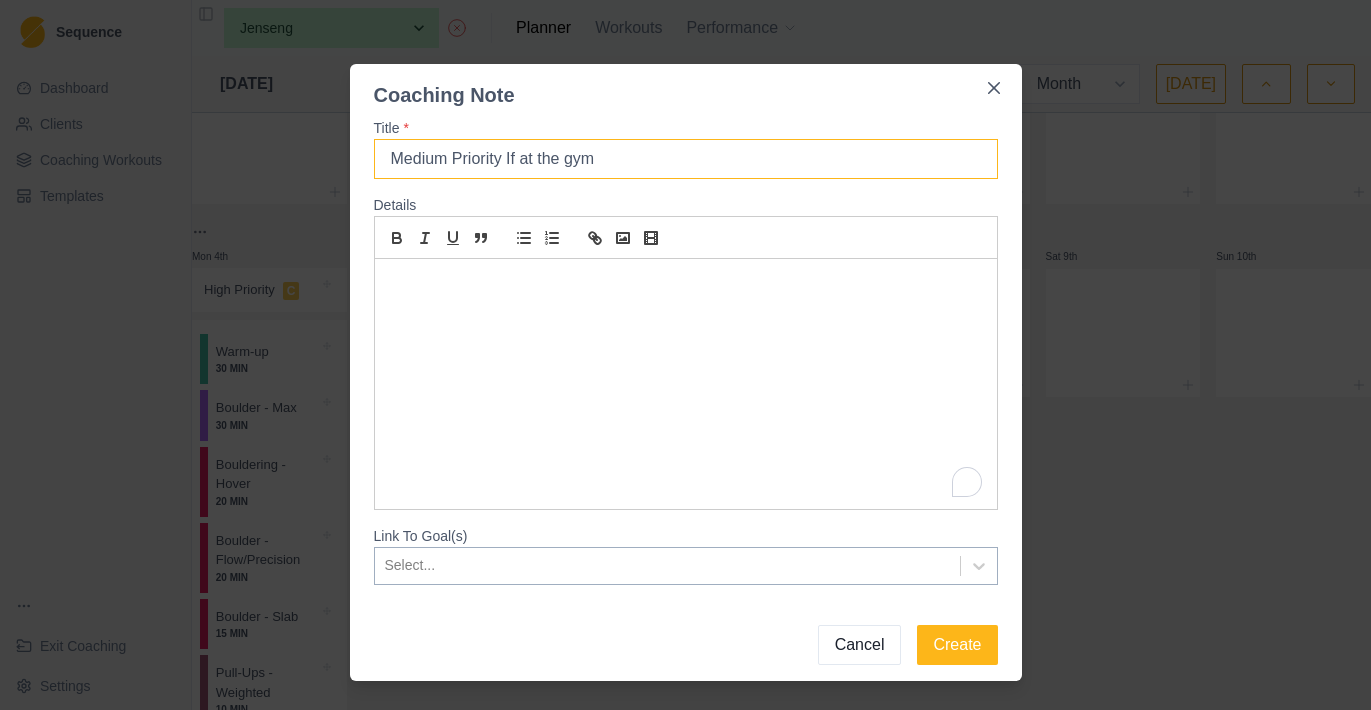 drag, startPoint x: 650, startPoint y: 164, endPoint x: 362, endPoint y: 163, distance: 288.00174 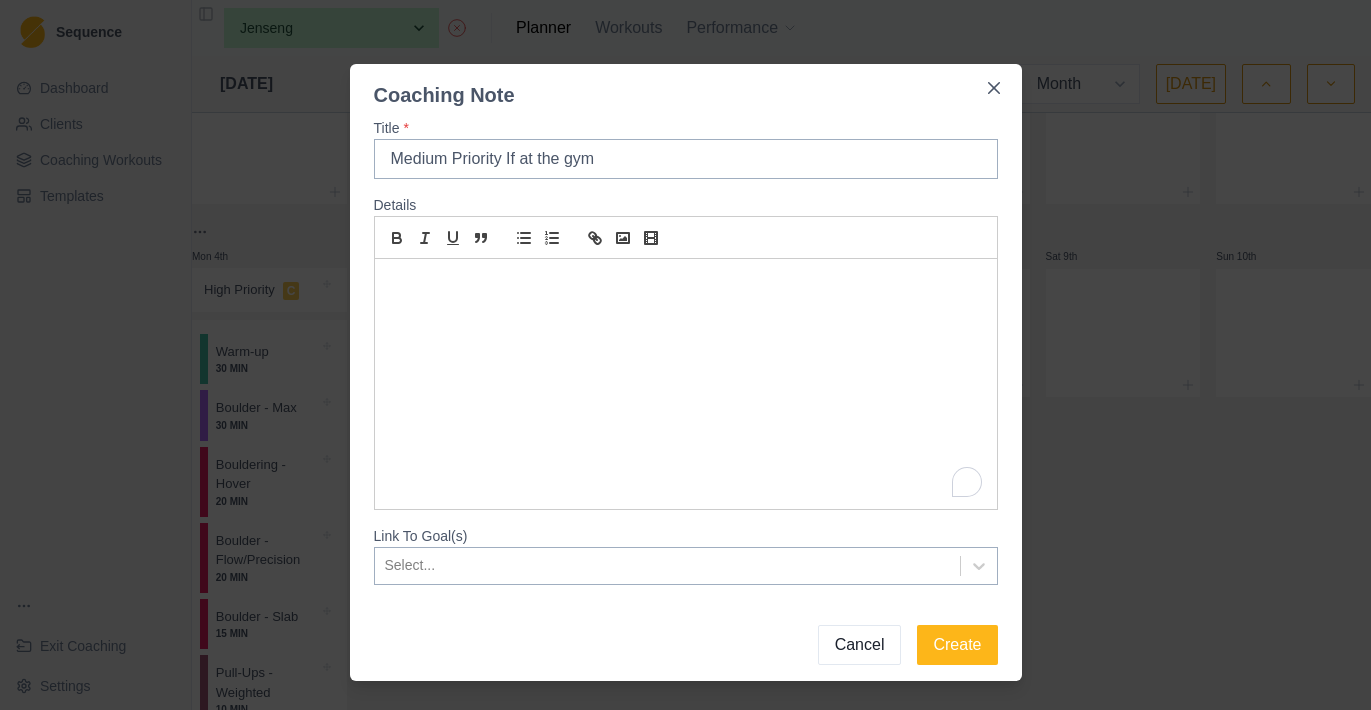 click at bounding box center (686, 384) 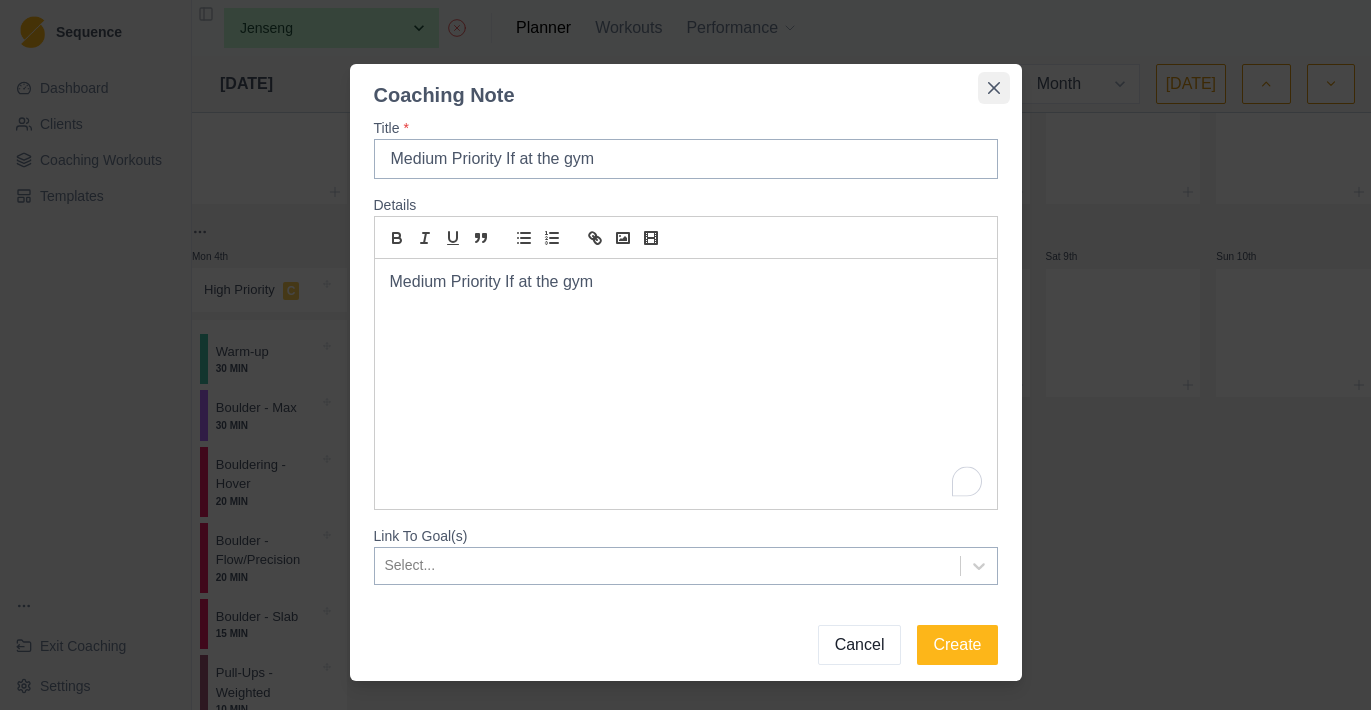 click at bounding box center [994, 88] 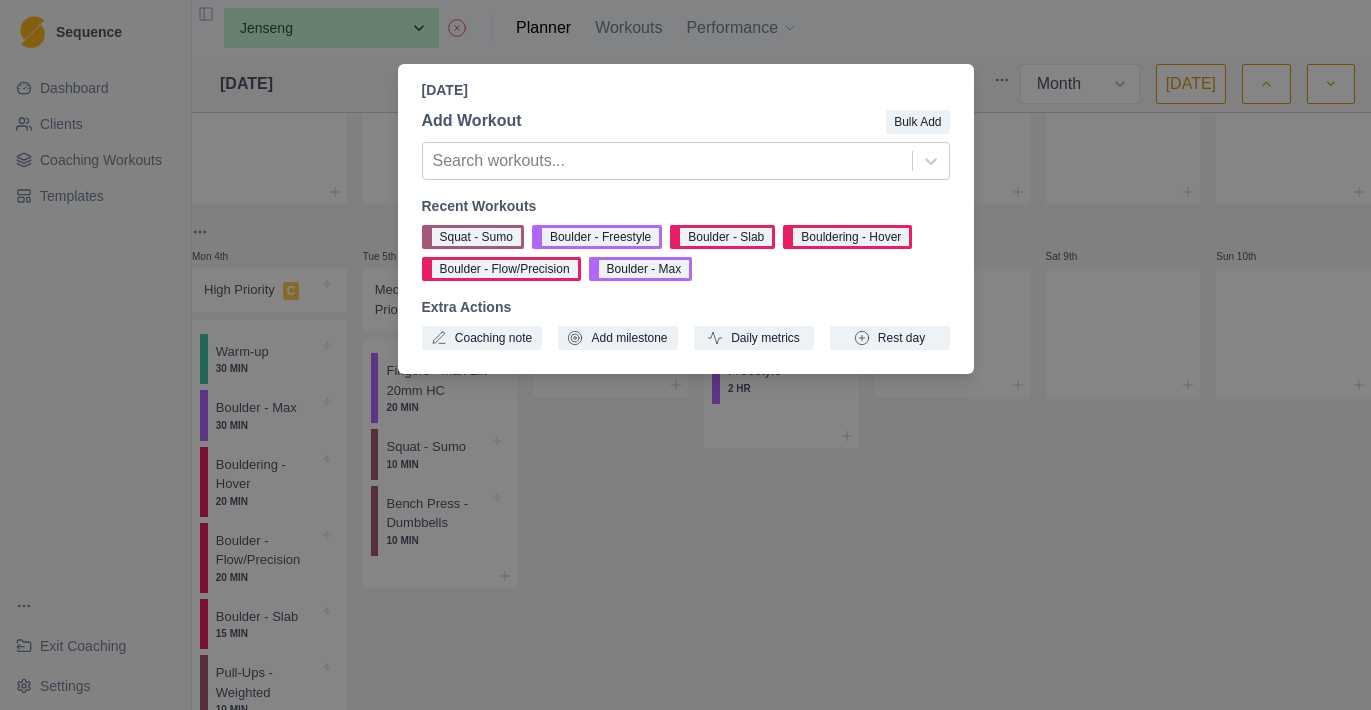 click on "[DATE] Add Workout Bulk Add Search workouts... Recent Workouts Squat - Sumo Boulder - Freestyle [GEOGRAPHIC_DATA] - Slab Bouldering - Hover Boulder - Flow/Precision Boulder - Max Extra Actions Coaching note Add milestone Daily metrics Rest day" at bounding box center [685, 355] 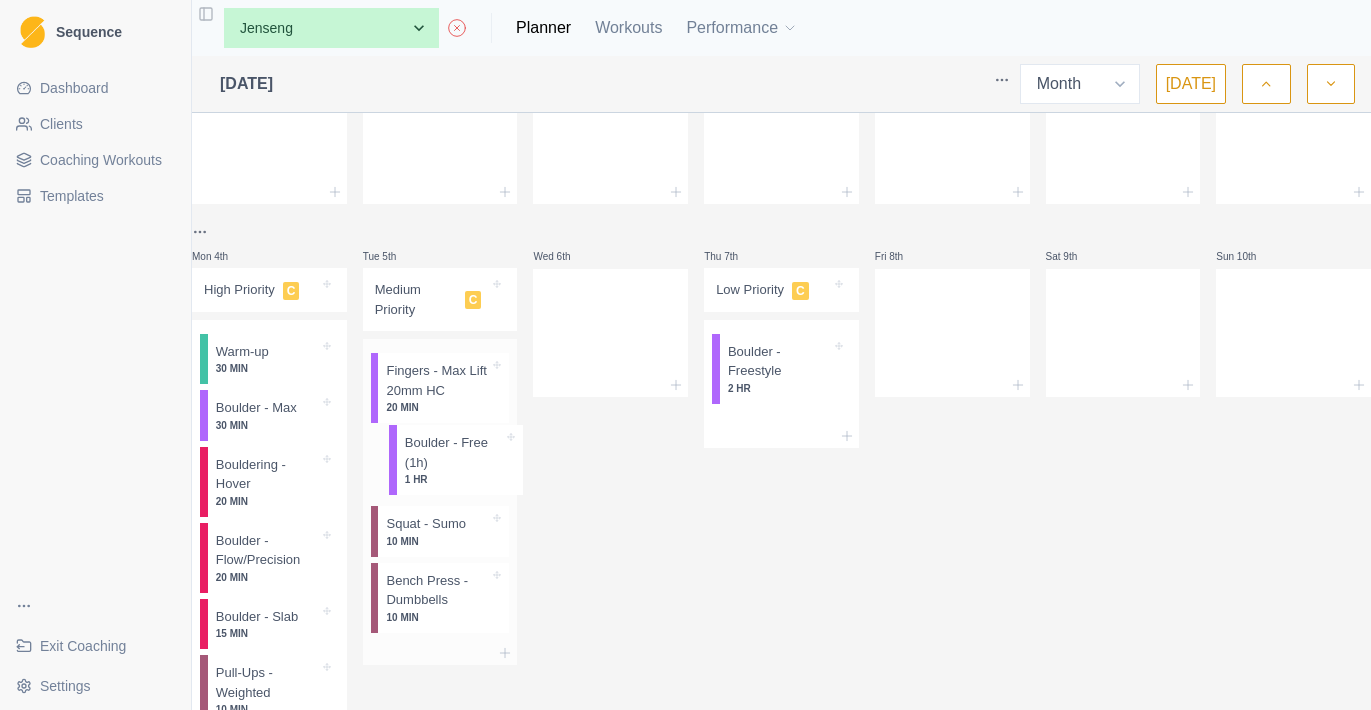 drag, startPoint x: 629, startPoint y: 303, endPoint x: 463, endPoint y: 457, distance: 226.43321 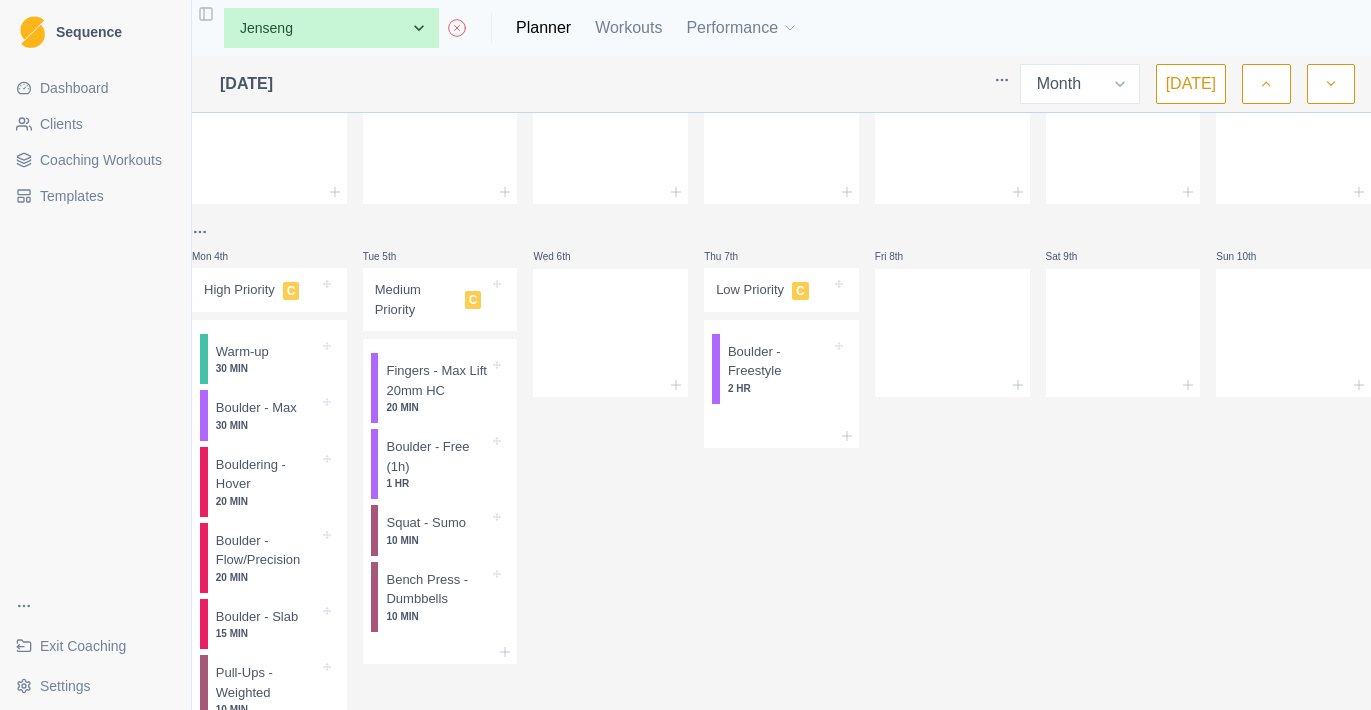 click on "Medium Priority" at bounding box center (416, 299) 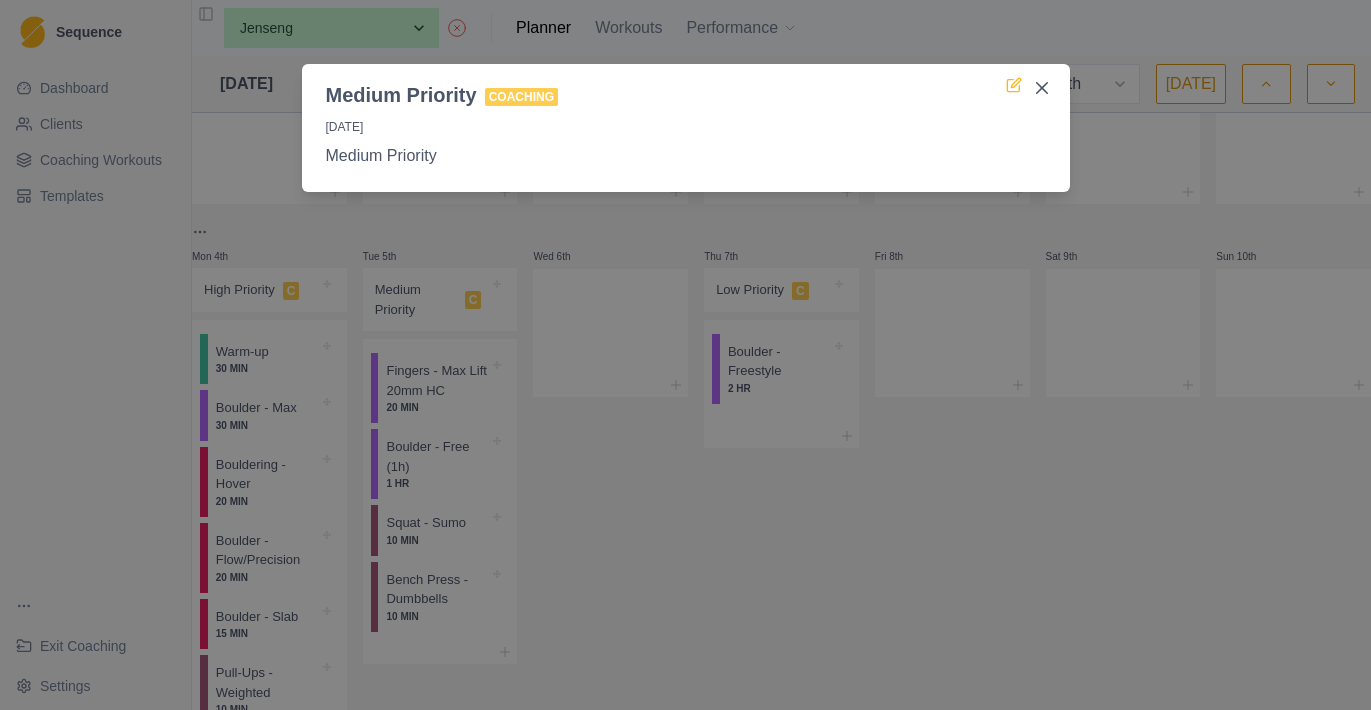 click 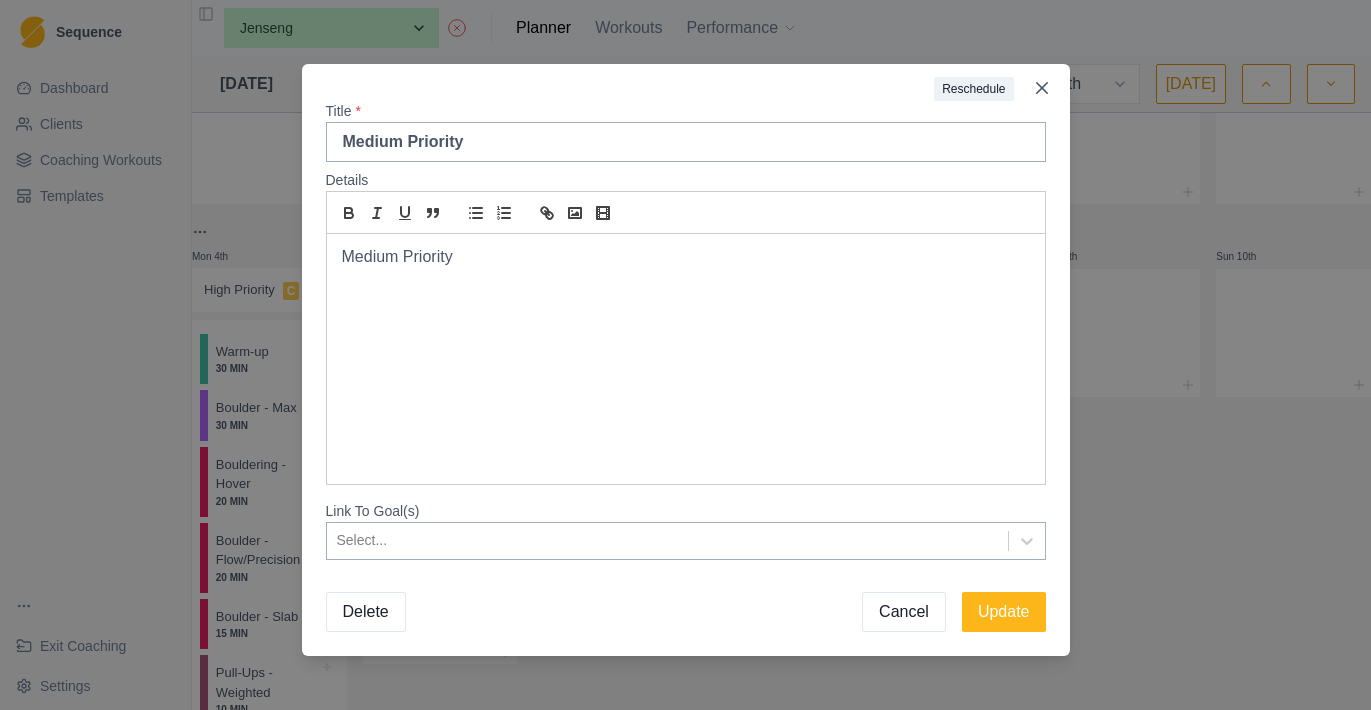 click on "Medium Priority" at bounding box center (686, 257) 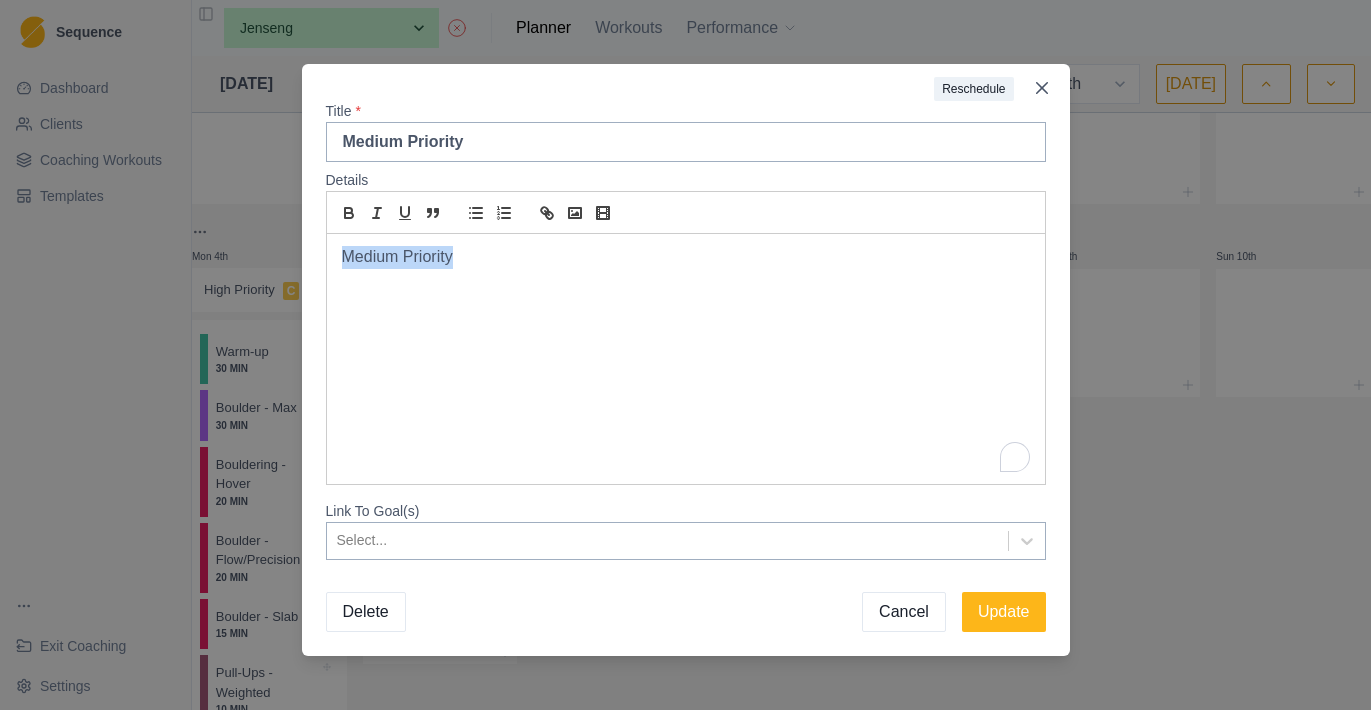 drag, startPoint x: 542, startPoint y: 259, endPoint x: 260, endPoint y: 256, distance: 282.01596 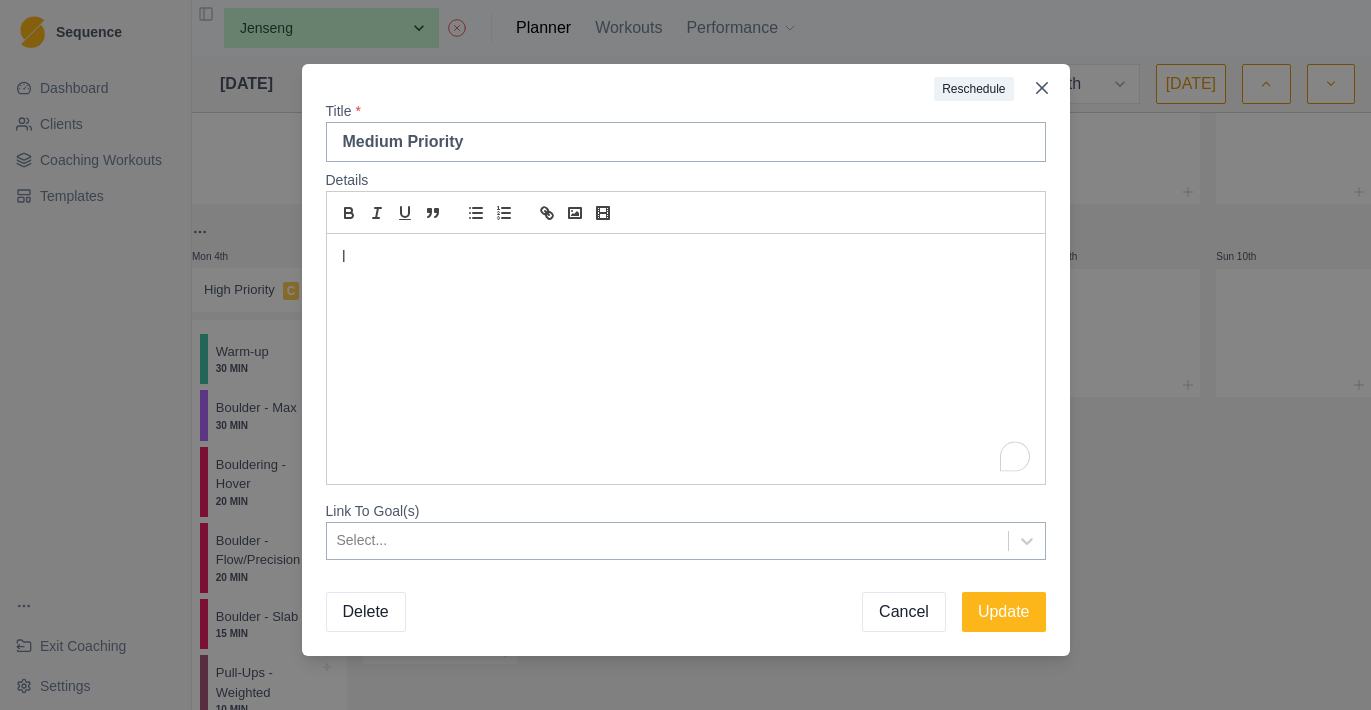 type 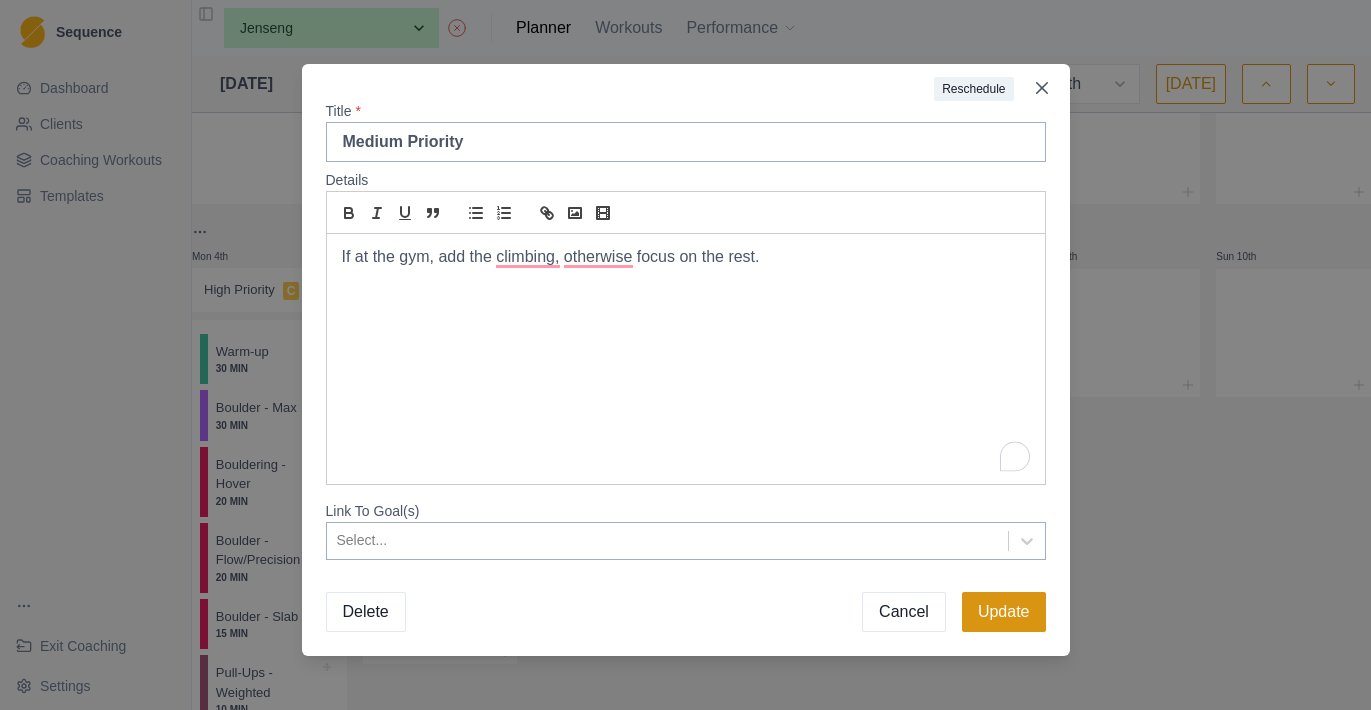 click on "Update" at bounding box center [1004, 612] 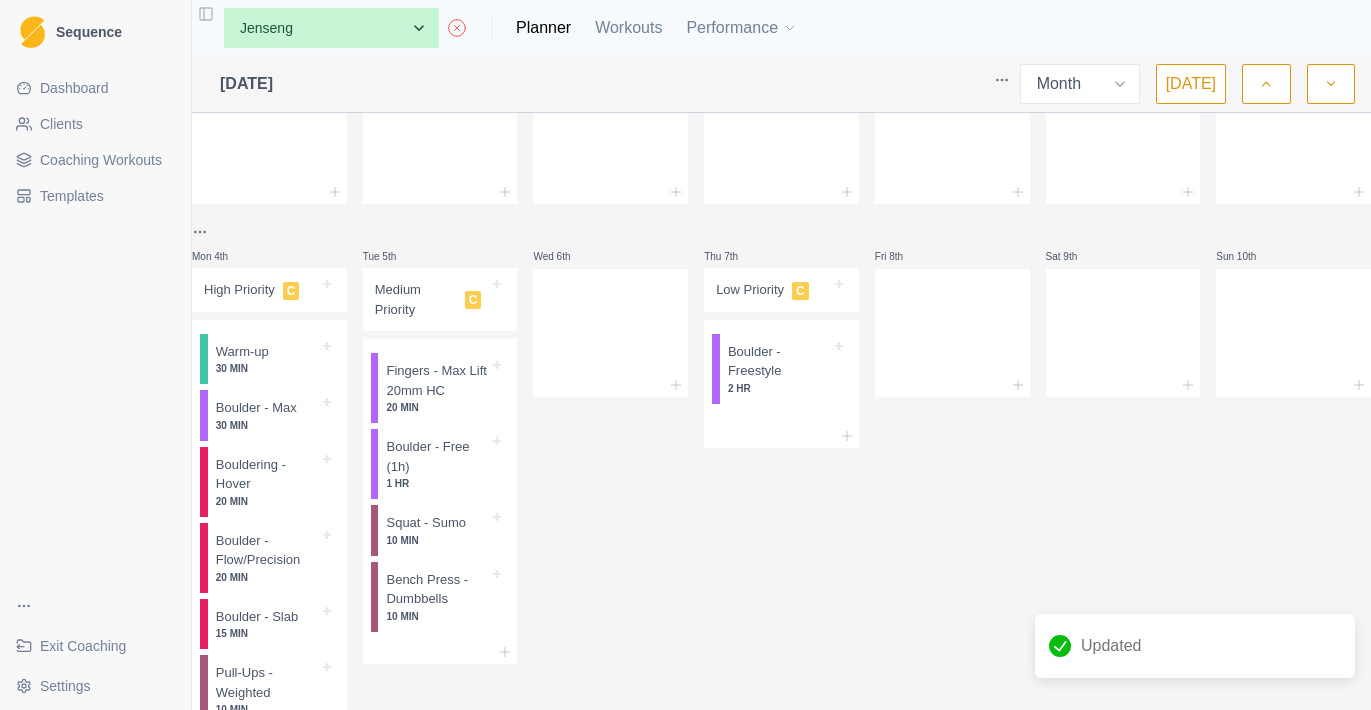 click on "Medium Priority" at bounding box center [416, 299] 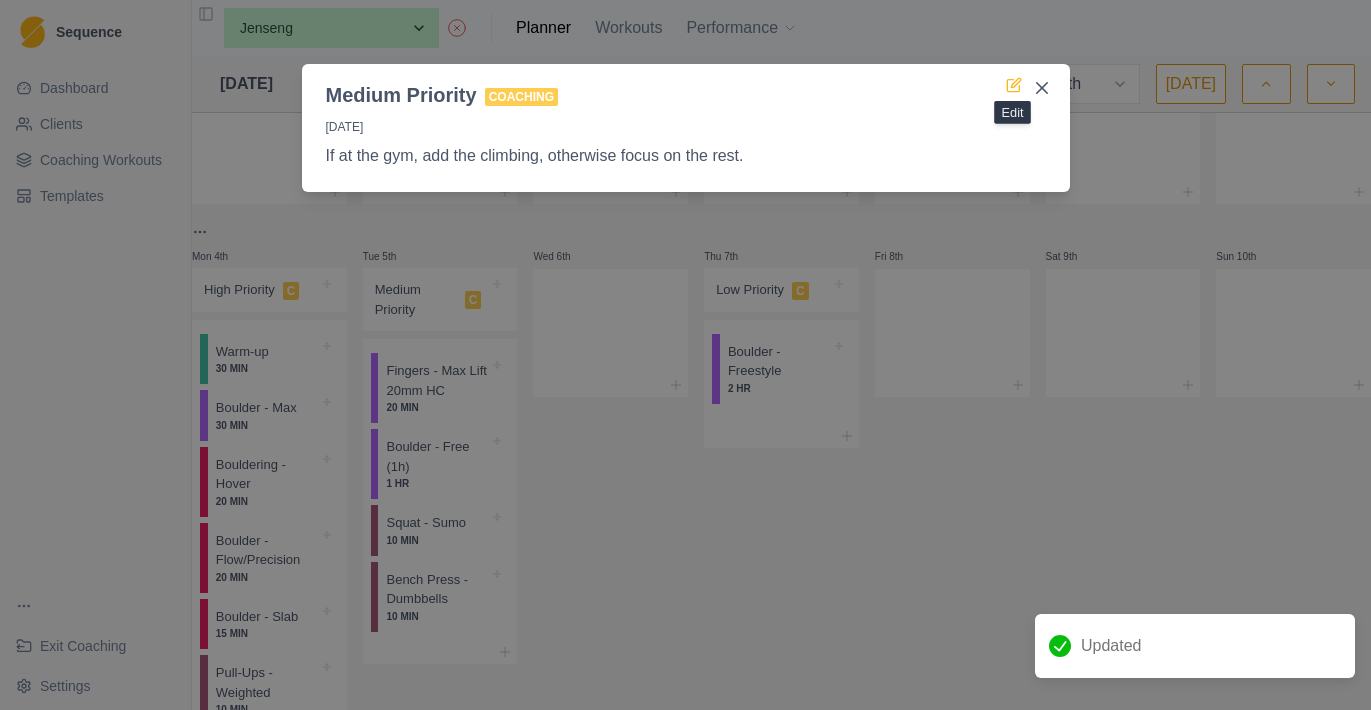 click 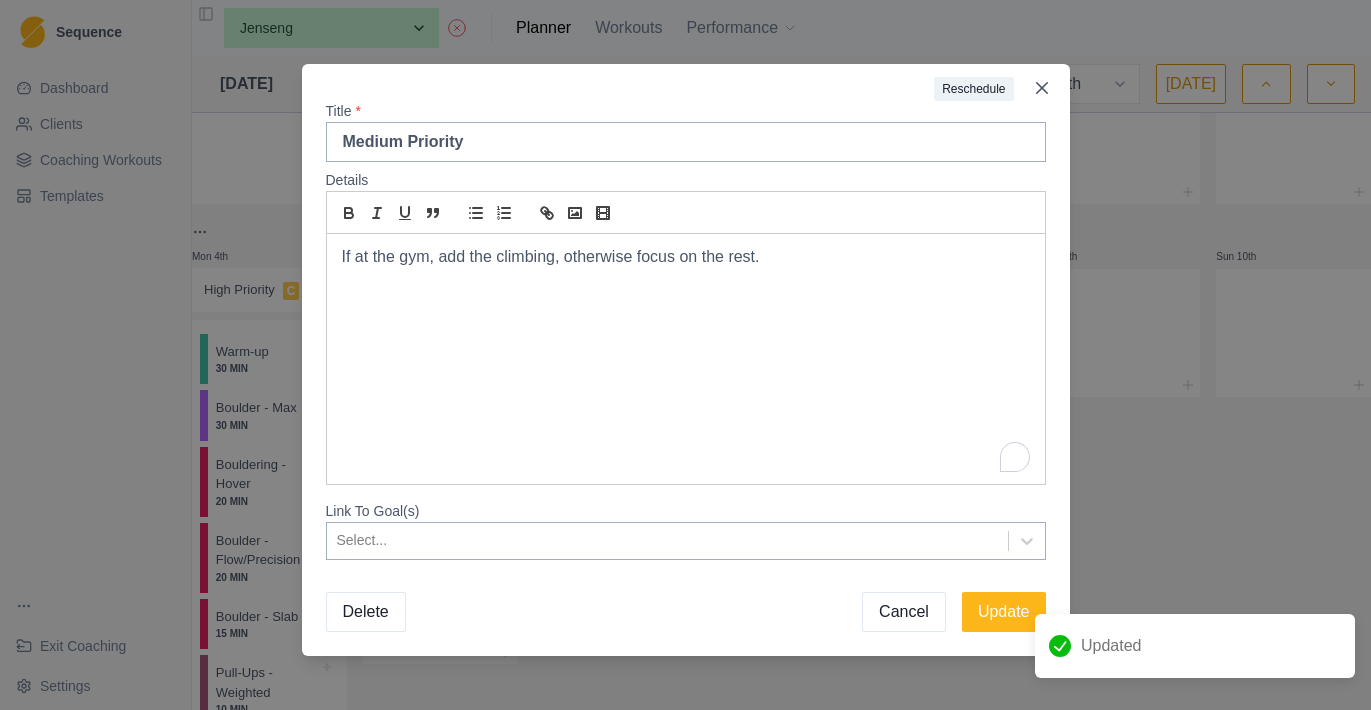 click on "If at the gym, add the climbing, otherwise focus on the rest." at bounding box center [686, 359] 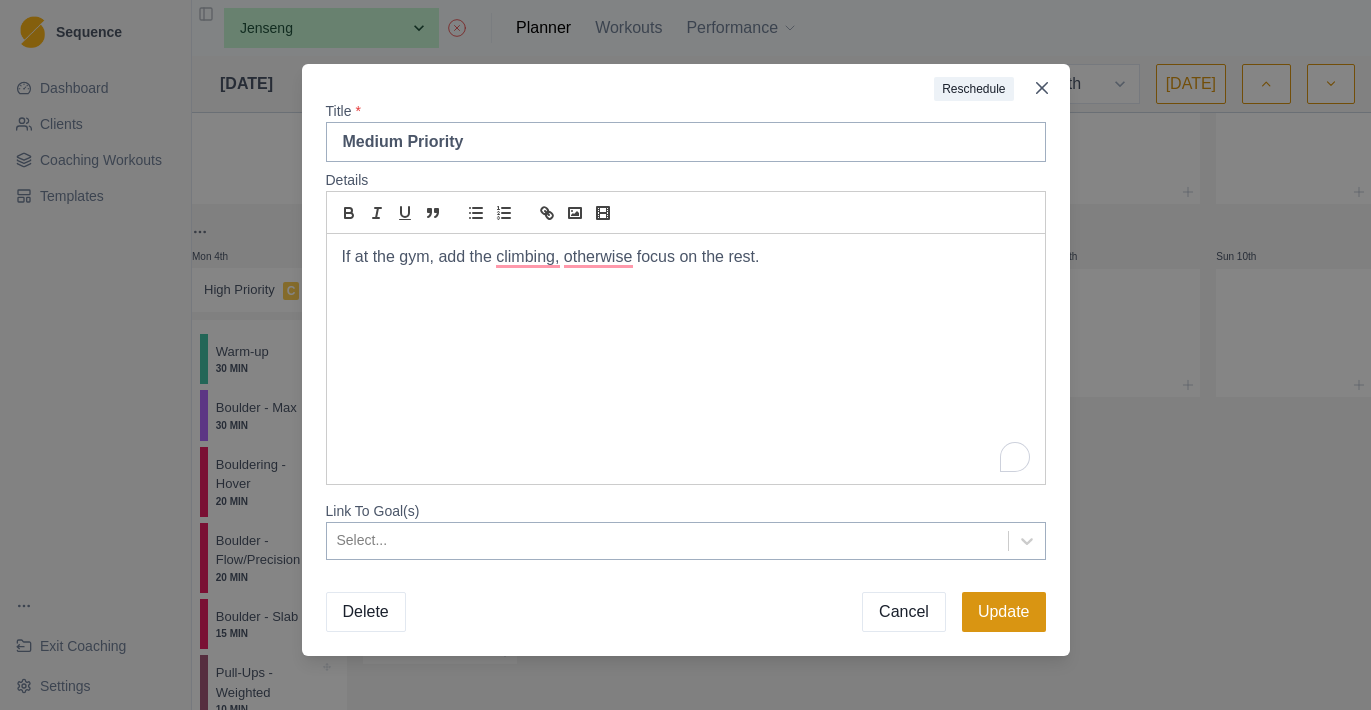 click on "Update" at bounding box center (1004, 612) 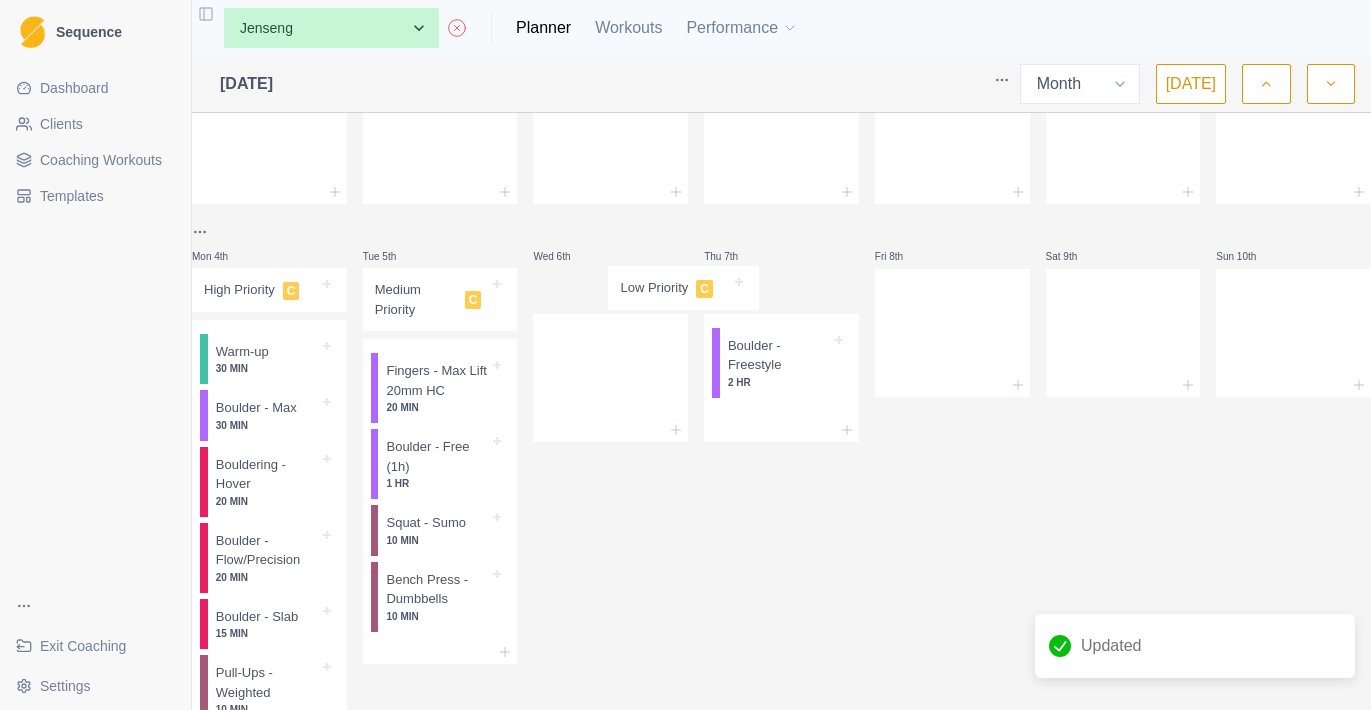 drag, startPoint x: 763, startPoint y: 303, endPoint x: 624, endPoint y: 301, distance: 139.01439 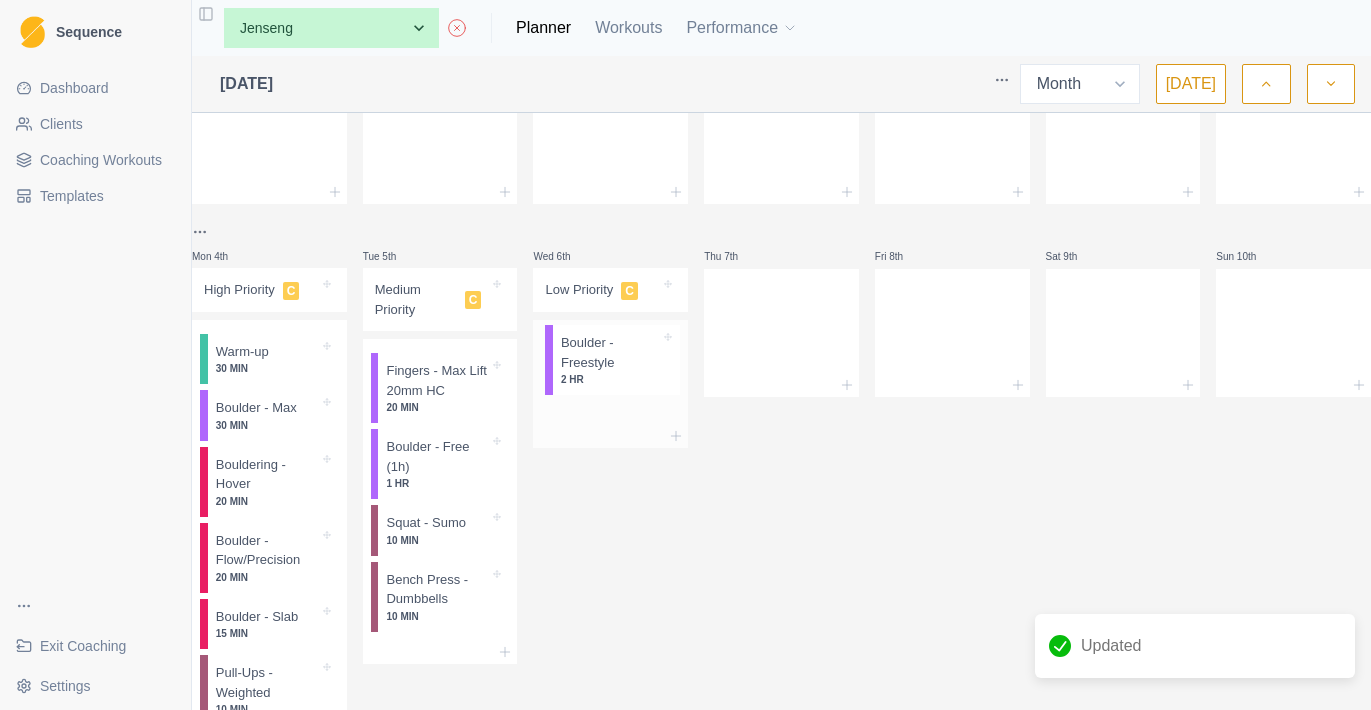 drag, startPoint x: 774, startPoint y: 320, endPoint x: 597, endPoint y: 357, distance: 180.82588 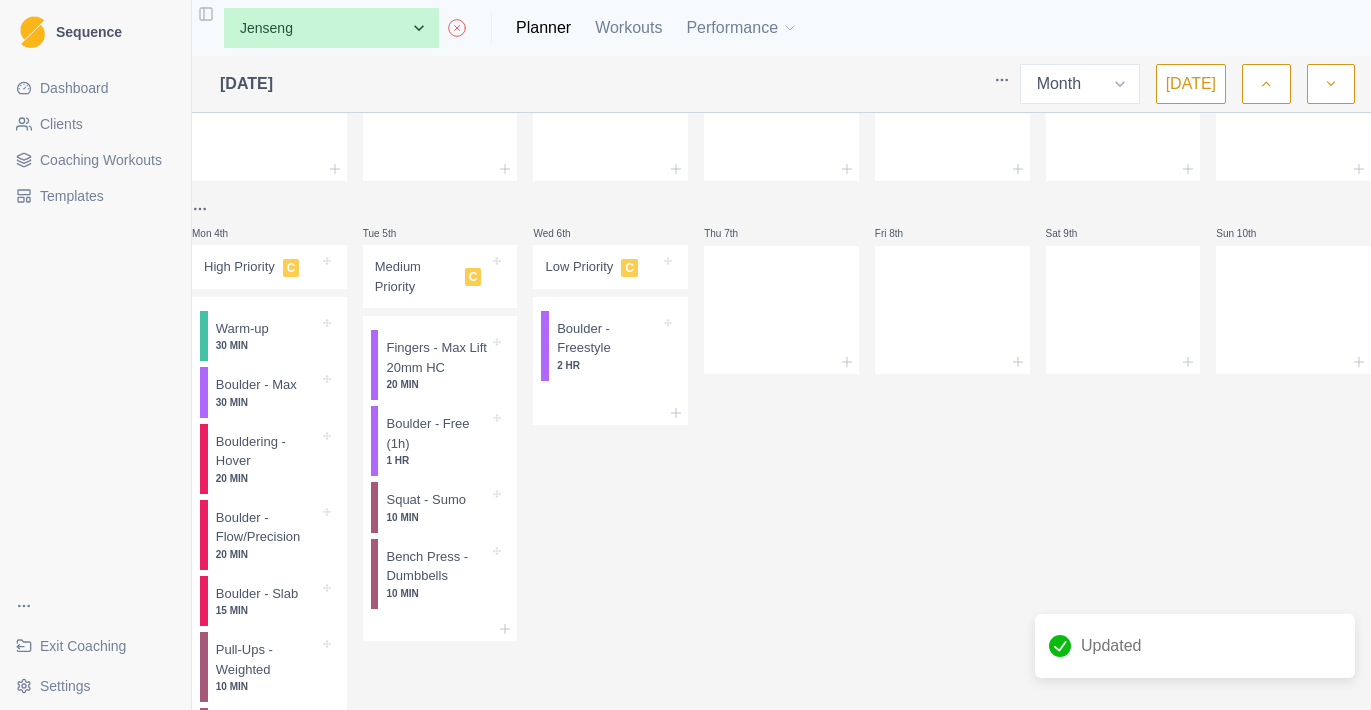 scroll, scrollTop: 122, scrollLeft: 0, axis: vertical 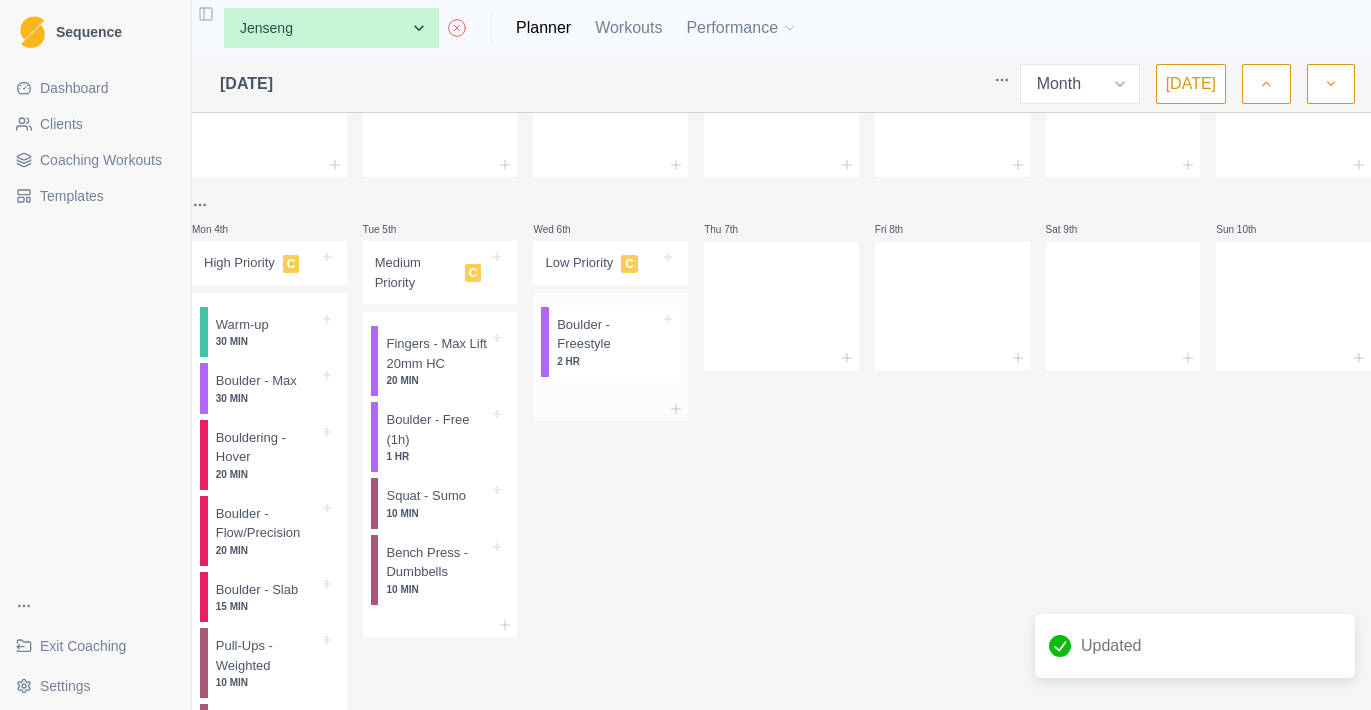click on "2 HR" at bounding box center [608, 361] 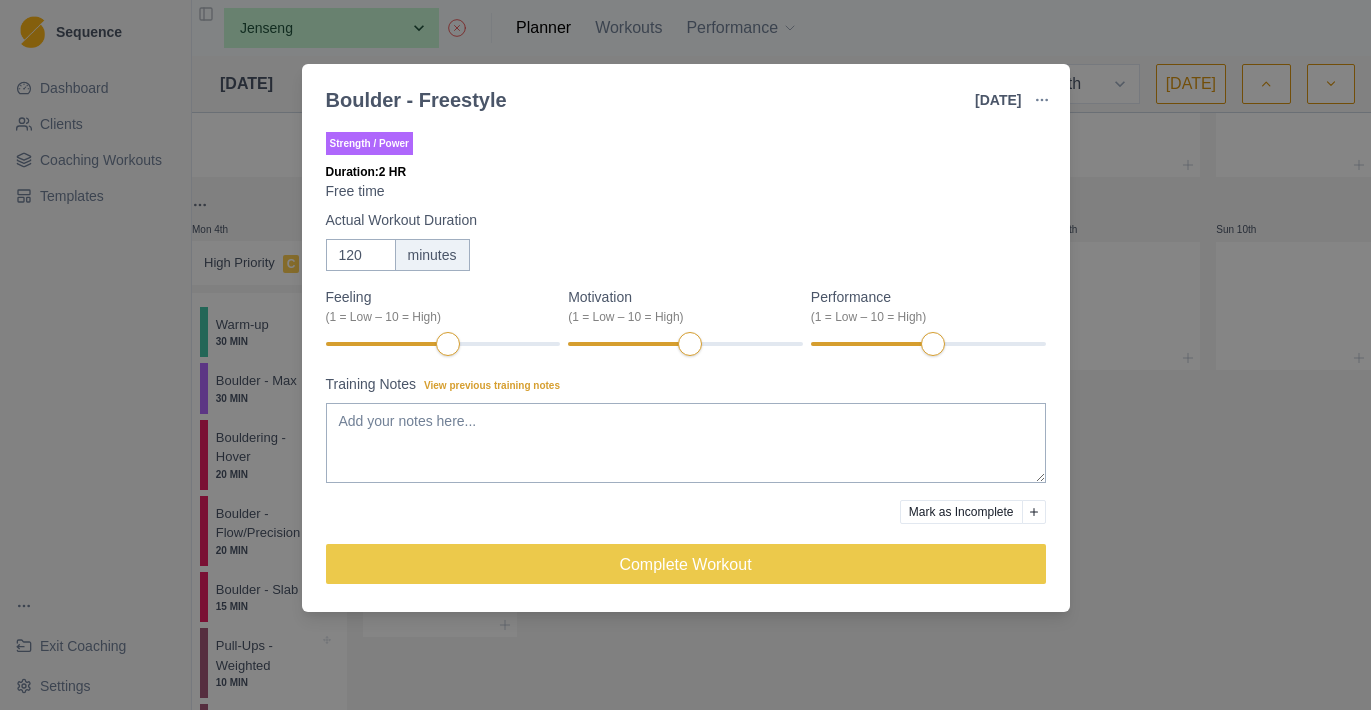 click on "Boulder - Freestyle [DATE] Link To Goal View Workout Metrics Edit Original Workout Reschedule Workout Remove From Schedule Strength / Power Duration:  2 HR Free time Actual Workout Duration 120 minutes Feeling (1 = Low – 10 = High) Motivation (1 = Low – 10 = High) Performance (1 = Low – 10 = High) Training Notes View previous training notes Mark as Incomplete Complete Workout" at bounding box center [685, 355] 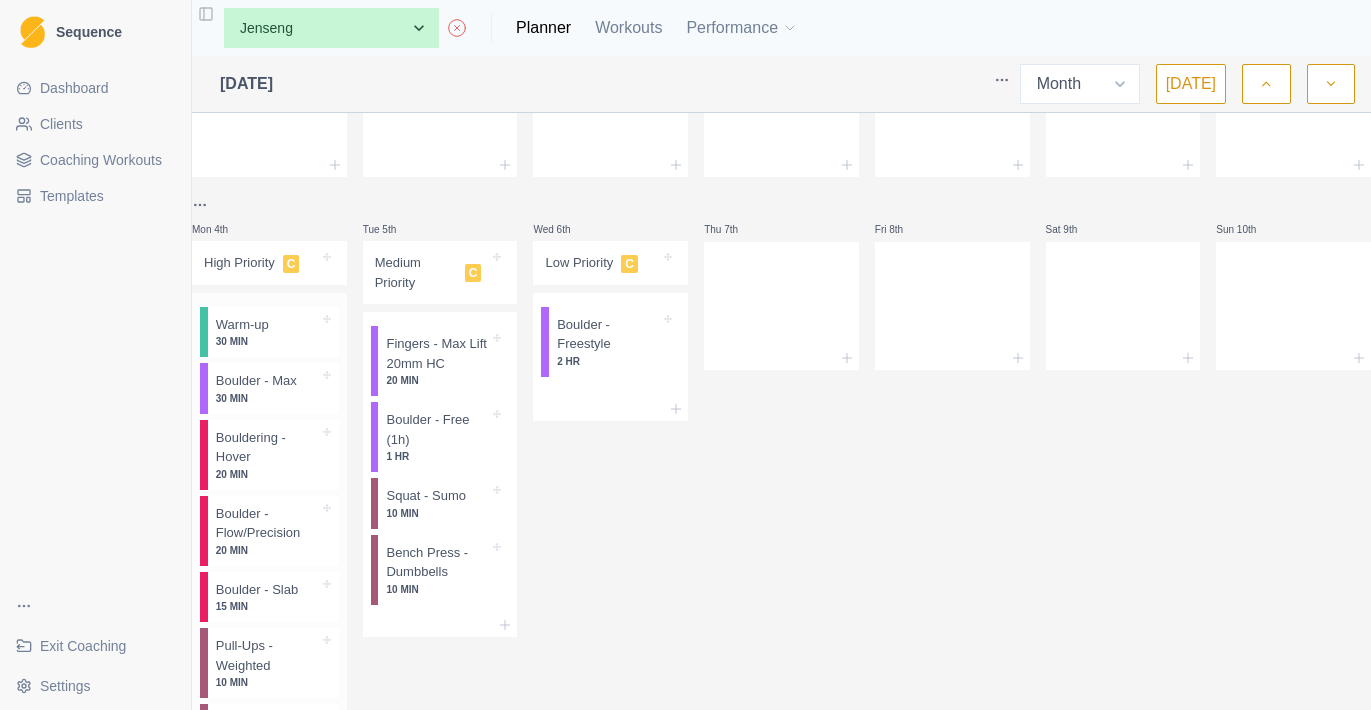 click on "Boulder - Max 30 MIN" at bounding box center [273, 388] 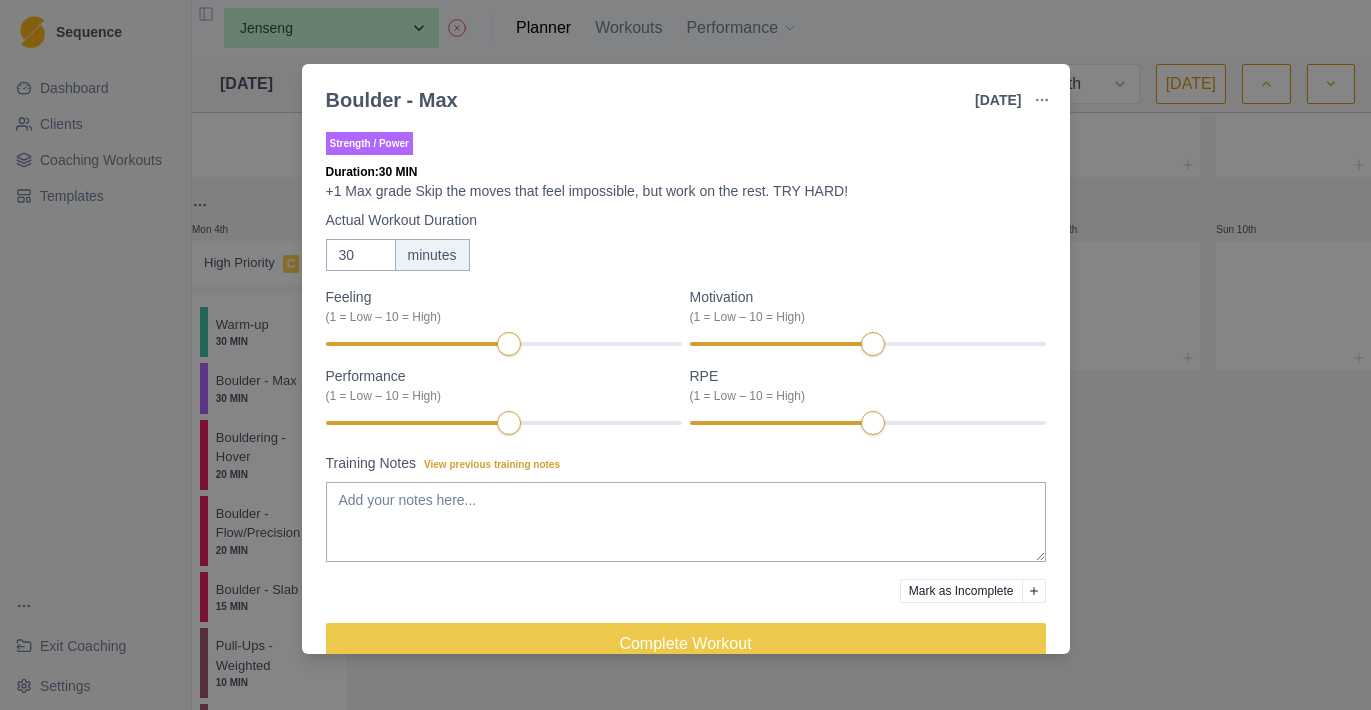 click at bounding box center [1042, 100] 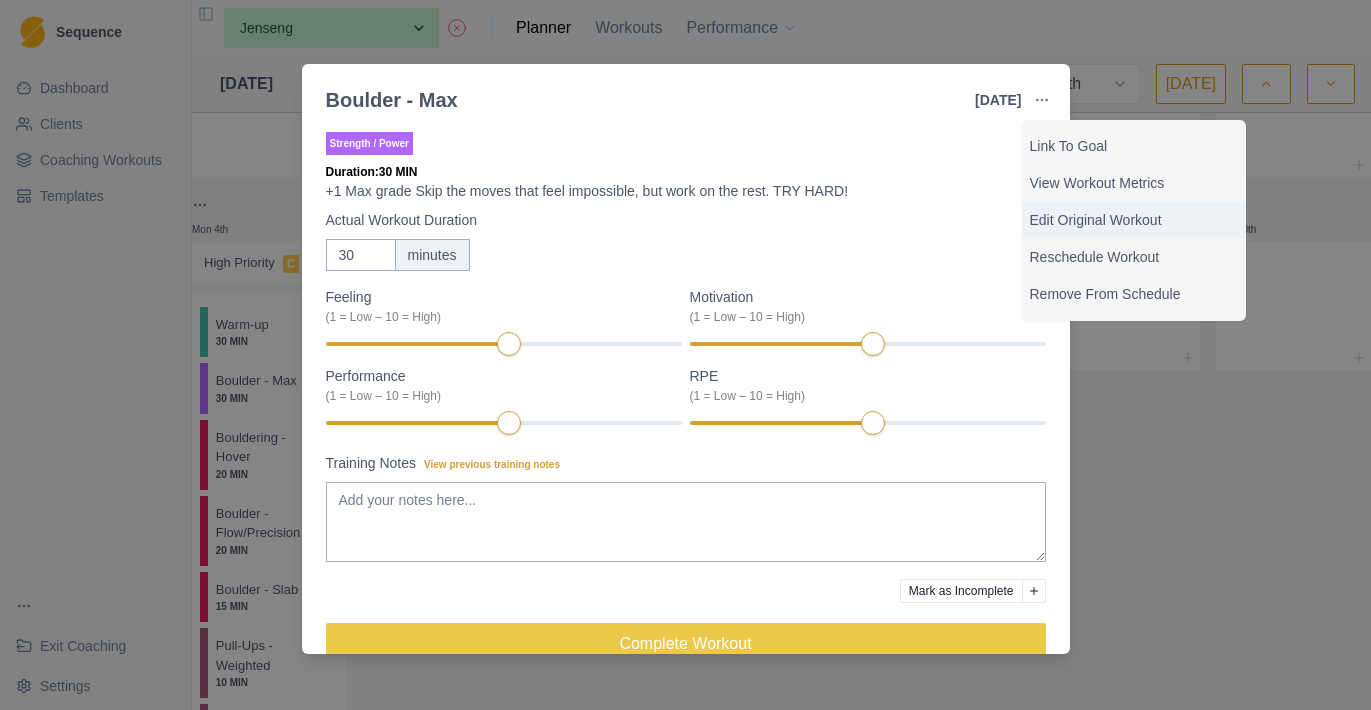 click on "Edit Original Workout" at bounding box center [1134, 220] 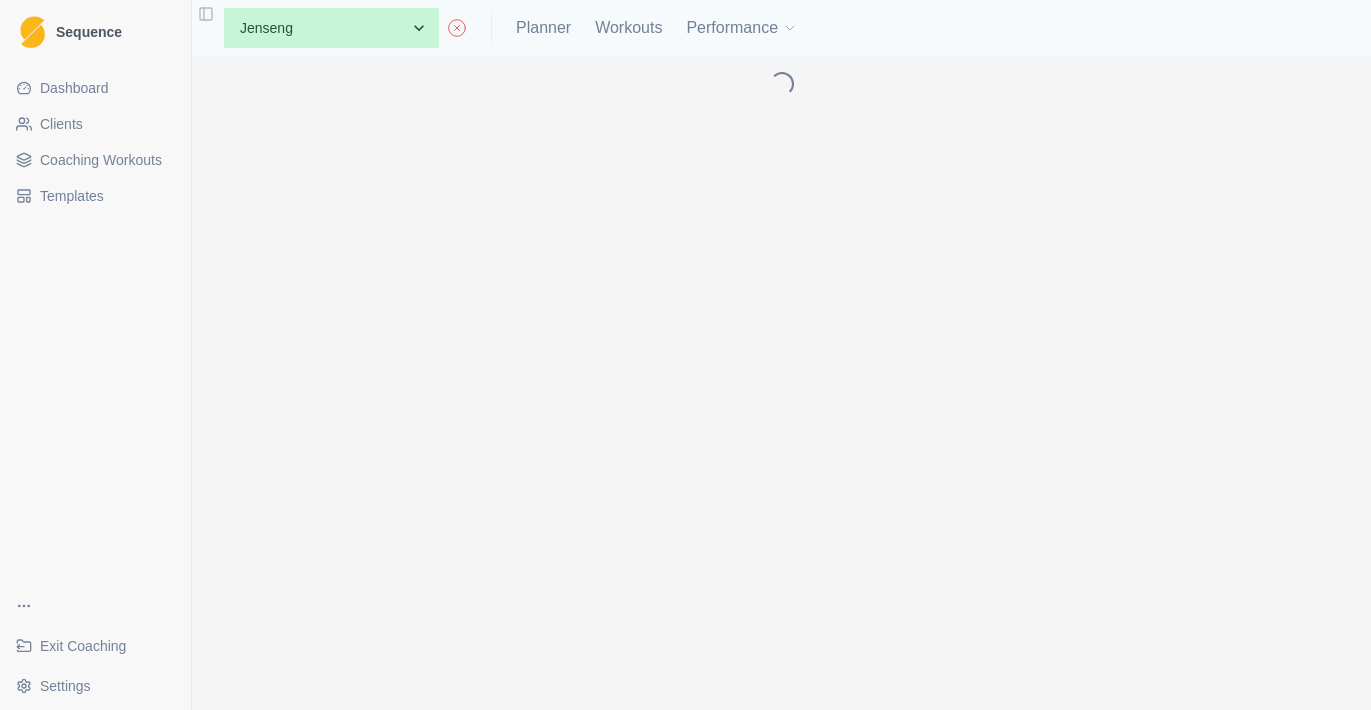 scroll, scrollTop: 0, scrollLeft: 0, axis: both 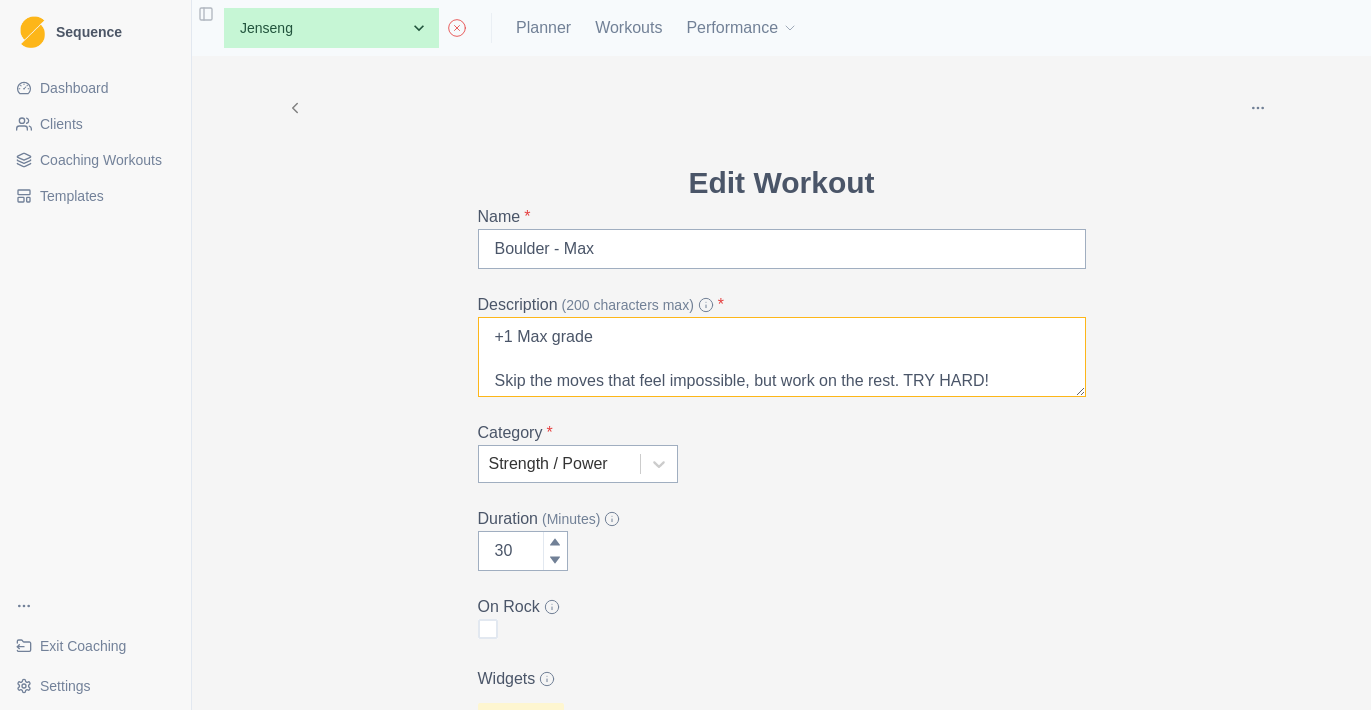click on "+1 Max grade
Skip the moves that feel impossible, but work on the rest. TRY HARD!" at bounding box center [782, 357] 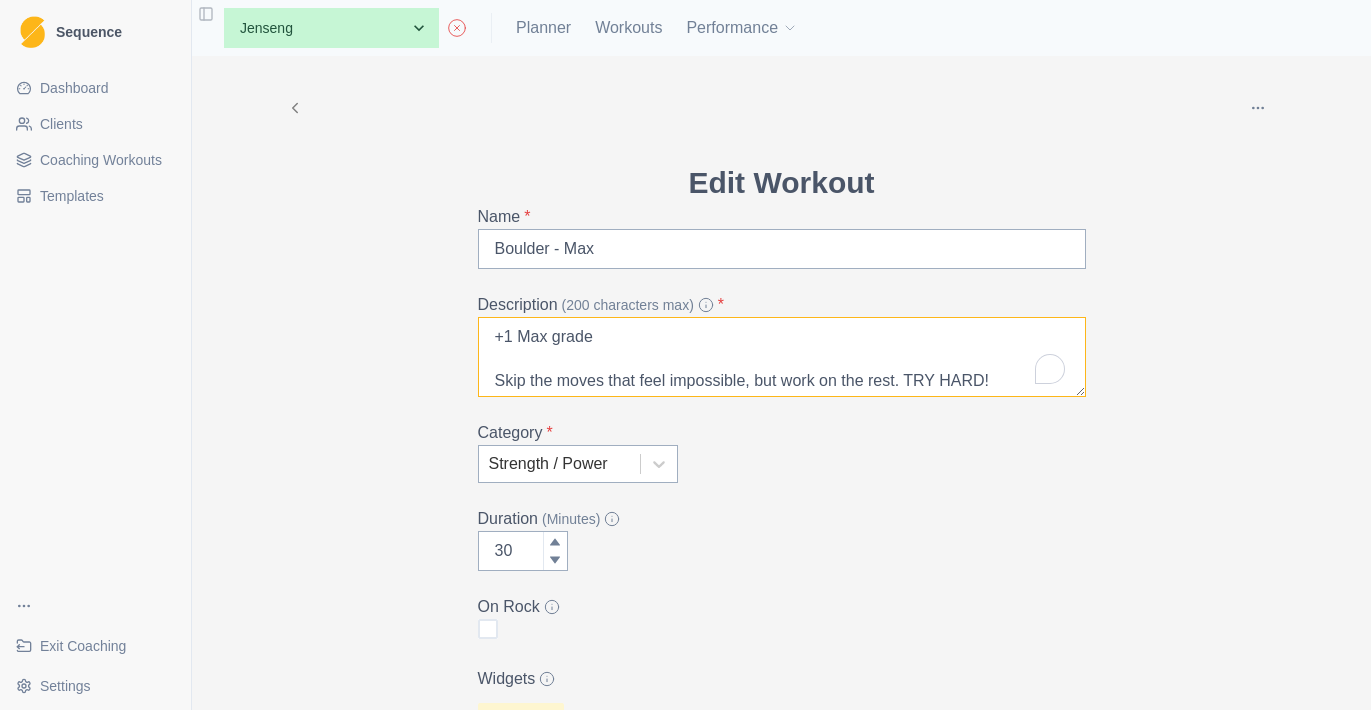 click on "+1 Max grade
Skip the moves that feel impossible, but work on the rest. TRY HARD!" at bounding box center (782, 357) 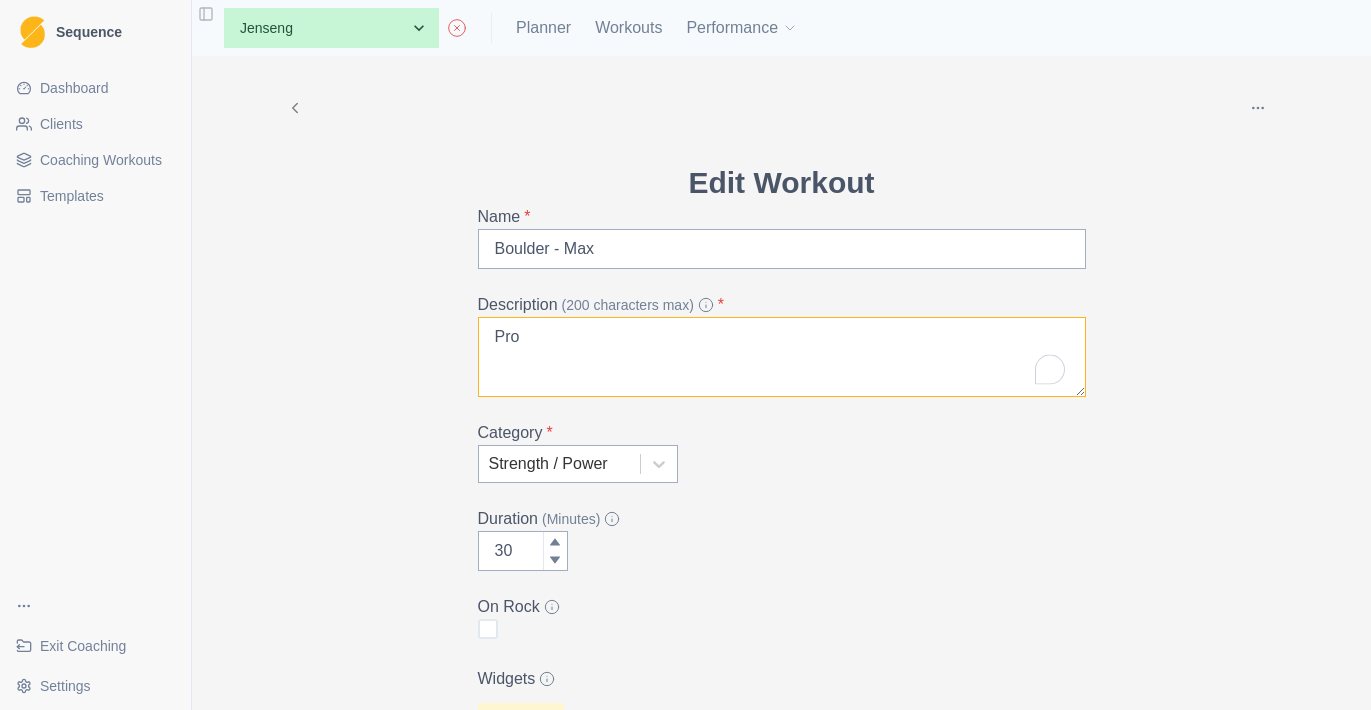 type on "Pro" 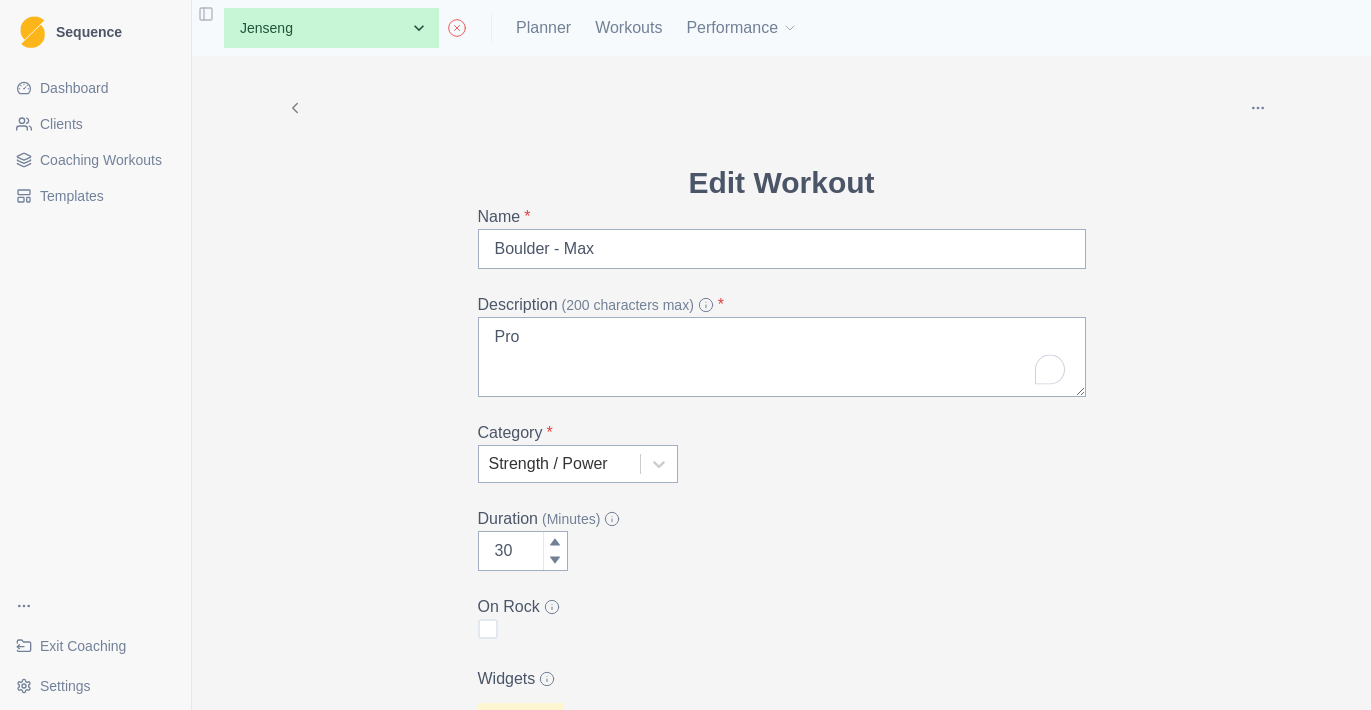 click 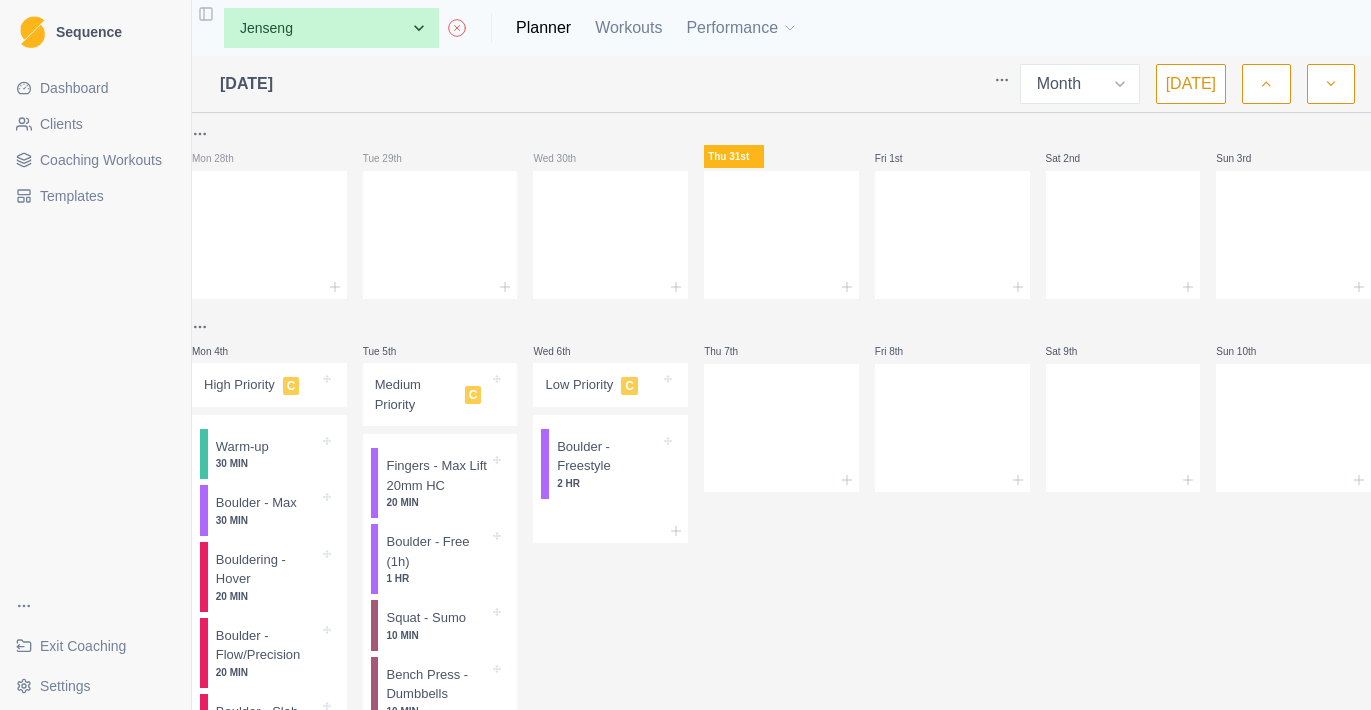 scroll, scrollTop: 0, scrollLeft: 0, axis: both 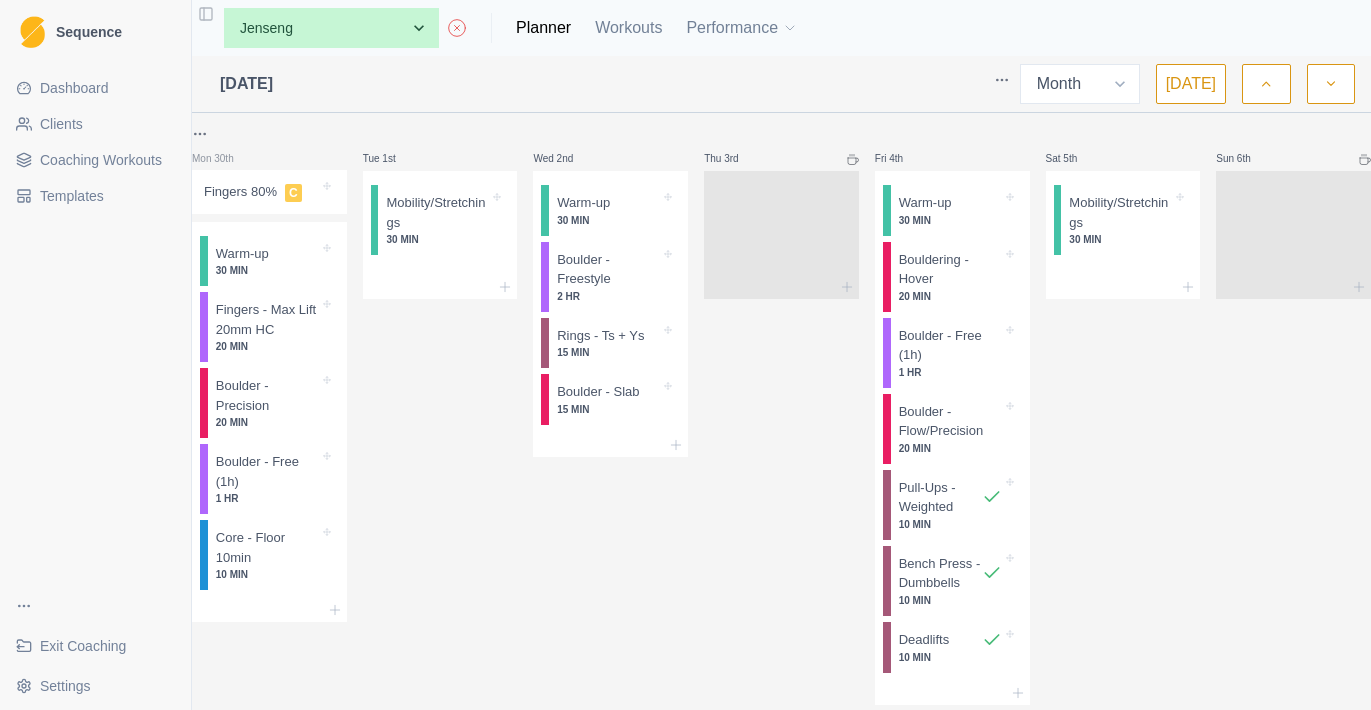 click at bounding box center [1331, 84] 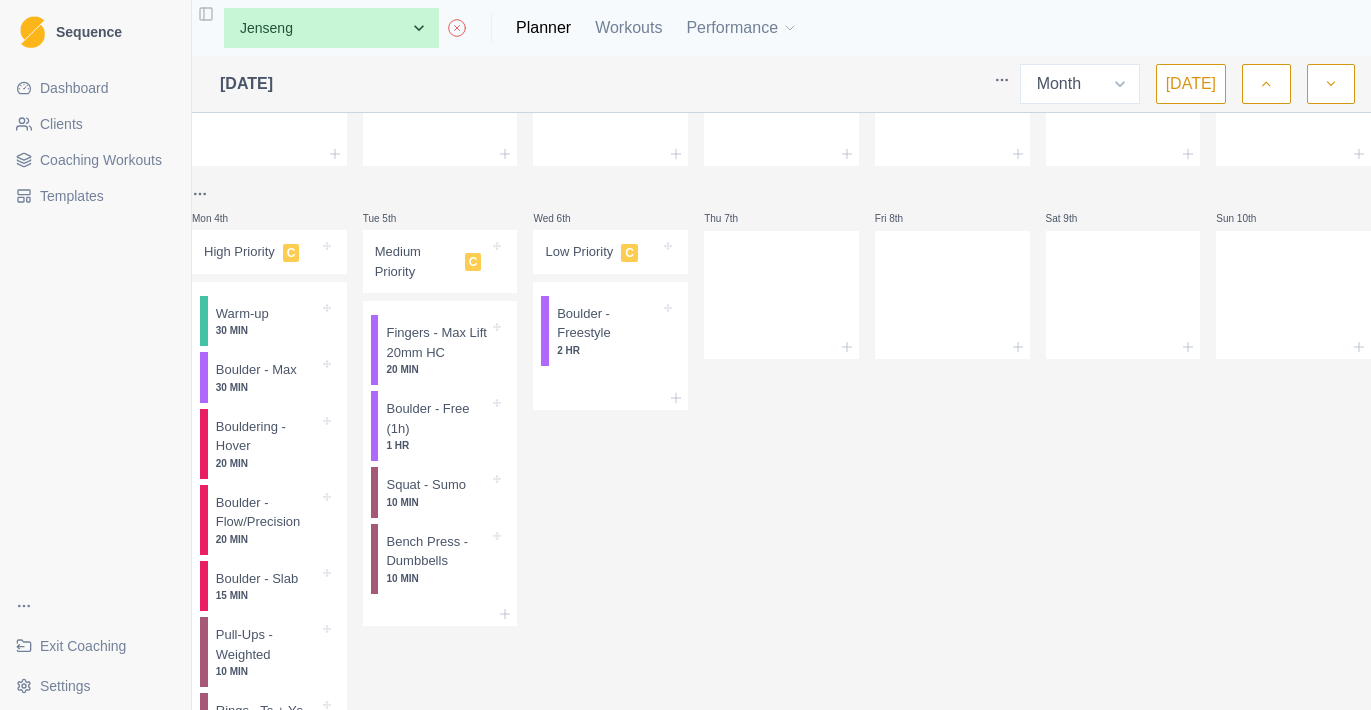 scroll, scrollTop: 151, scrollLeft: 0, axis: vertical 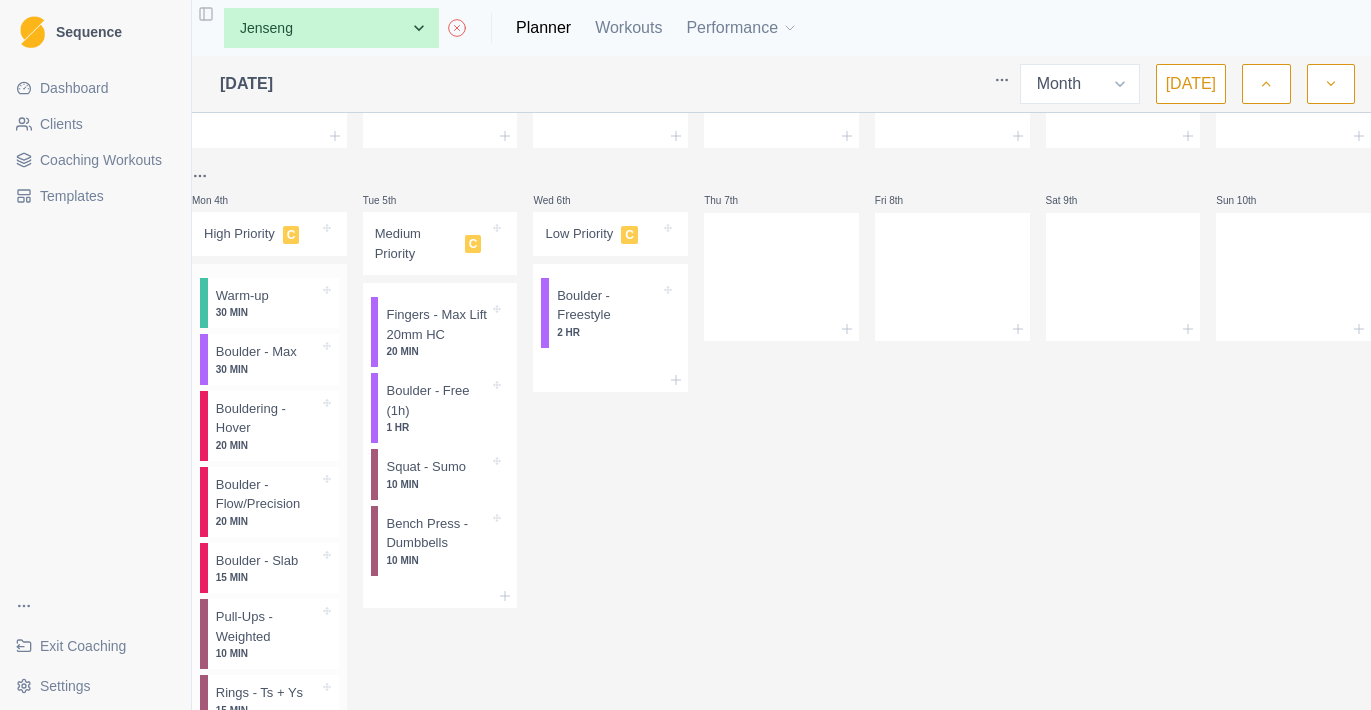 click on "Boulder - Max" at bounding box center (256, 352) 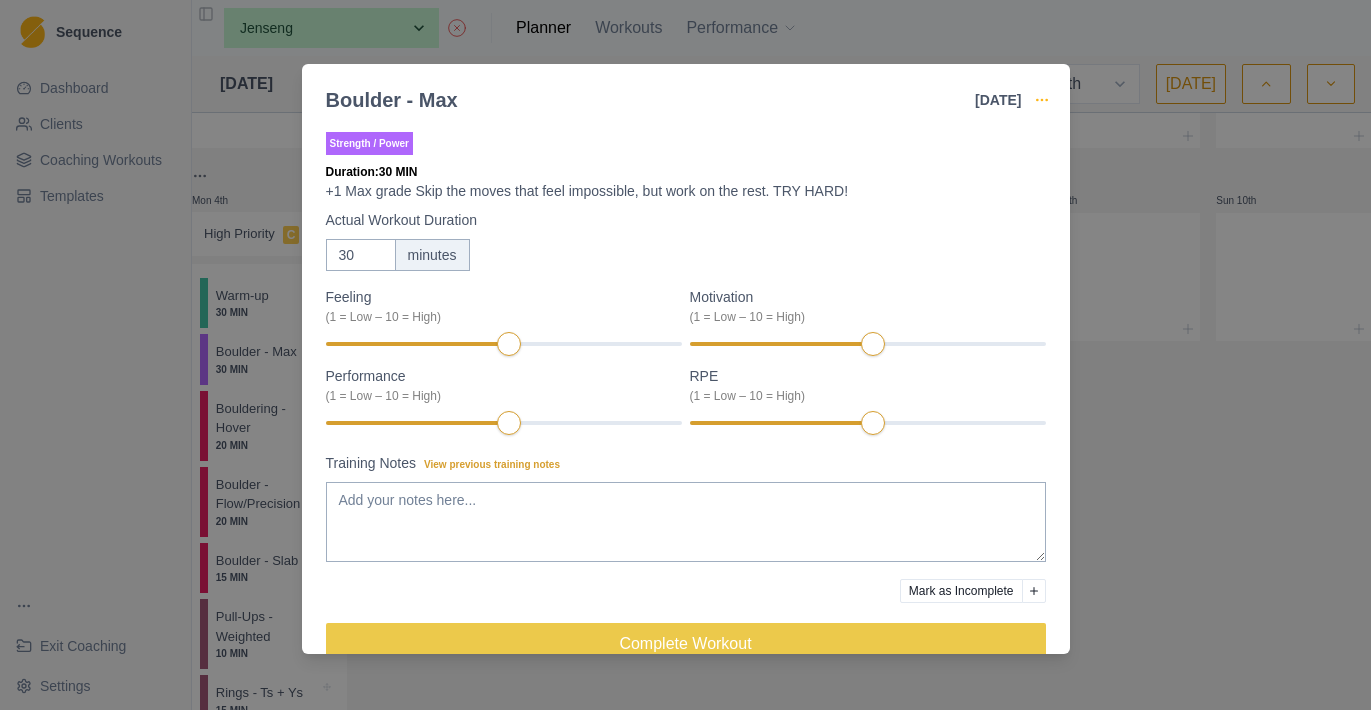 click 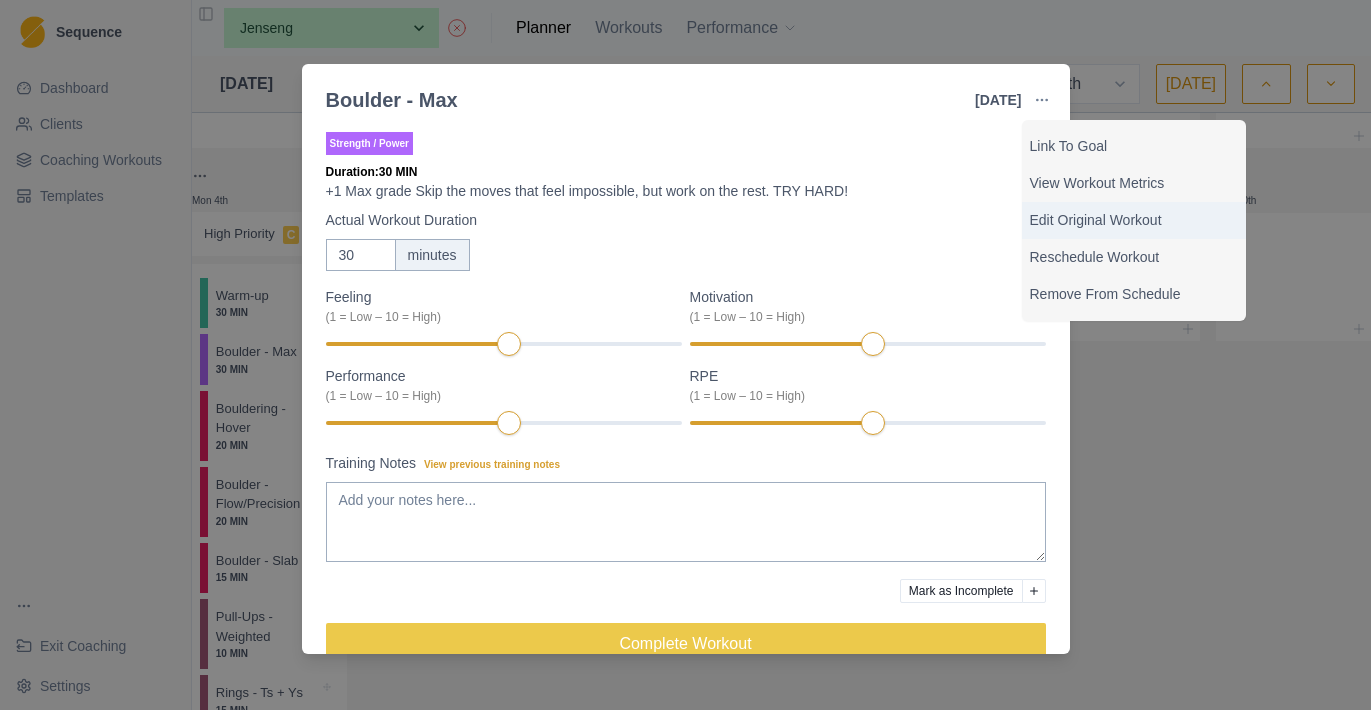click on "Edit Original Workout" at bounding box center (1134, 220) 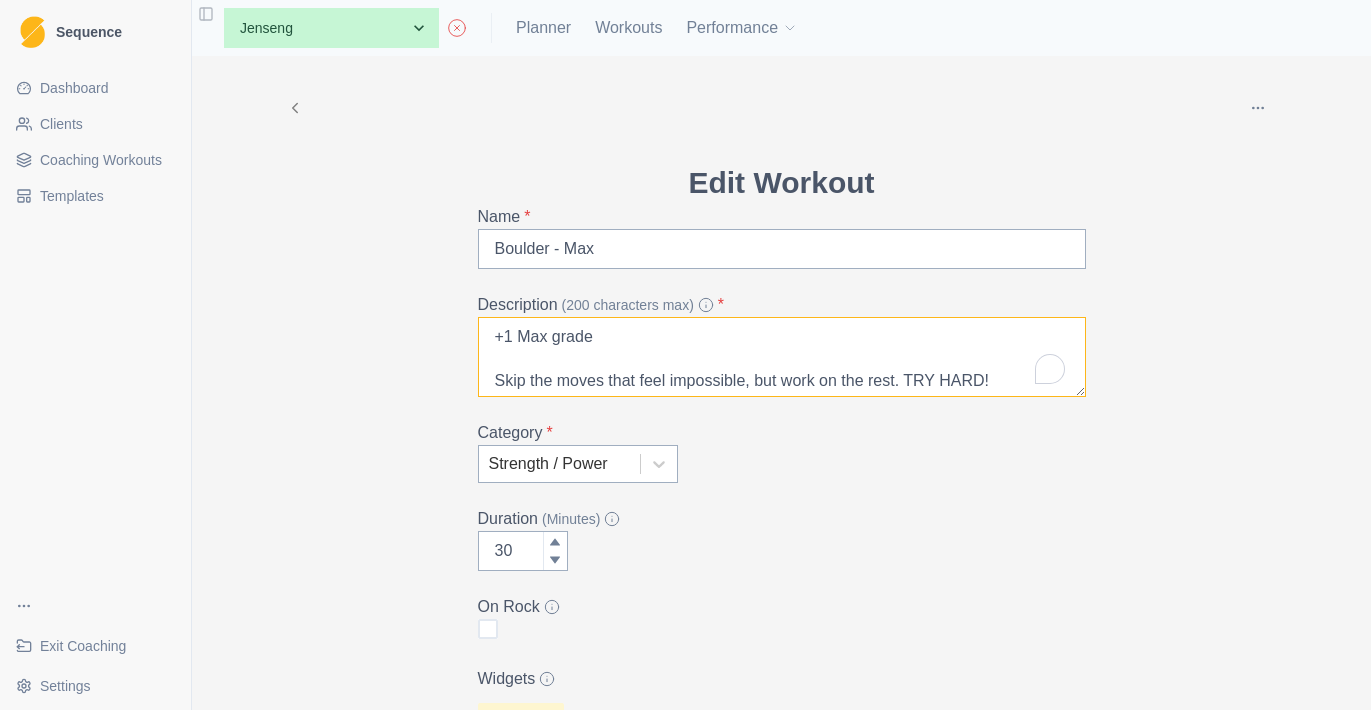 click on "+1 Max grade
Skip the moves that feel impossible, but work on the rest. TRY HARD!" at bounding box center [782, 357] 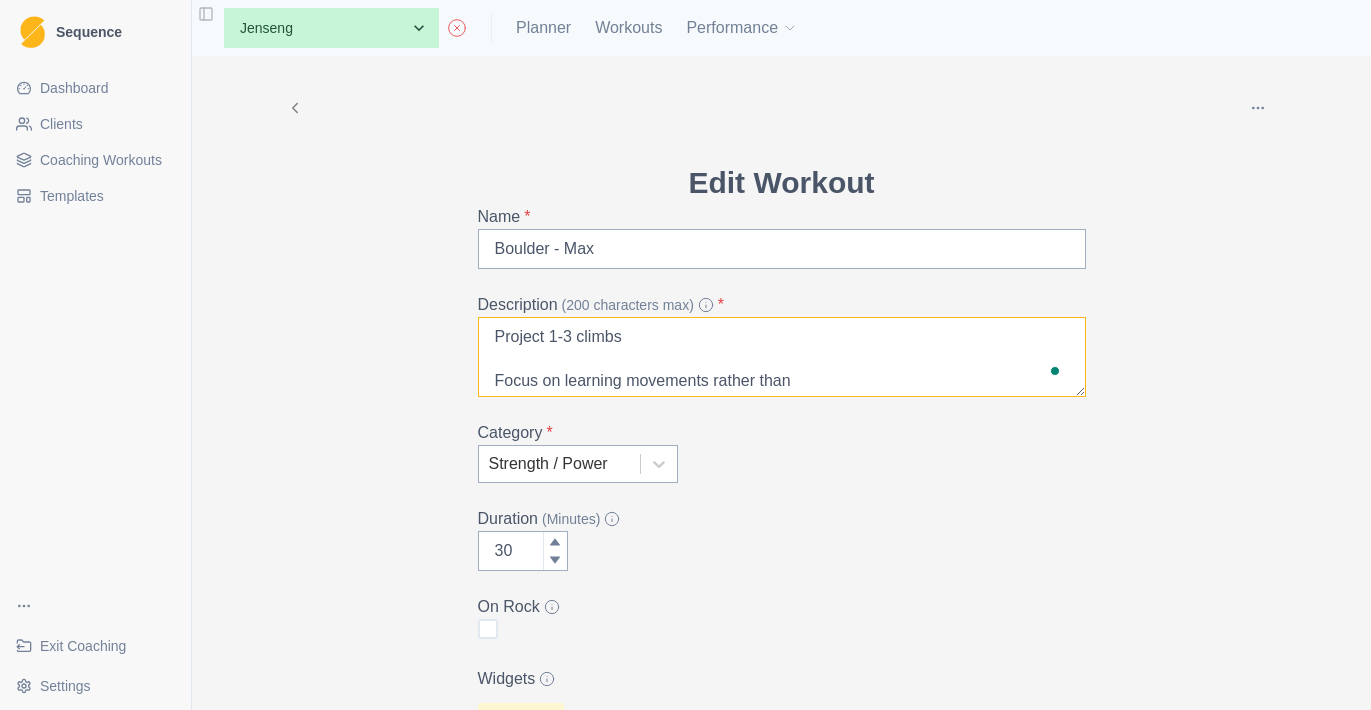 click on "Project 1-3 climbs
Focus on learning movements rather than" at bounding box center [782, 357] 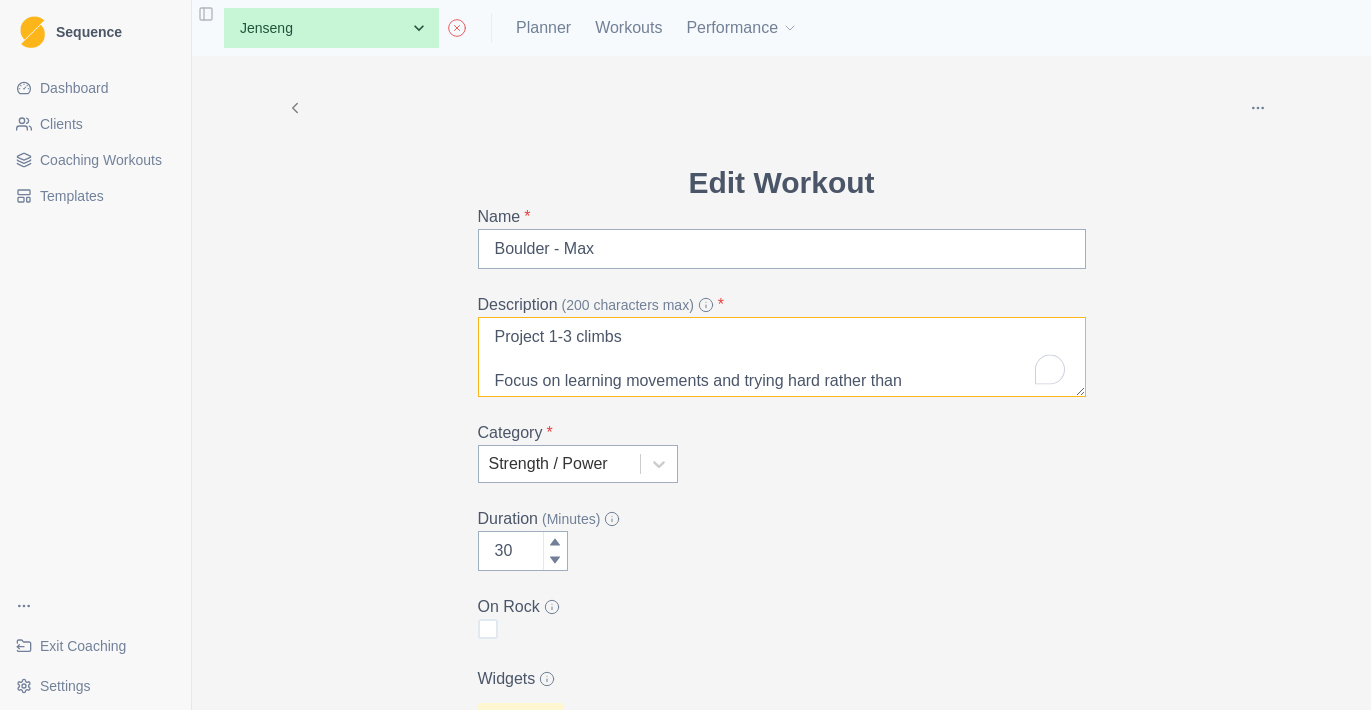 click on "Project 1-3 climbs
Focus on learning movements and trying hard rather than" at bounding box center (782, 357) 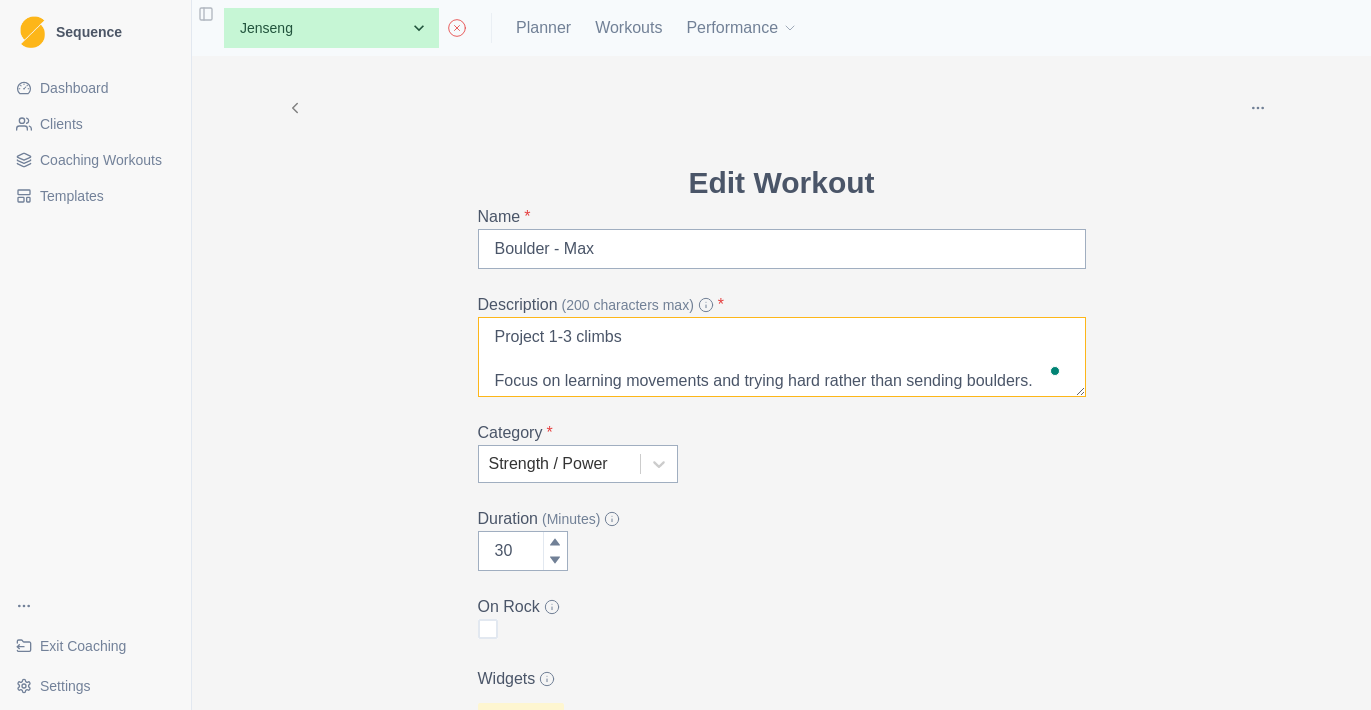scroll, scrollTop: 16, scrollLeft: 0, axis: vertical 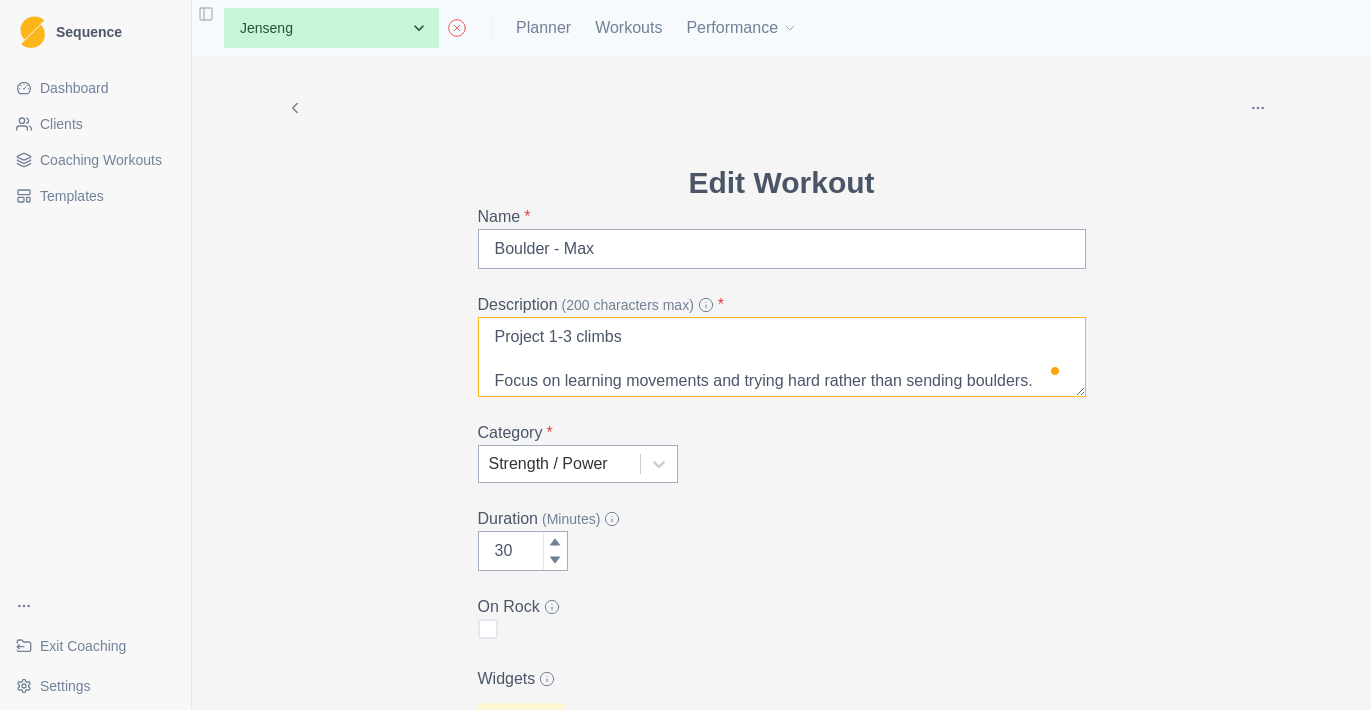 click on "Project 1-3 climbs
Focus on learning movements and trying hard rather than sending boulders. Long rests and brushing between attempts." at bounding box center [782, 357] 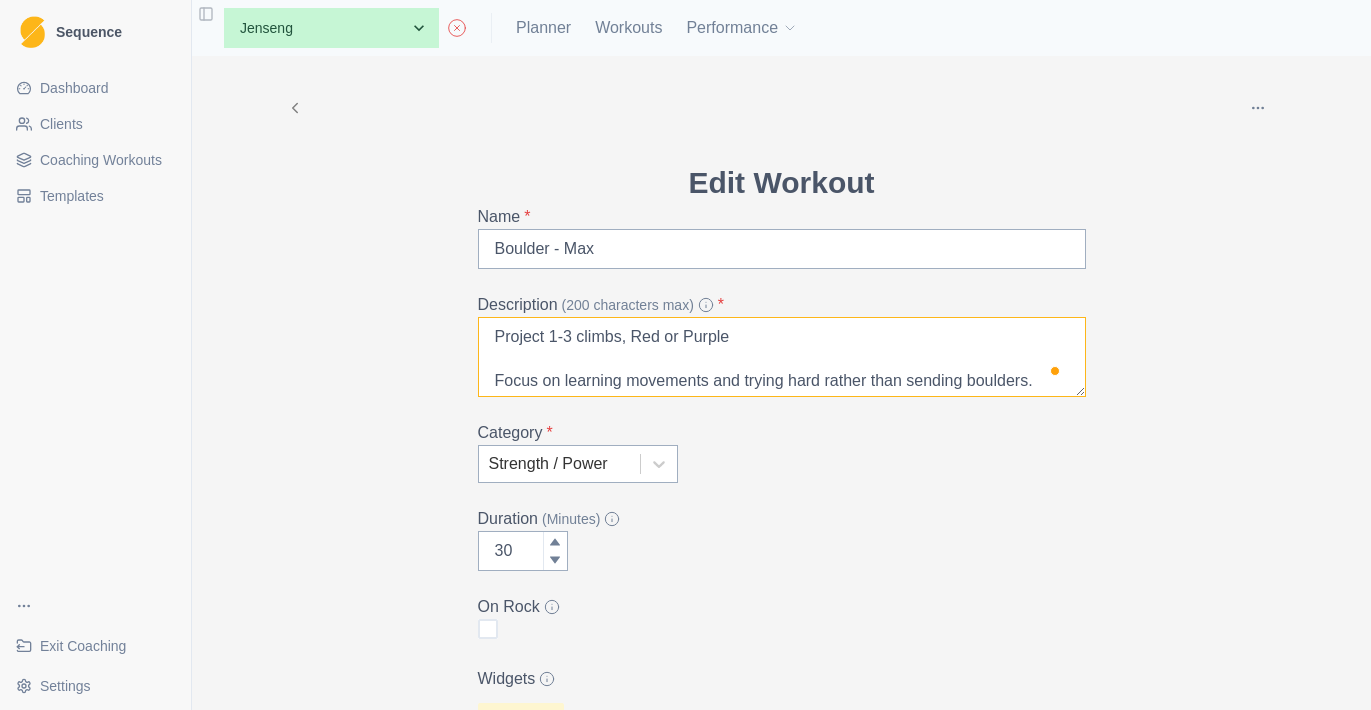 scroll, scrollTop: 14, scrollLeft: 0, axis: vertical 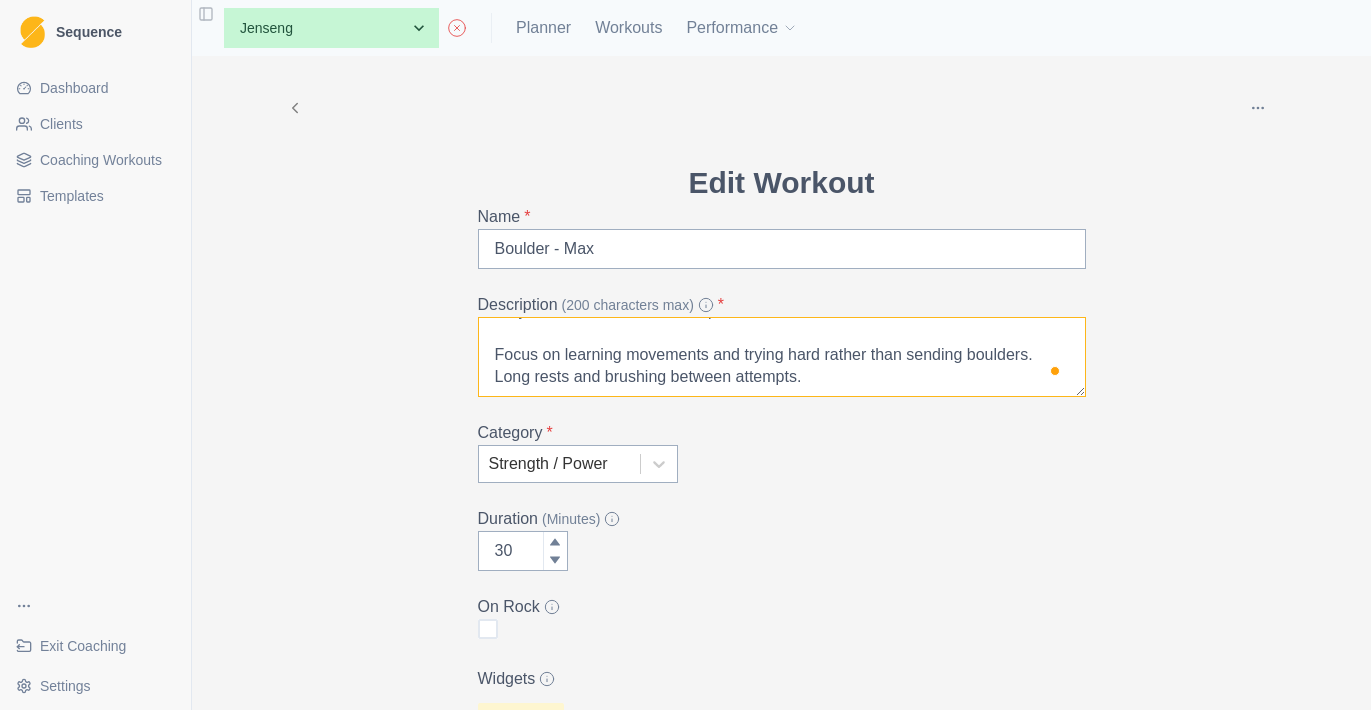 click on "Project 1-3 climbs, Red or Purple
Focus on learning movements and trying hard rather than sending boulders. Long rests and brushing between attempts." at bounding box center (782, 357) 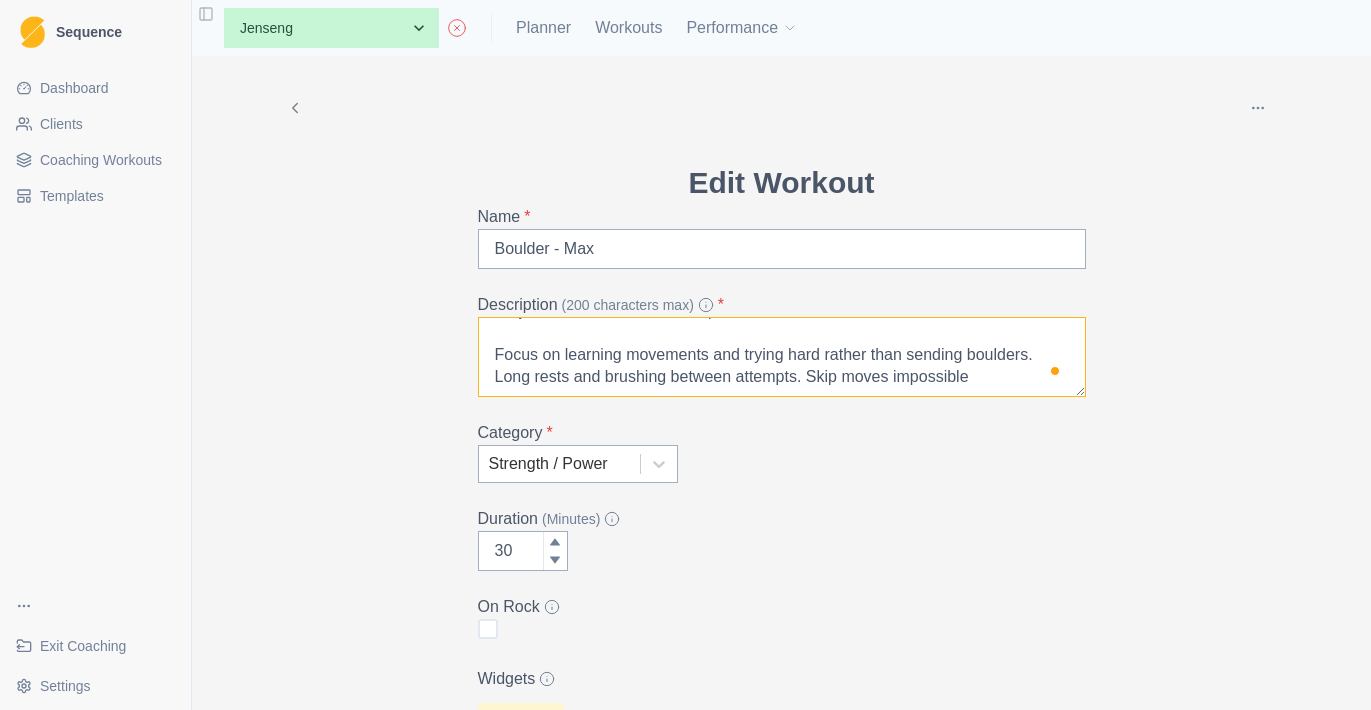 click on "Project 1-3 climbs, Red or Purple
Focus on learning movements and trying hard rather than sending boulders. Long rests and brushing between attempts. Skip moves impossible" at bounding box center (782, 357) 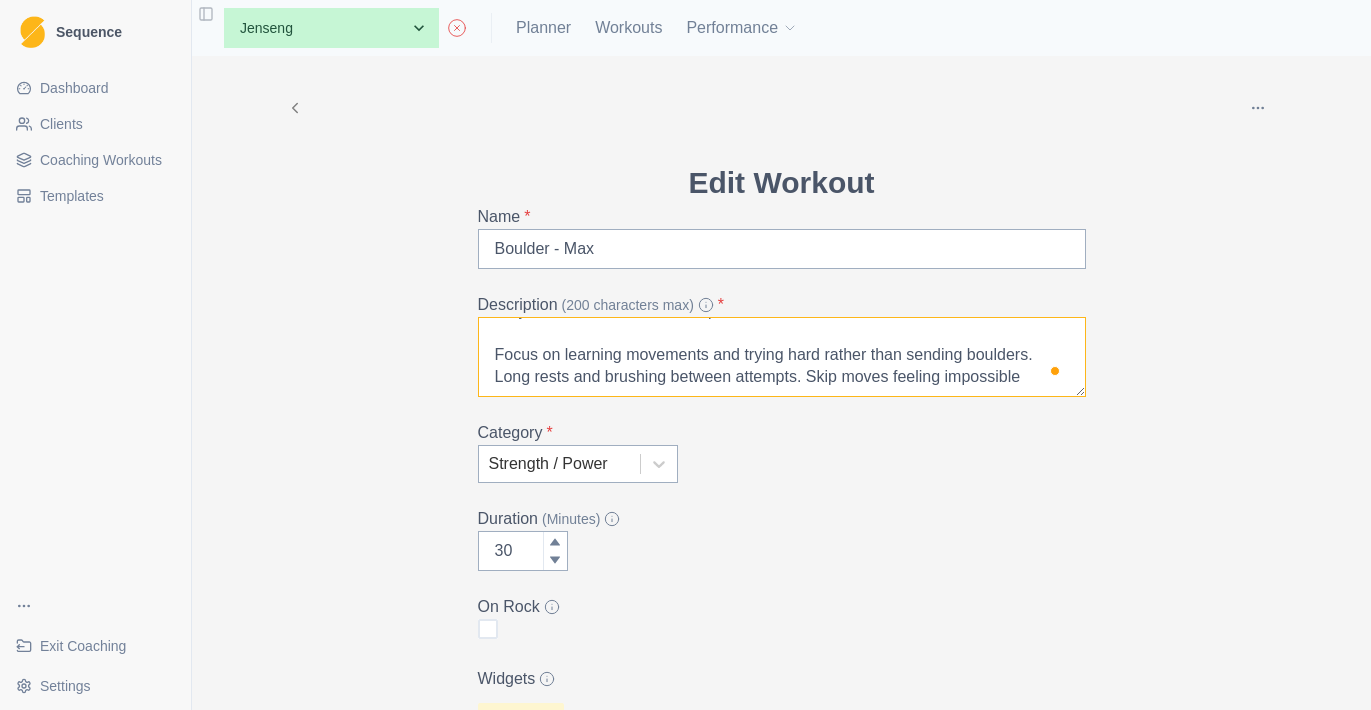 click on "Project 1-3 climbs, Red or Purple
Focus on learning movements and trying hard rather than sending boulders. Long rests and brushing between attempts. Skip moves feeling impossible" at bounding box center [782, 357] 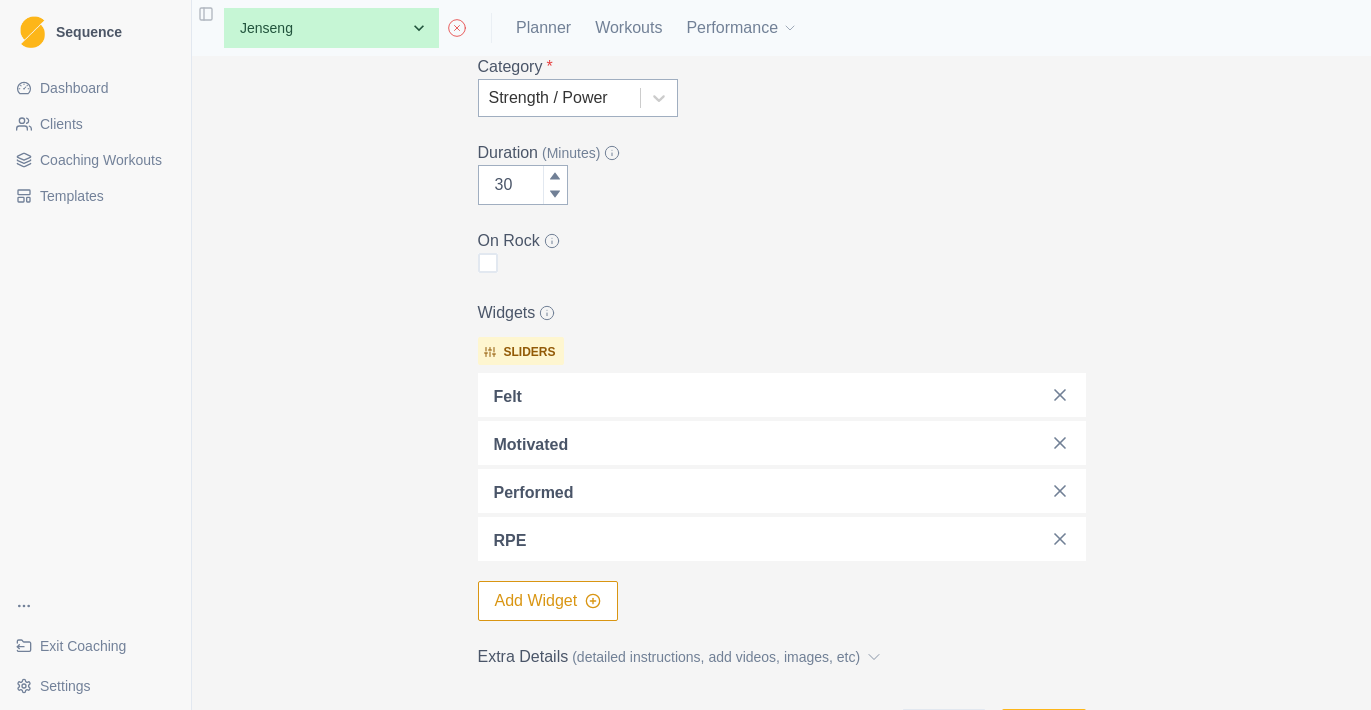scroll, scrollTop: 380, scrollLeft: 0, axis: vertical 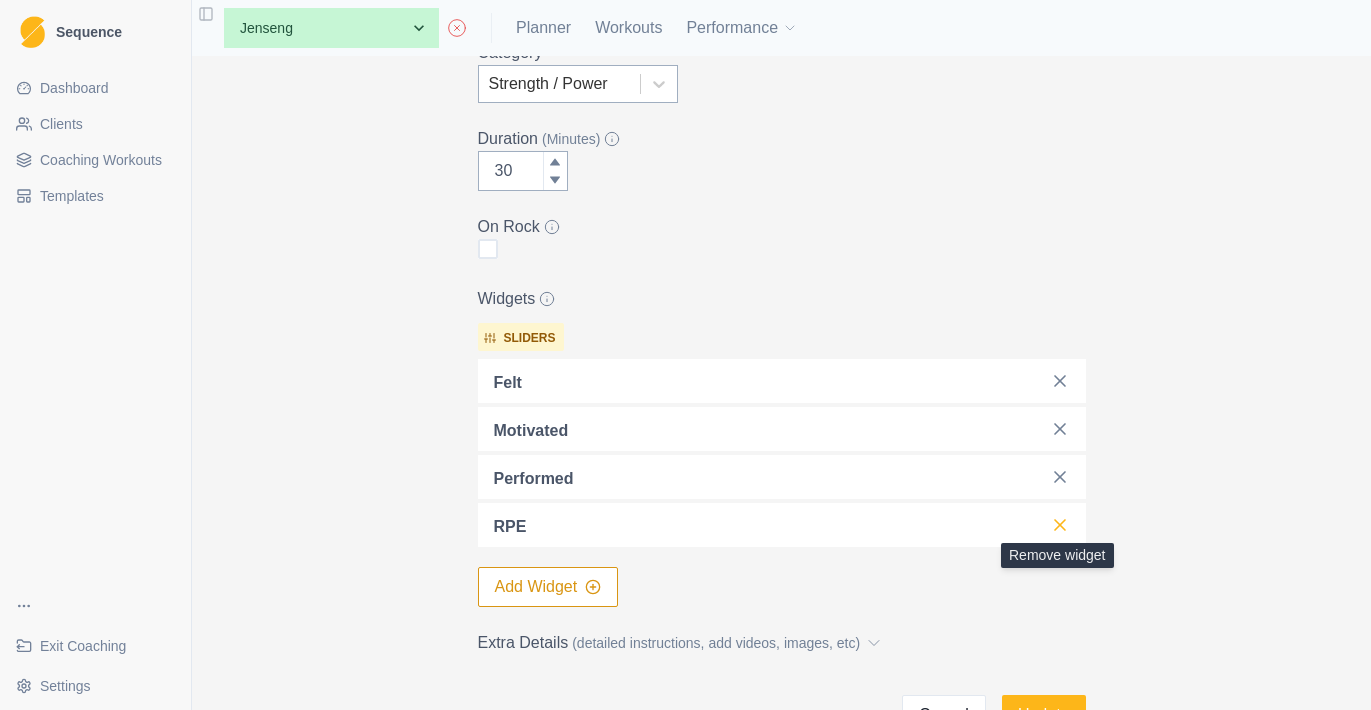type on "Project 1-3 climbs, Red or Purple
Focus on learning movements and trying hard rather than sending boulders. Long rests and brushing between attempts. Skip moves feeling impossible." 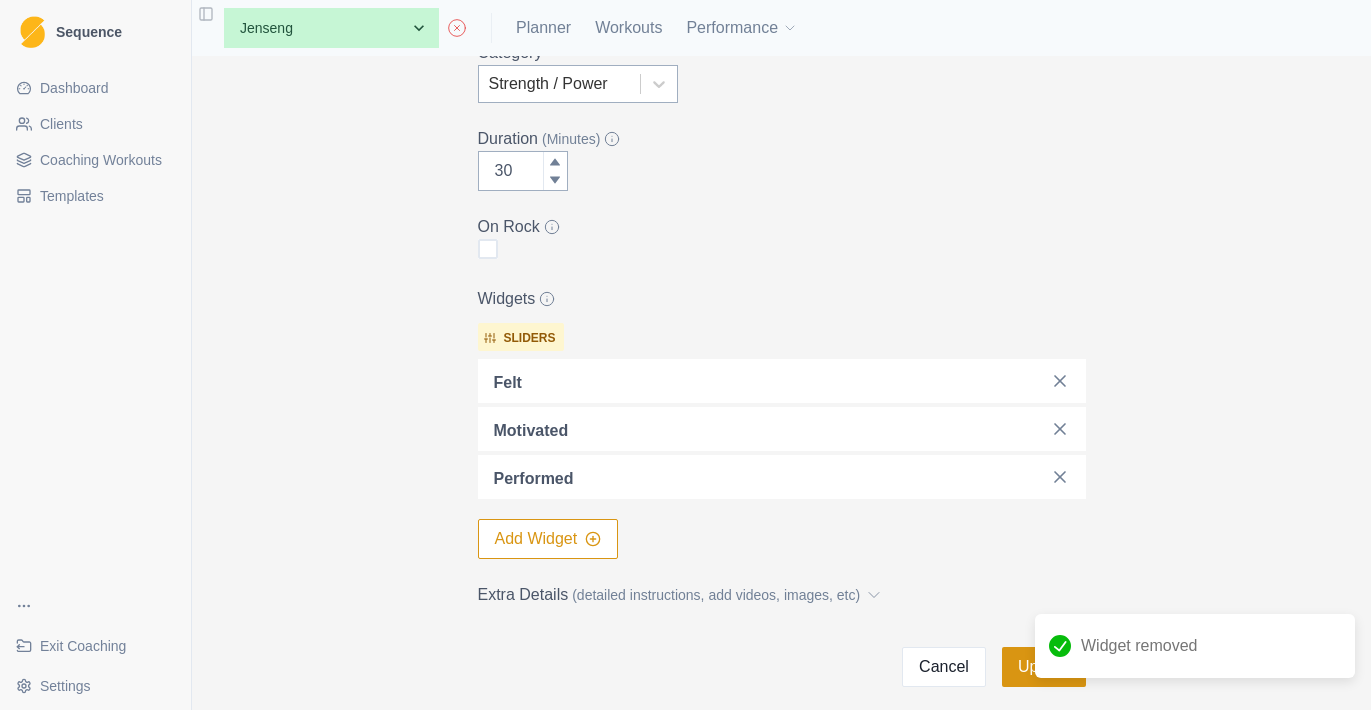 click on "Update" at bounding box center (1044, 667) 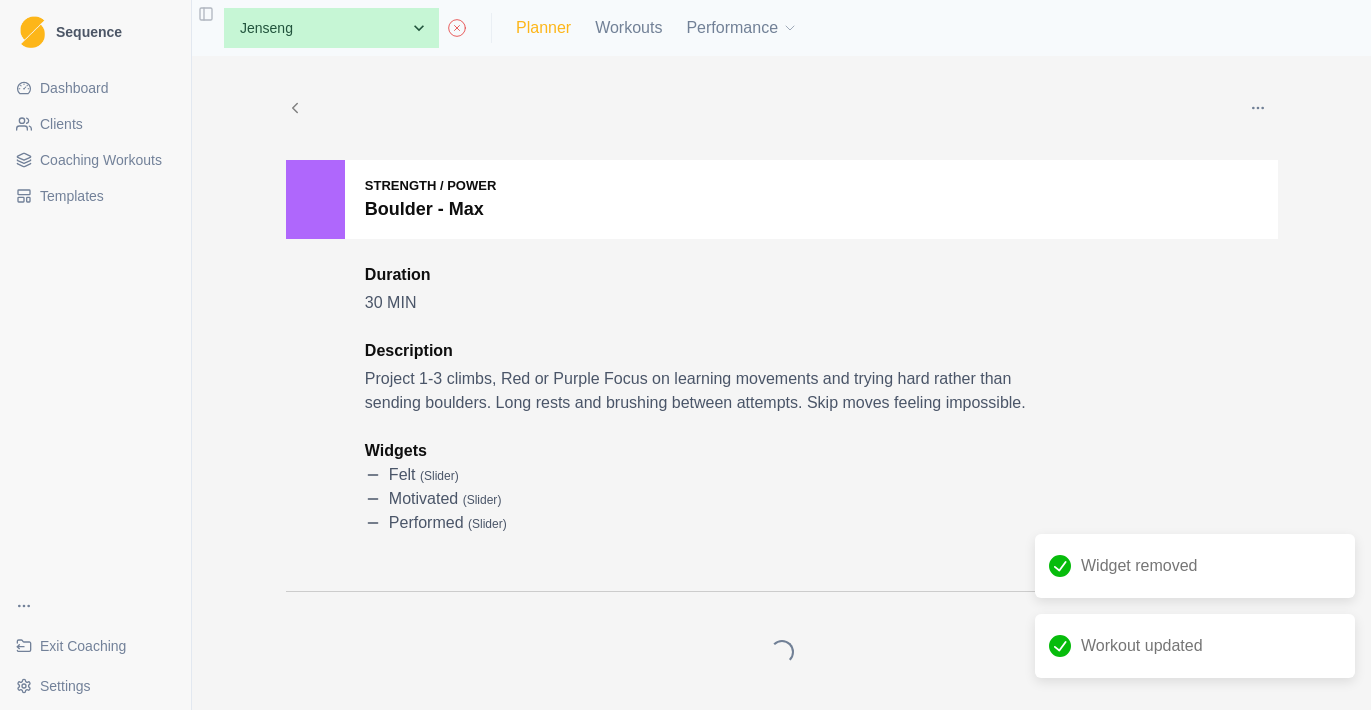 click on "Planner" at bounding box center [543, 28] 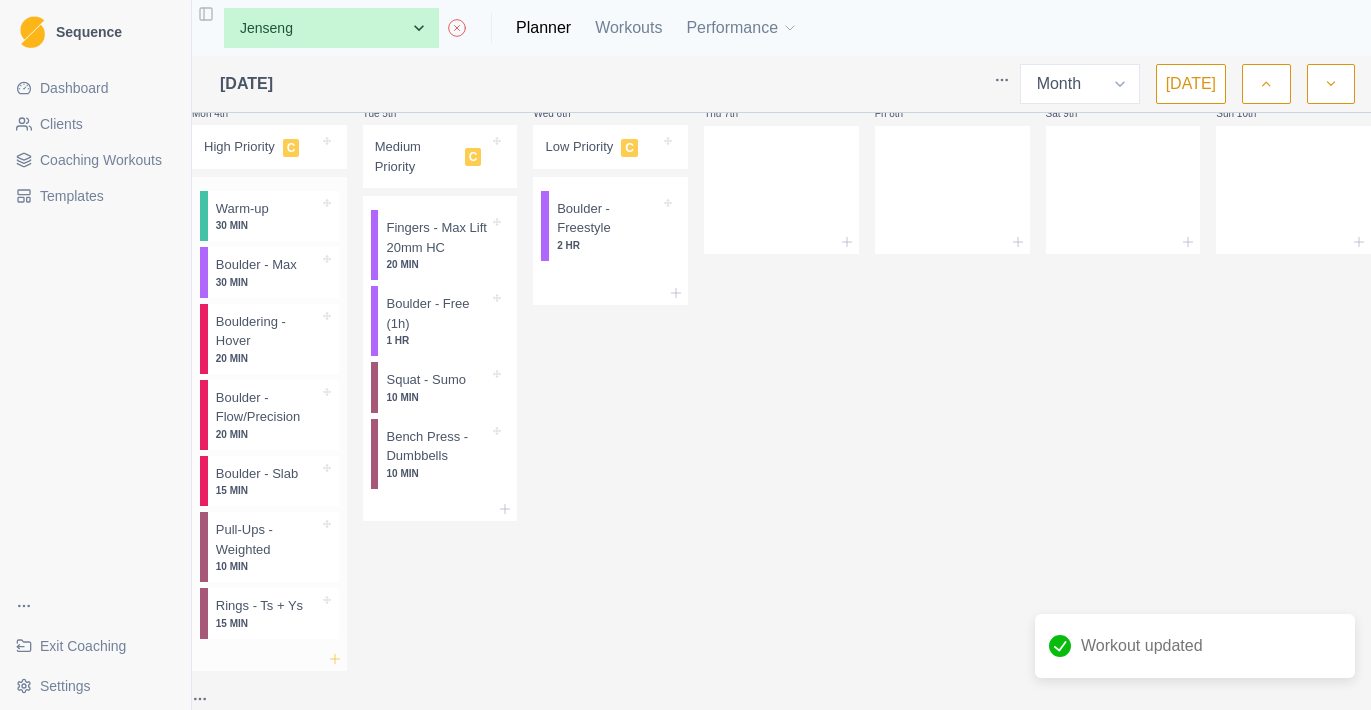 click 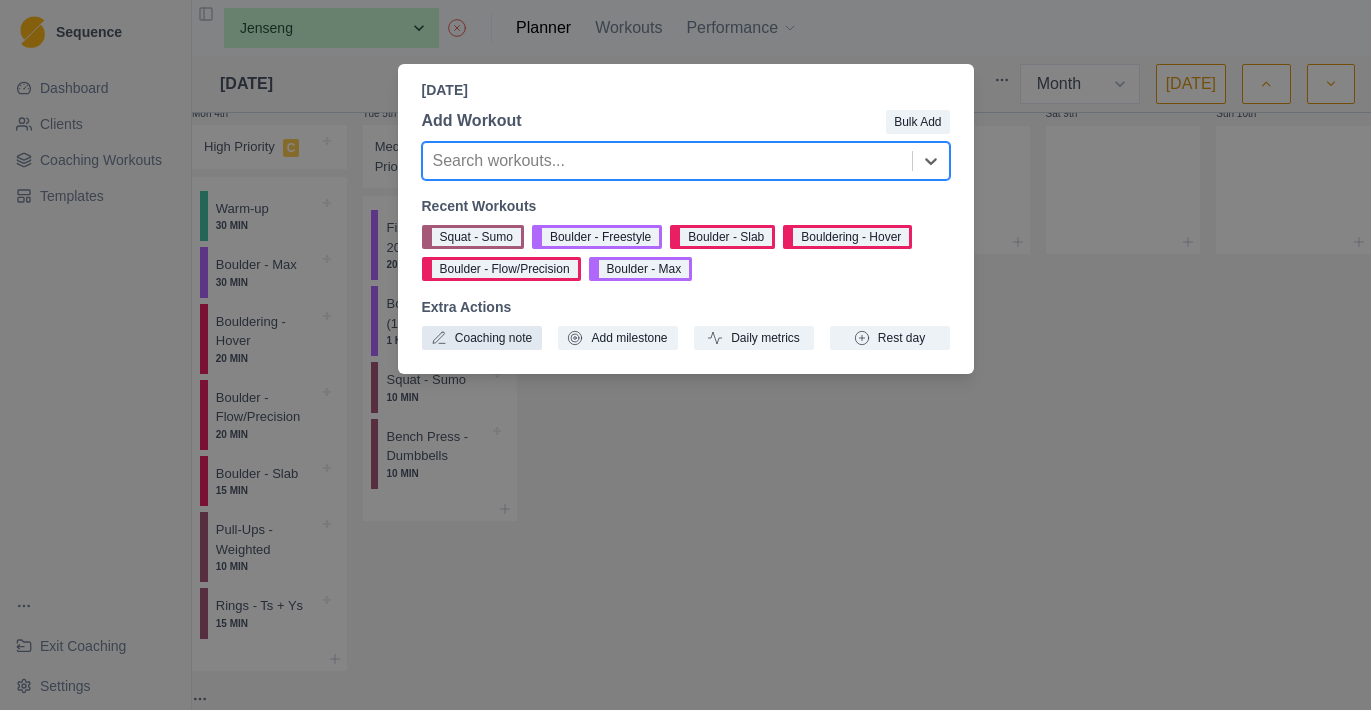 click on "Coaching note" at bounding box center (482, 338) 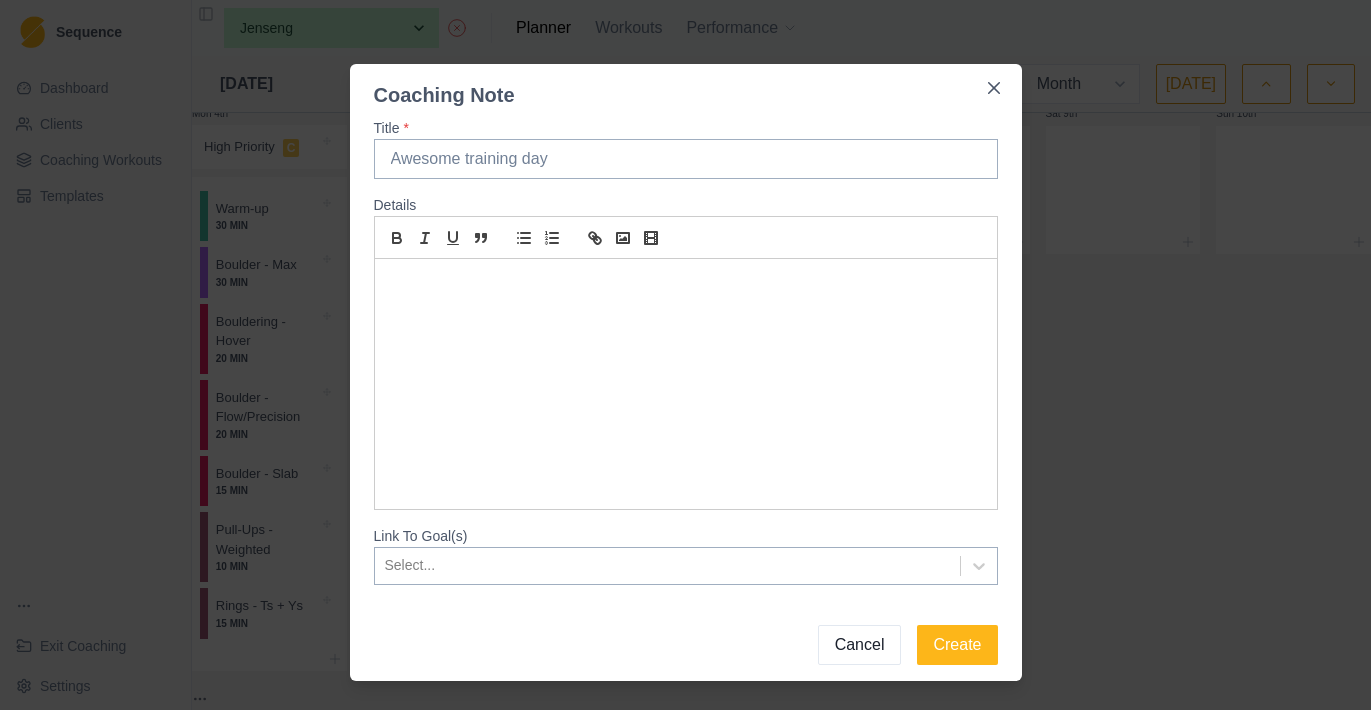 click at bounding box center [686, 384] 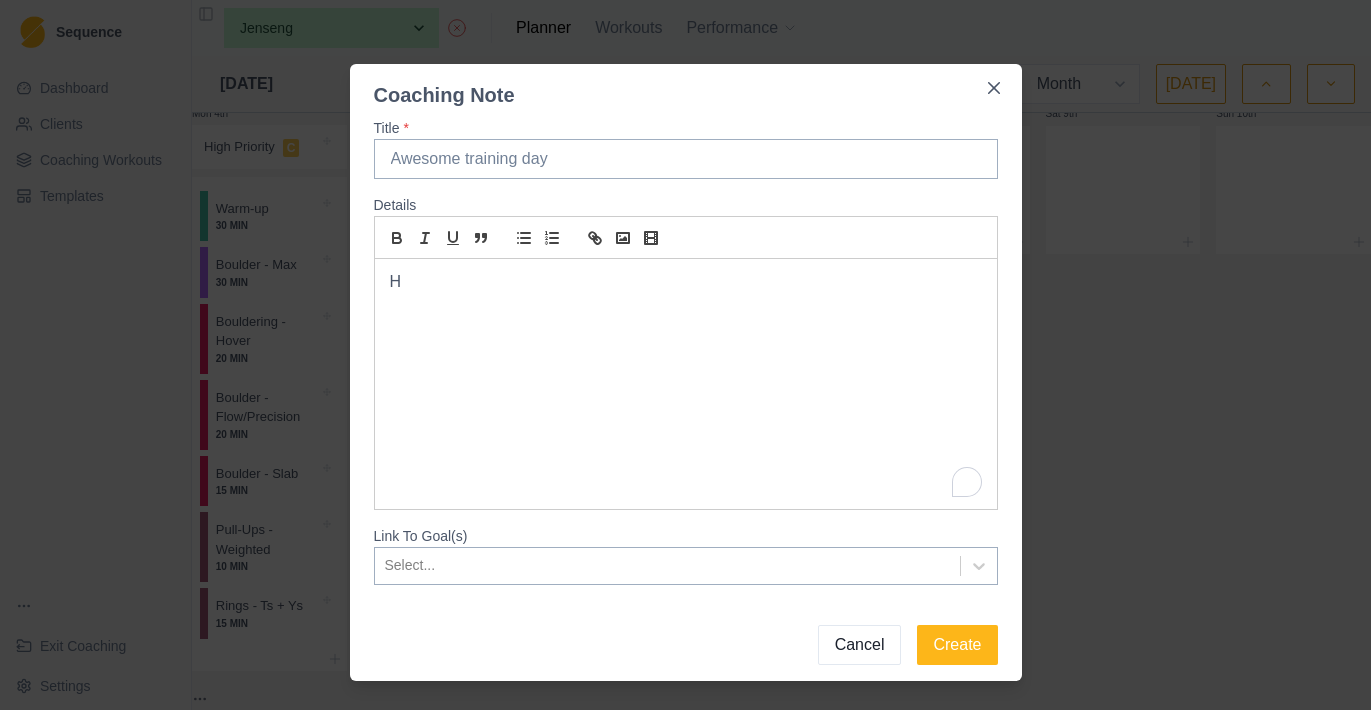 type 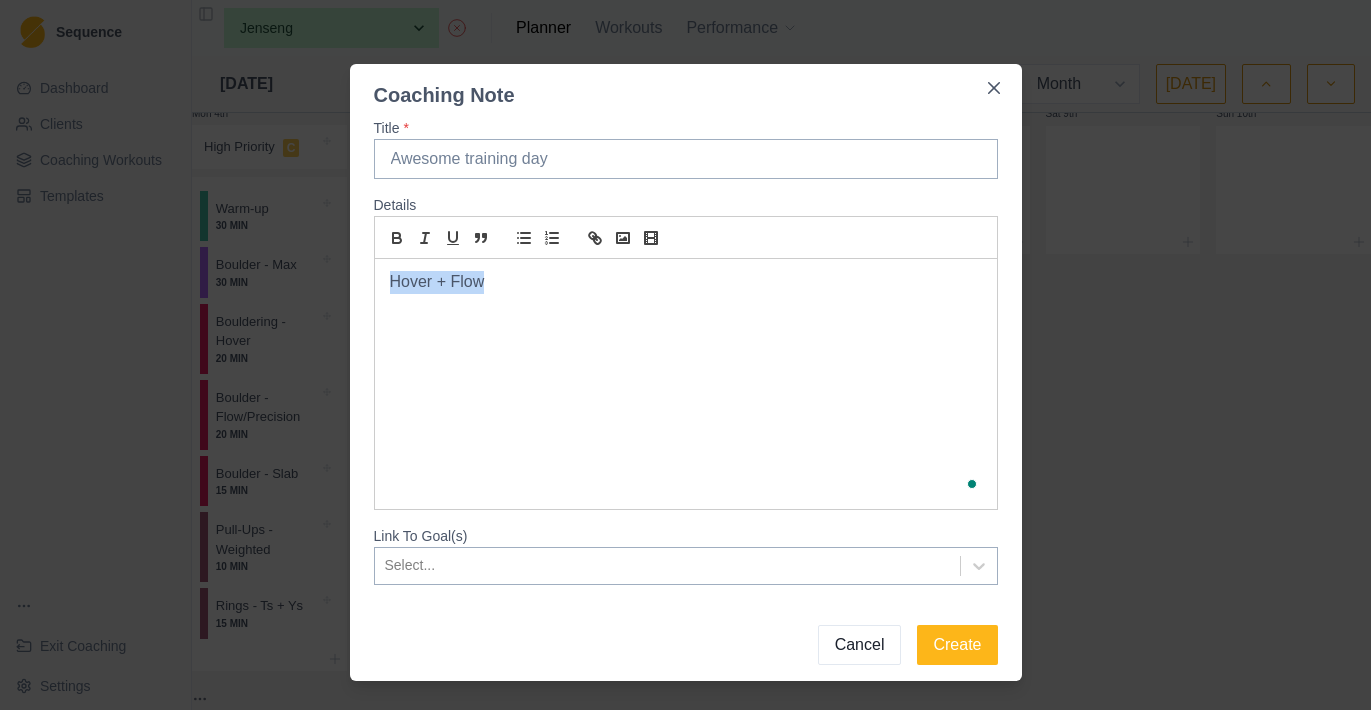 copy on "Hover + Flow" 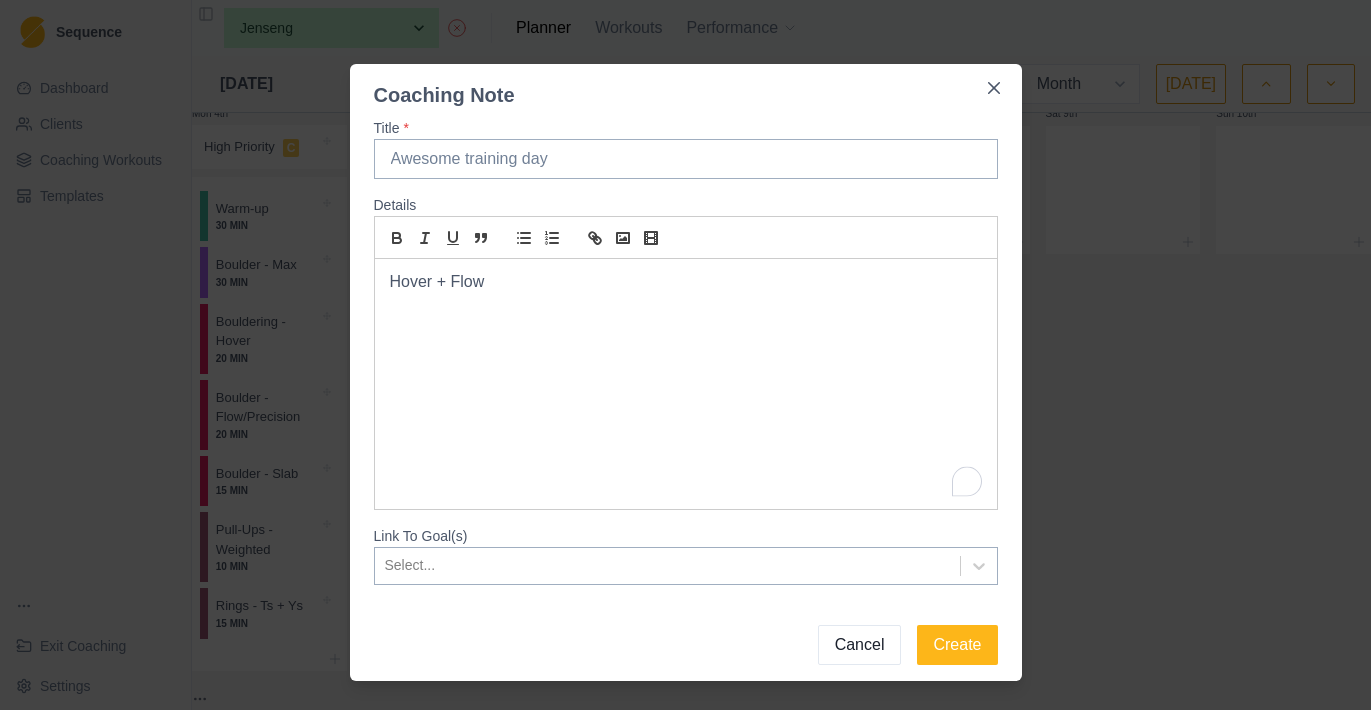 click on "Title * Details Hover + Flow Link To Goal(s) Select..." at bounding box center [686, 351] 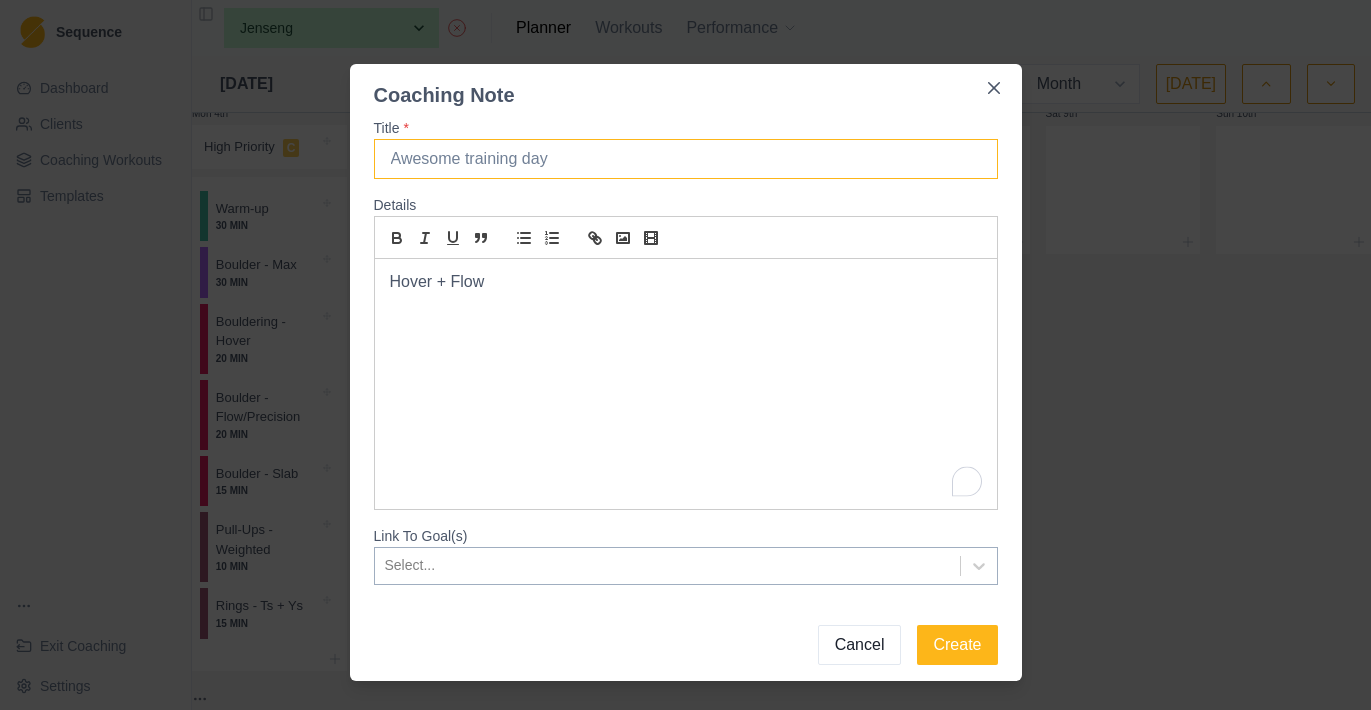 click on "Title *" at bounding box center (686, 159) 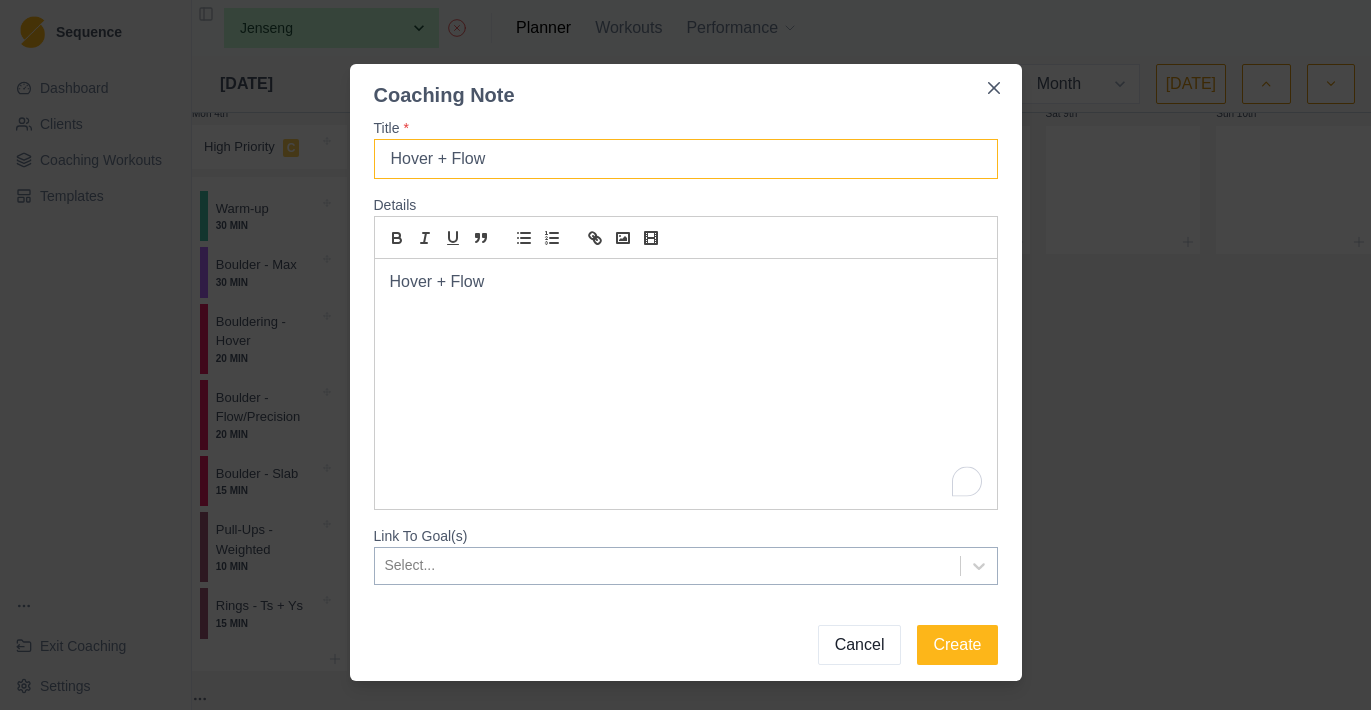 type on "Hover + Flow" 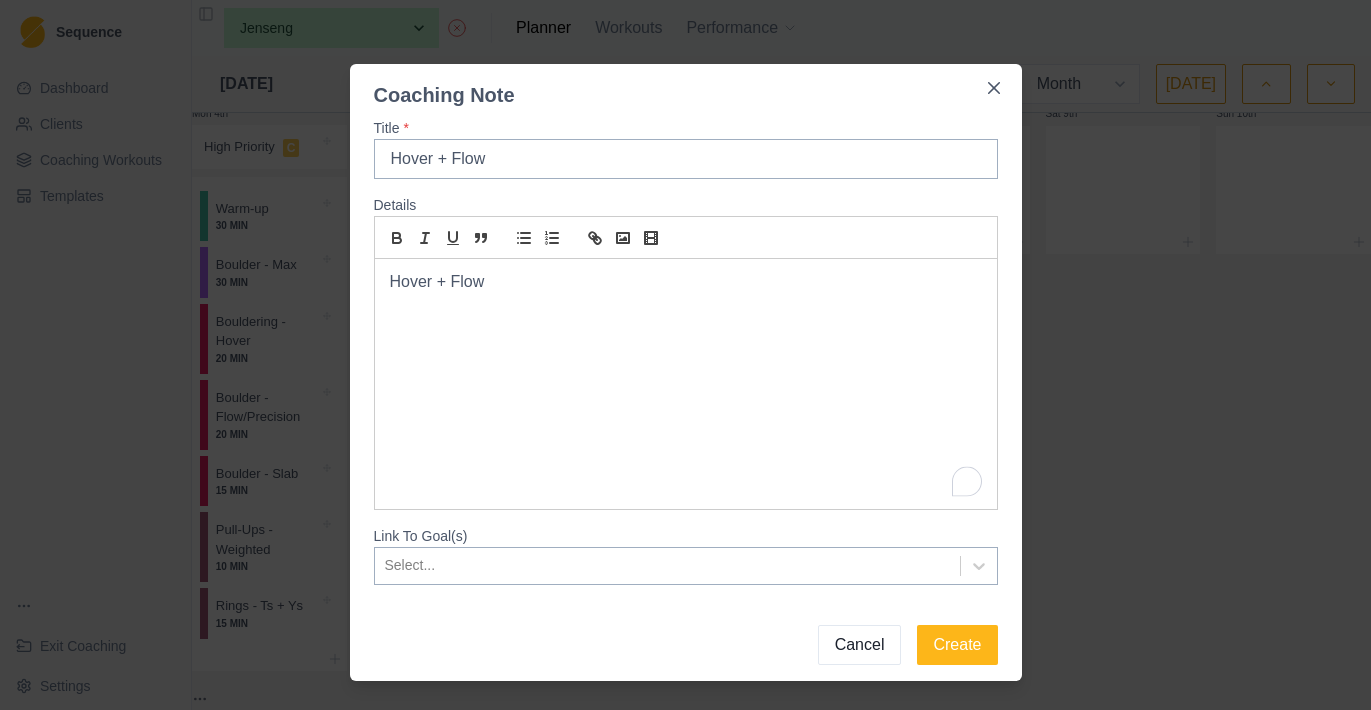 drag, startPoint x: 566, startPoint y: 296, endPoint x: 310, endPoint y: 295, distance: 256.00195 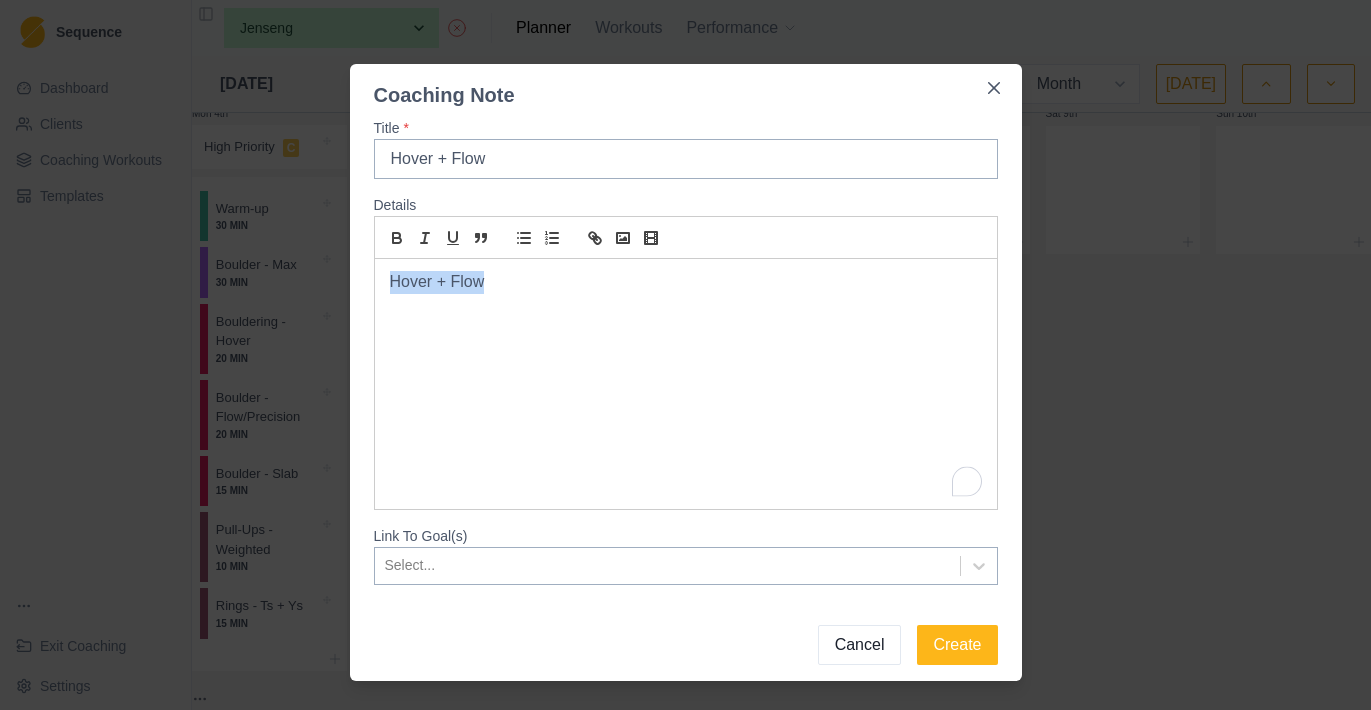 drag, startPoint x: 524, startPoint y: 286, endPoint x: 353, endPoint y: 281, distance: 171.07309 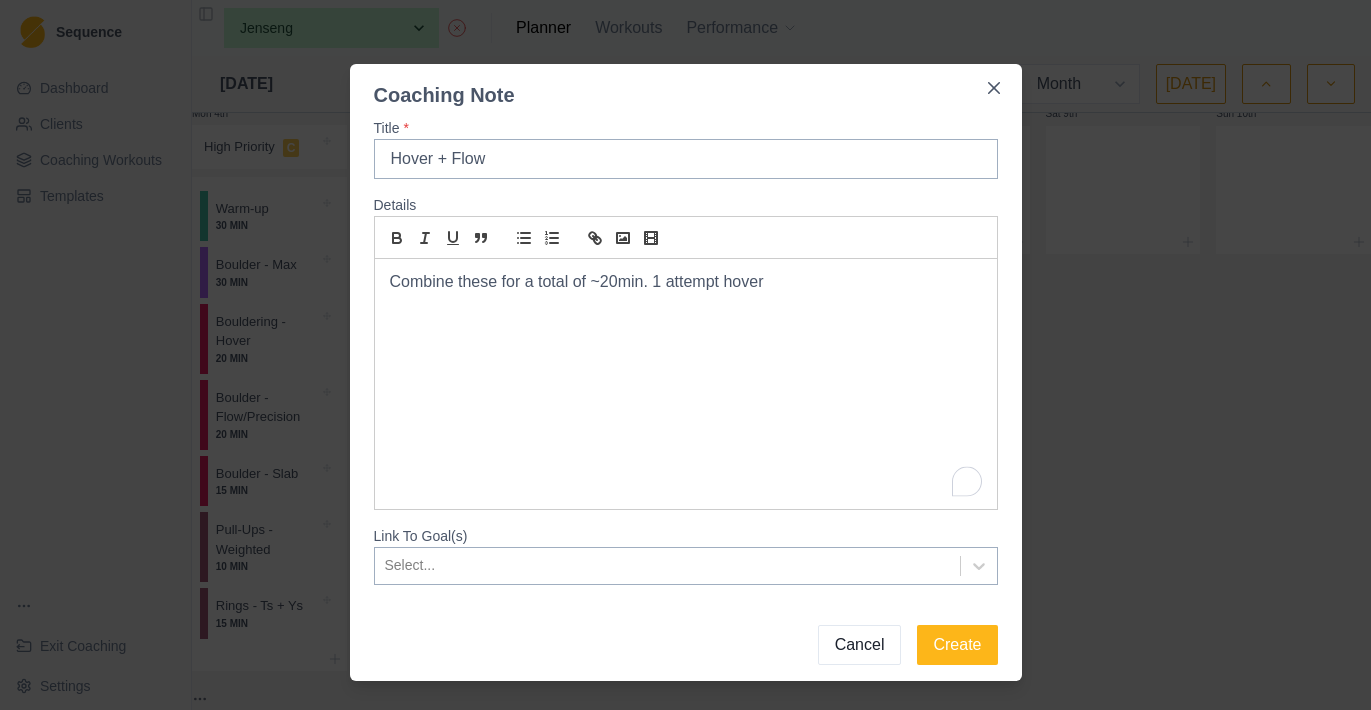 click on "Combine these for a total of ~20min. 1 attempt hover" at bounding box center [686, 282] 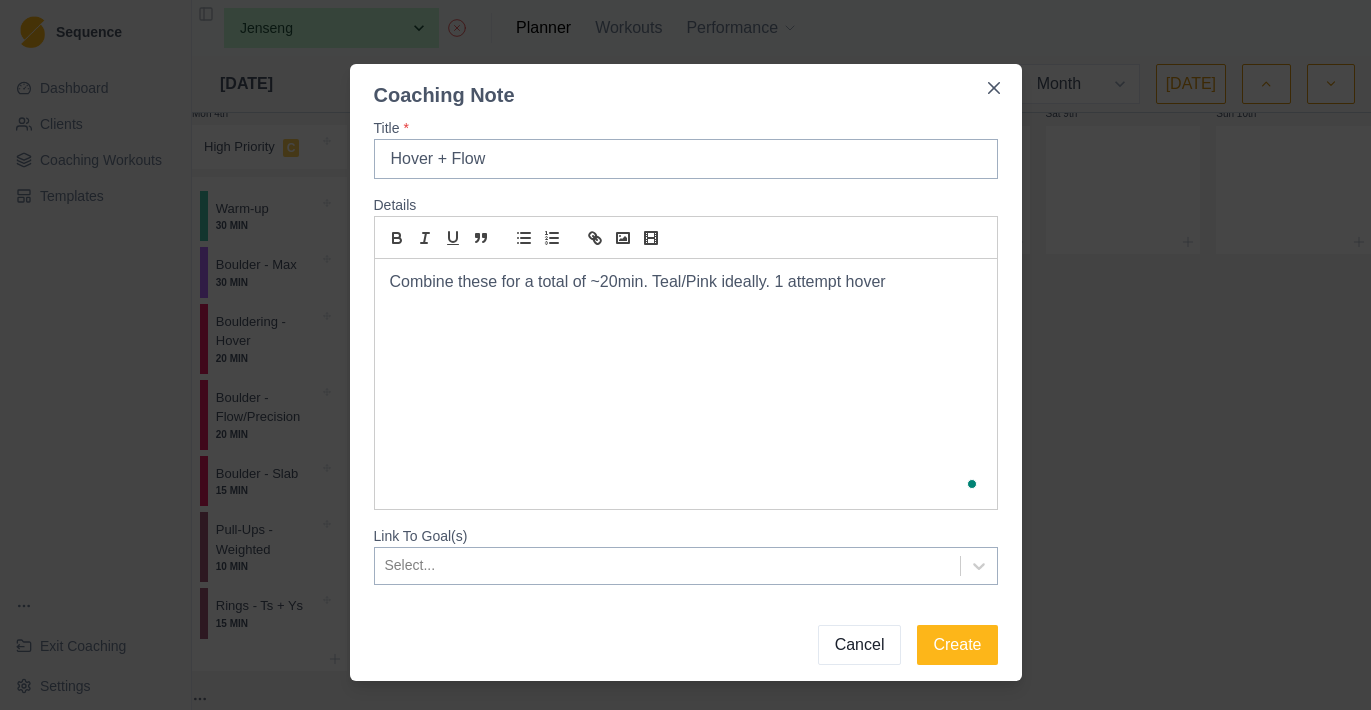 click on "Combine these for a total of ~20min. Teal/Pink ideally. 1 attempt hover" at bounding box center [686, 282] 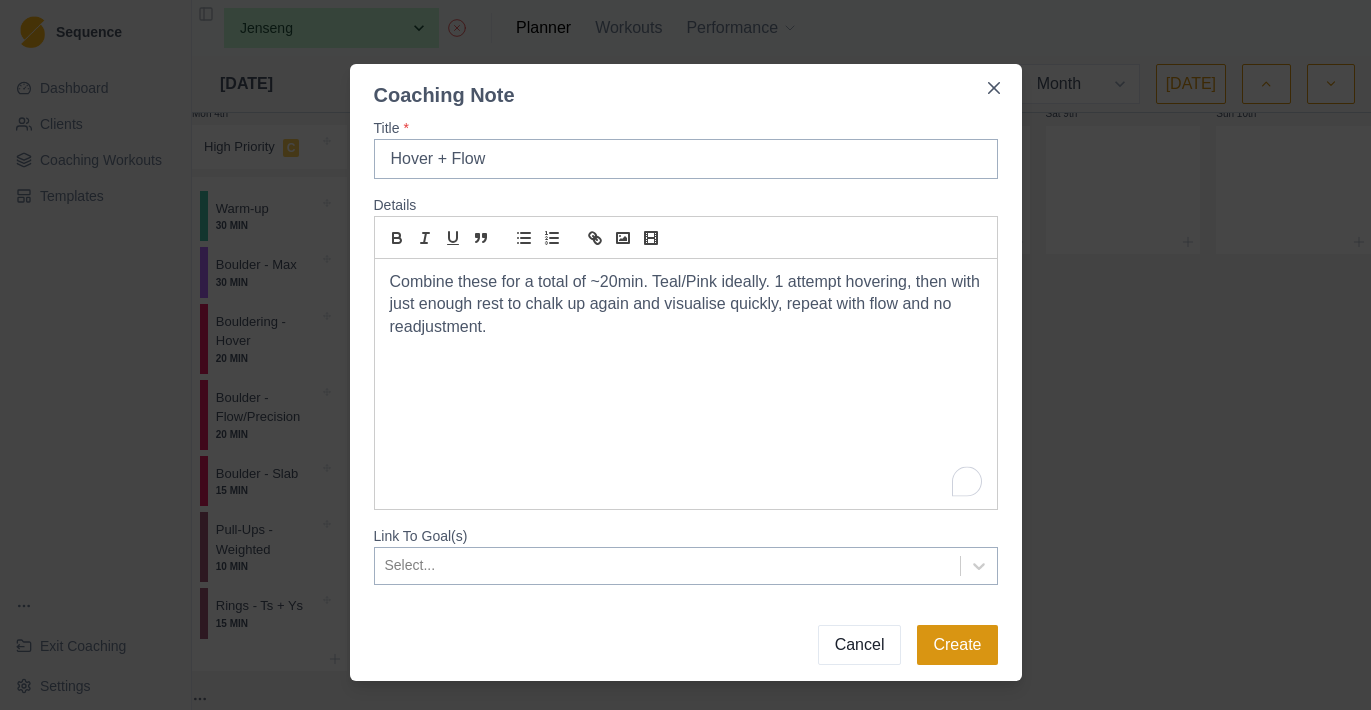 click on "Create" at bounding box center [957, 645] 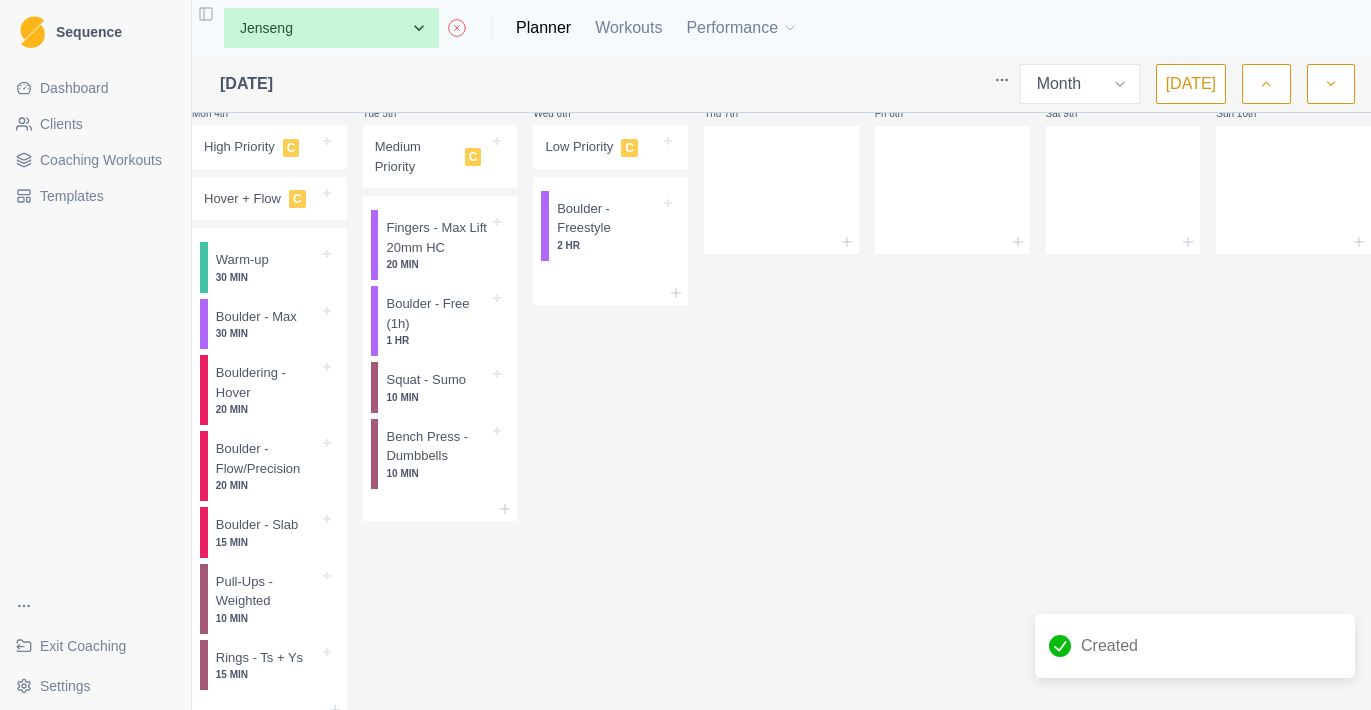 click on "Hover + Flow C" at bounding box center [259, 199] 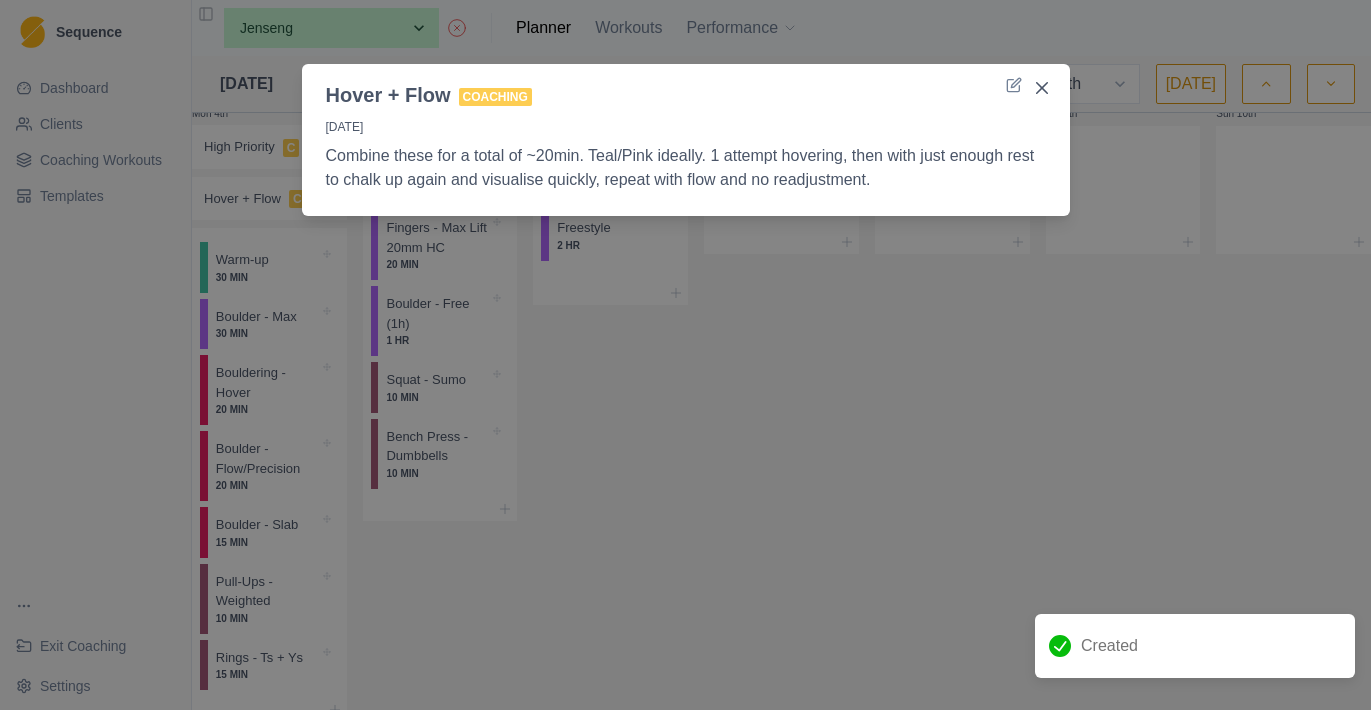 click on "Hover + Flow Coaching [DATE] Combine these for a total of ~20min. Teal/Pink ideally. 1 attempt hovering, then with just enough rest to chalk up again and visualise quickly, repeat with flow and no readjustment." at bounding box center [685, 355] 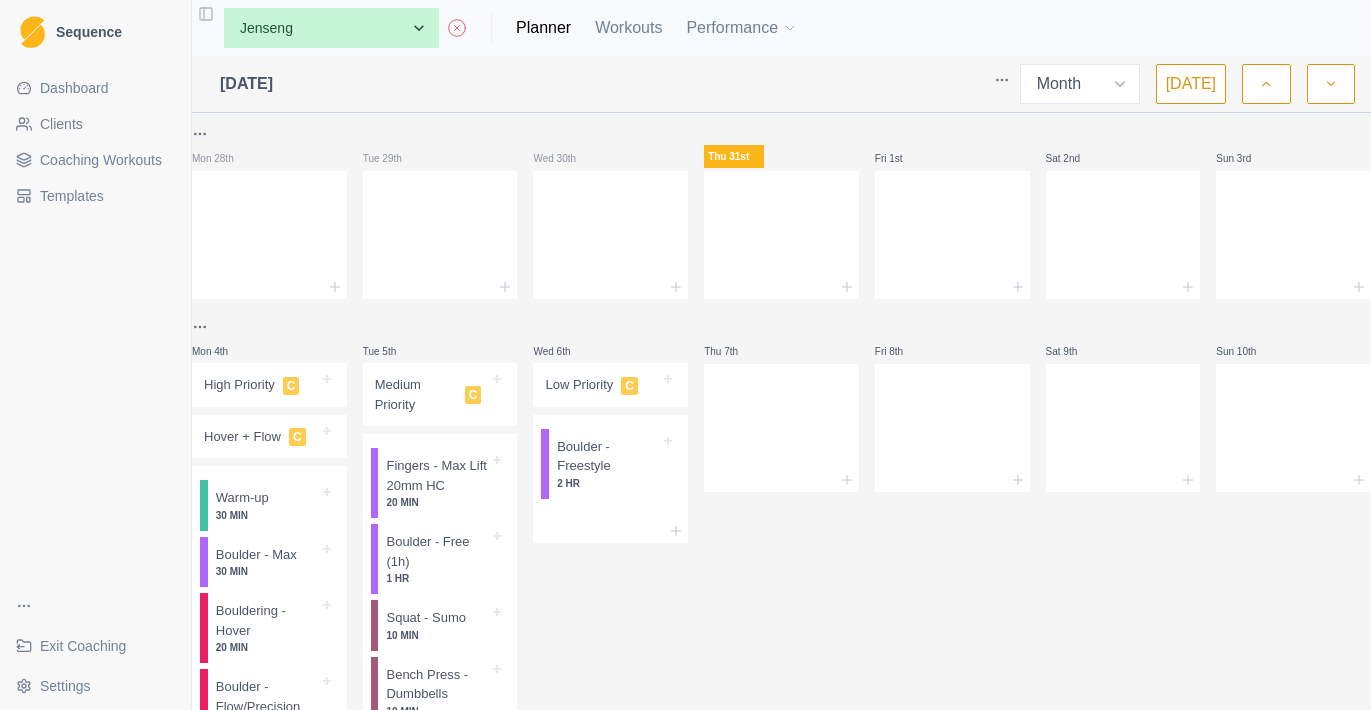 scroll, scrollTop: 0, scrollLeft: 0, axis: both 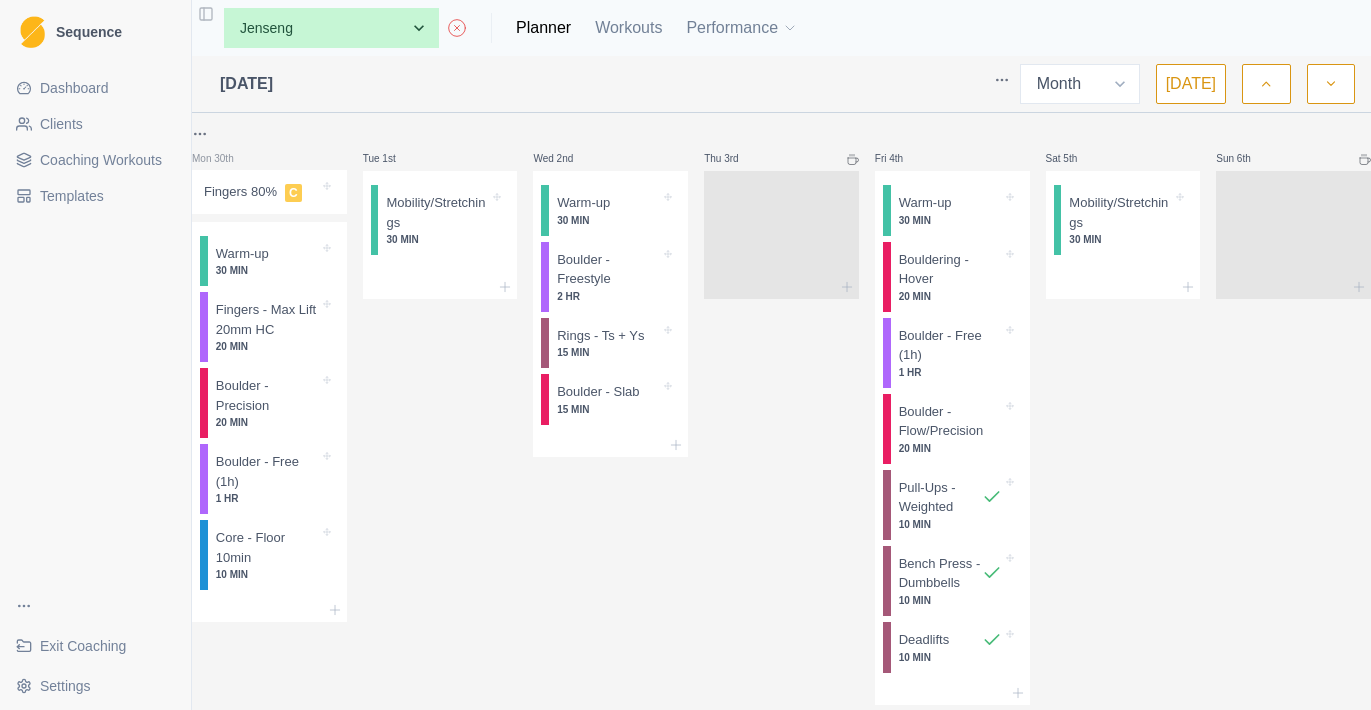 click 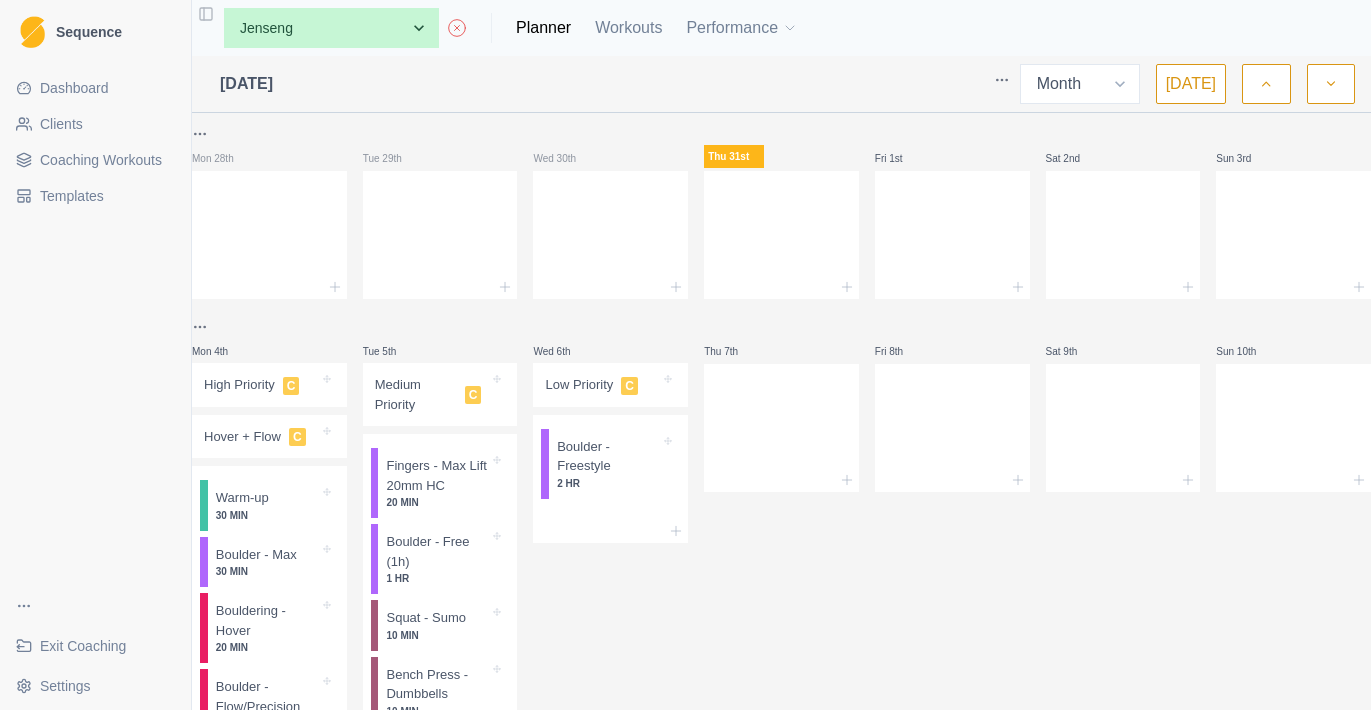 click at bounding box center (610, 531) 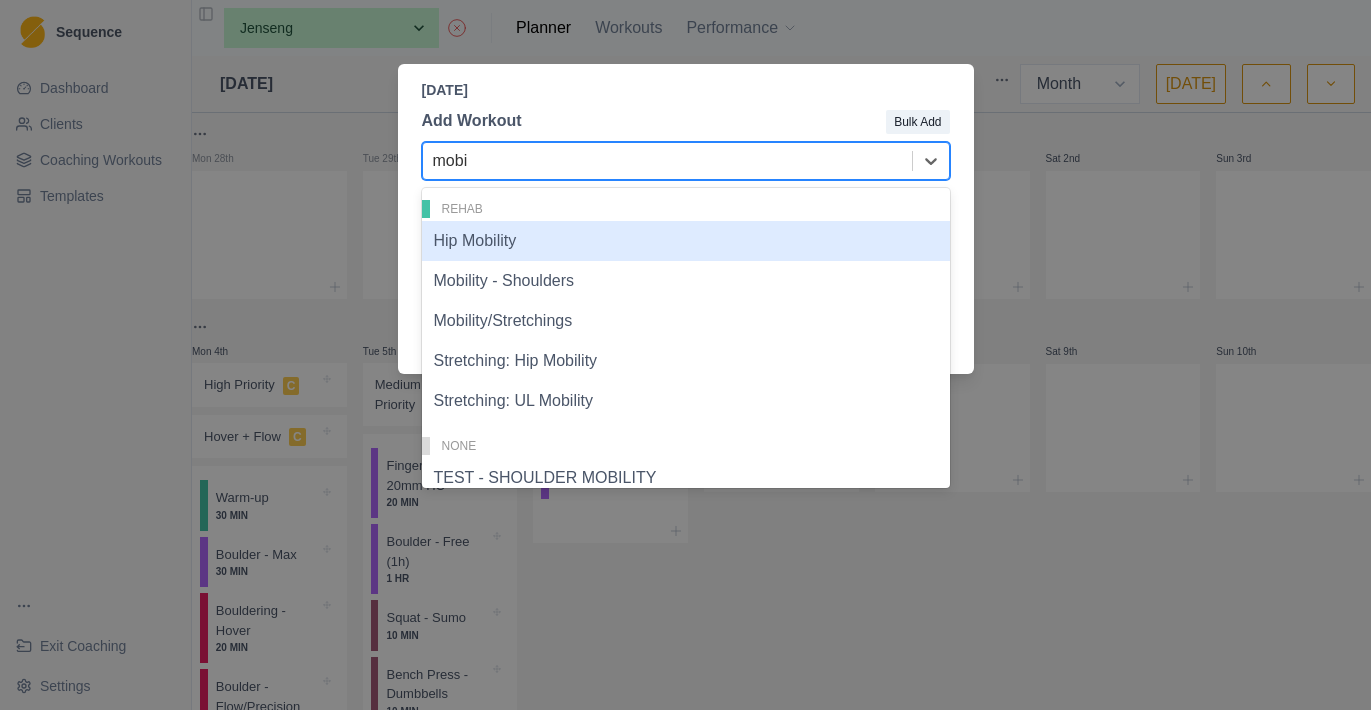 type on "mobil" 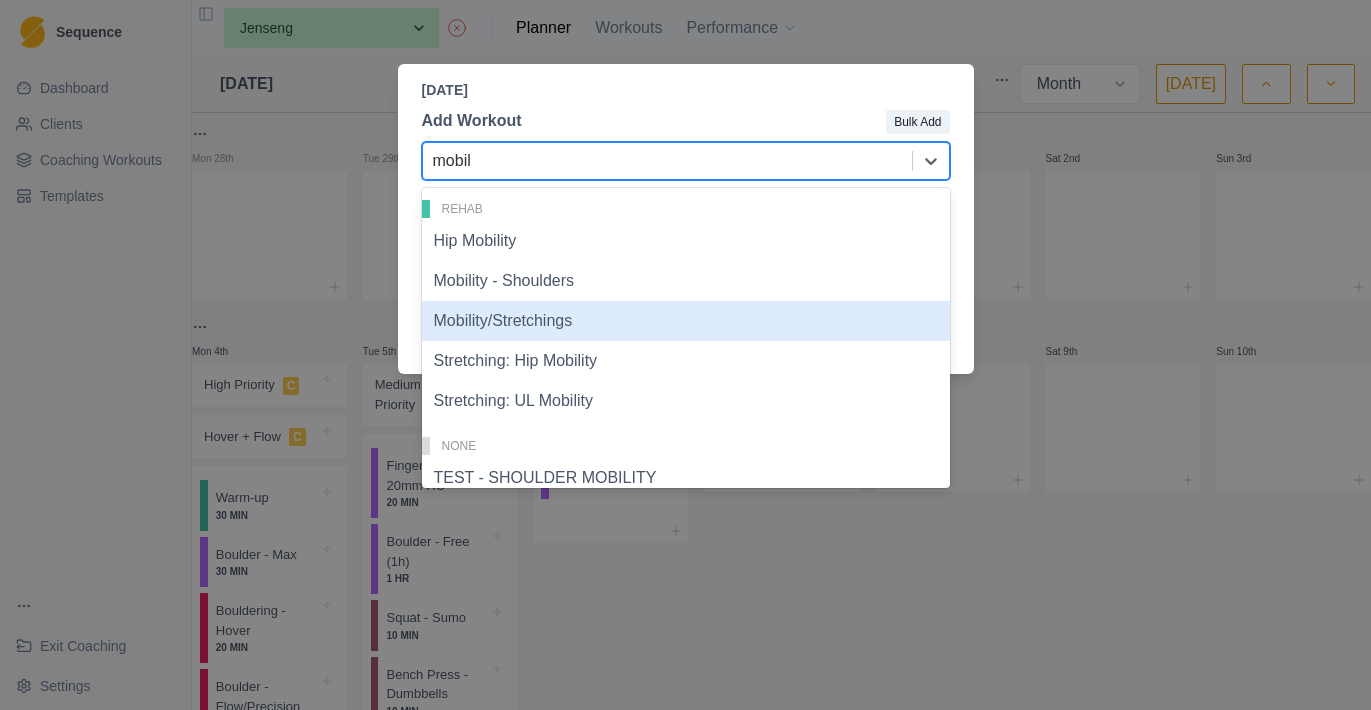 click on "Mobility/Stretchings" at bounding box center (686, 321) 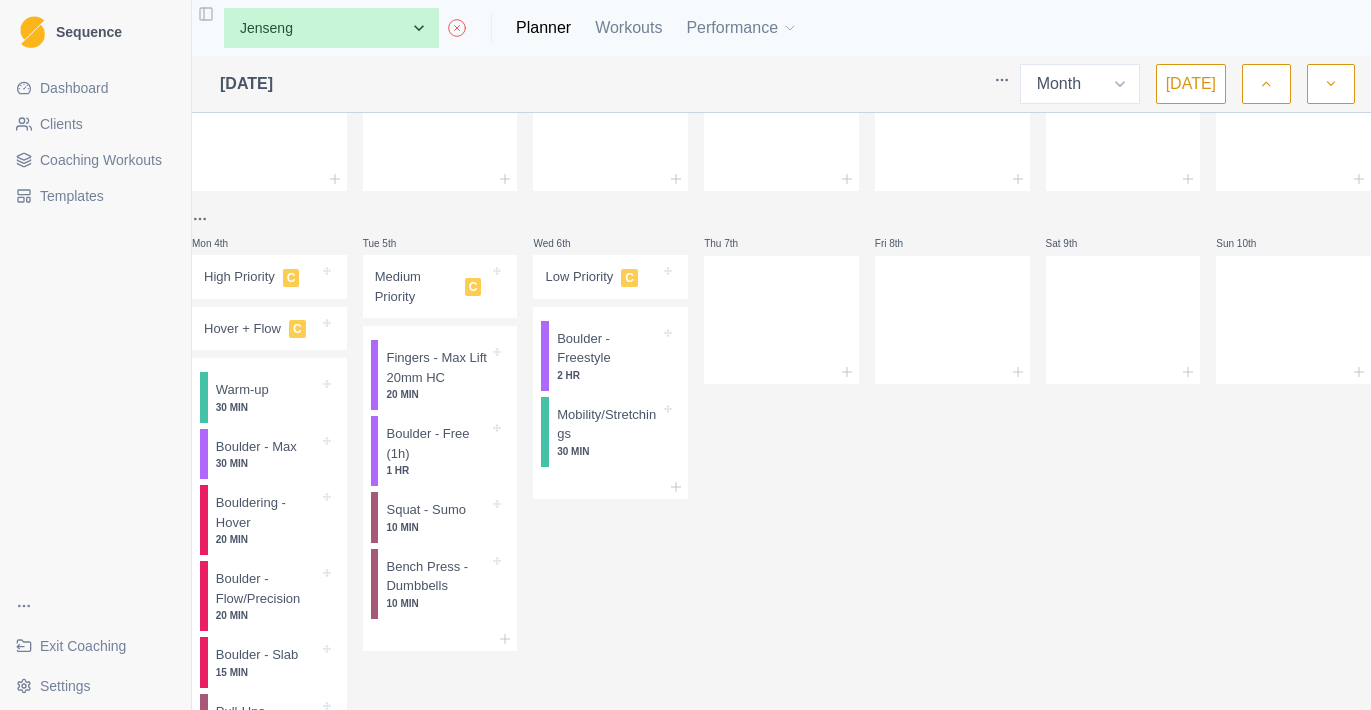 scroll, scrollTop: 112, scrollLeft: 0, axis: vertical 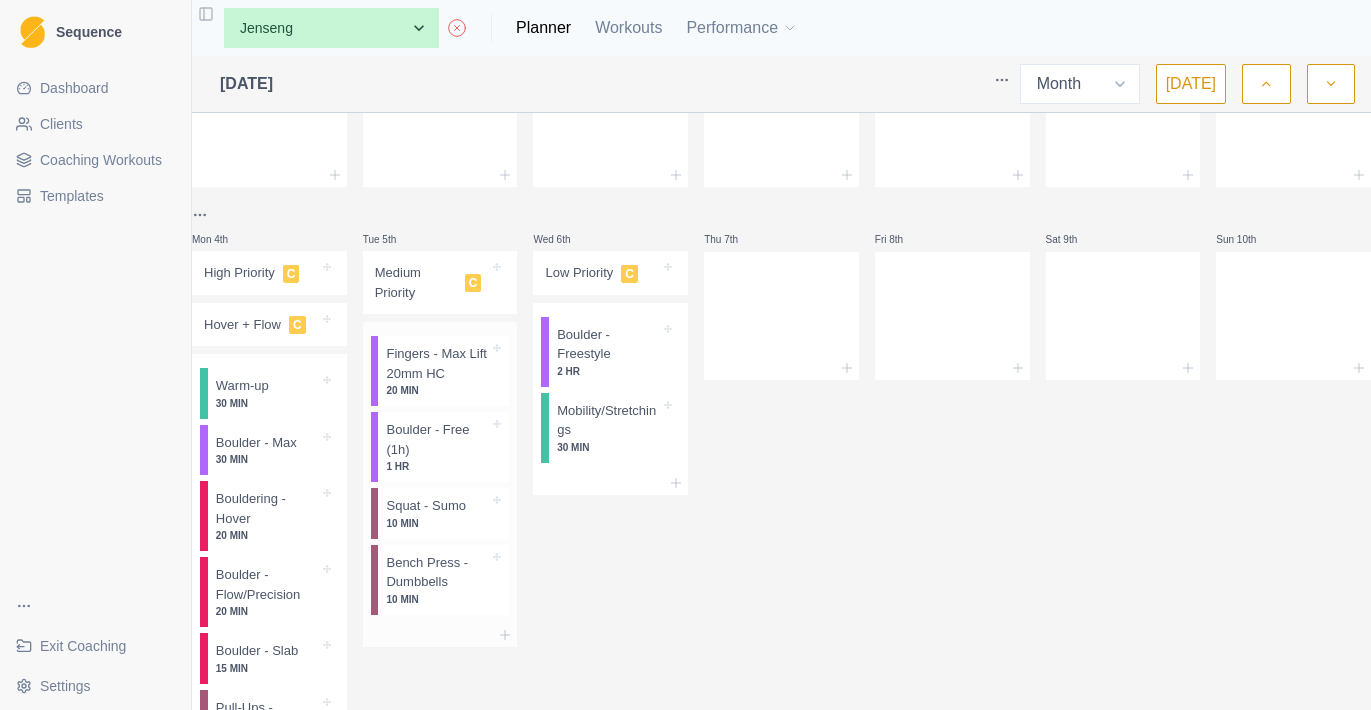 click on "Fingers - Max Lift 20mm HC" at bounding box center (437, 363) 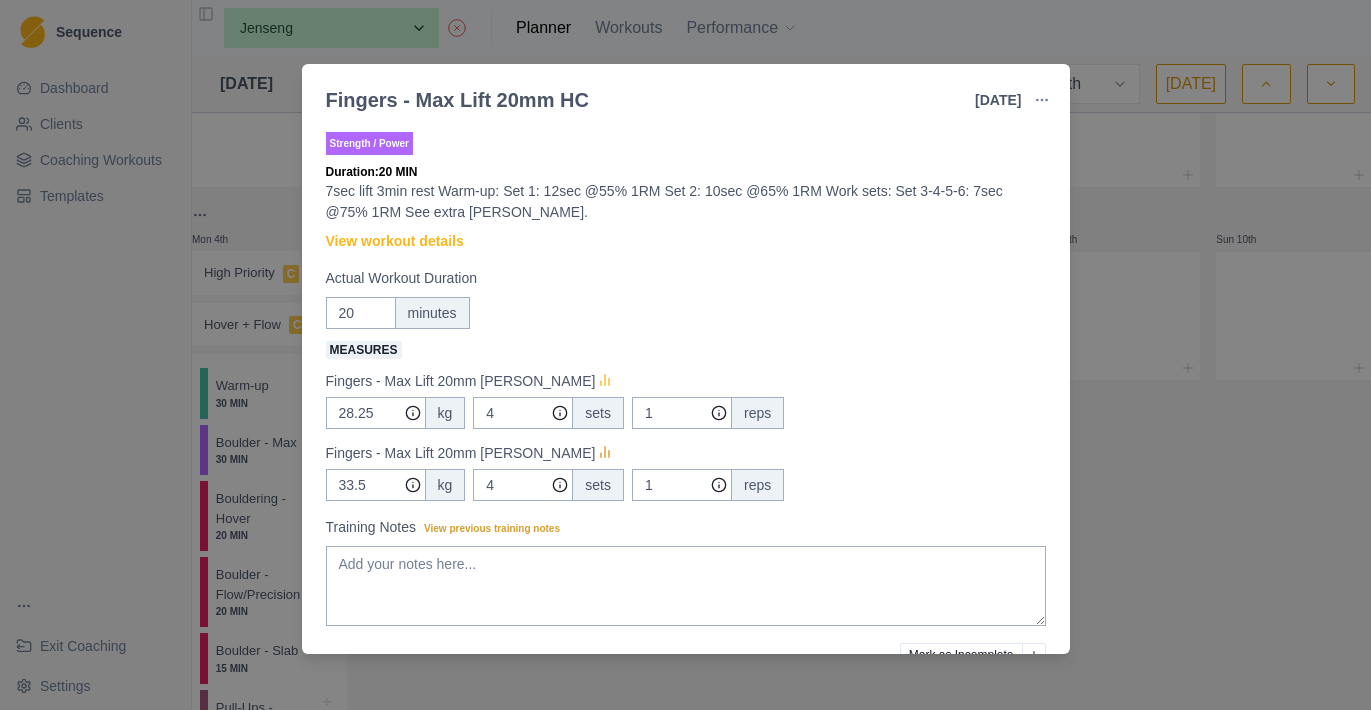 click 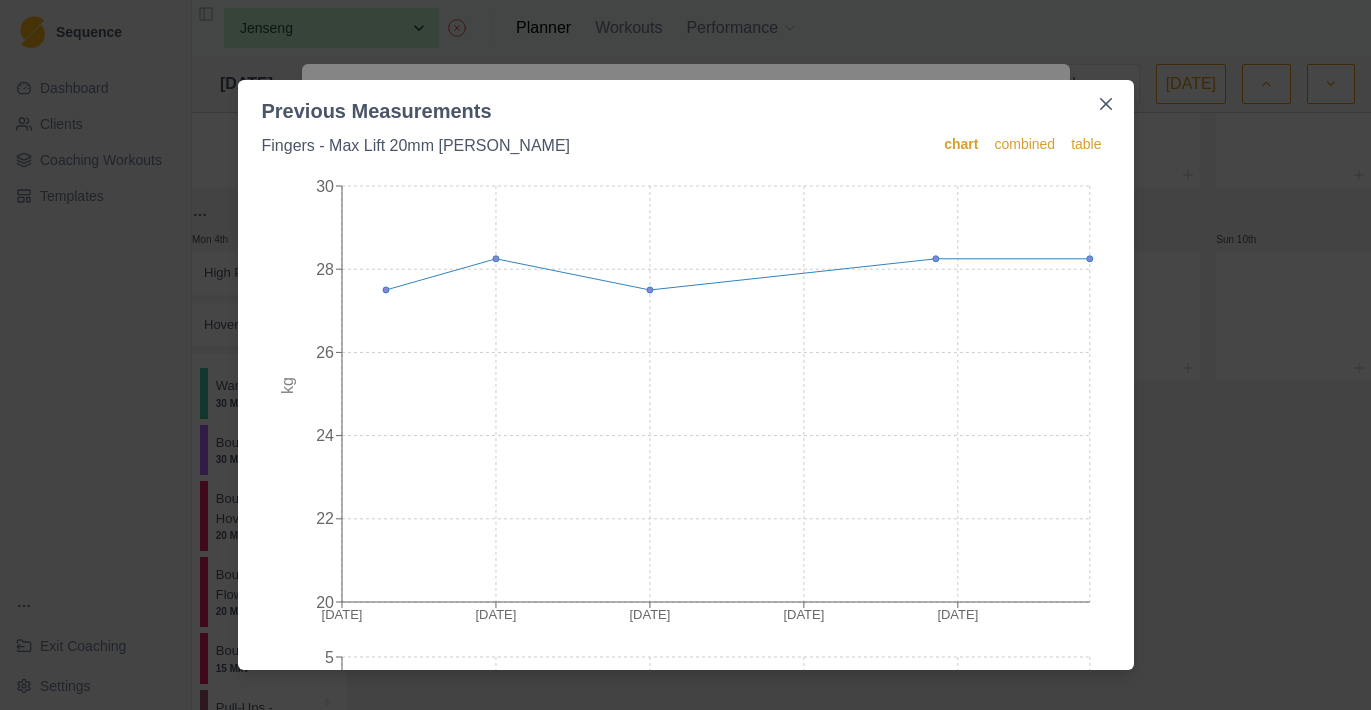 click on "Previous Measurements Fingers - Max Lift 20mm [PERSON_NAME] chart combined table [DATE] [DATE] [DATE] [DATE] [DATE] 24 26 28 30 kg [DATE] [DATE] [DATE] [DATE] [DATE] 0 1 2 3 4 5 sets [DATE] [DATE] [DATE] [DATE] [DATE] 0 1 2 3 4 5 reps" at bounding box center (685, 355) 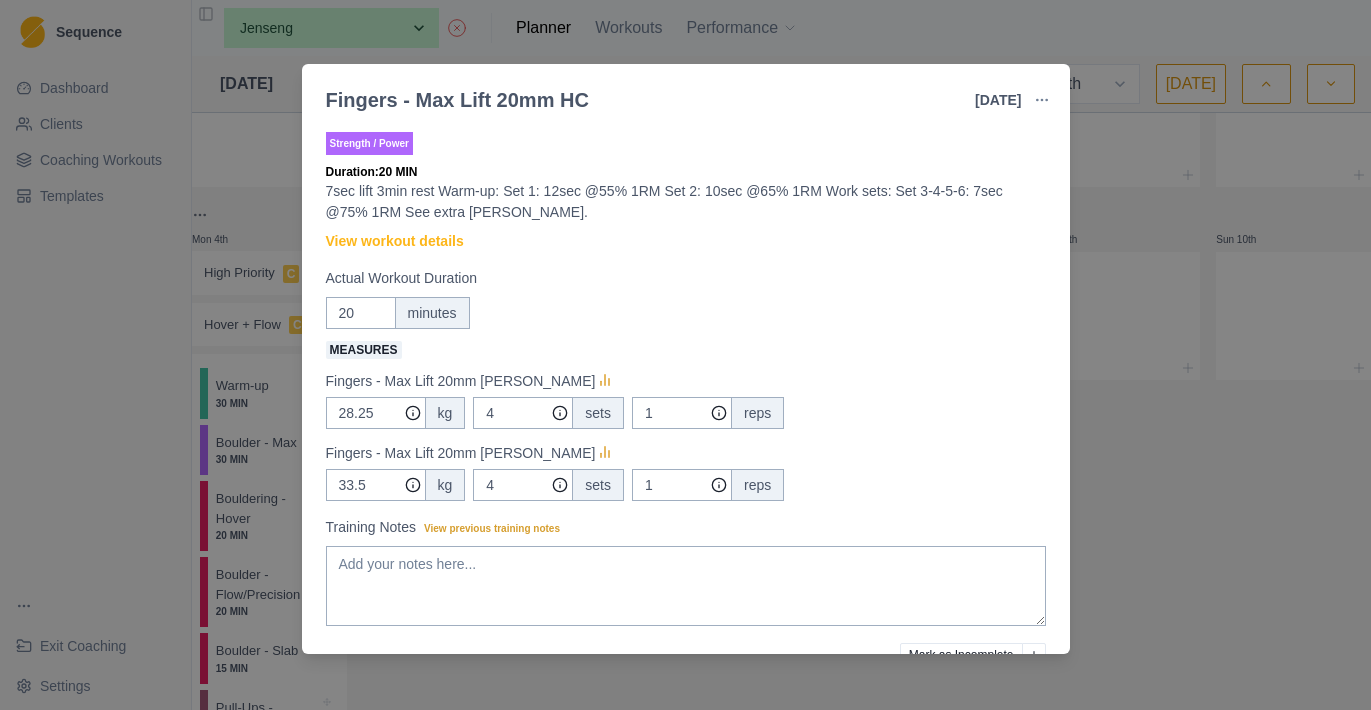 click on "Fingers - Max Lift 20mm HC [DATE] Link To Goal View Workout Metrics Edit Original Workout Reschedule Workout Remove From Schedule Strength / Power Duration:  20 MIN 7sec lift
3min rest
Warm-up:
Set 1: 12sec @55% 1RM
Set 2: 10sec @65% 1RM
Work sets:
Set 3-4-5-6: 7sec @75% 1RM
See extra [PERSON_NAME]. View workout details Actual Workout Duration 20 minutes Measures Fingers - Max Lift 20mm [PERSON_NAME] 28.25 kg 4 sets 1 reps Fingers - Max Lift 20mm [PERSON_NAME] 33.5 kg 4 sets 1 reps Training Notes View previous training notes Mark as Incomplete Complete Workout" at bounding box center (685, 355) 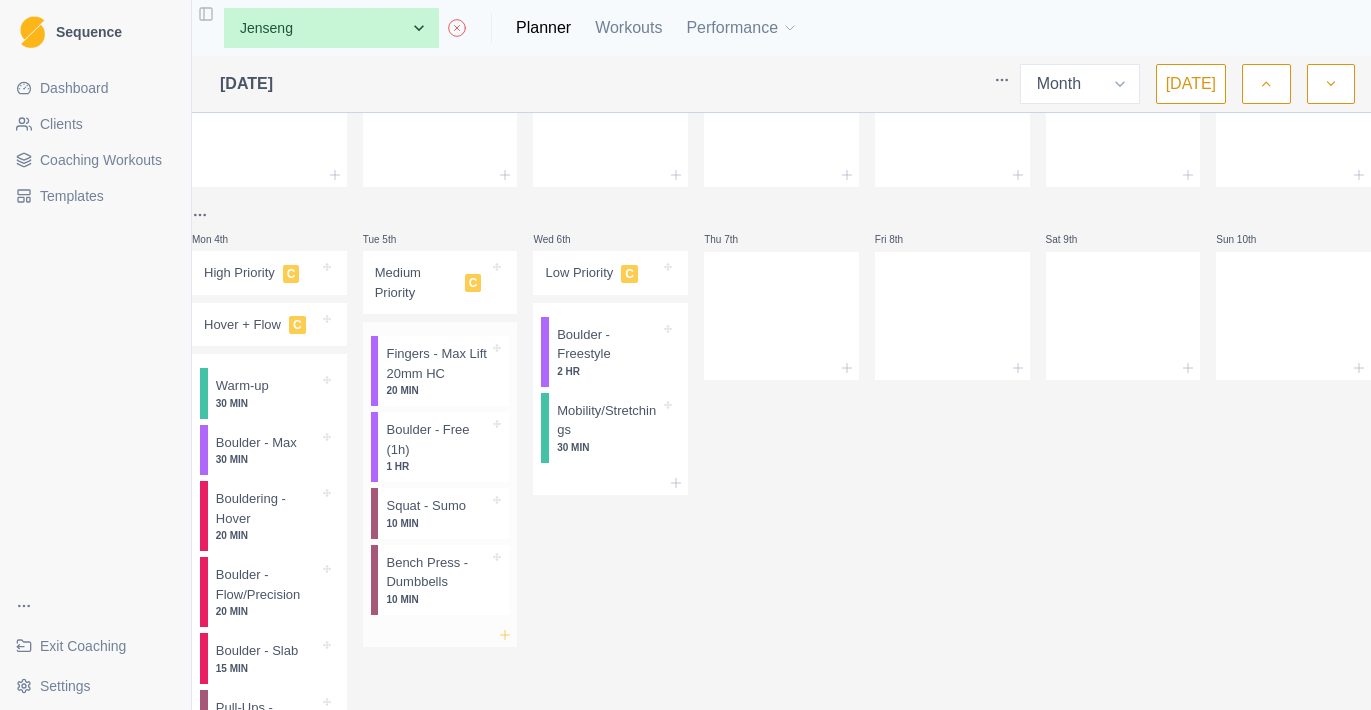 click 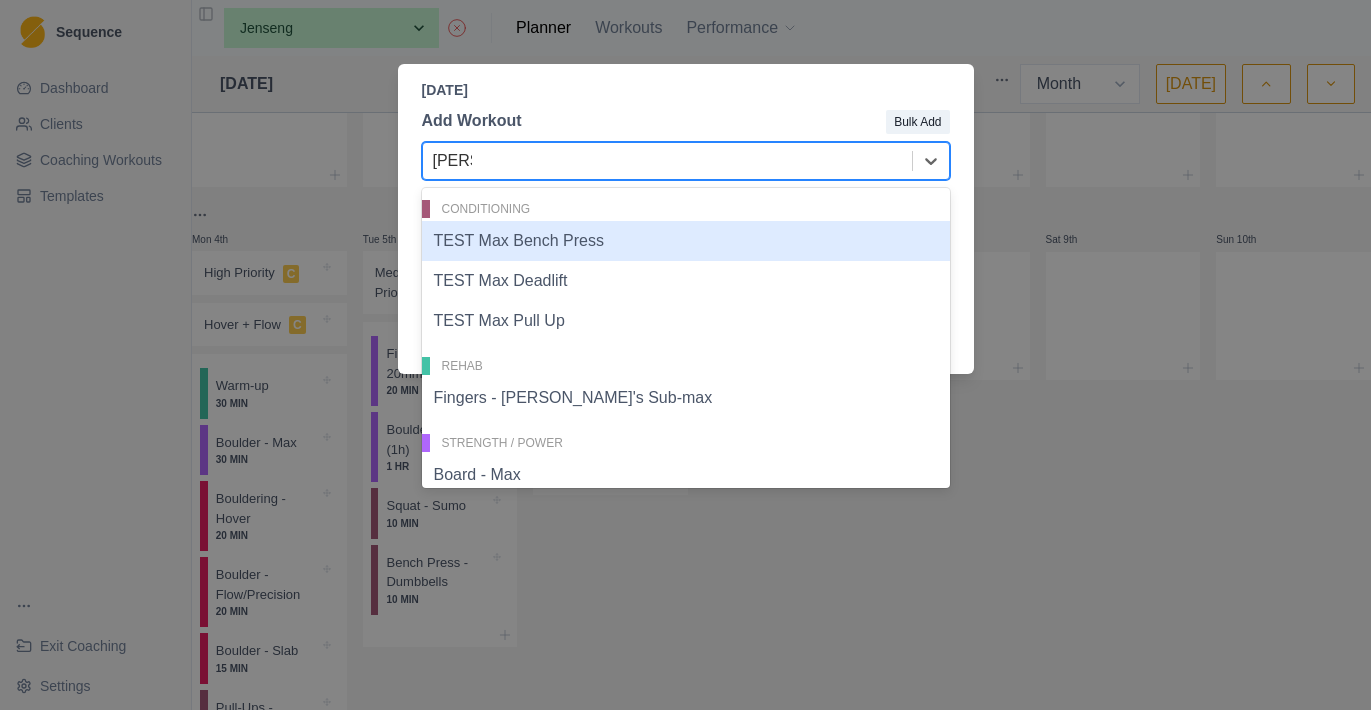 type on "max re" 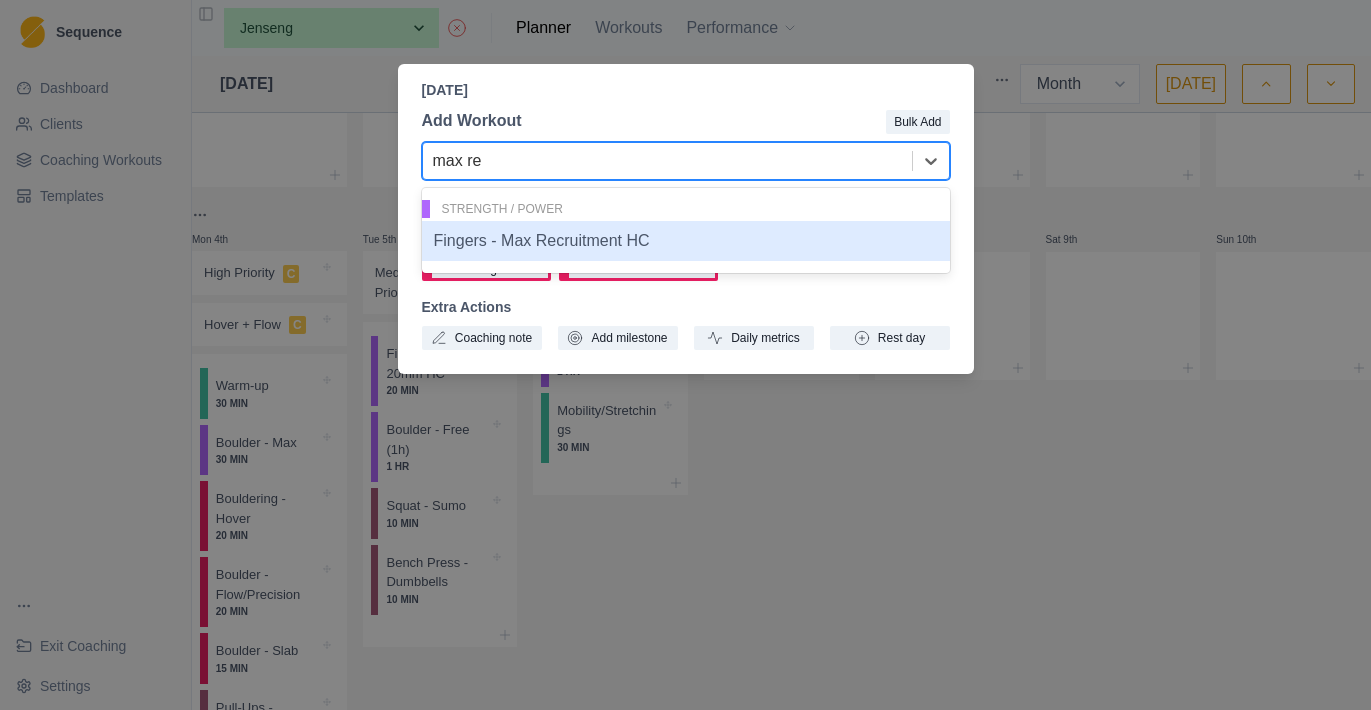 click on "Fingers - Max Recruitment HC" at bounding box center (686, 241) 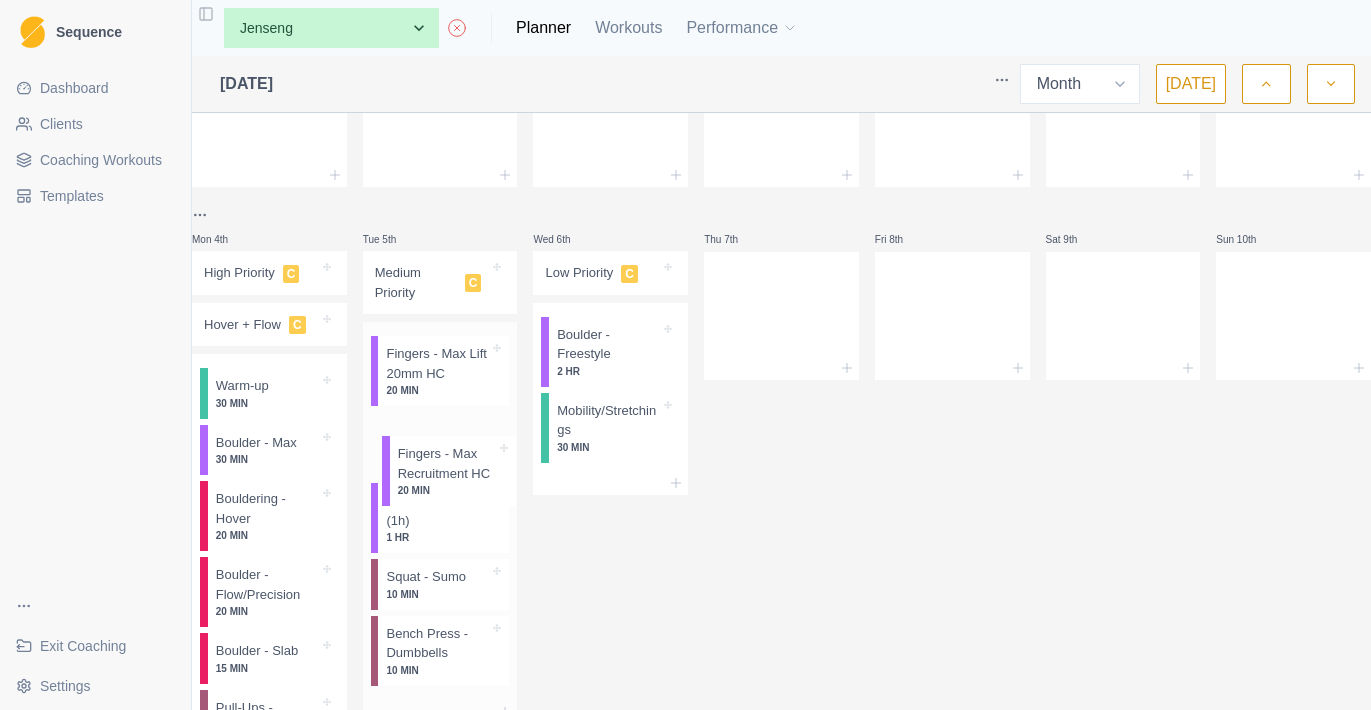 scroll, scrollTop: 114, scrollLeft: 0, axis: vertical 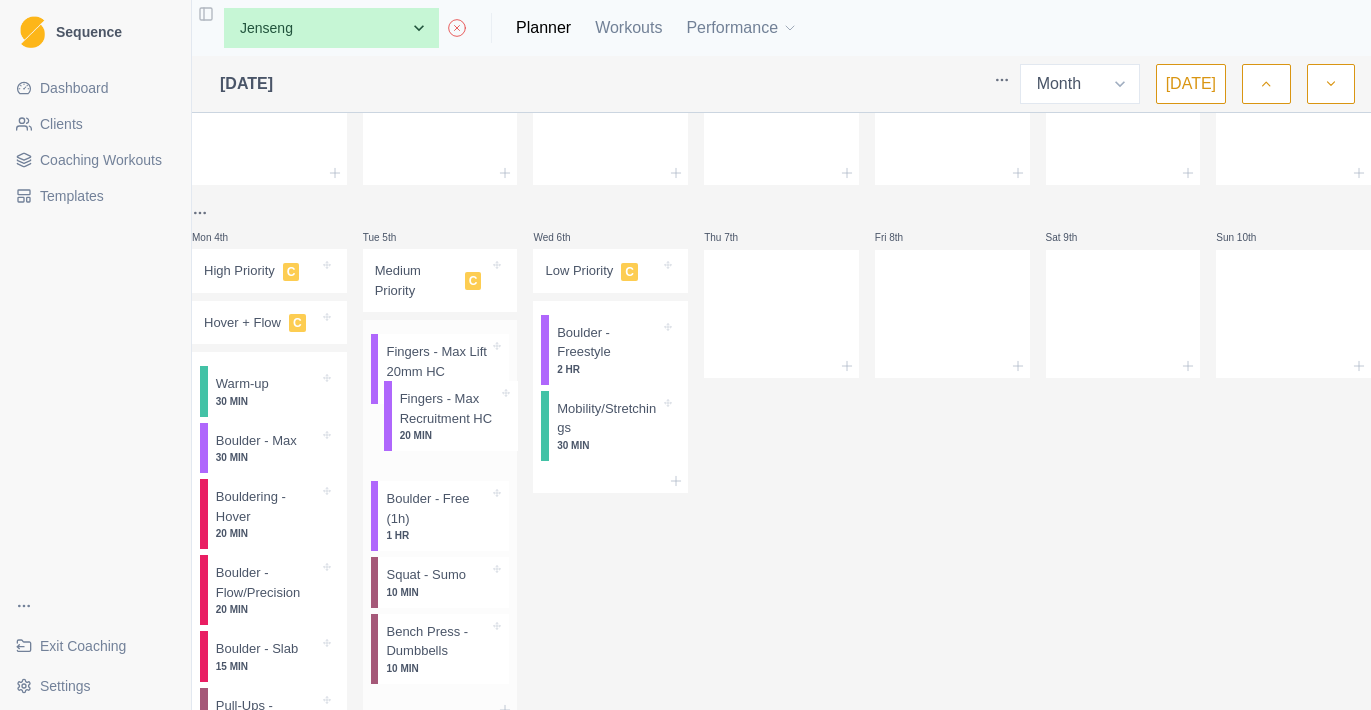drag, startPoint x: 460, startPoint y: 653, endPoint x: 462, endPoint y: 393, distance: 260.0077 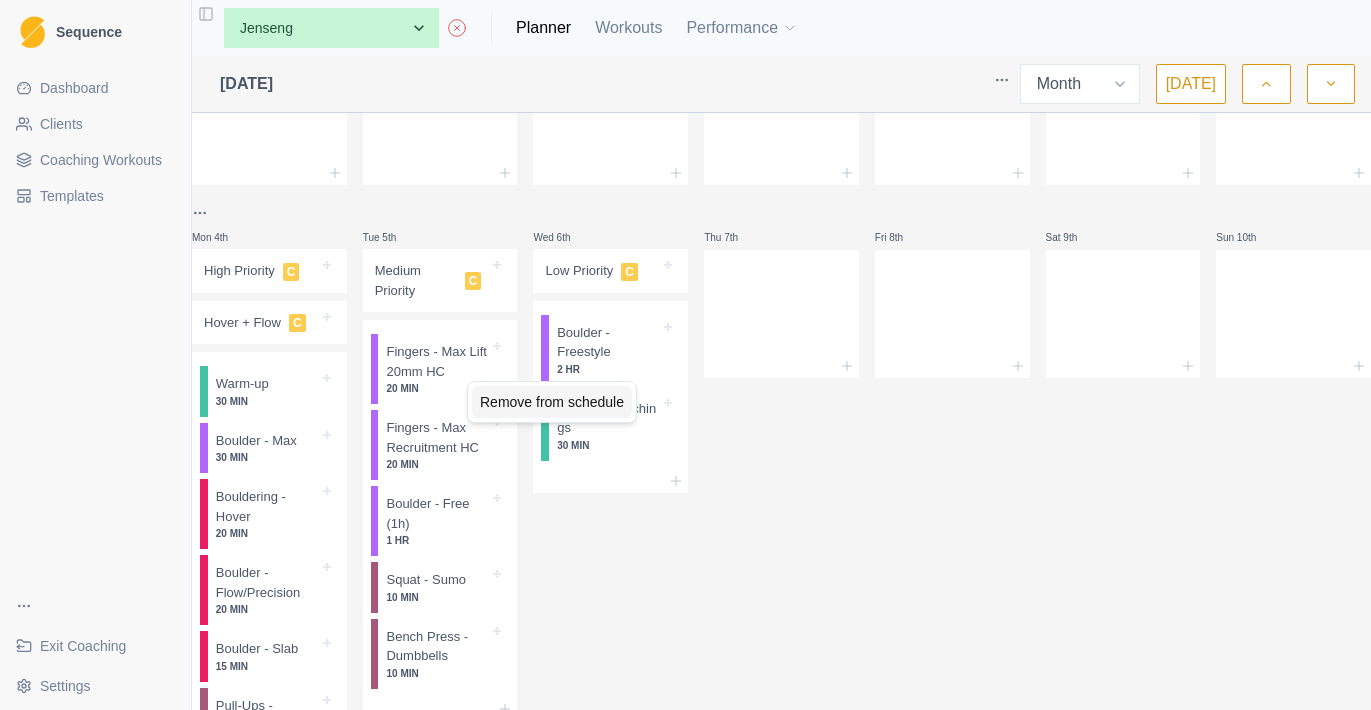 click on "Remove from schedule" at bounding box center [552, 402] 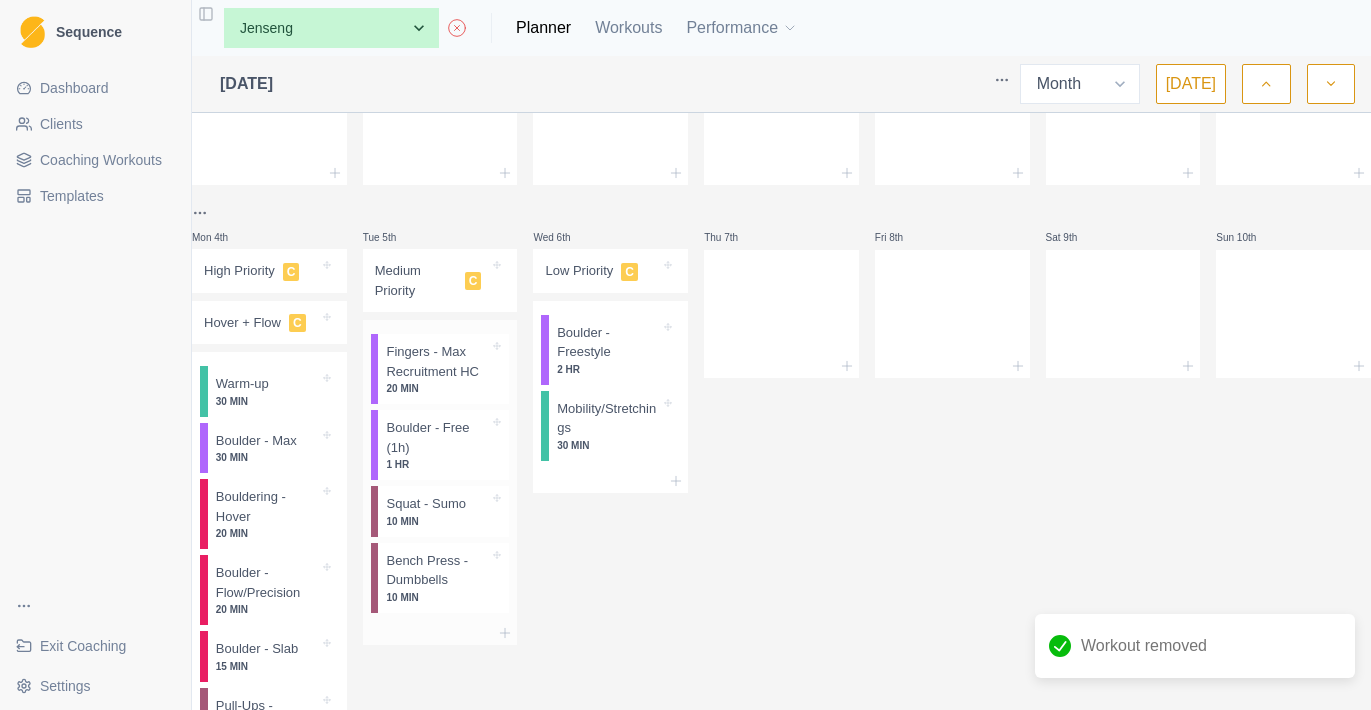 click on "20 MIN" at bounding box center (437, 388) 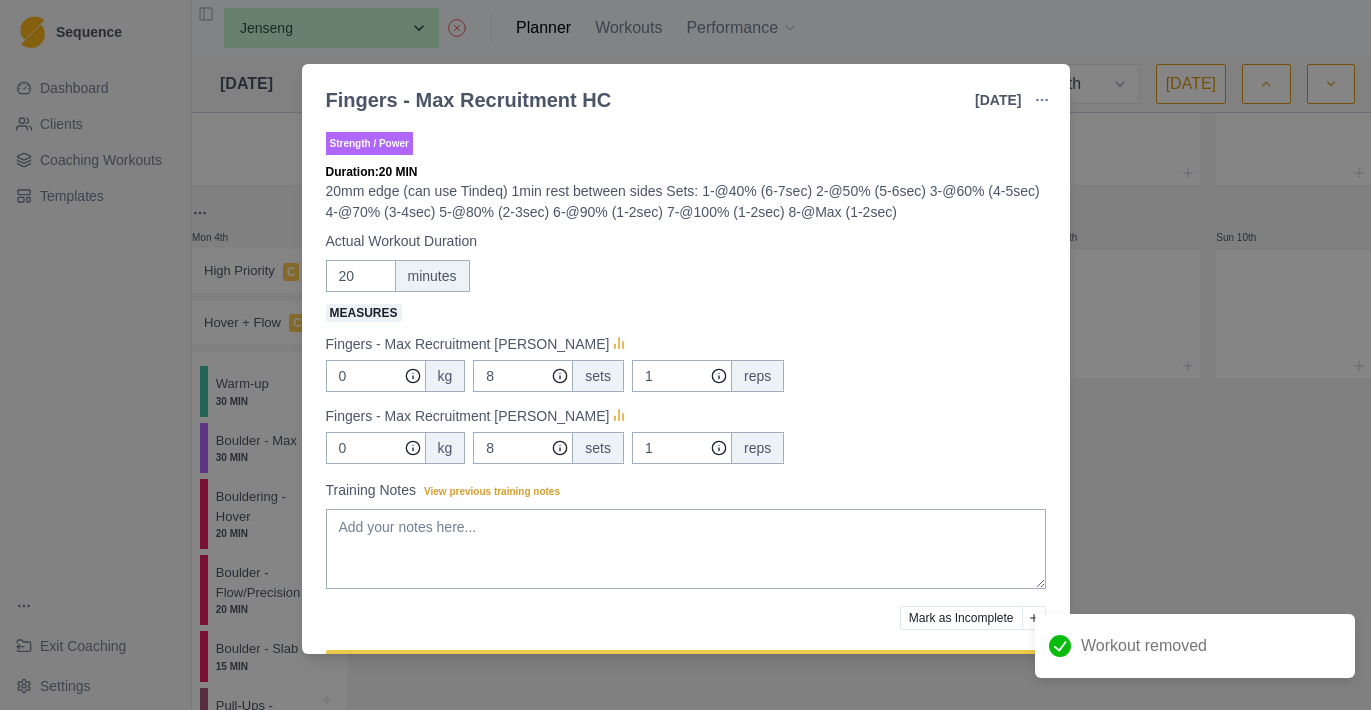 click on "Fingers - Max Recruitment HC [DATE] Link To Goal View Workout Metrics Edit Original Workout Reschedule Workout Remove From Schedule Strength / Power Duration:  20 MIN 20mm edge (can use Tindeq)
1min rest between sides
Sets:
1-@40% (6-7sec)
2-@50% (5-6sec)
3-@60% (4-5sec)
4-@70% (3-4sec)
5-@80% (2-3sec)
6-@90% (1-2sec)
7-@100% (1-2sec)
8-@Max (1-2sec) Actual Workout Duration 20 minutes Measures Fingers - Max Recruitment [PERSON_NAME] 0 kg 8 sets 1 reps Fingers - Max Recruitment [PERSON_NAME] 0 kg 8 sets 1 reps Training Notes View previous training notes Mark as Incomplete Complete Workout" at bounding box center [685, 355] 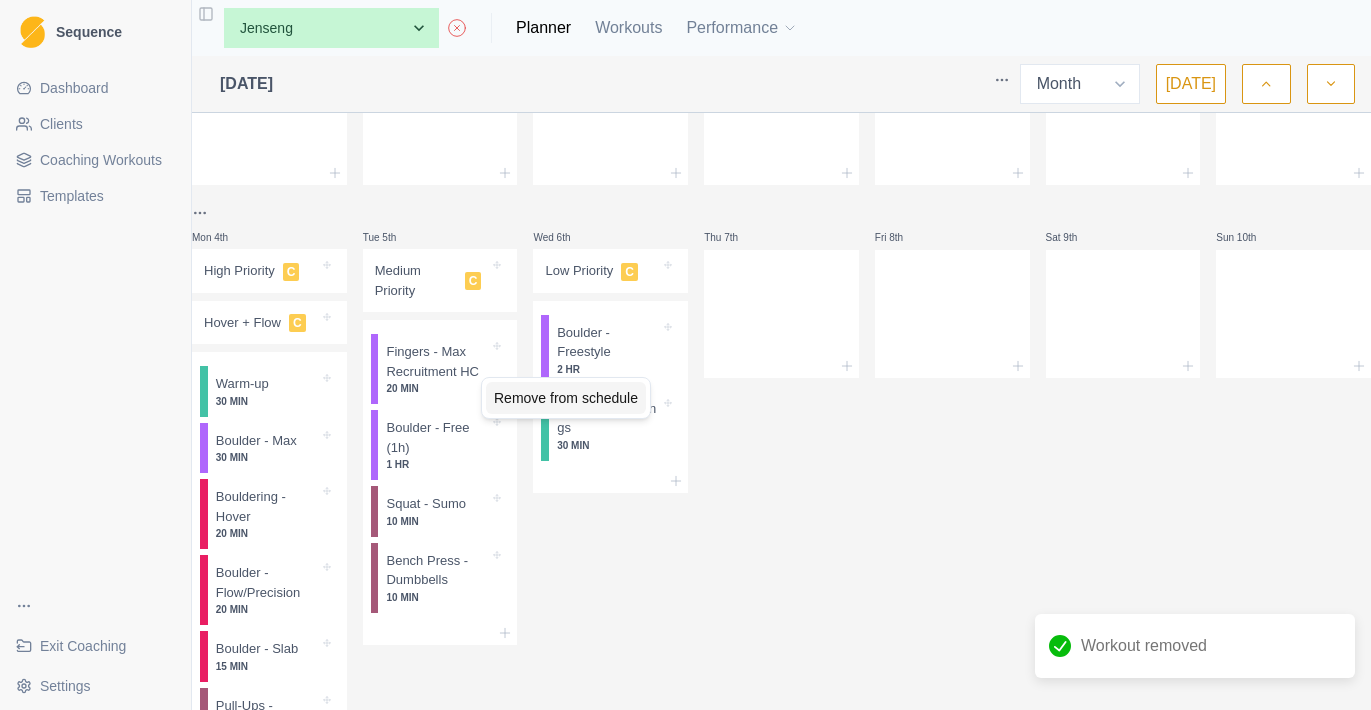 click on "Remove from schedule" at bounding box center (566, 398) 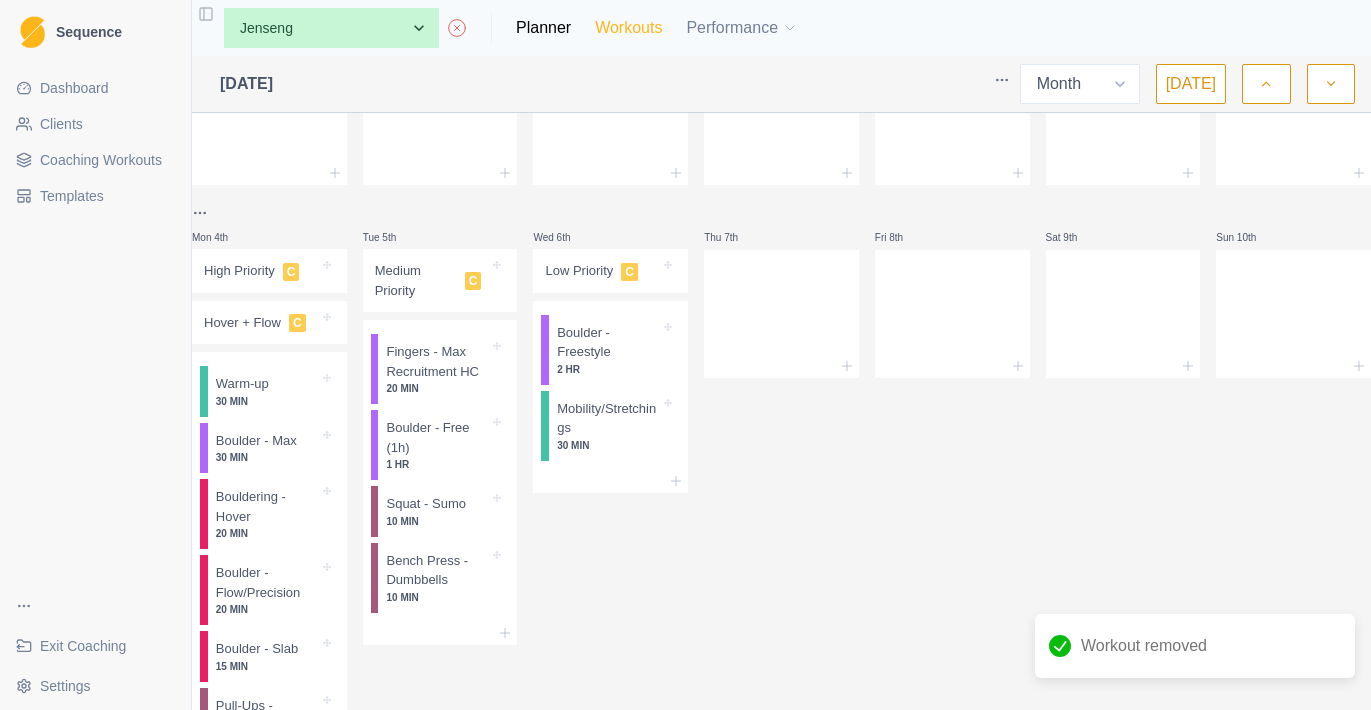 click on "Workouts" at bounding box center [628, 28] 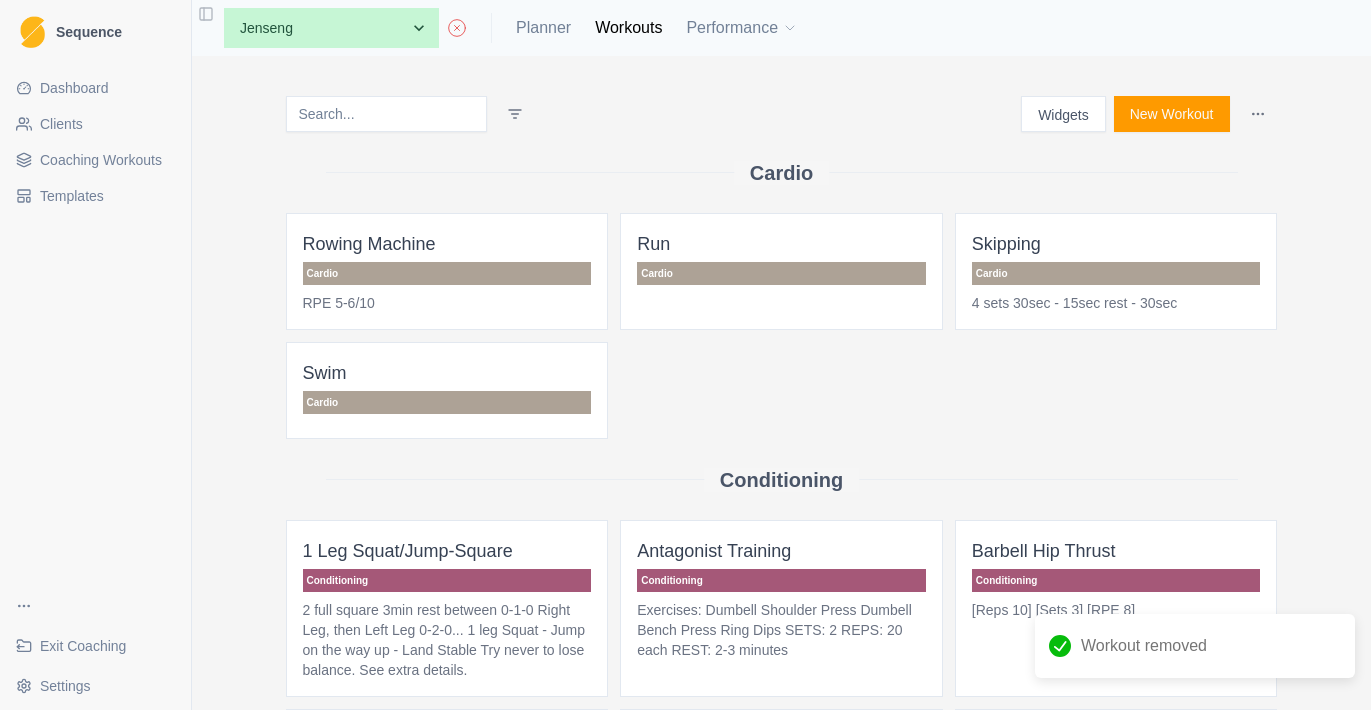 click at bounding box center (386, 114) 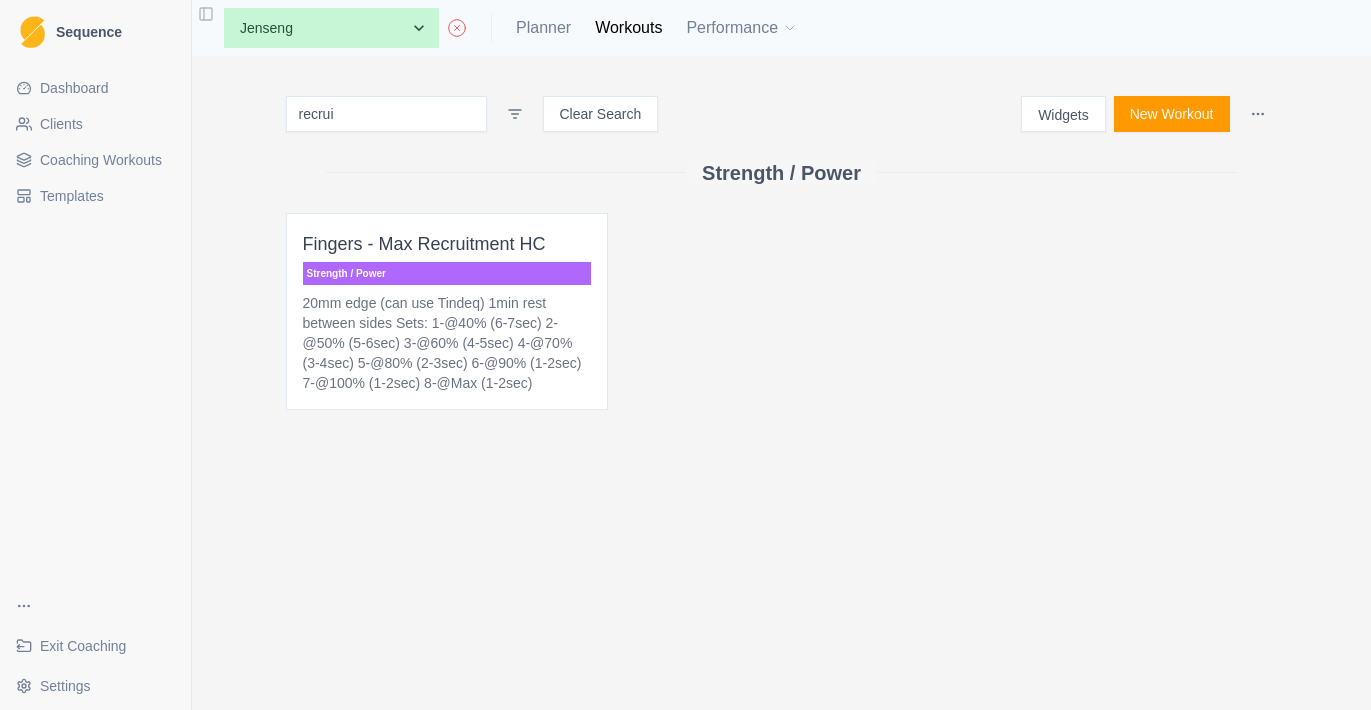 type on "recrui" 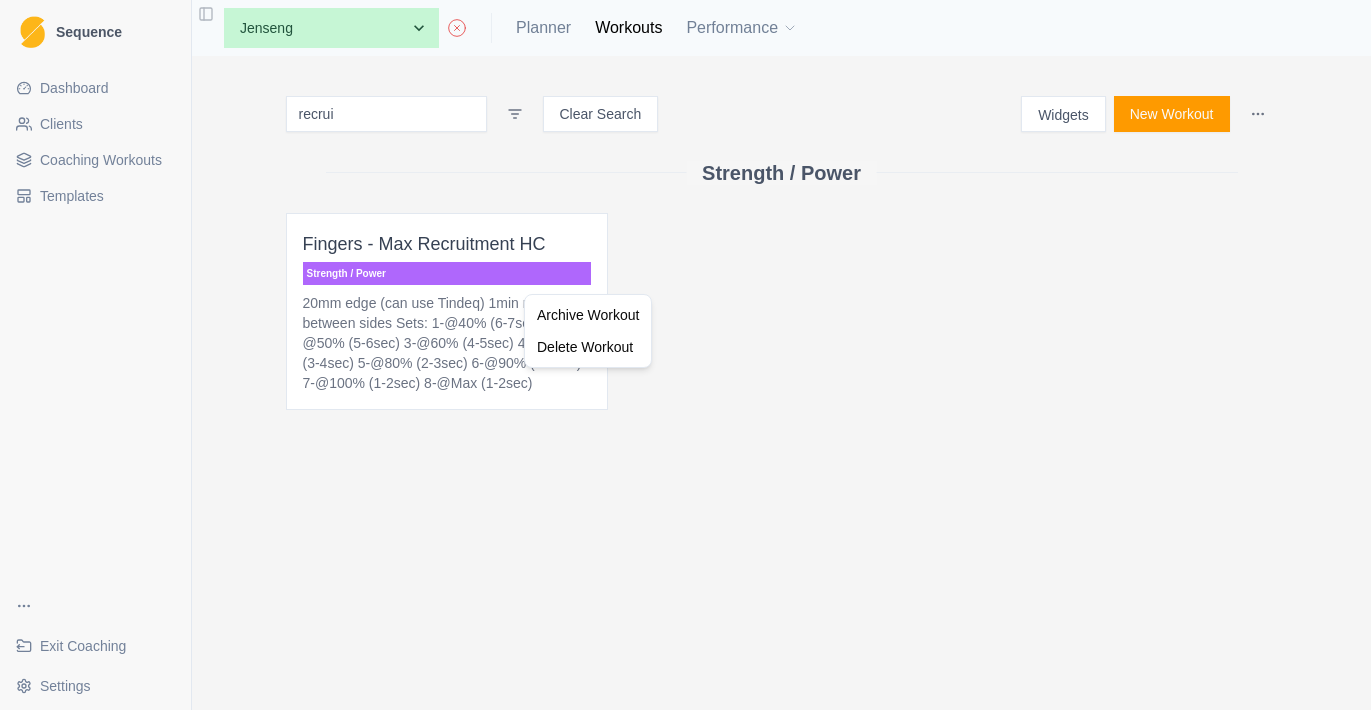 drag, startPoint x: 400, startPoint y: 105, endPoint x: 522, endPoint y: 294, distance: 224.95555 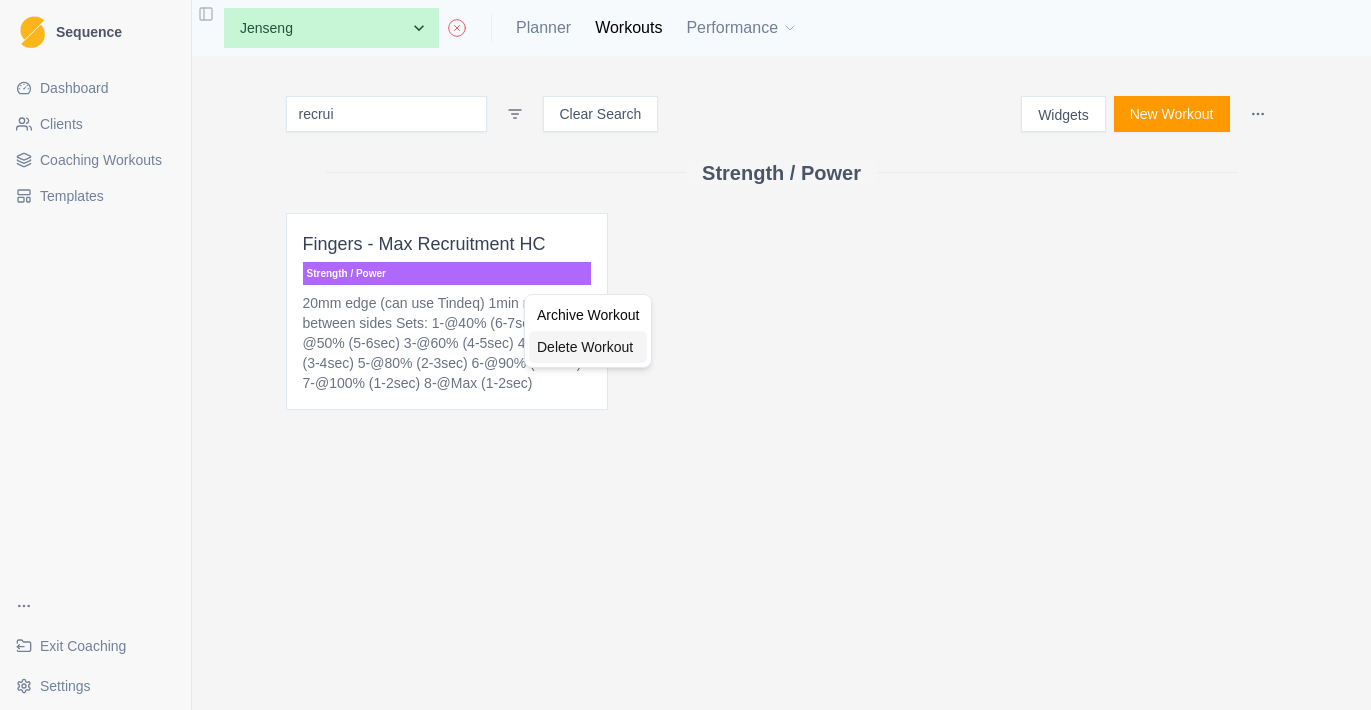 click on "Delete Workout" at bounding box center (588, 347) 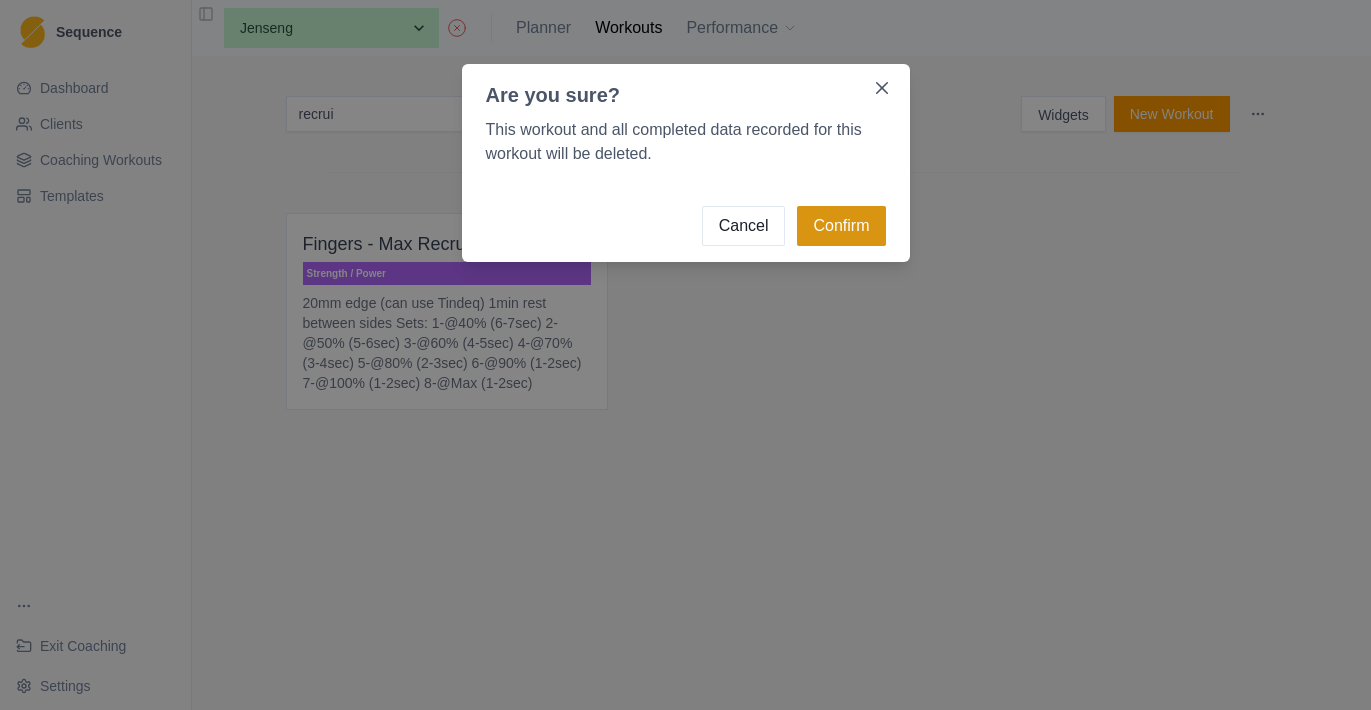 click on "Confirm" at bounding box center [841, 226] 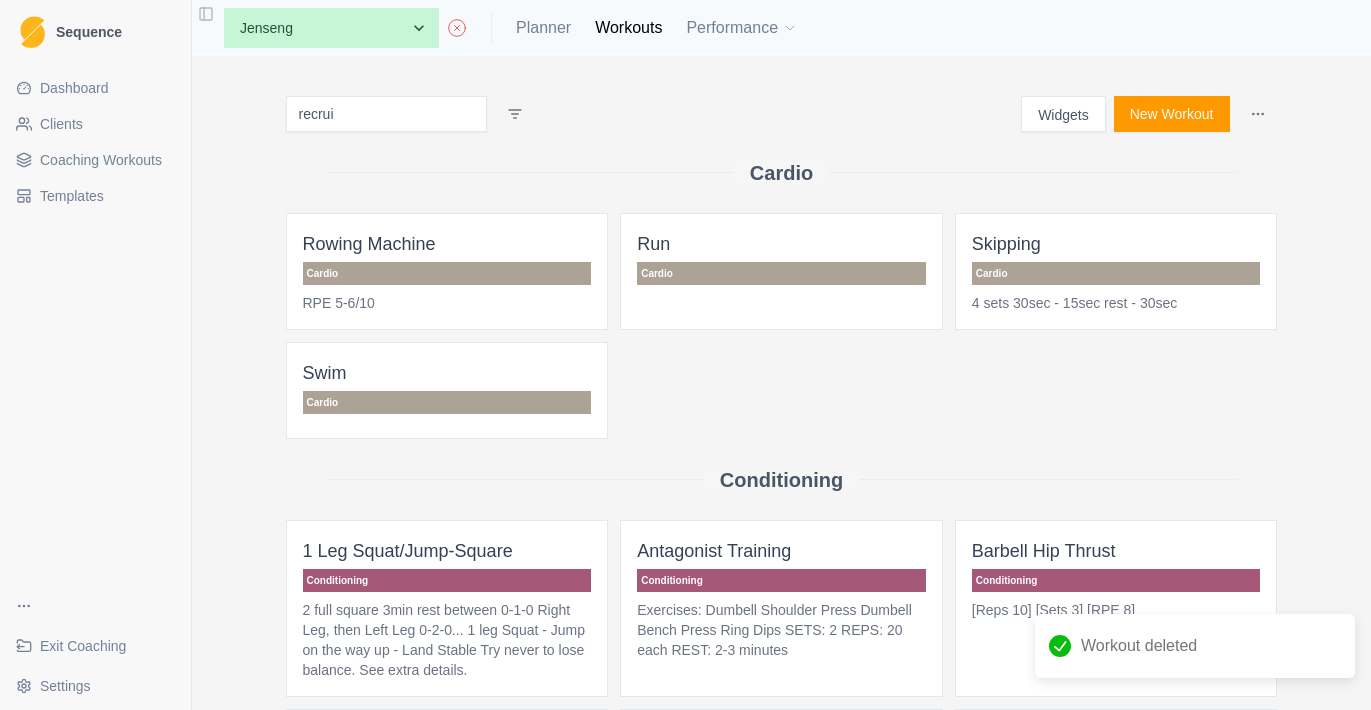 click on "Coaching Workouts" at bounding box center (101, 160) 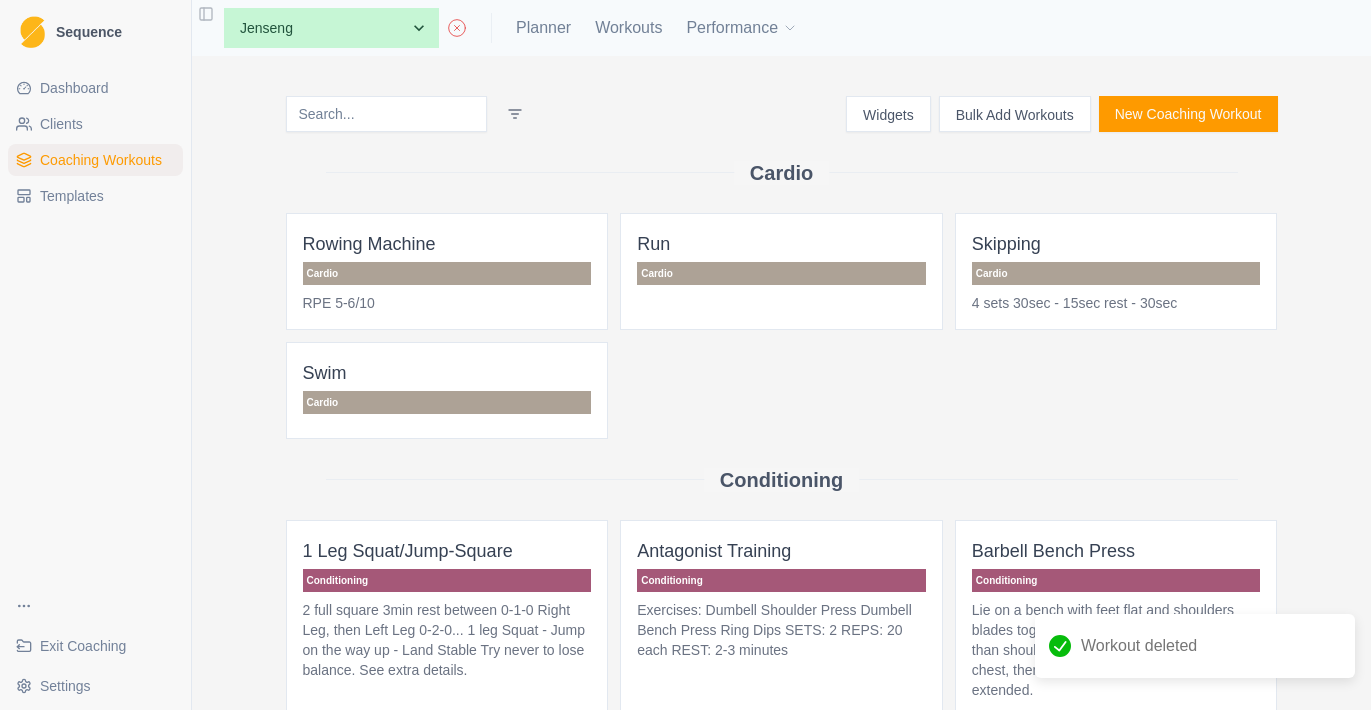 click on "Bulk Add Workouts" at bounding box center (1015, 114) 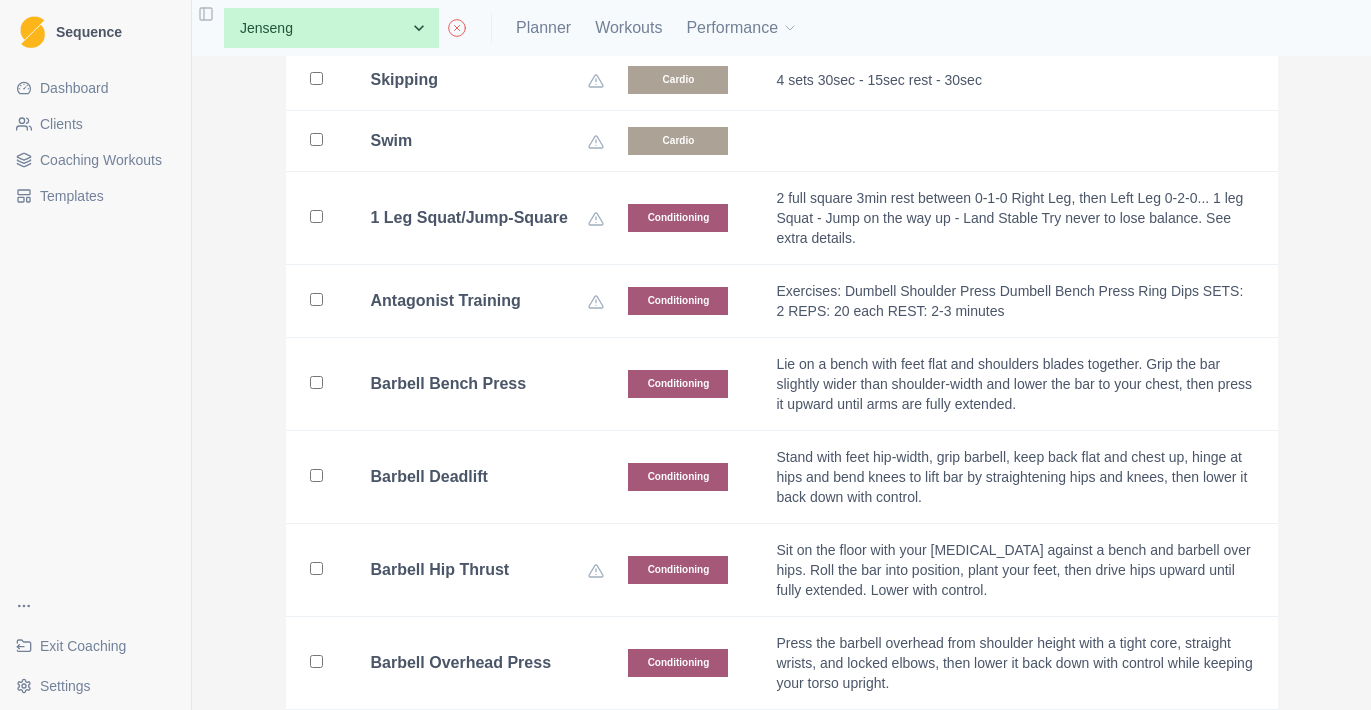 click on "Barbell Bench Press" at bounding box center [449, 384] 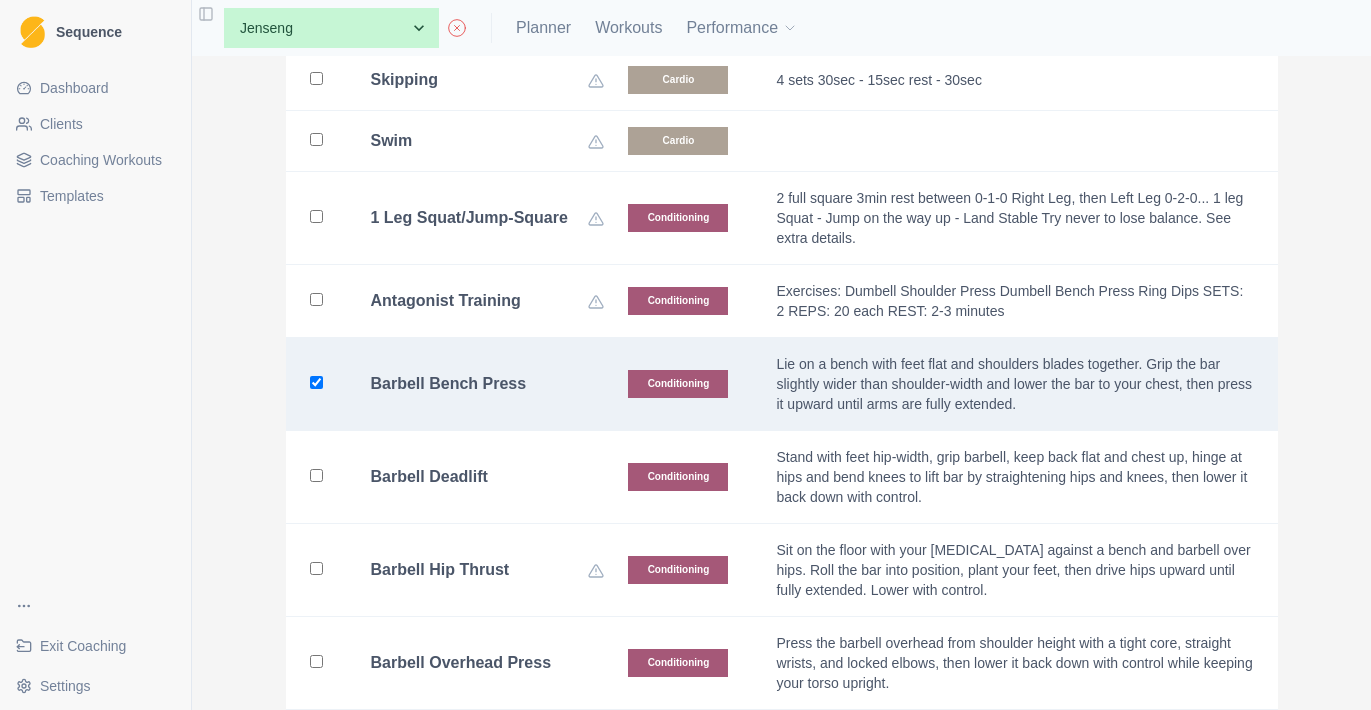 checkbox on "true" 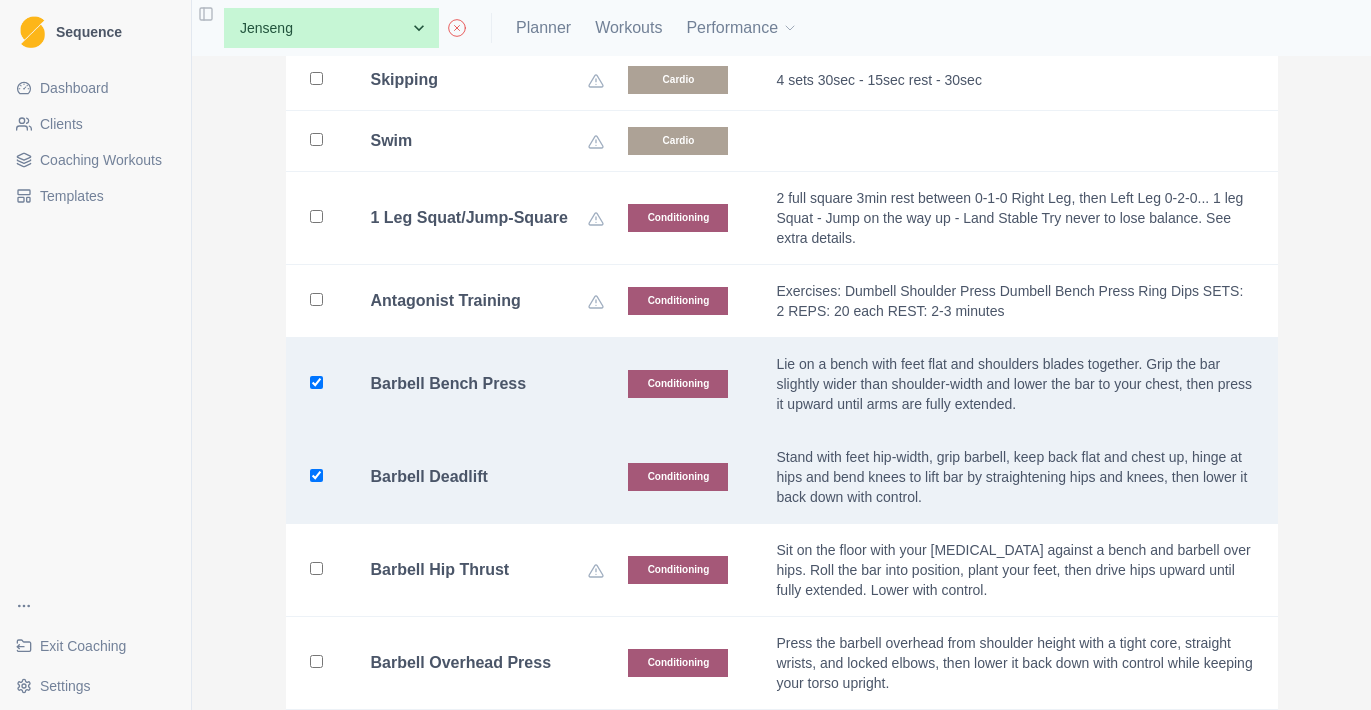 checkbox on "true" 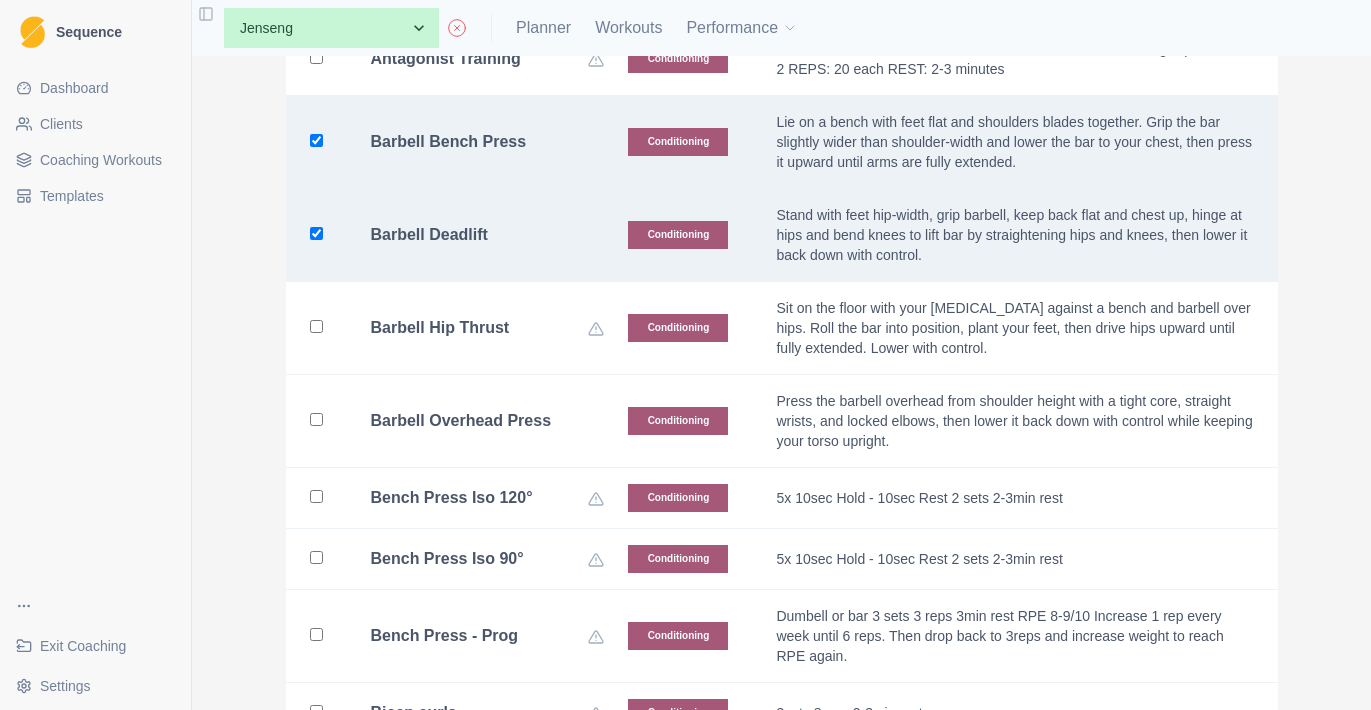 click on "Barbell Overhead Press" at bounding box center [461, 421] 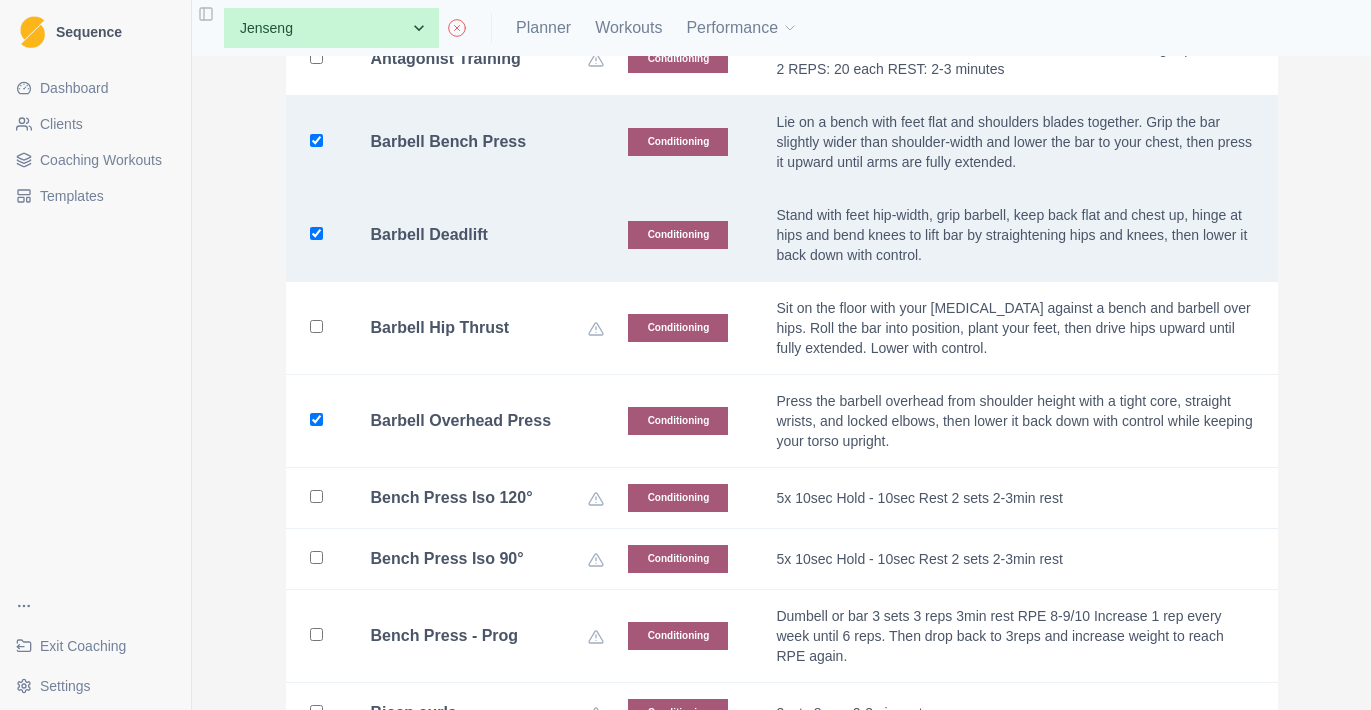 checkbox on "true" 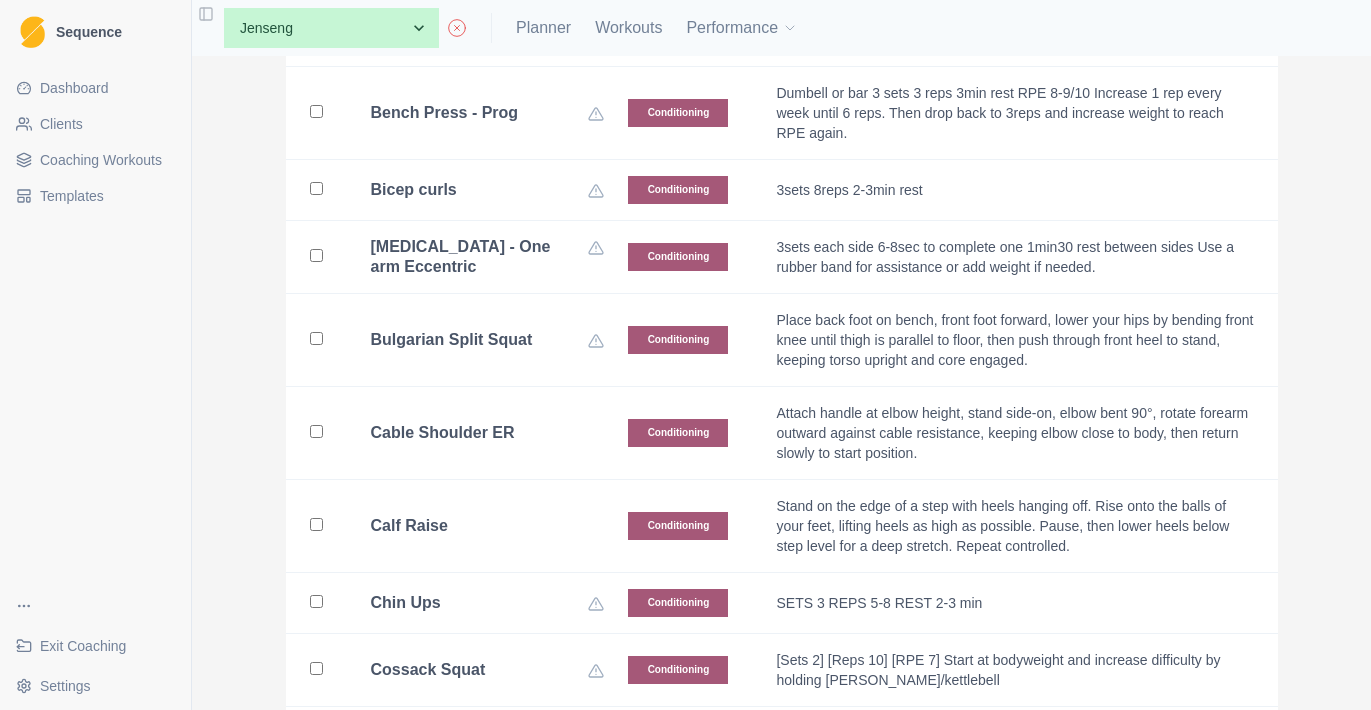 click on "Cable Shoulder ER" at bounding box center (476, 433) 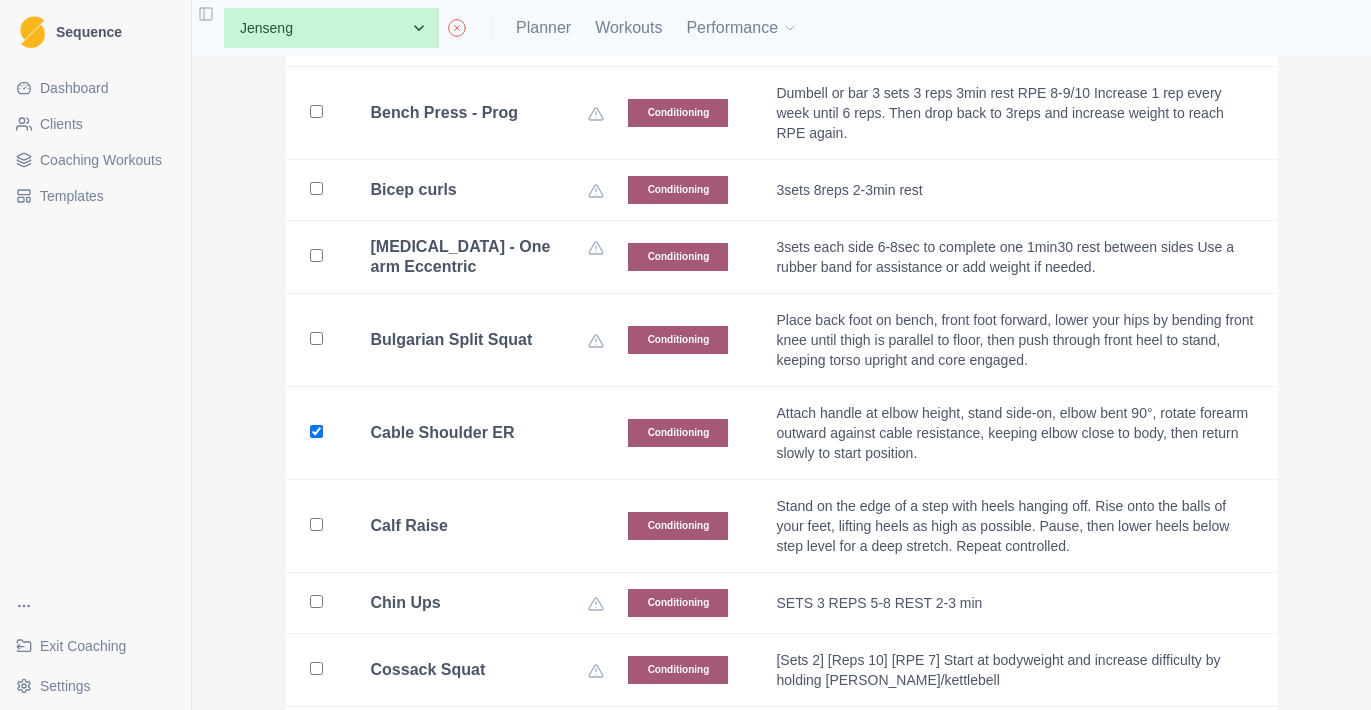 checkbox on "true" 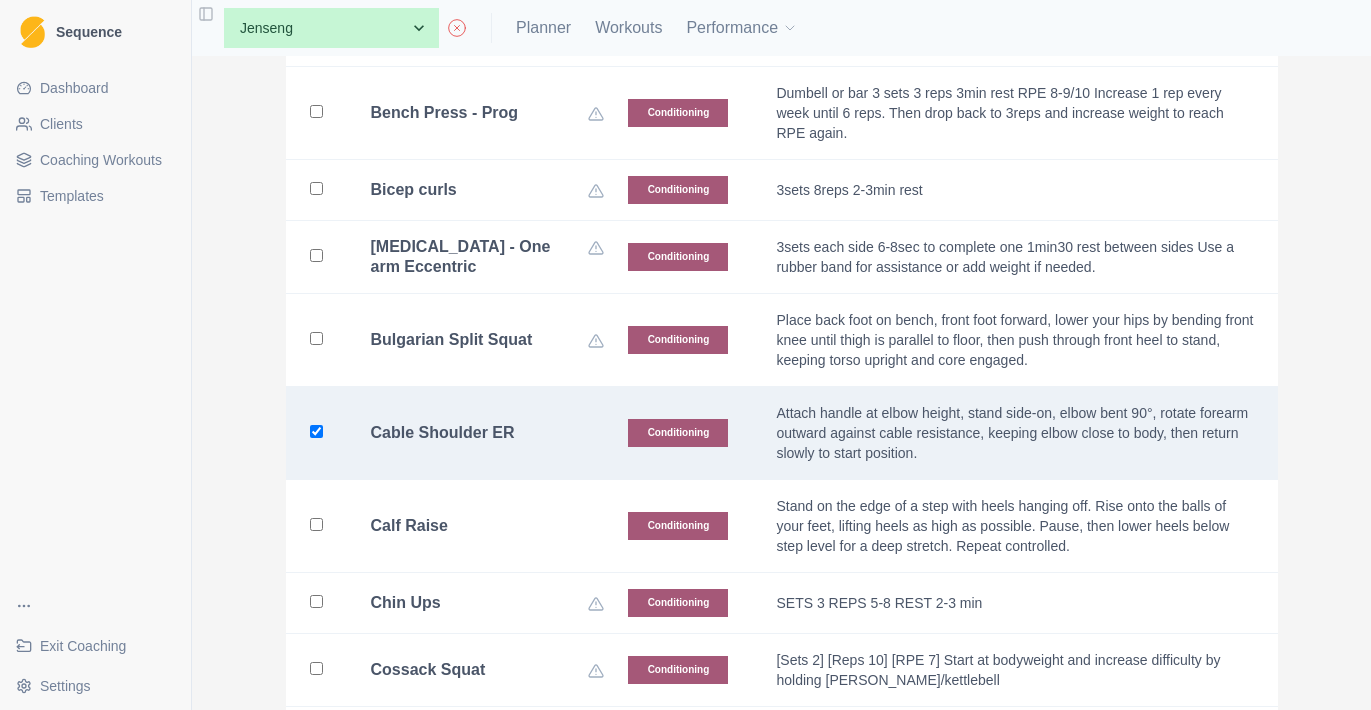 click on "Calf Raise" at bounding box center [476, 526] 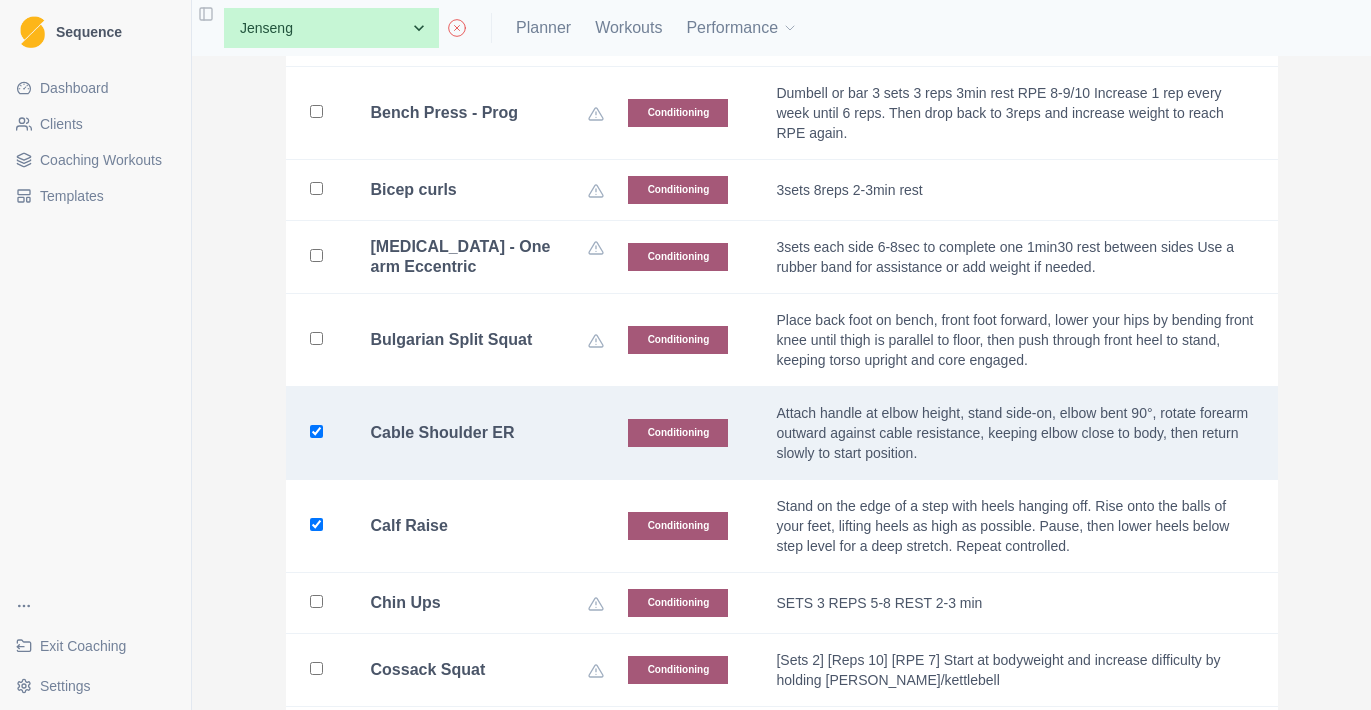 checkbox on "true" 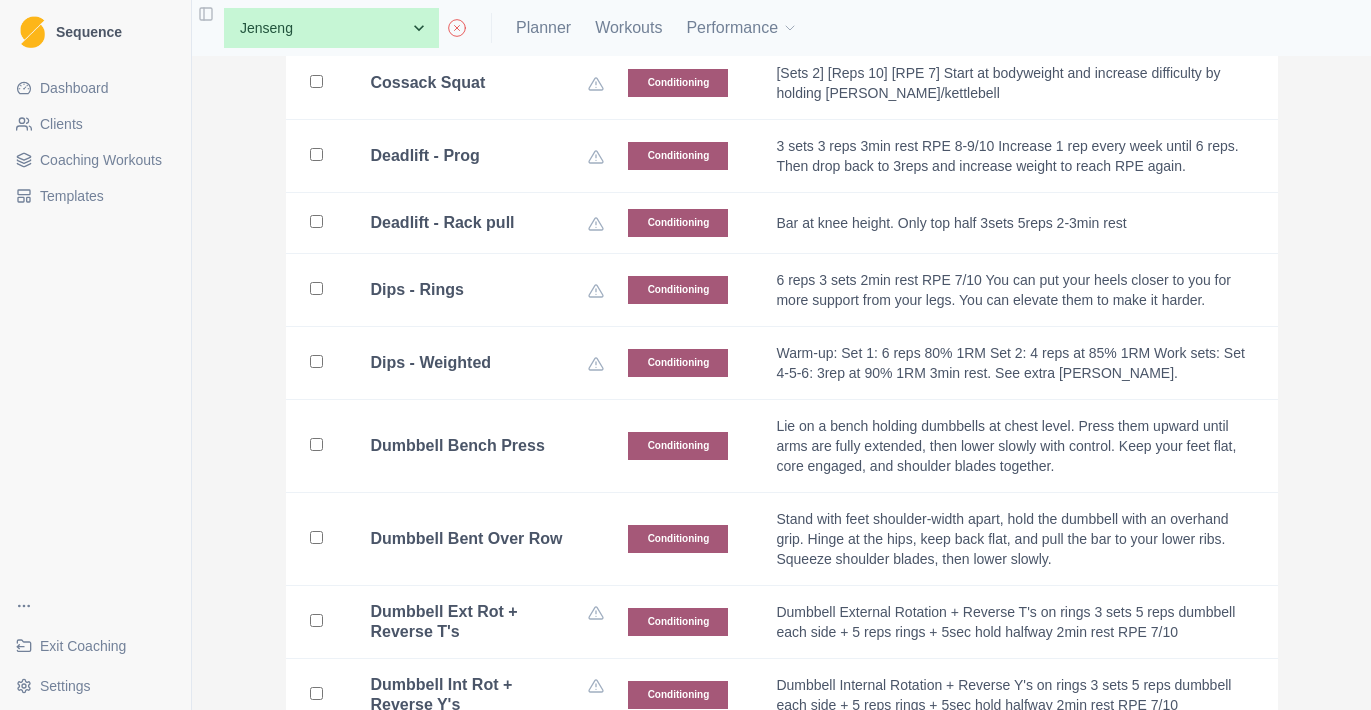 click on "Dumbbell Bench Press" at bounding box center (476, 446) 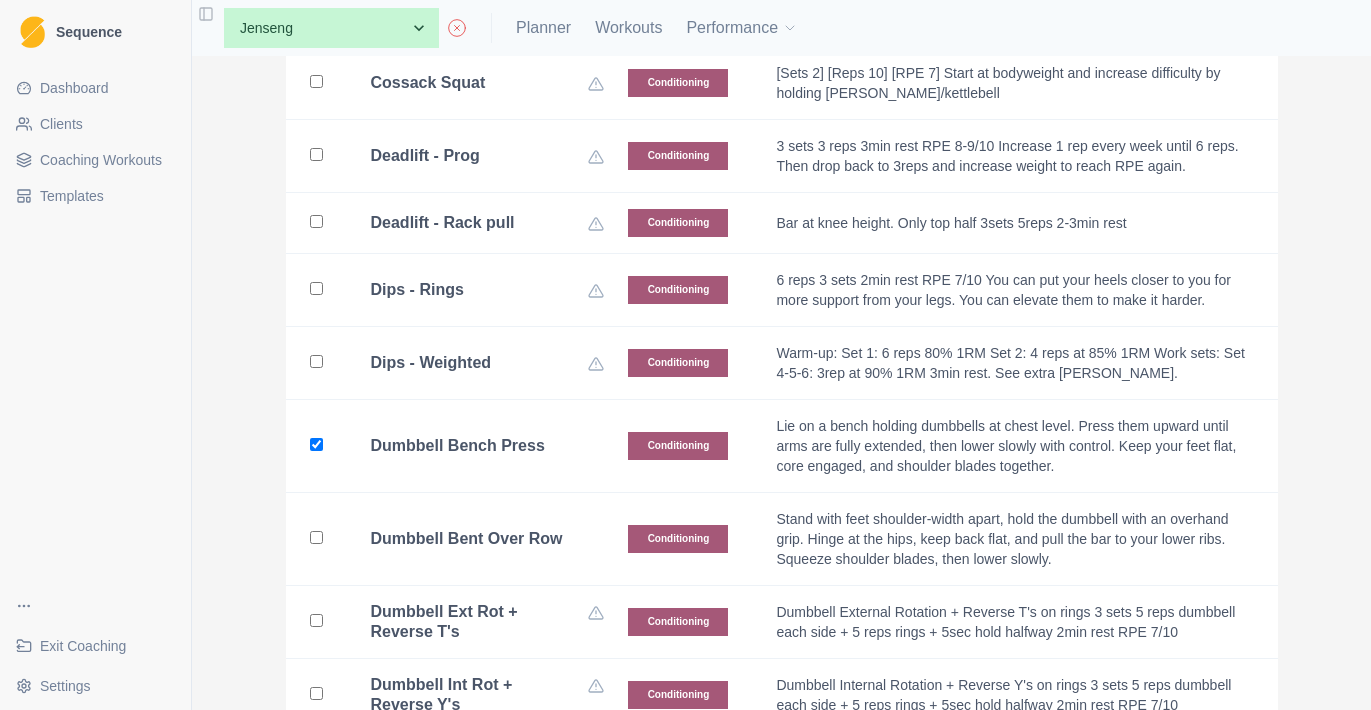 checkbox on "true" 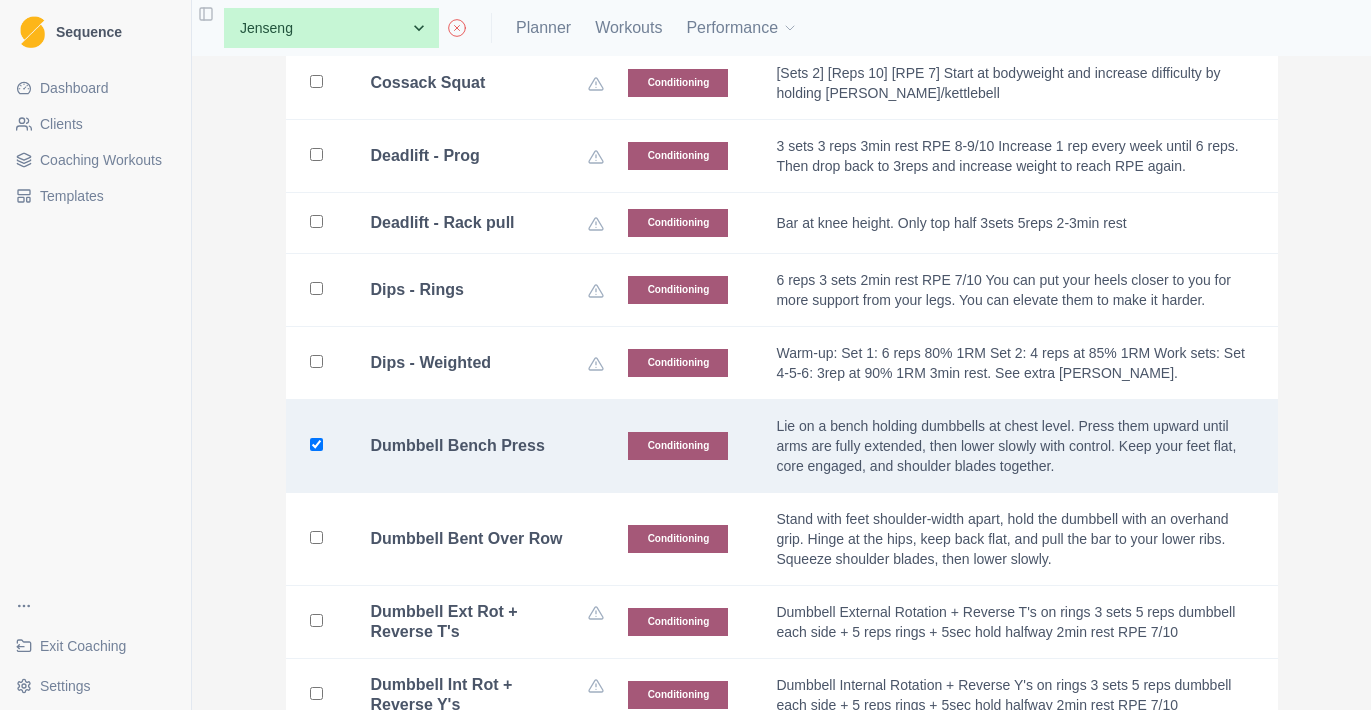 click on "Dumbbell Bent Over Row" at bounding box center (467, 539) 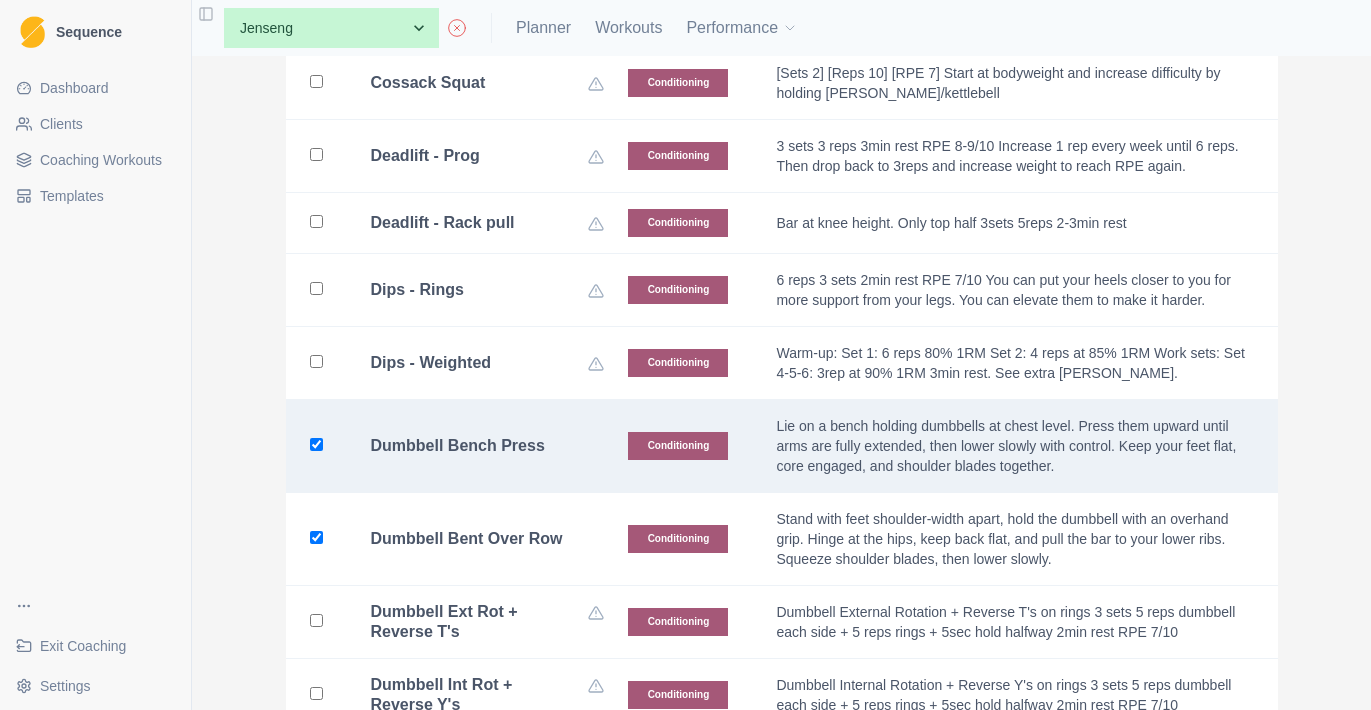 checkbox on "true" 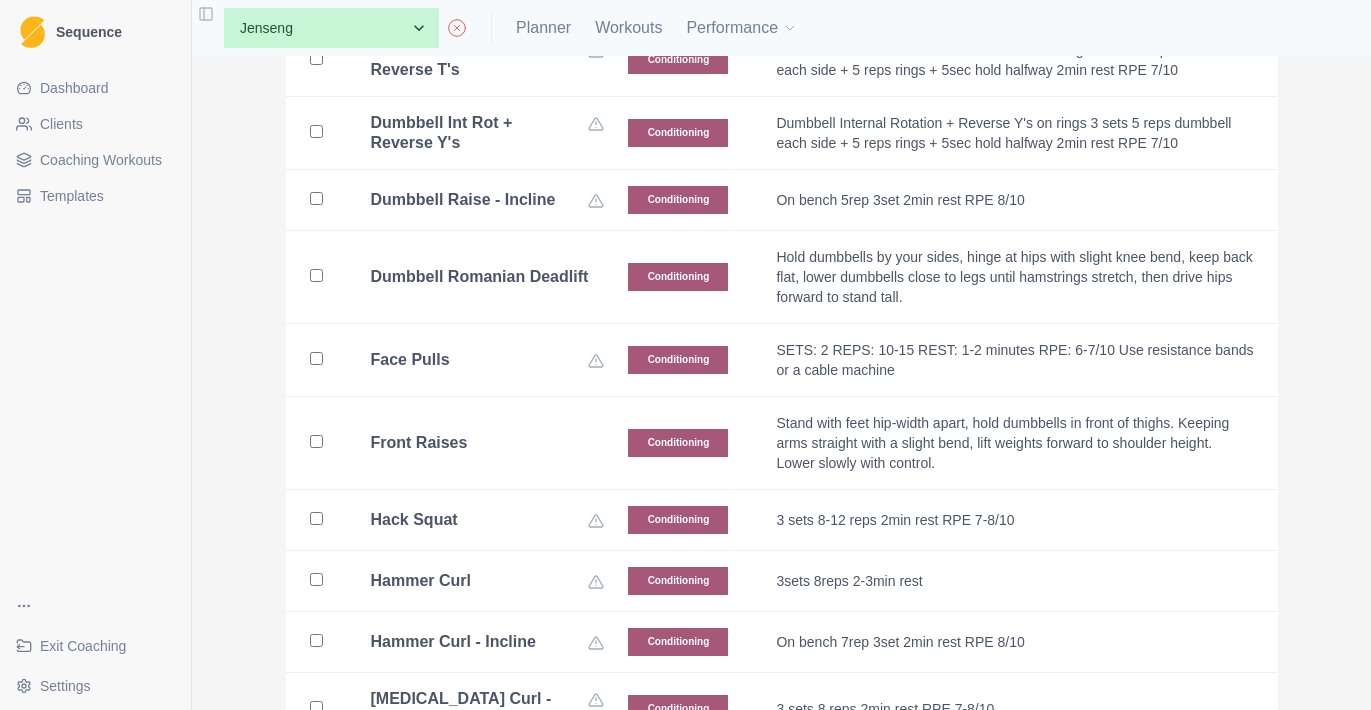 click on "Dumbbell Romanian Deadlift" at bounding box center (476, 277) 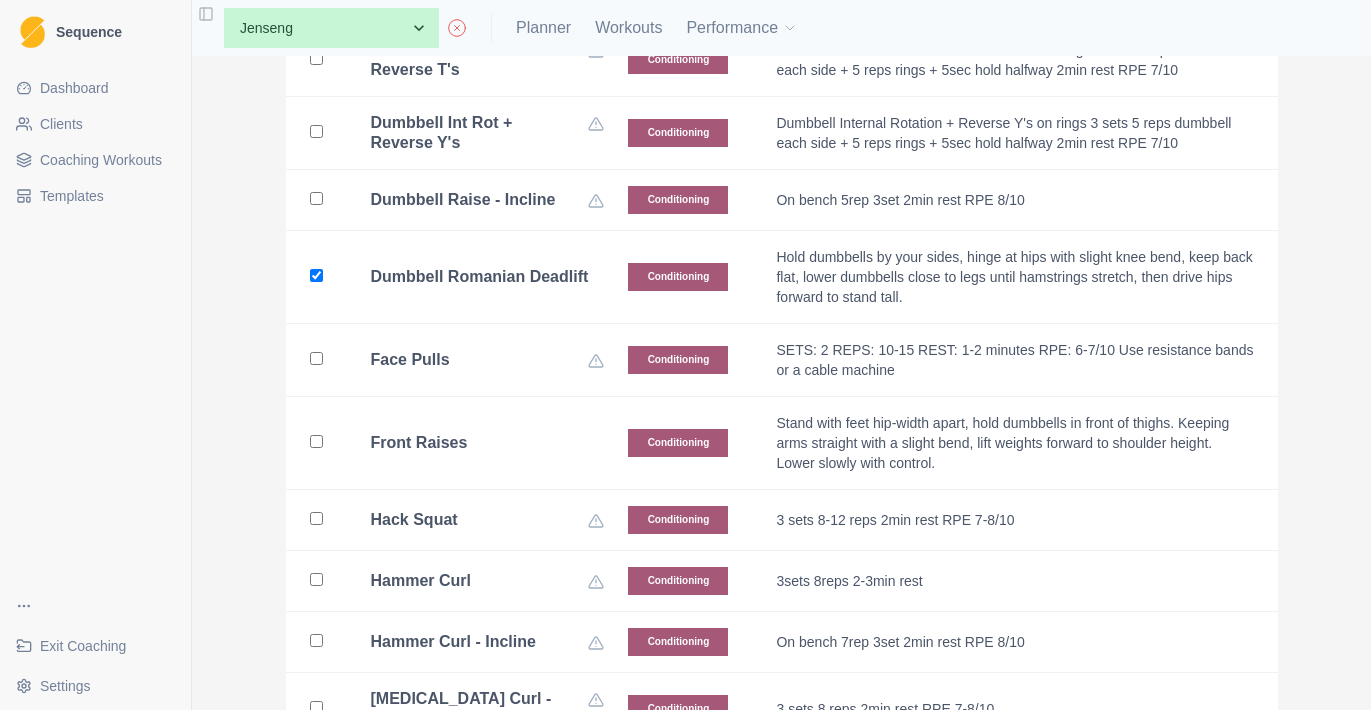 checkbox on "true" 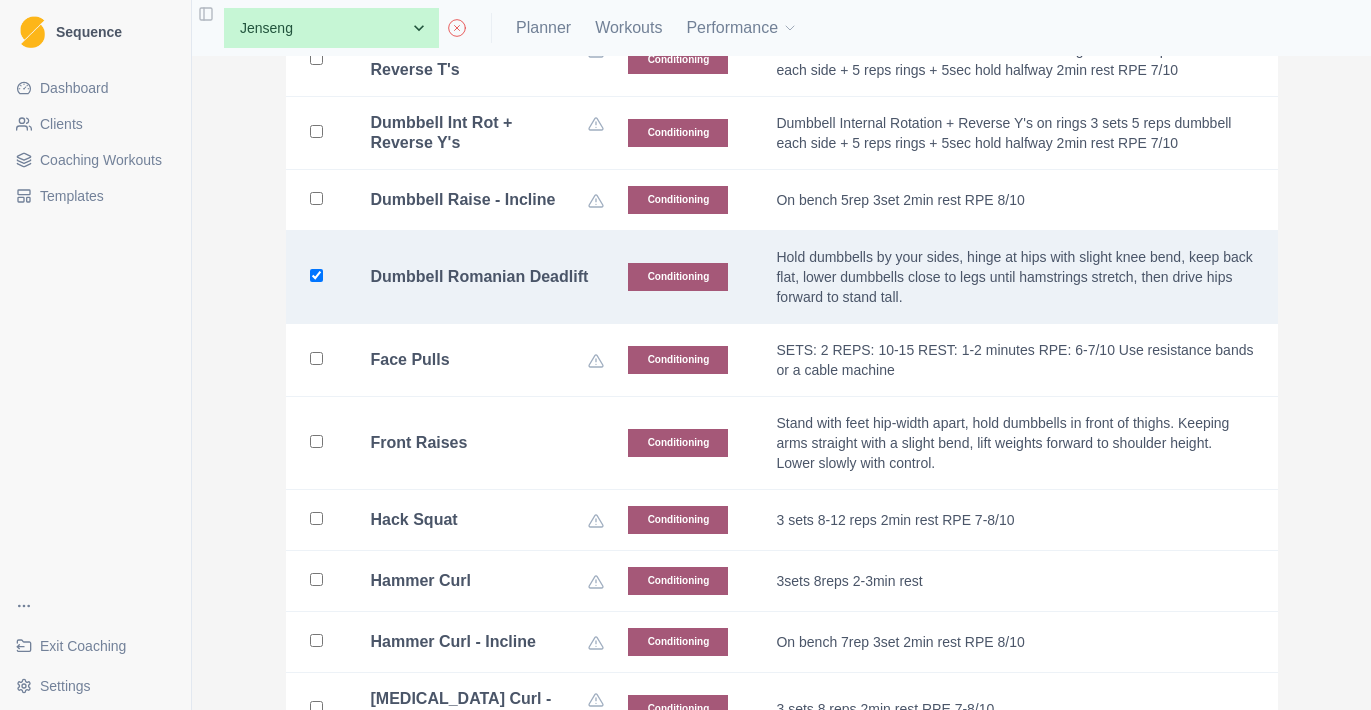 click on "Front Raises" at bounding box center (476, 443) 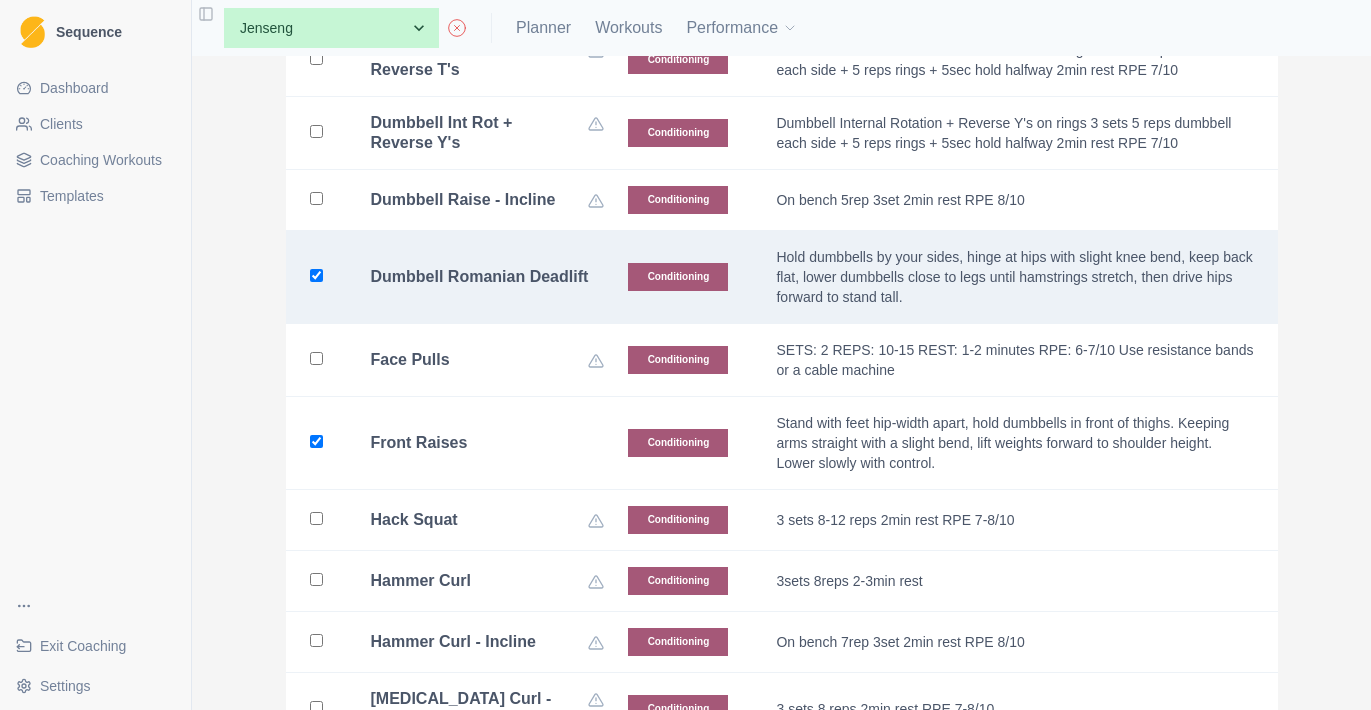 checkbox on "true" 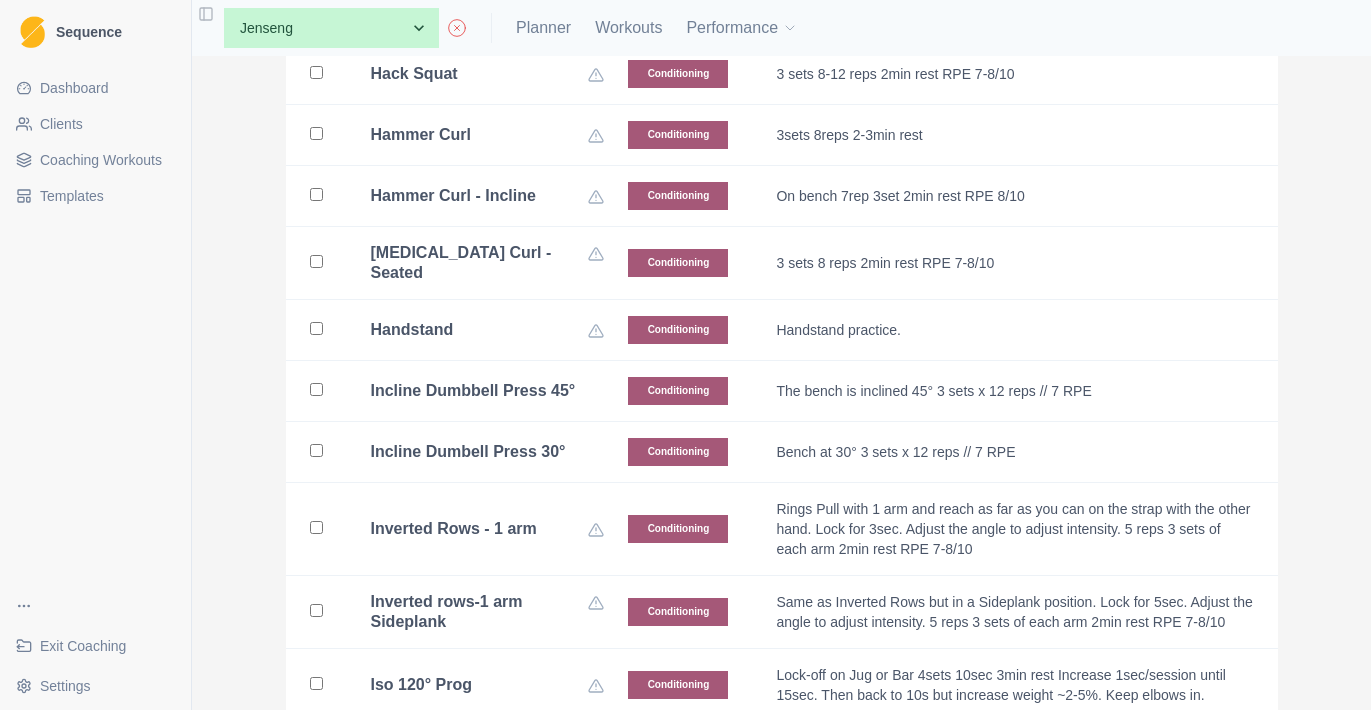scroll, scrollTop: 2712, scrollLeft: 0, axis: vertical 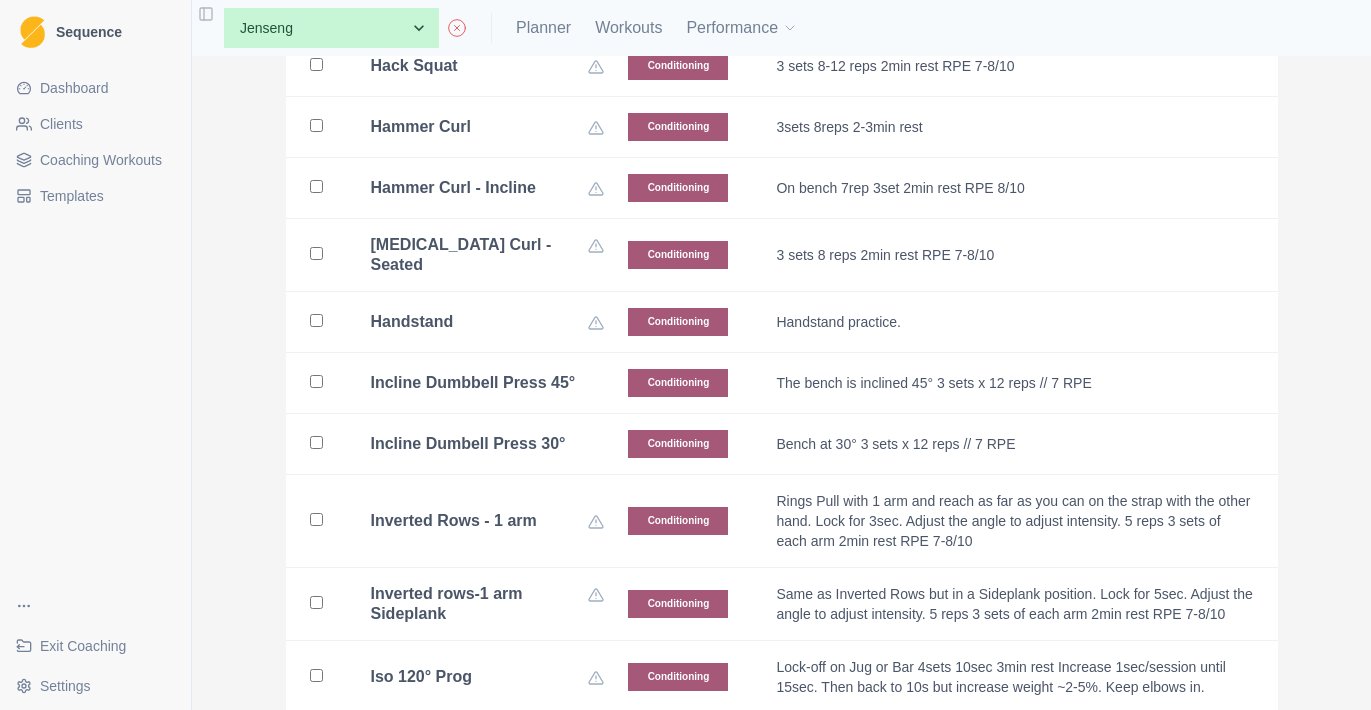 click on "Incline Dumbell Press 30°" at bounding box center (476, 444) 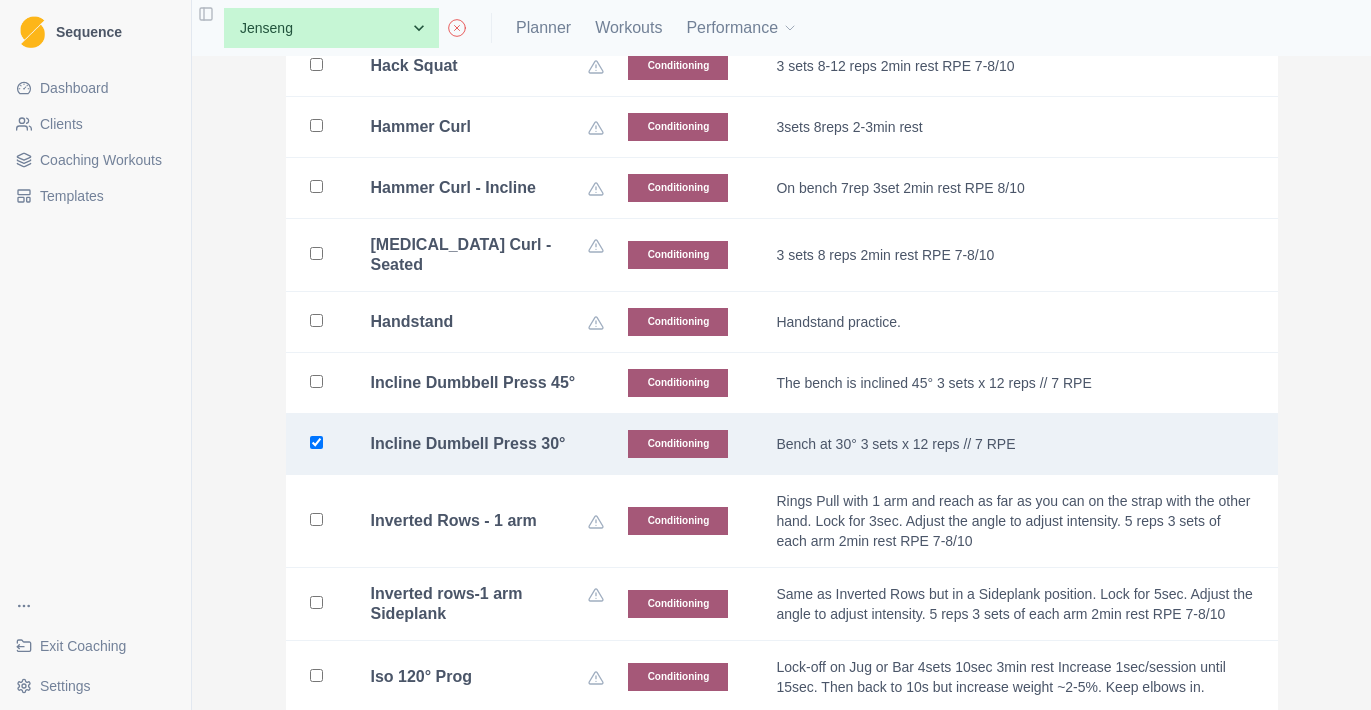 click on "Incline Dumbell Press 30°" at bounding box center (468, 444) 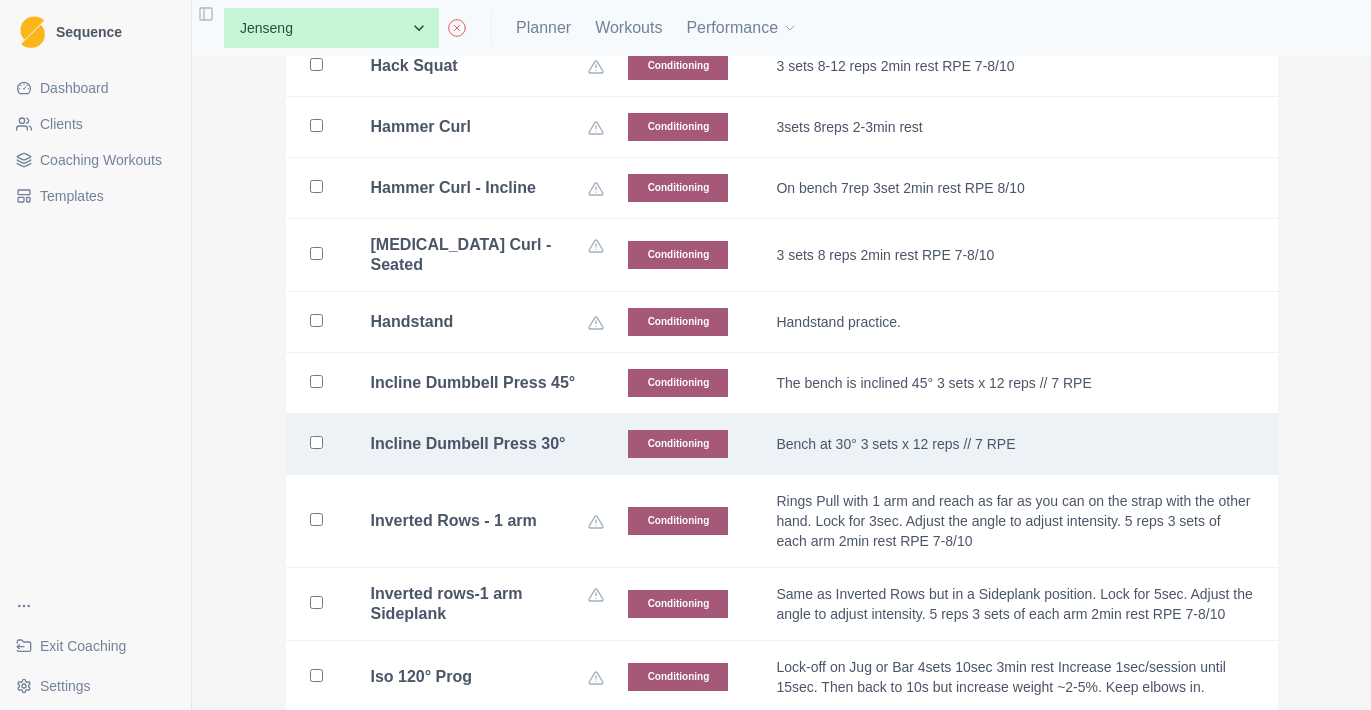 checkbox on "false" 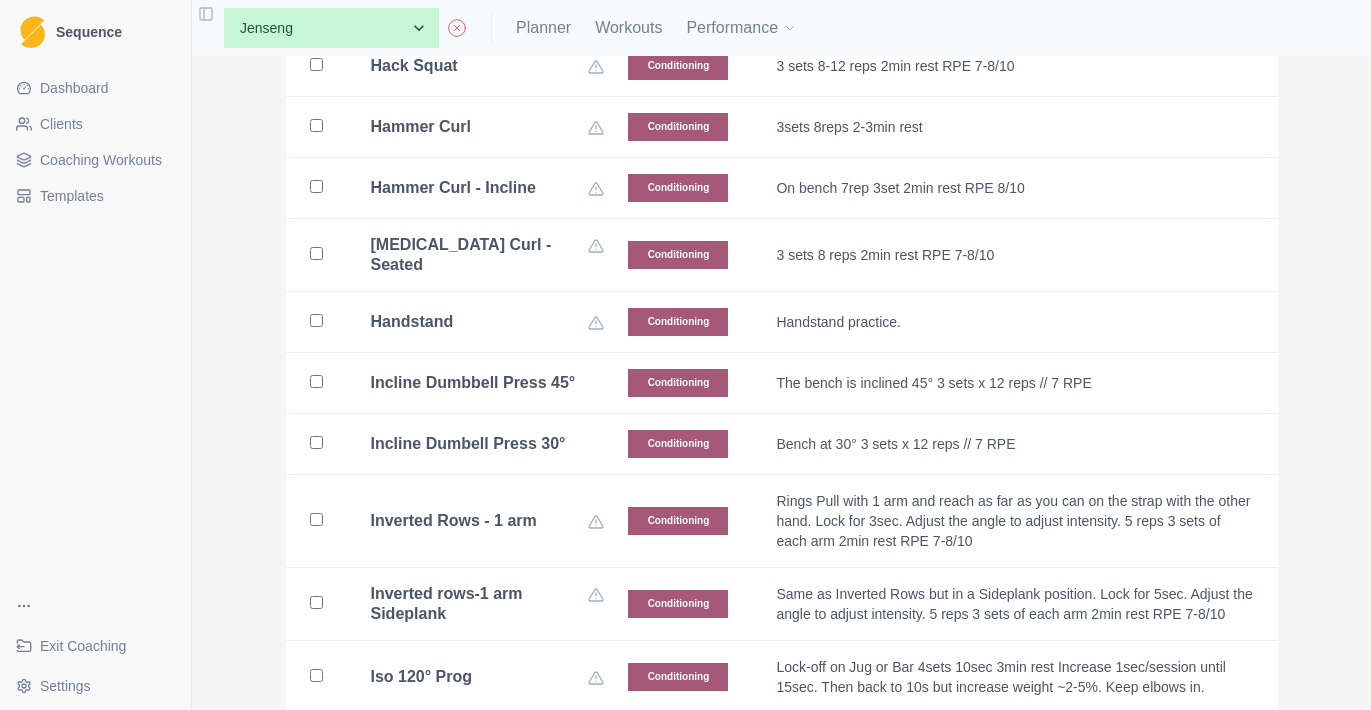 click on "Incline Dumbbell Press 45°" at bounding box center (473, 383) 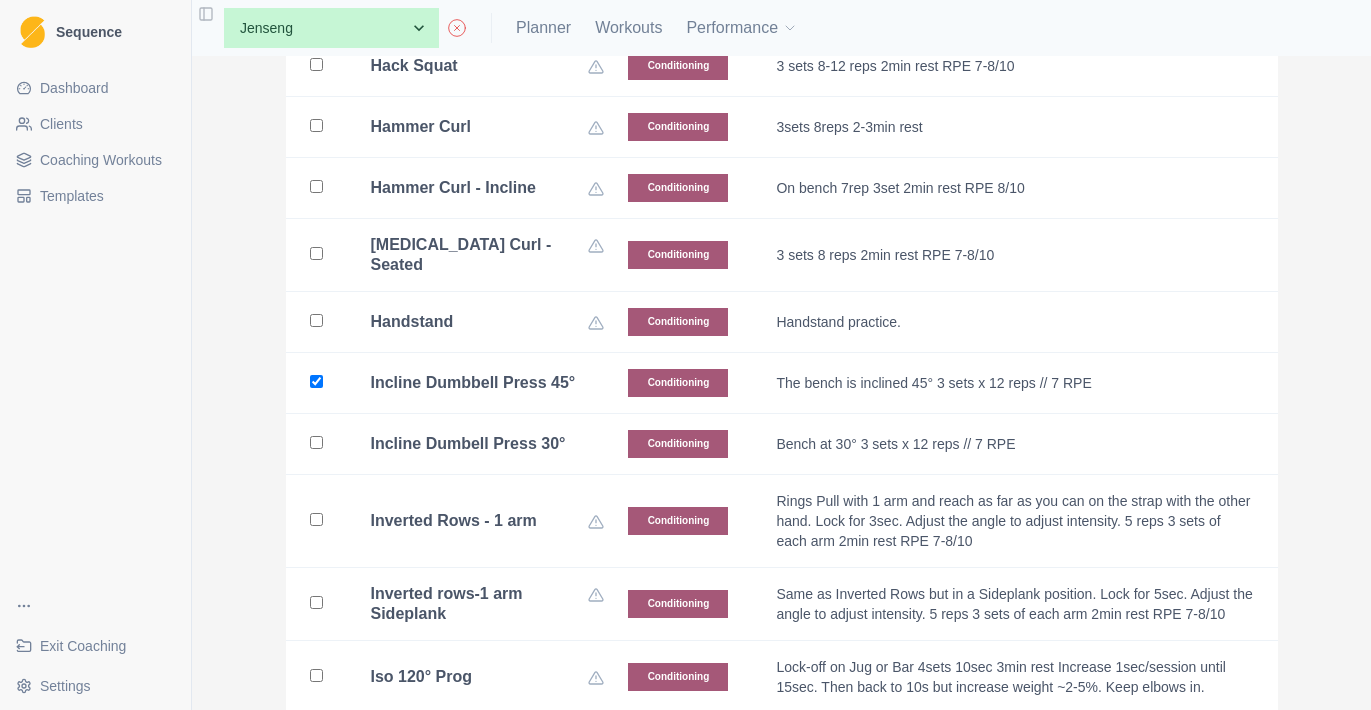 checkbox on "true" 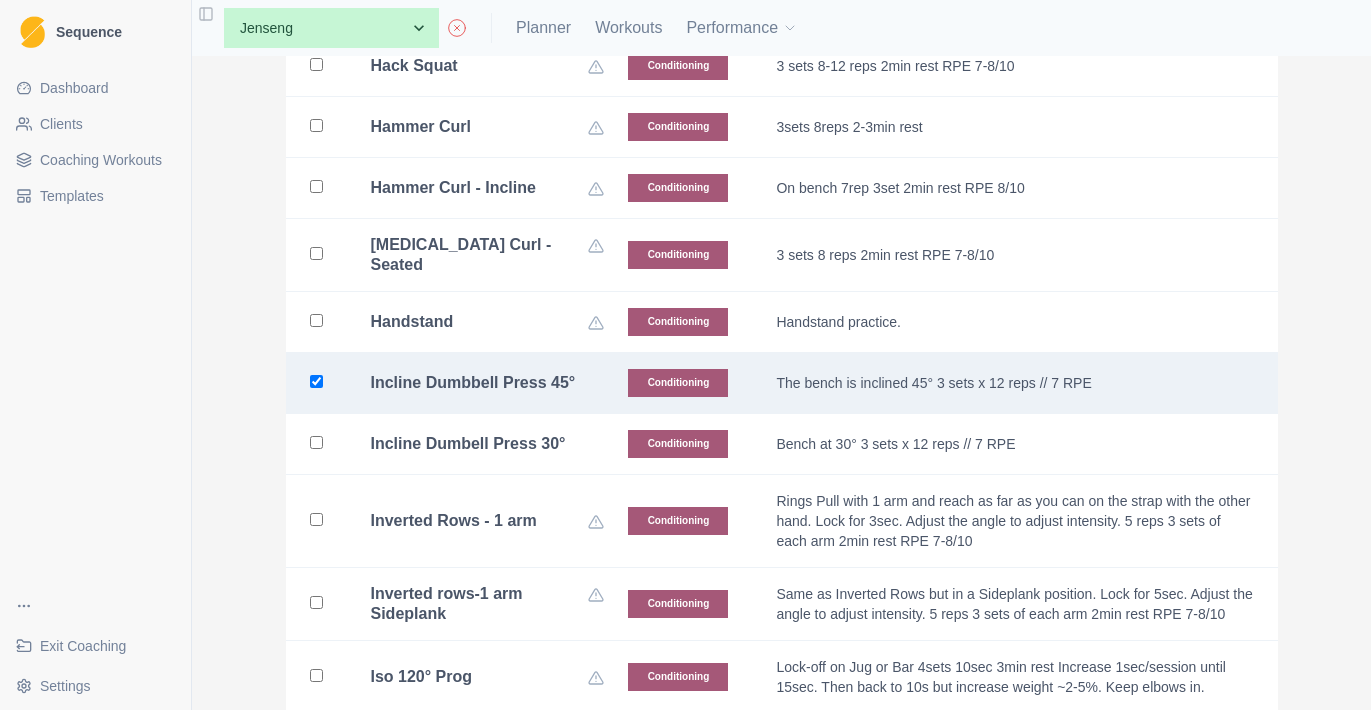 click on "Incline Dumbell Press 30°" at bounding box center (468, 444) 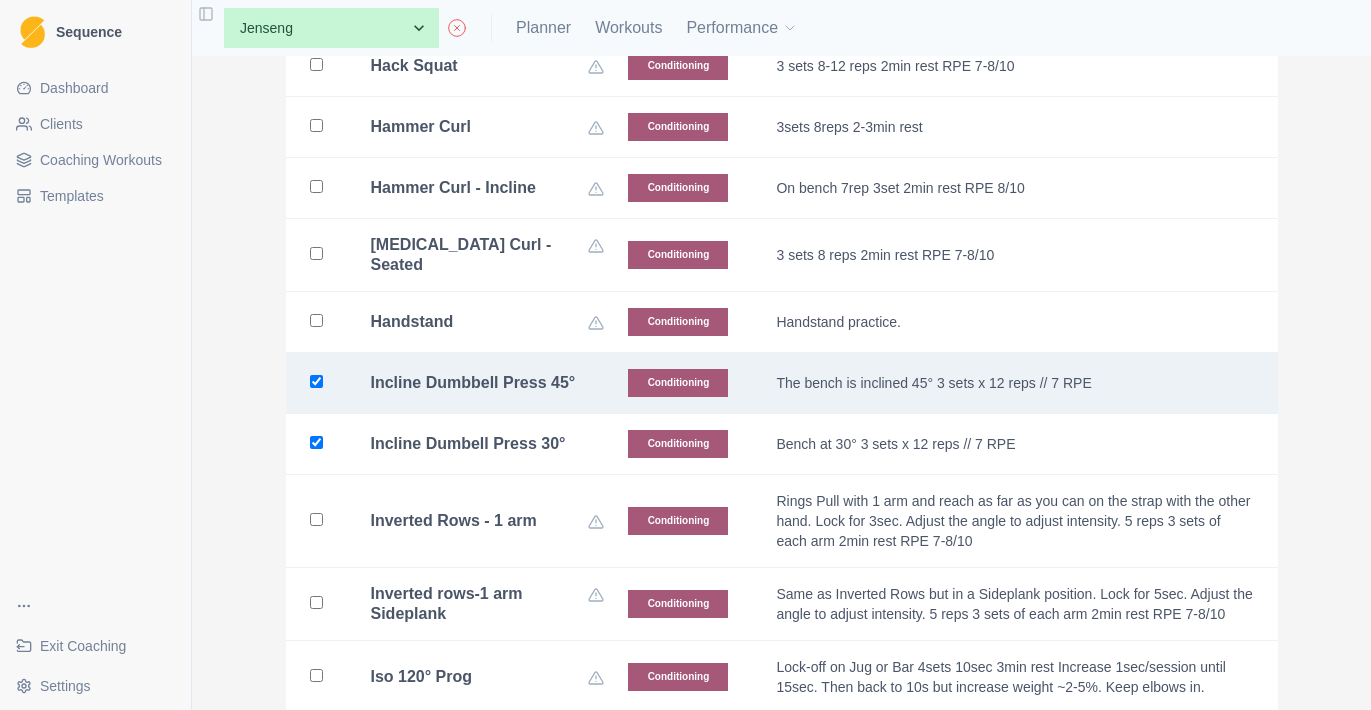 checkbox on "true" 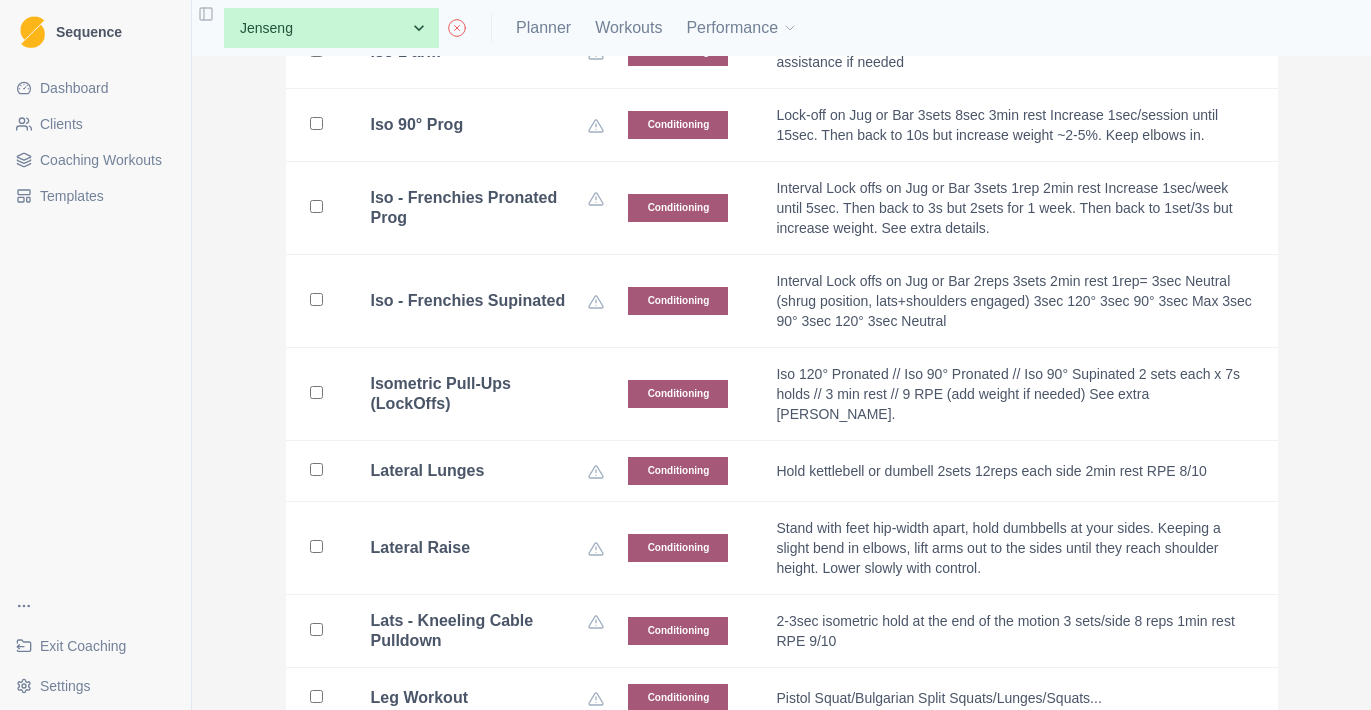 click on "Isometric Pull-Ups (LockOffs)" at bounding box center (476, 394) 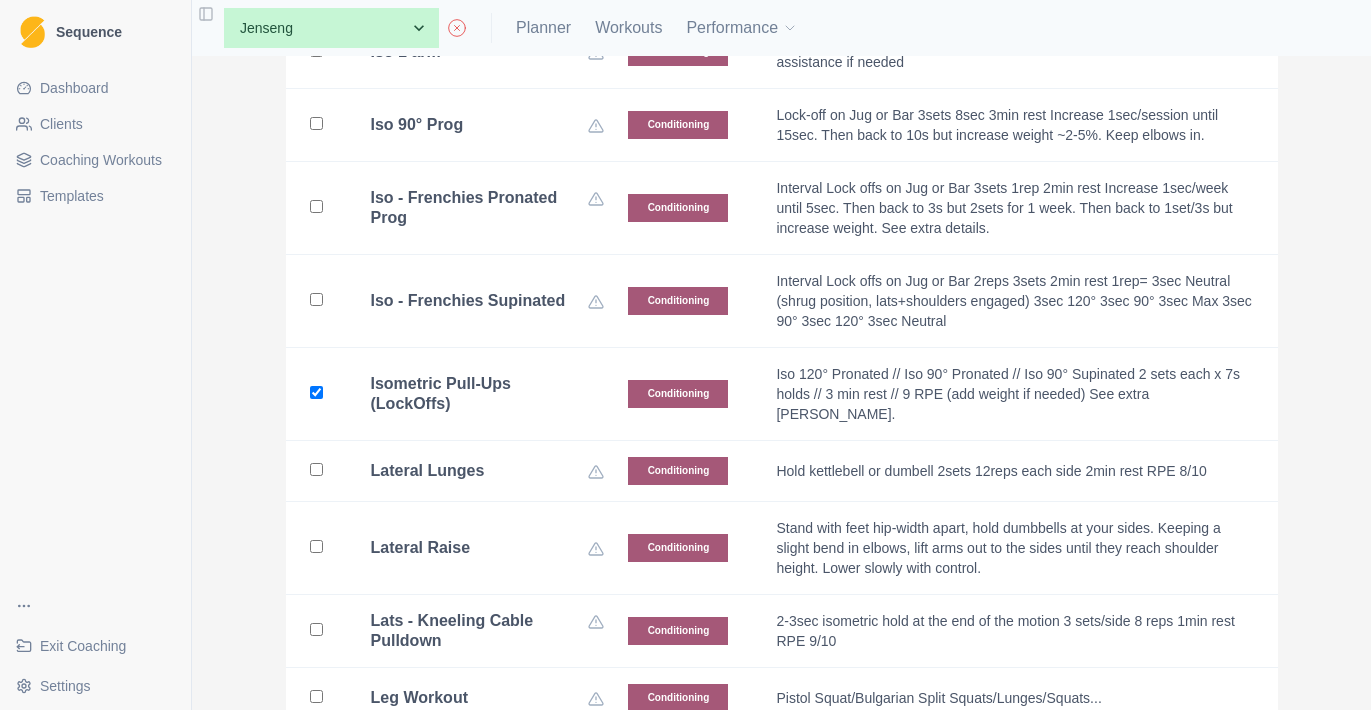 checkbox on "true" 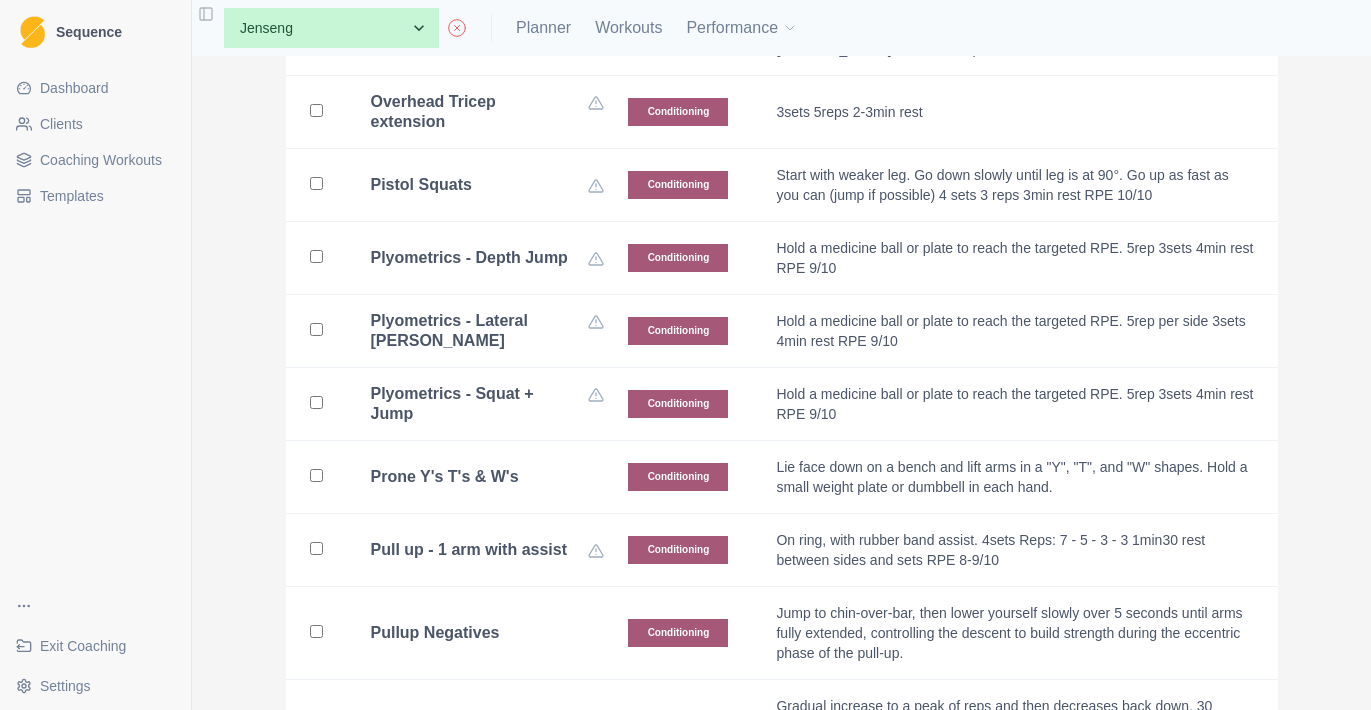 scroll, scrollTop: 4558, scrollLeft: 0, axis: vertical 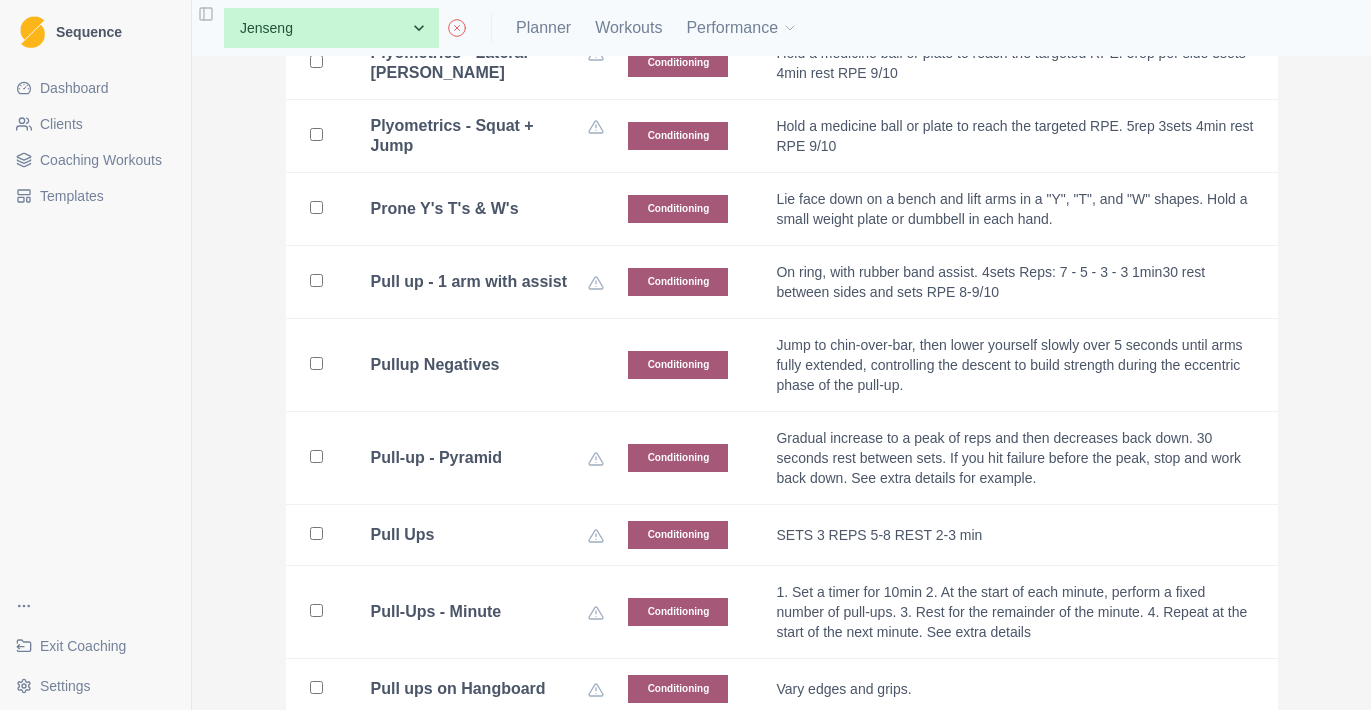 click on "Prone Y's T's & W's" at bounding box center [488, 209] 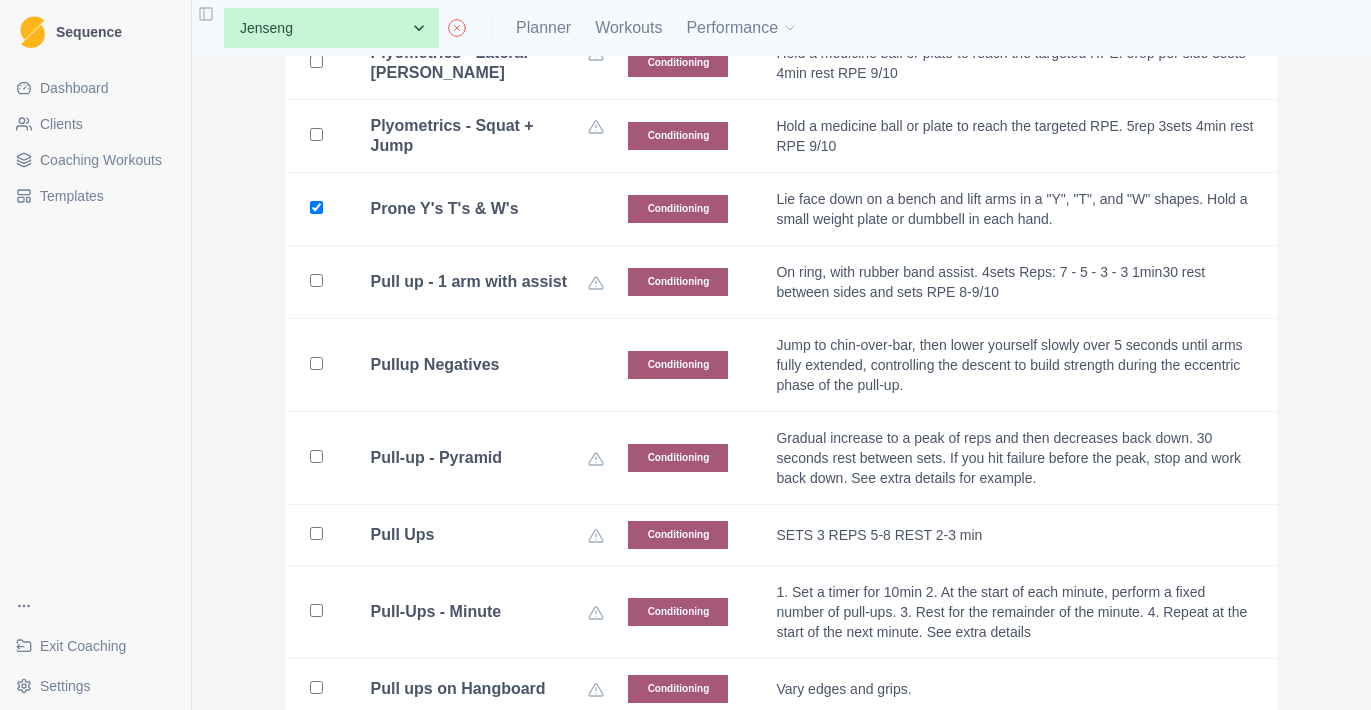 checkbox on "true" 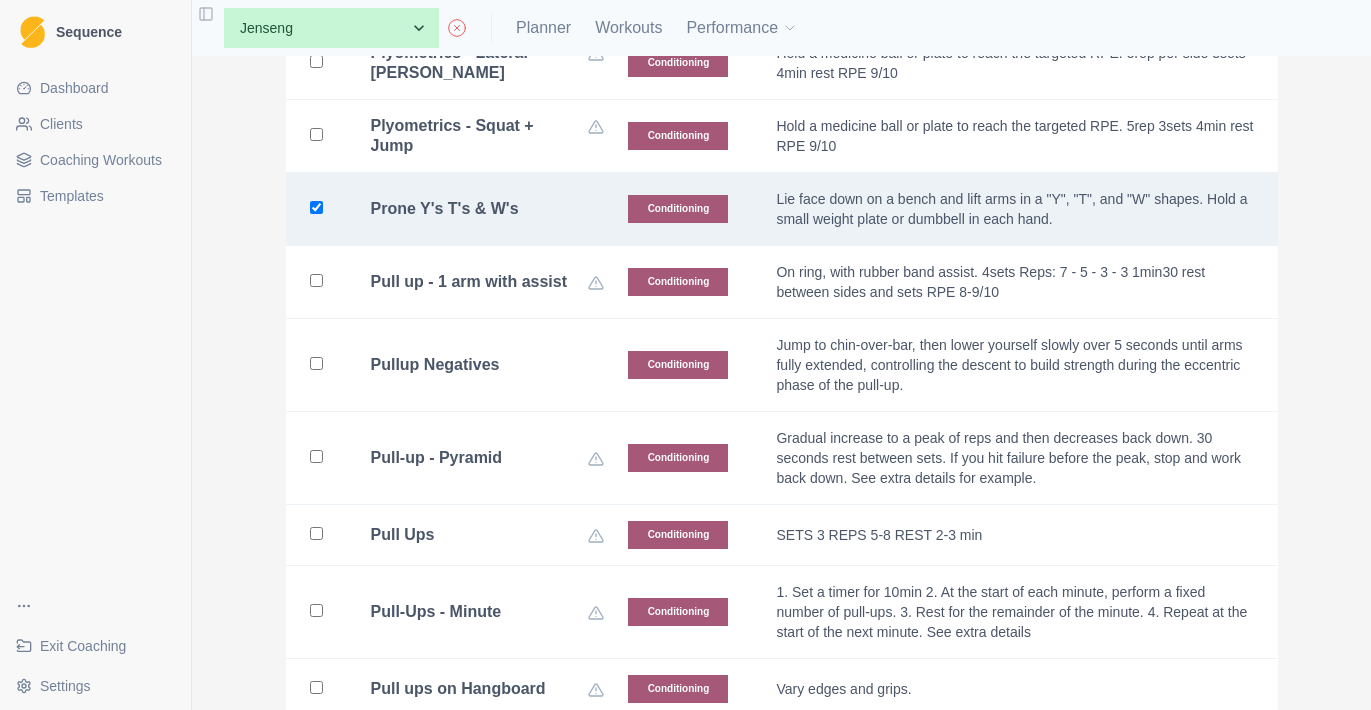 click on "Pullup Negatives" at bounding box center [476, 365] 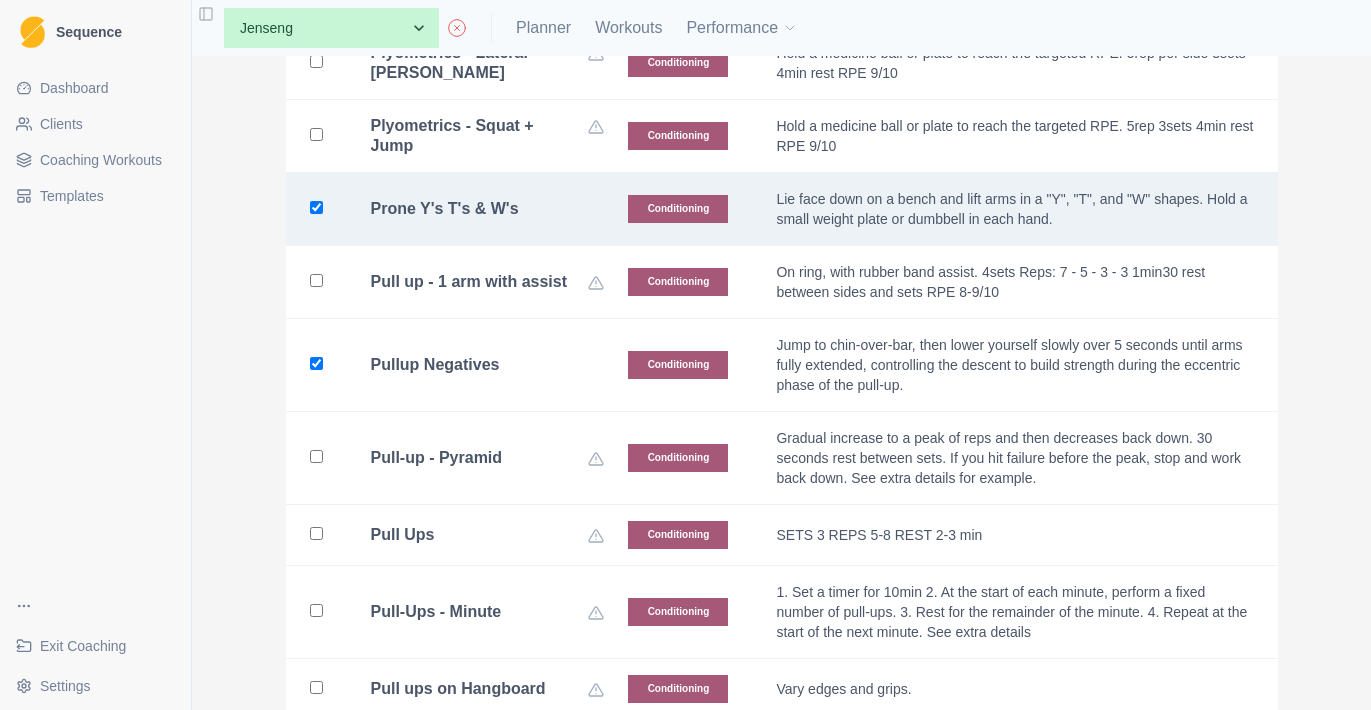 checkbox on "true" 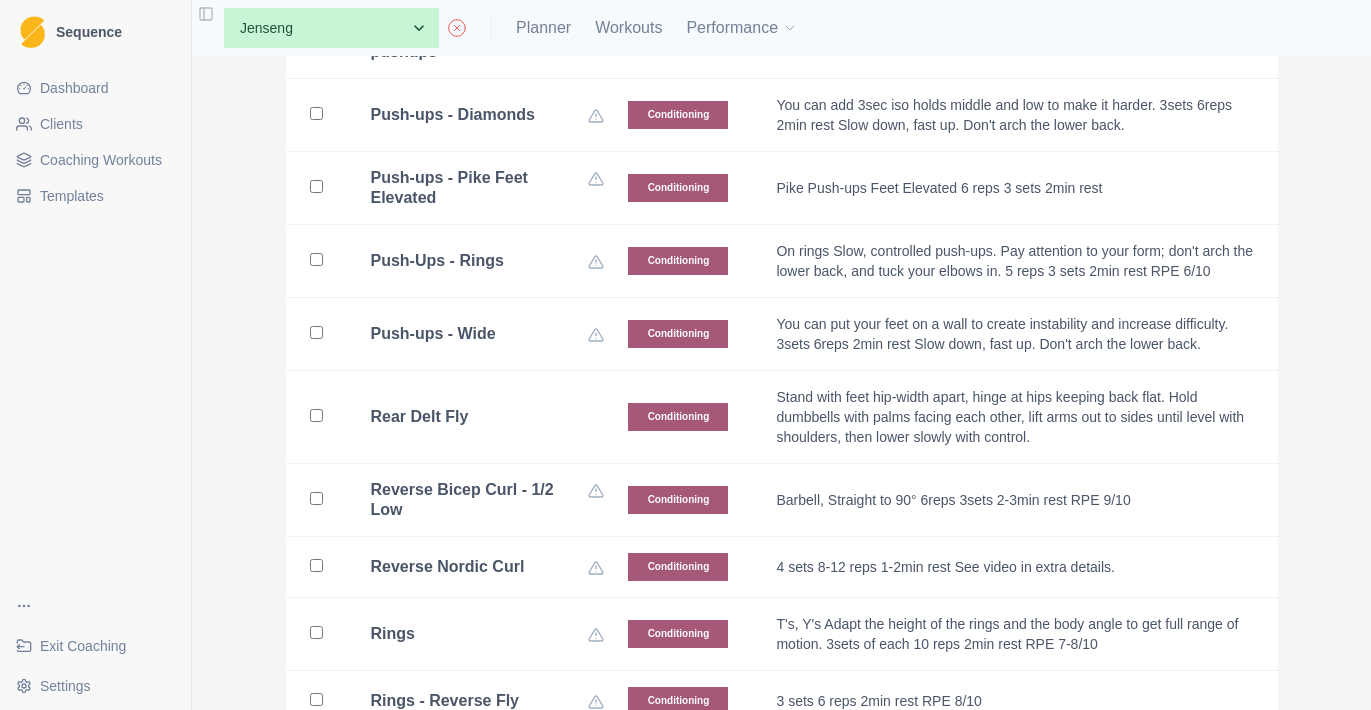 click on "Rear Delt Fly" at bounding box center (488, 417) 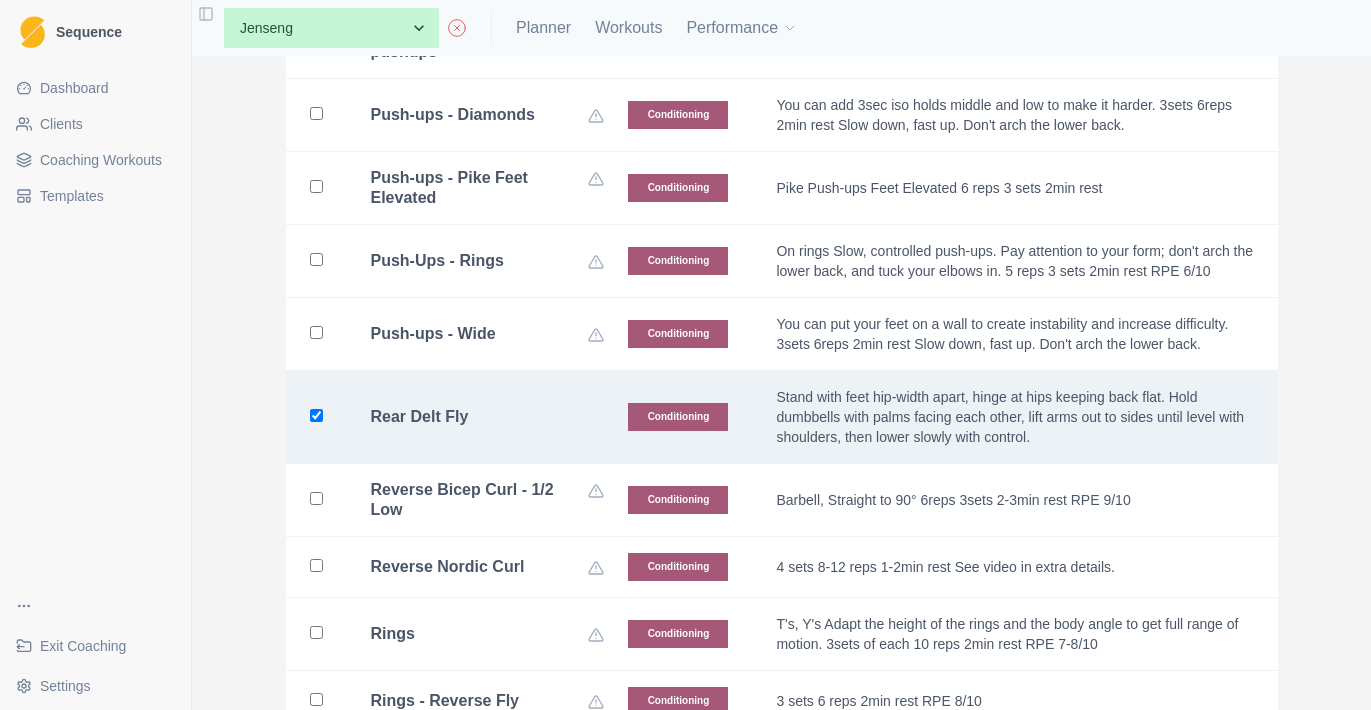 checkbox on "true" 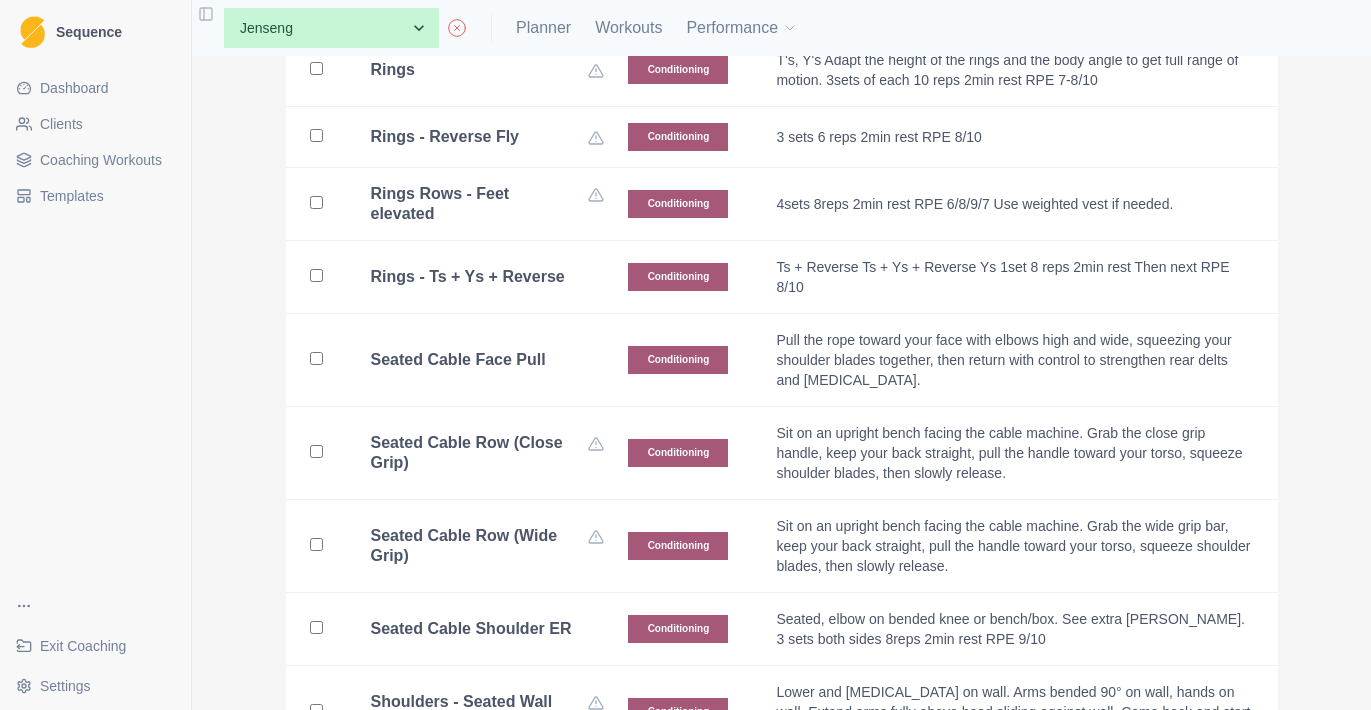 click on "Rings - Ts + Ys + Reverse" at bounding box center [476, 277] 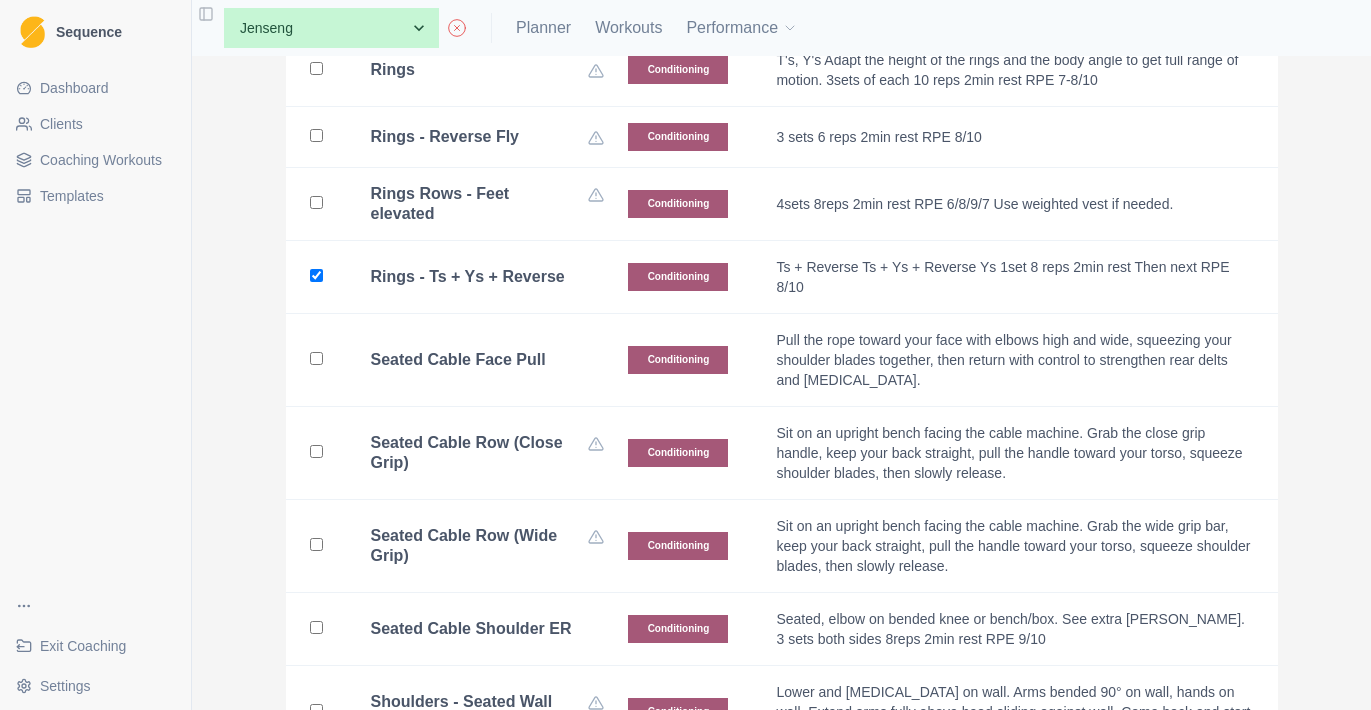 checkbox on "true" 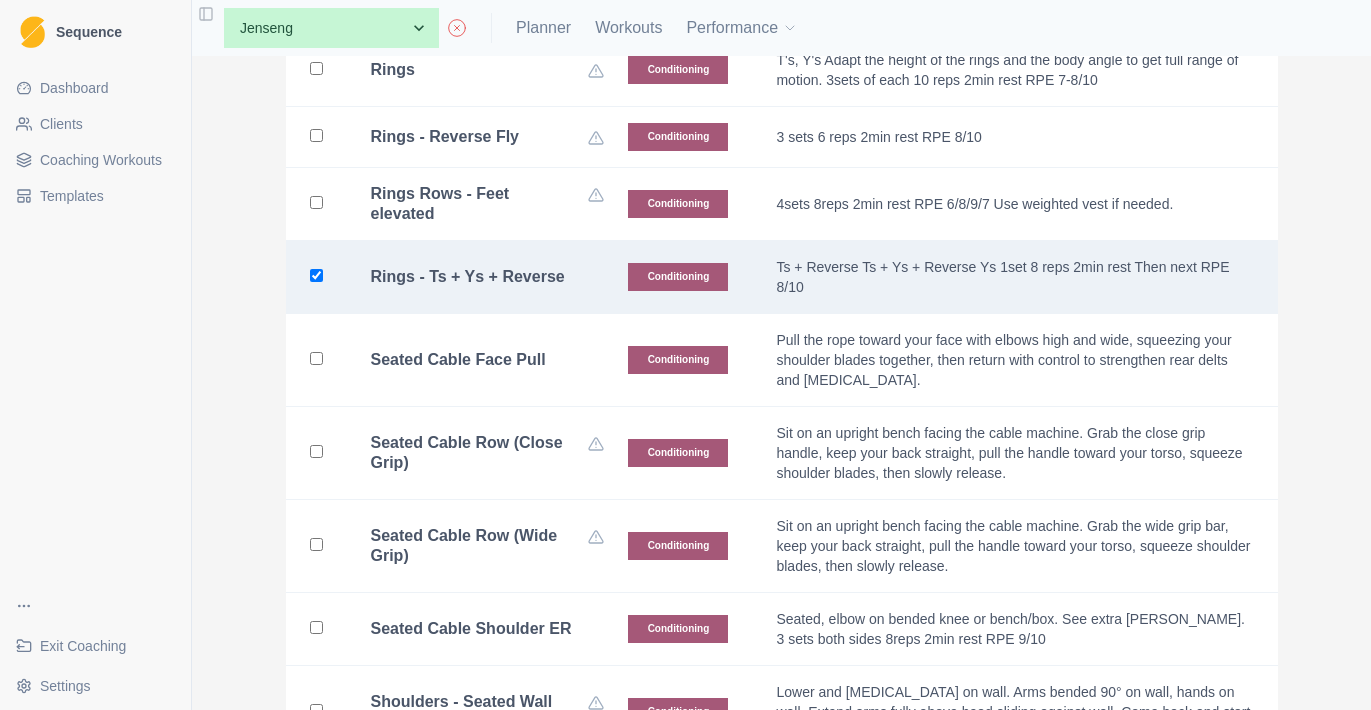 click on "Seated Cable Face Pull" at bounding box center (458, 360) 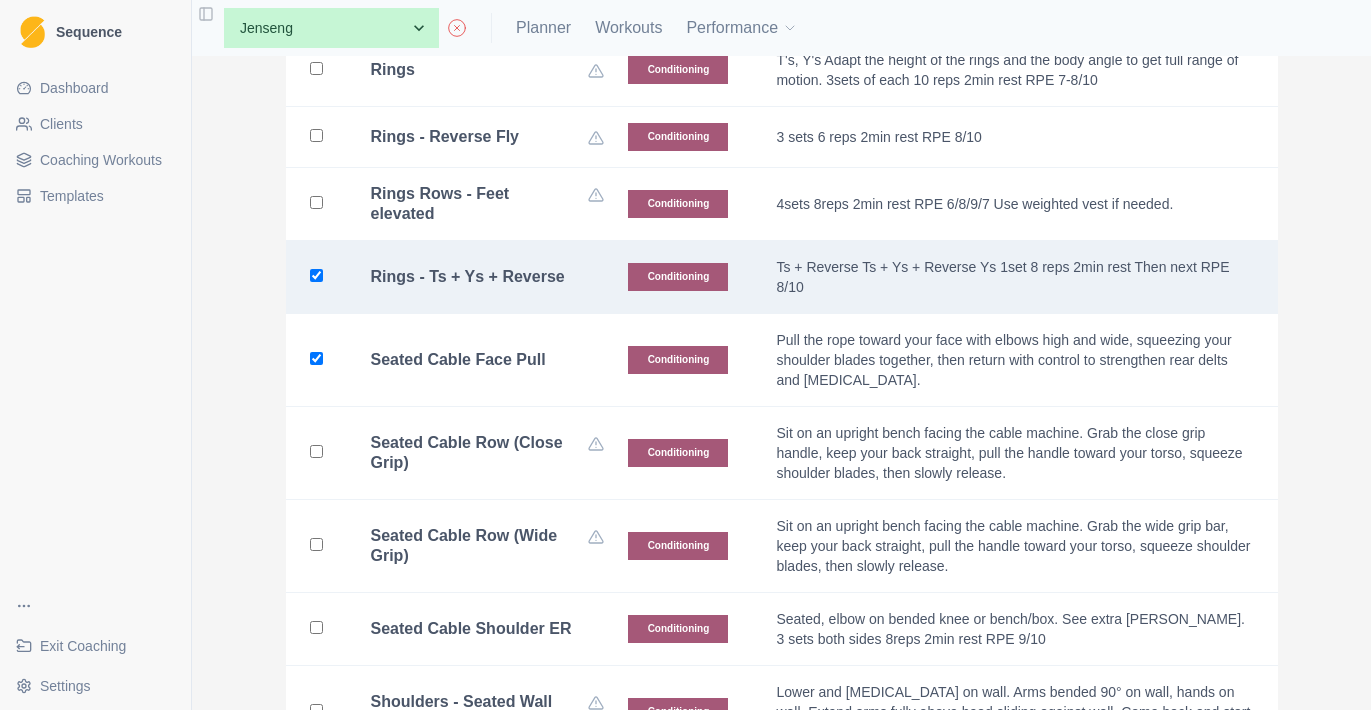 checkbox on "true" 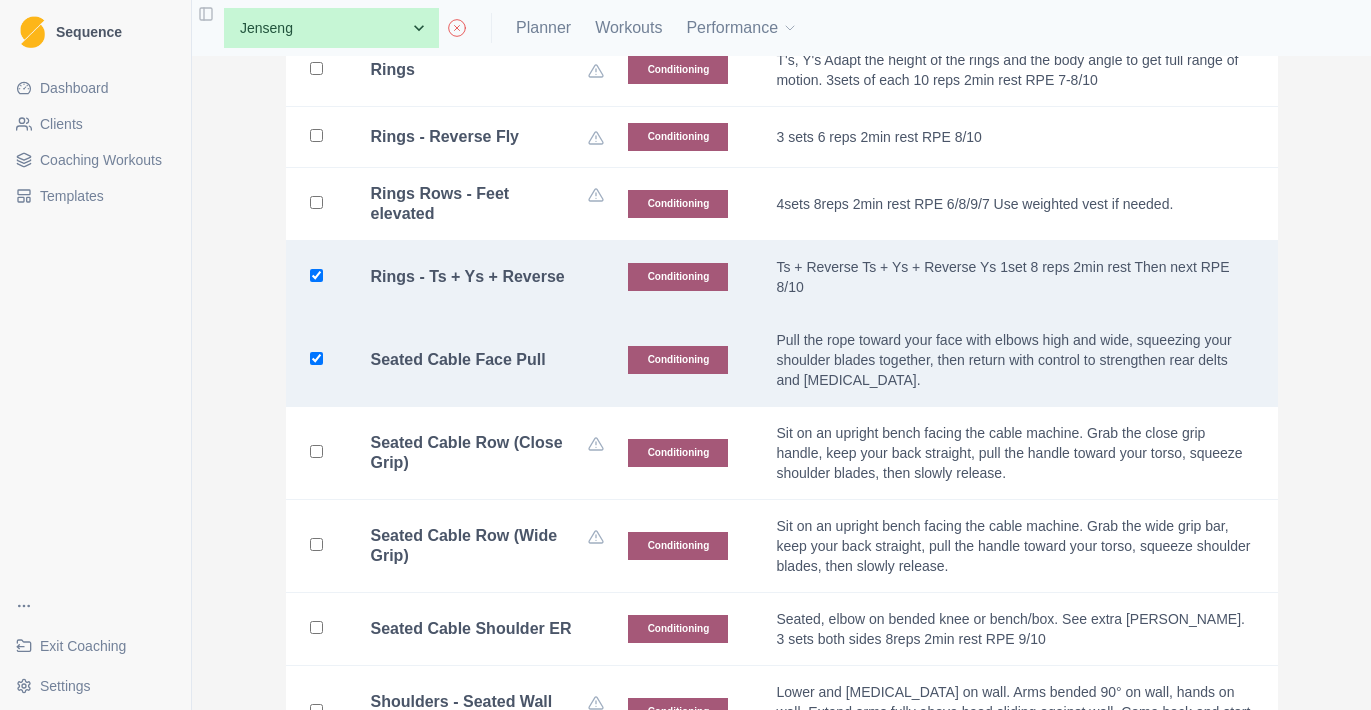 scroll, scrollTop: 6187, scrollLeft: 0, axis: vertical 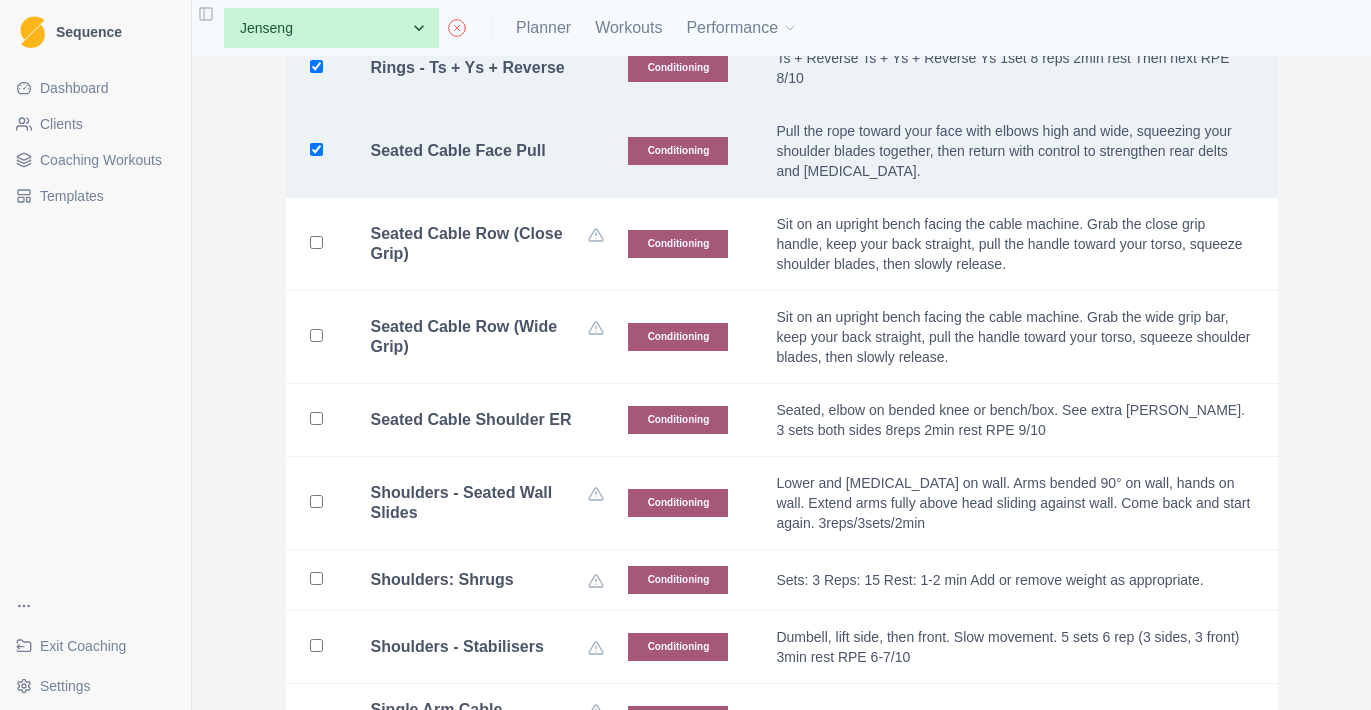 click on "Seated Cable Shoulder ER" at bounding box center (471, 420) 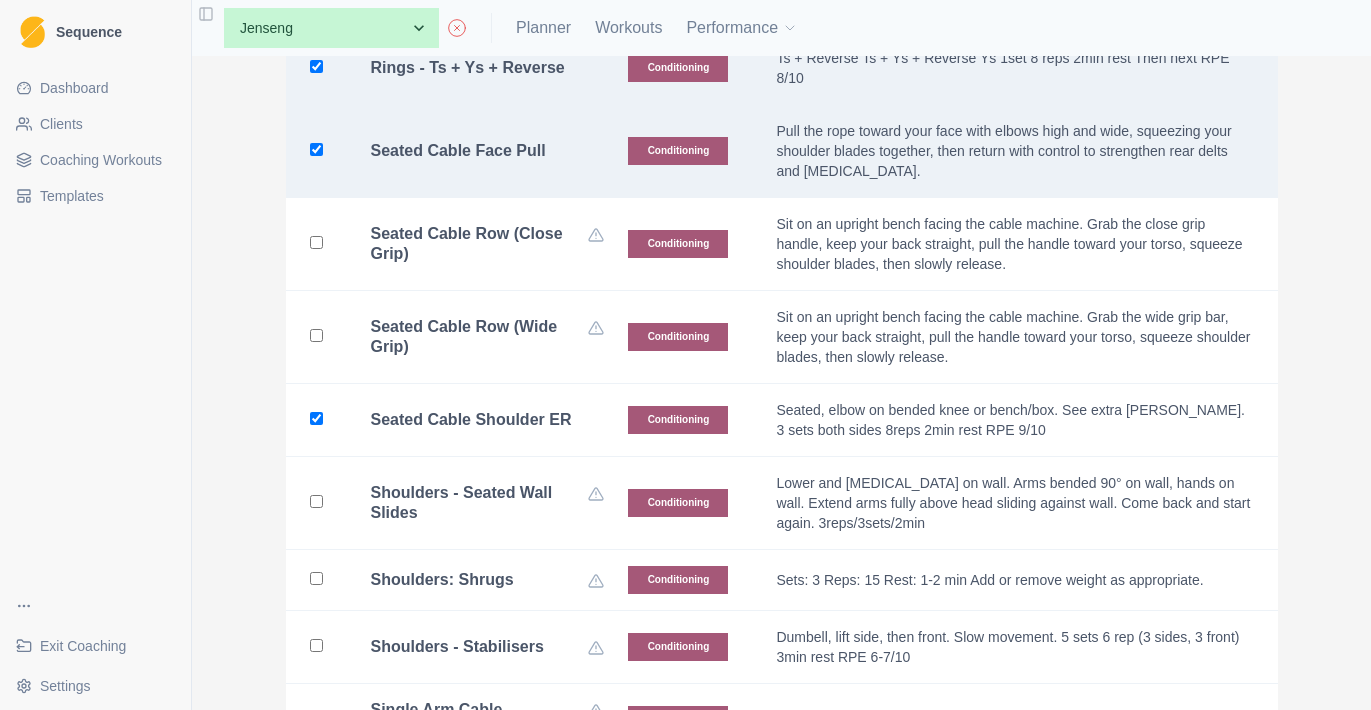 checkbox on "true" 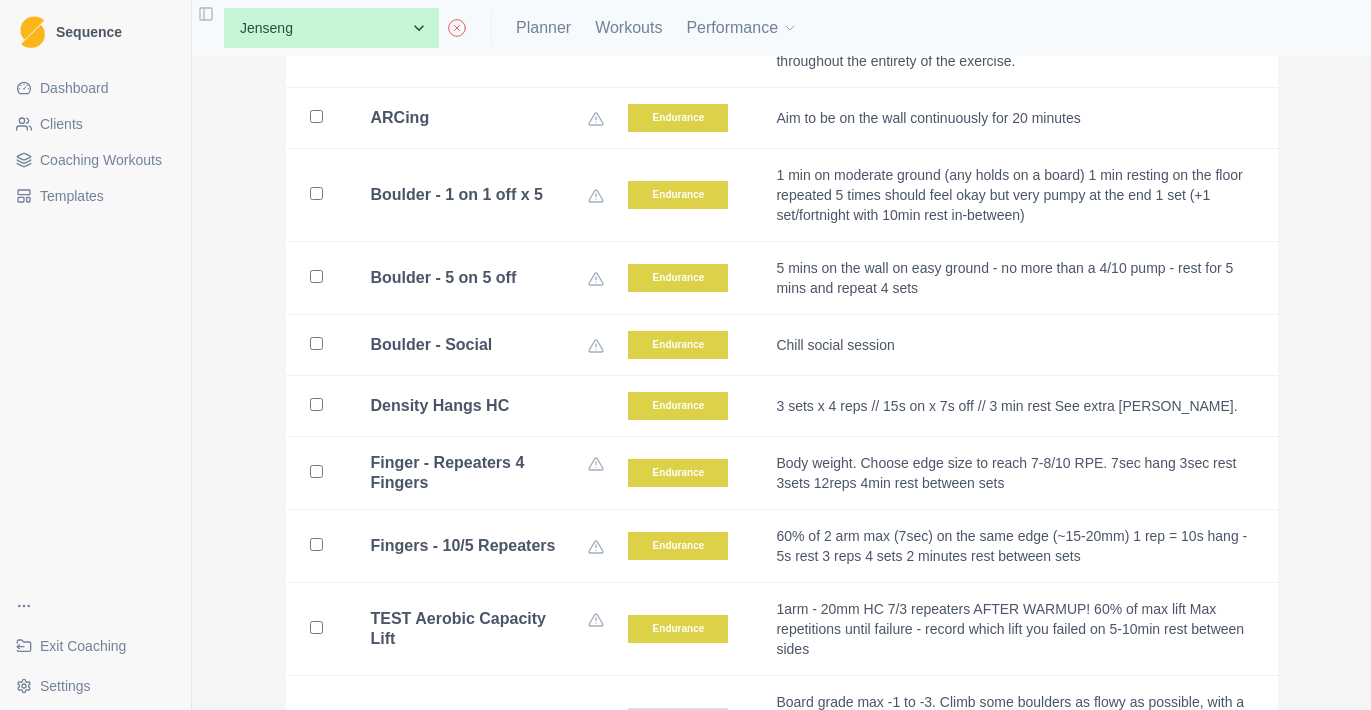 scroll, scrollTop: 9969, scrollLeft: 0, axis: vertical 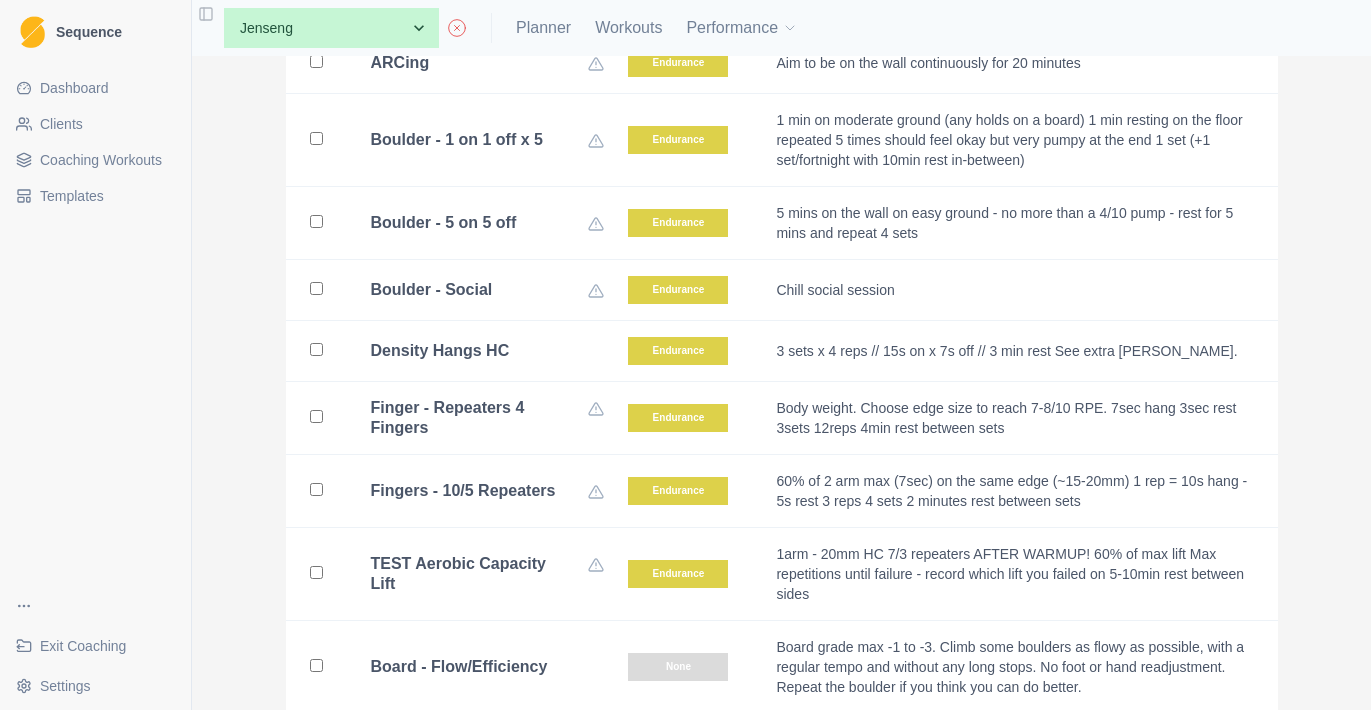 click on "Density Hangs HC" at bounding box center [476, 351] 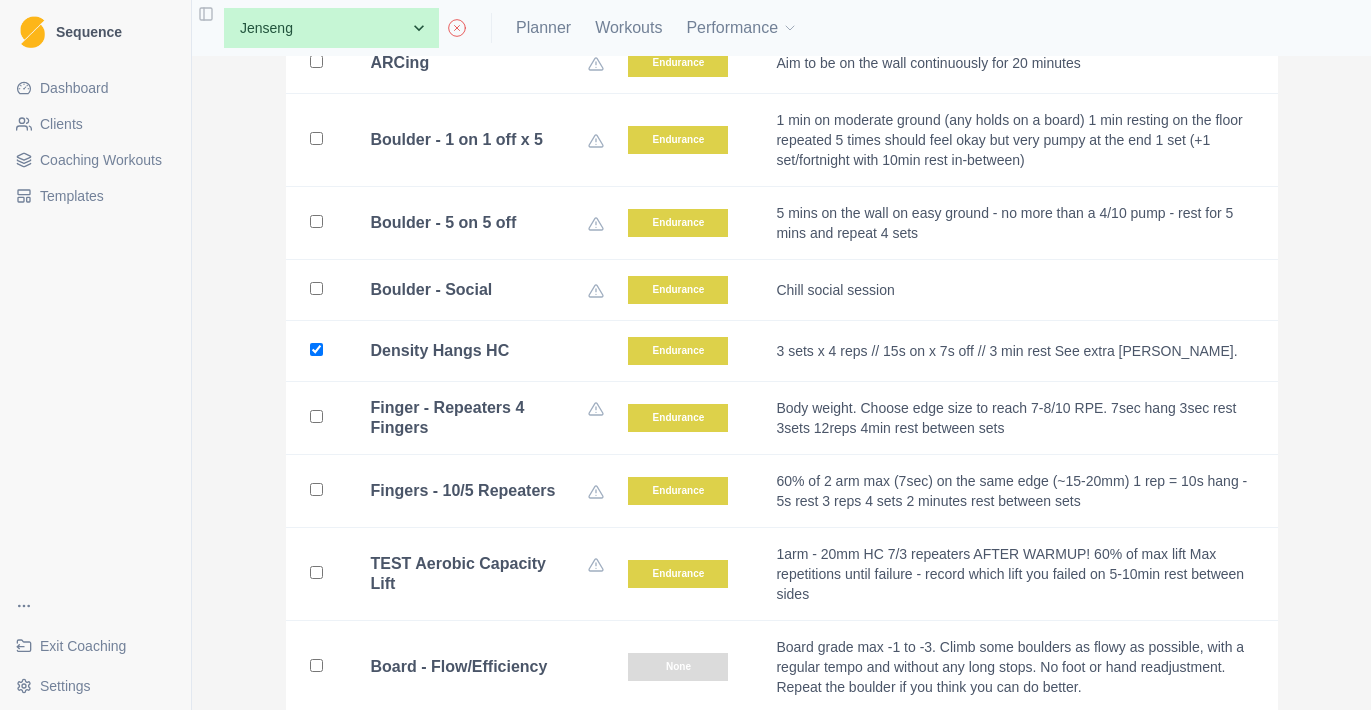 checkbox on "true" 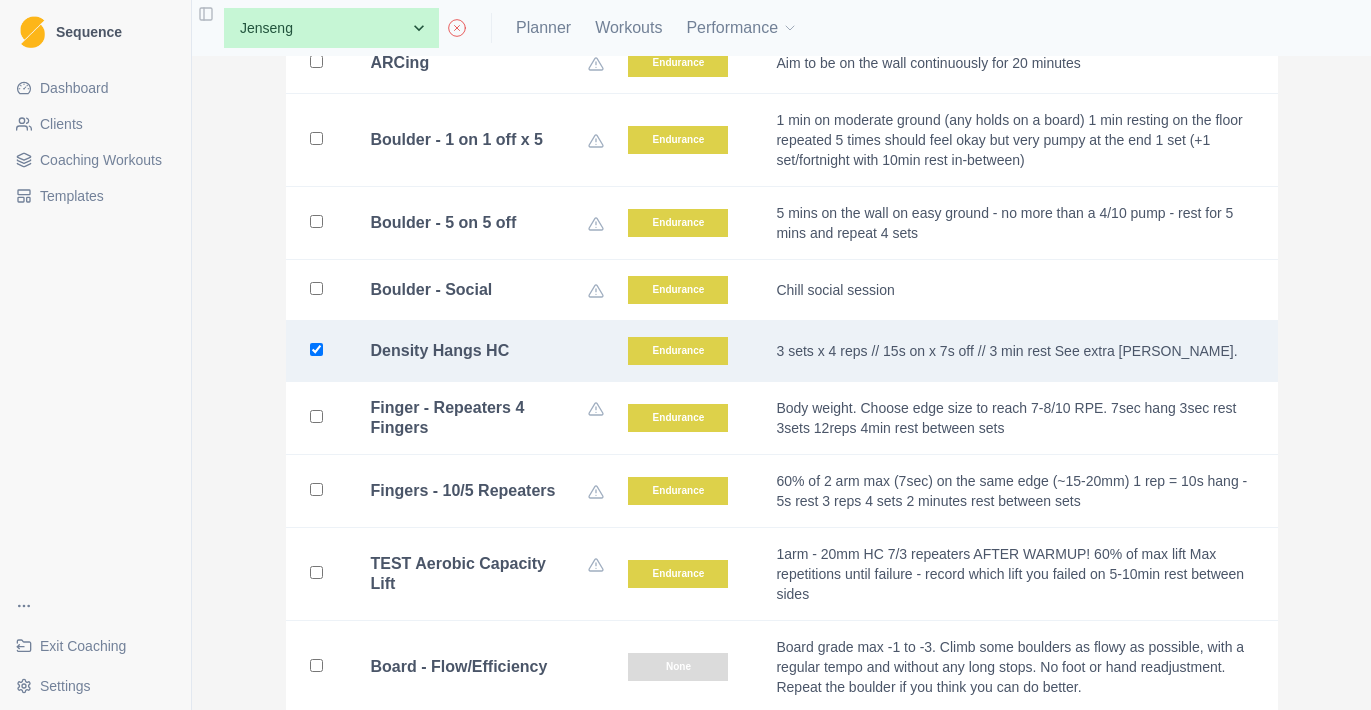 scroll, scrollTop: 10164, scrollLeft: 0, axis: vertical 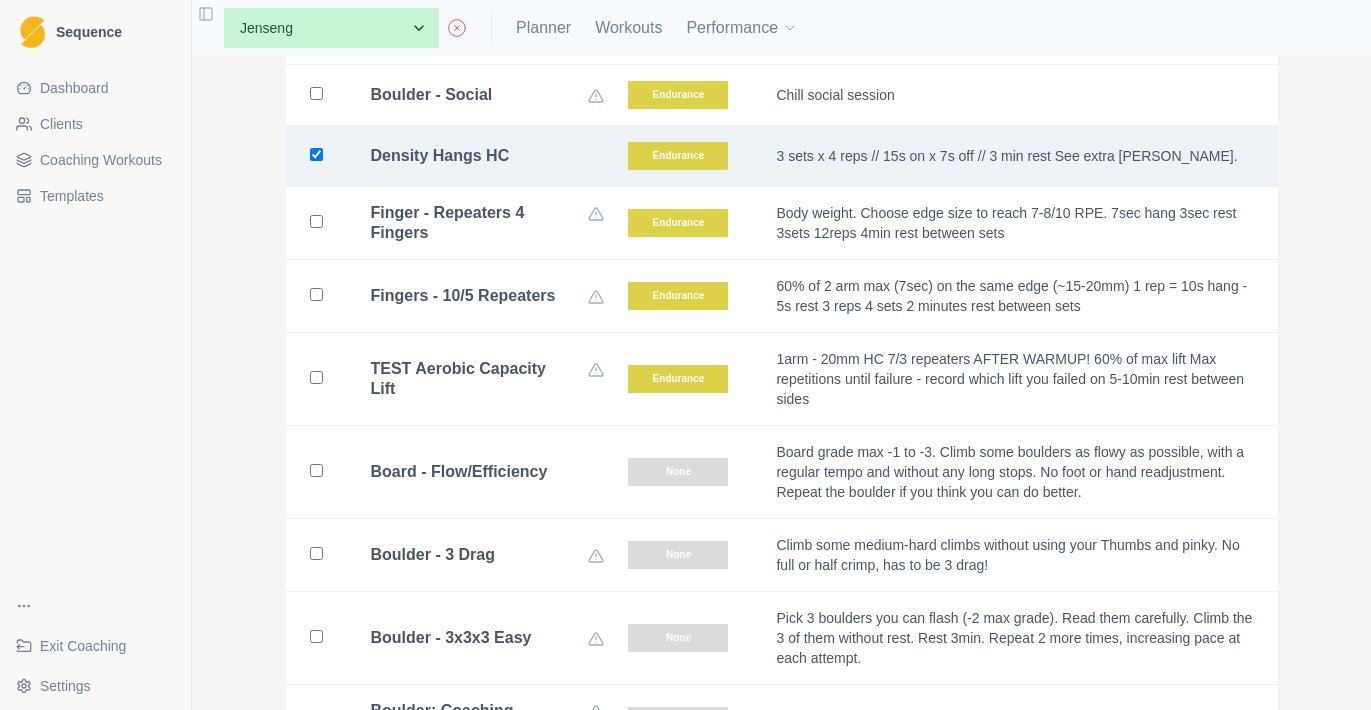 click on "Board - Flow/Efficiency" at bounding box center [459, 472] 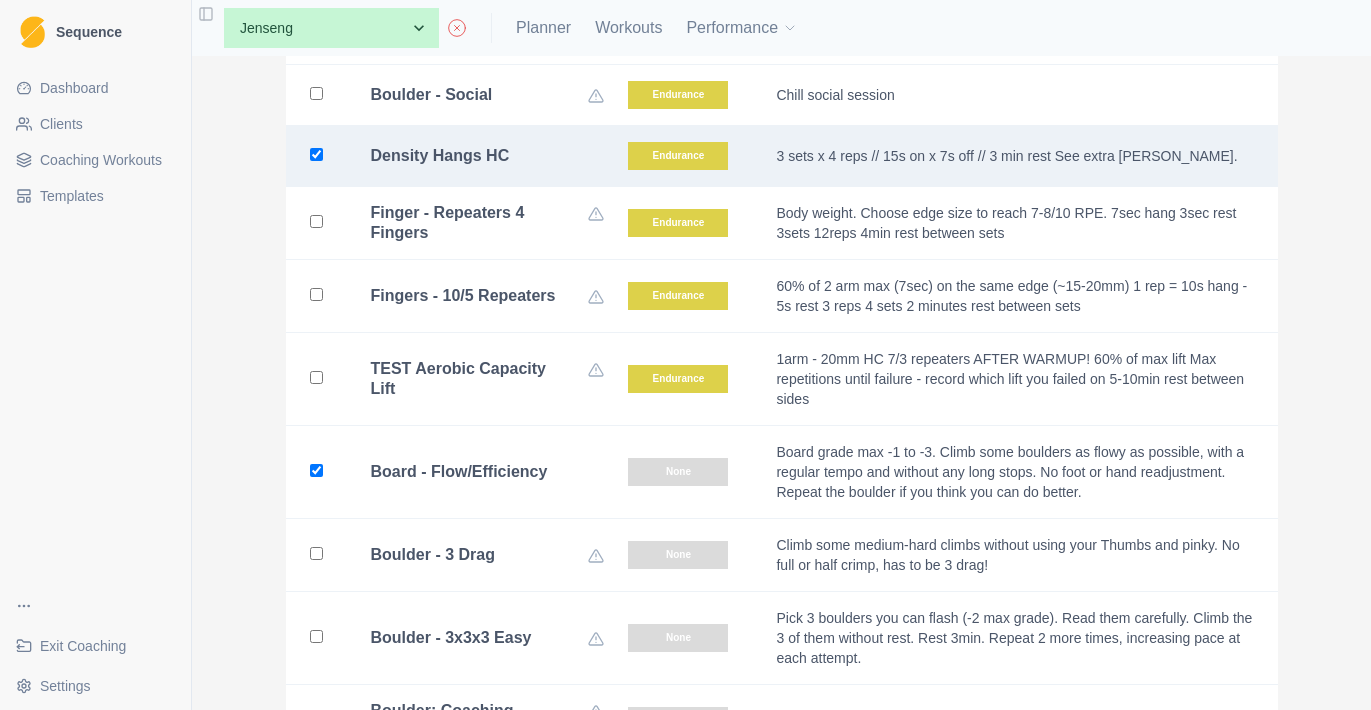 checkbox on "true" 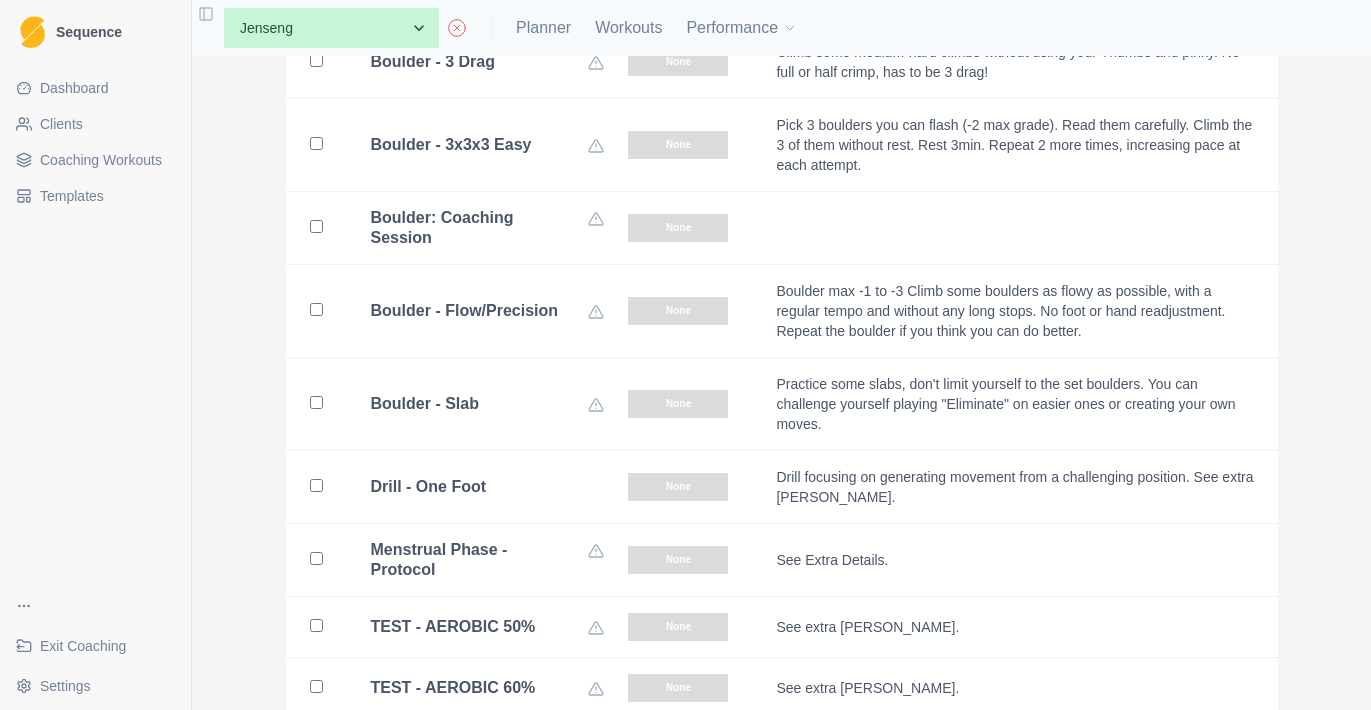 scroll, scrollTop: 10724, scrollLeft: 0, axis: vertical 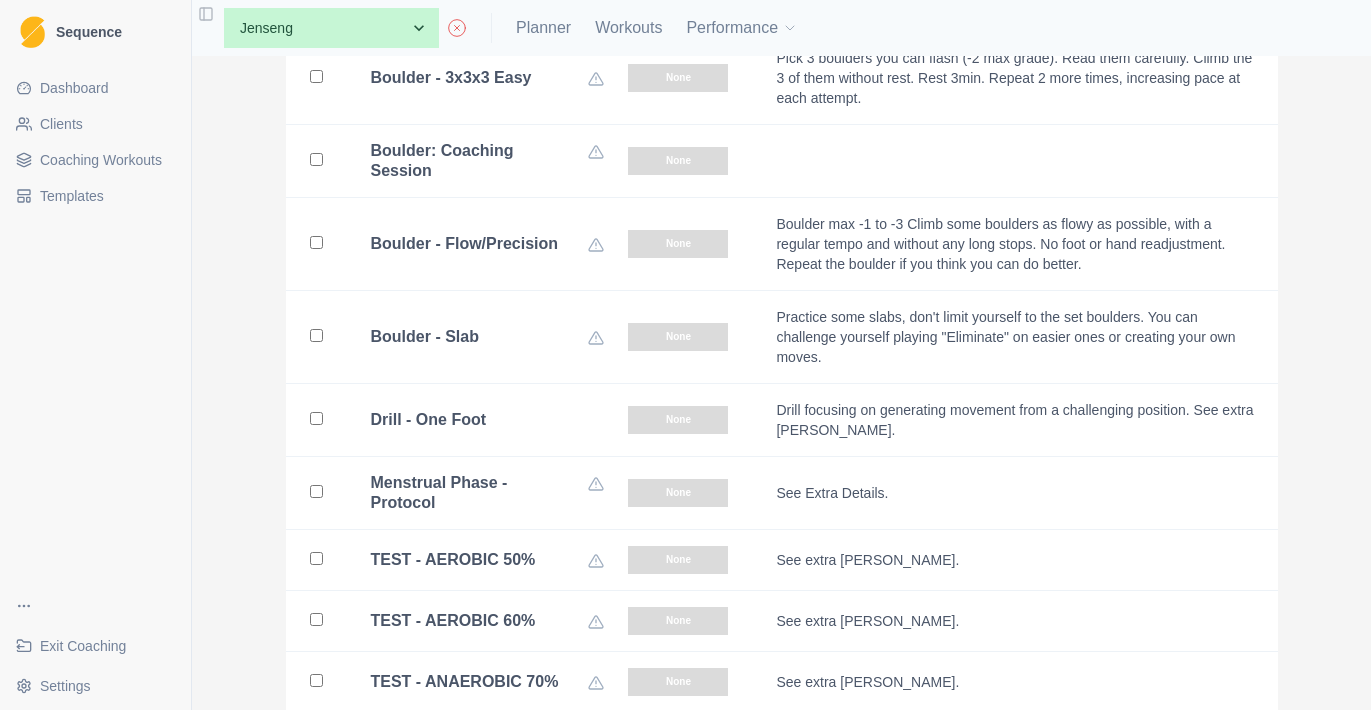 click on "Drill - One Foot" at bounding box center (476, 420) 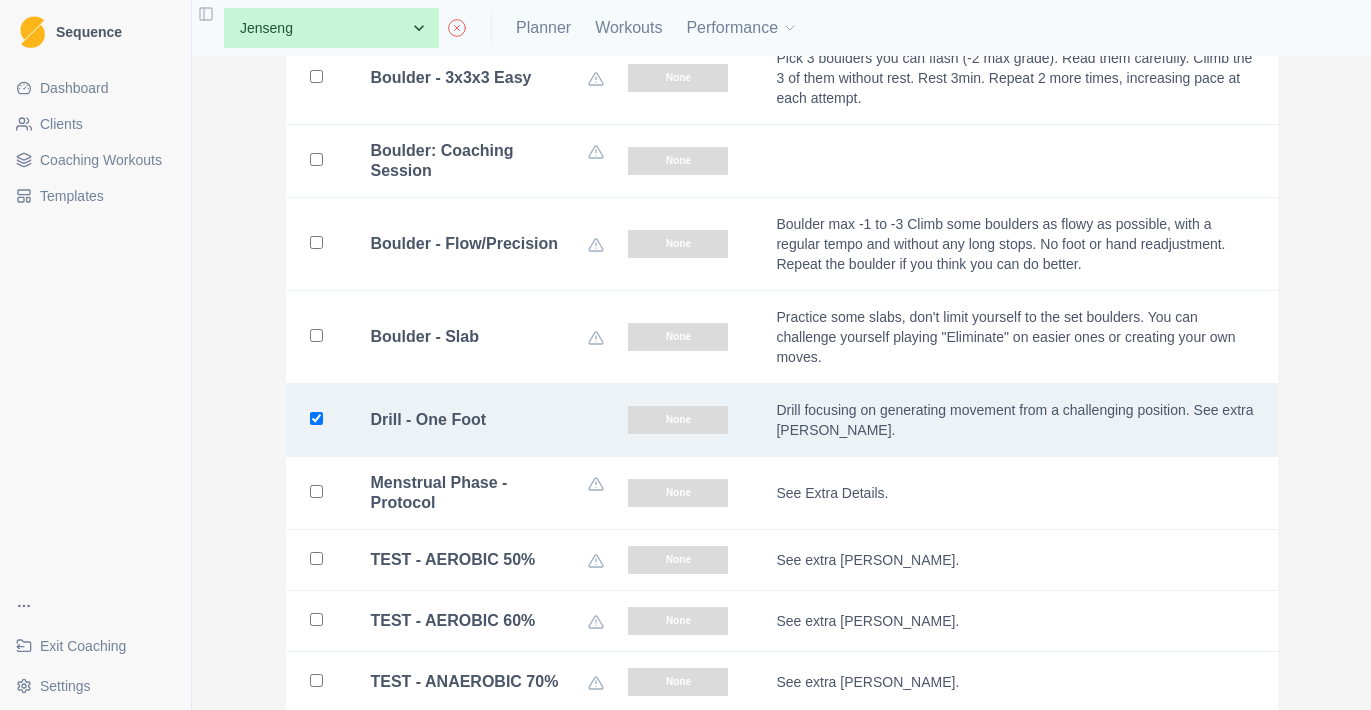 checkbox on "true" 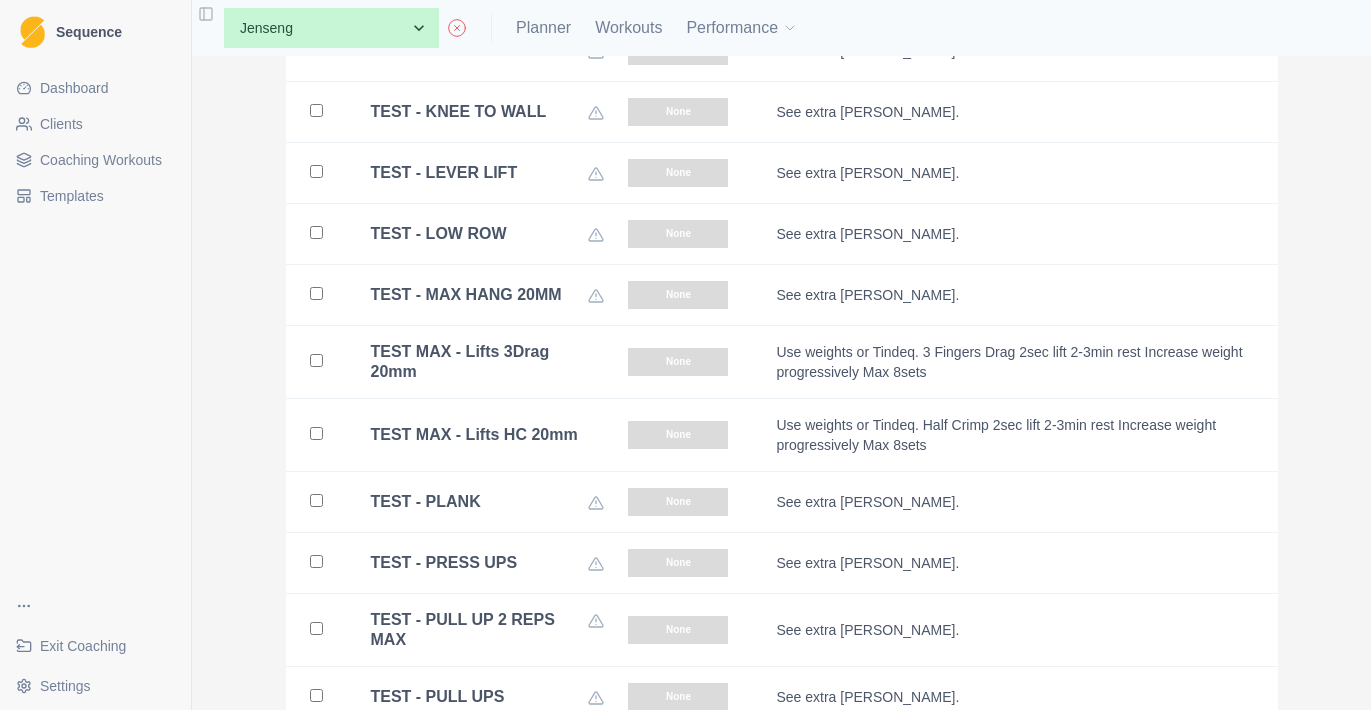 scroll, scrollTop: 11685, scrollLeft: 0, axis: vertical 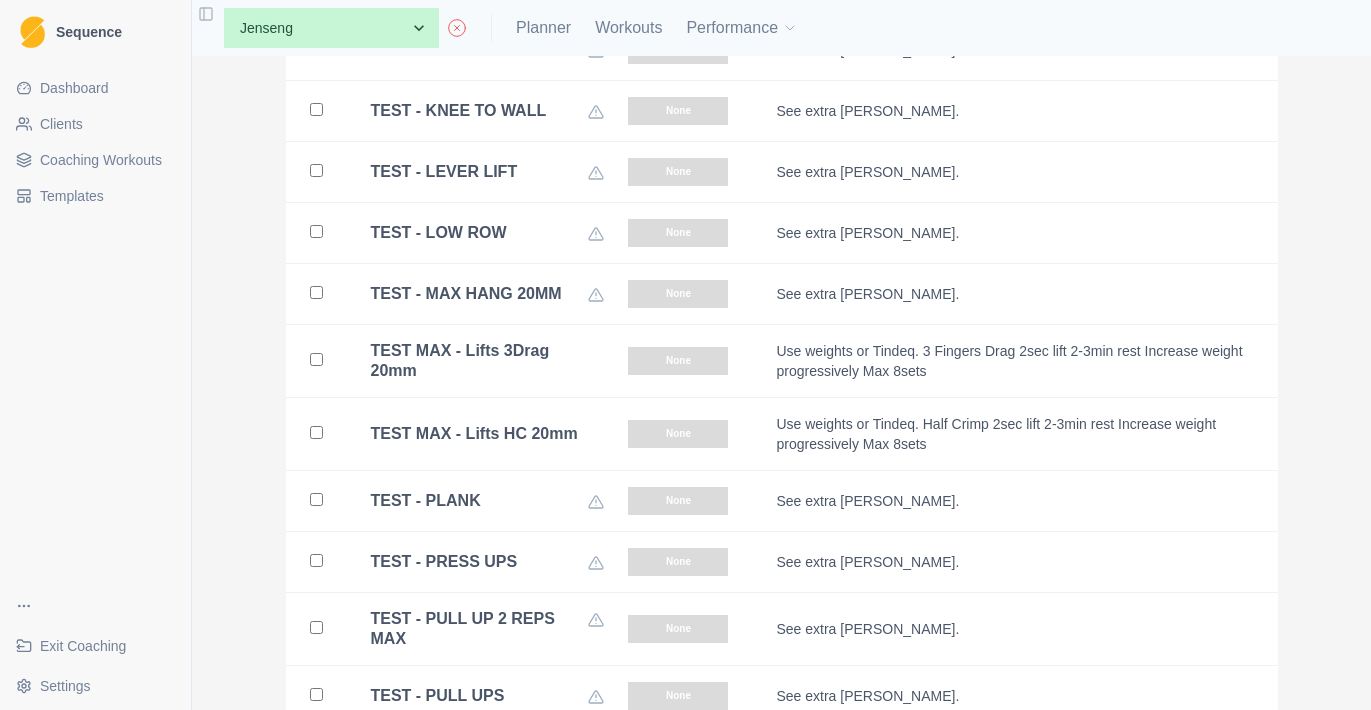 click on "TEST MAX - Lifts 3Drag 20mm" at bounding box center (480, 361) 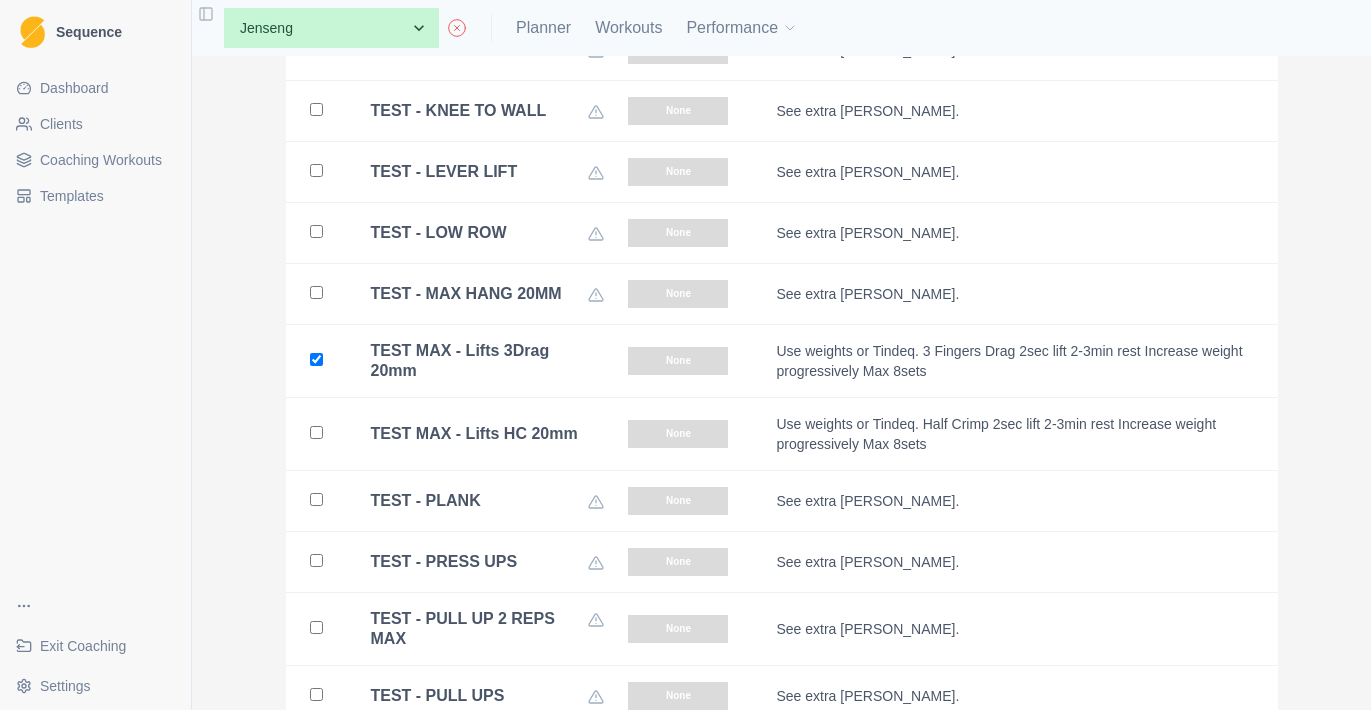 checkbox on "true" 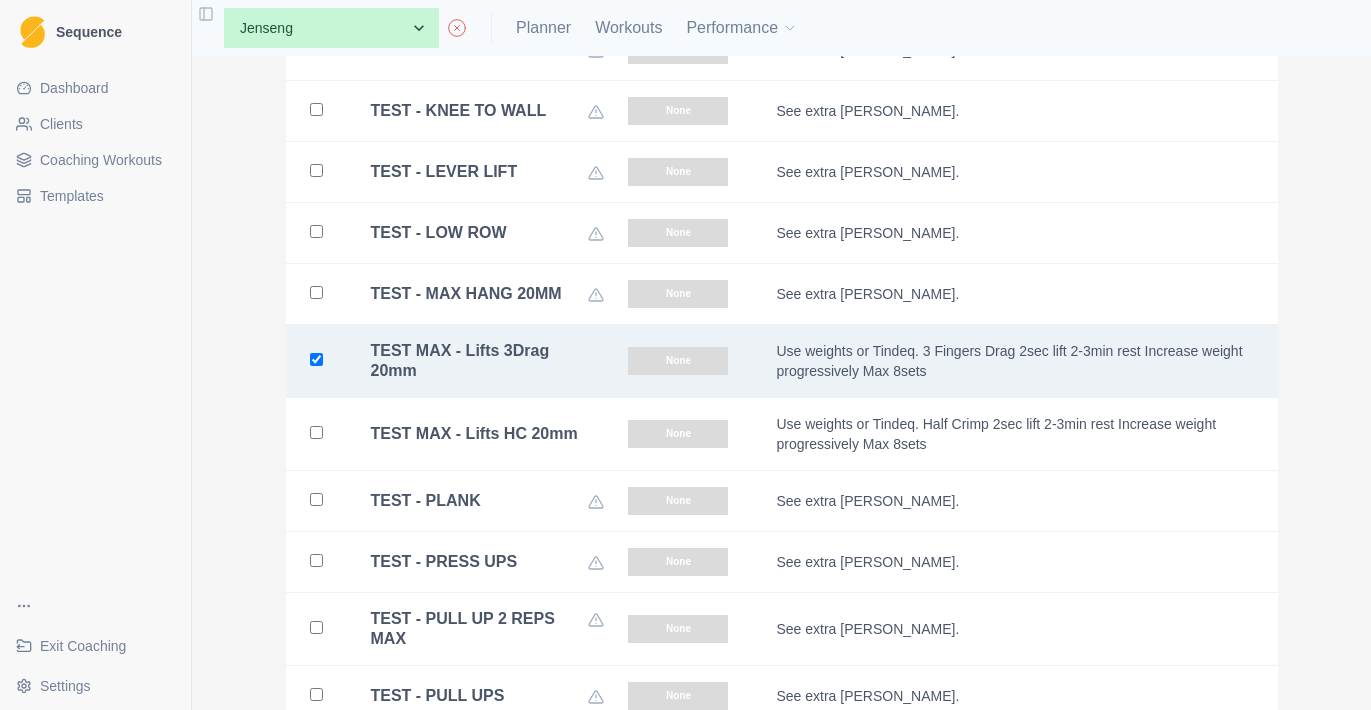 click on "TEST MAX - Lifts HC 20mm" at bounding box center (474, 434) 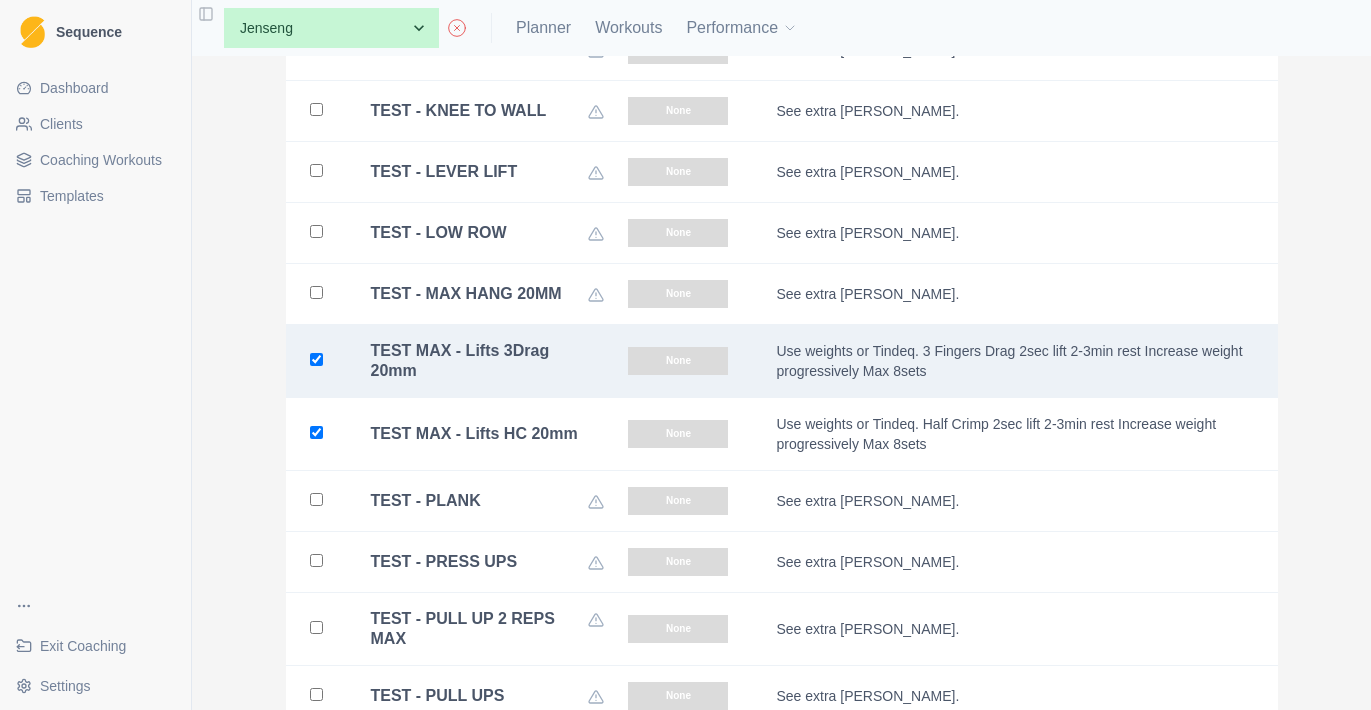checkbox on "true" 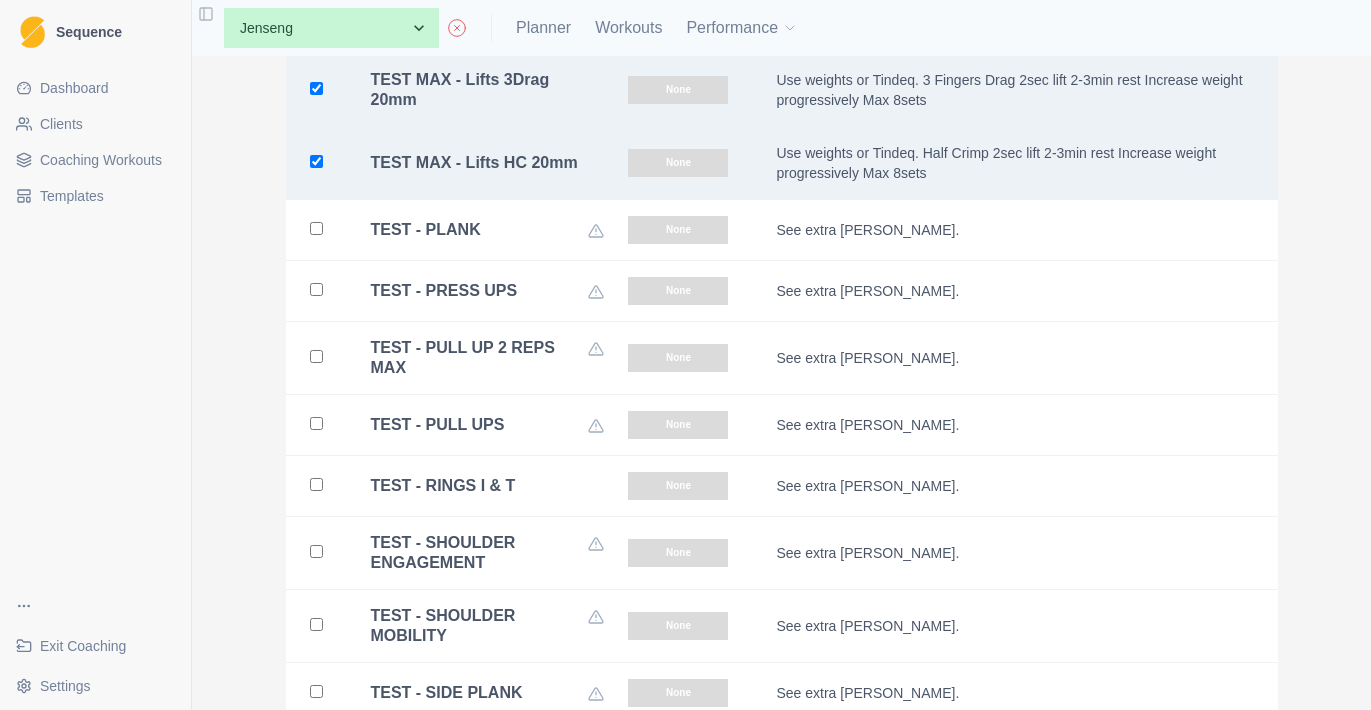 scroll, scrollTop: 12116, scrollLeft: 0, axis: vertical 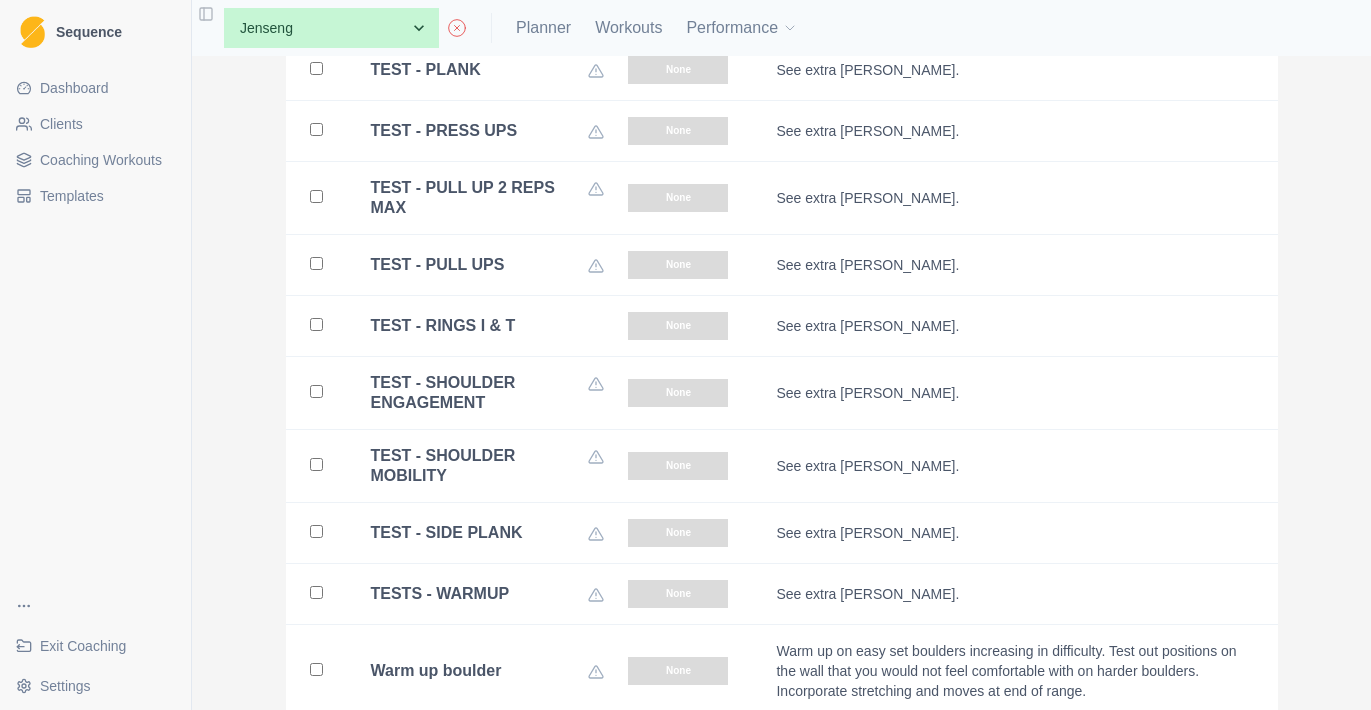 click on "TEST - RINGS I & T" at bounding box center (476, 326) 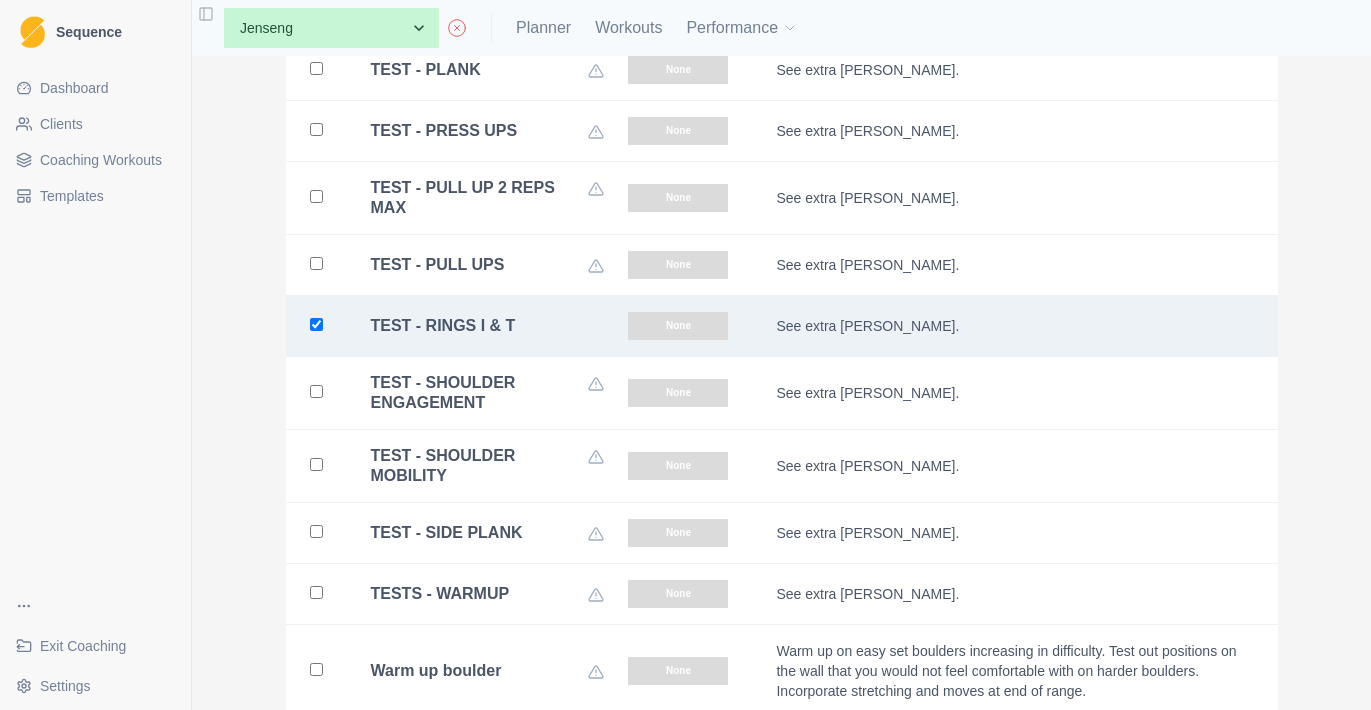 checkbox on "true" 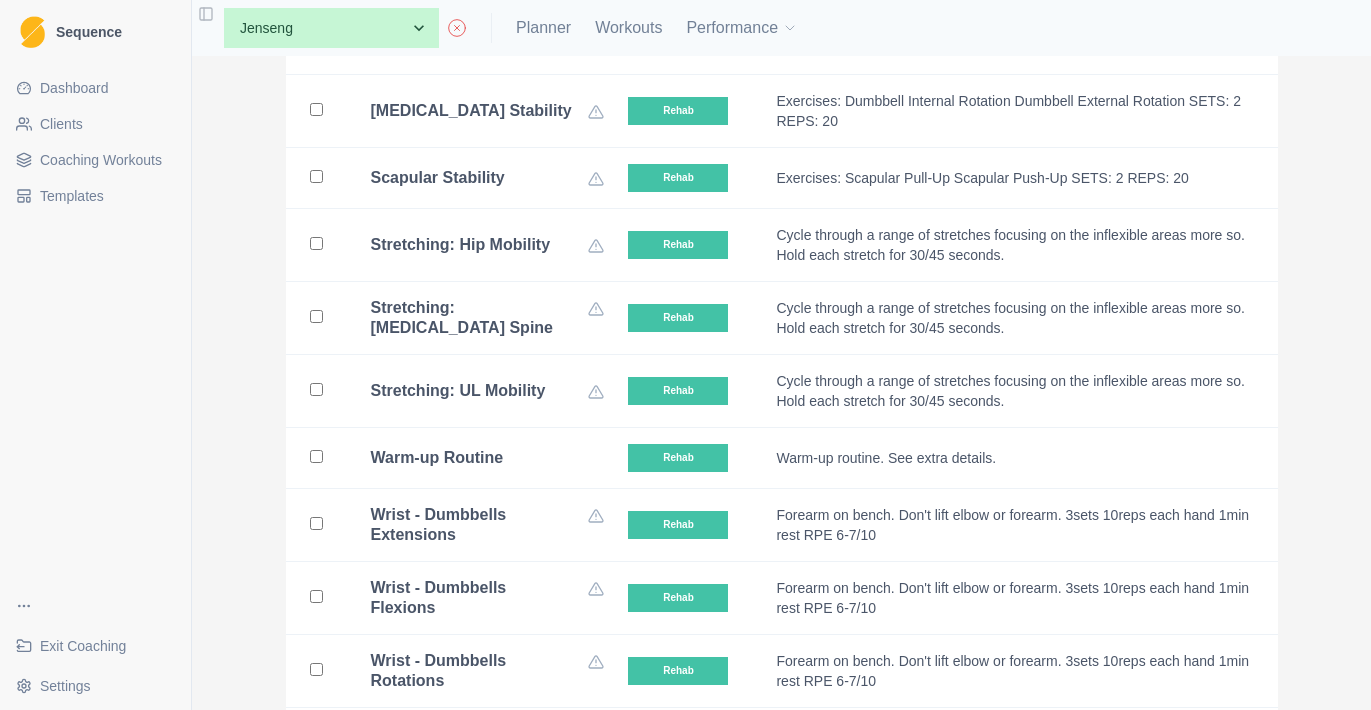 click on "Warm-up Routine" at bounding box center (488, 458) 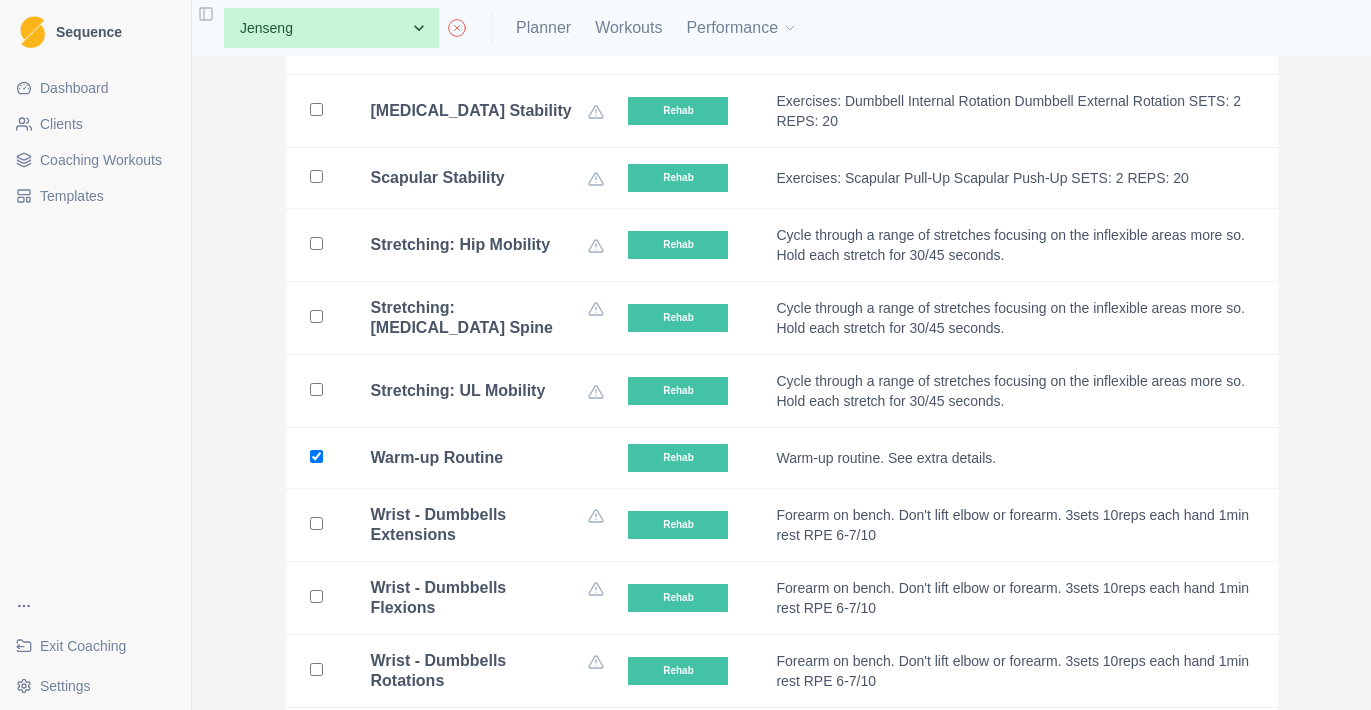 checkbox on "true" 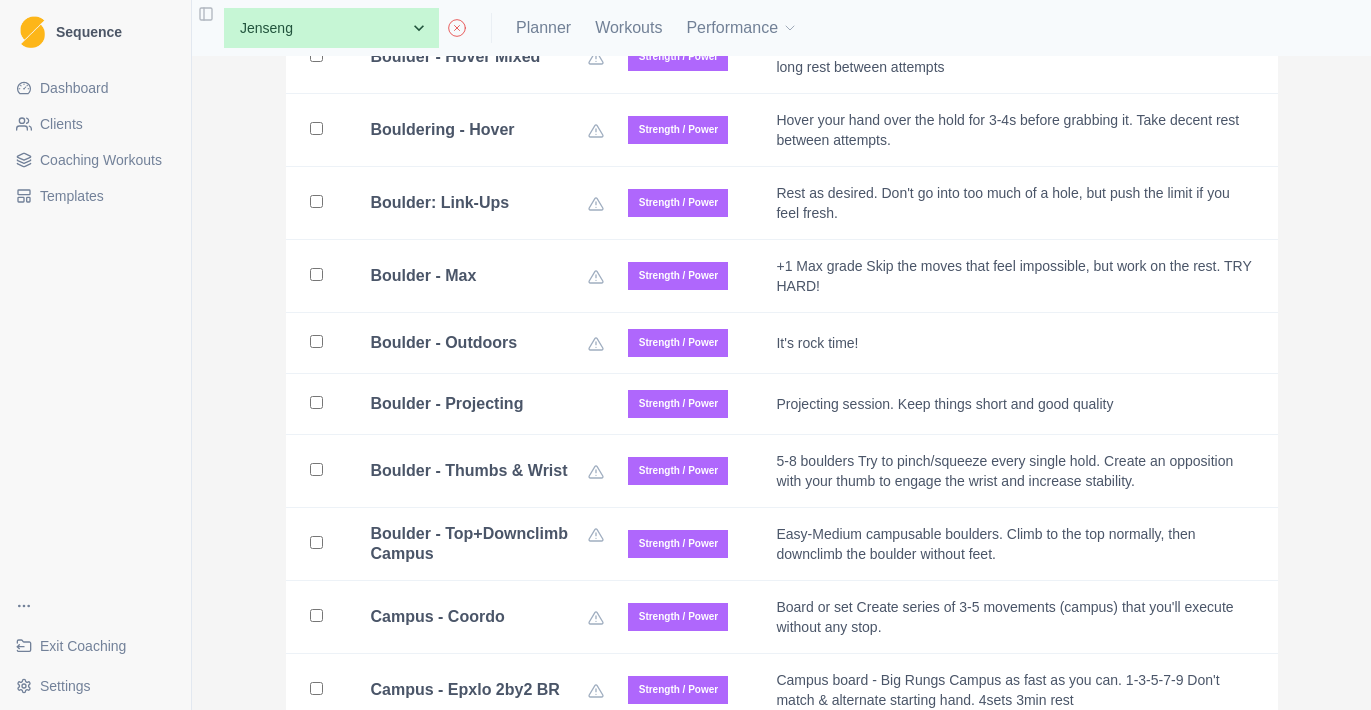 click on "Boulder - Projecting" at bounding box center [476, 404] 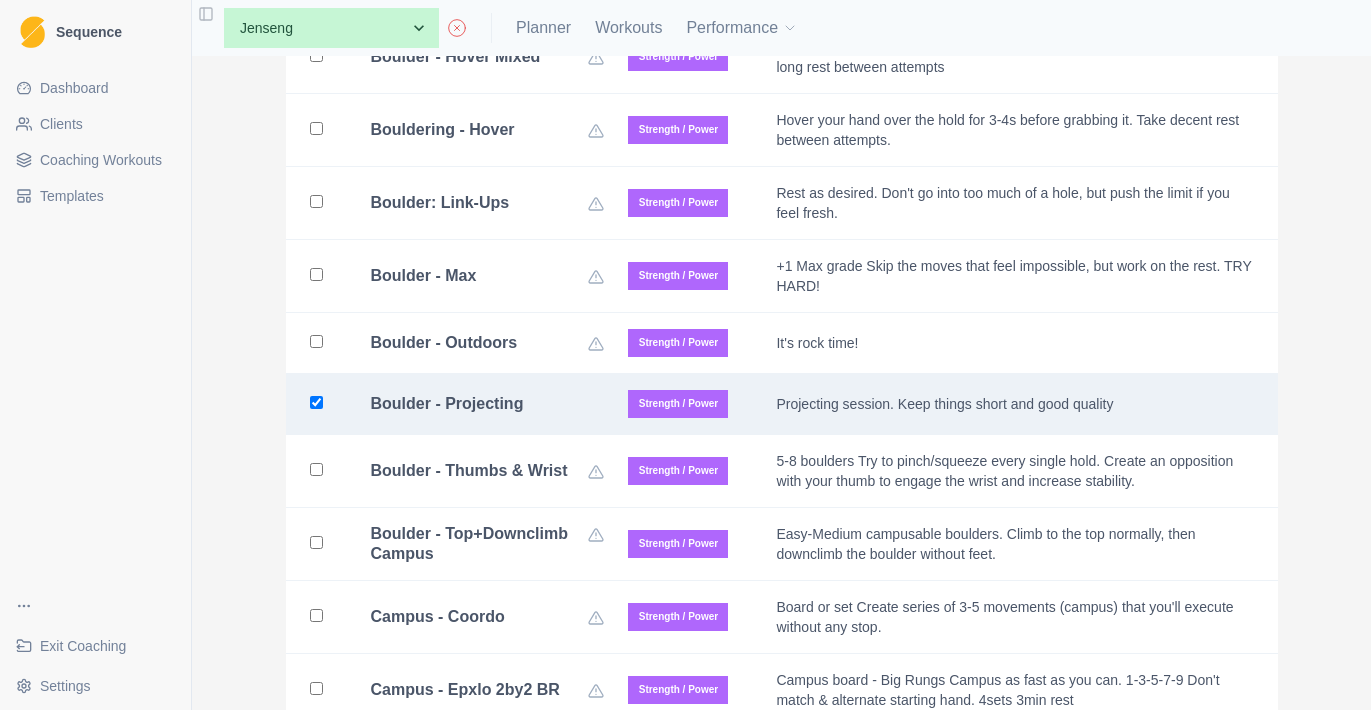 checkbox on "true" 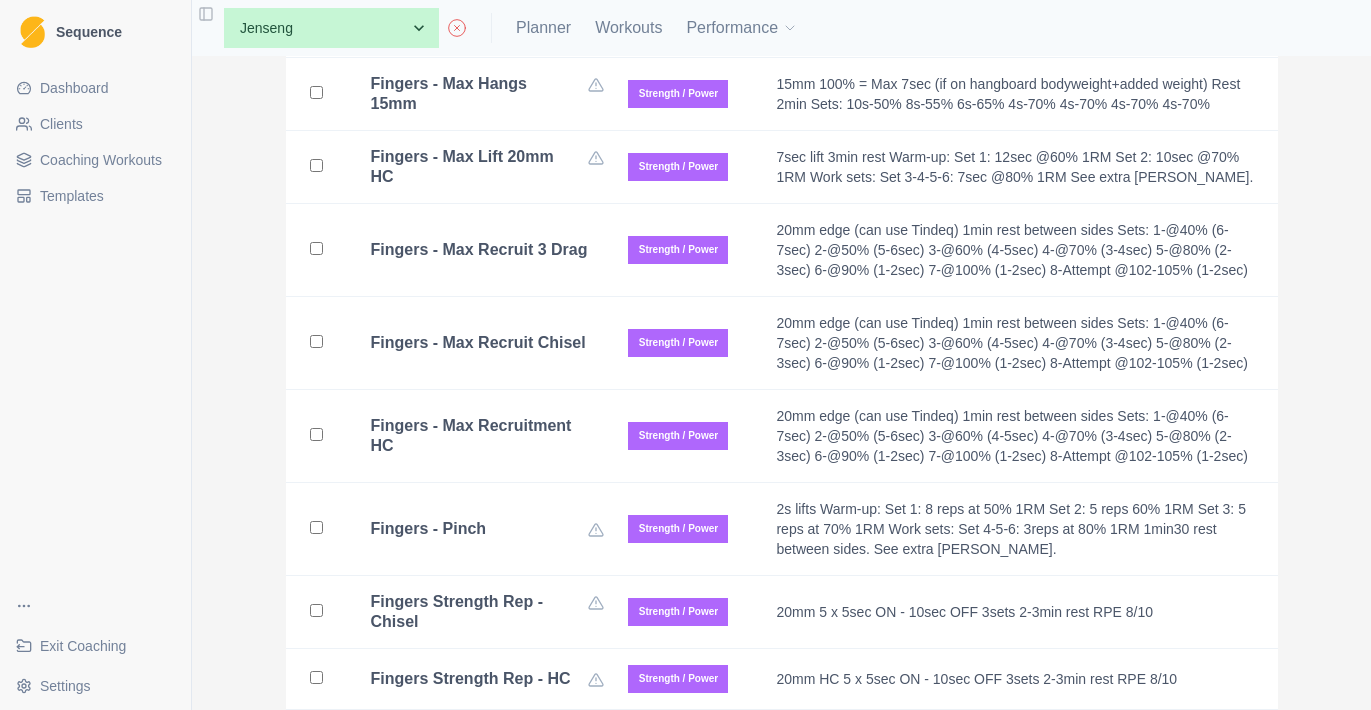 scroll, scrollTop: 20588, scrollLeft: 0, axis: vertical 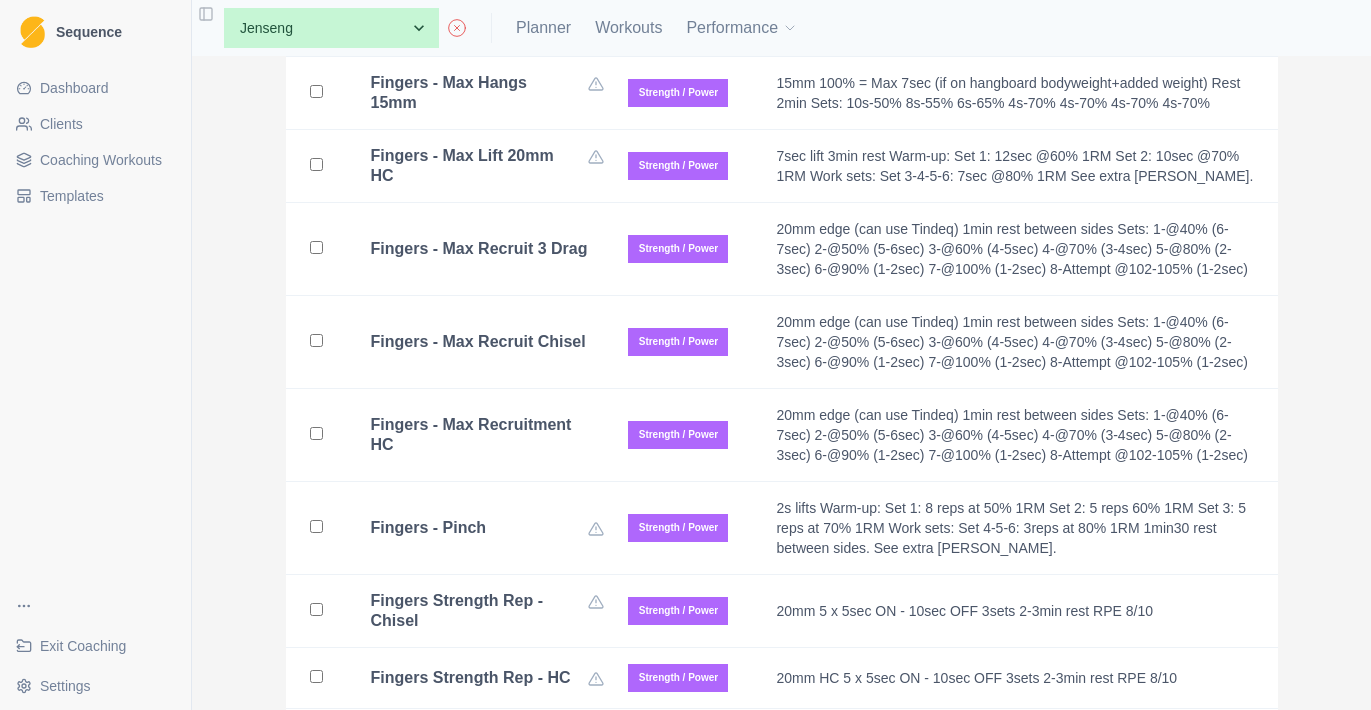 click on "Fingers - Max Recruit 3 Drag" at bounding box center (479, 249) 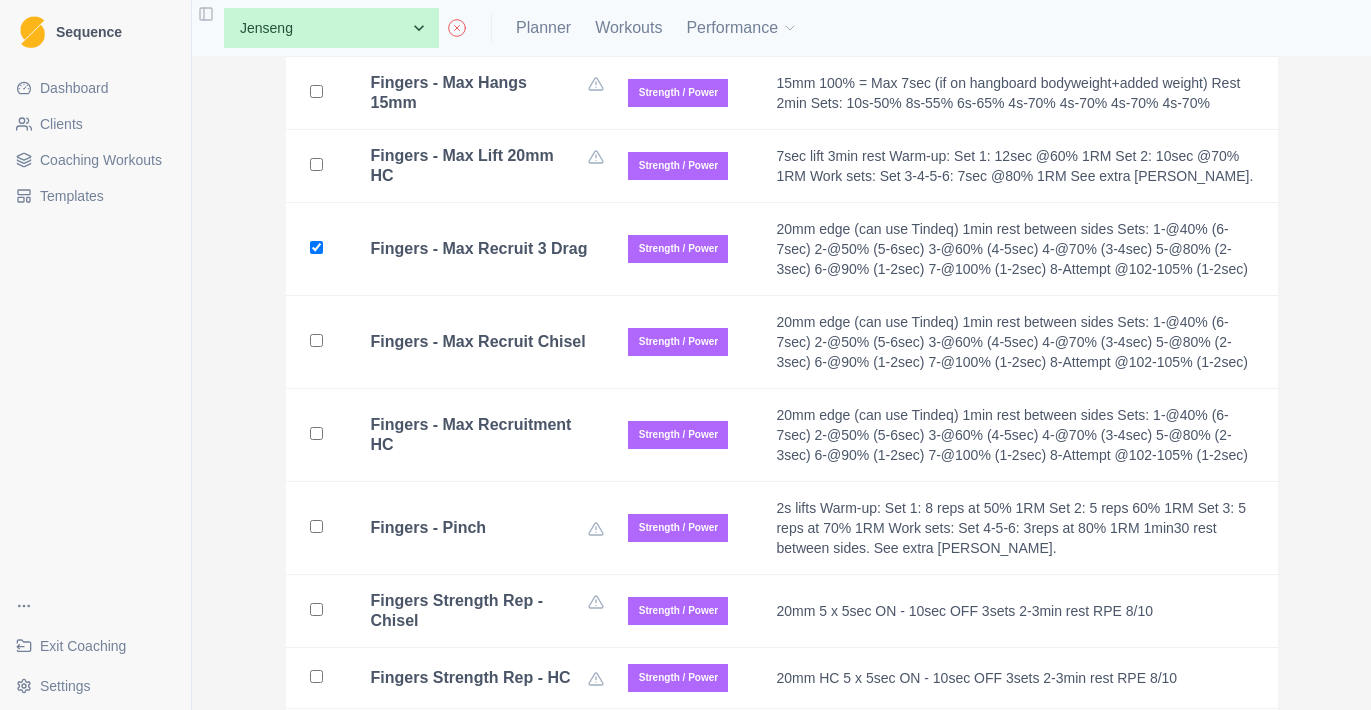 checkbox on "true" 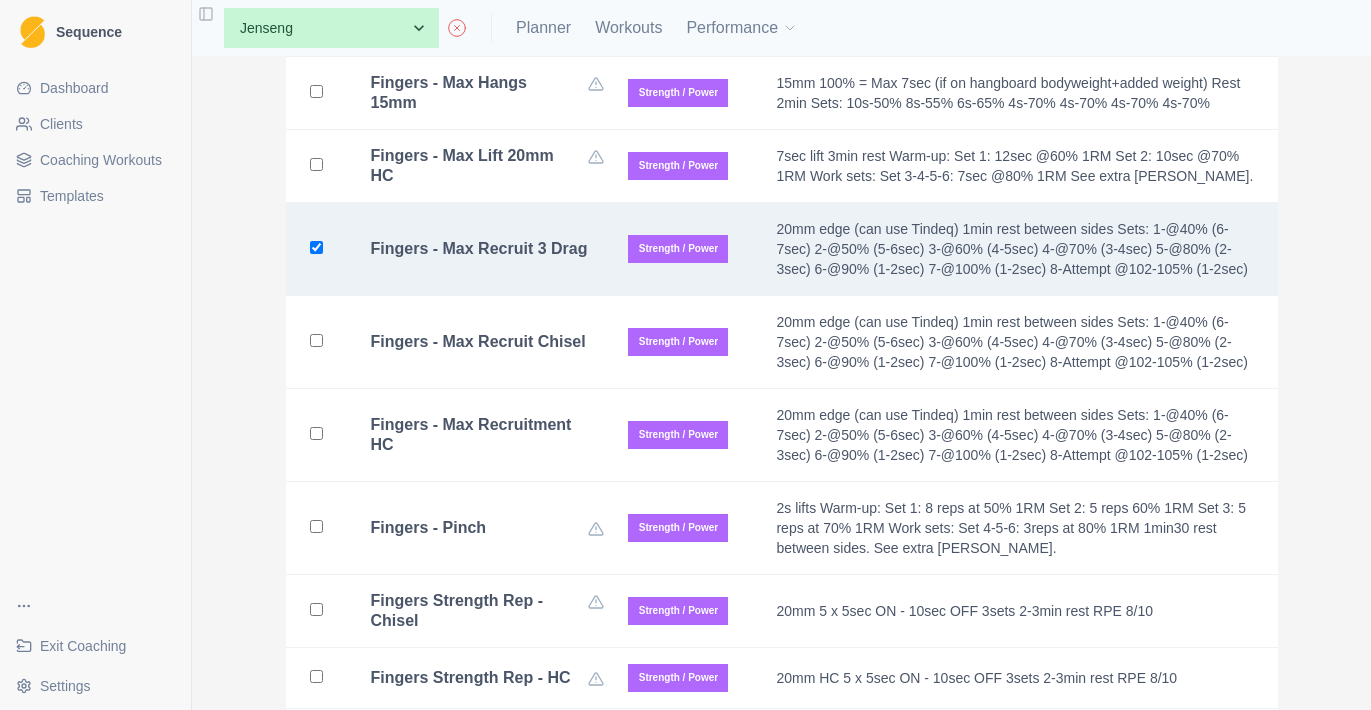 click on "Fingers - Max Recruit Chisel" at bounding box center [478, 342] 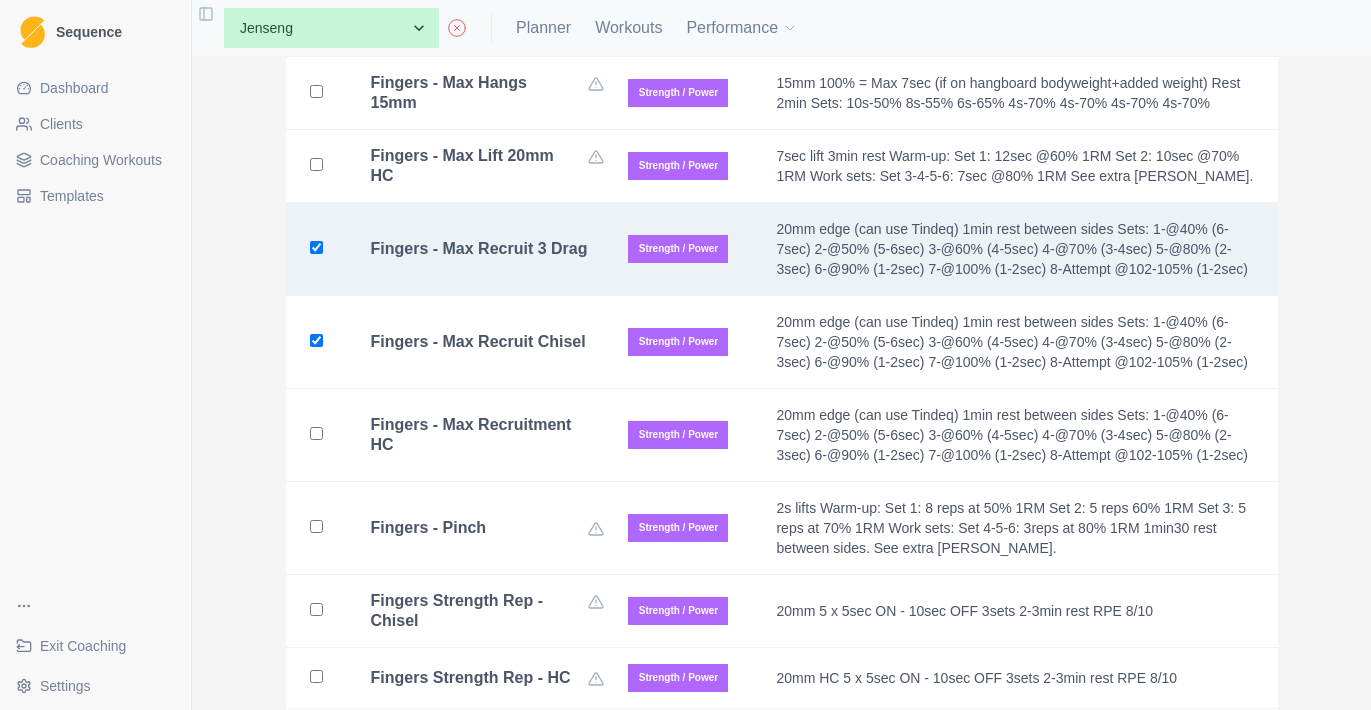 checkbox on "true" 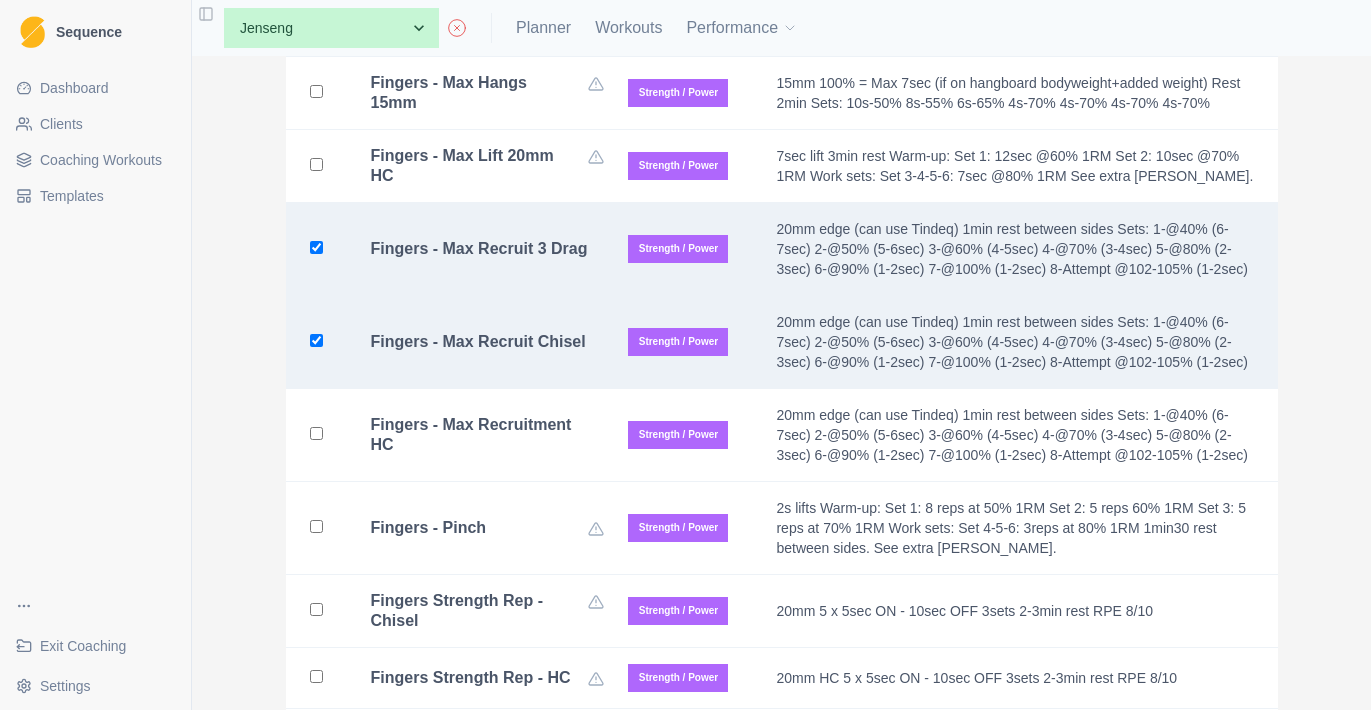 click on "Fingers - Max Recruitment HC" at bounding box center [480, 435] 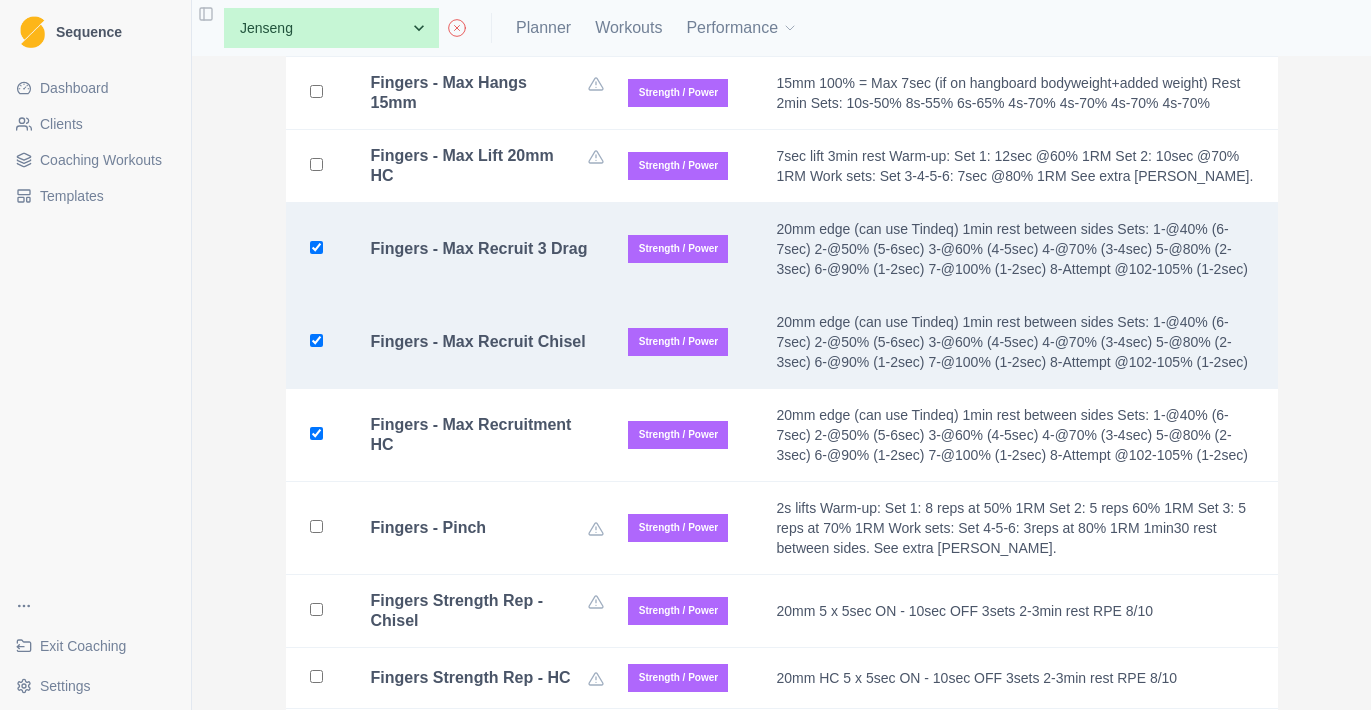checkbox on "true" 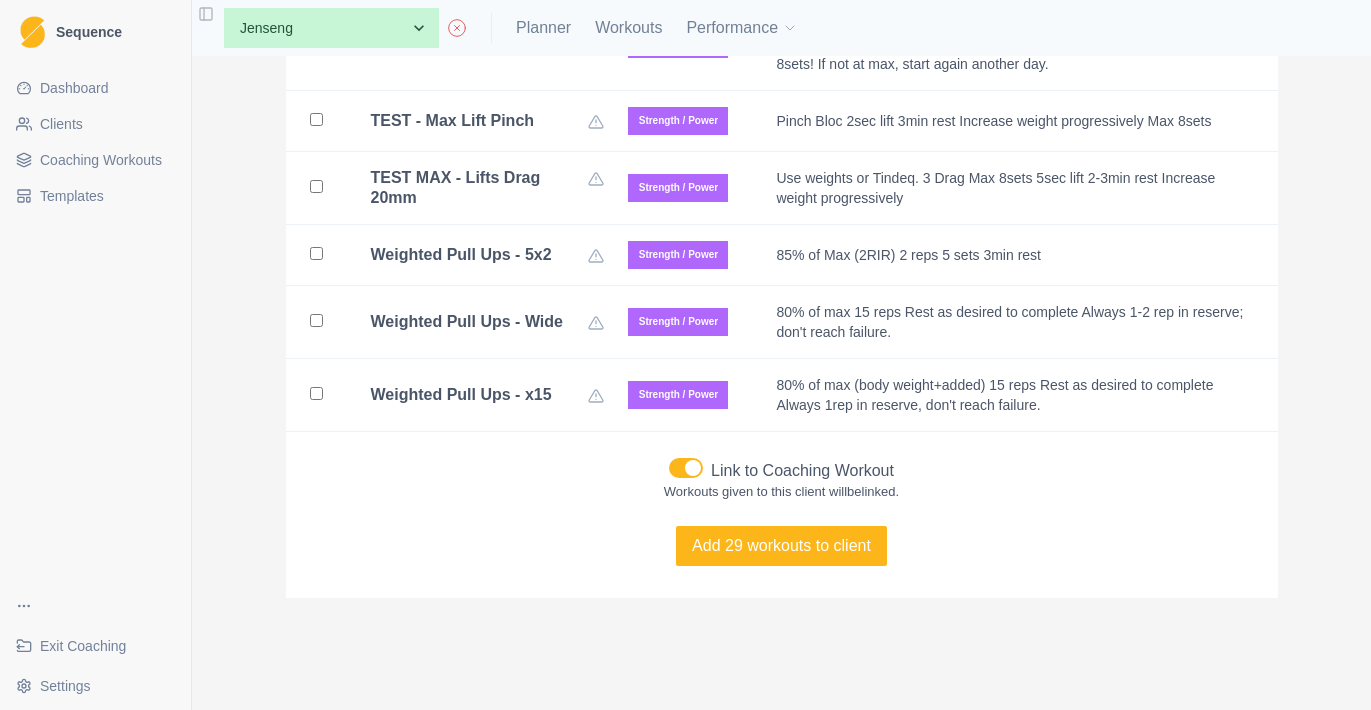 scroll, scrollTop: 23072, scrollLeft: 0, axis: vertical 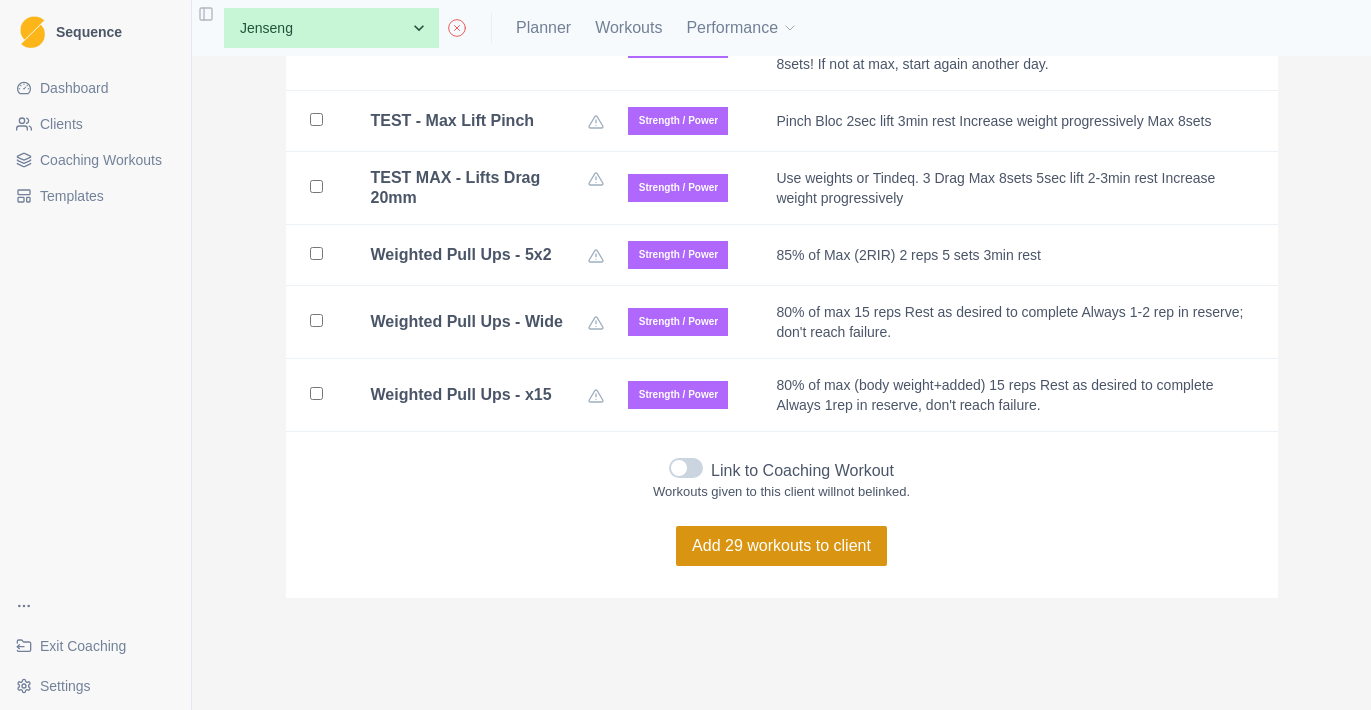 click on "Add 29 workouts to client" at bounding box center [781, 546] 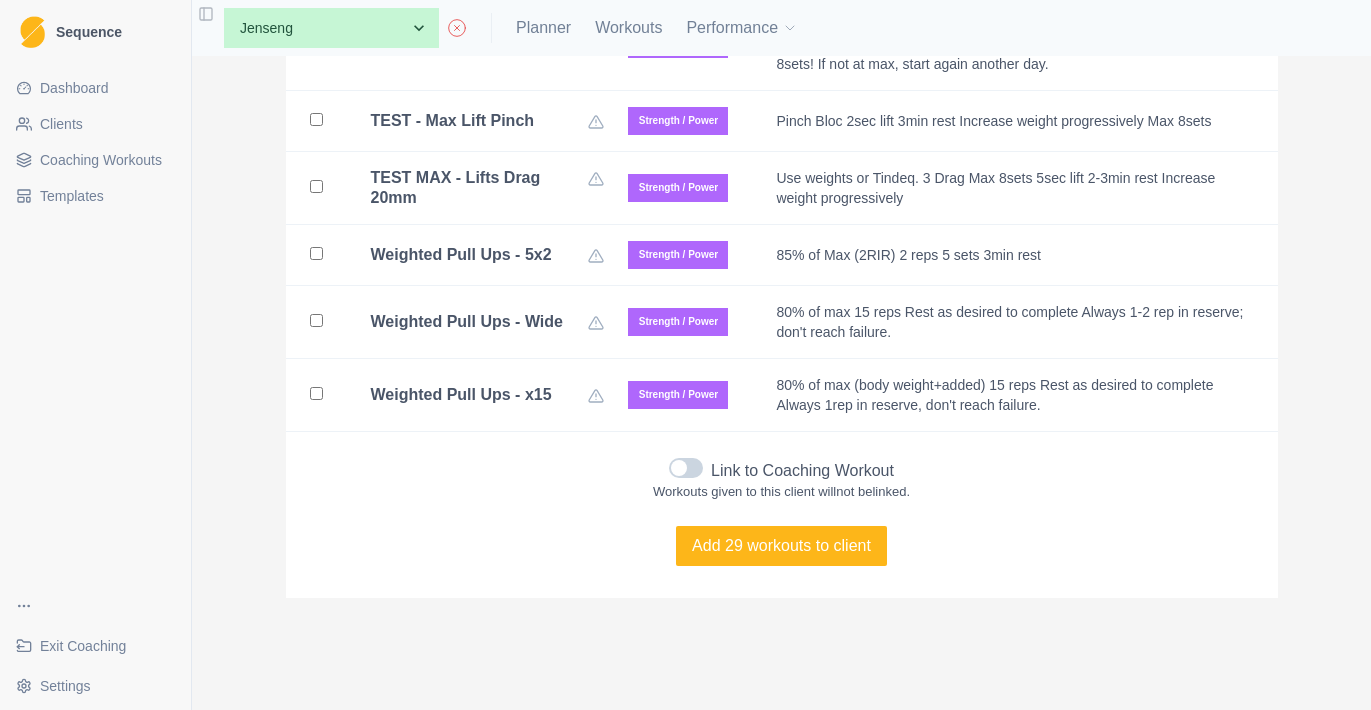 checkbox on "false" 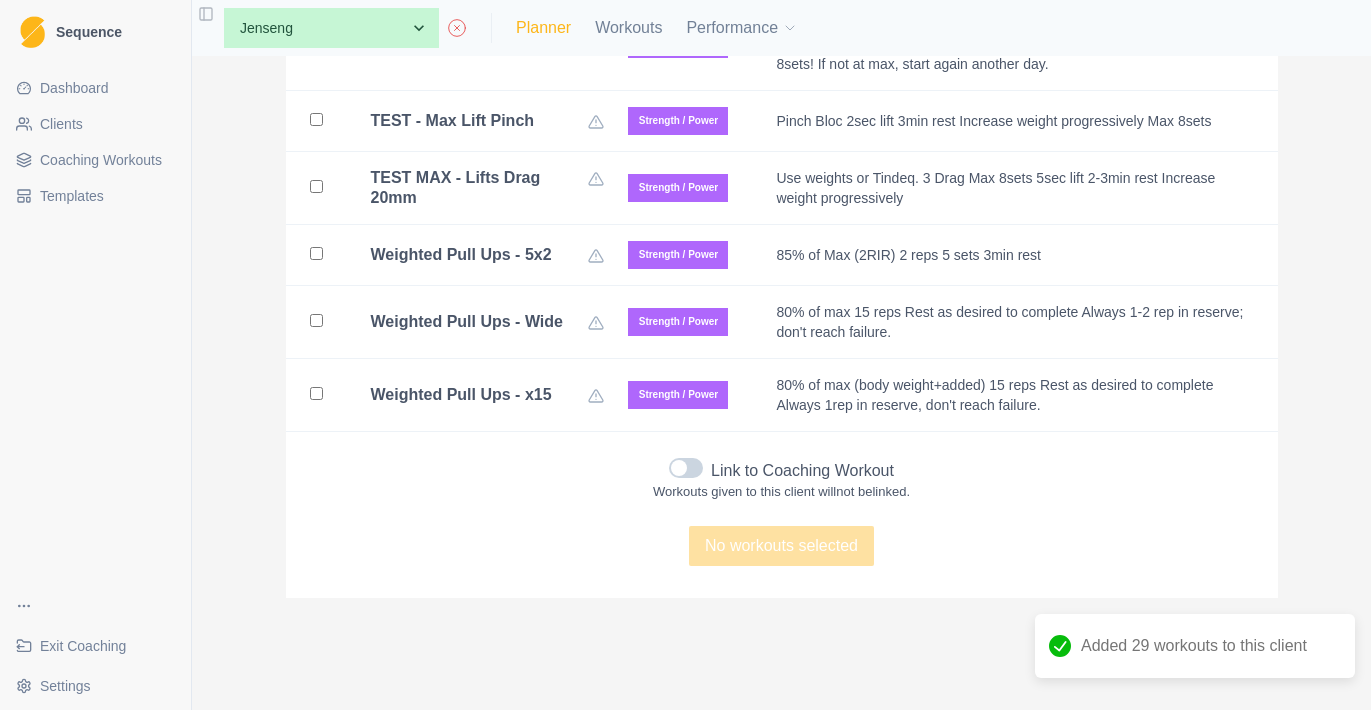 click on "Planner" at bounding box center [543, 28] 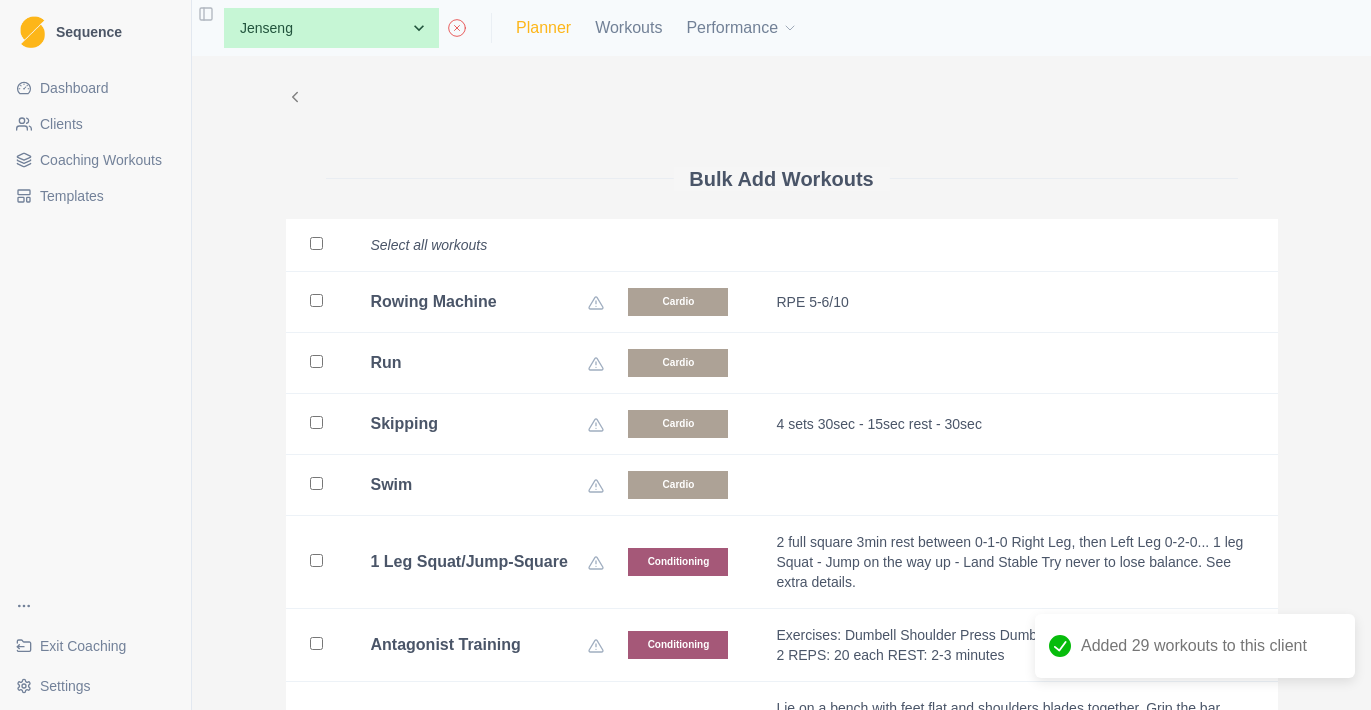 select on "month" 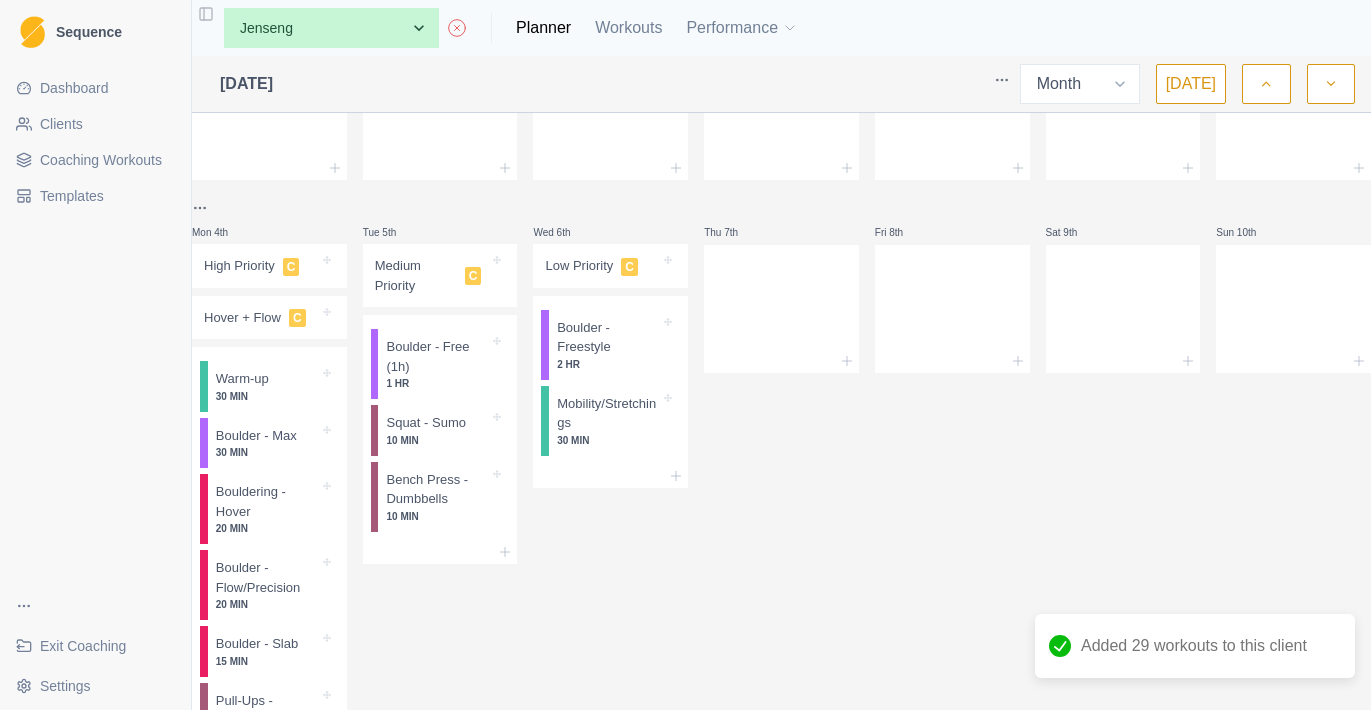 scroll, scrollTop: 118, scrollLeft: 0, axis: vertical 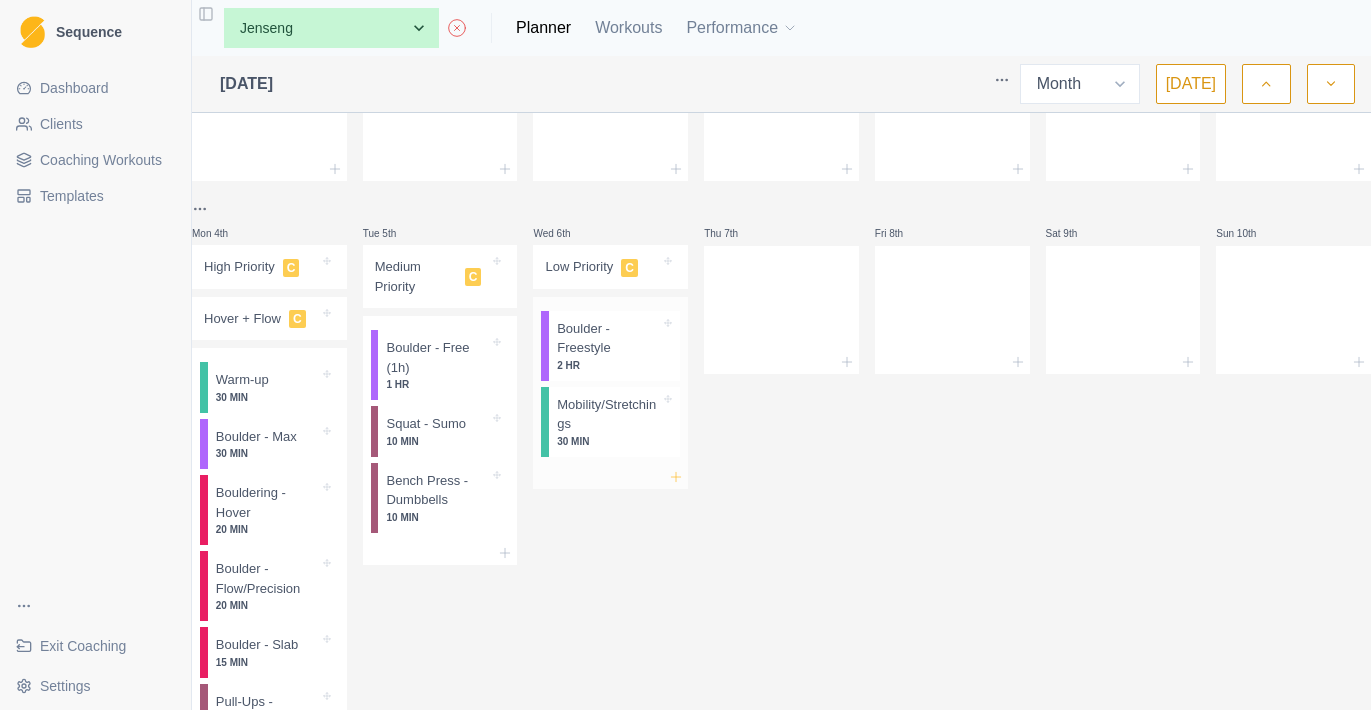 click 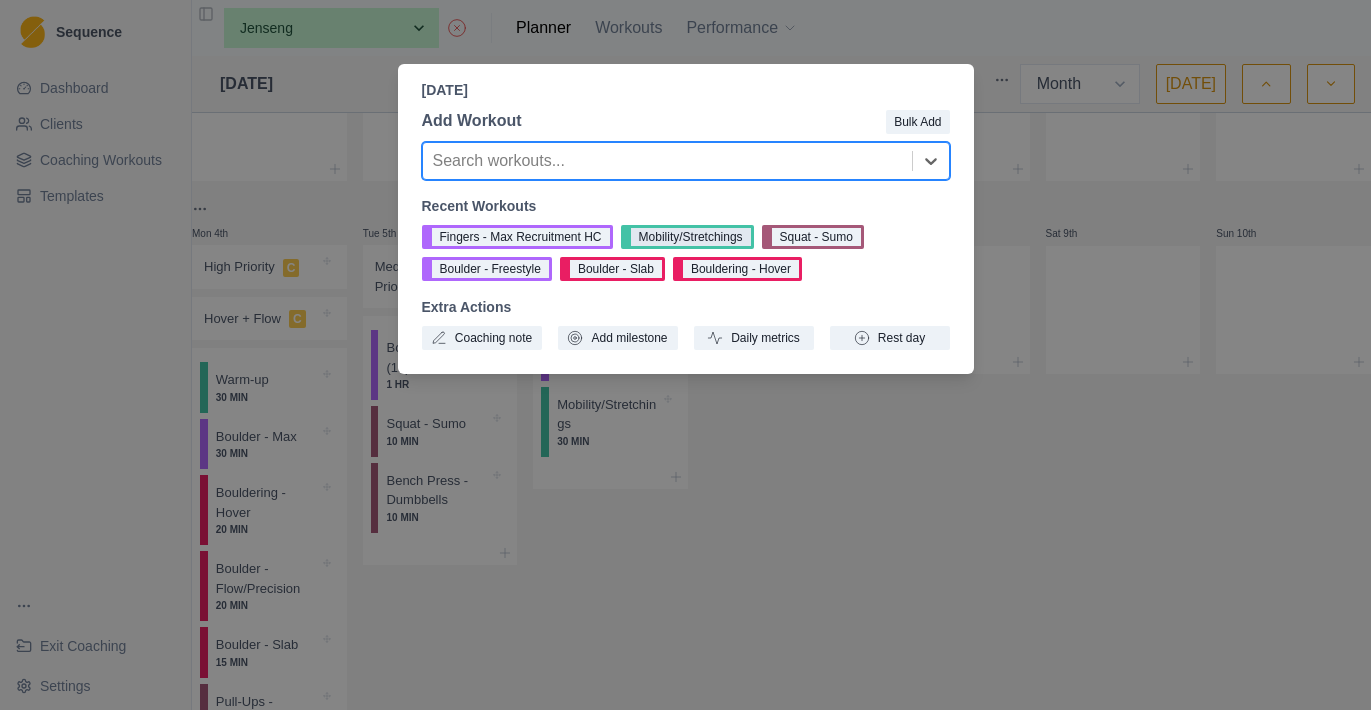 click on "Mobility/Stretchings" at bounding box center (687, 237) 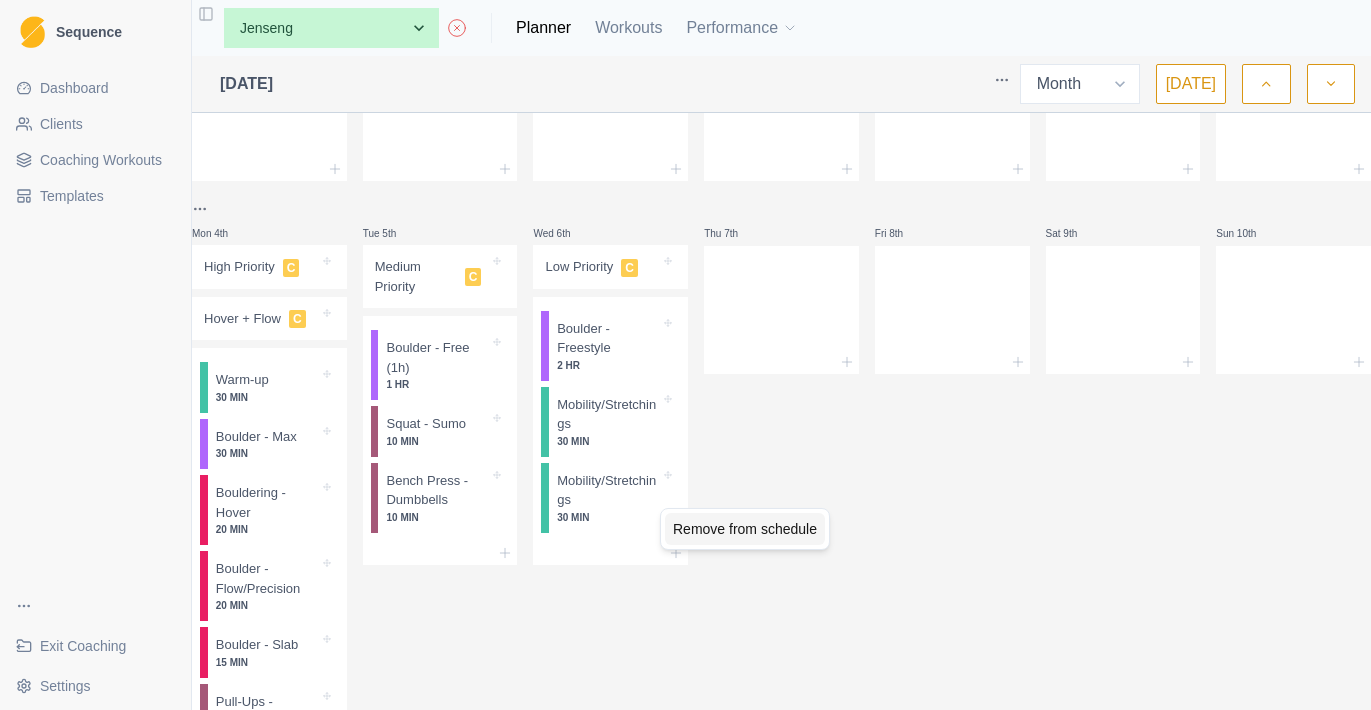 click on "Remove from schedule" at bounding box center [745, 529] 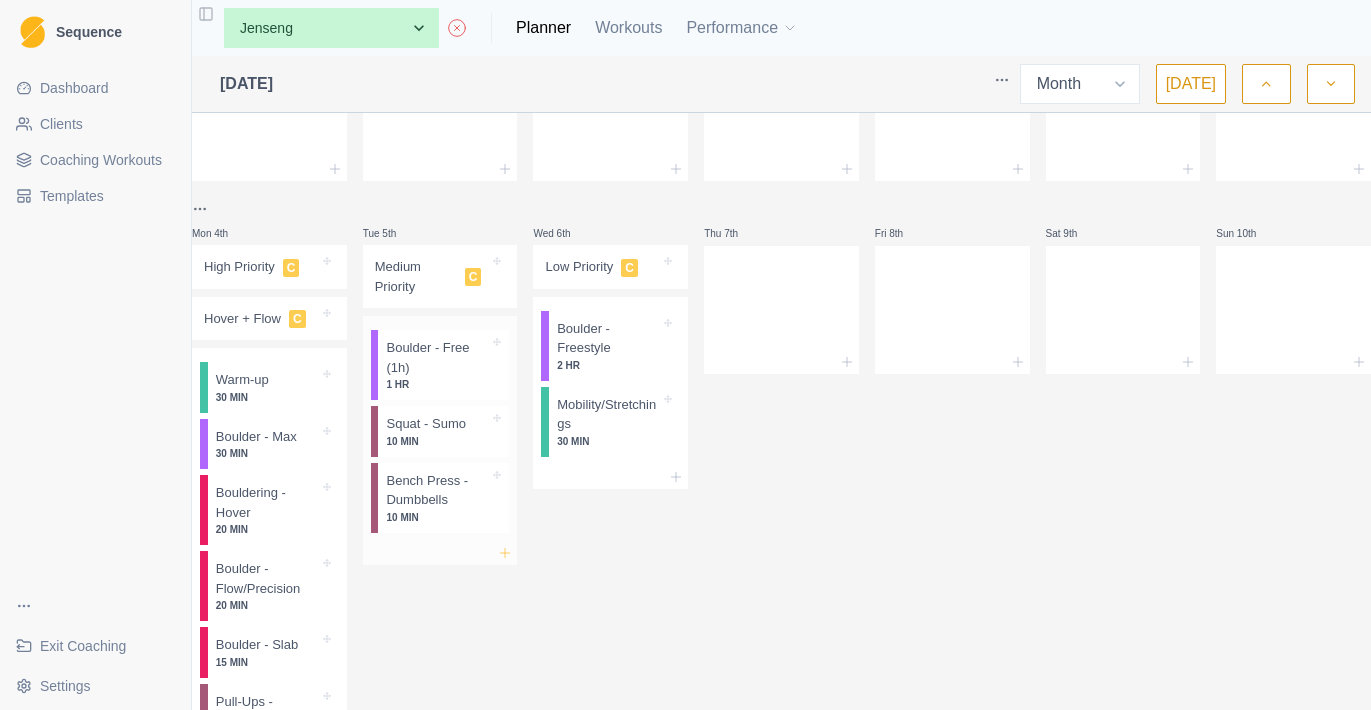 click 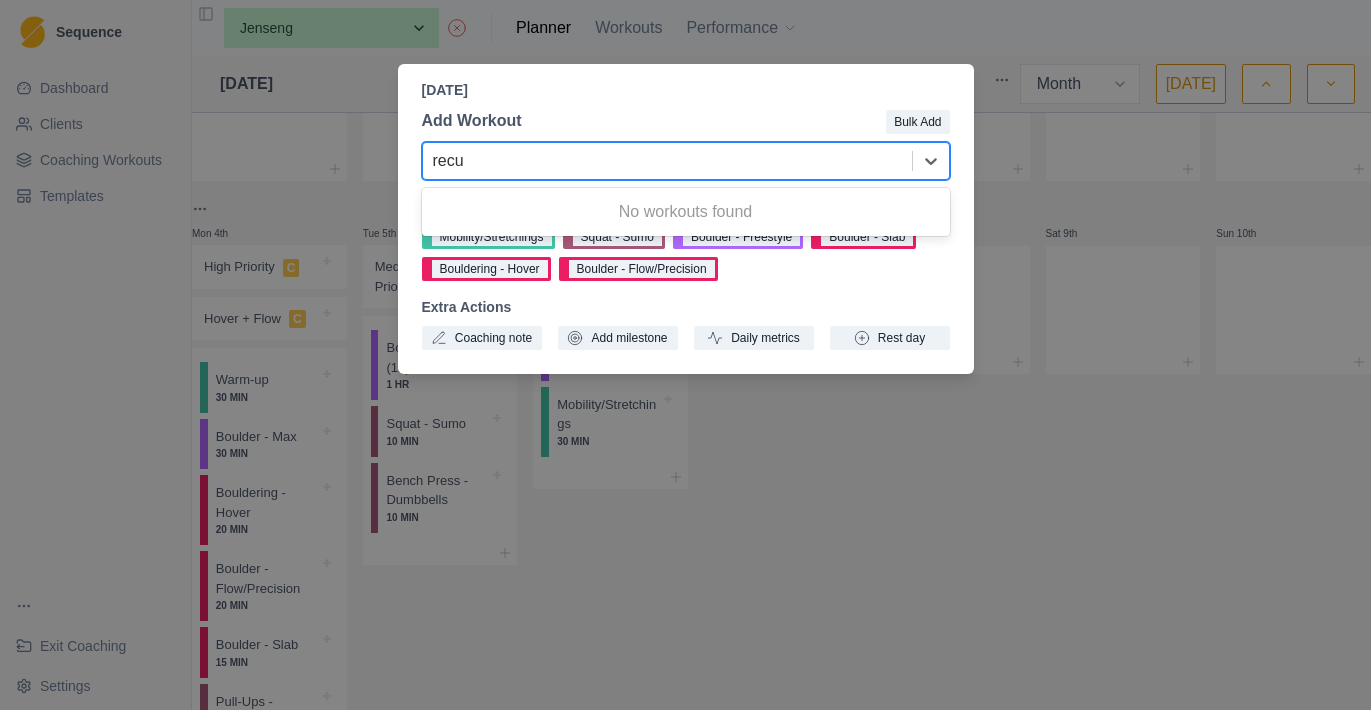 type on "rec" 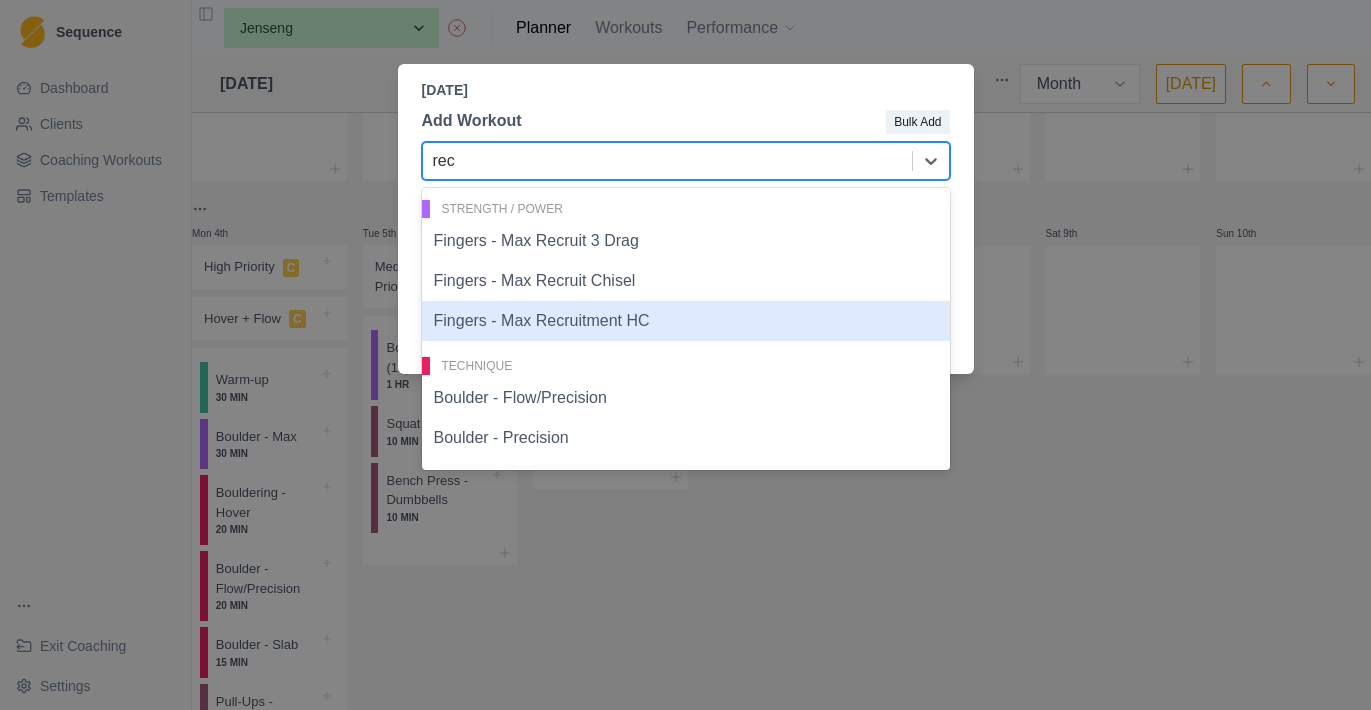 click on "Fingers - Max Recruitment HC" at bounding box center [686, 321] 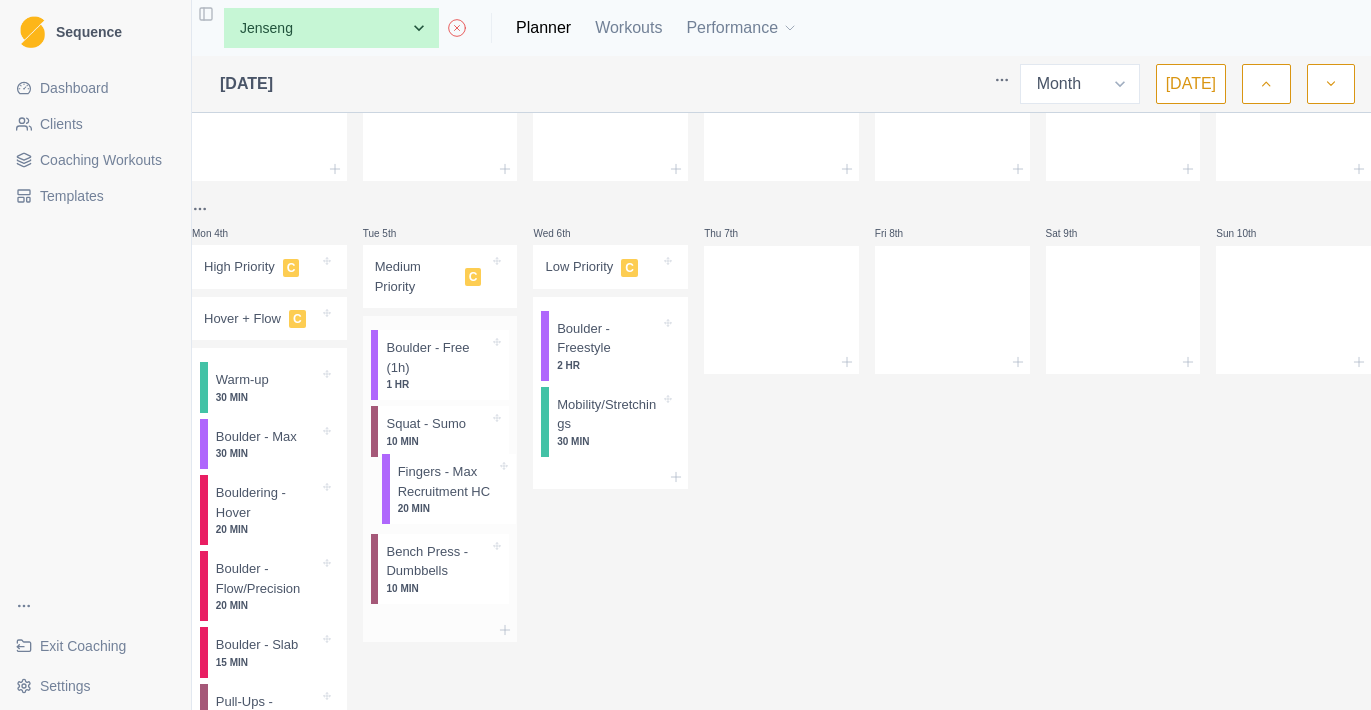 scroll, scrollTop: 120, scrollLeft: 0, axis: vertical 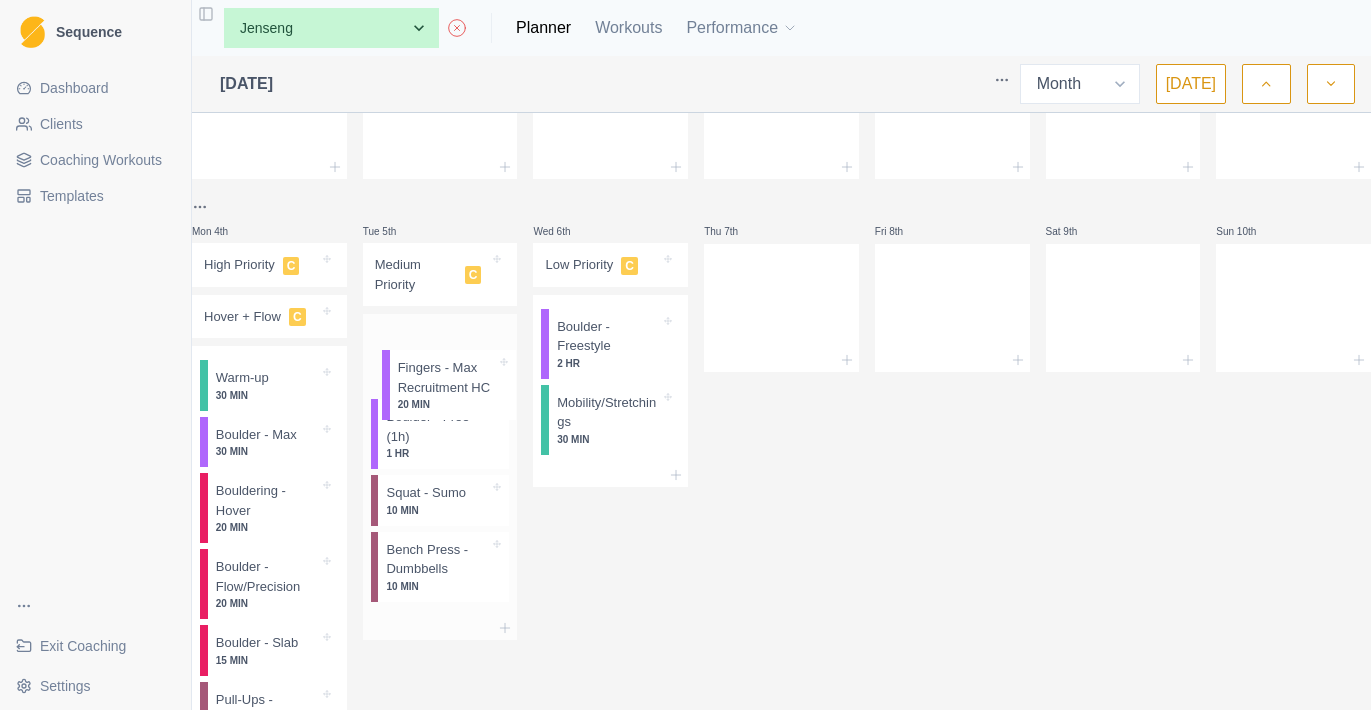 drag, startPoint x: 455, startPoint y: 591, endPoint x: 455, endPoint y: 363, distance: 228 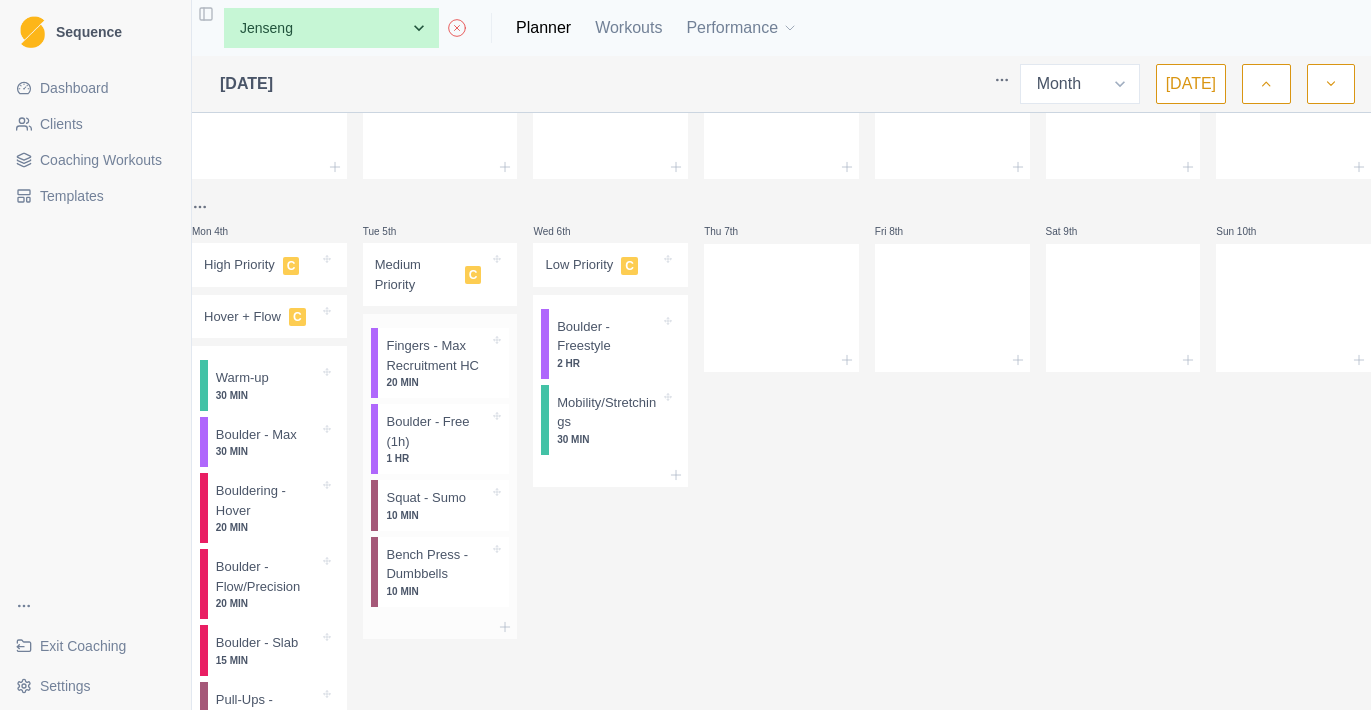 click on "20 MIN" at bounding box center [437, 382] 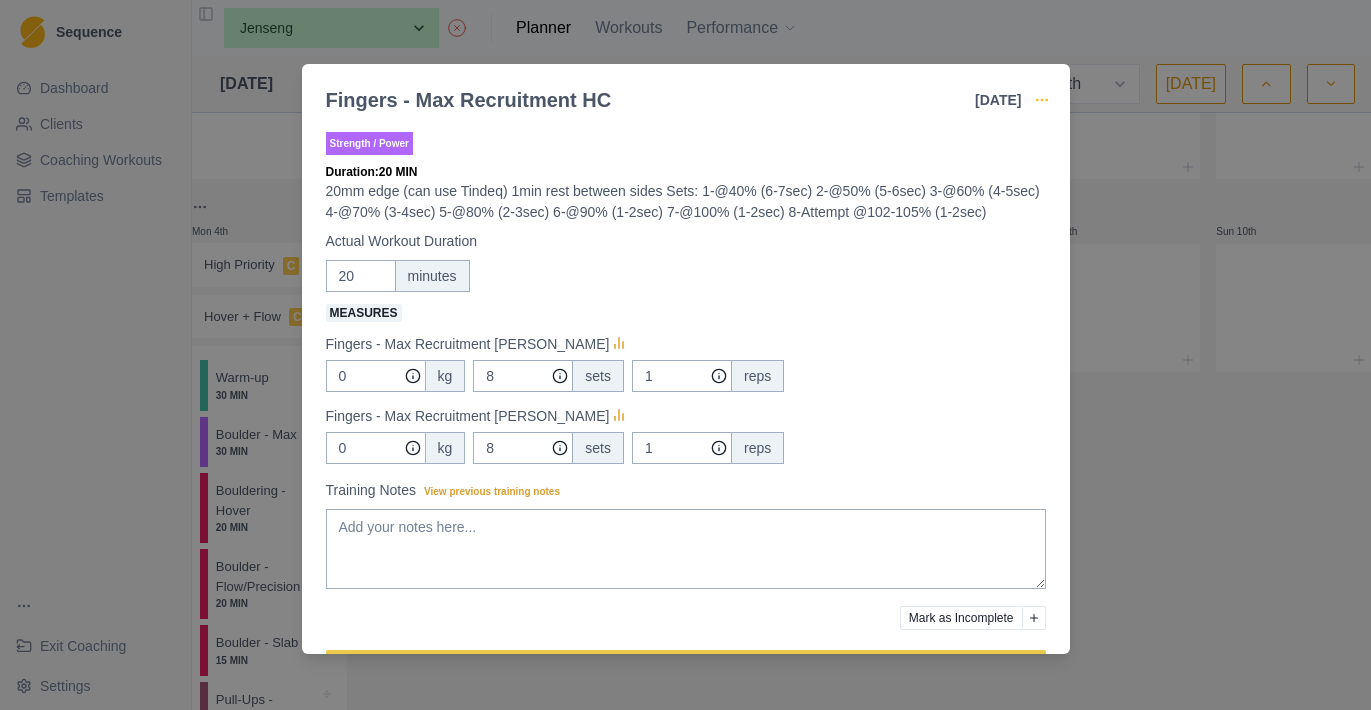 click 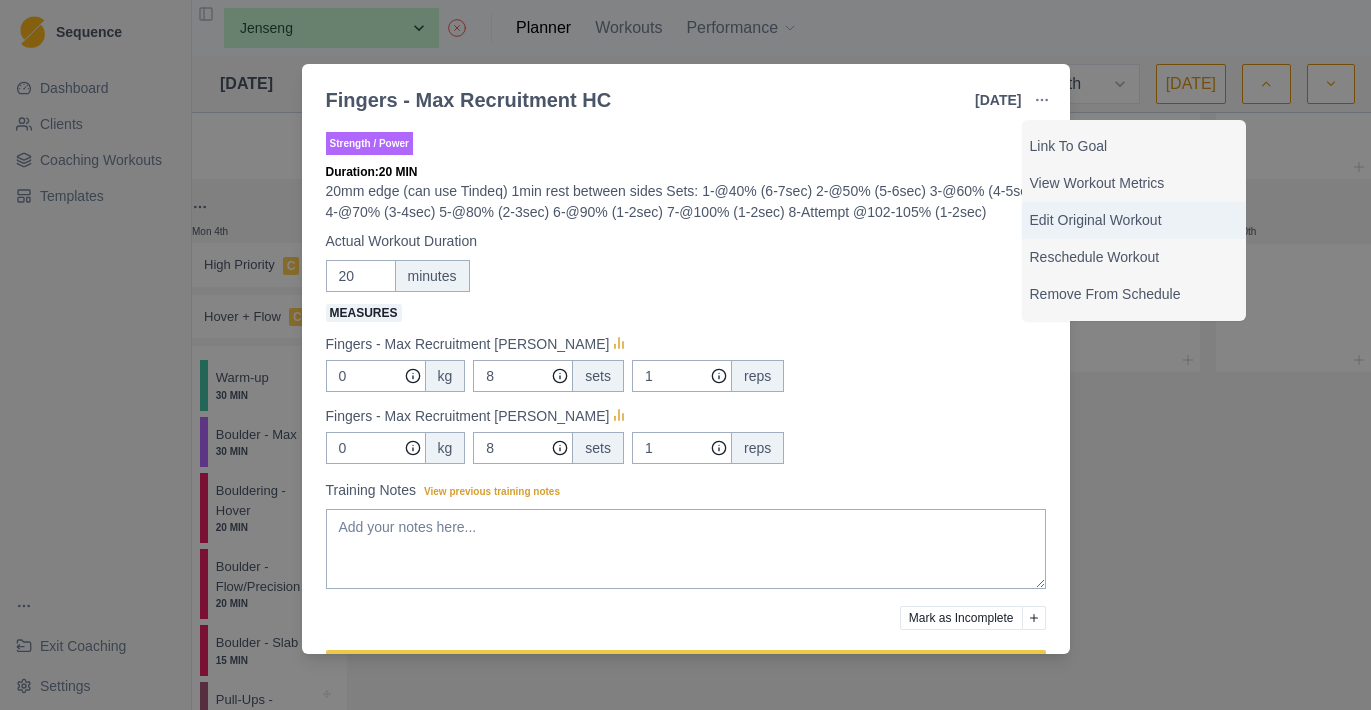 drag, startPoint x: 1064, startPoint y: 239, endPoint x: 1070, endPoint y: 219, distance: 20.880613 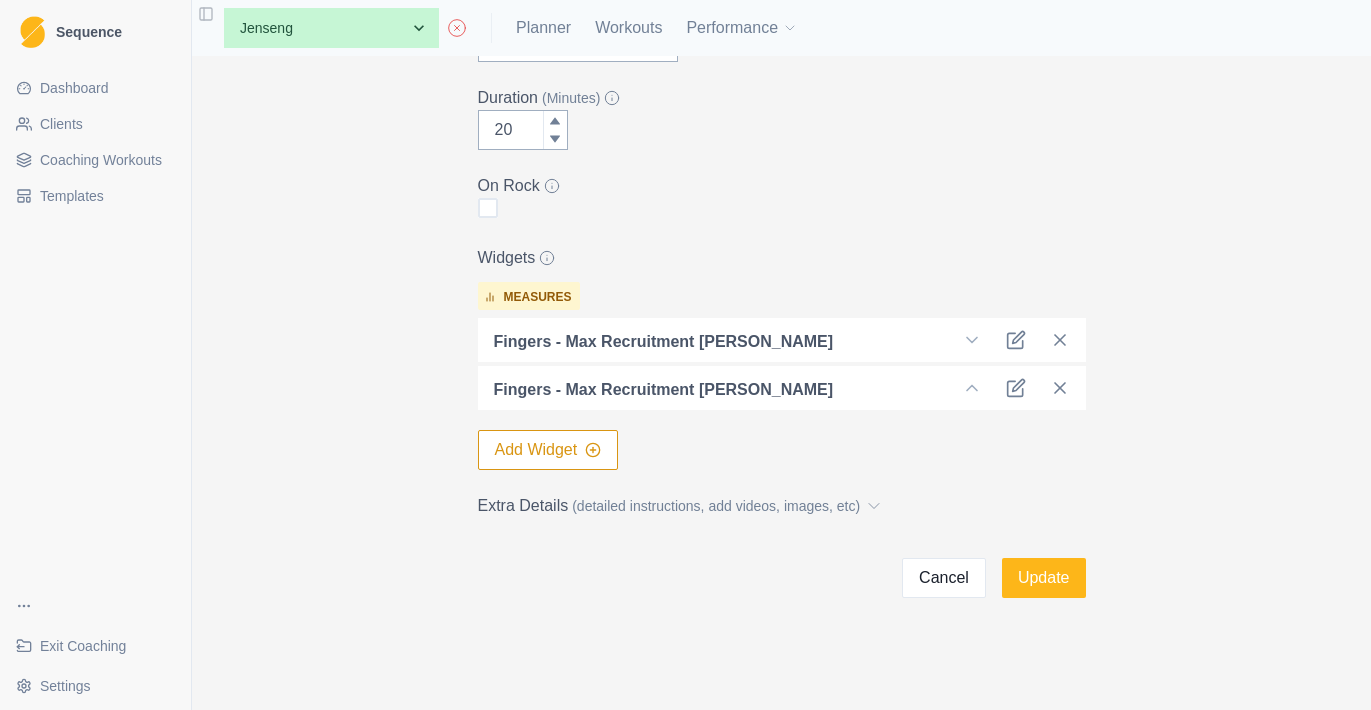 scroll, scrollTop: 421, scrollLeft: 0, axis: vertical 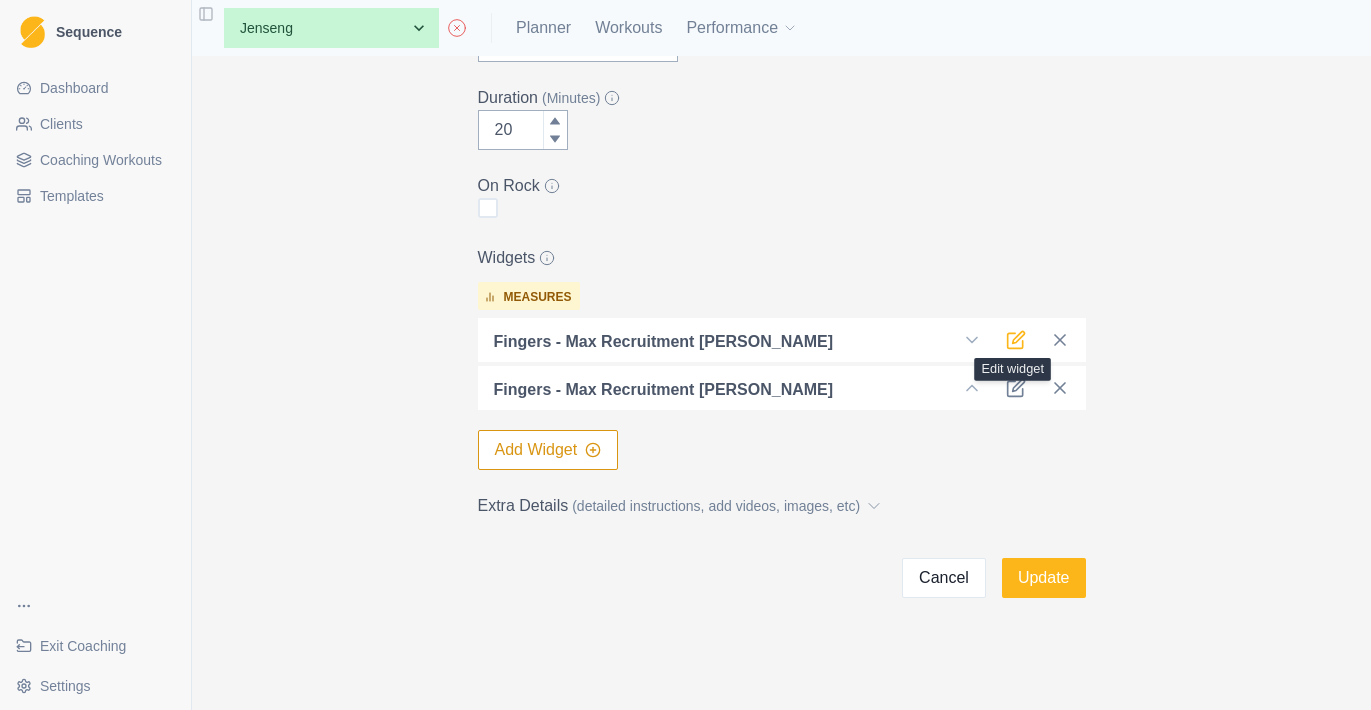 click 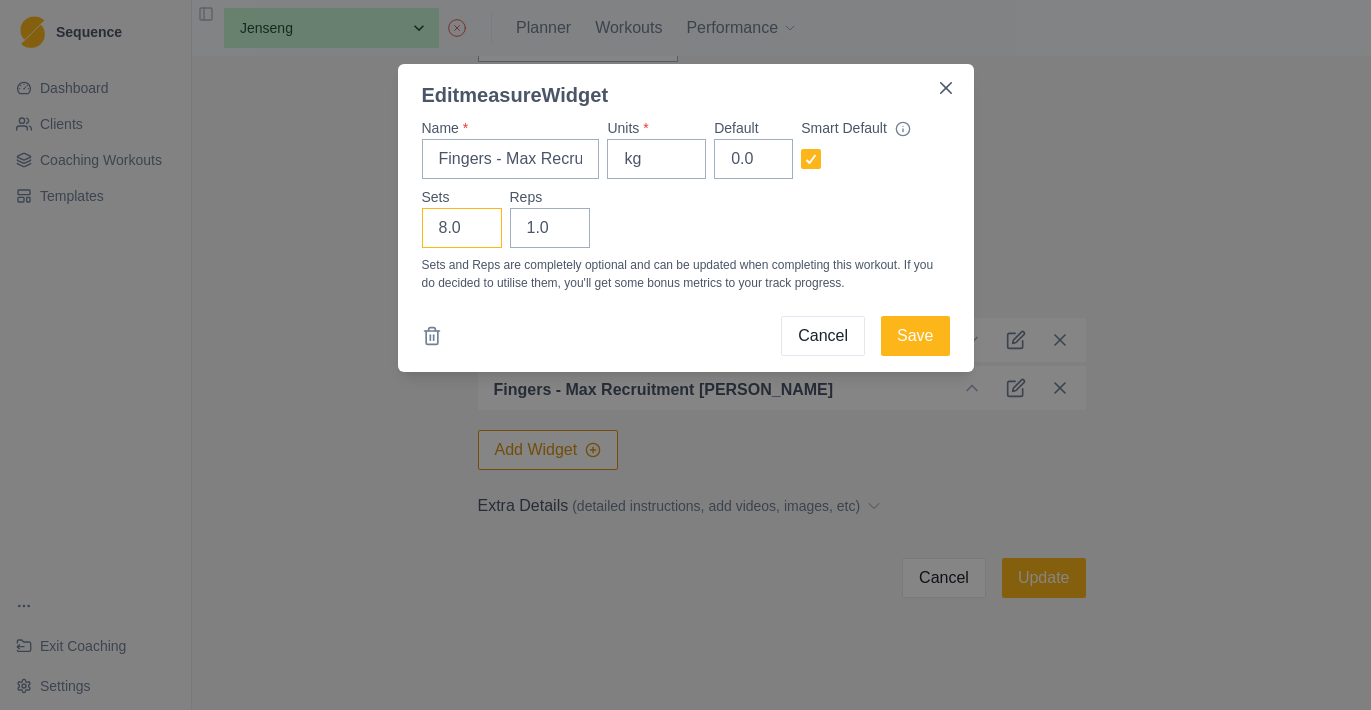 click on "8.0" at bounding box center [462, 228] 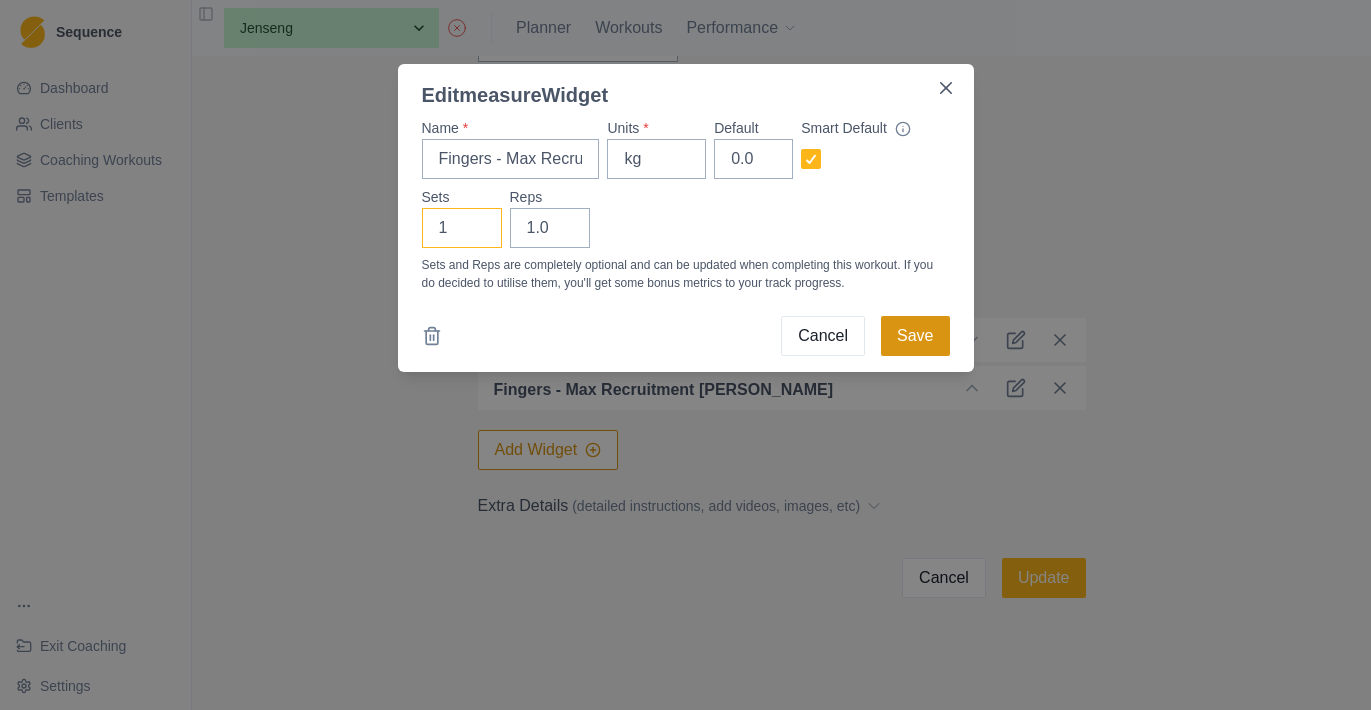 type on "1" 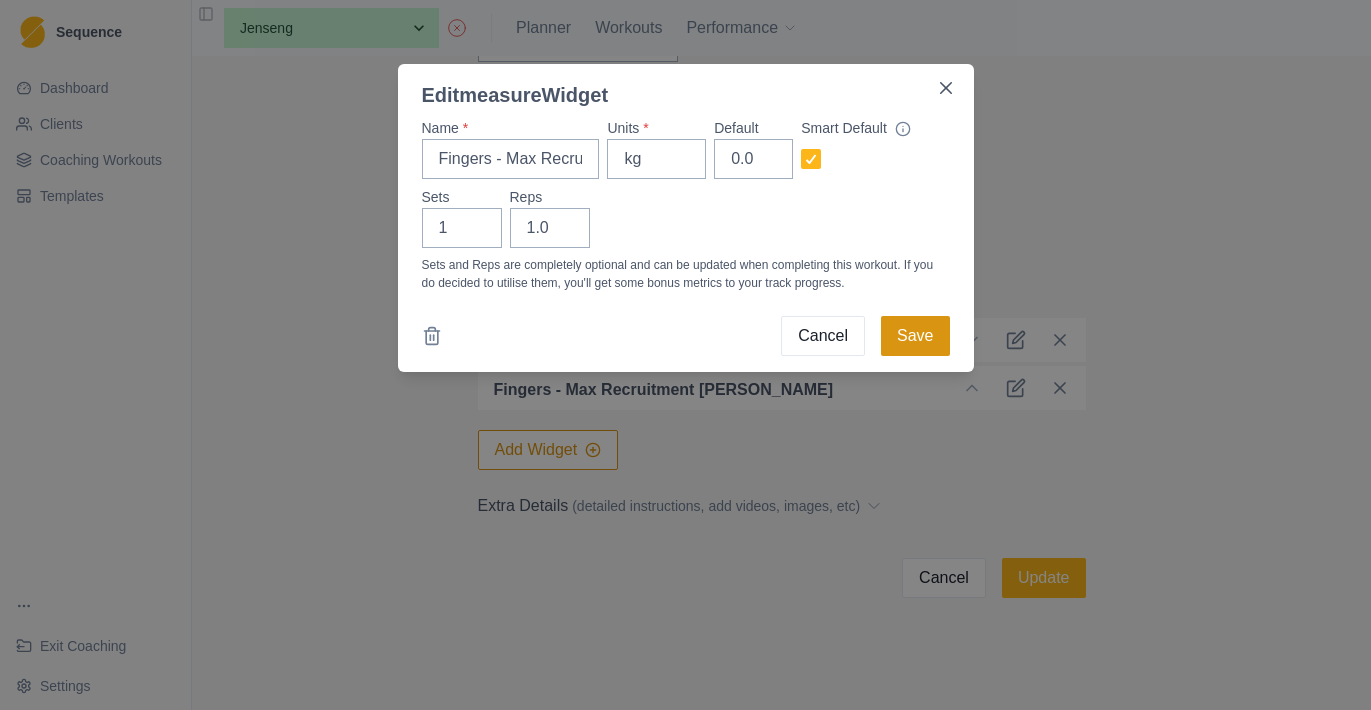 click on "Save" at bounding box center [915, 336] 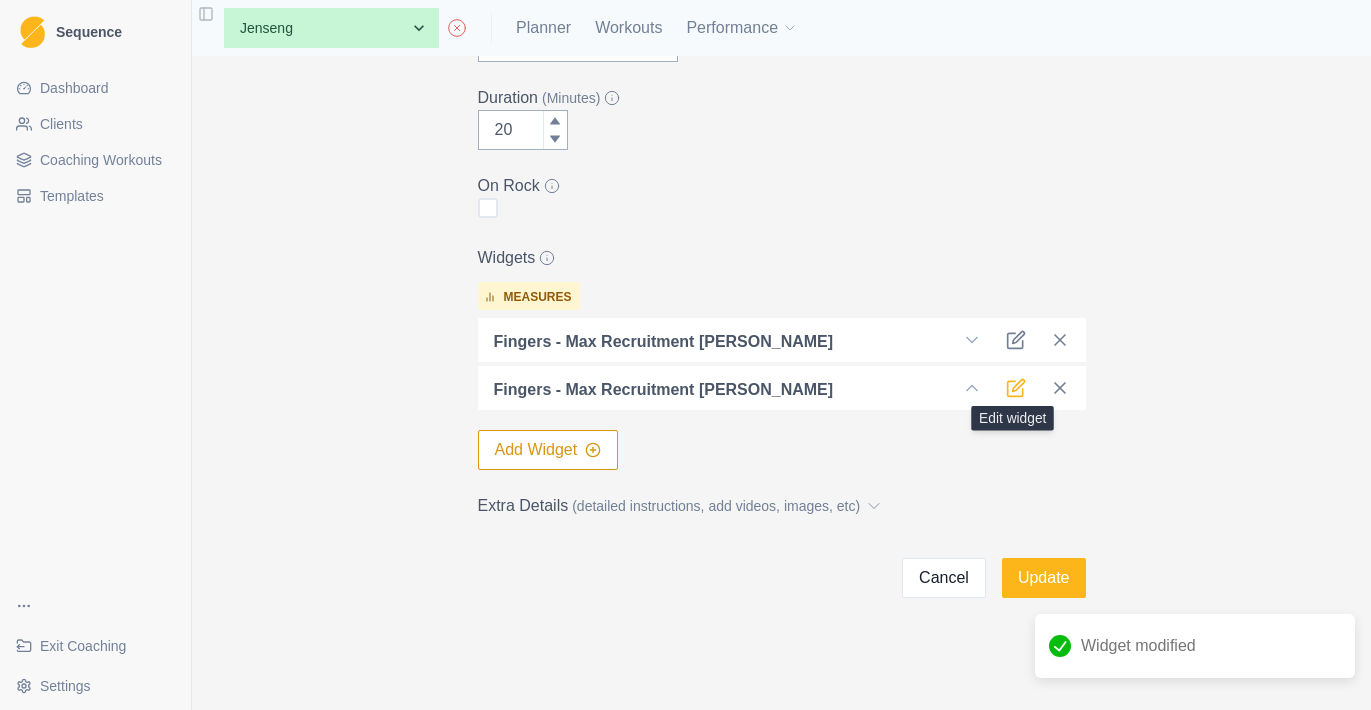 click 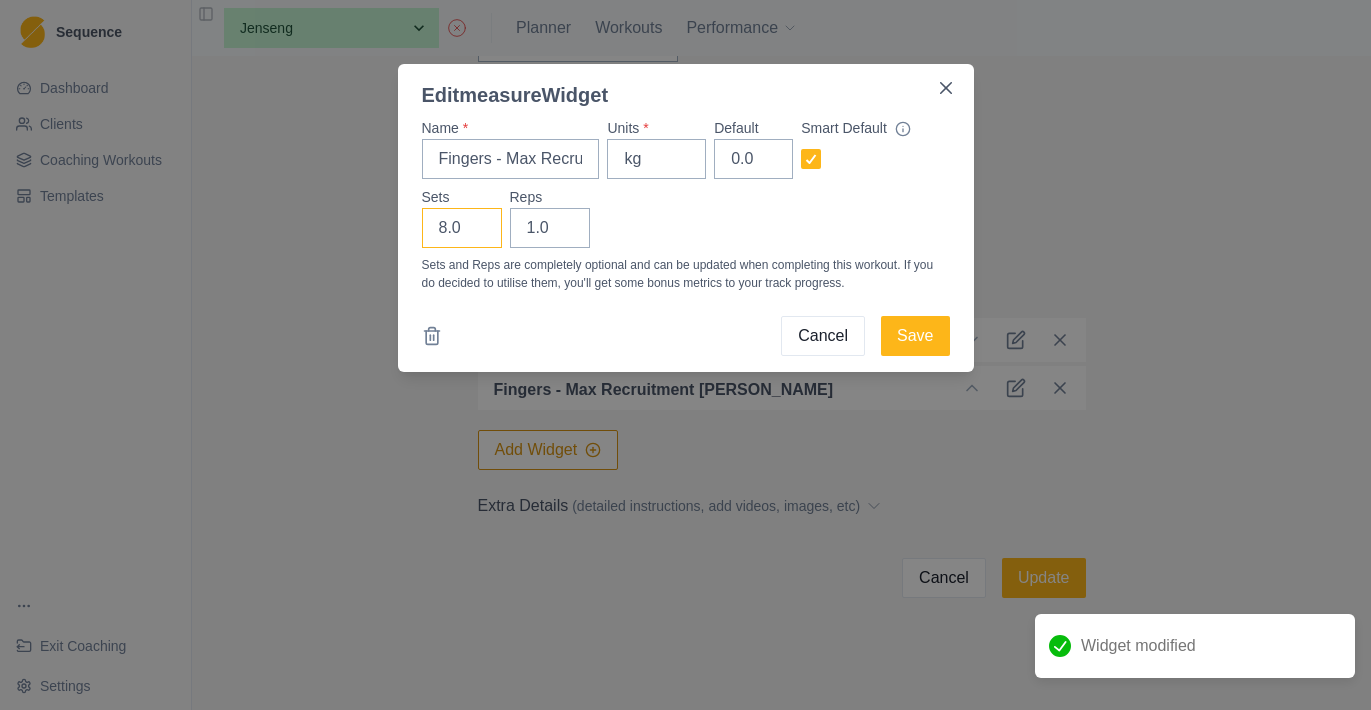 click on "8.0" at bounding box center (462, 228) 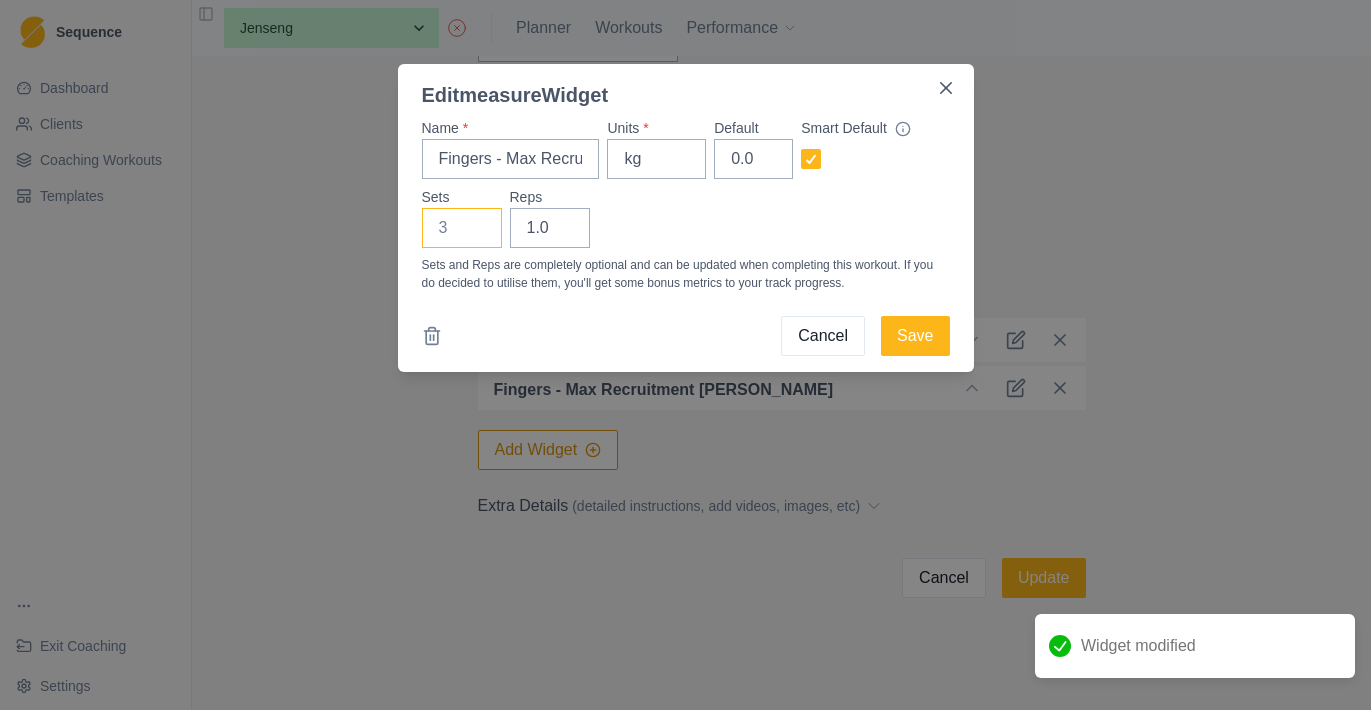 type on "1" 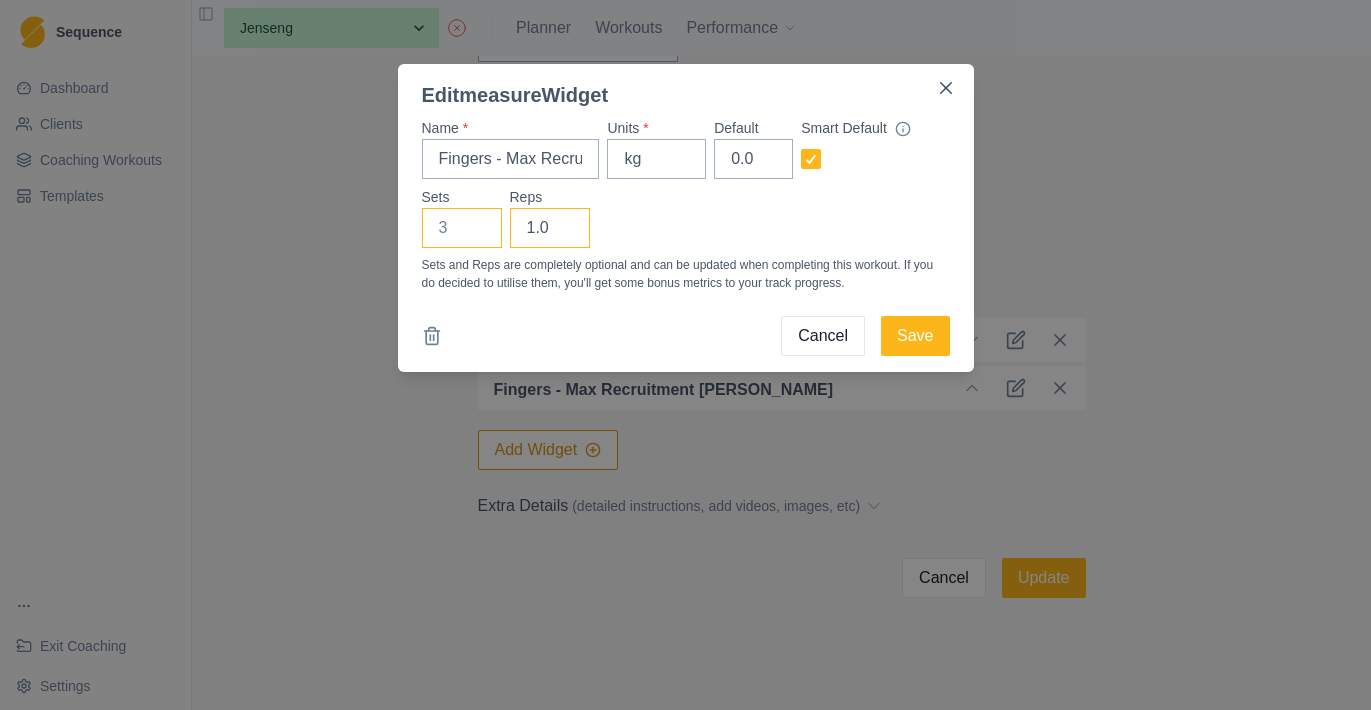 type 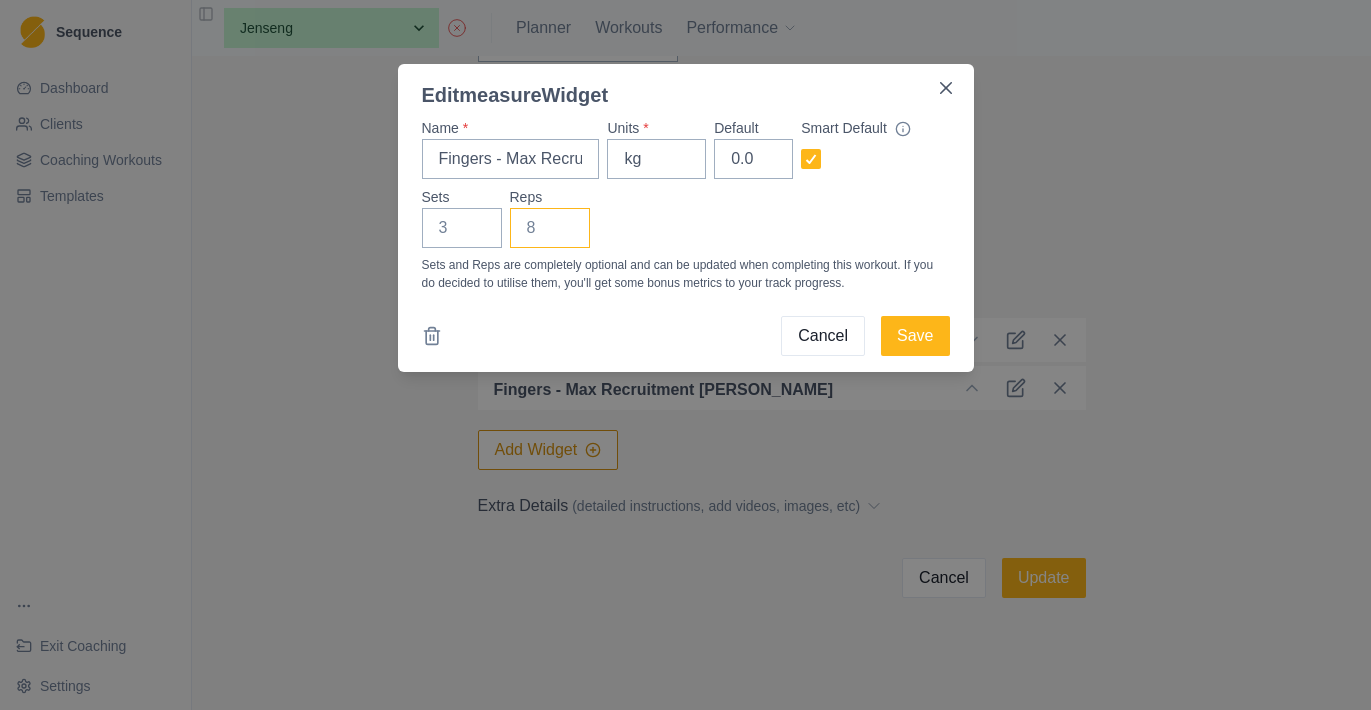 type 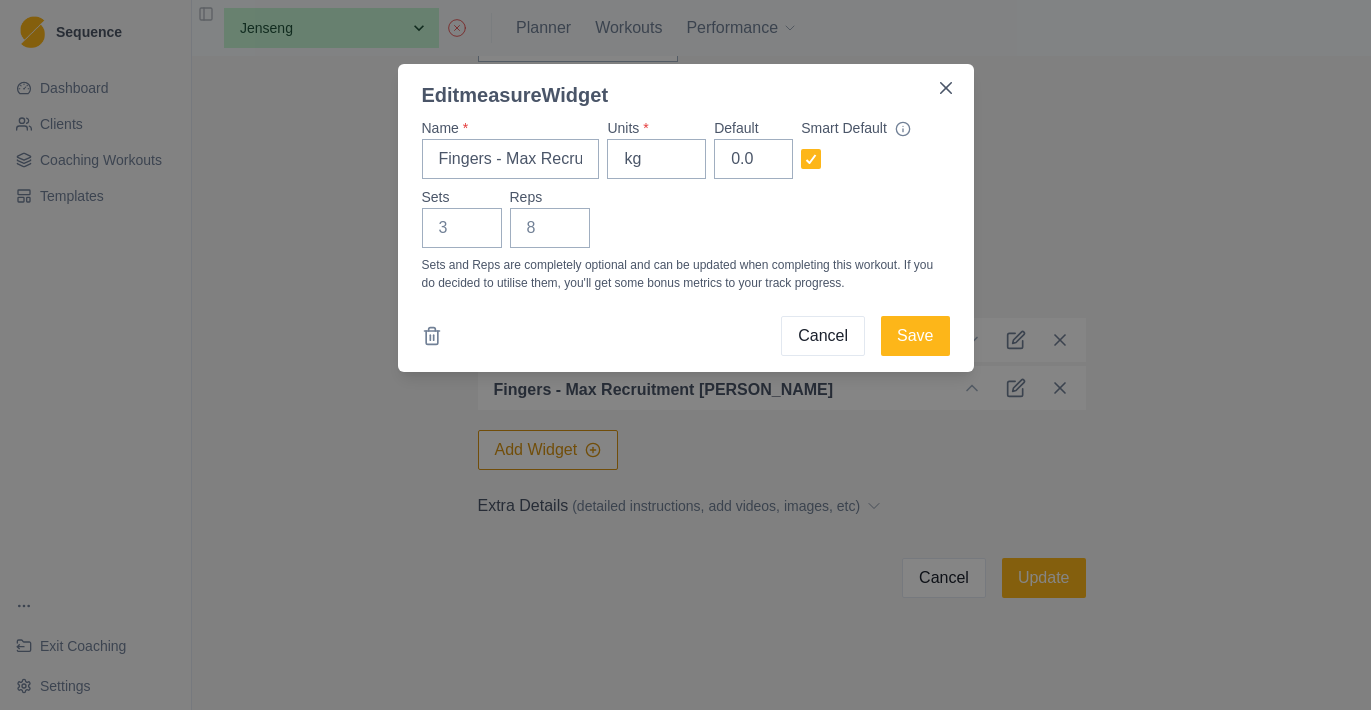 click on "Name * Fingers - Max Recruitment [PERSON_NAME] Units * kg Default 0.0 Smart Default Sets Reps Sets and Reps are completely optional and can be updated when completing this workout. If you do decided to utilise them, you'll get some bonus metrics to your track progress. Cancel Save" at bounding box center [686, 241] 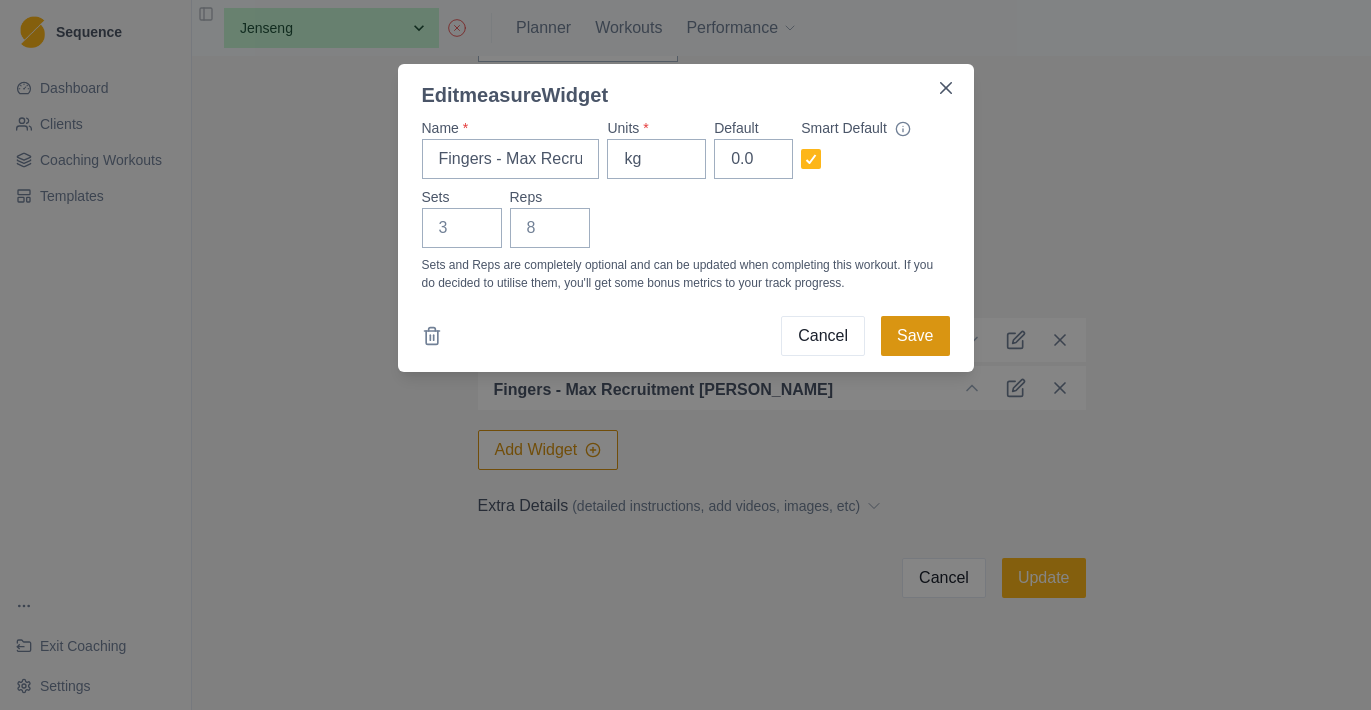 click on "Save" at bounding box center [915, 336] 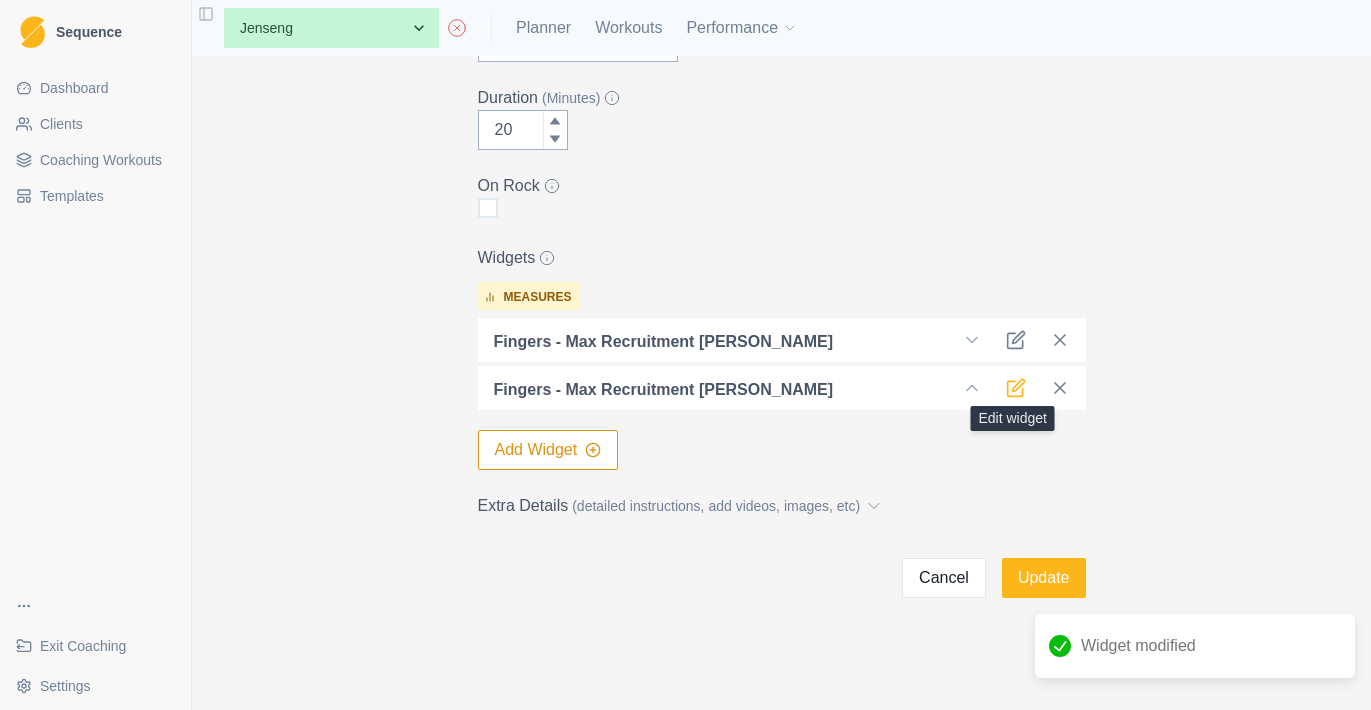 click 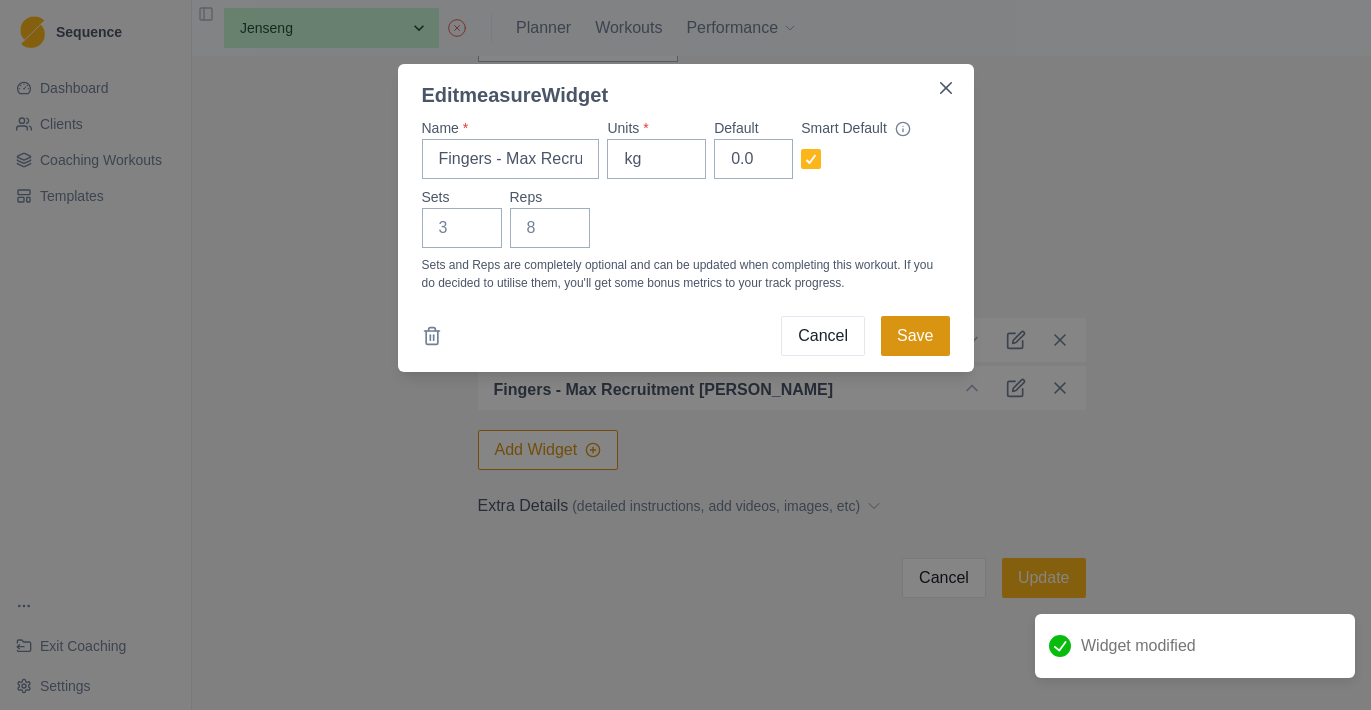 click on "Save" at bounding box center (915, 336) 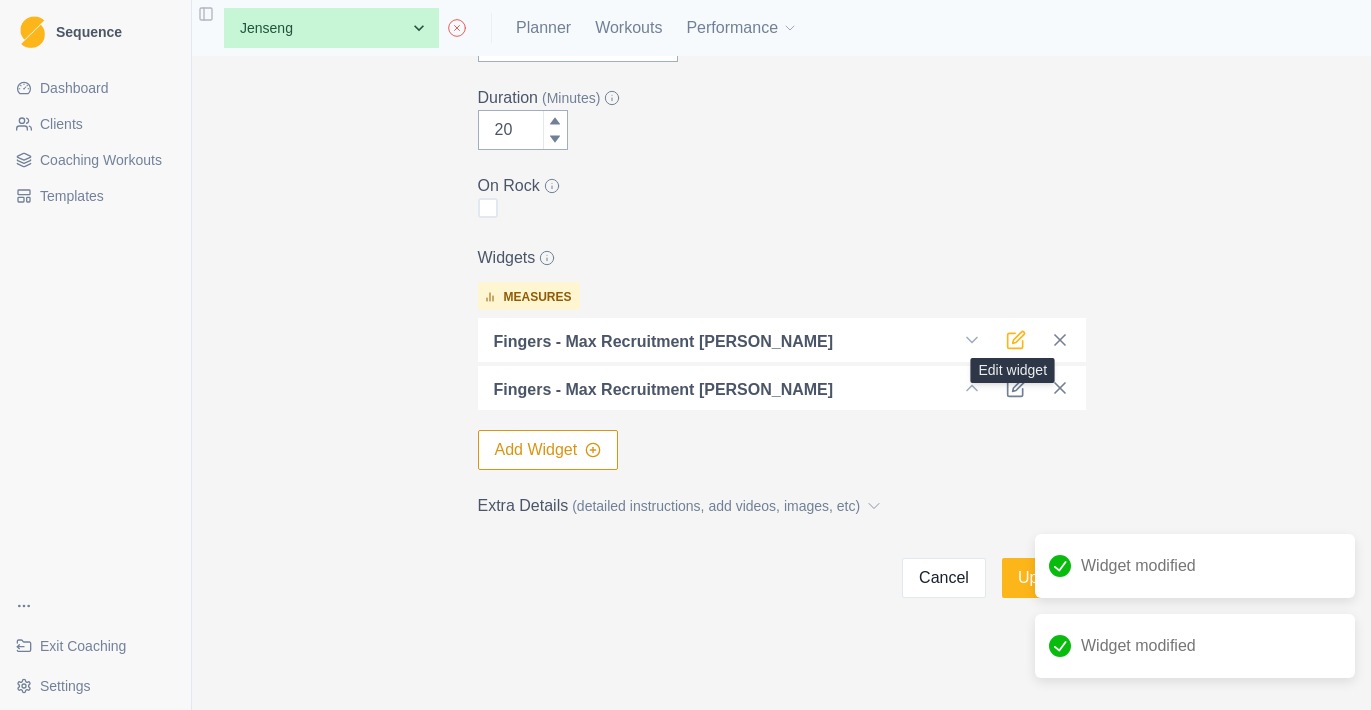 click 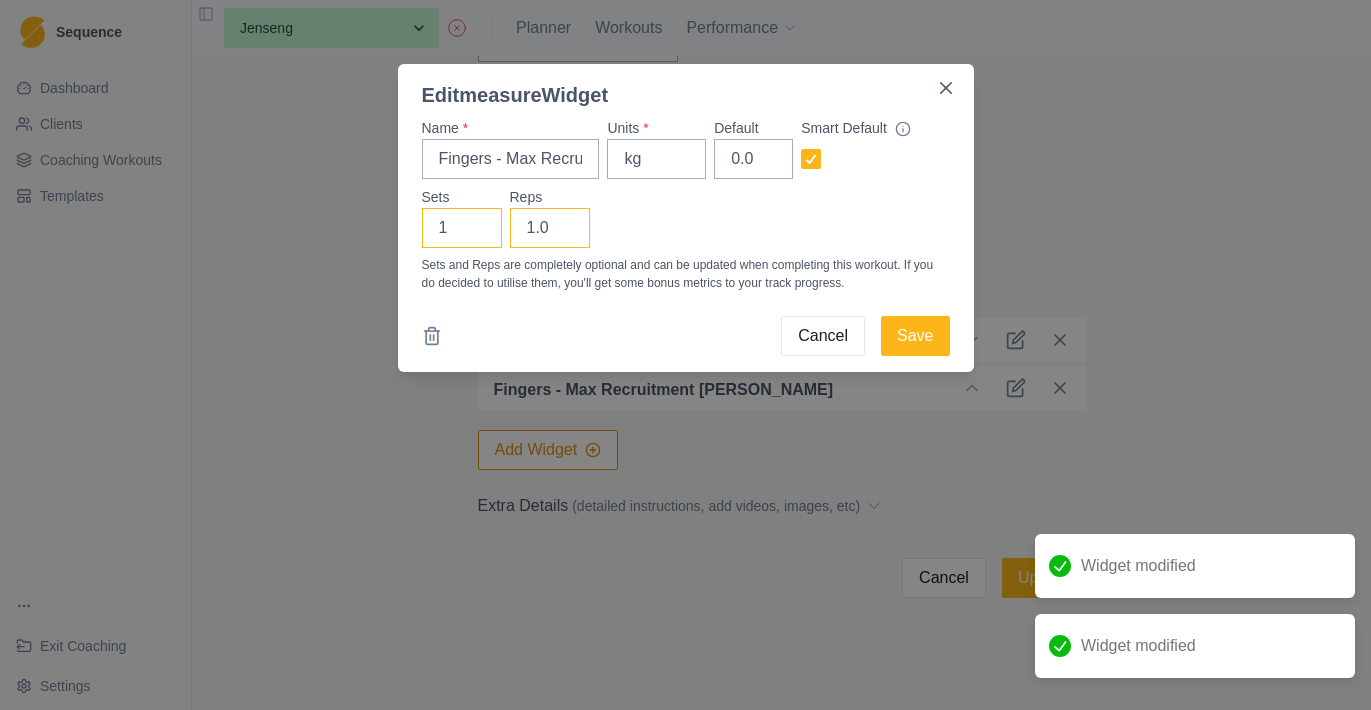 drag, startPoint x: 547, startPoint y: 223, endPoint x: 459, endPoint y: 223, distance: 88 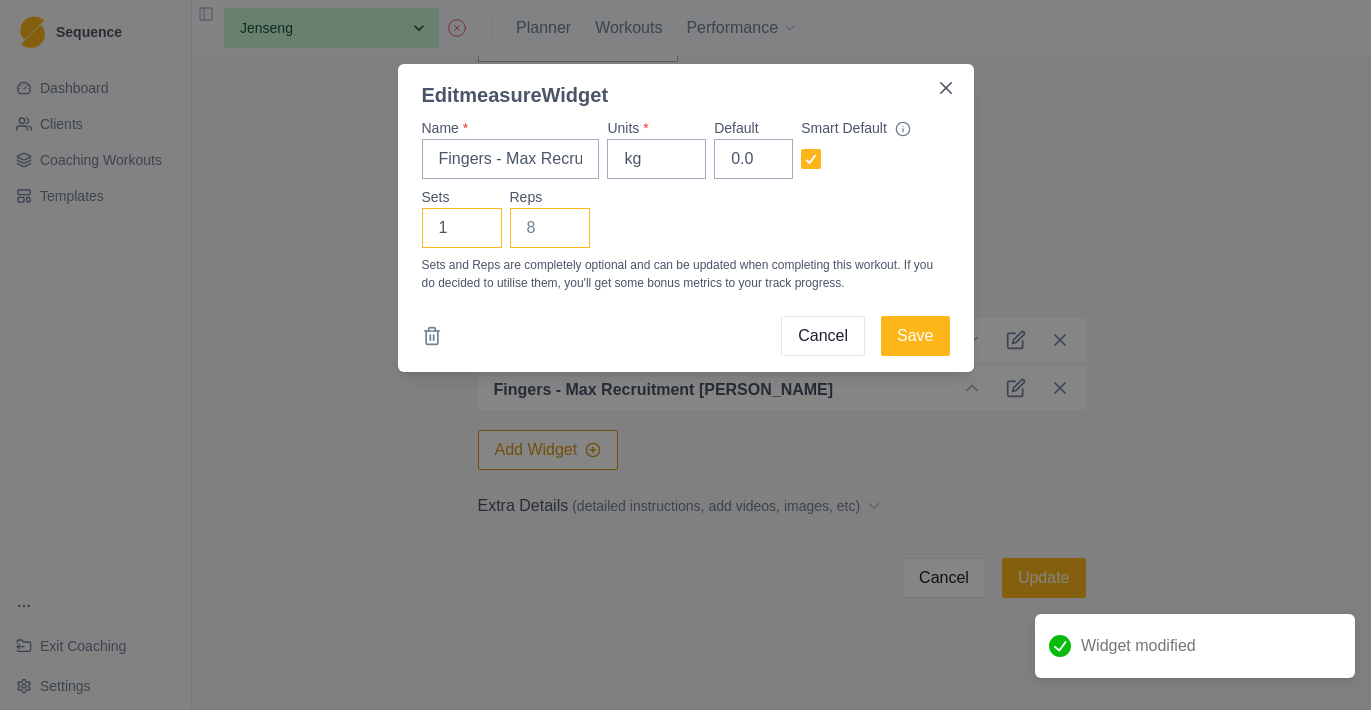 type 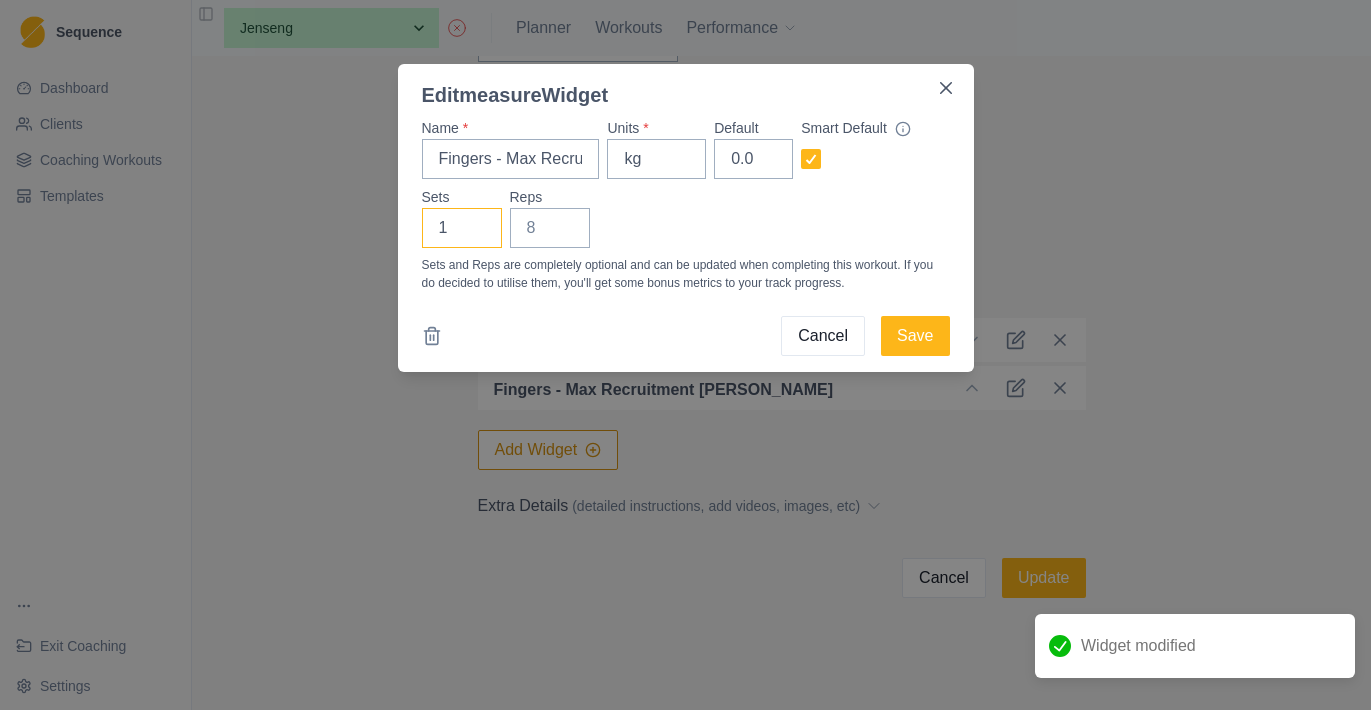drag, startPoint x: 449, startPoint y: 223, endPoint x: 394, endPoint y: 223, distance: 55 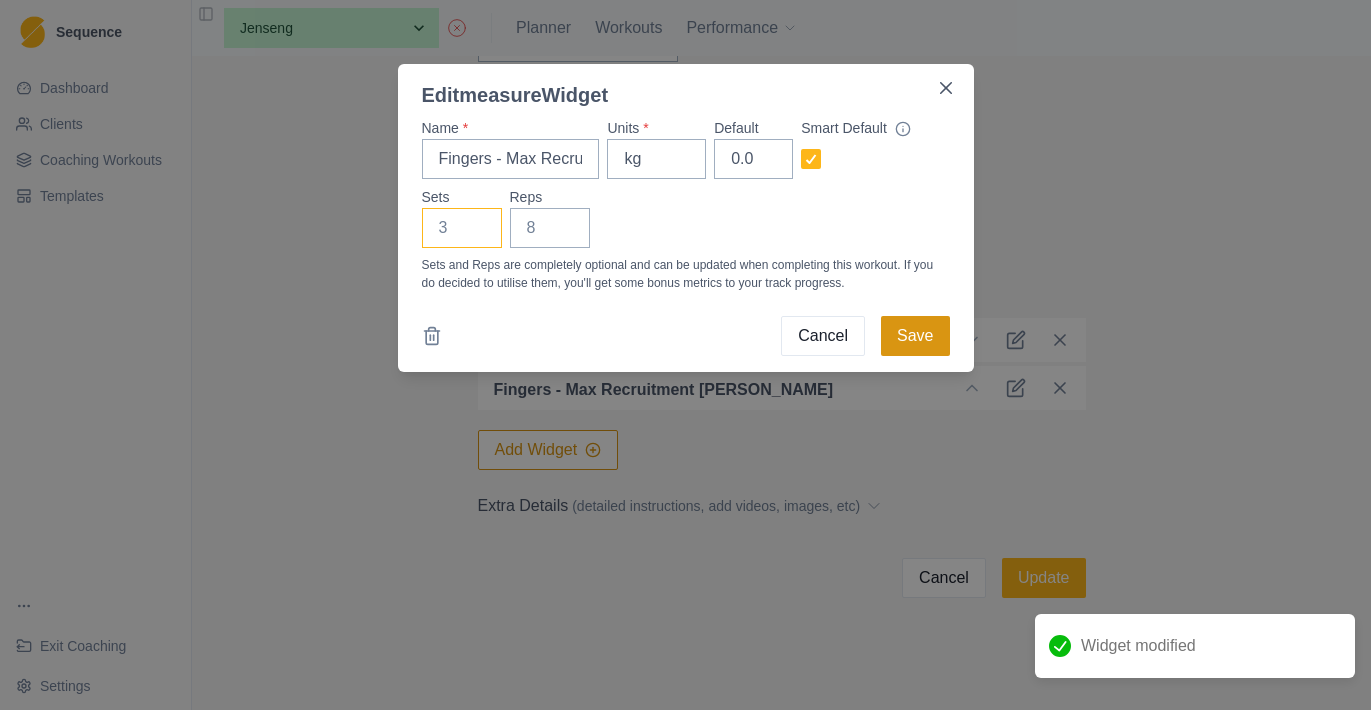 type 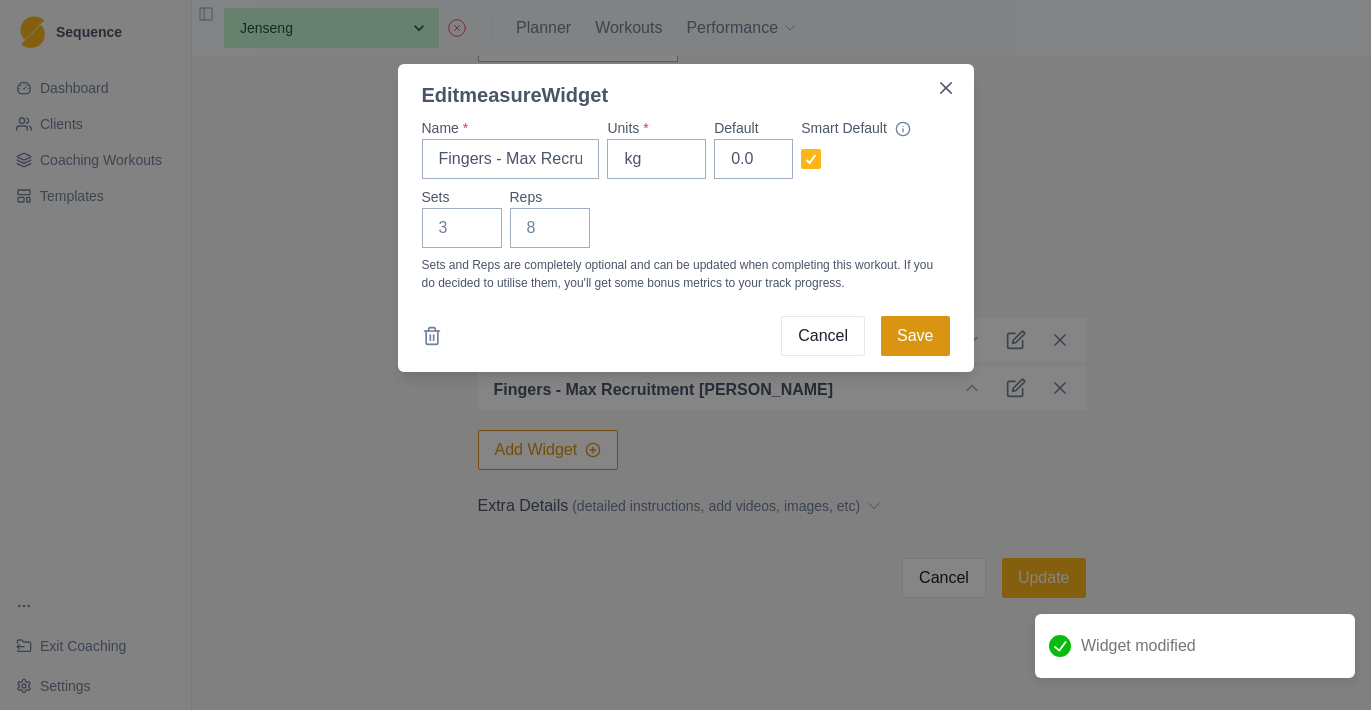 click on "Save" at bounding box center (915, 336) 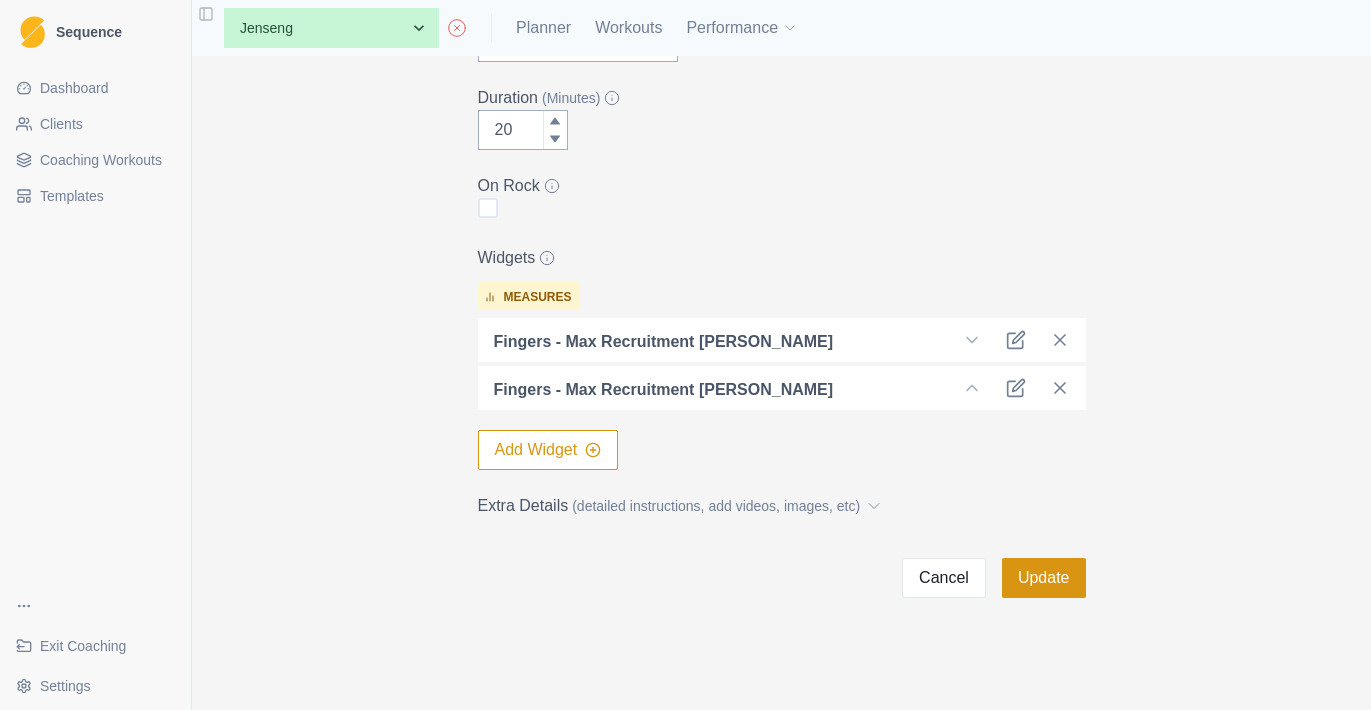 click on "Update" at bounding box center [1044, 578] 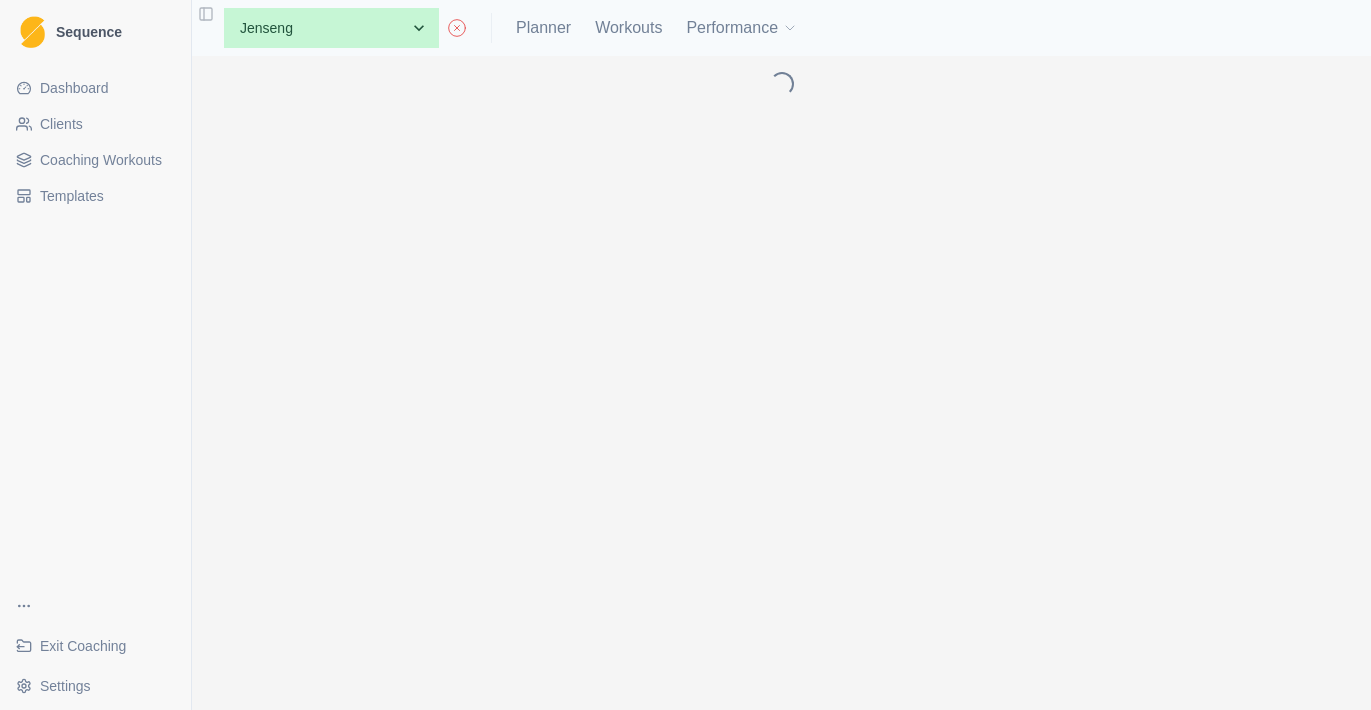 scroll, scrollTop: 0, scrollLeft: 0, axis: both 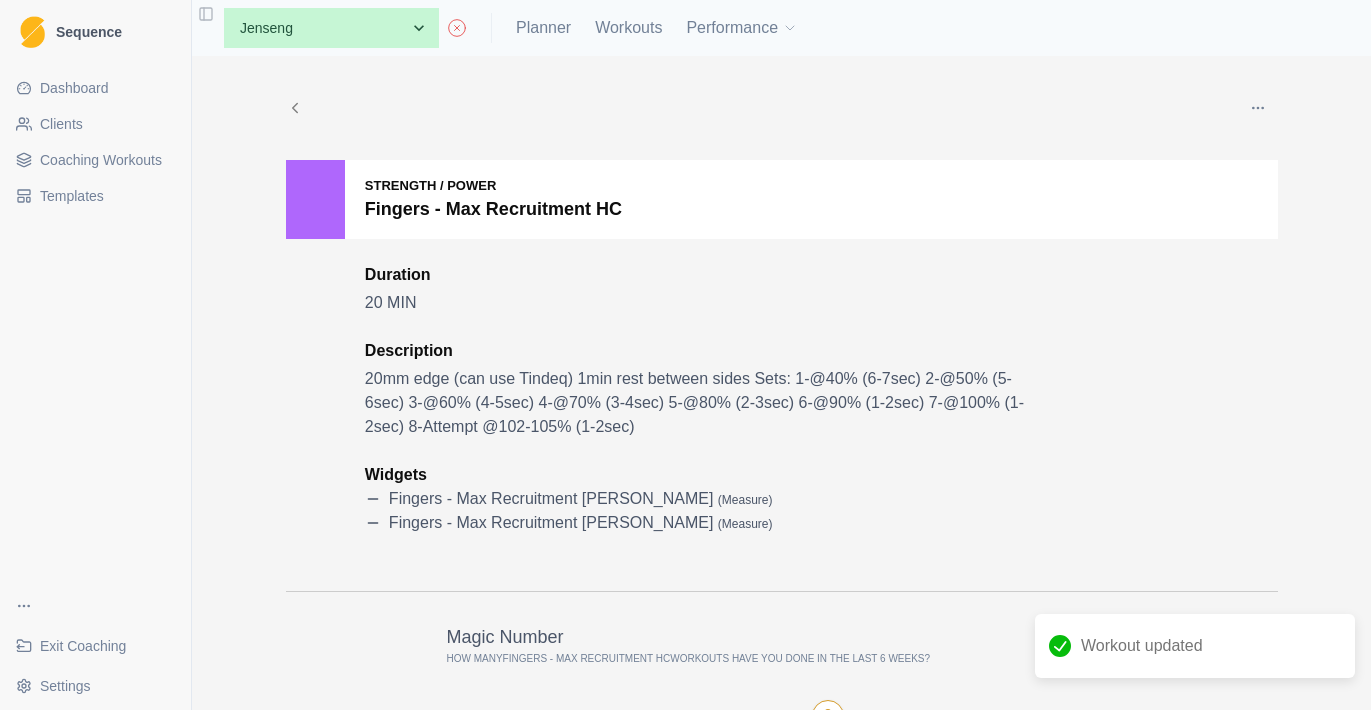 click on "Coaching Workouts" at bounding box center [101, 160] 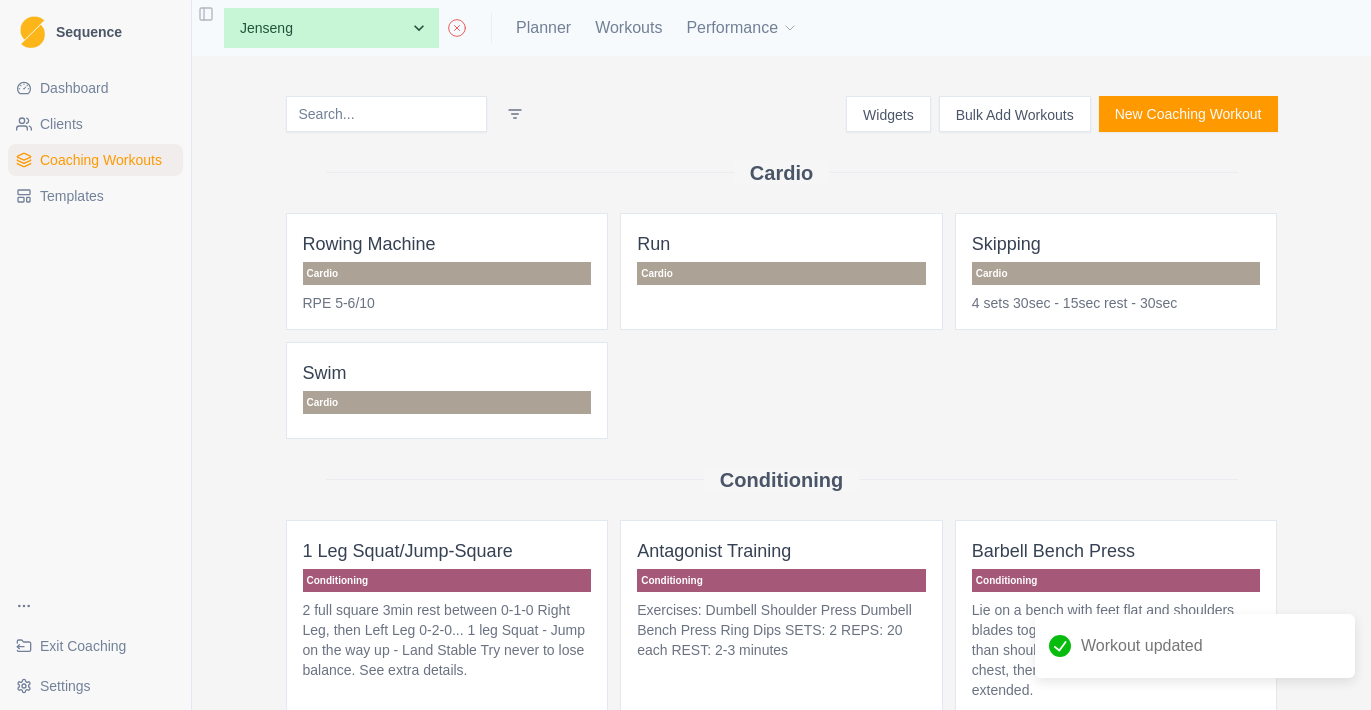 click at bounding box center [386, 114] 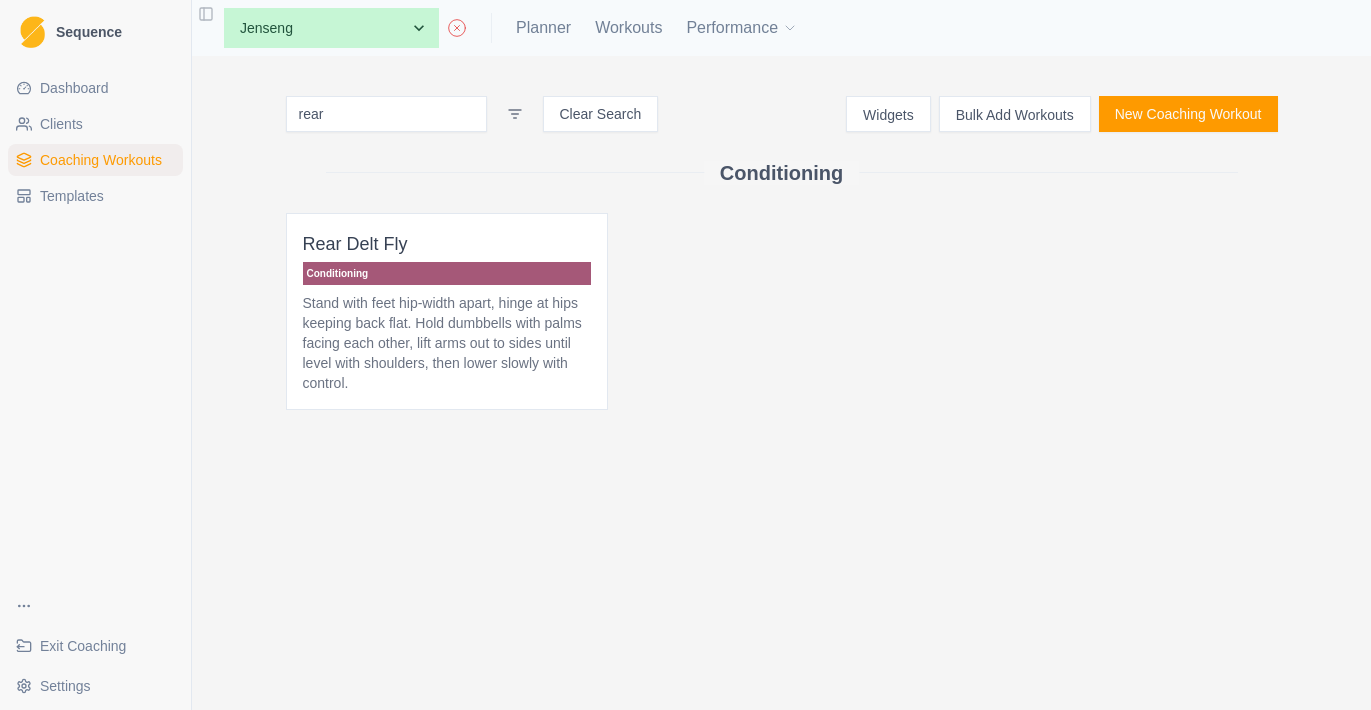 click on "rear" at bounding box center (386, 114) 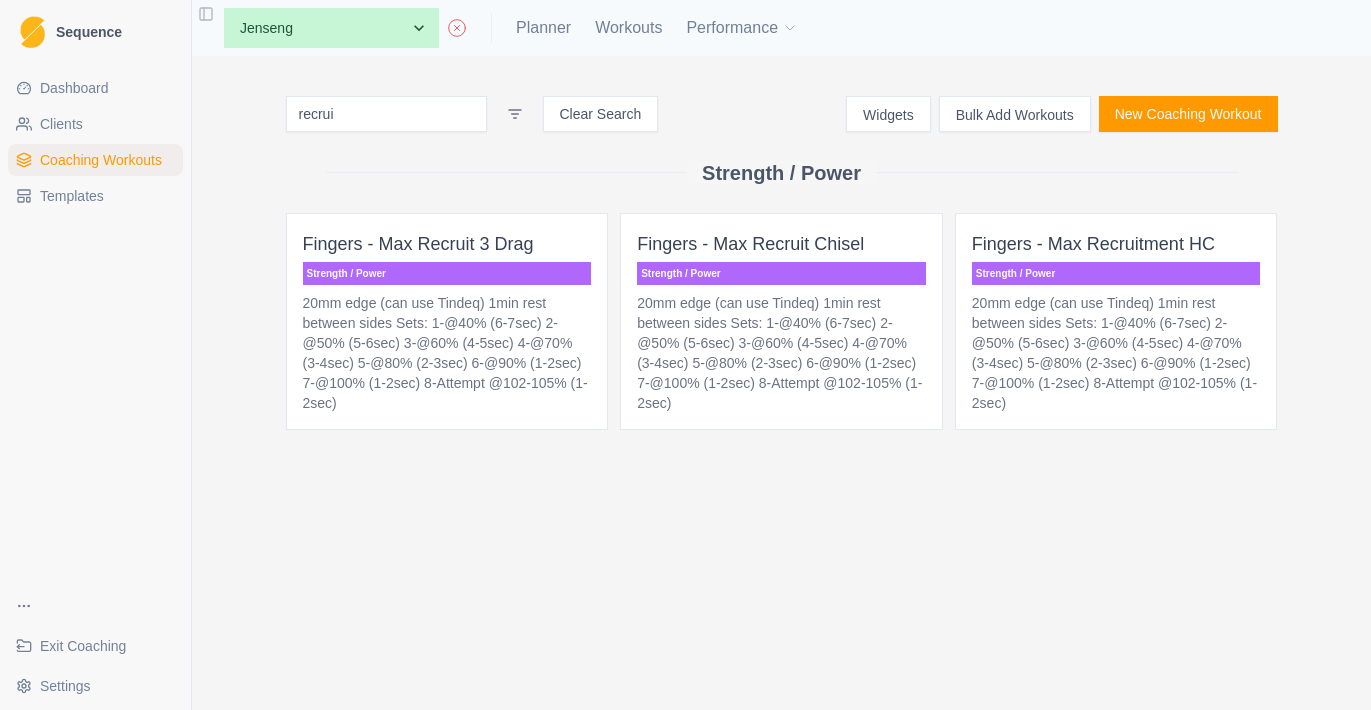 type on "recrui" 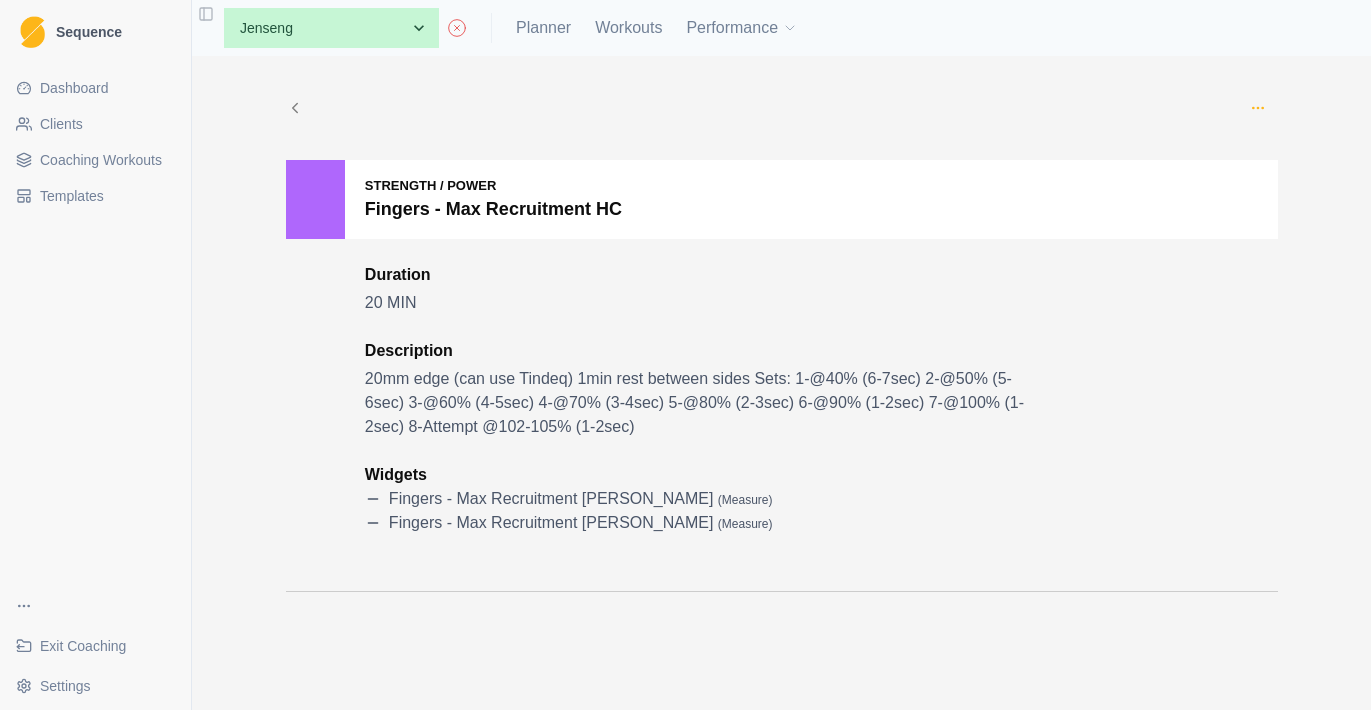 click 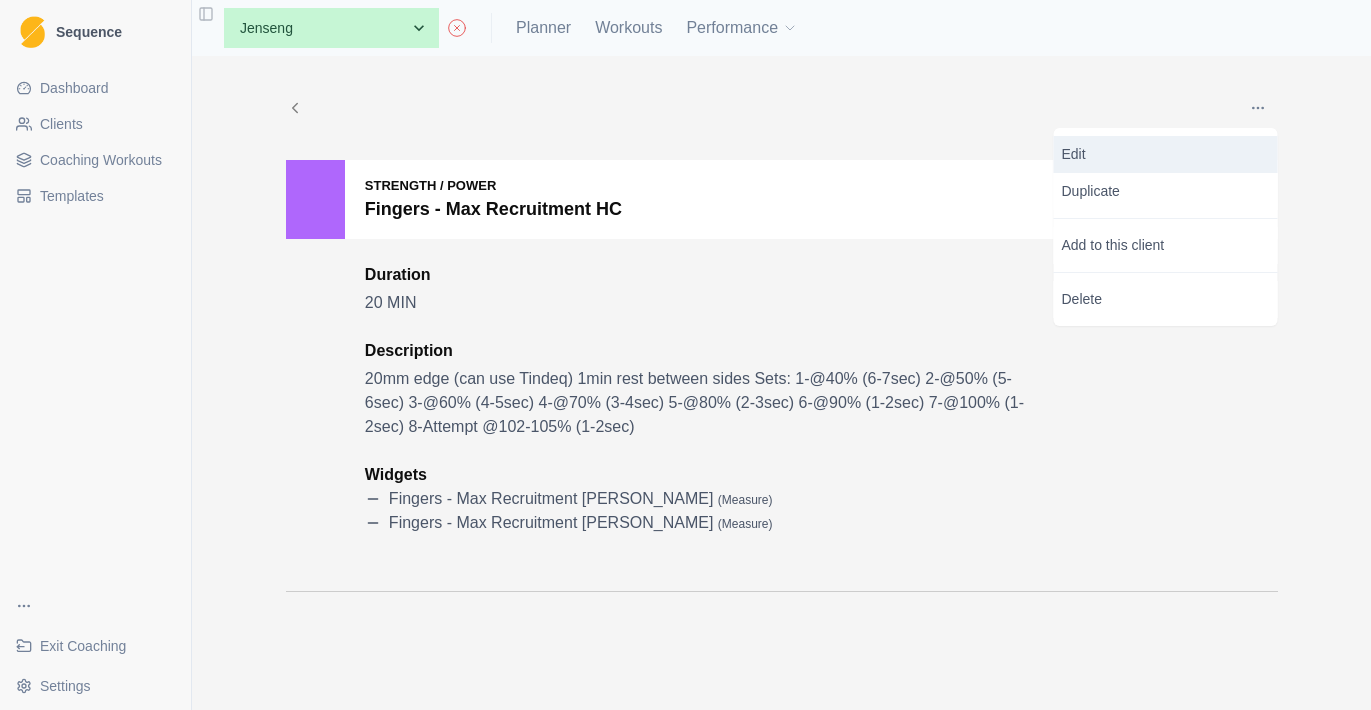 click on "Edit" at bounding box center (1166, 154) 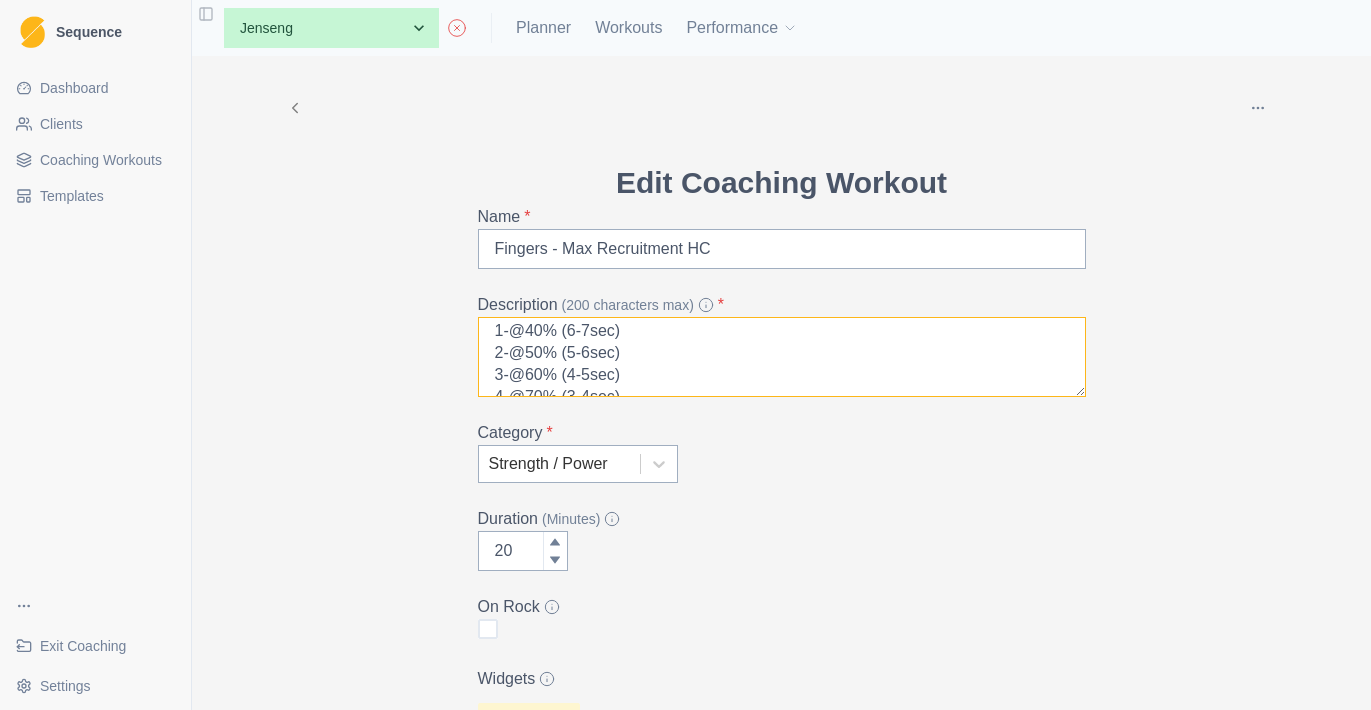scroll, scrollTop: 107, scrollLeft: 0, axis: vertical 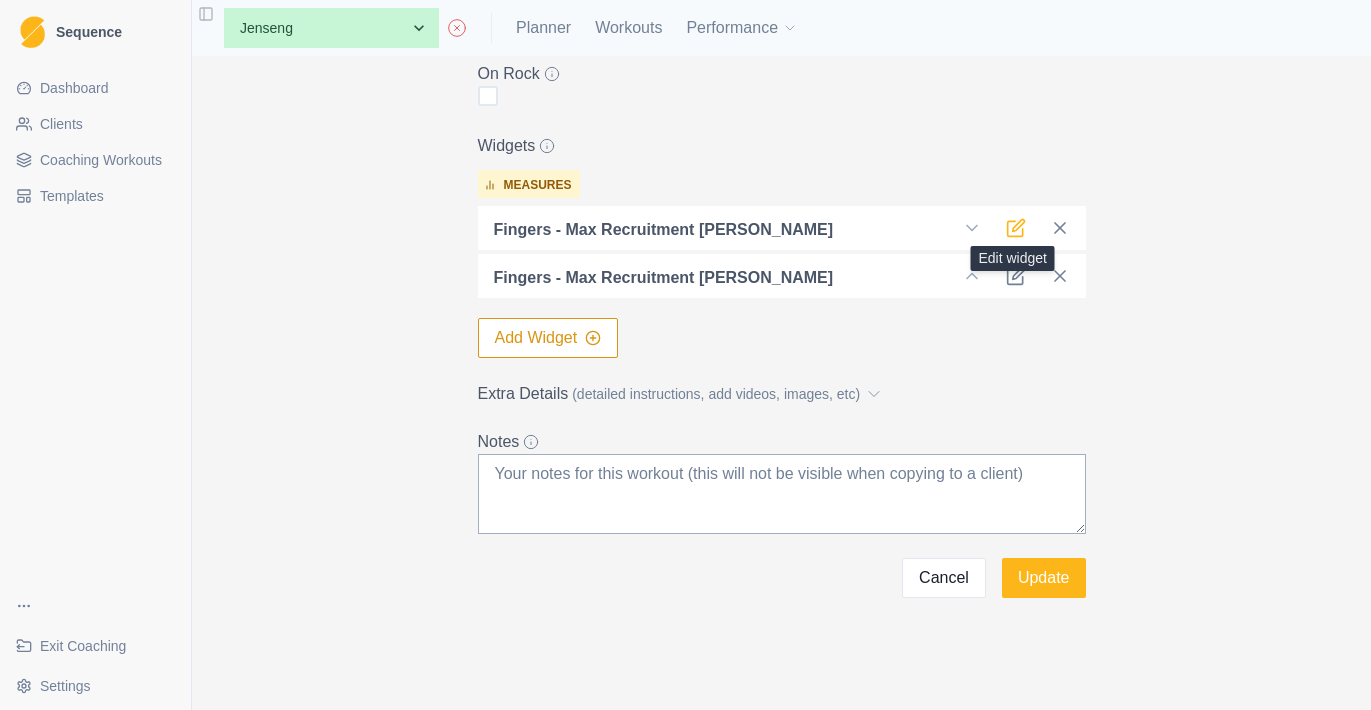 click 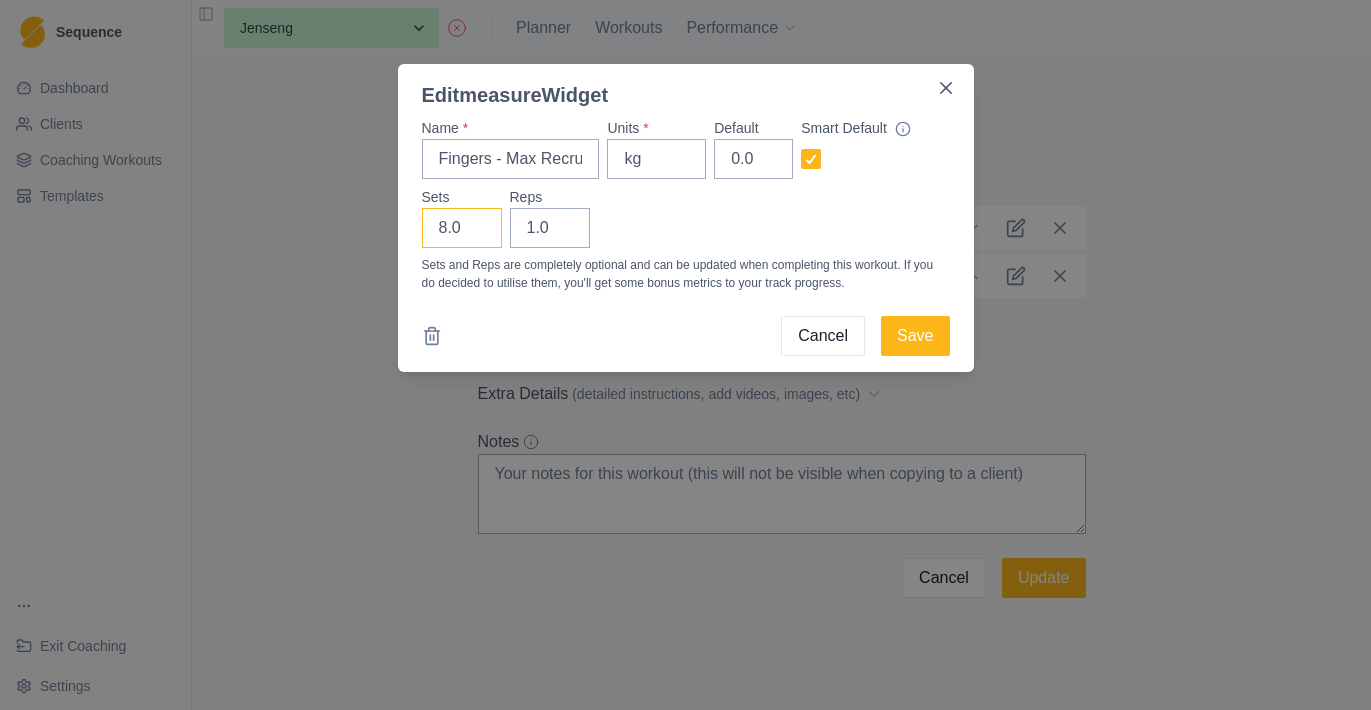 click on "8.0" at bounding box center (462, 228) 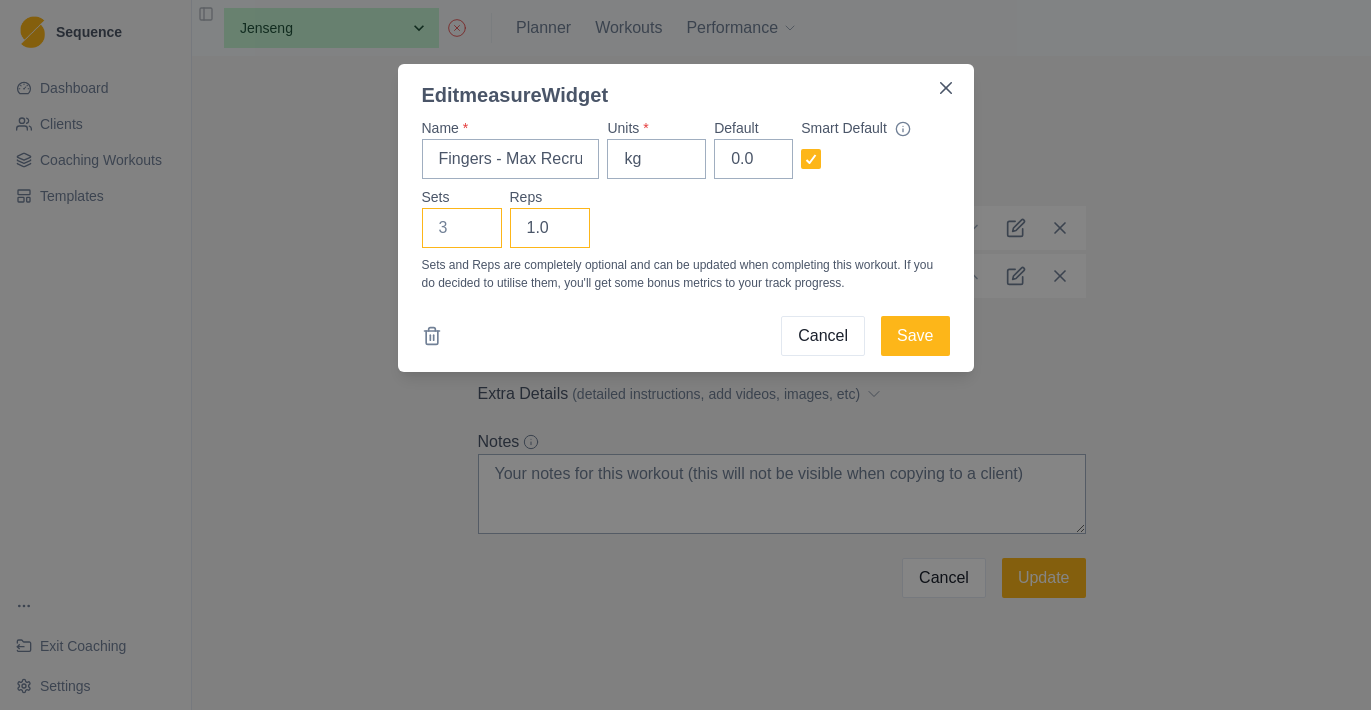 type 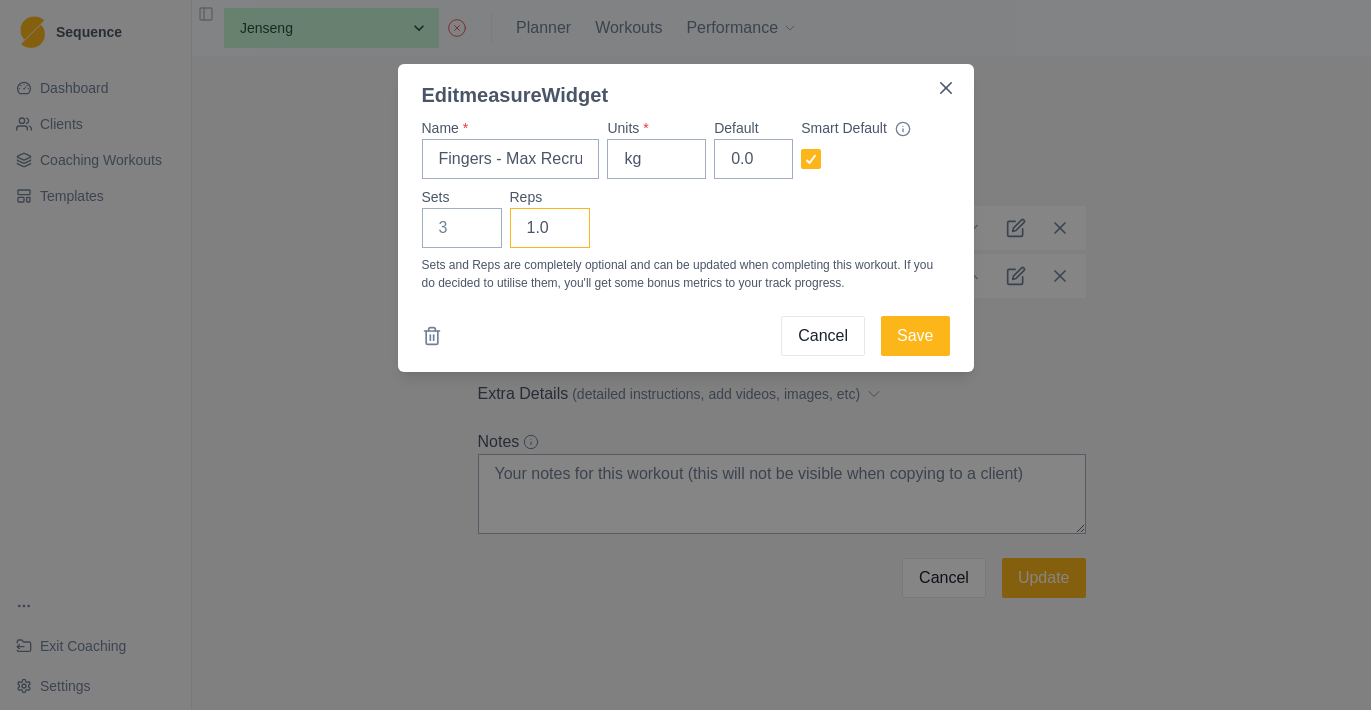 click on "1.0" at bounding box center [550, 228] 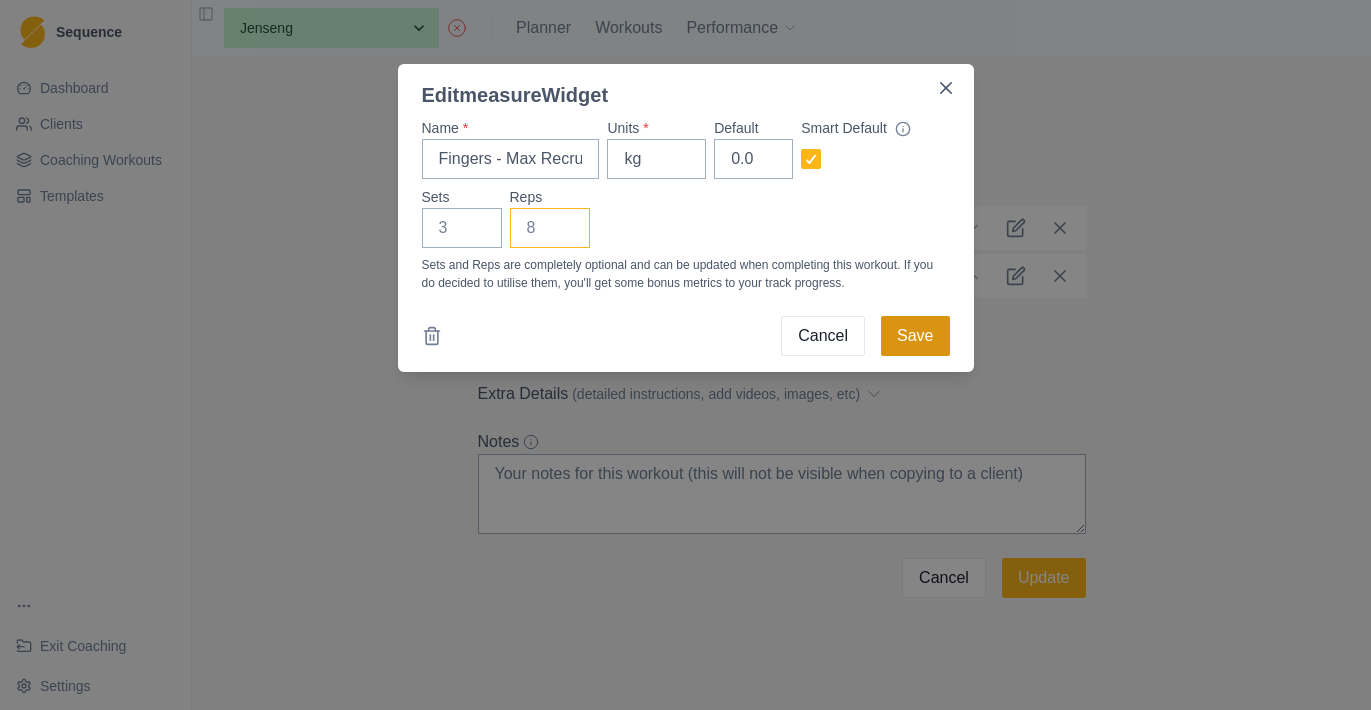 type 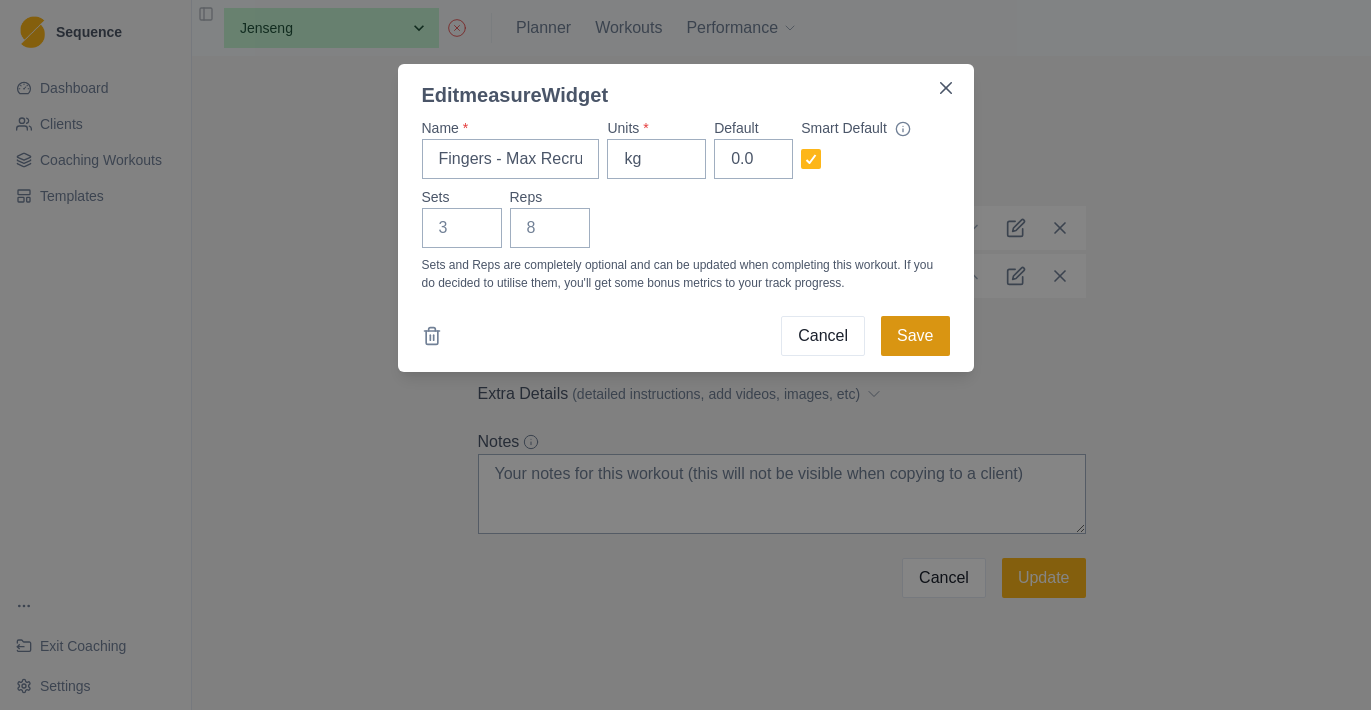 click on "Save" at bounding box center [915, 336] 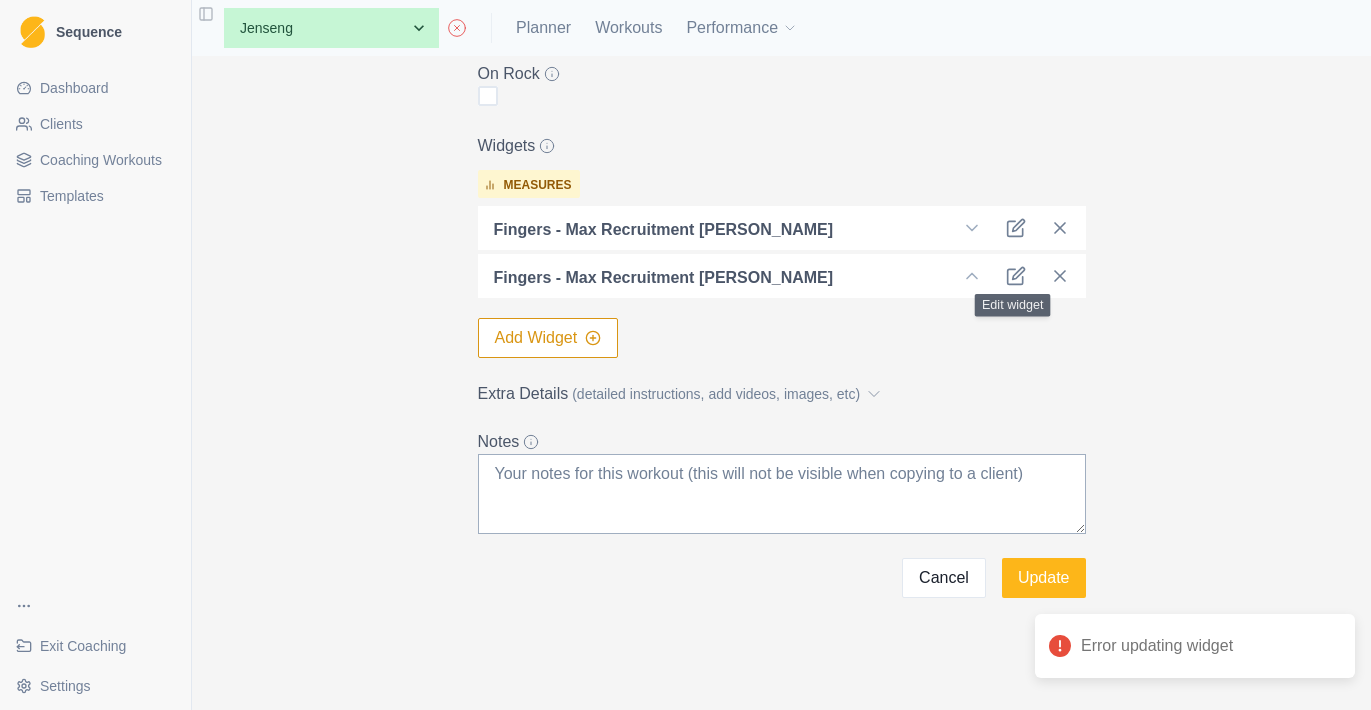click on "Fingers - Max Recruitment [PERSON_NAME]" at bounding box center [782, 276] 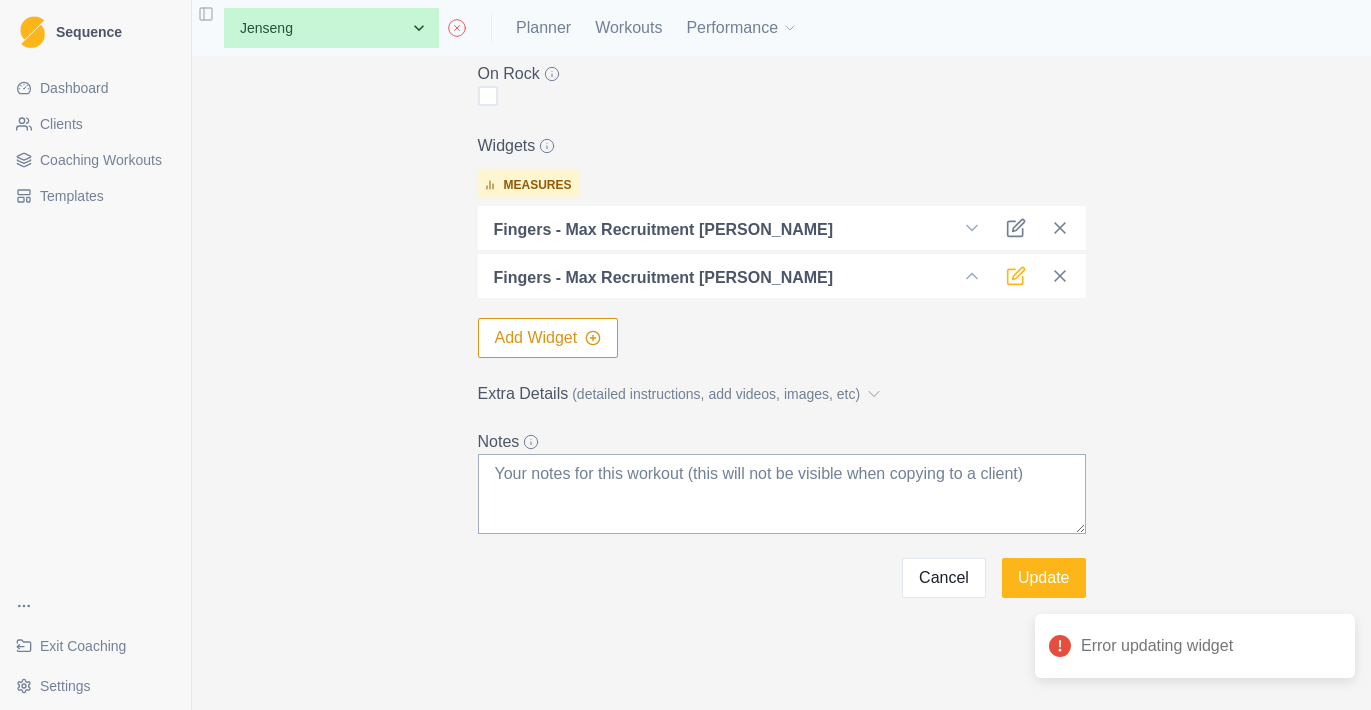 click 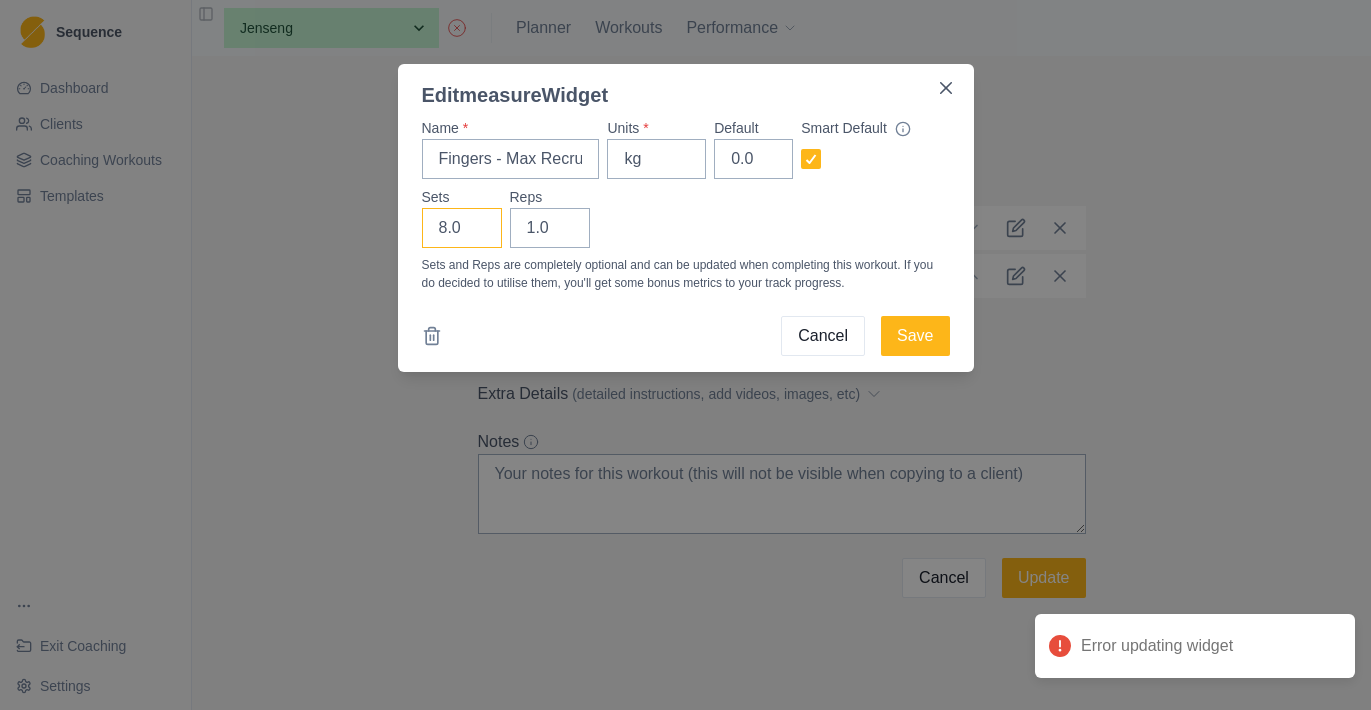click on "8.0" at bounding box center (462, 228) 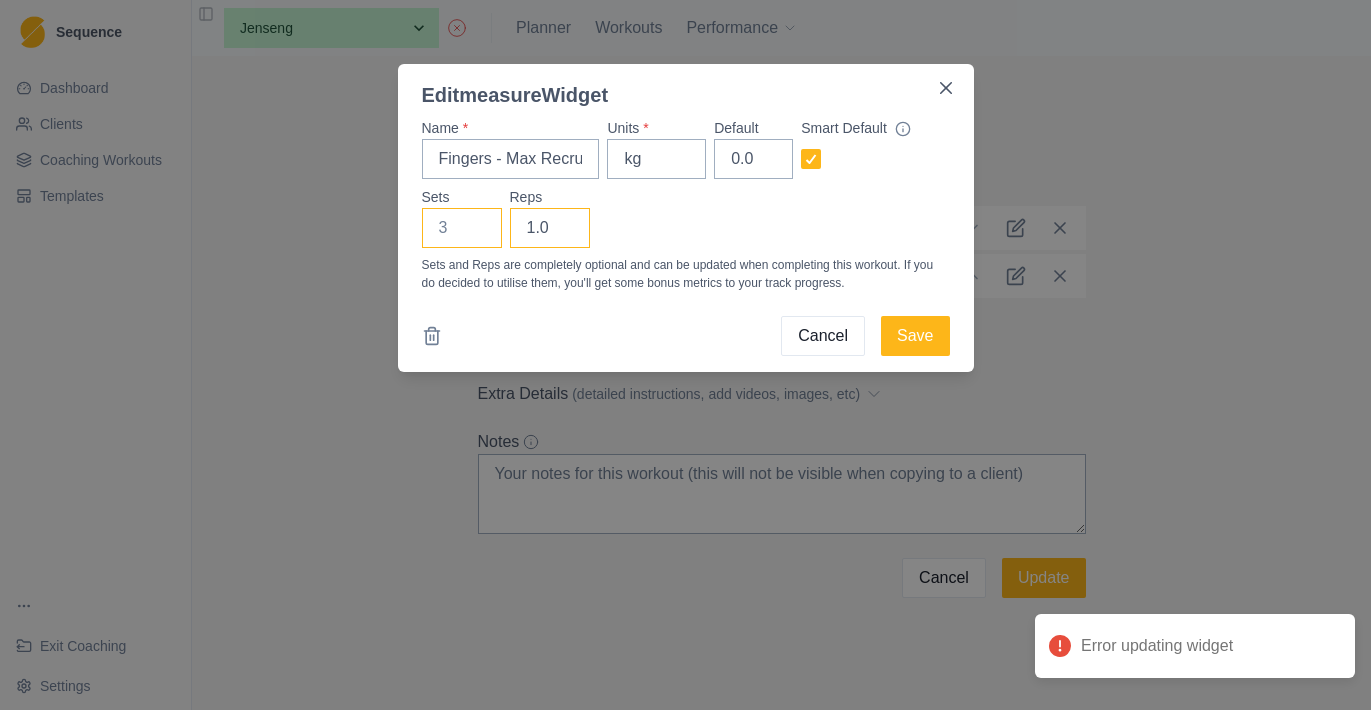 type 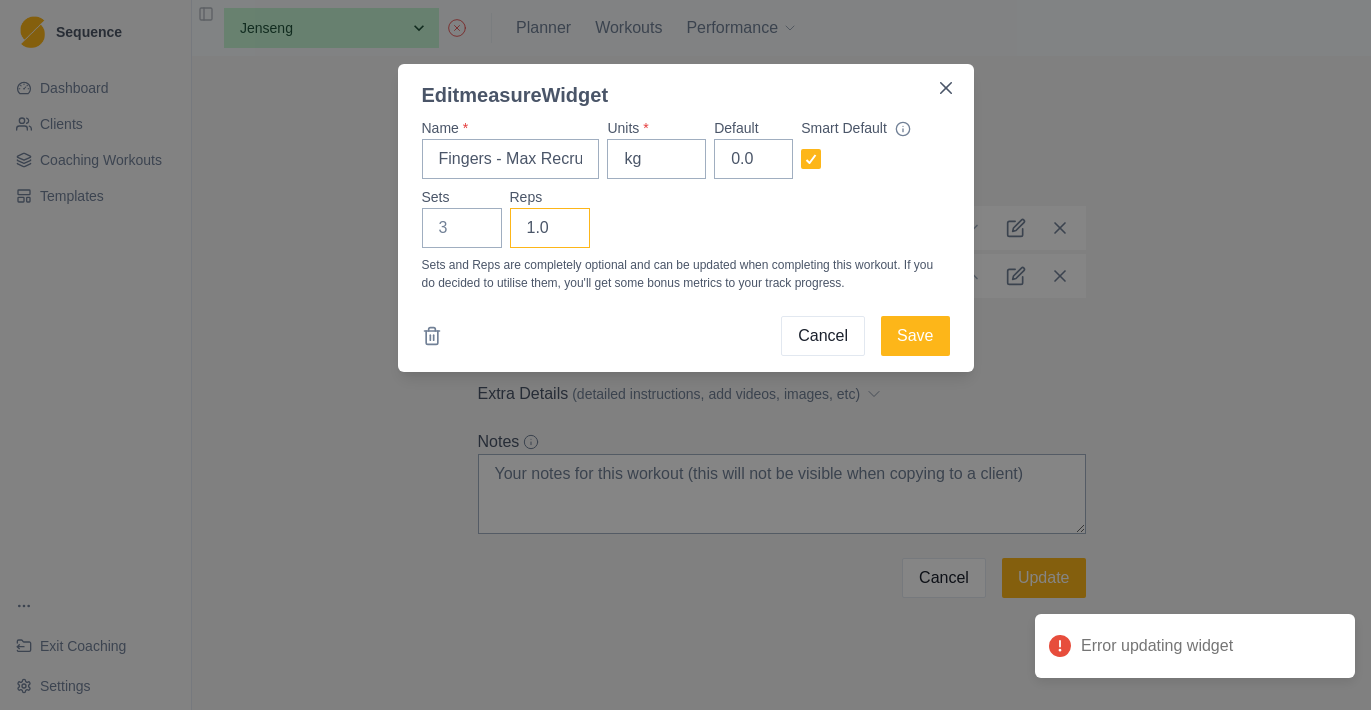 click on "1.0" at bounding box center [550, 228] 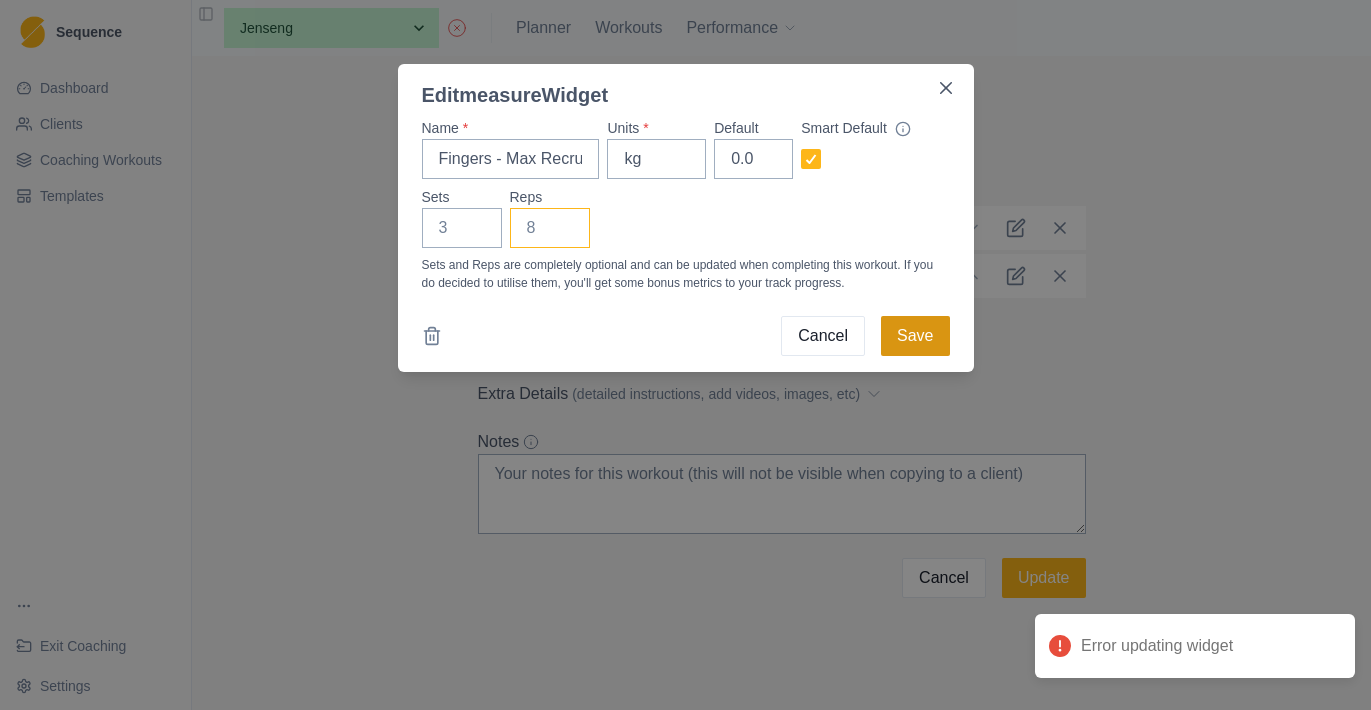 type 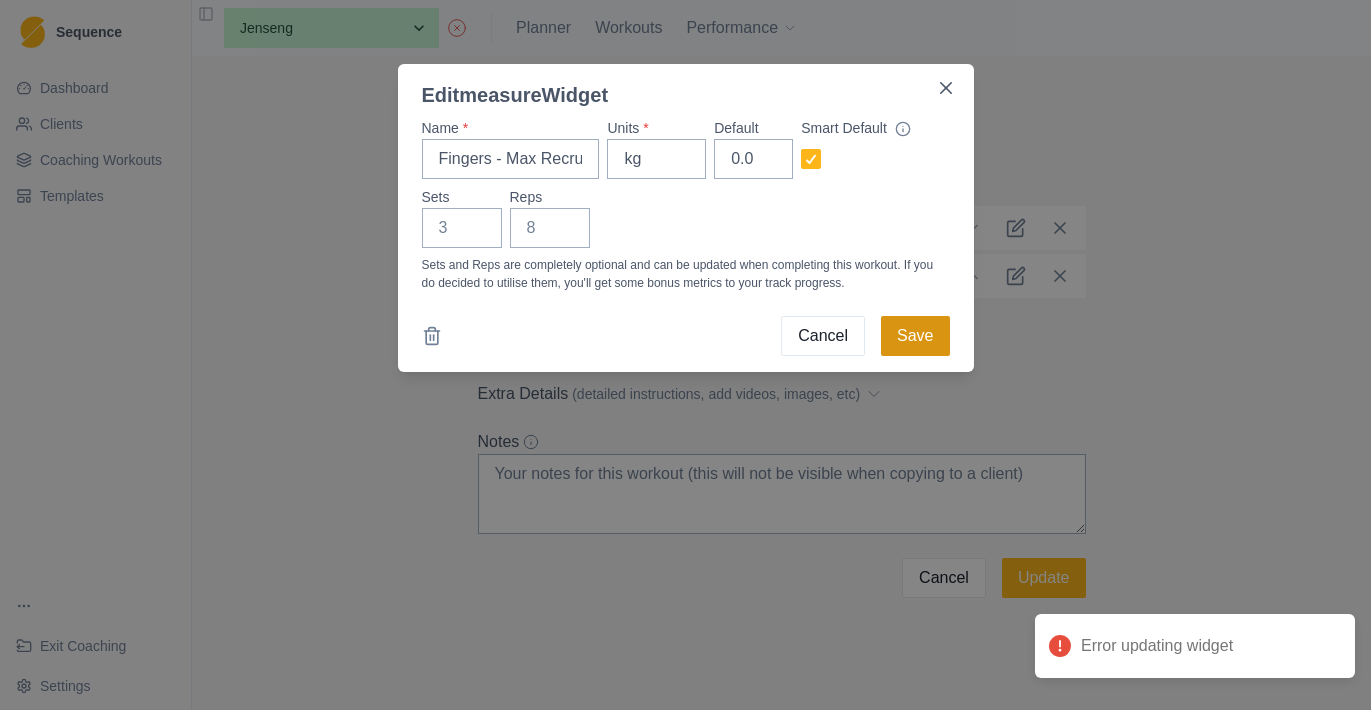 click on "Save" at bounding box center (915, 336) 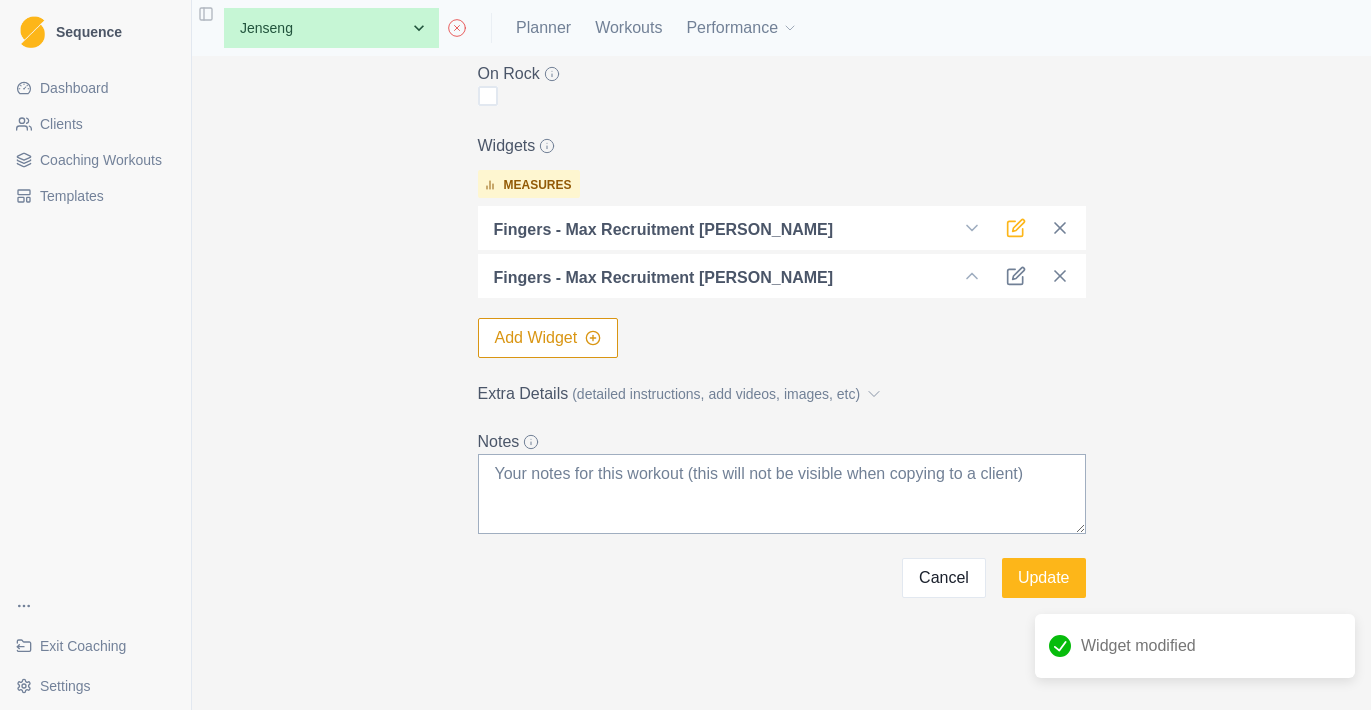 click 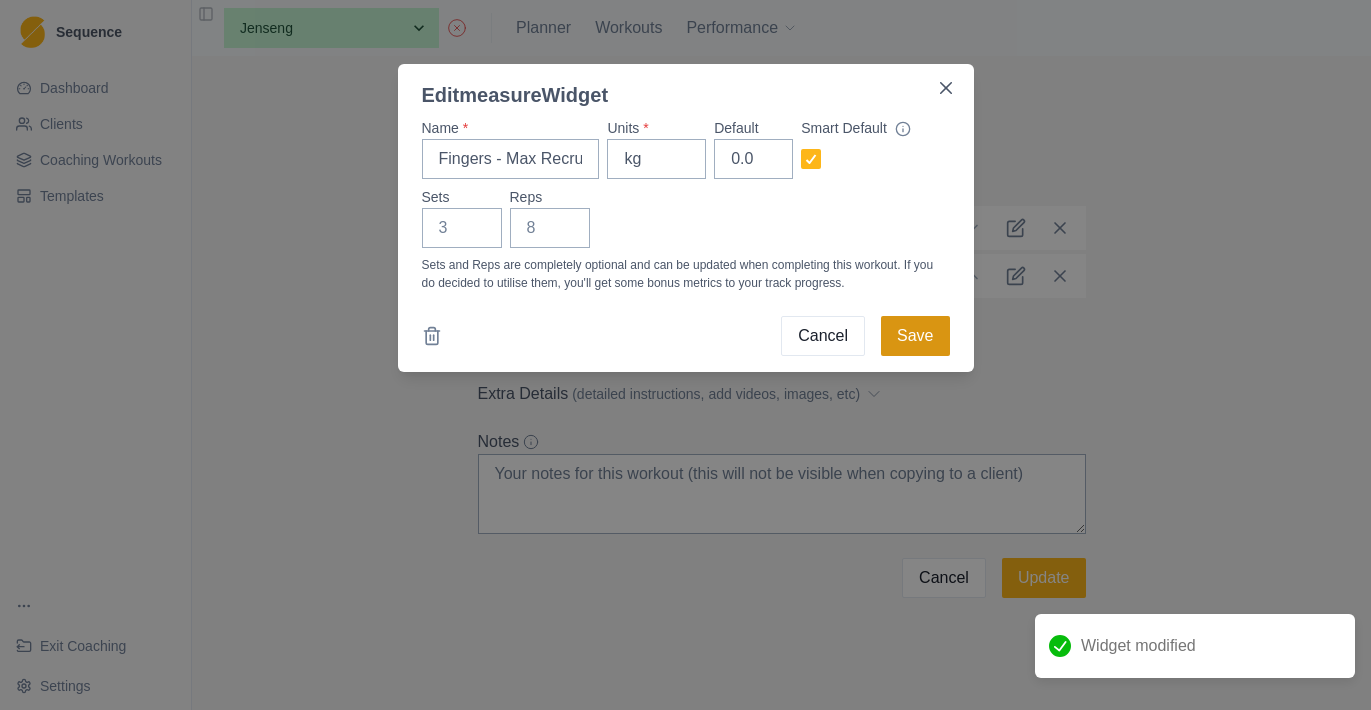 click on "Save" at bounding box center (915, 336) 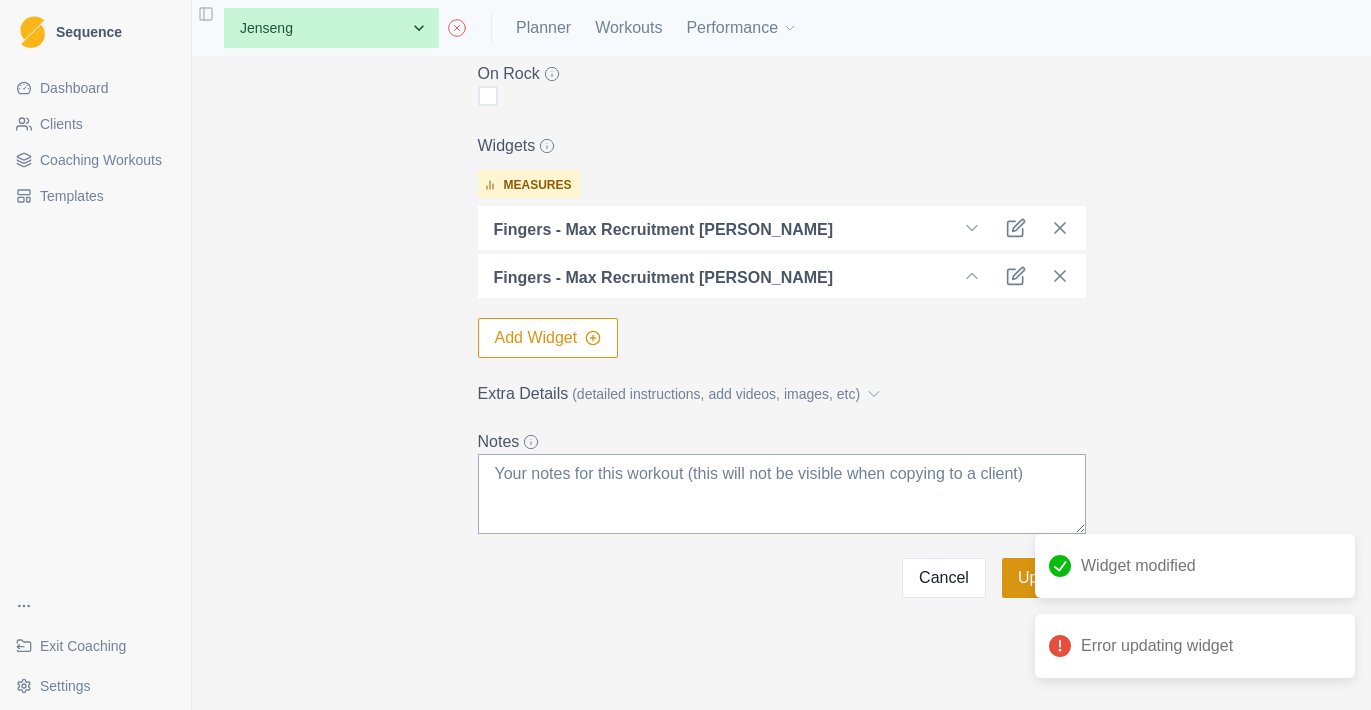 click on "Update" at bounding box center (1044, 578) 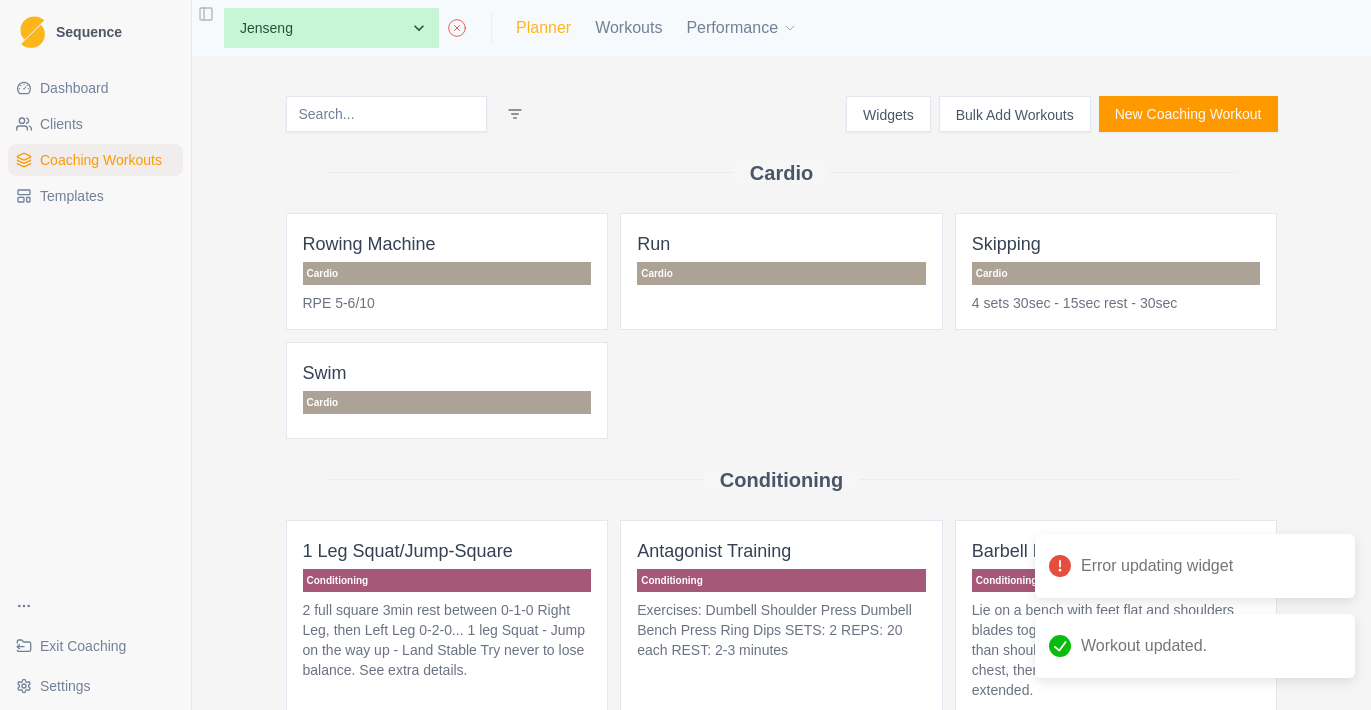 click on "Planner" at bounding box center (543, 28) 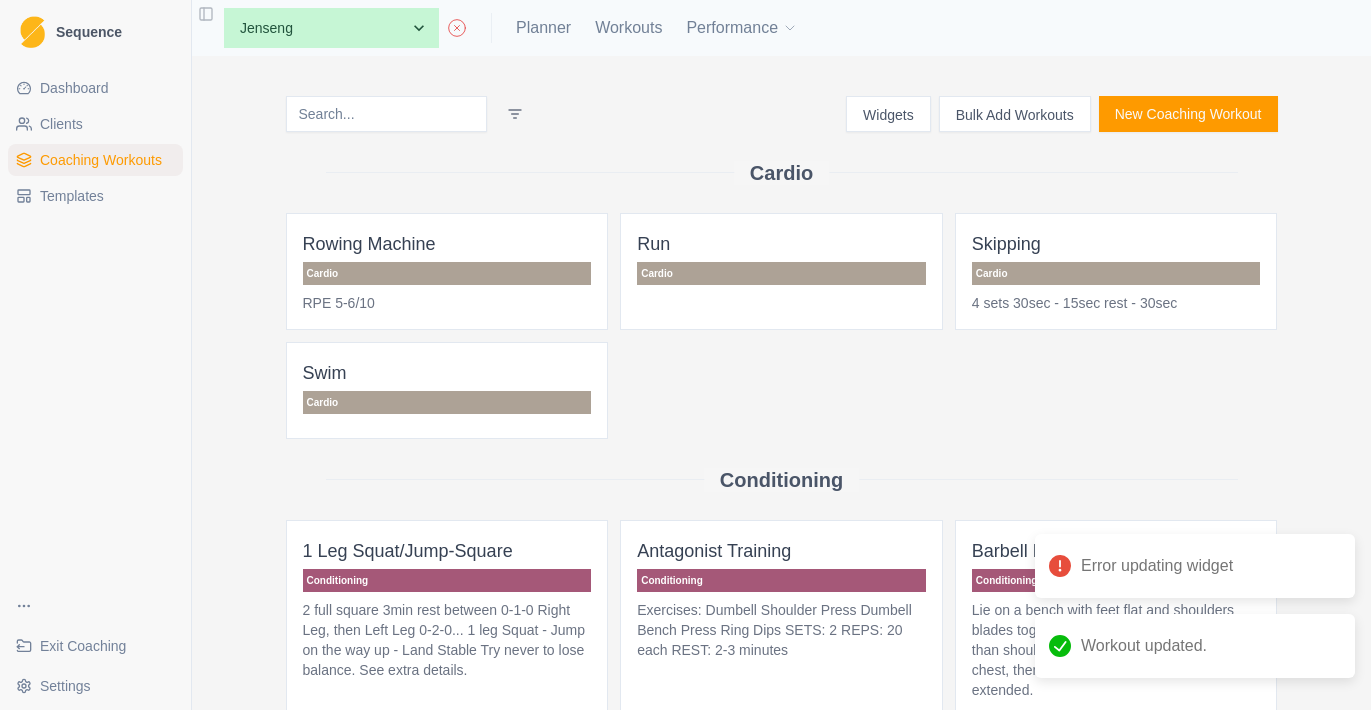 select on "month" 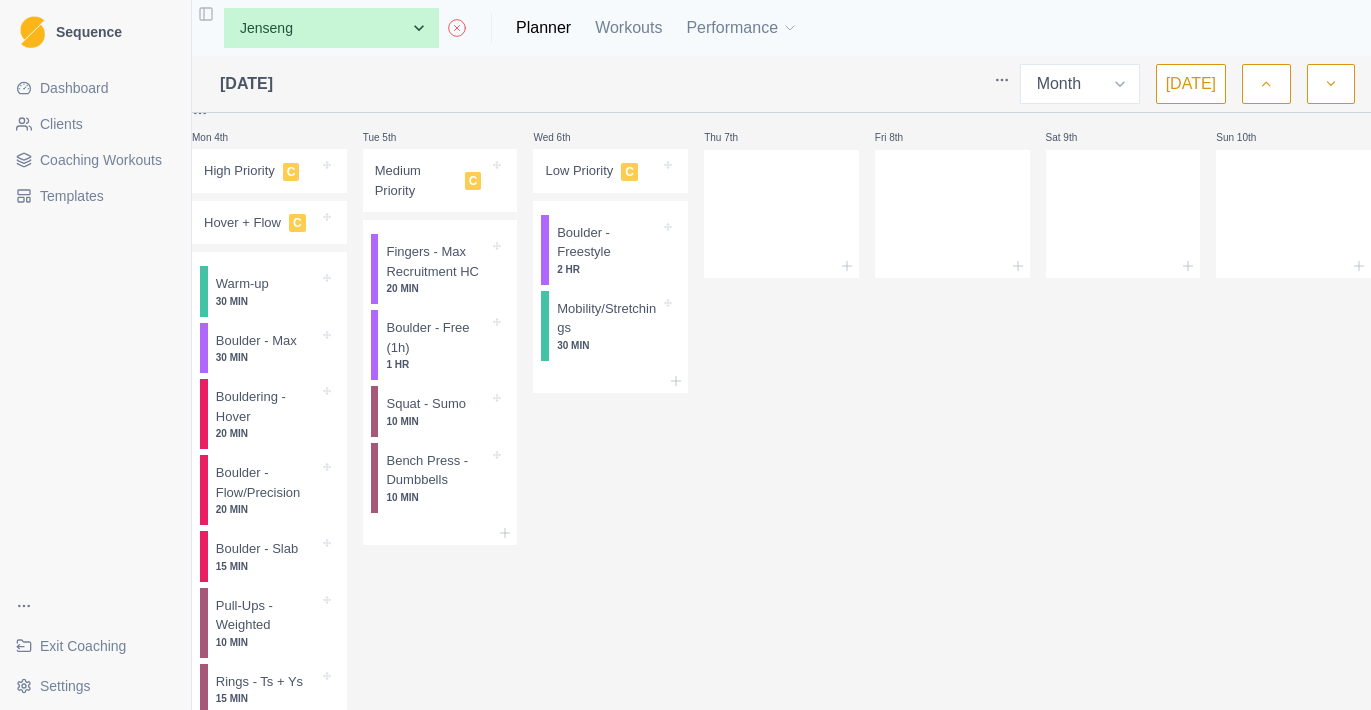 scroll, scrollTop: 211, scrollLeft: 0, axis: vertical 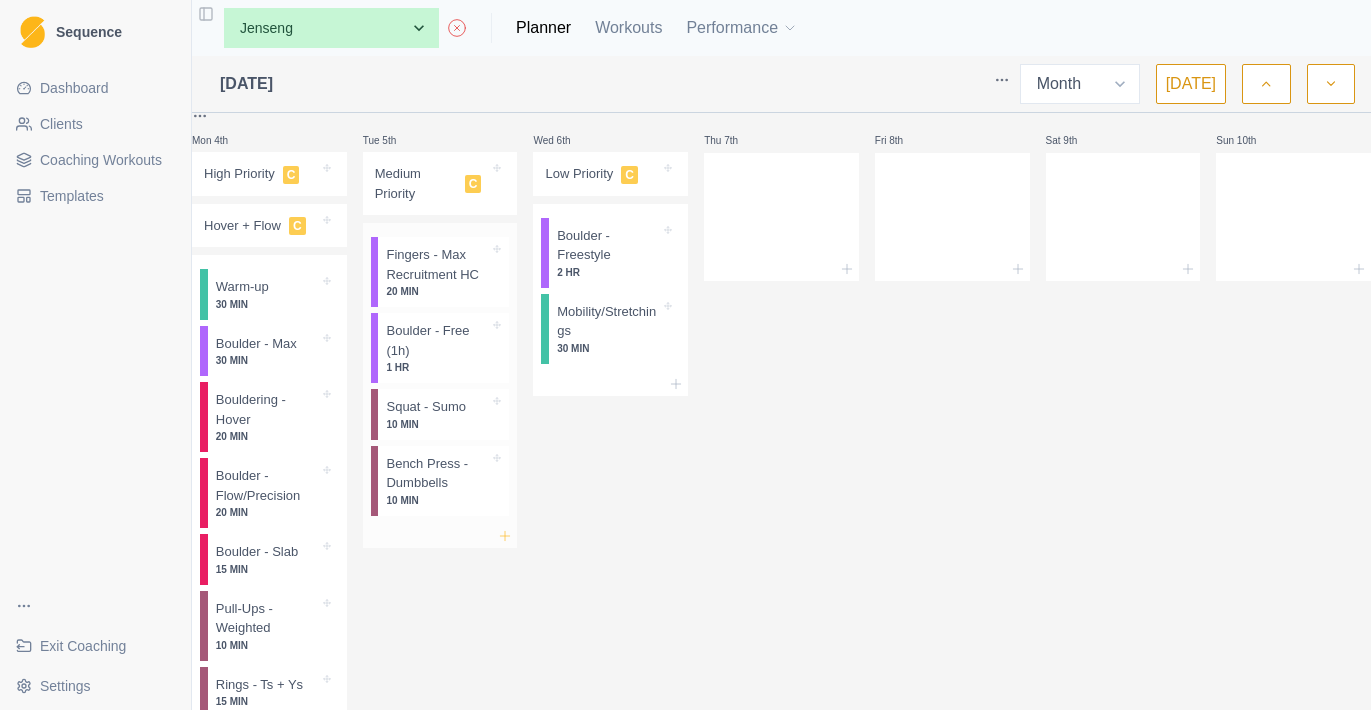 click 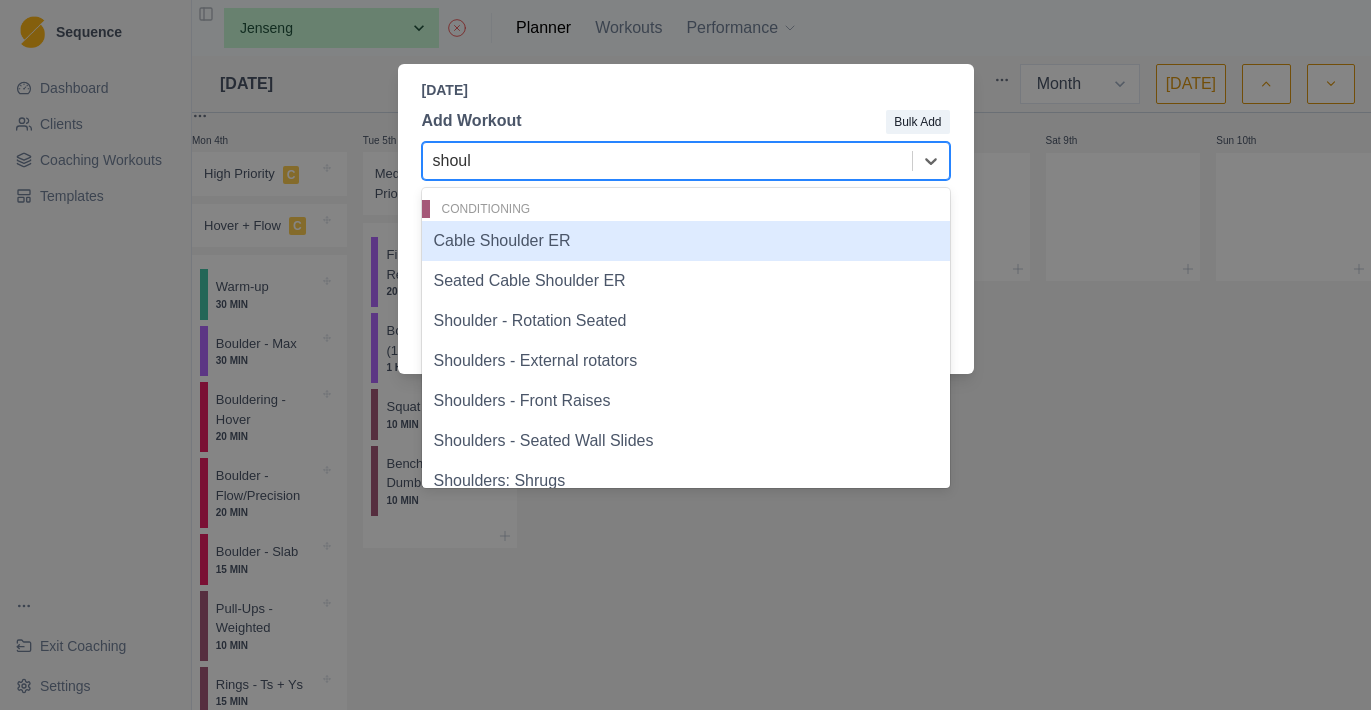 type on "should" 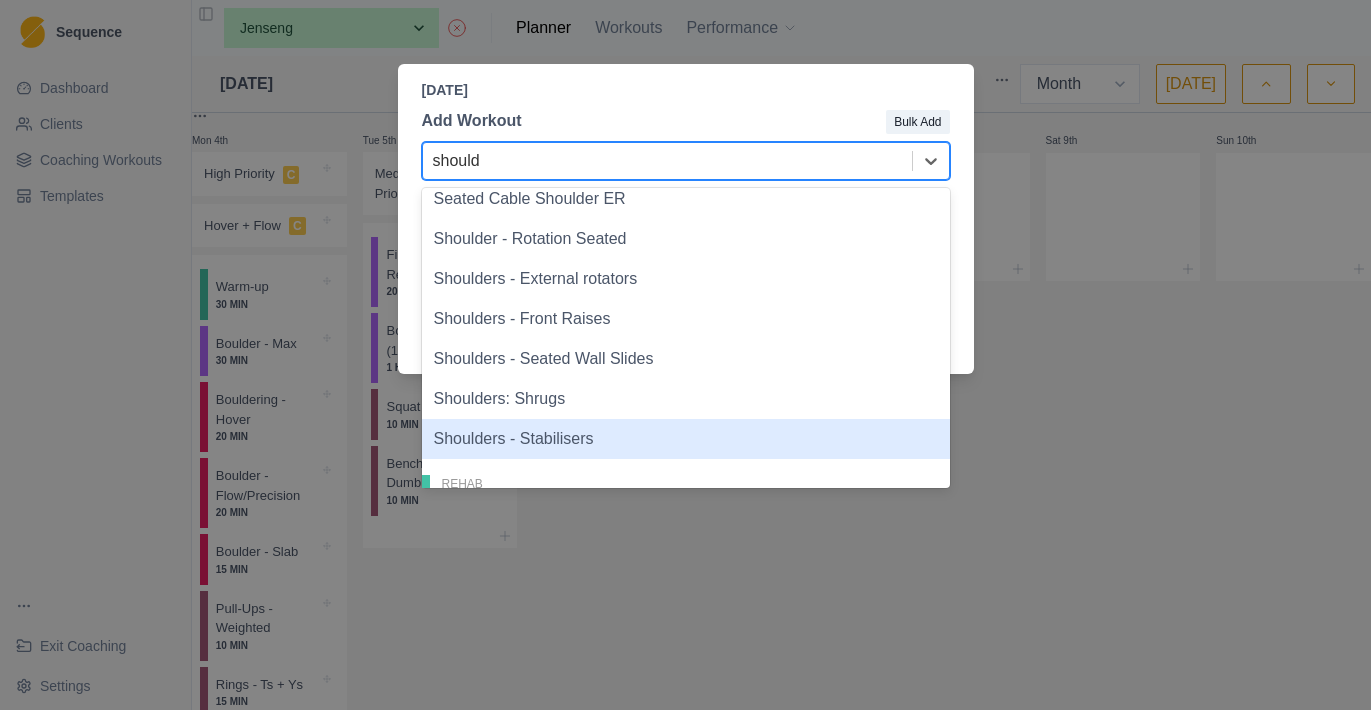 scroll, scrollTop: 71, scrollLeft: 0, axis: vertical 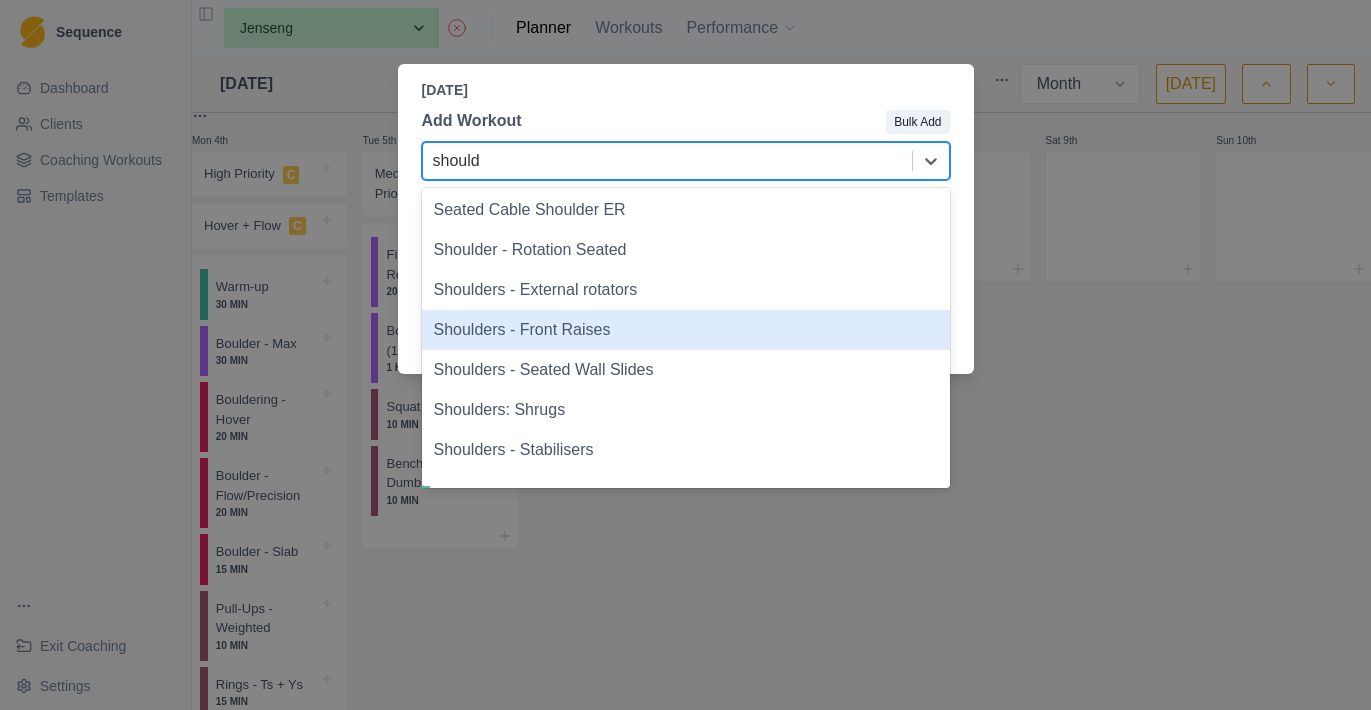 click on "Shoulders - Front Raises" at bounding box center [686, 330] 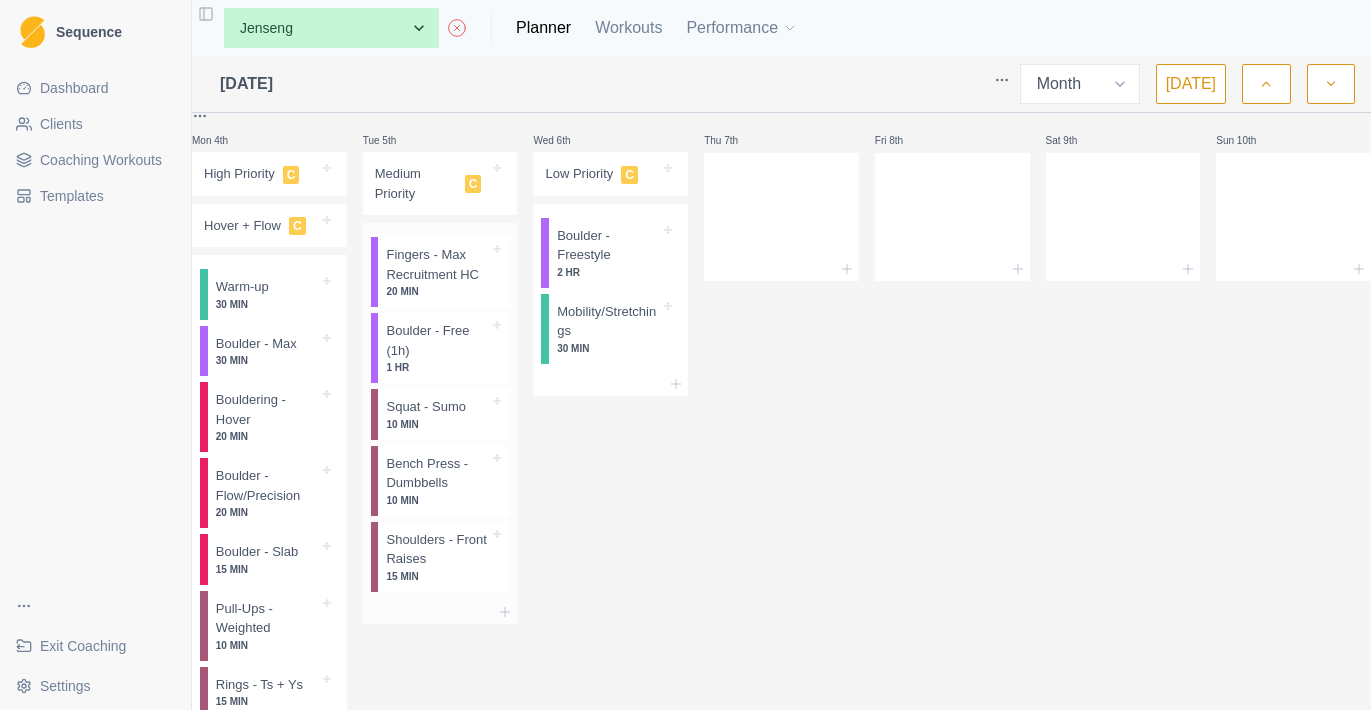 click on "Shoulders - Front Raises" at bounding box center (437, 549) 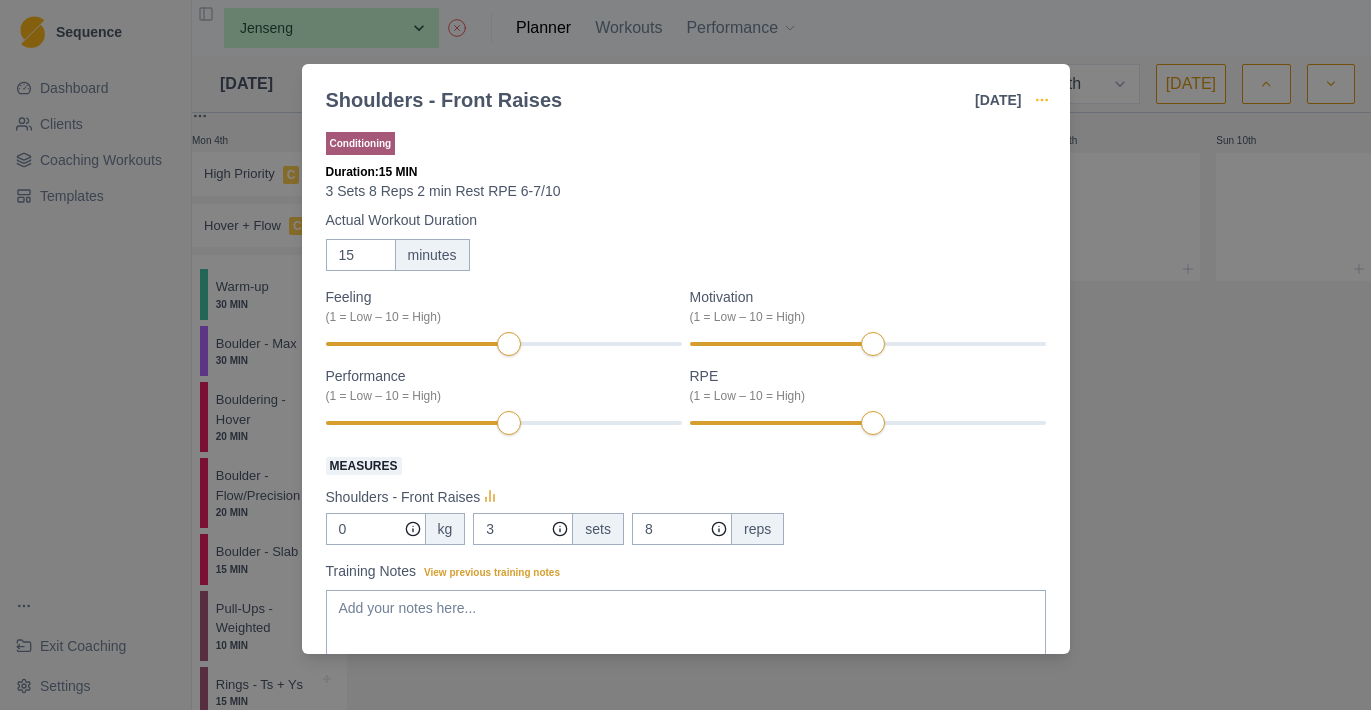 click 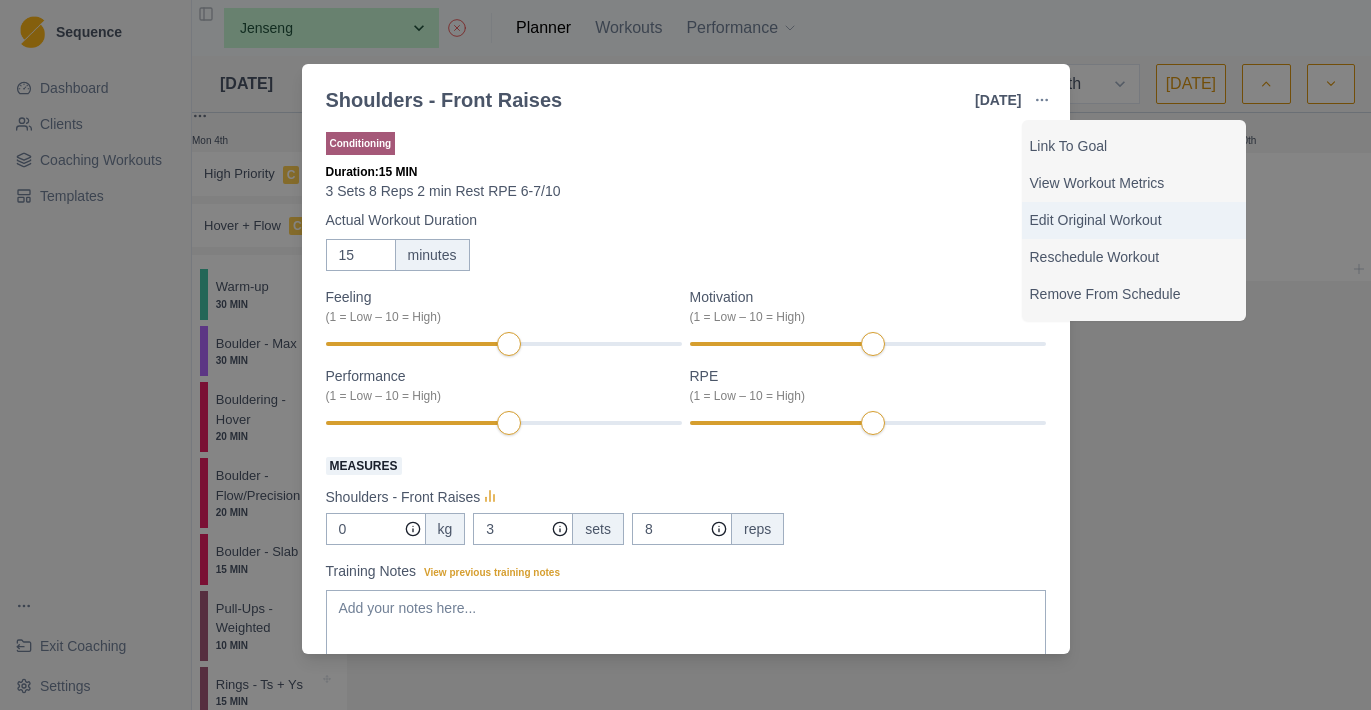 click on "Edit Original Workout" at bounding box center [1134, 220] 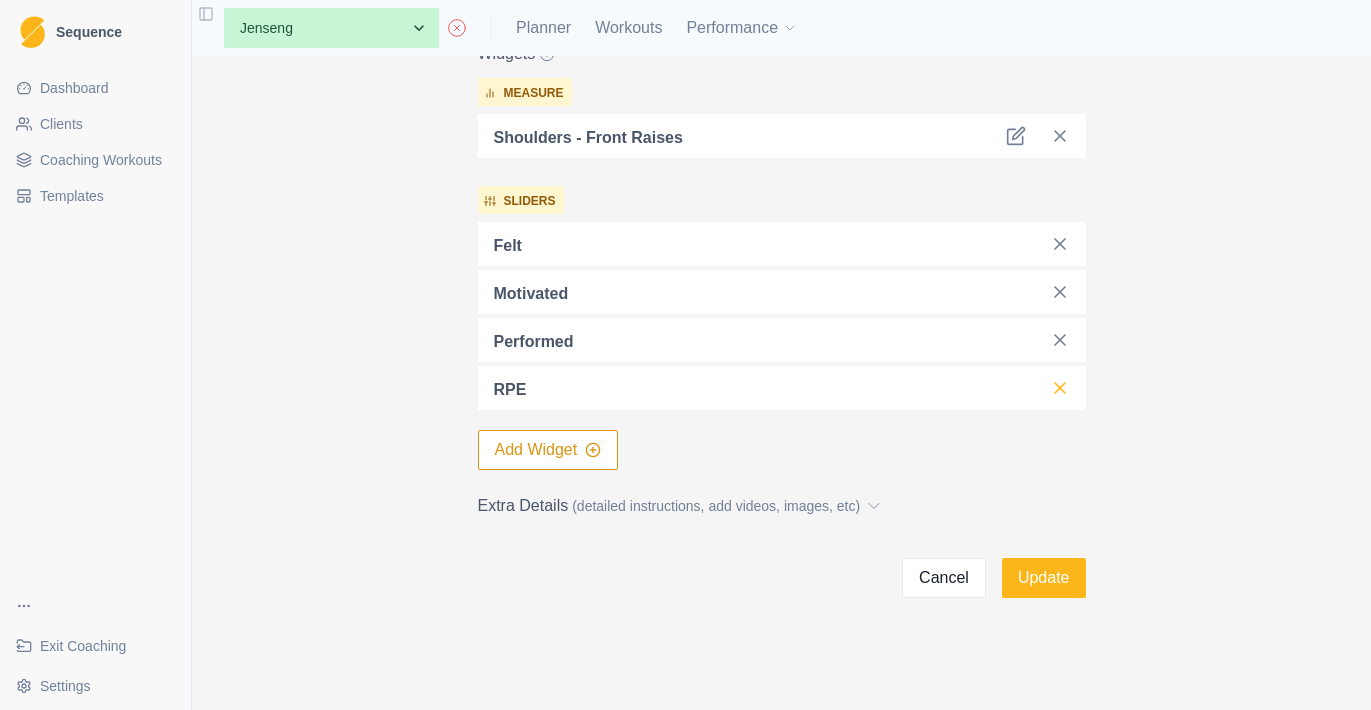 click 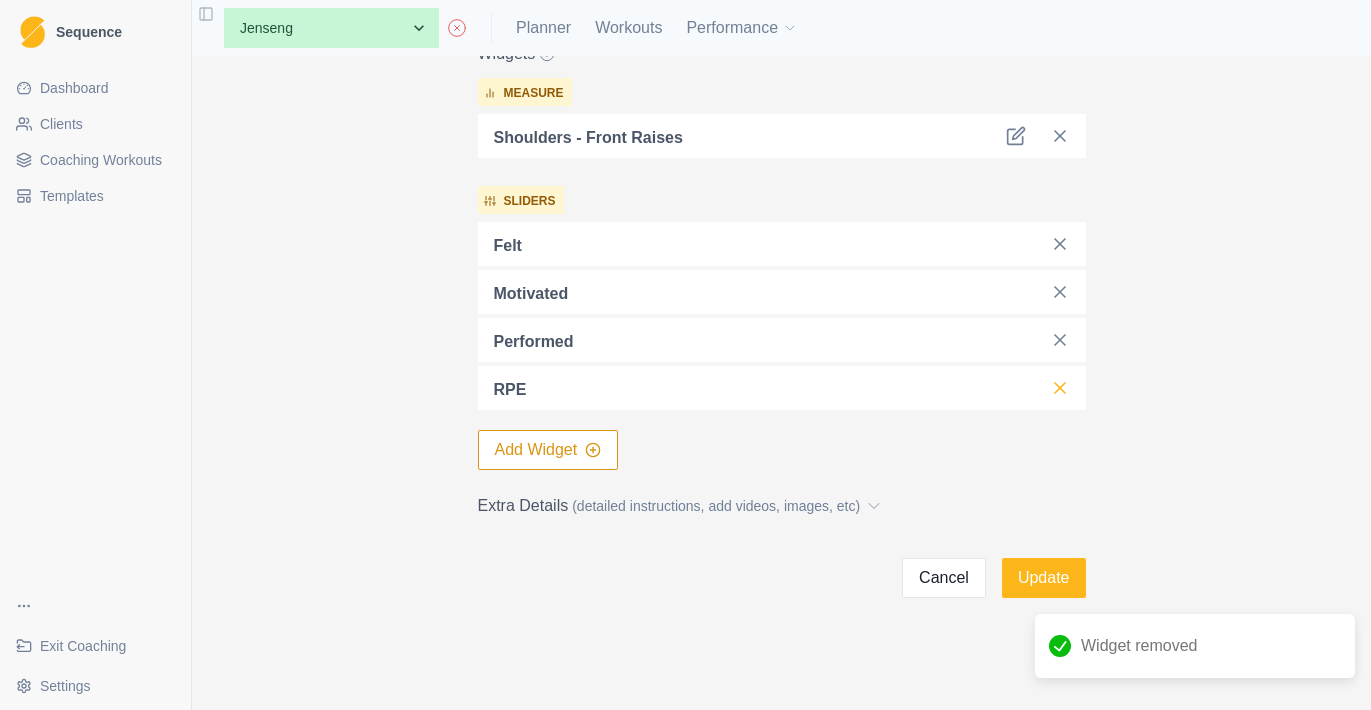 scroll, scrollTop: 577, scrollLeft: 0, axis: vertical 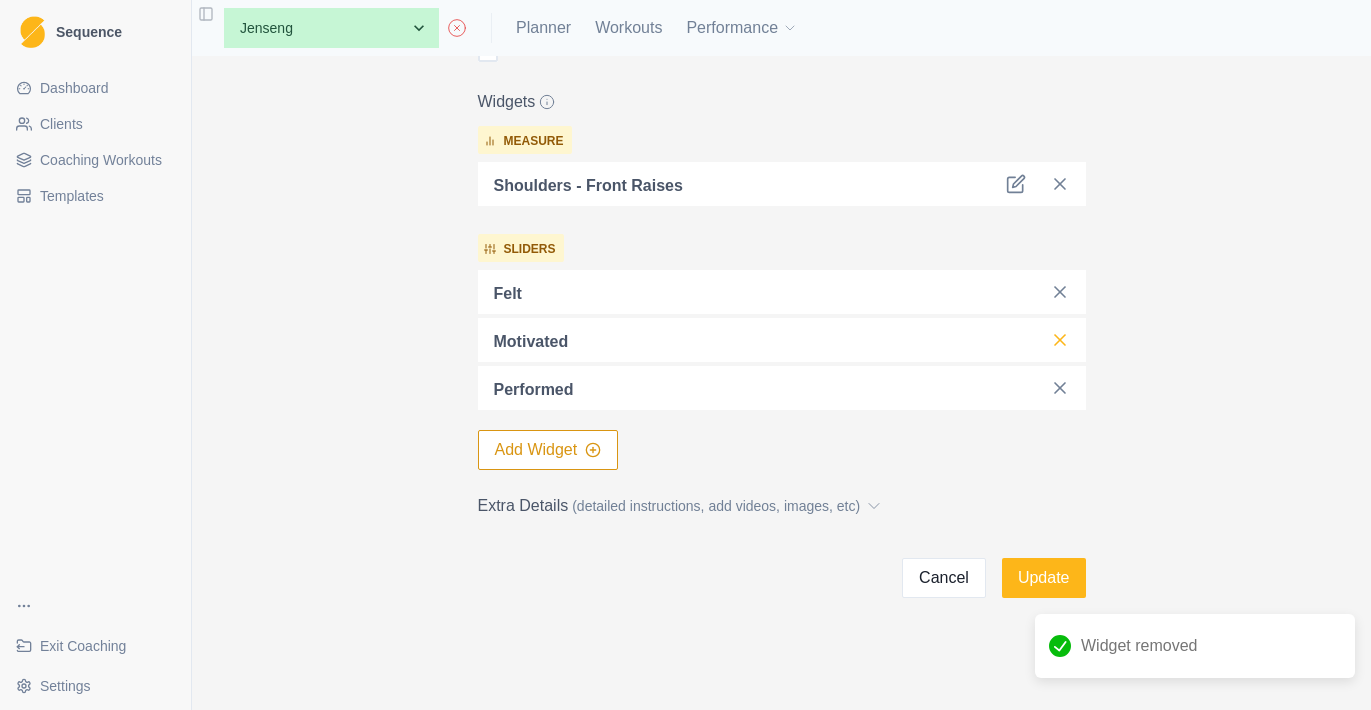 click 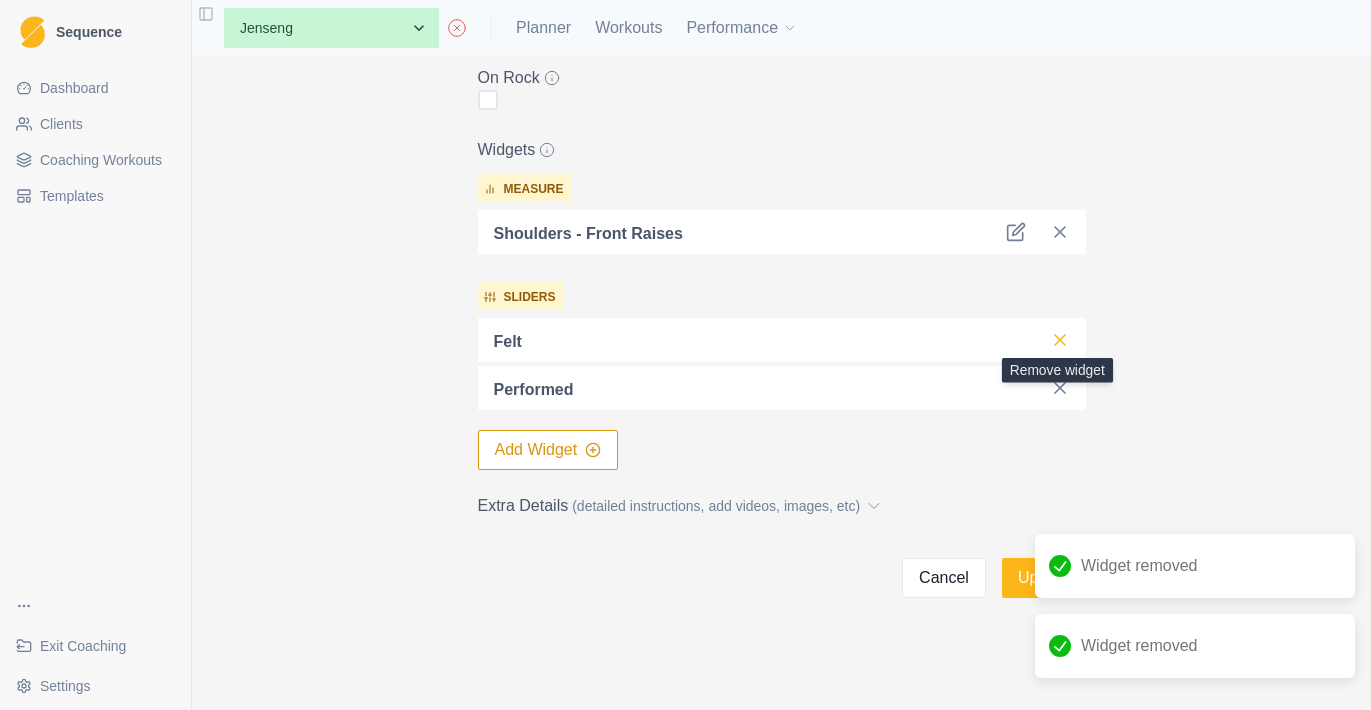 click 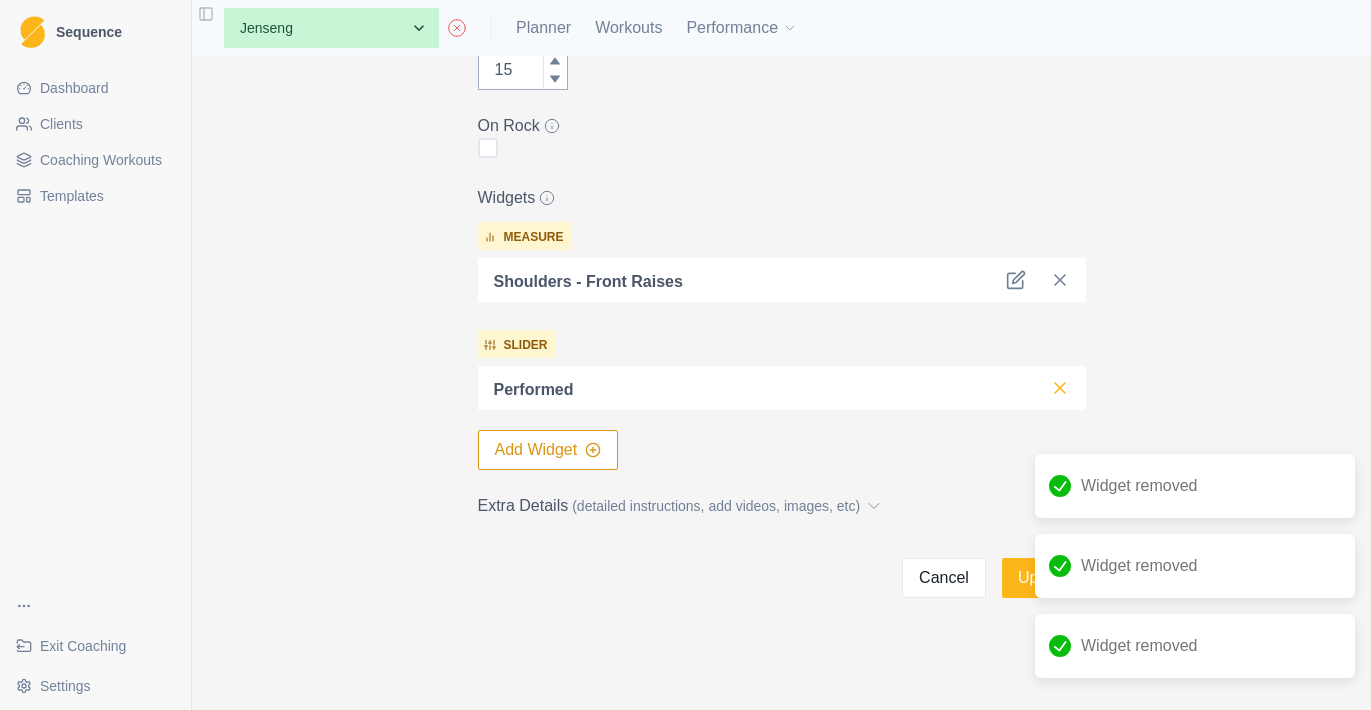 click 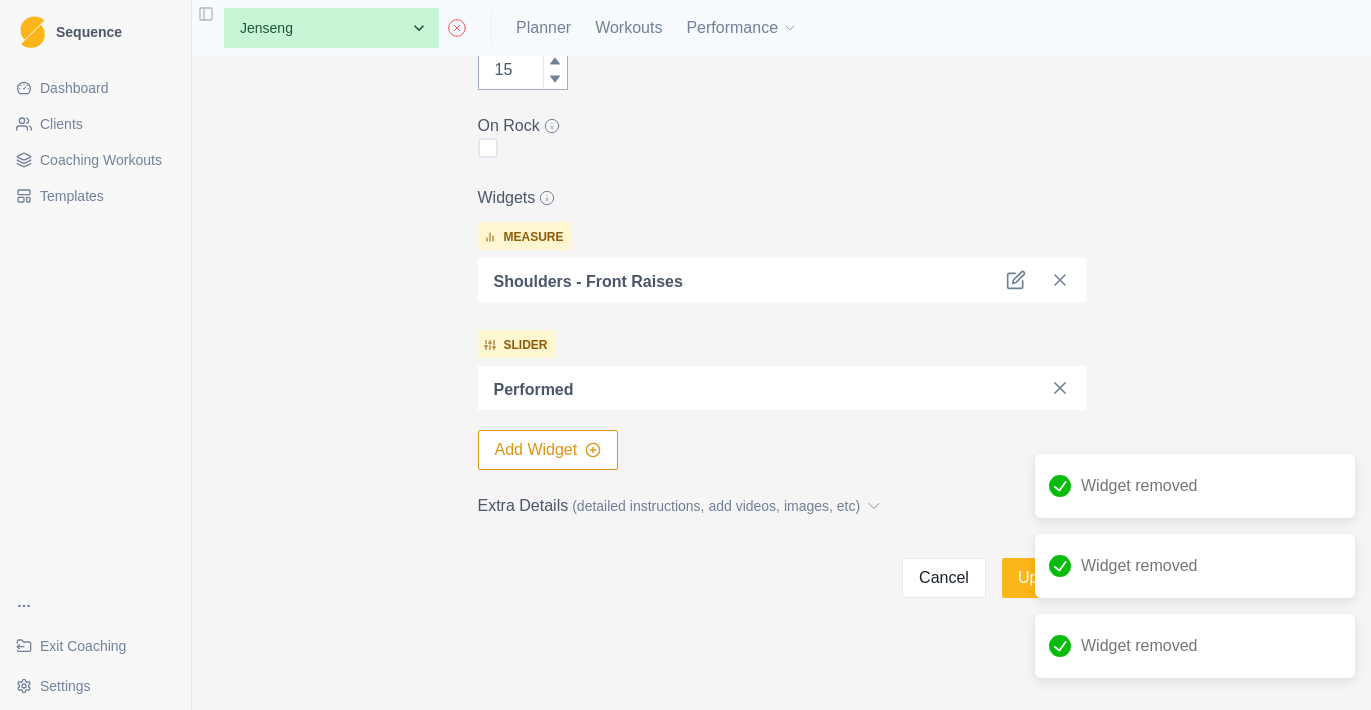 scroll, scrollTop: 373, scrollLeft: 0, axis: vertical 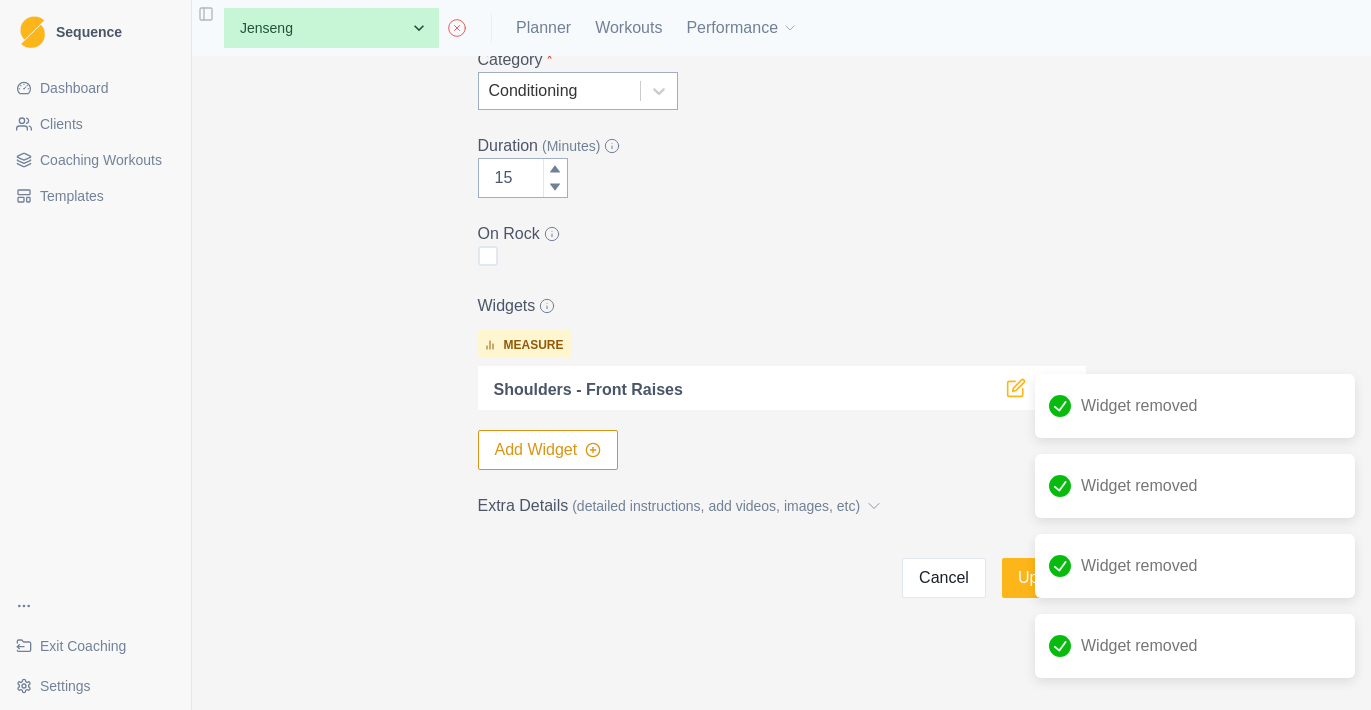 click 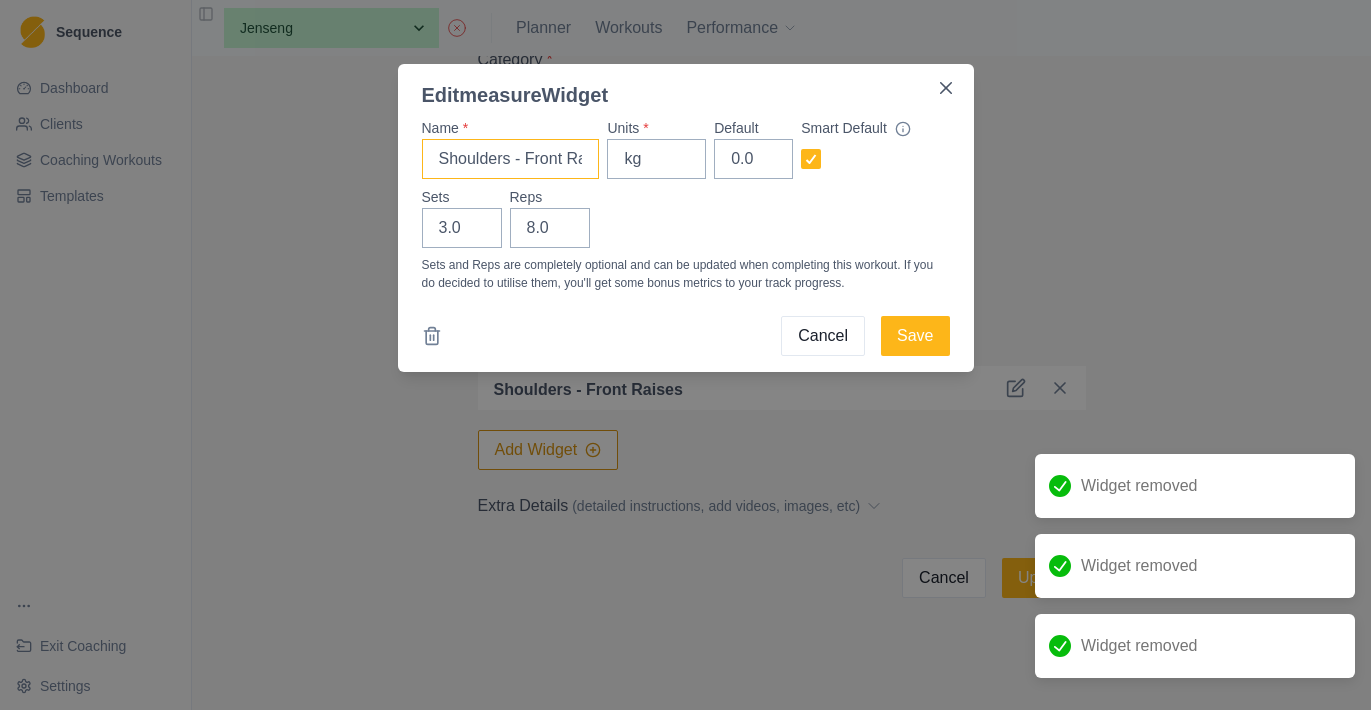 drag, startPoint x: 567, startPoint y: 160, endPoint x: 532, endPoint y: 160, distance: 35 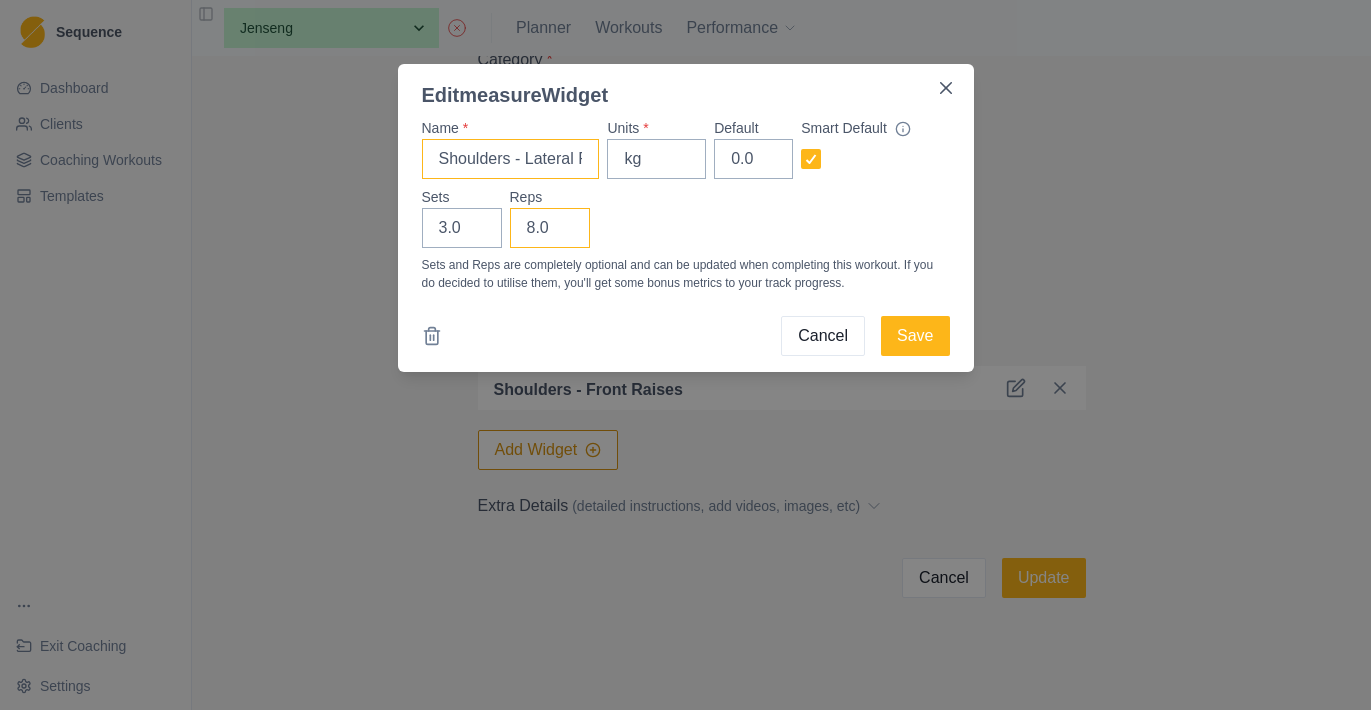 type on "Shoulders - Lateral Raises" 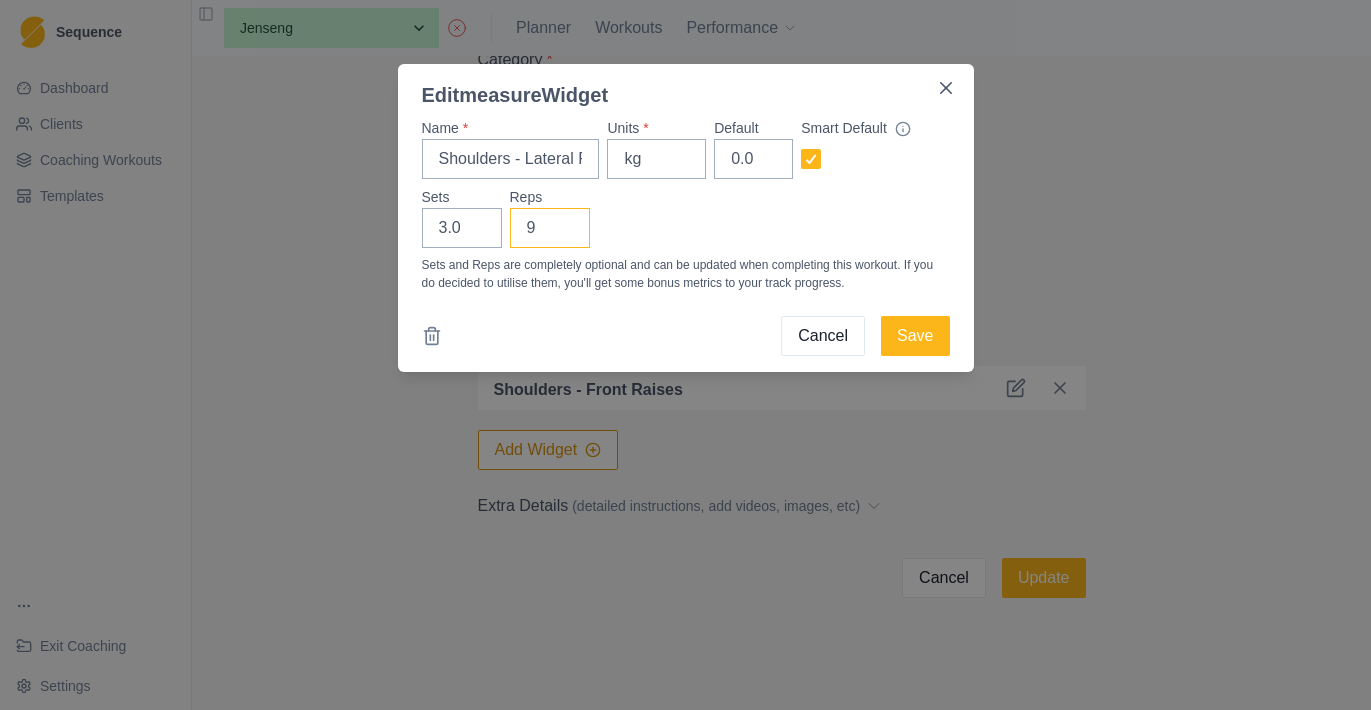 click on "9" at bounding box center (550, 228) 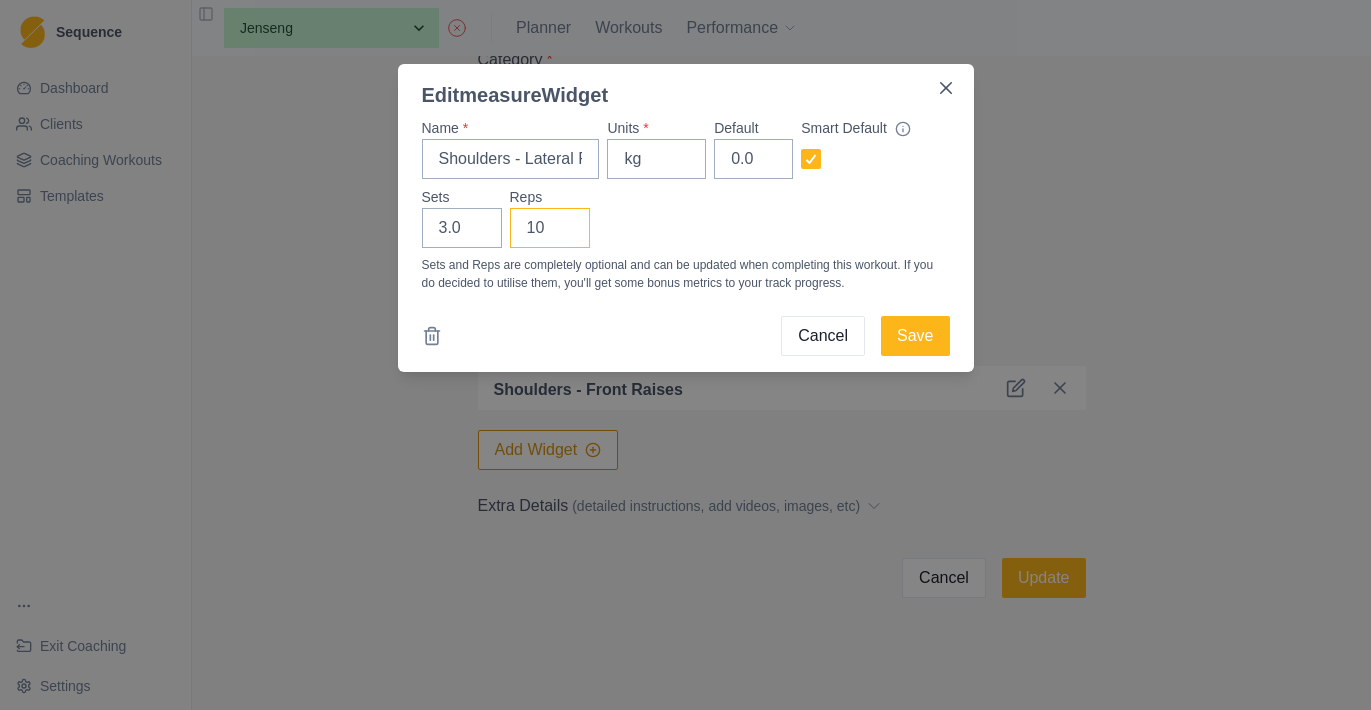 click on "10" at bounding box center (550, 228) 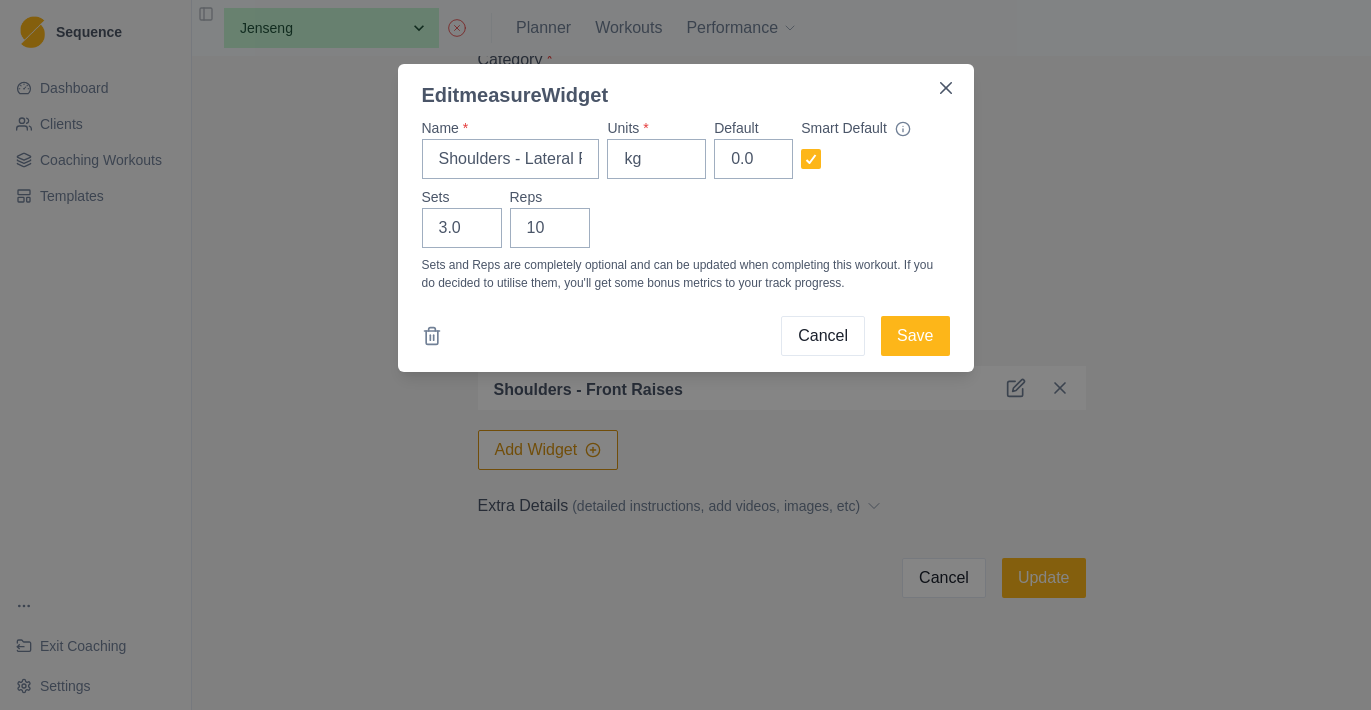 click on "Name * Shoulders - Lateral Raises Units * kg Default 0.0 Smart Default Sets 3.0 Reps 10 Sets and Reps are completely optional and can be updated when completing this workout. If you do decided to utilise them, you'll get some bonus metrics to your track progress. Cancel Save" at bounding box center [686, 241] 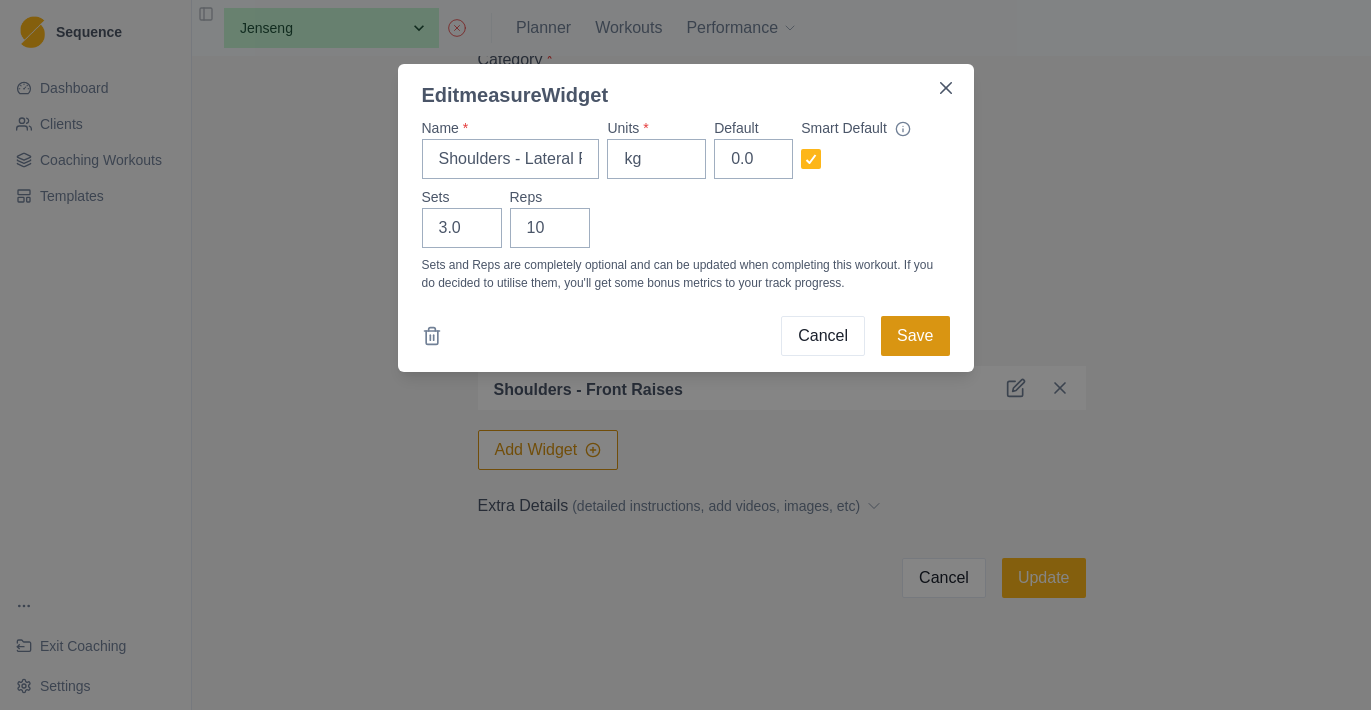 click on "Save" at bounding box center [915, 336] 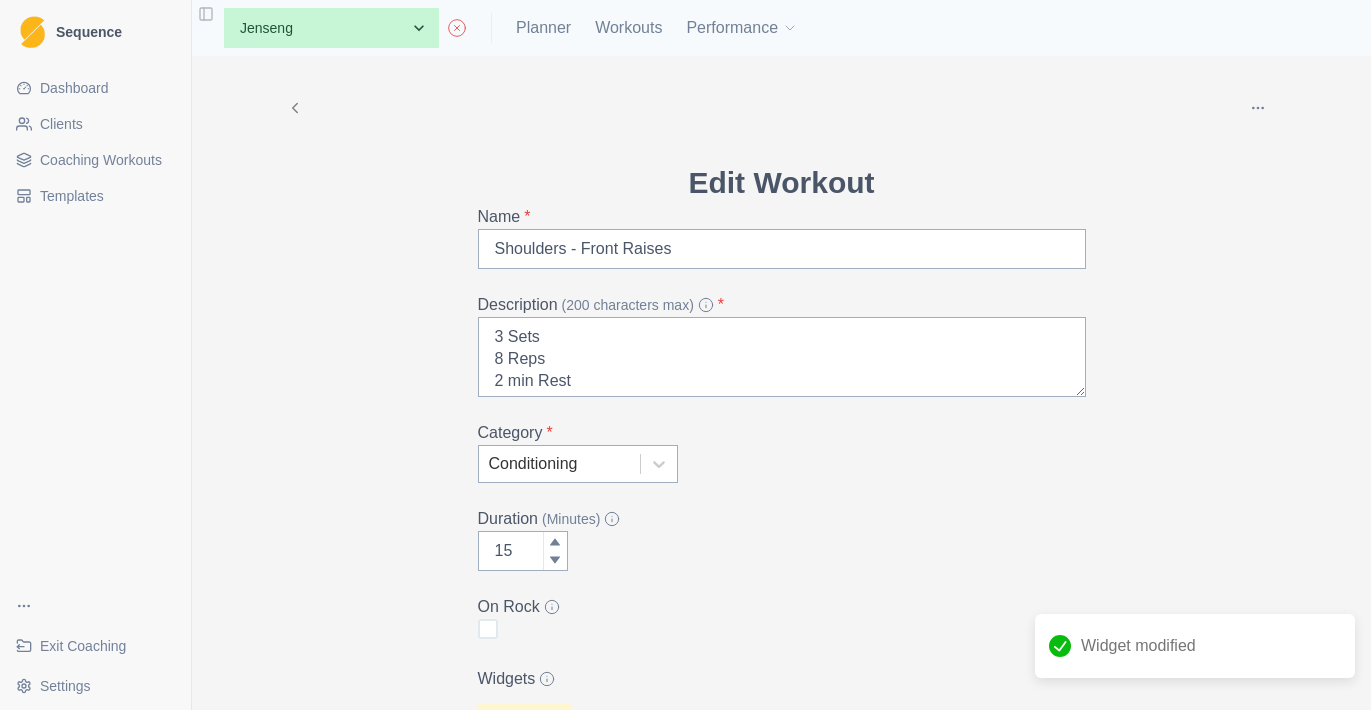 scroll, scrollTop: 0, scrollLeft: 0, axis: both 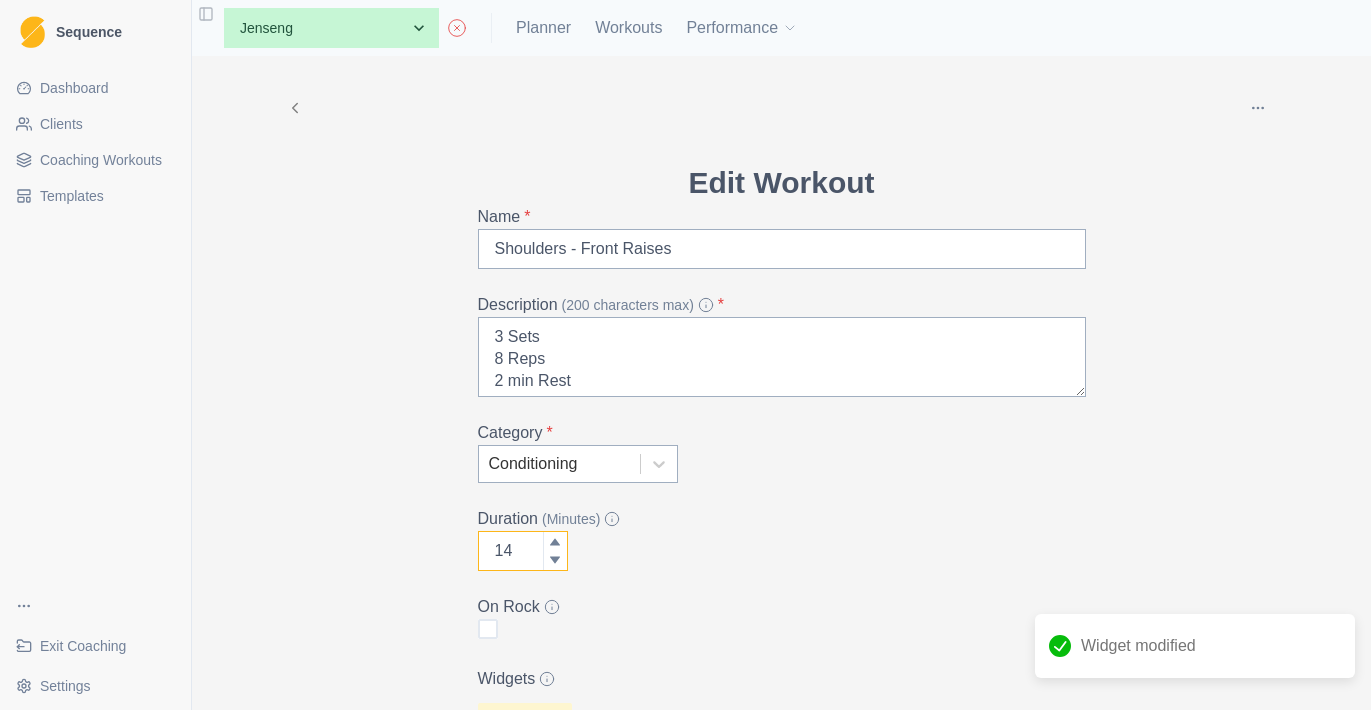 click 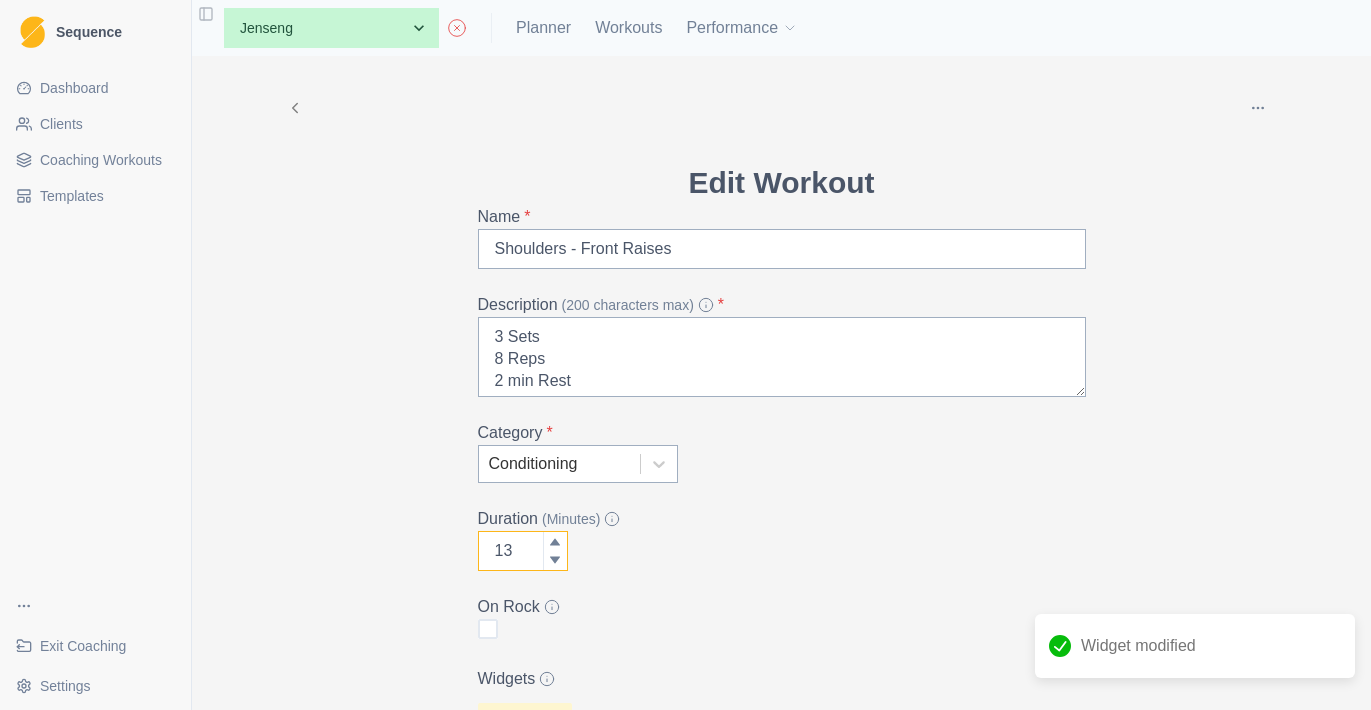 click 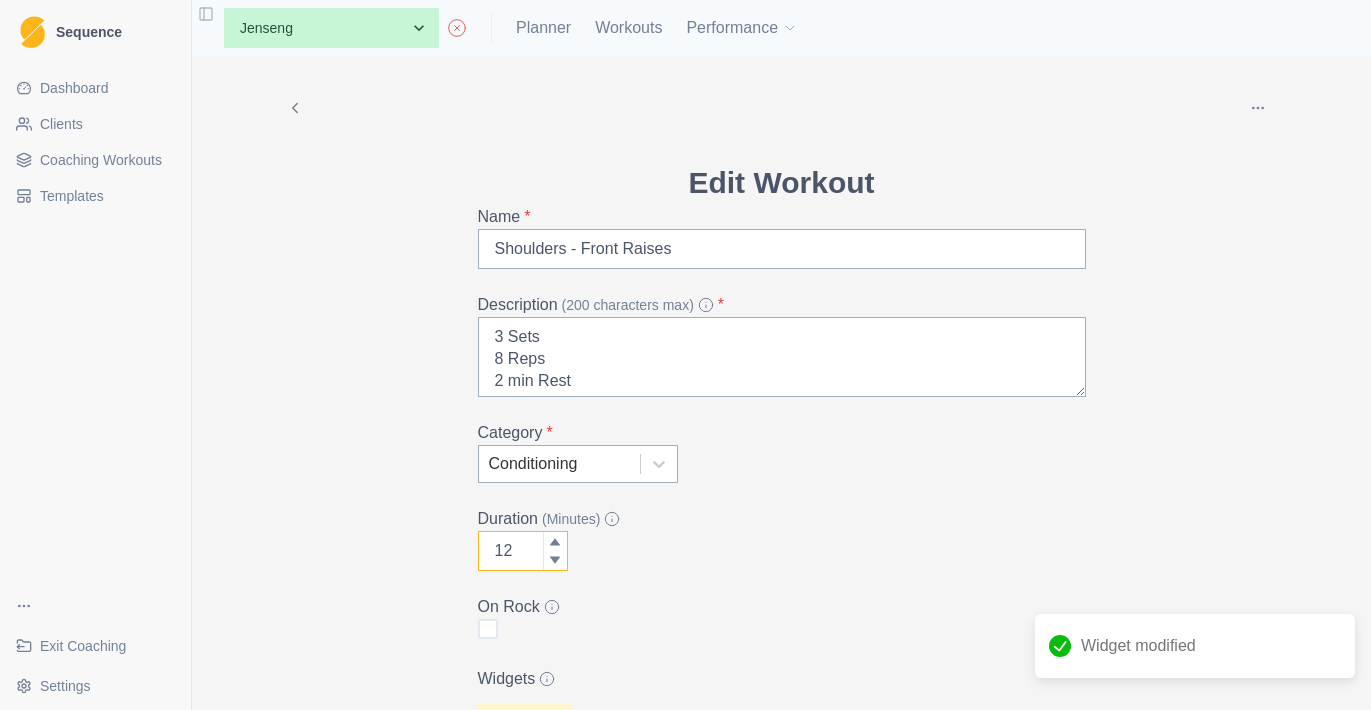 click 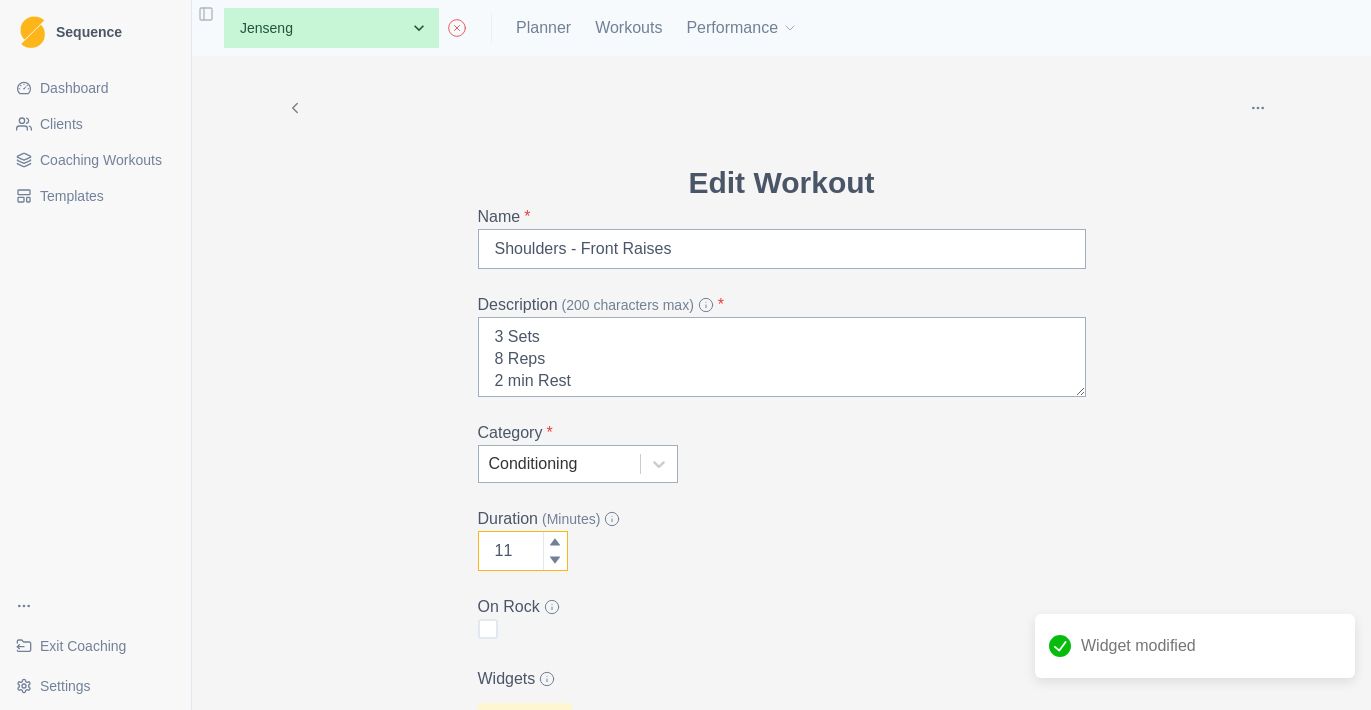 click 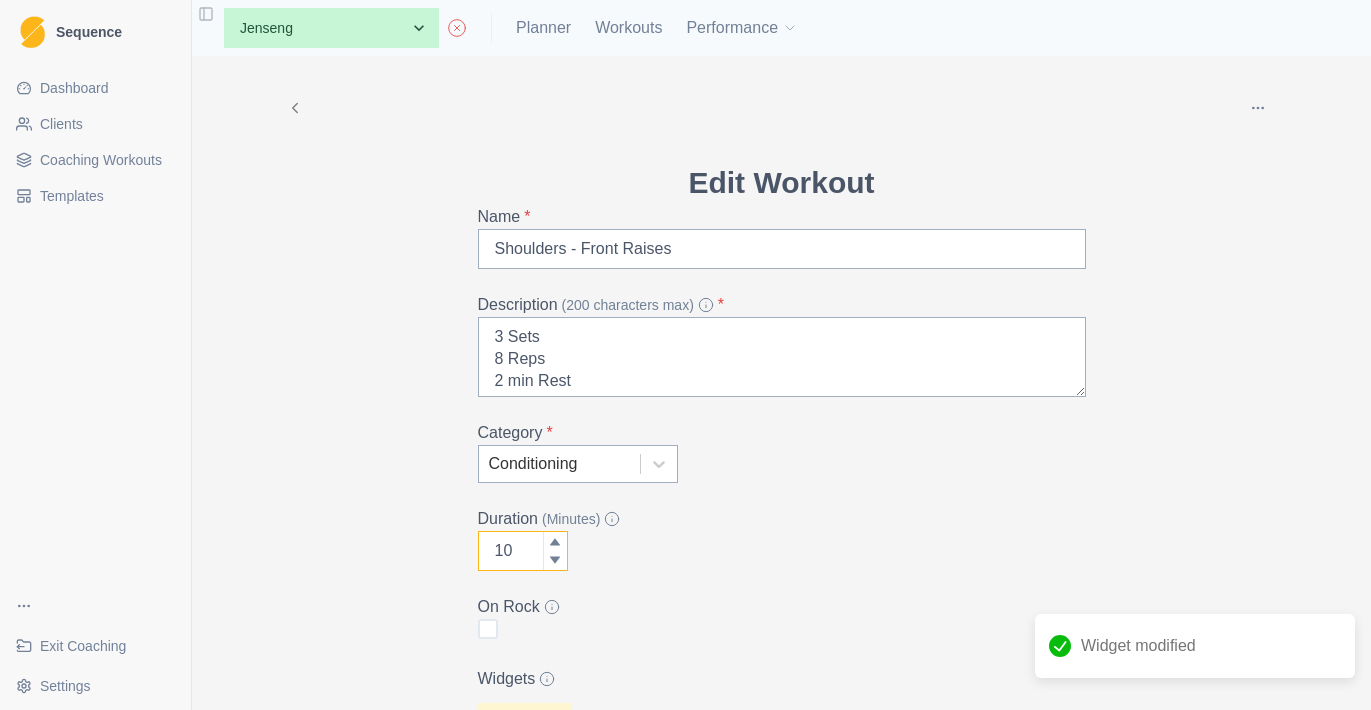 click 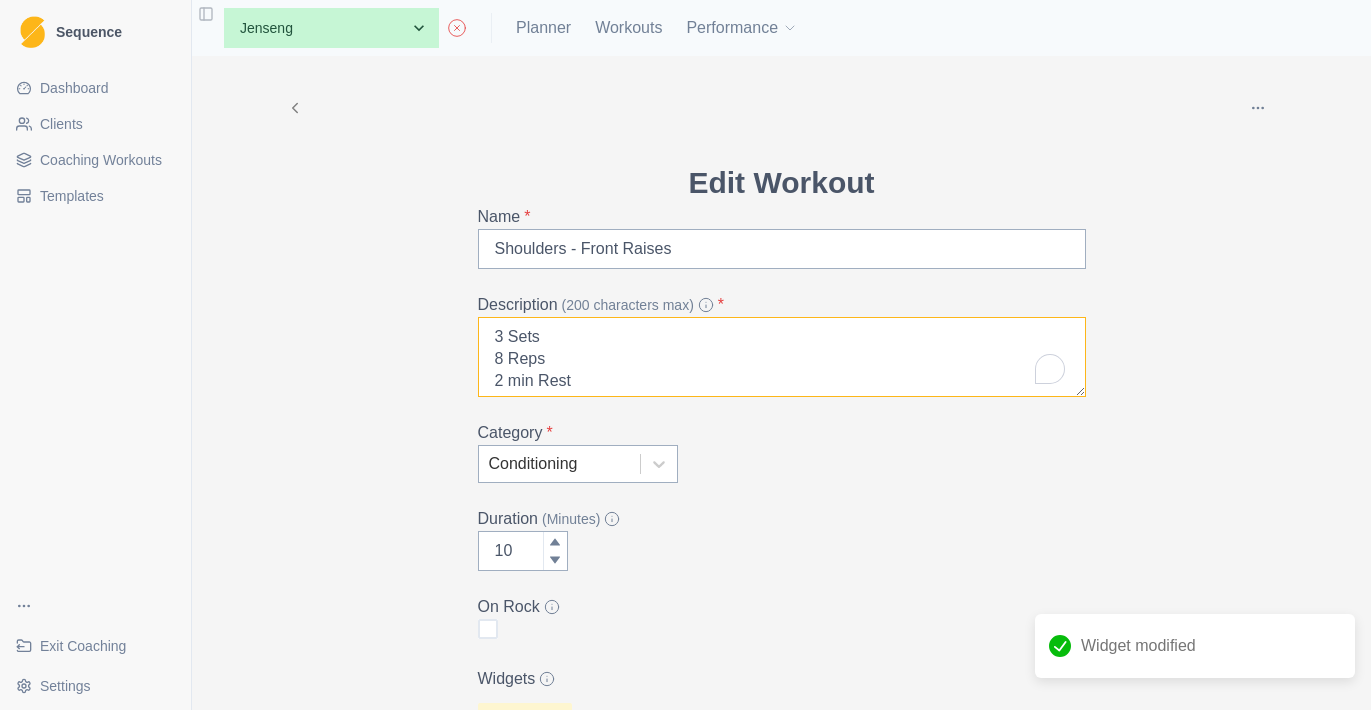 click on "3 Sets
8 Reps
2 min Rest
RPE 6-7/10" at bounding box center [782, 357] 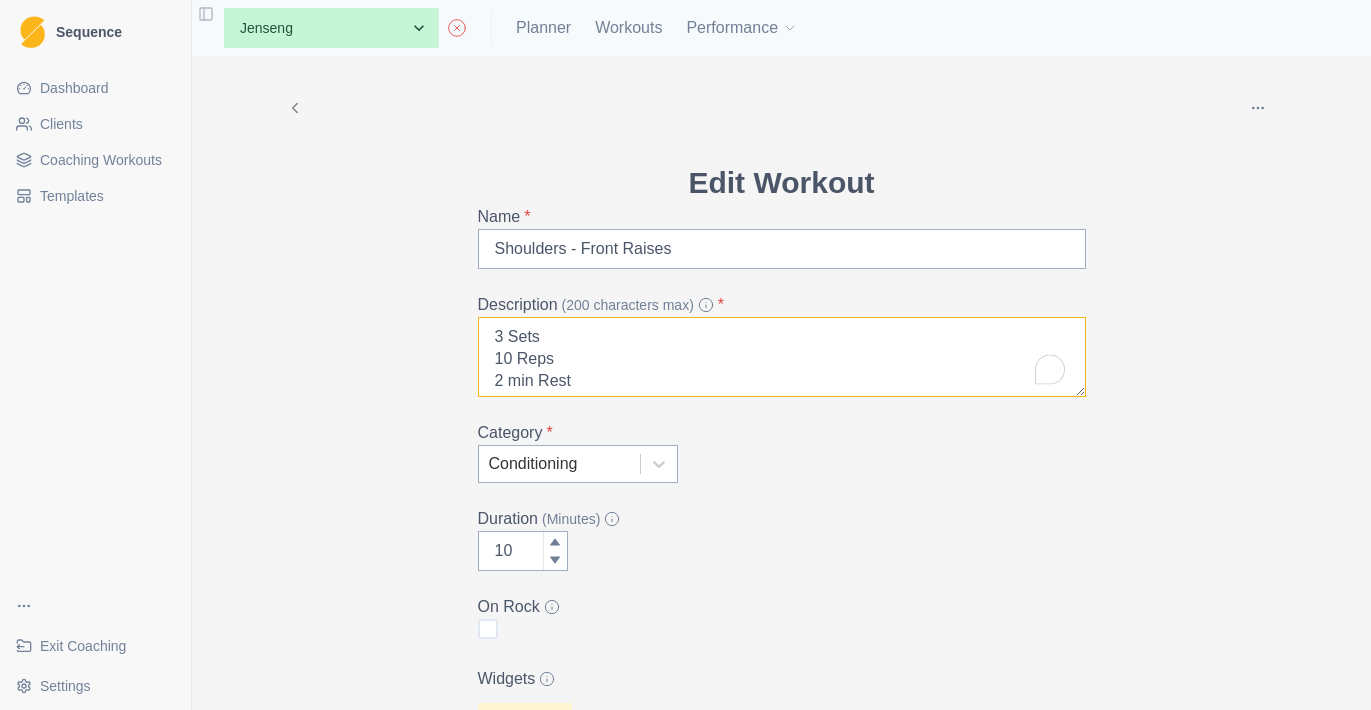 scroll, scrollTop: 16, scrollLeft: 0, axis: vertical 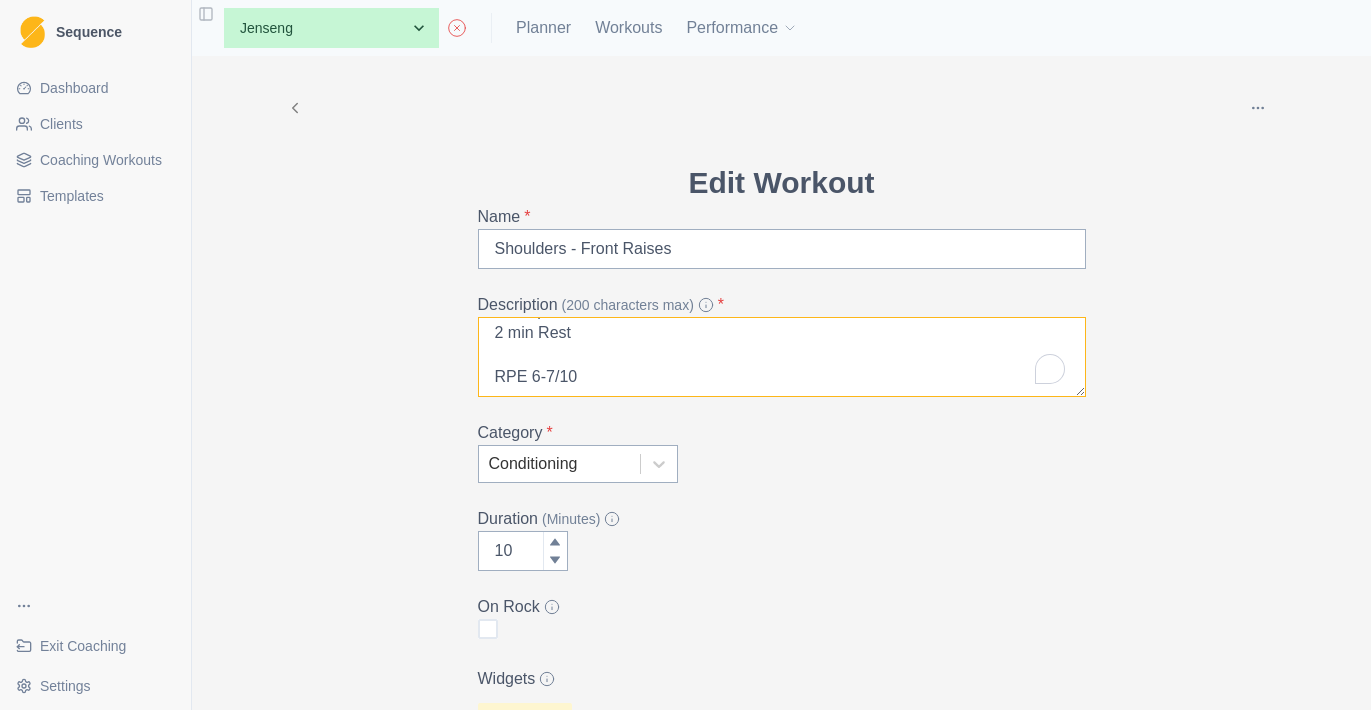 click on "3 Sets
10 Reps
2 min Rest
RPE 6-7/10" at bounding box center [782, 357] 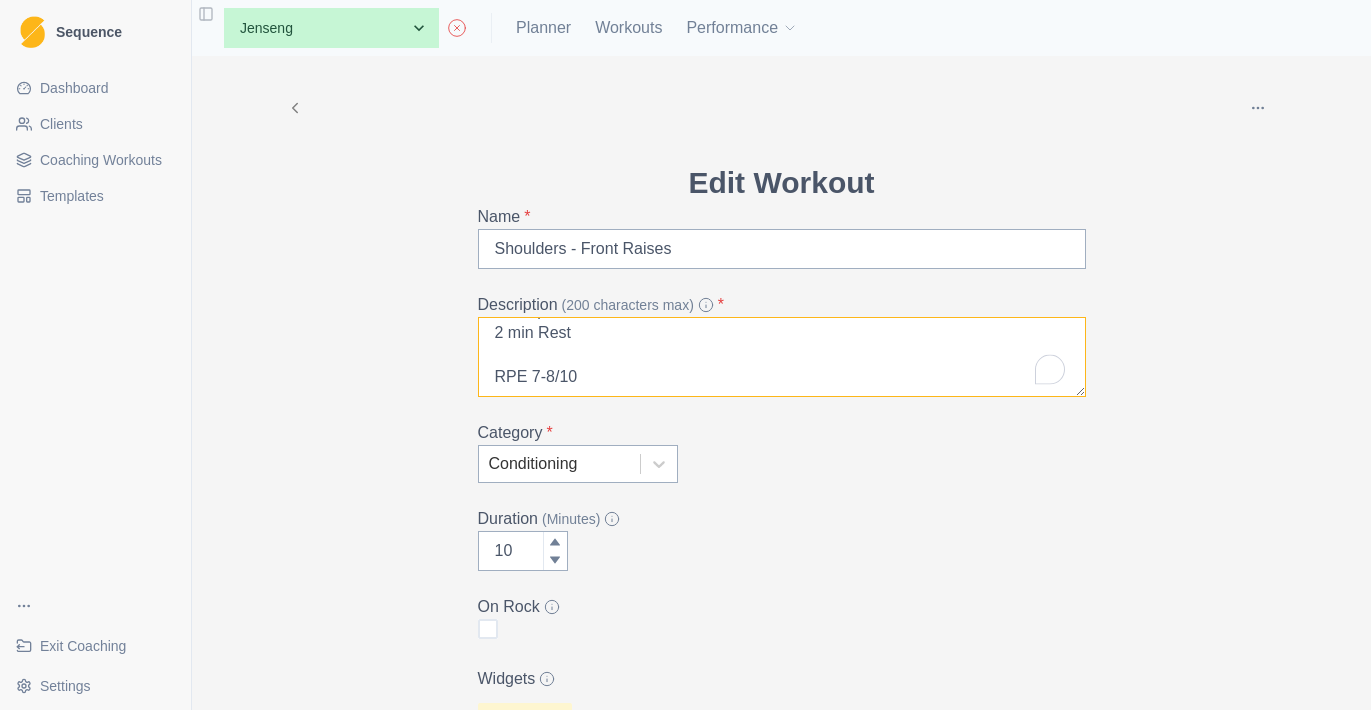 scroll, scrollTop: -1, scrollLeft: 0, axis: vertical 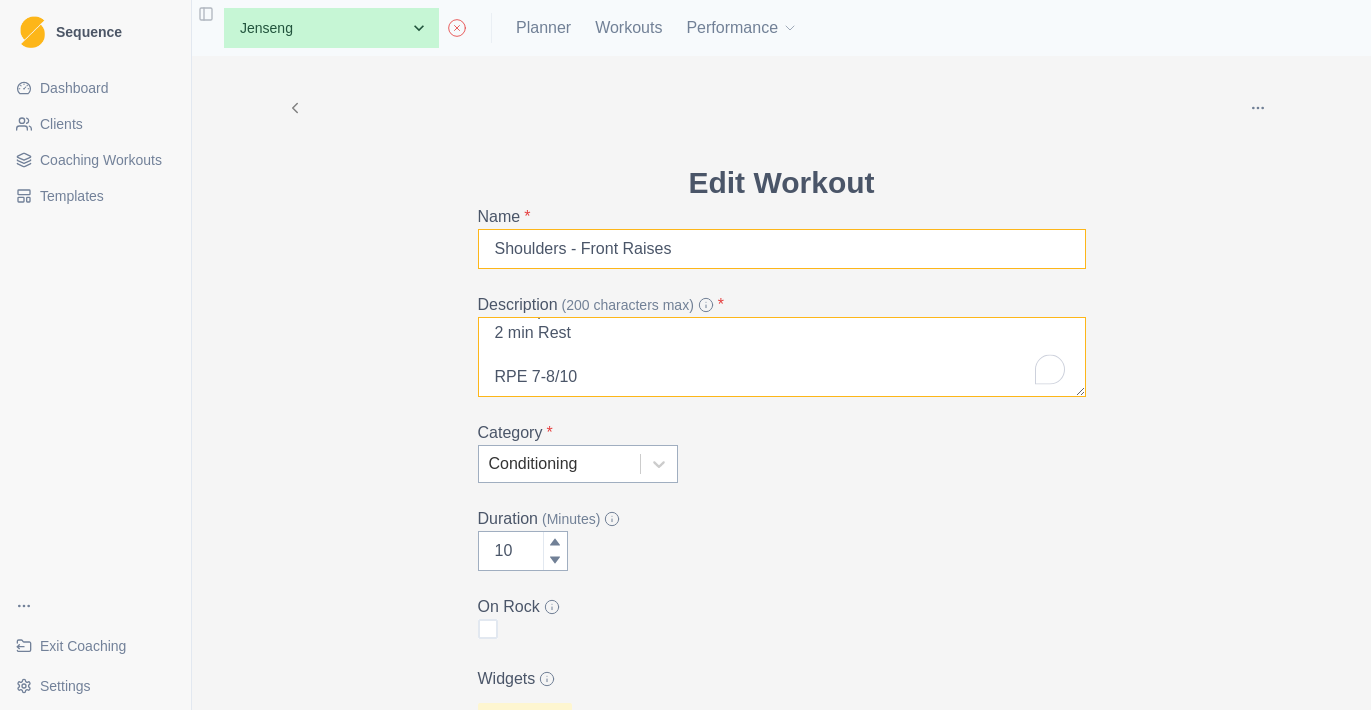 type on "3 Sets
10 Reps
2 min Rest
RPE 7-8/10" 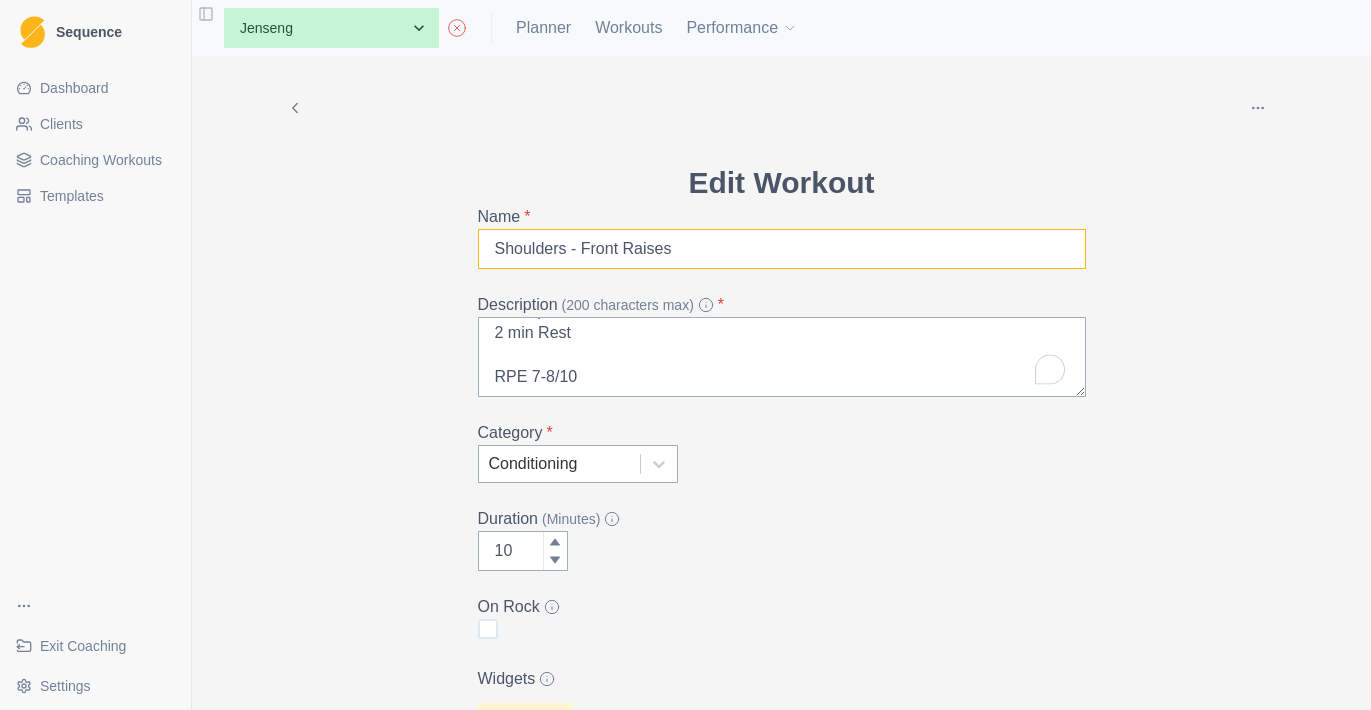 scroll, scrollTop: 0, scrollLeft: 0, axis: both 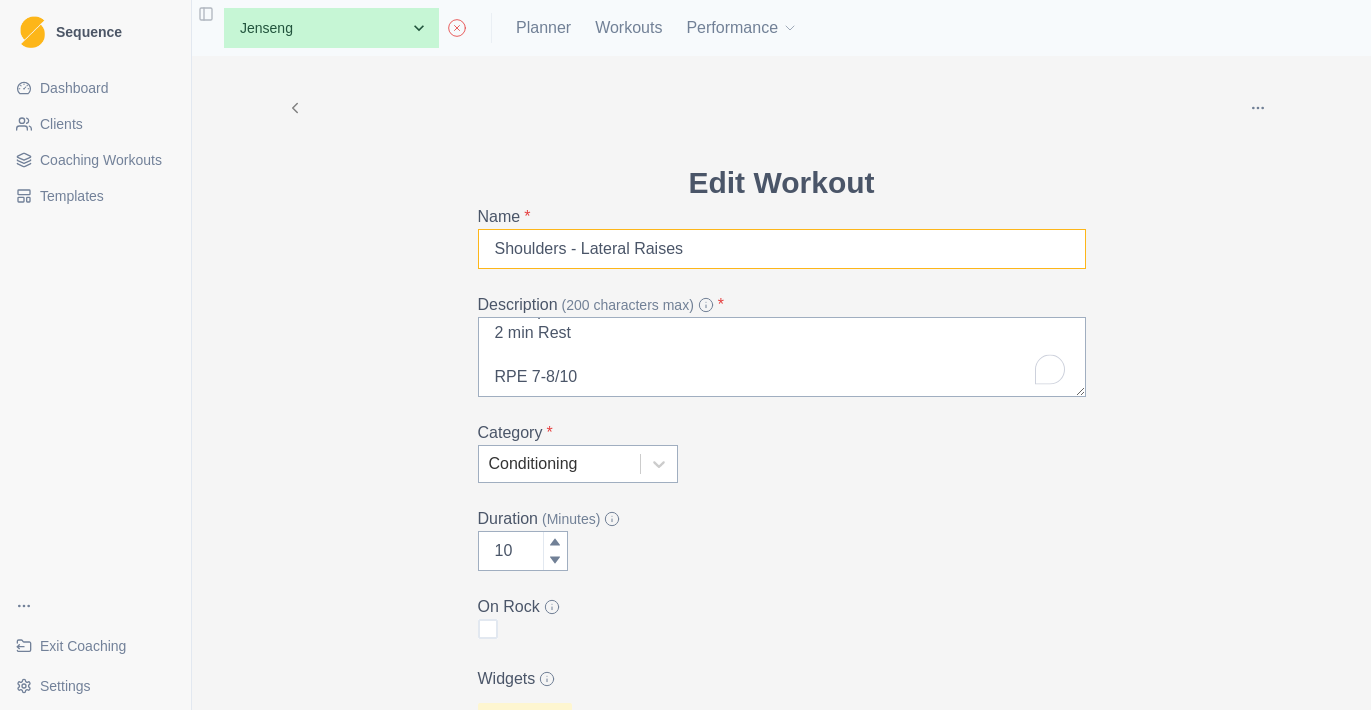 click on "Shoulders - Lateral Raises" at bounding box center [782, 249] 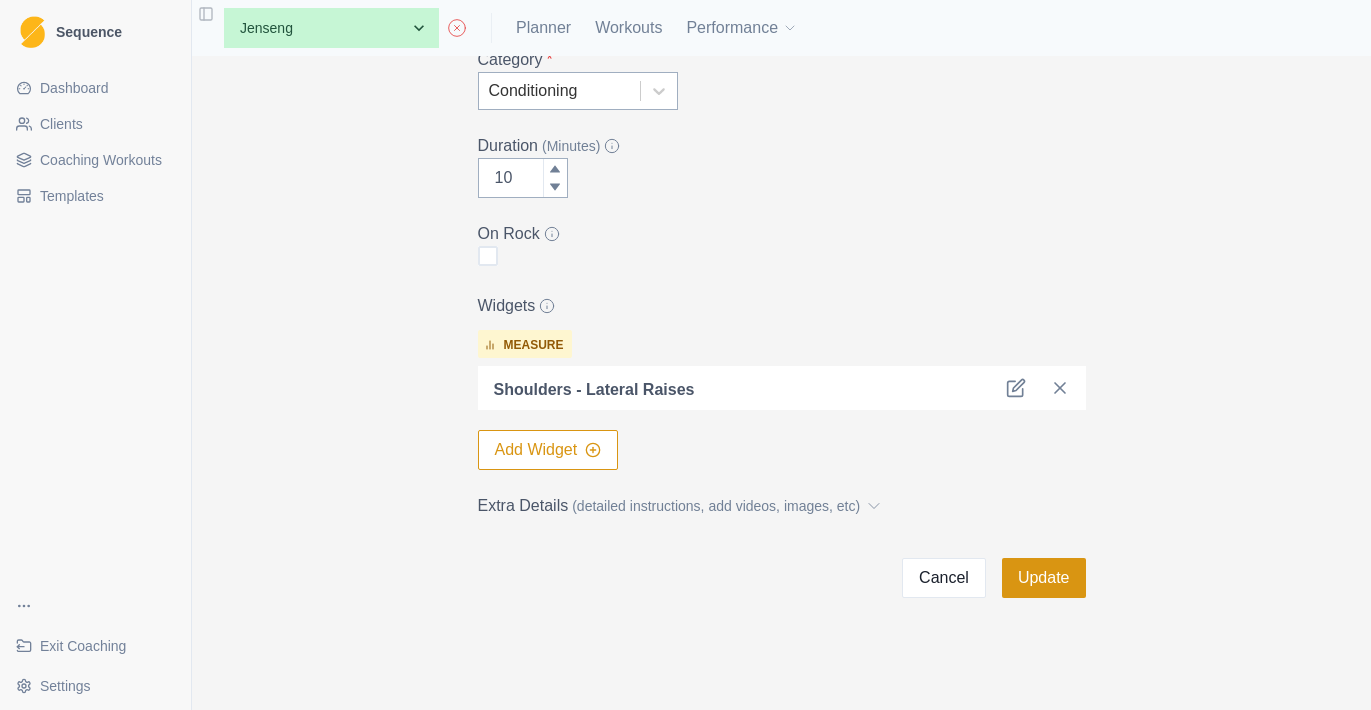 scroll, scrollTop: 373, scrollLeft: 0, axis: vertical 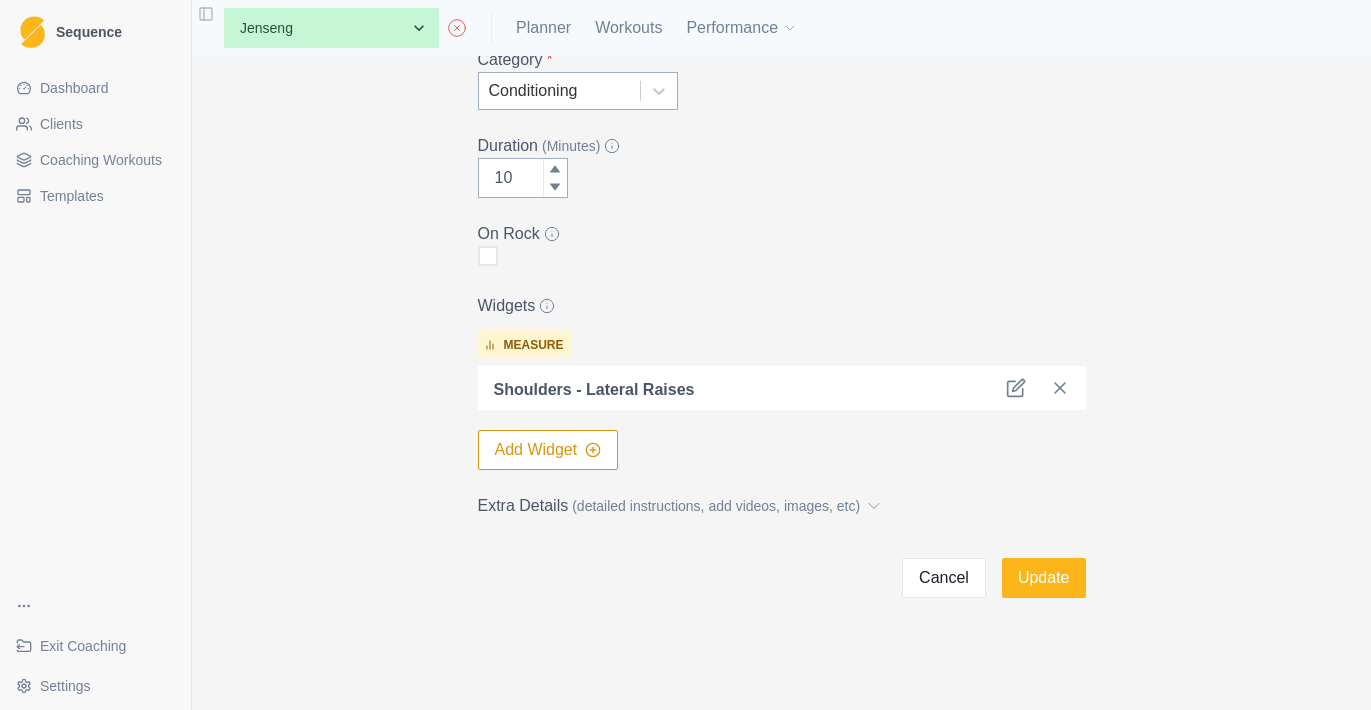 type on "Shoulders - Lateral Raises" 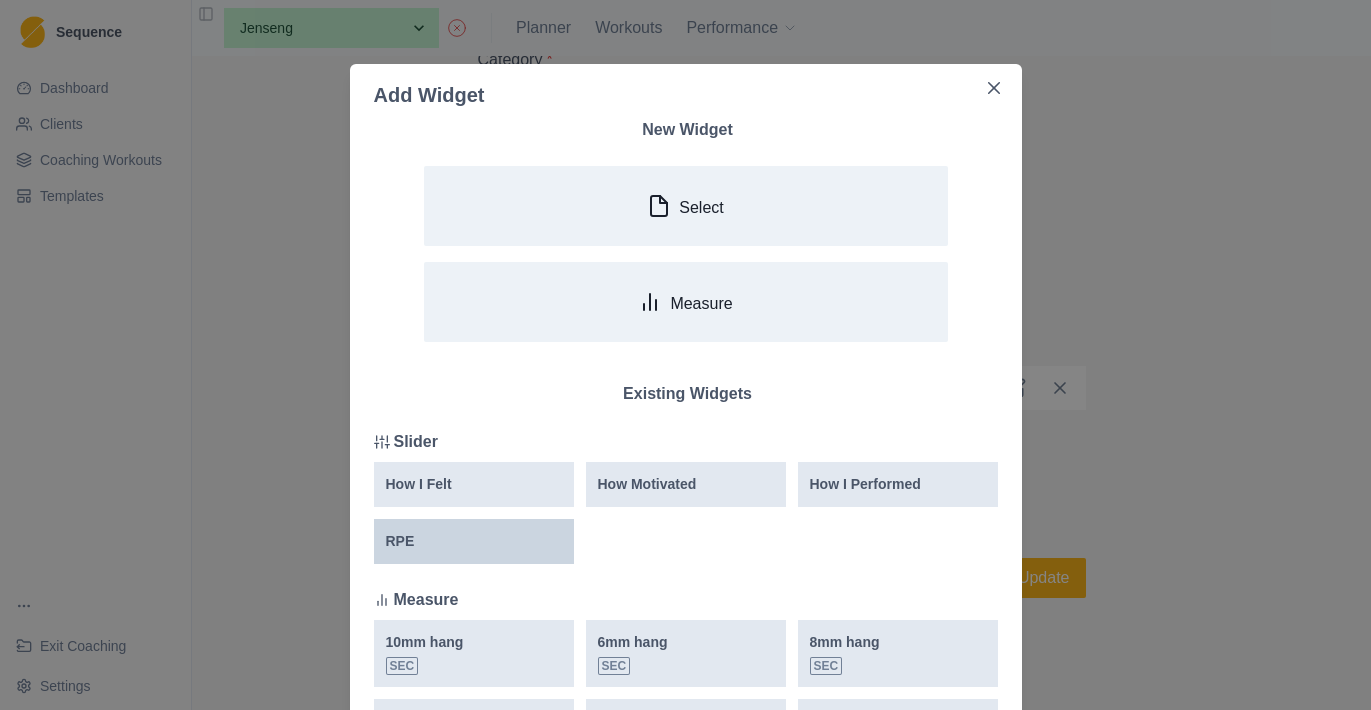 click on "RPE" at bounding box center [474, 541] 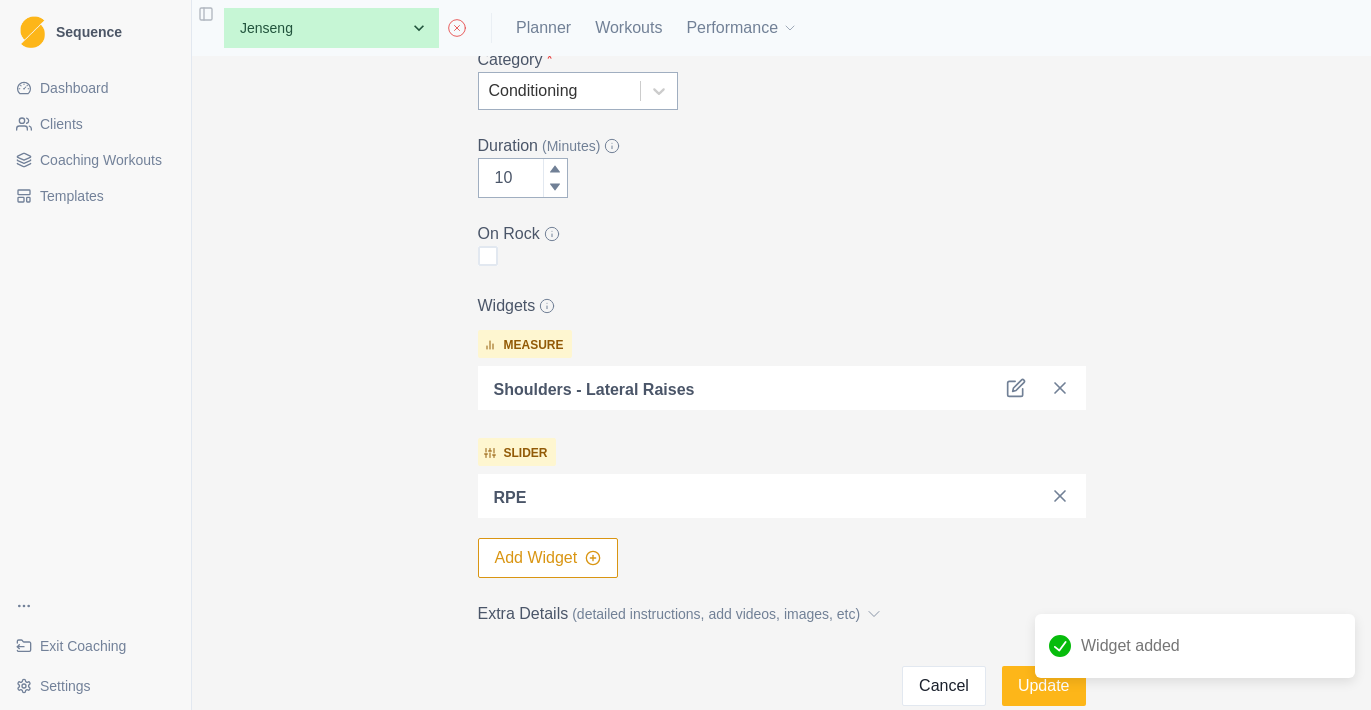 click on "Widget added" at bounding box center (1195, 654) 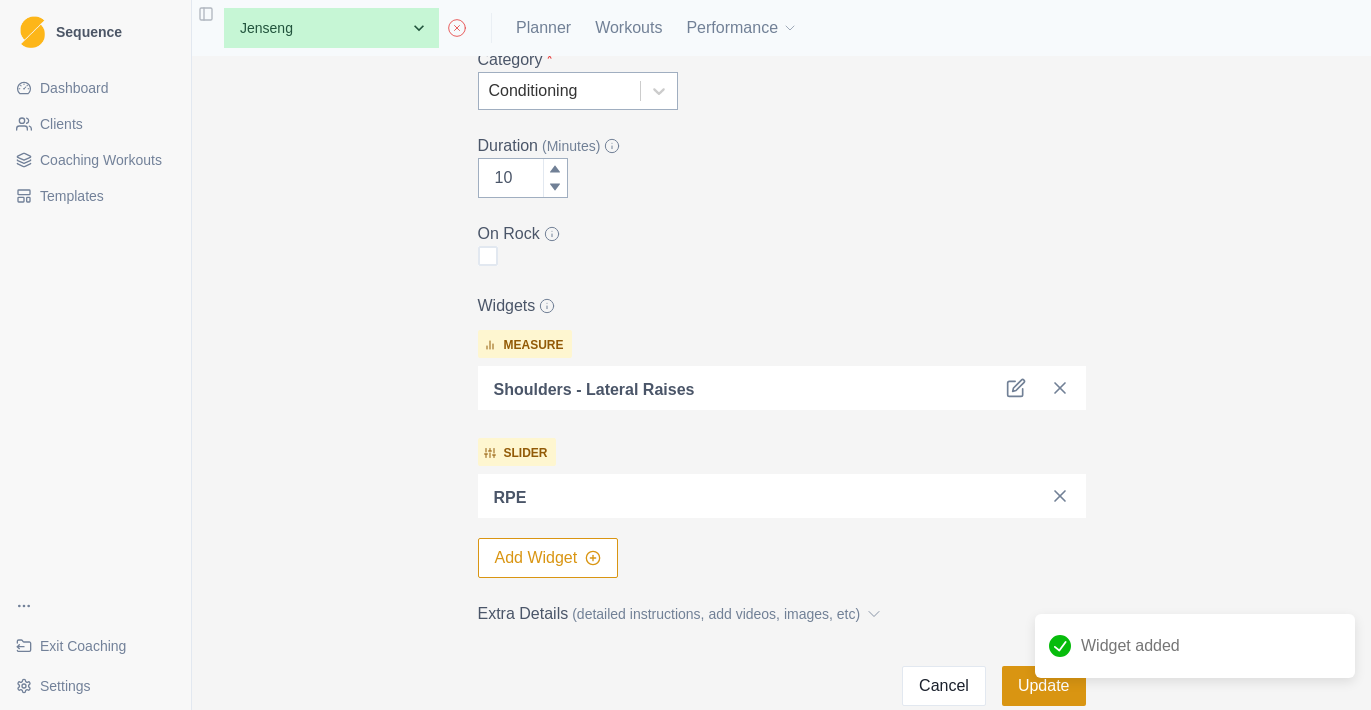 click on "Update" at bounding box center [1044, 686] 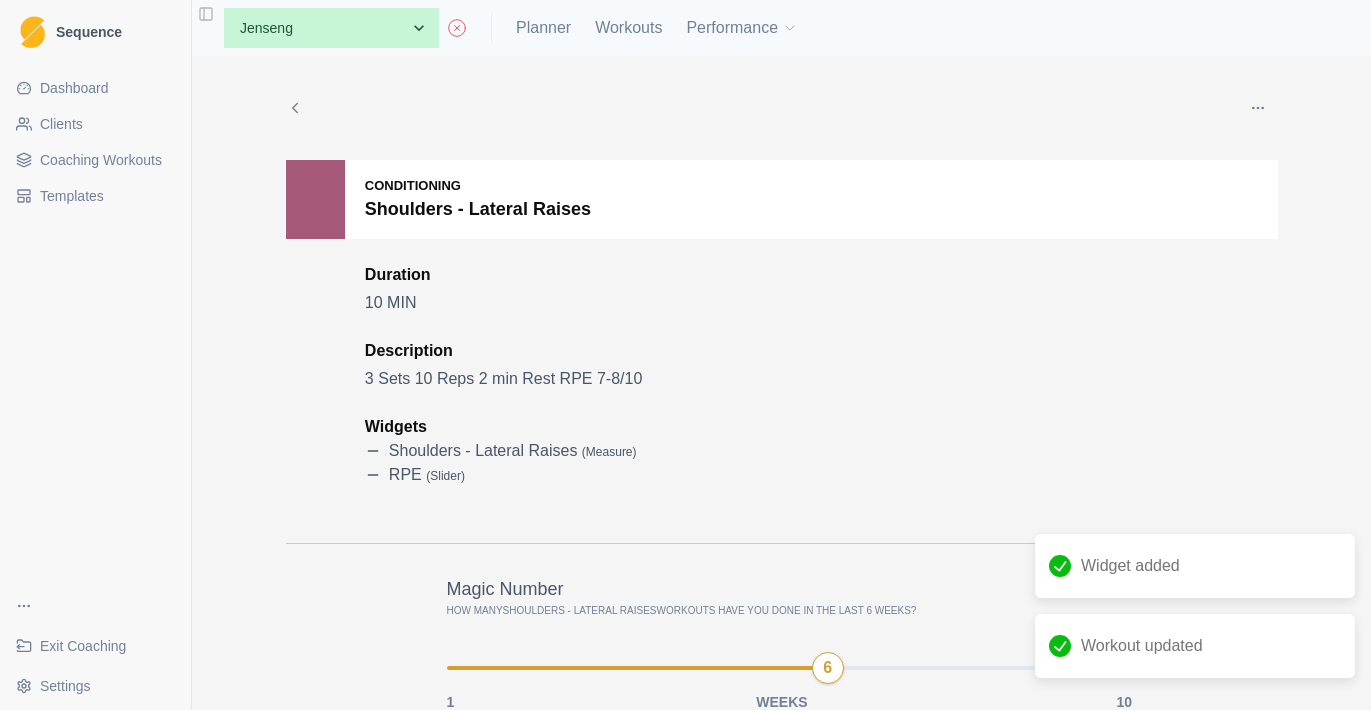 click on "Coaching Workouts" at bounding box center (101, 160) 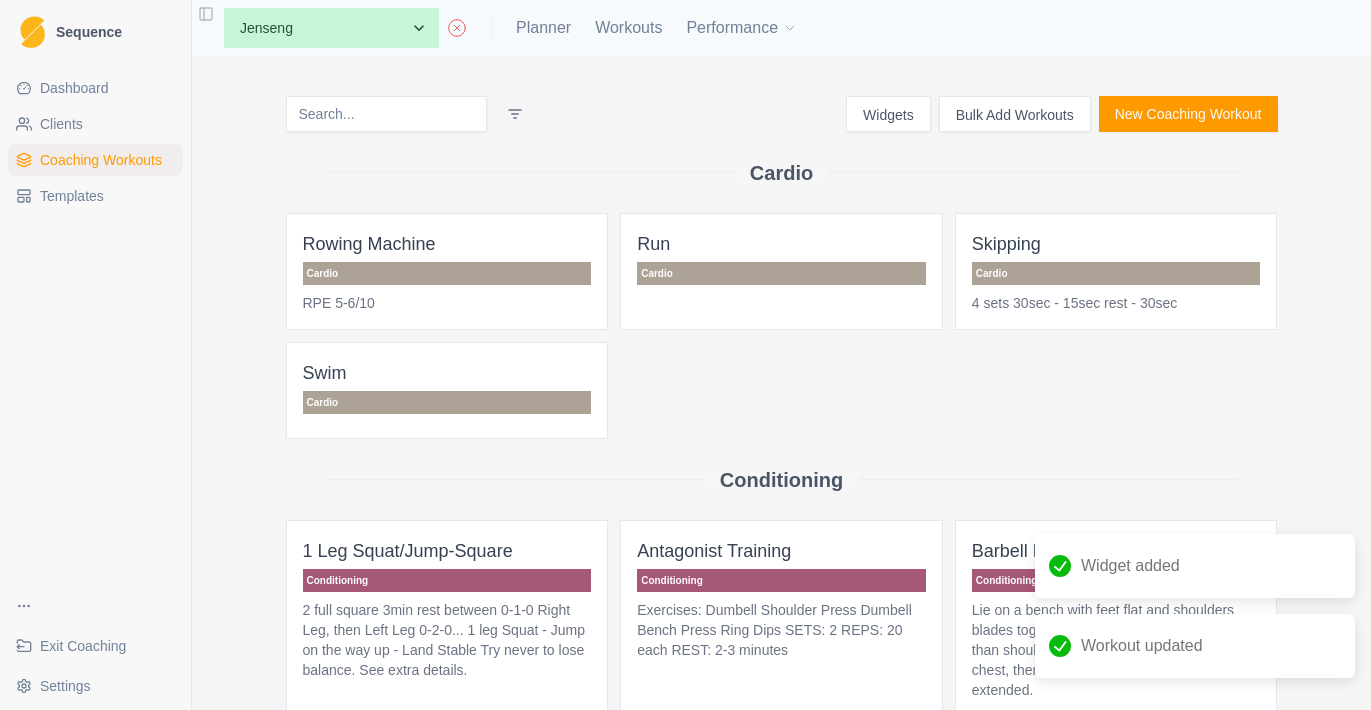 click at bounding box center [386, 114] 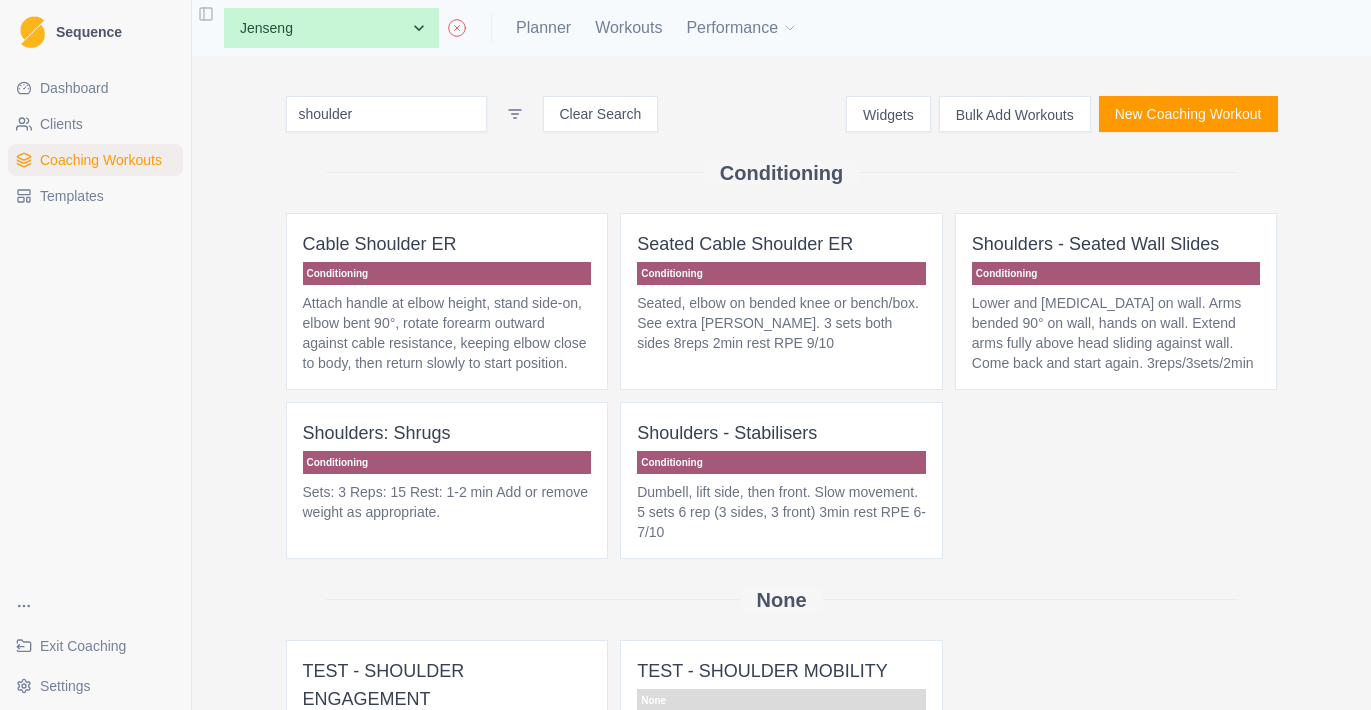 scroll, scrollTop: 0, scrollLeft: 0, axis: both 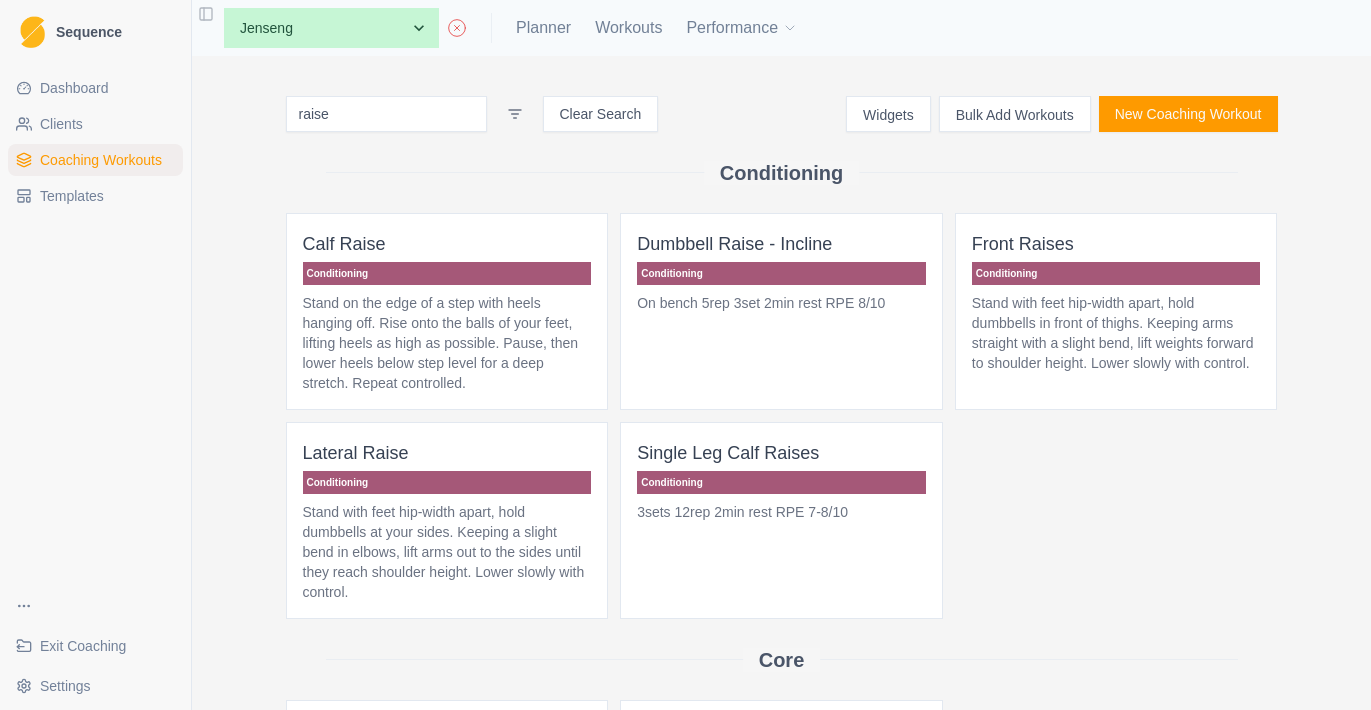type on "raise" 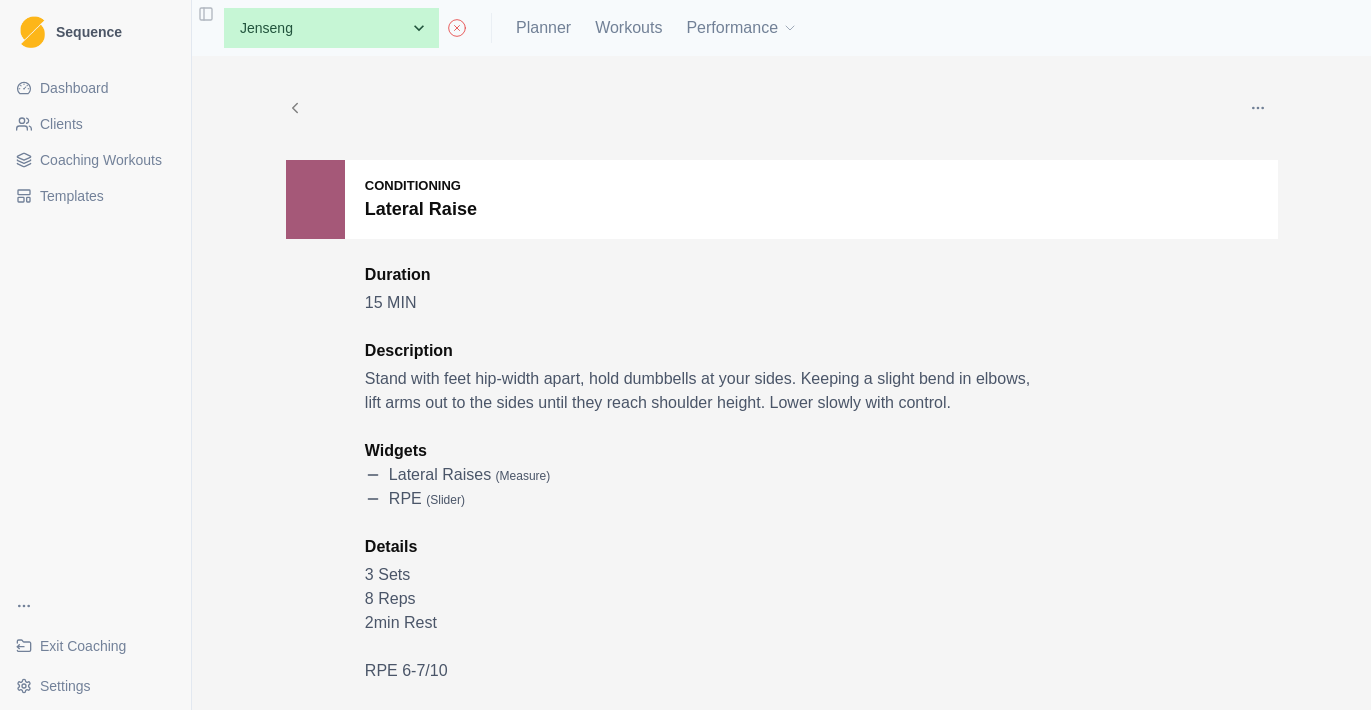 click at bounding box center (1258, 108) 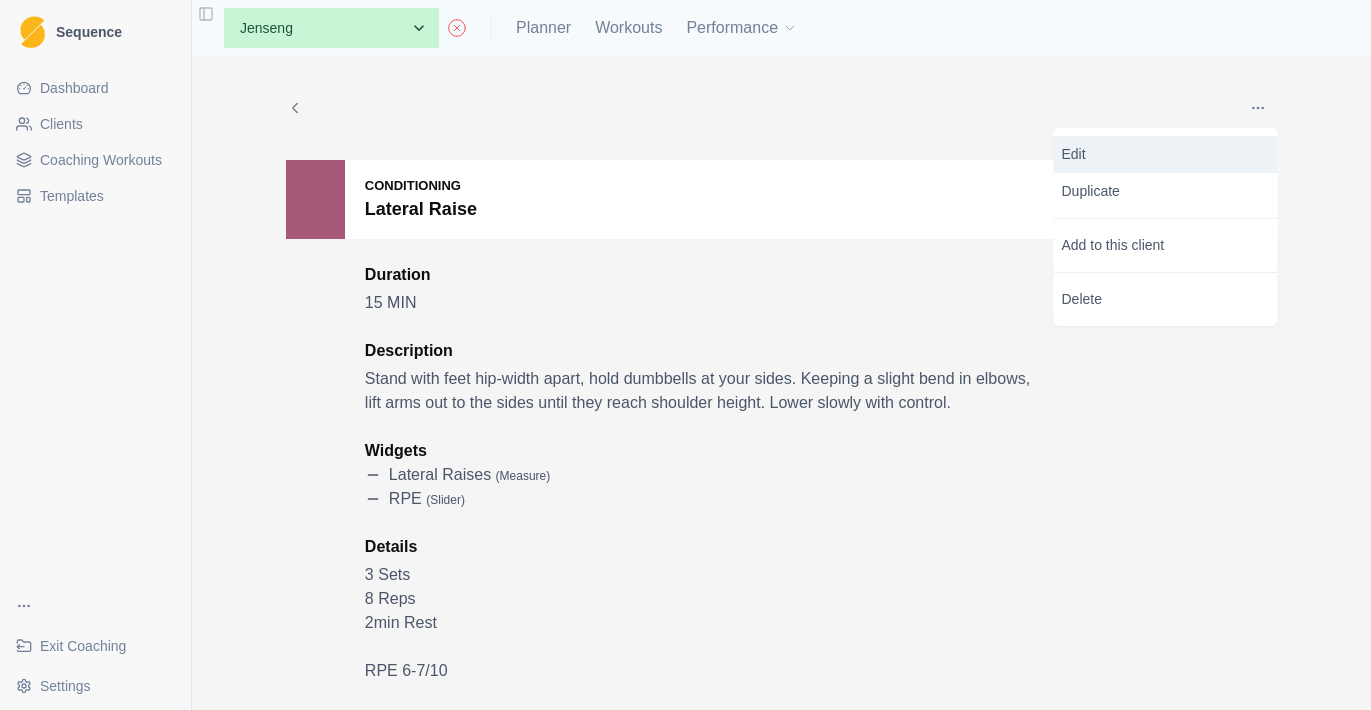 click on "Edit" at bounding box center (1166, 154) 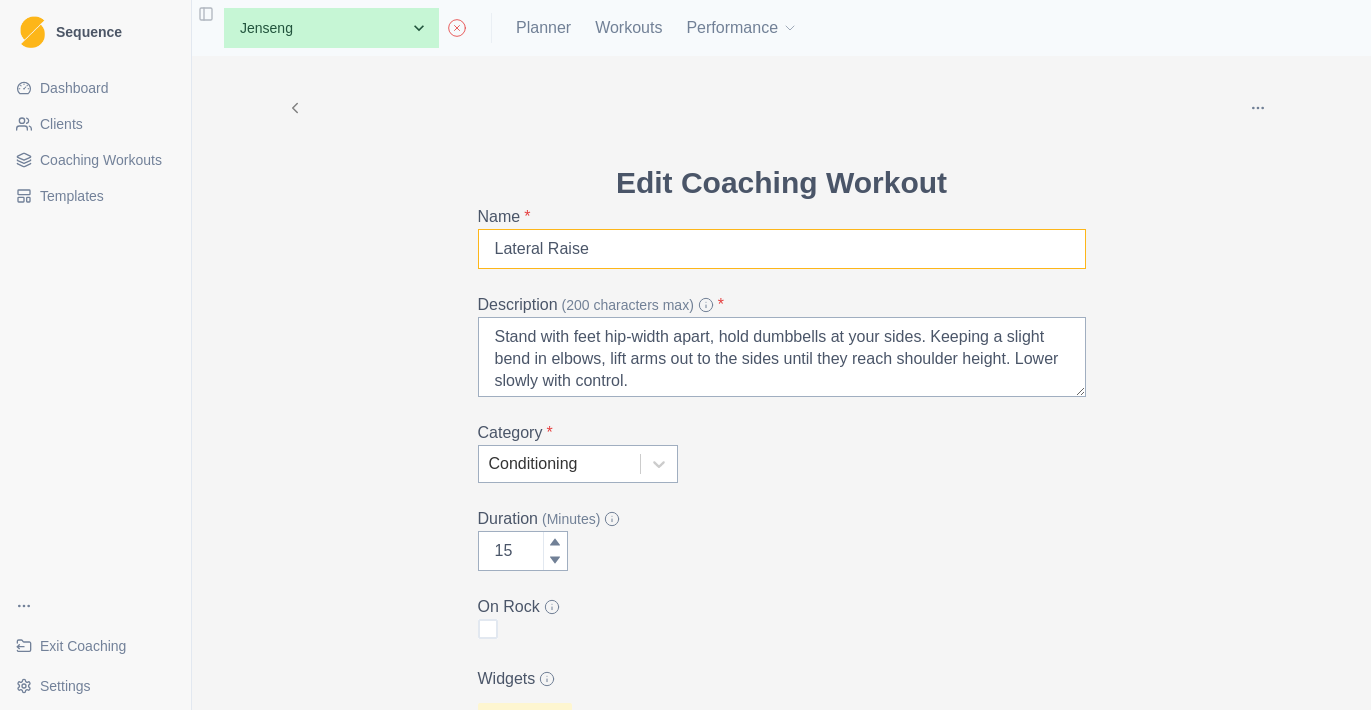 click on "Lateral Raise" at bounding box center [782, 249] 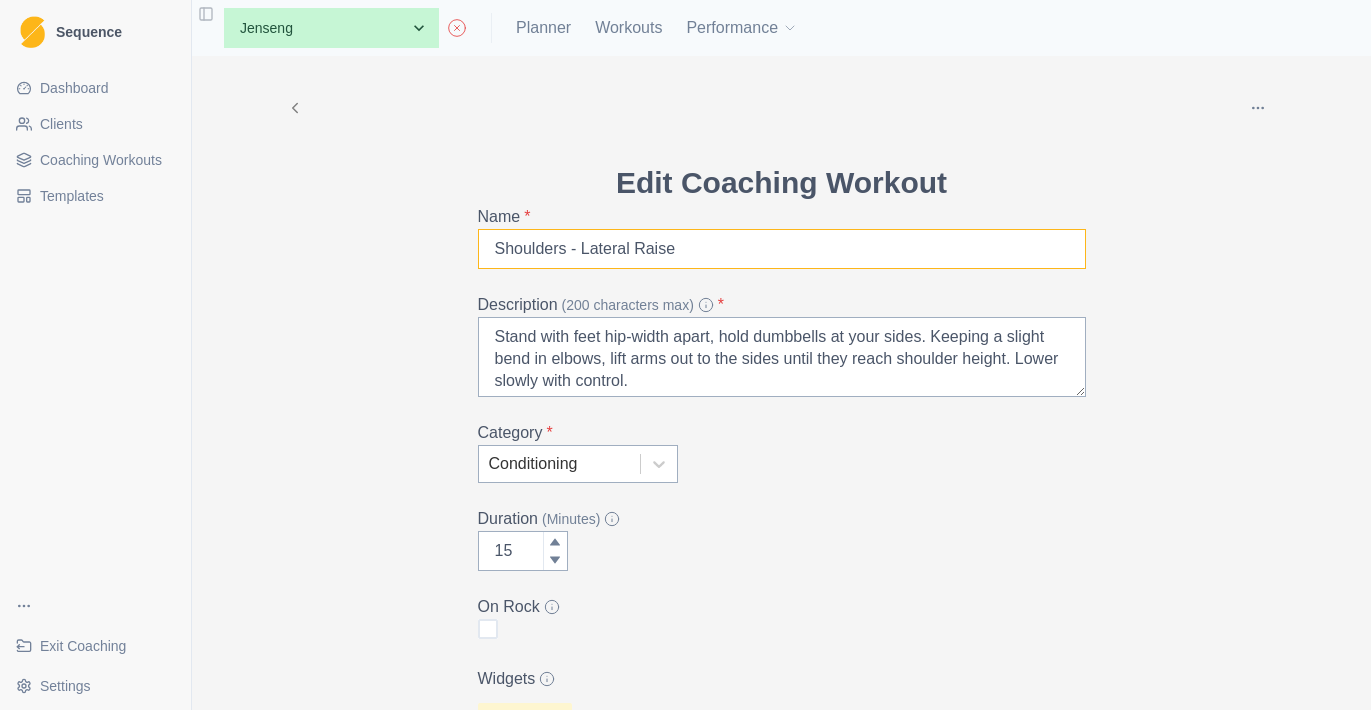 scroll, scrollTop: 0, scrollLeft: 0, axis: both 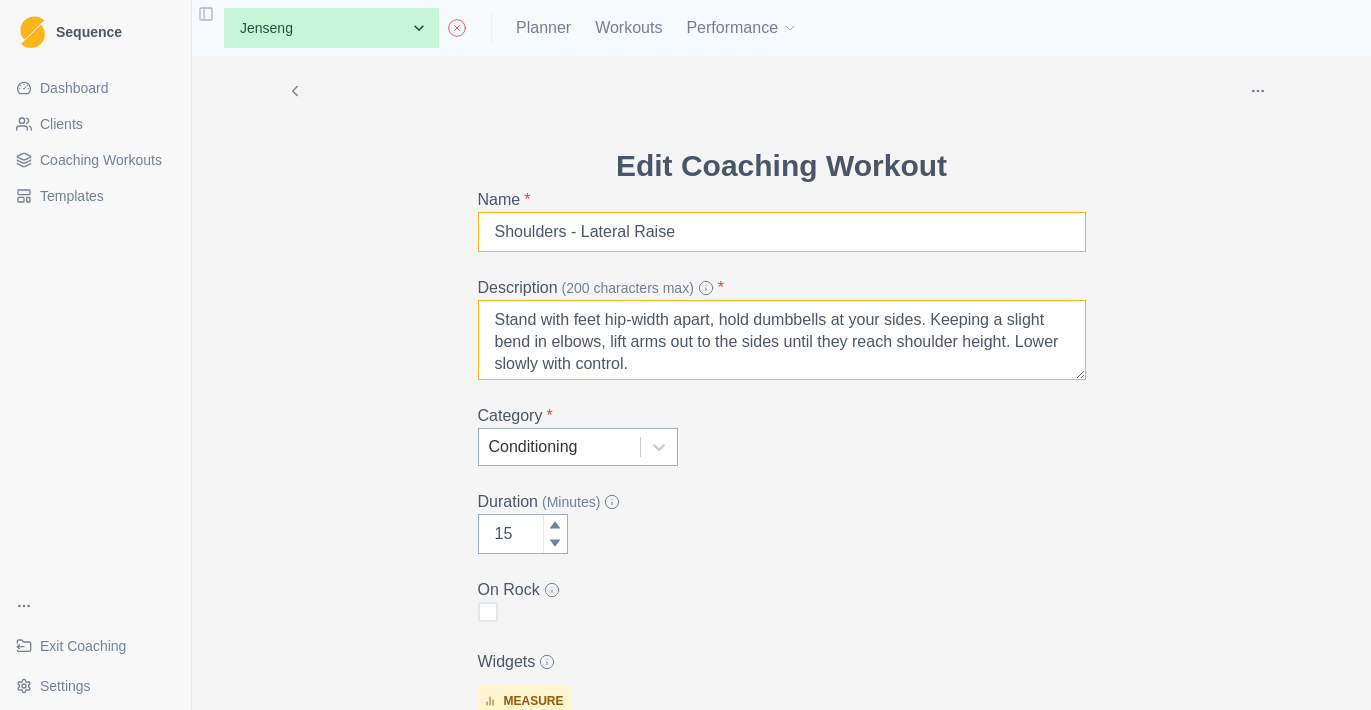 type on "Shoulders - Lateral Raise" 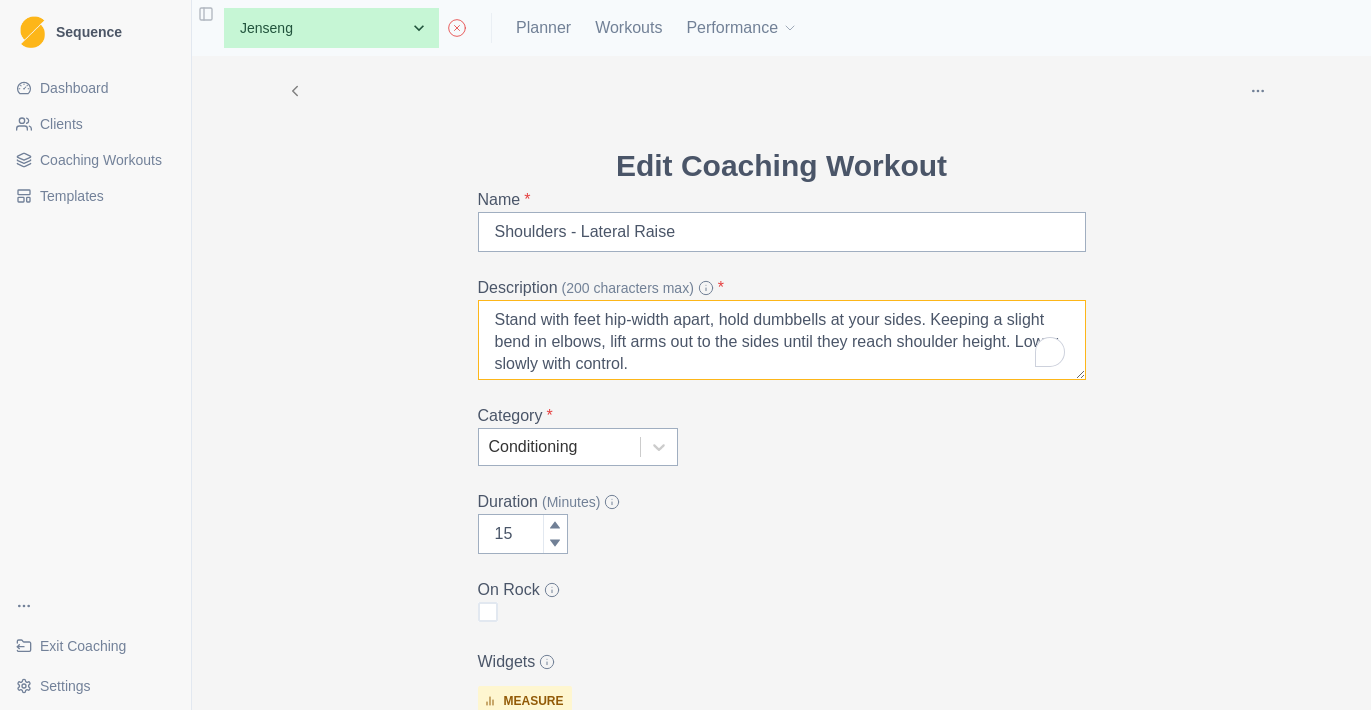 click on "Stand with feet hip-width apart, hold dumbbells at your sides. Keeping a slight bend in elbows, lift arms out to the sides until they reach shoulder height. Lower slowly with control." at bounding box center [782, 340] 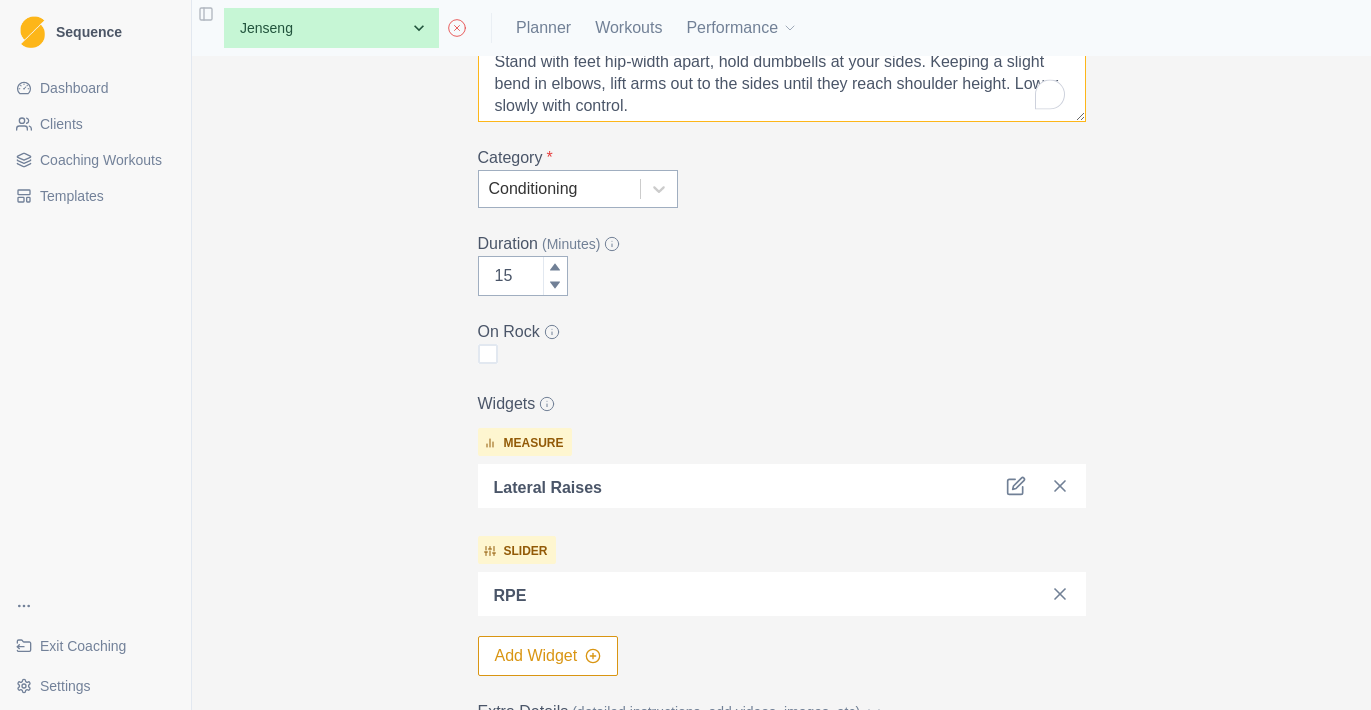 scroll, scrollTop: 593, scrollLeft: 0, axis: vertical 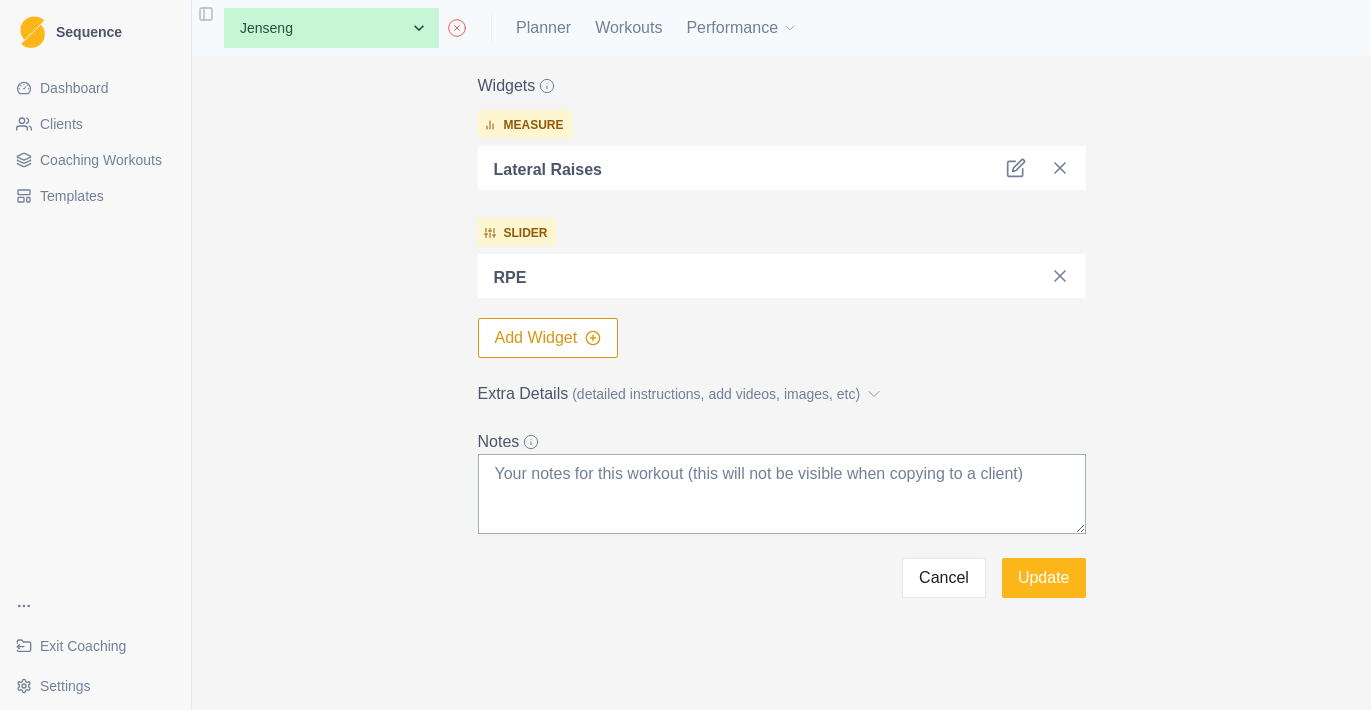 click on "(detailed instructions, add videos, images, etc)" at bounding box center [716, 394] 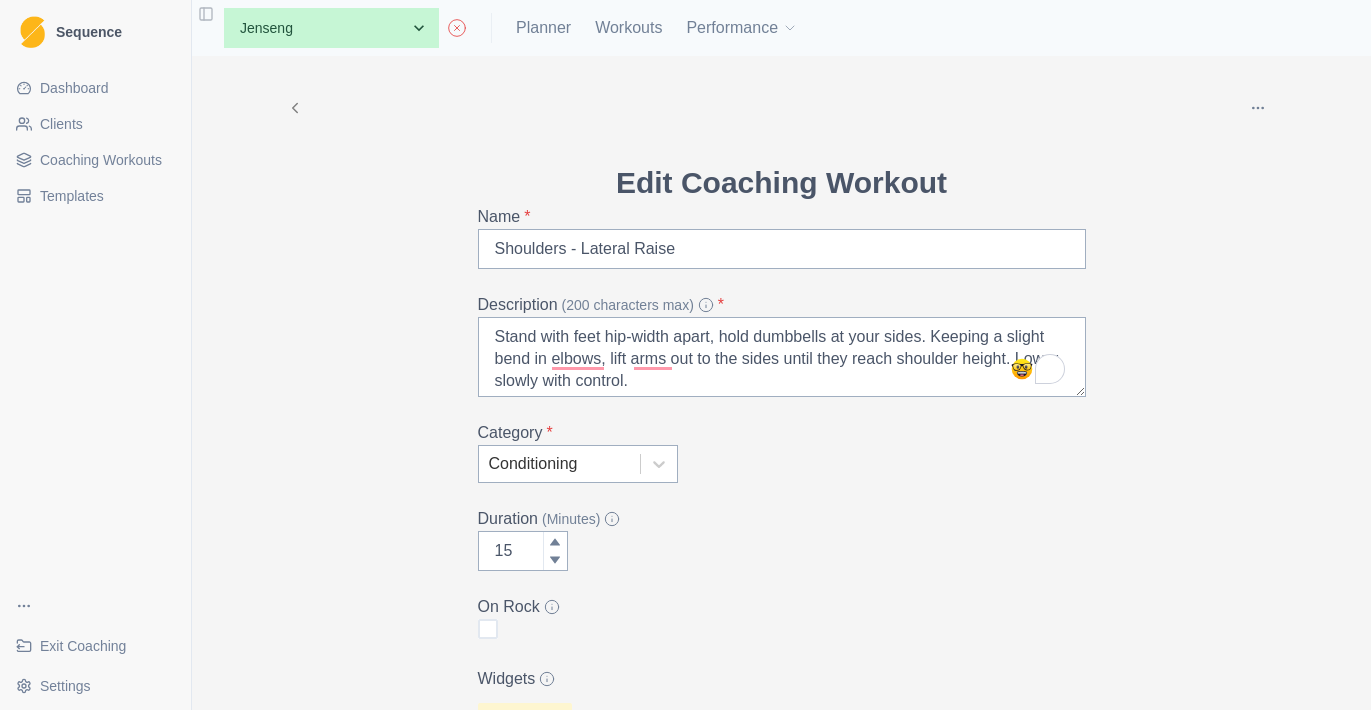 scroll, scrollTop: 0, scrollLeft: 0, axis: both 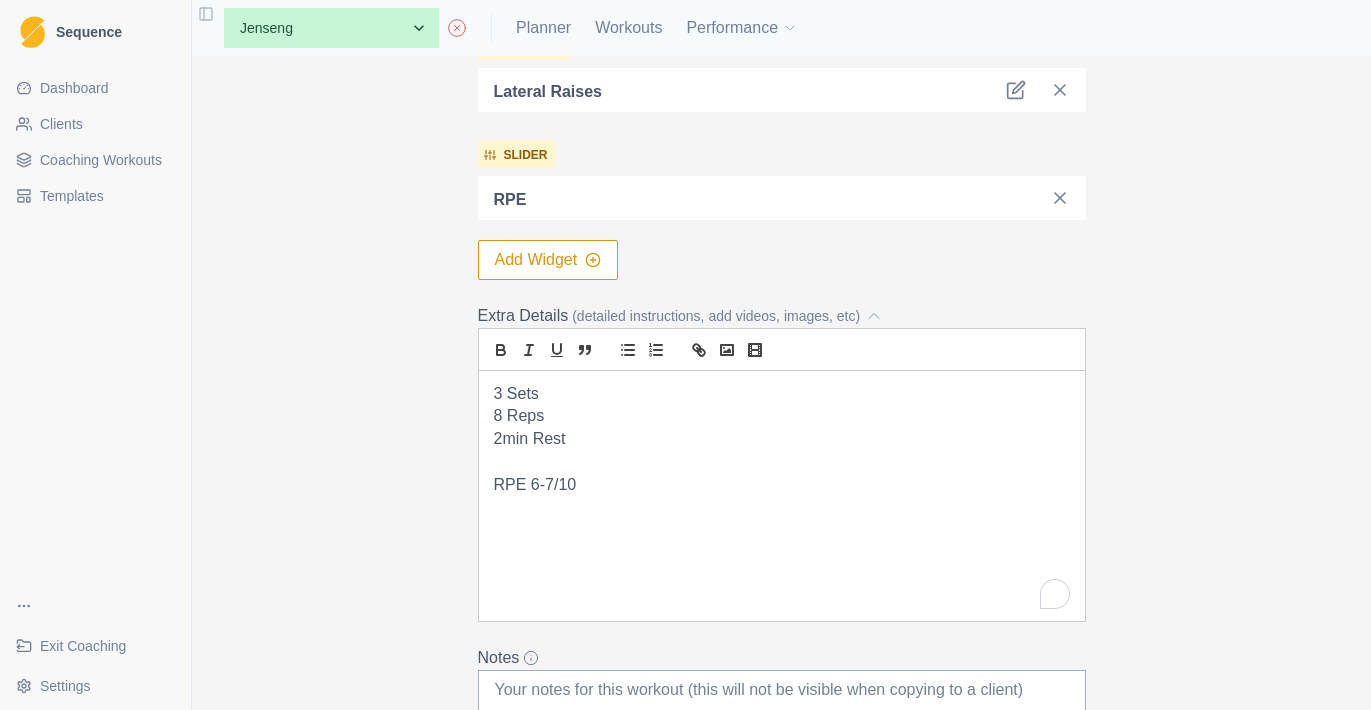 click on "3 Sets 8 Reps 2min Rest RPE 6-7/10" at bounding box center (782, 496) 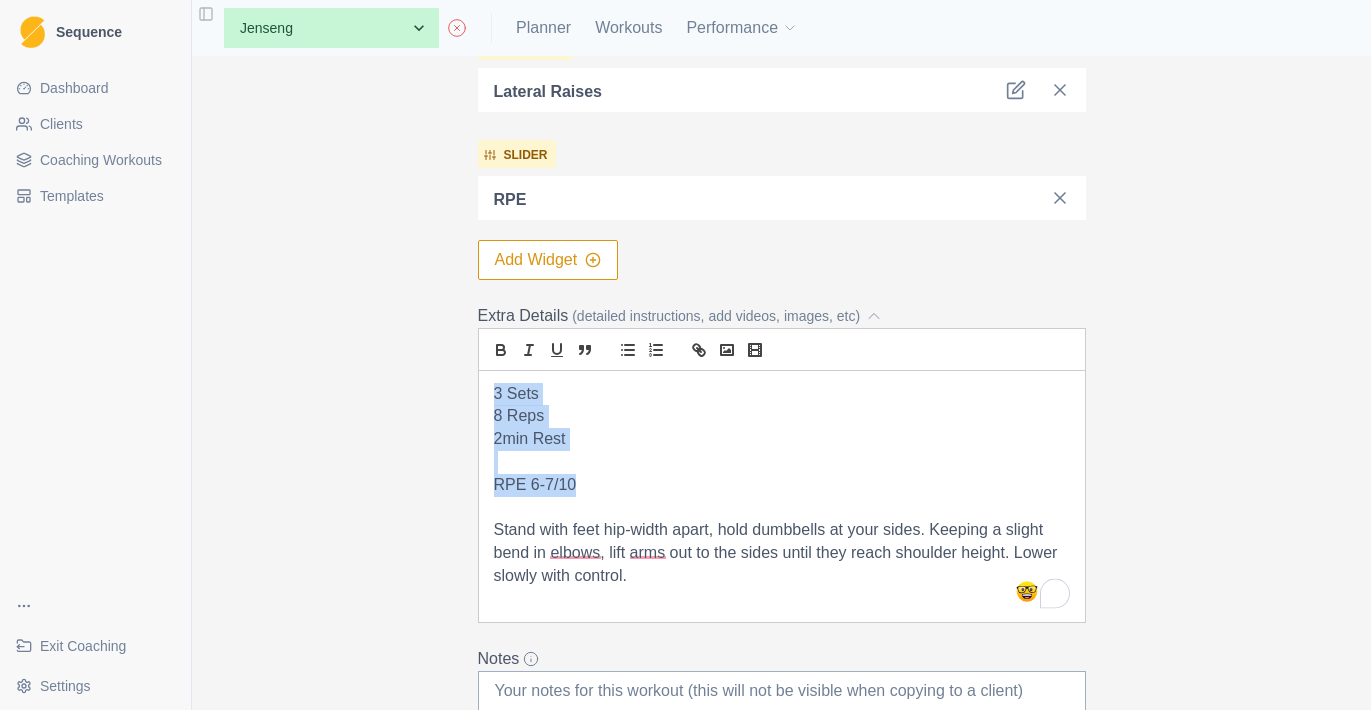 drag, startPoint x: 600, startPoint y: 486, endPoint x: 438, endPoint y: 346, distance: 214.11212 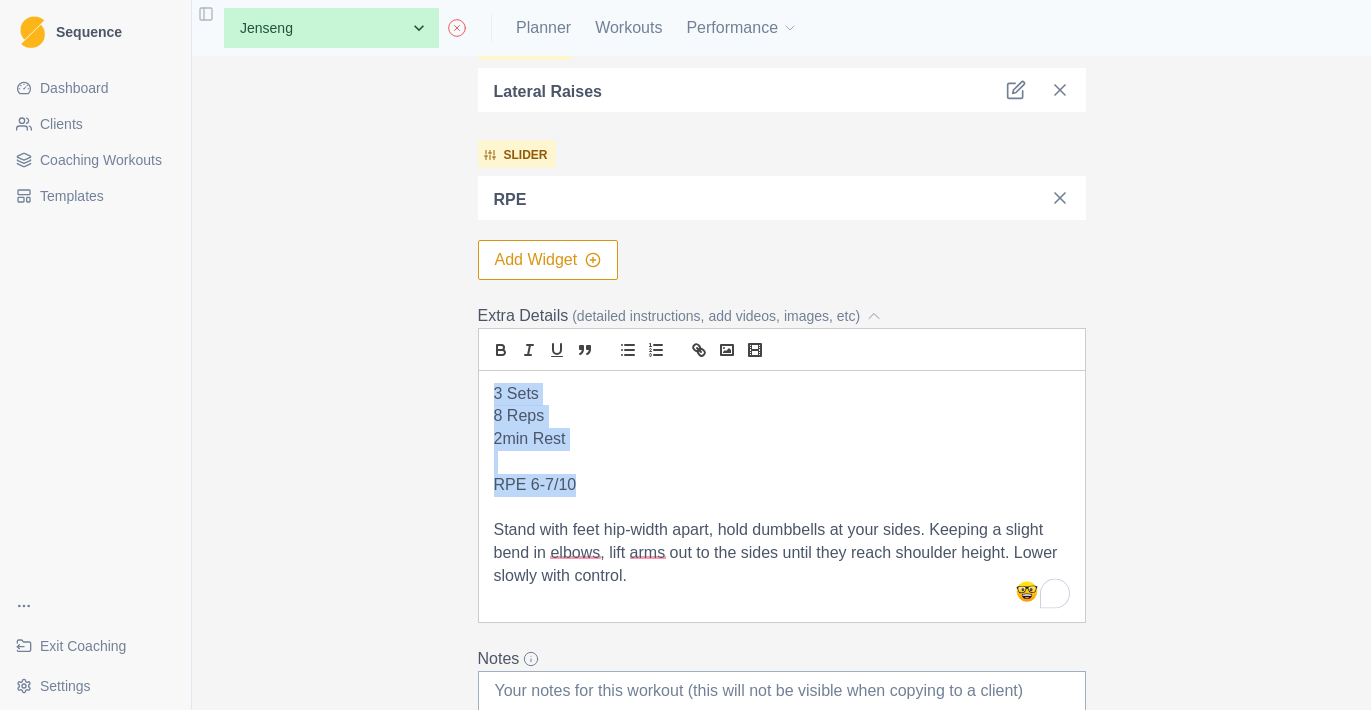 click on "Delete Edit Coaching Workout Name * Shoulders - Lateral Raise Description   (200 characters max) * Stand with feet hip-width apart, hold dumbbells at your sides. Keeping a slight bend in elbows, lift arms out to the sides until they reach shoulder height. Lower slowly with control. Category * Conditioning Duration   (Minutes) 15 On Rock Widgets measure Lateral Raises slider RPE Add Widget Extra Details (detailed instructions, add videos, images, etc) 3 Sets 8 Reps 2min Rest RPE 6-7/10 Stand with feet hip-width apart, hold dumbbells at your sides. Keeping a slight bend in elbows, lift arms out to the sides until they reach shoulder height. Lower slowly with control. Notes Cancel Update" at bounding box center (782, 100) 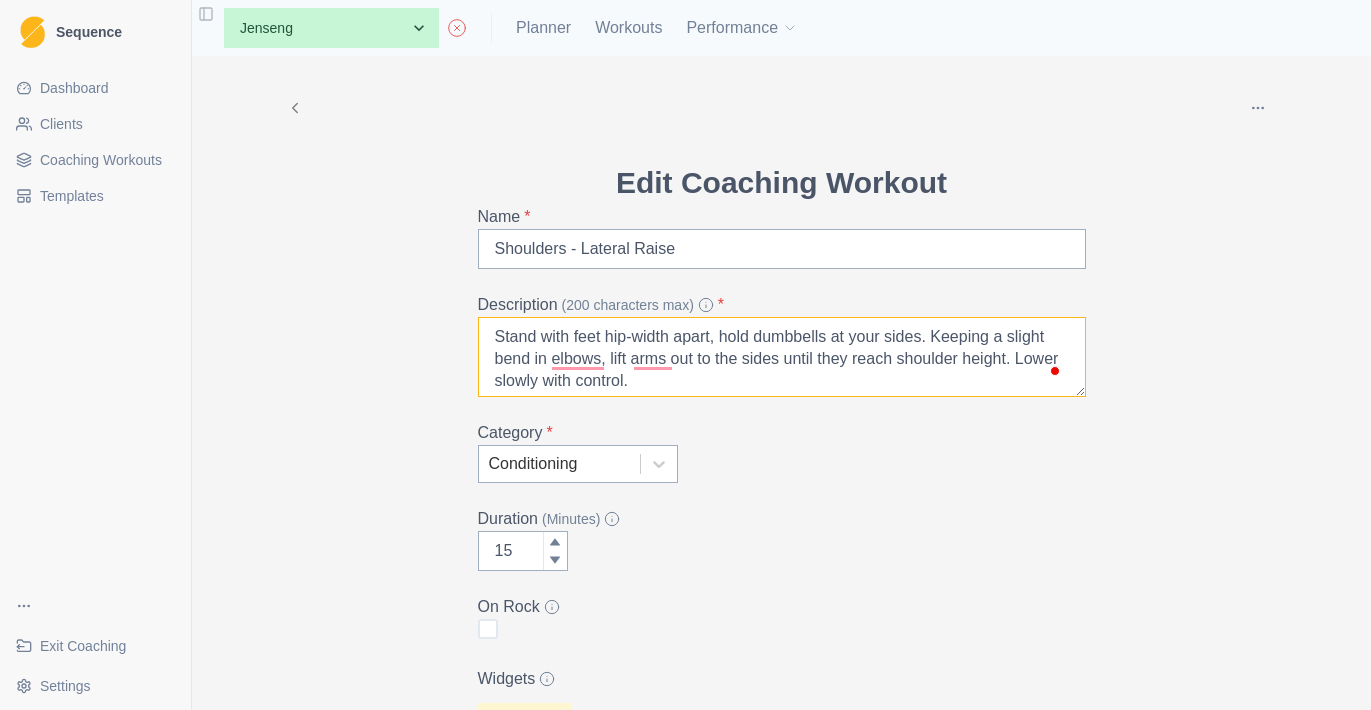 scroll, scrollTop: -1, scrollLeft: 0, axis: vertical 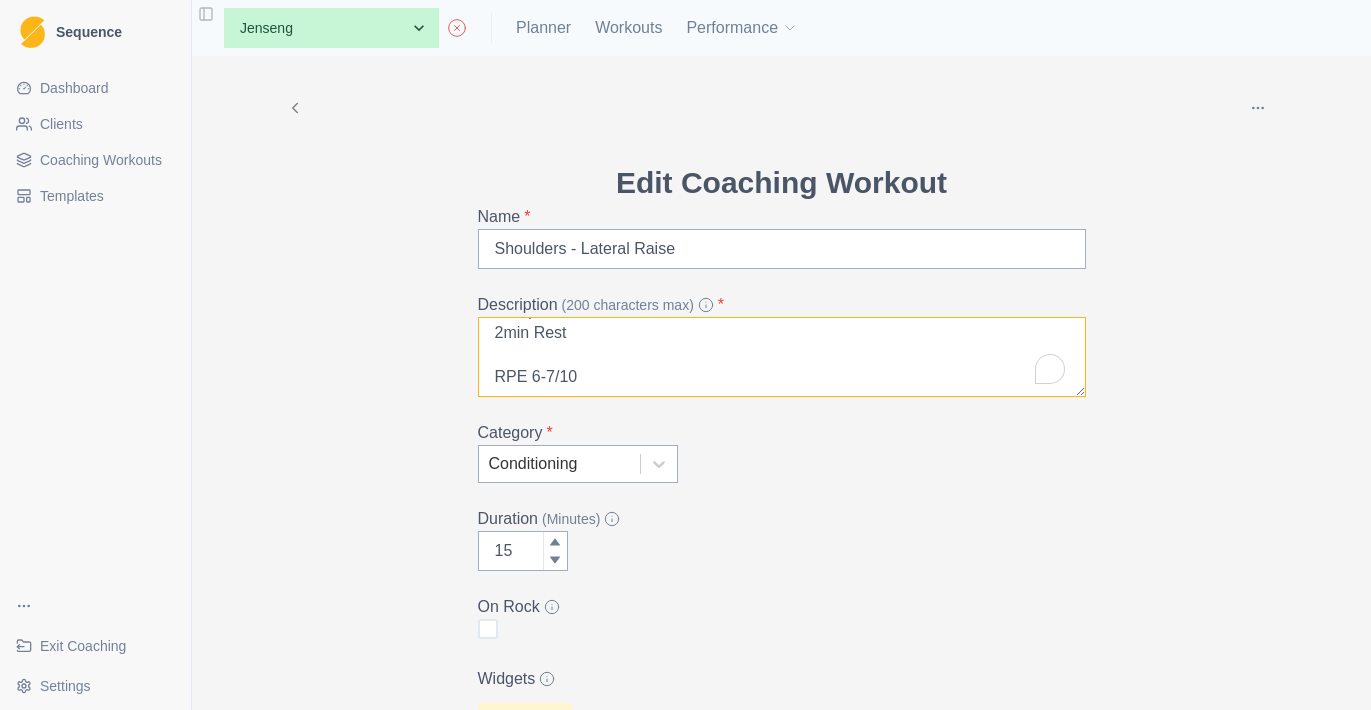 type on "14" 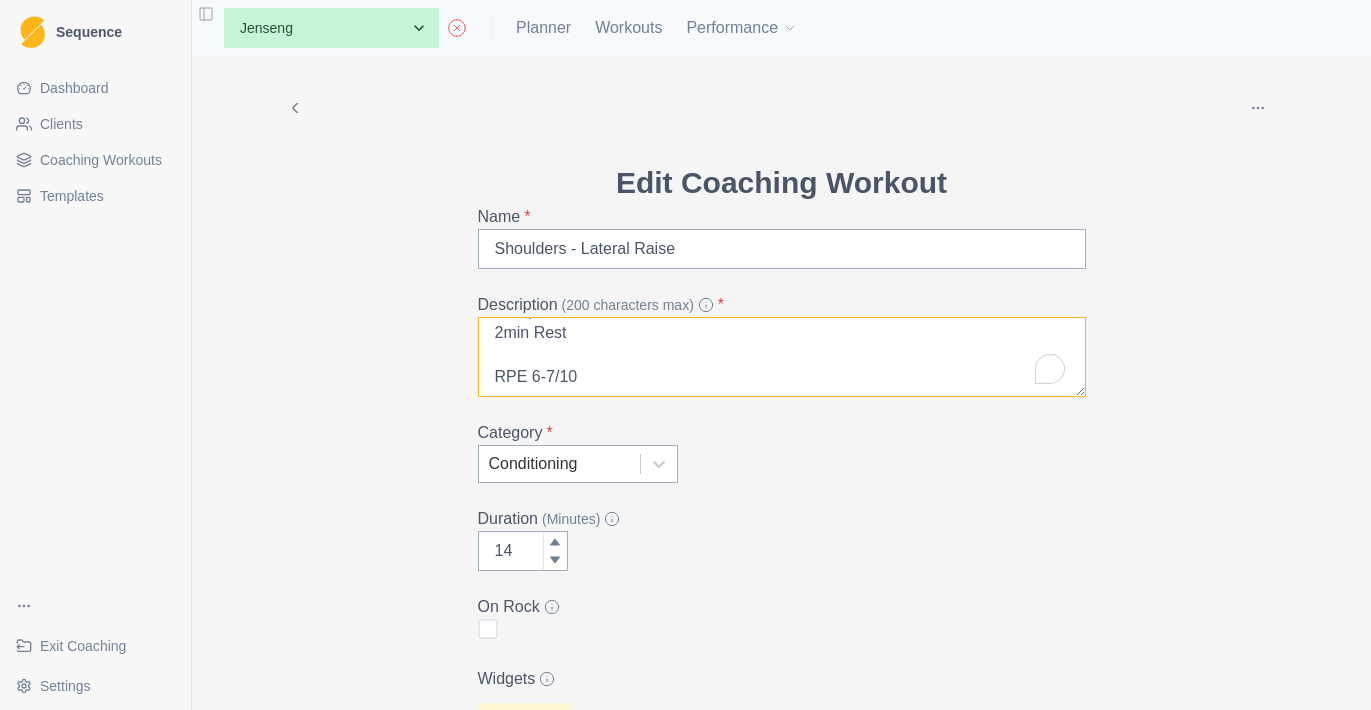 type on "3 Sets
8 Reps
2min Rest
RPE 6-7/10" 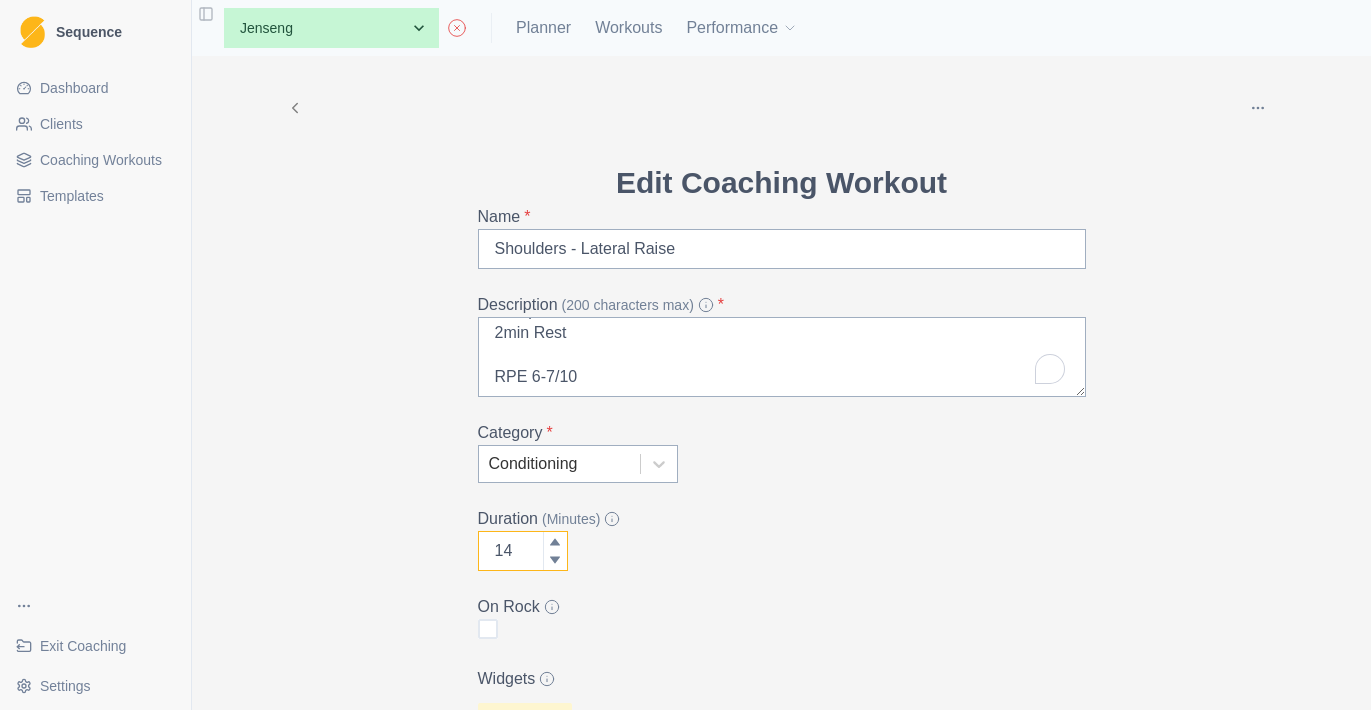 click at bounding box center (555, 561) 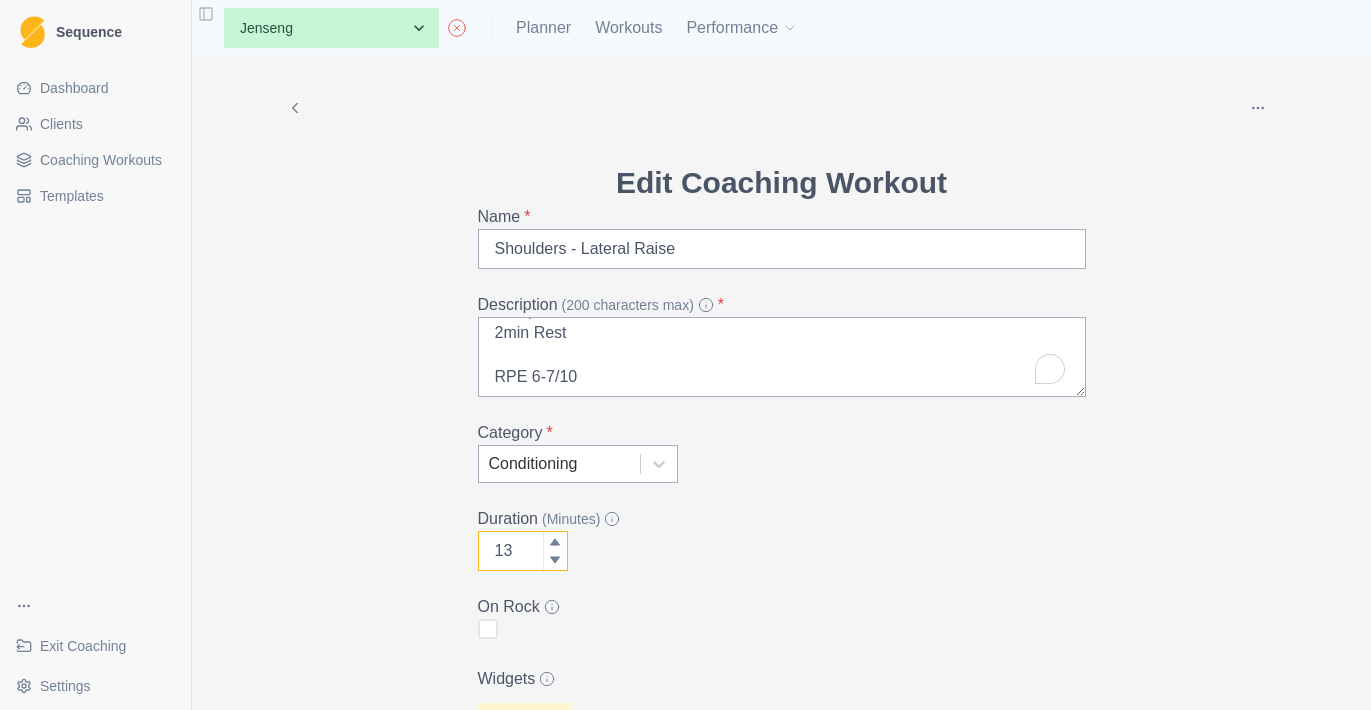 click at bounding box center (555, 561) 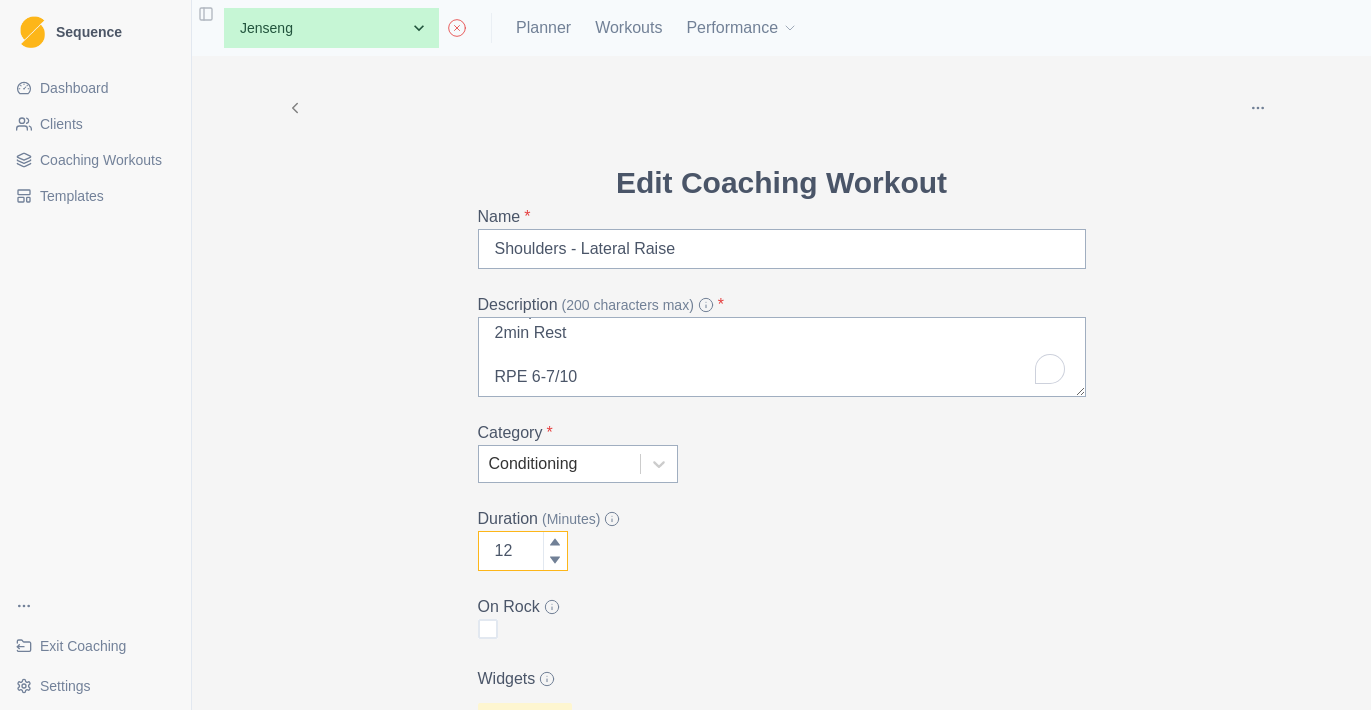 click at bounding box center [555, 561] 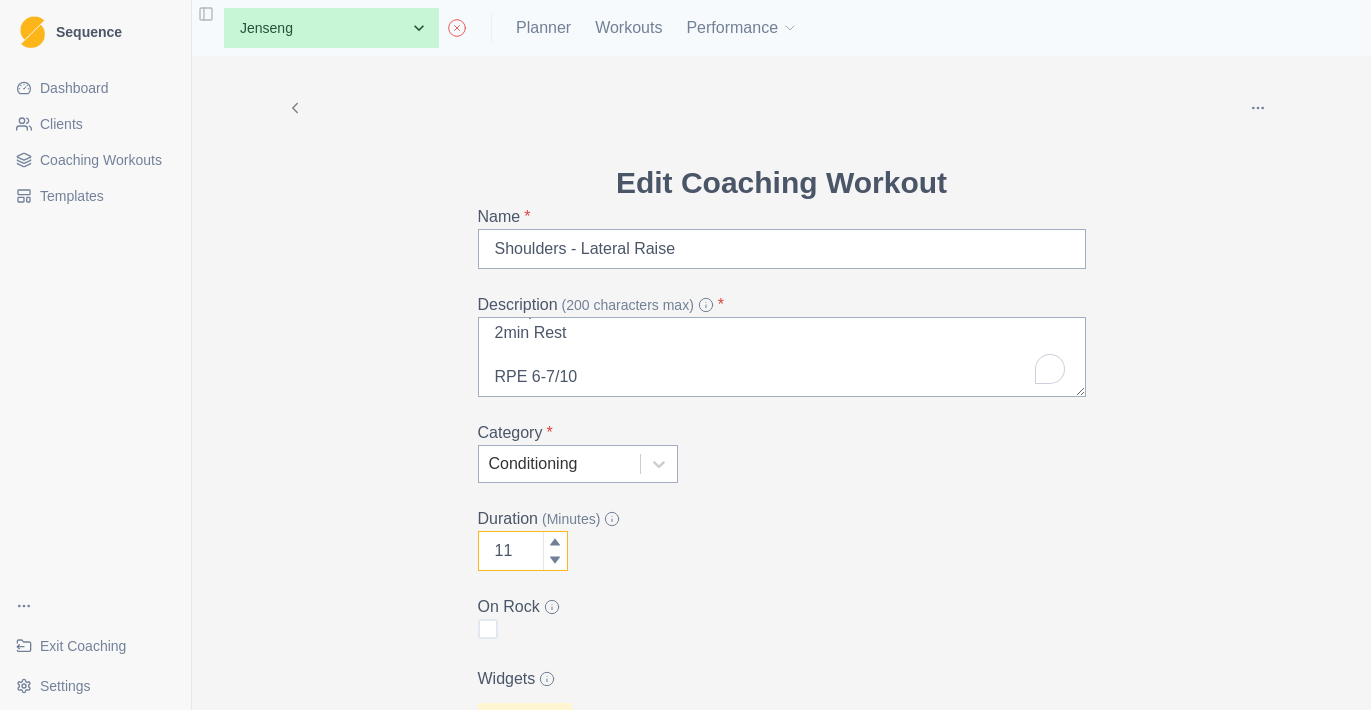 click at bounding box center [555, 561] 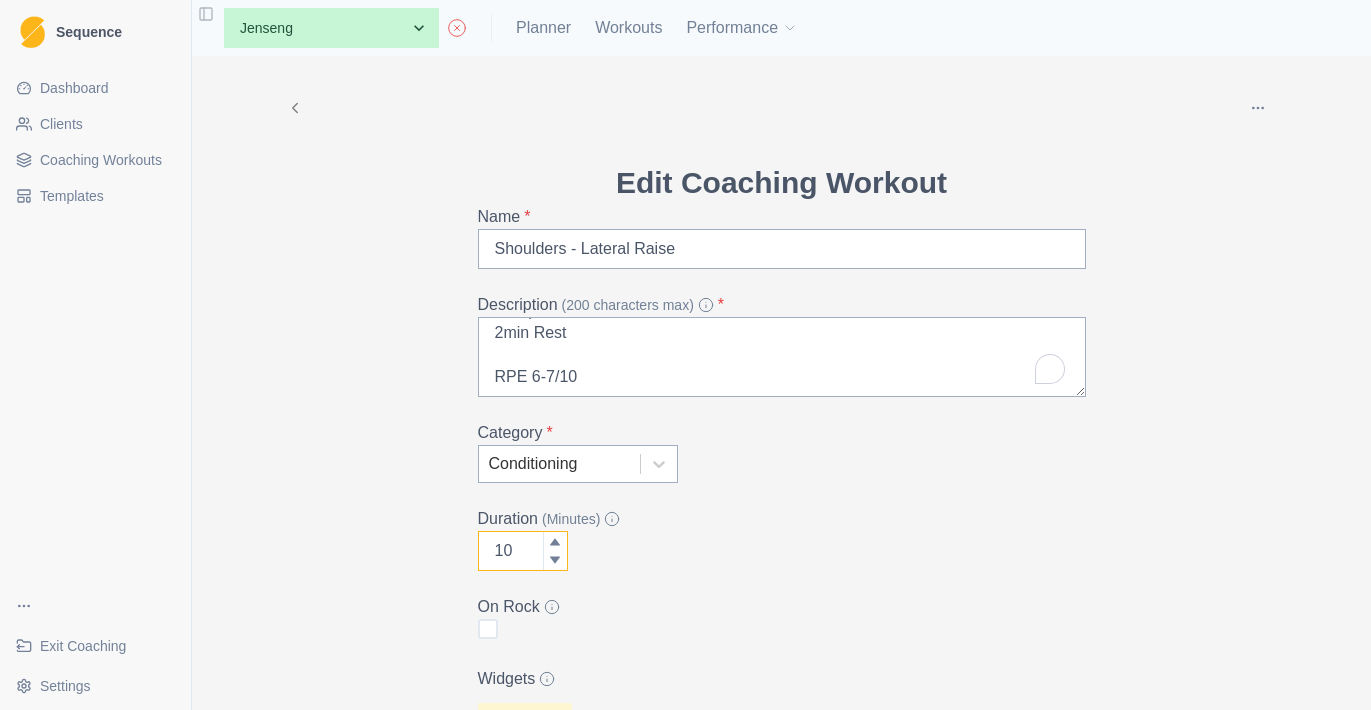 click at bounding box center (555, 561) 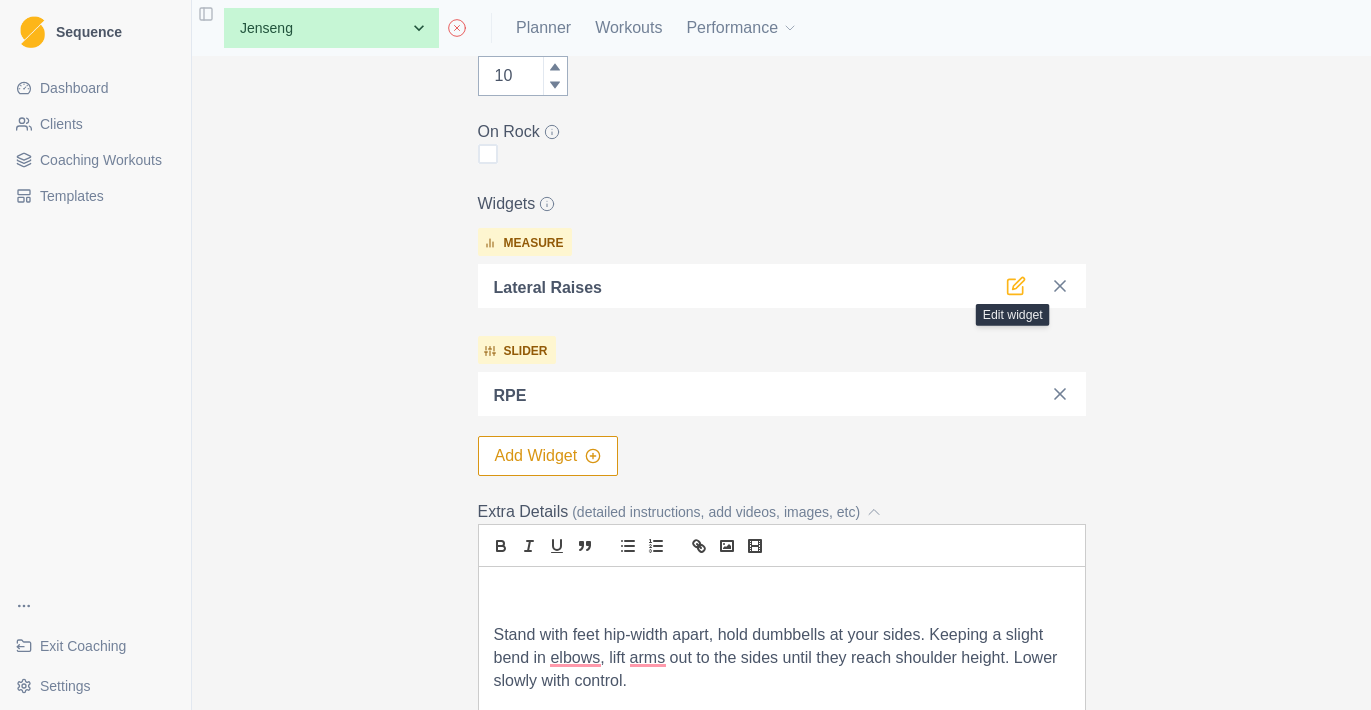 click 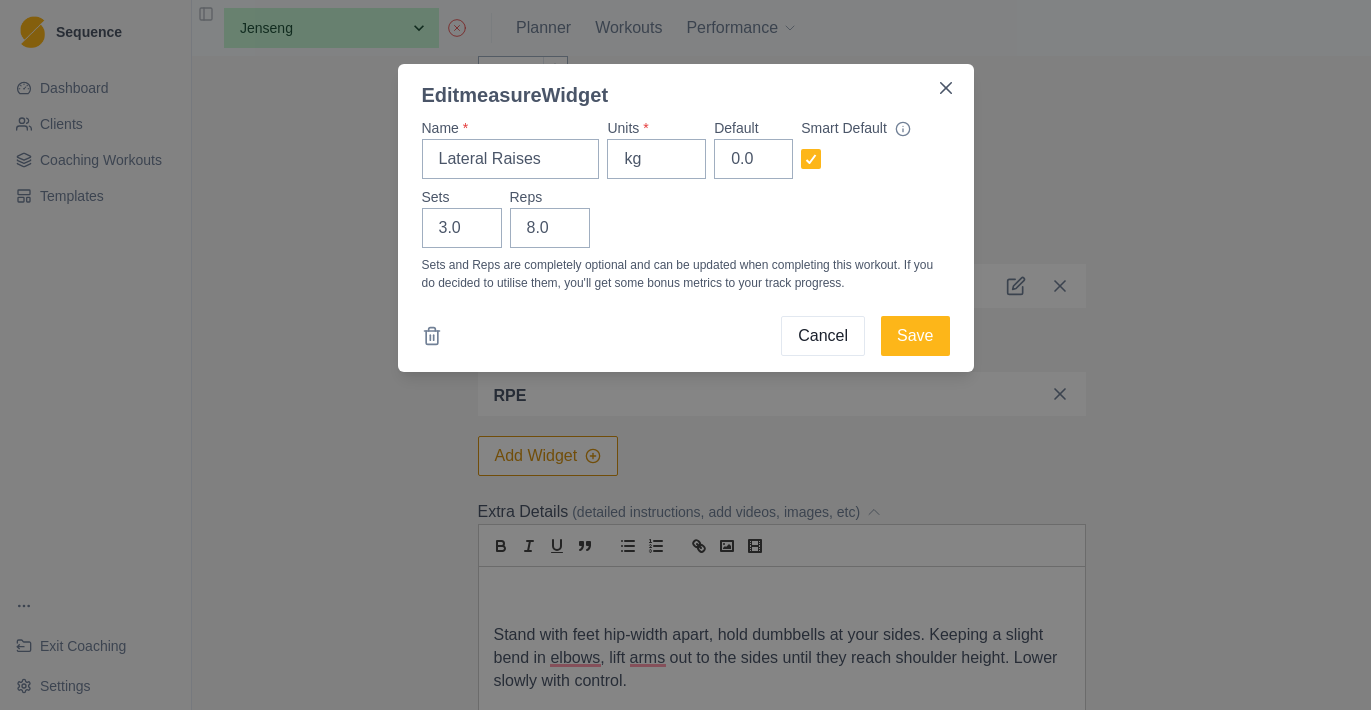 click on "Edit  measure  Widget Name * Lateral Raises Units * kg Default 0.0 Smart Default Sets 3.0 Reps 8.0 Sets and Reps are completely optional and can be updated when completing this workout. If you do decided to utilise them, you'll get some bonus metrics to your track progress. Cancel Save" at bounding box center [685, 355] 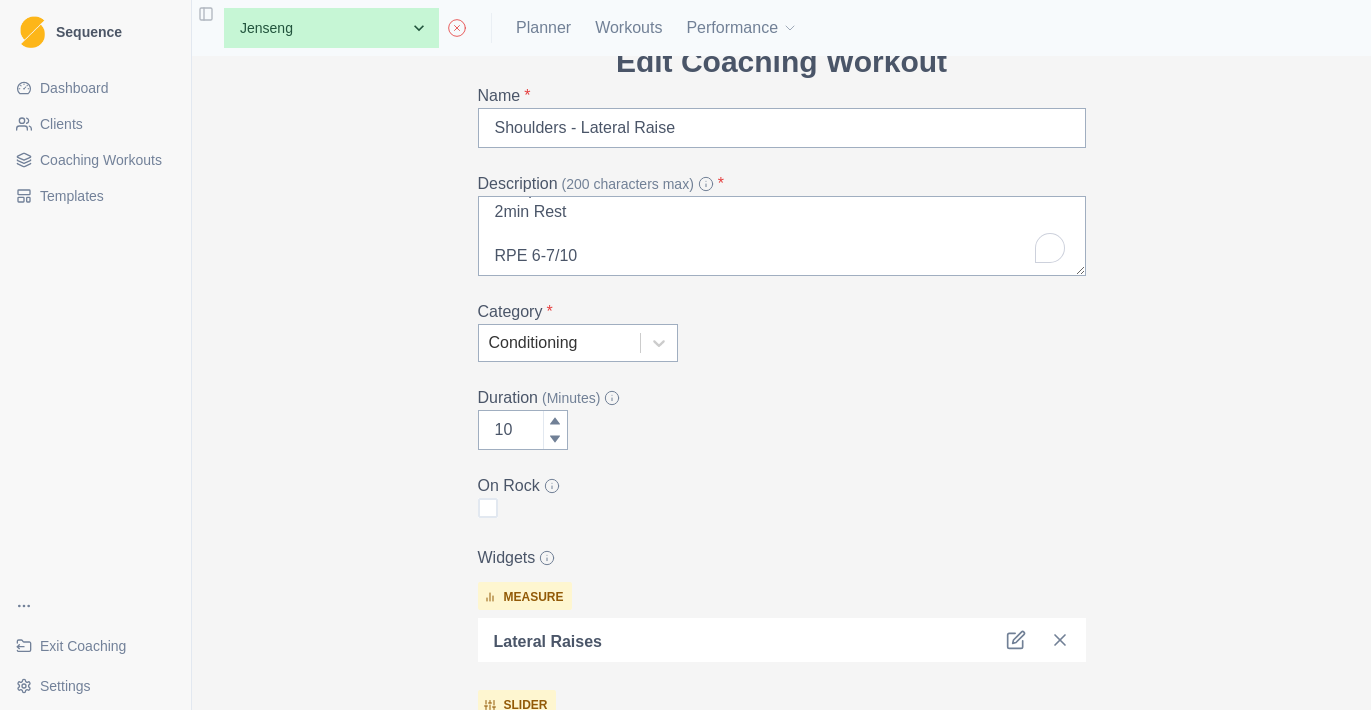 click on "Lateral Raises" at bounding box center (782, 640) 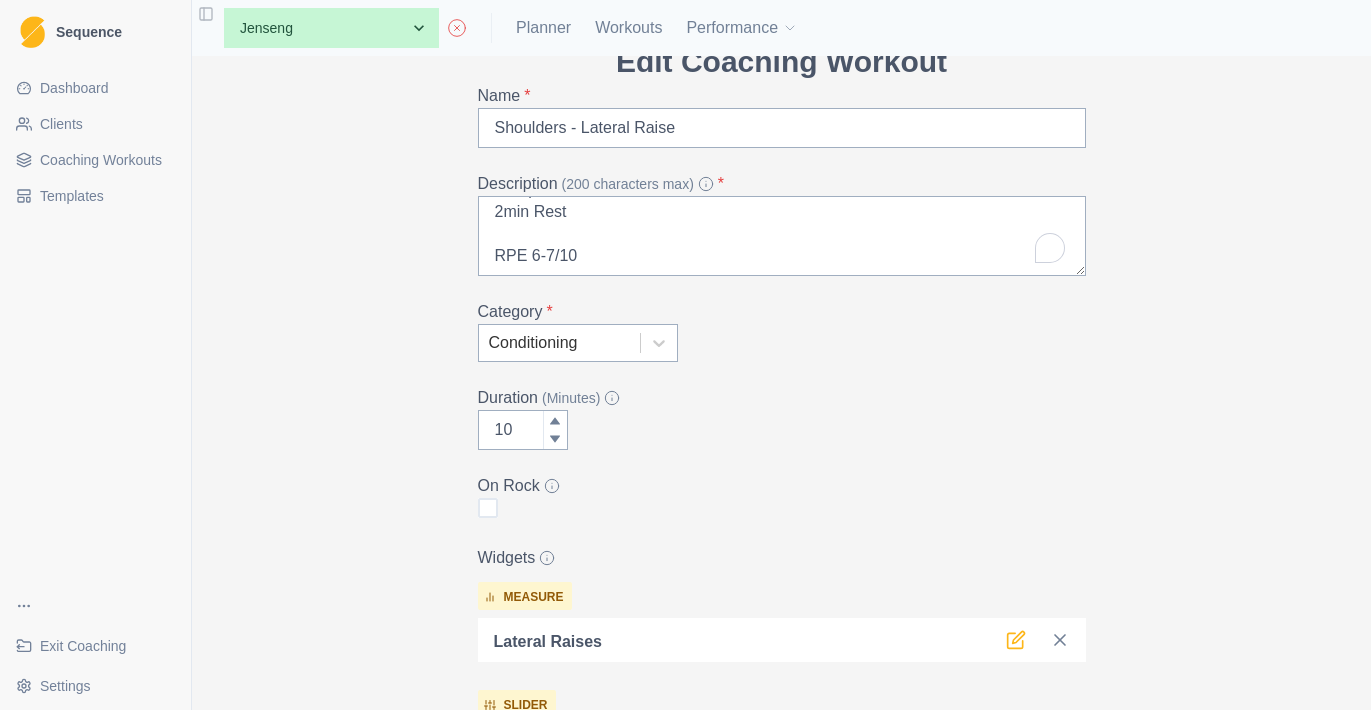 click 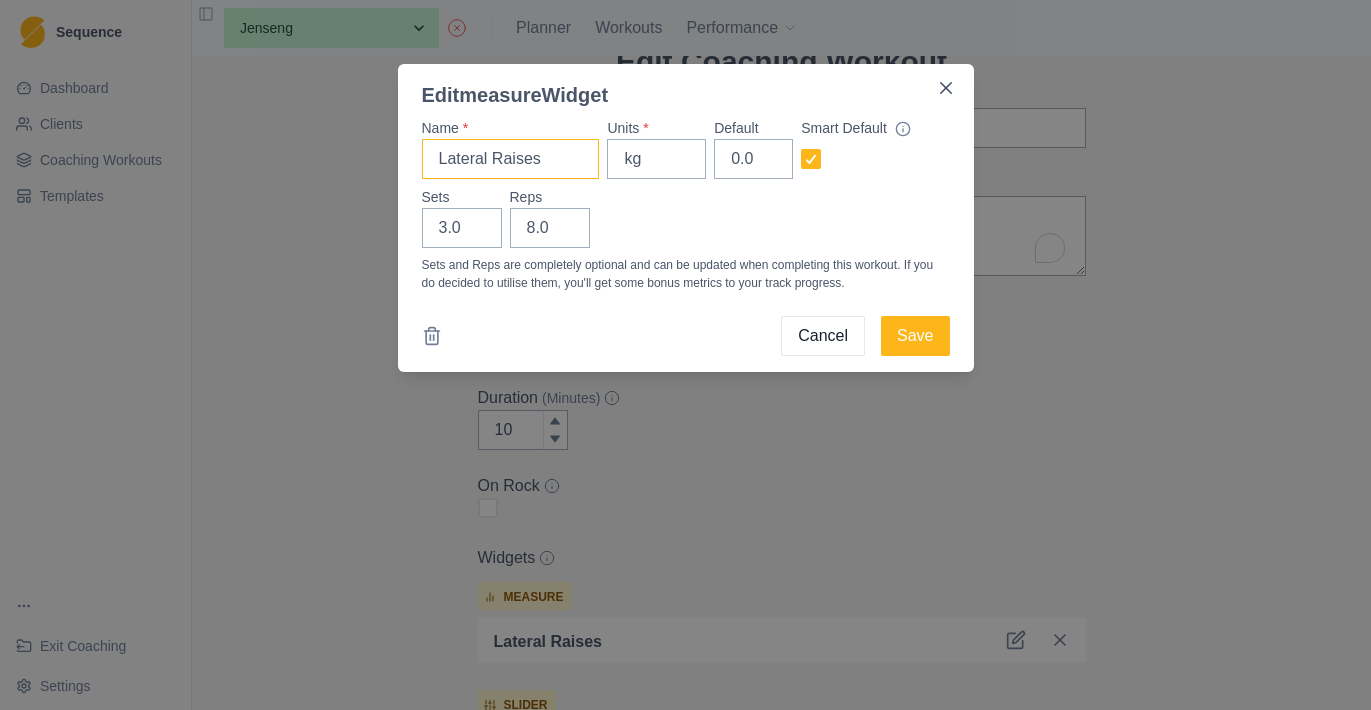 click on "Lateral Raises" at bounding box center (511, 159) 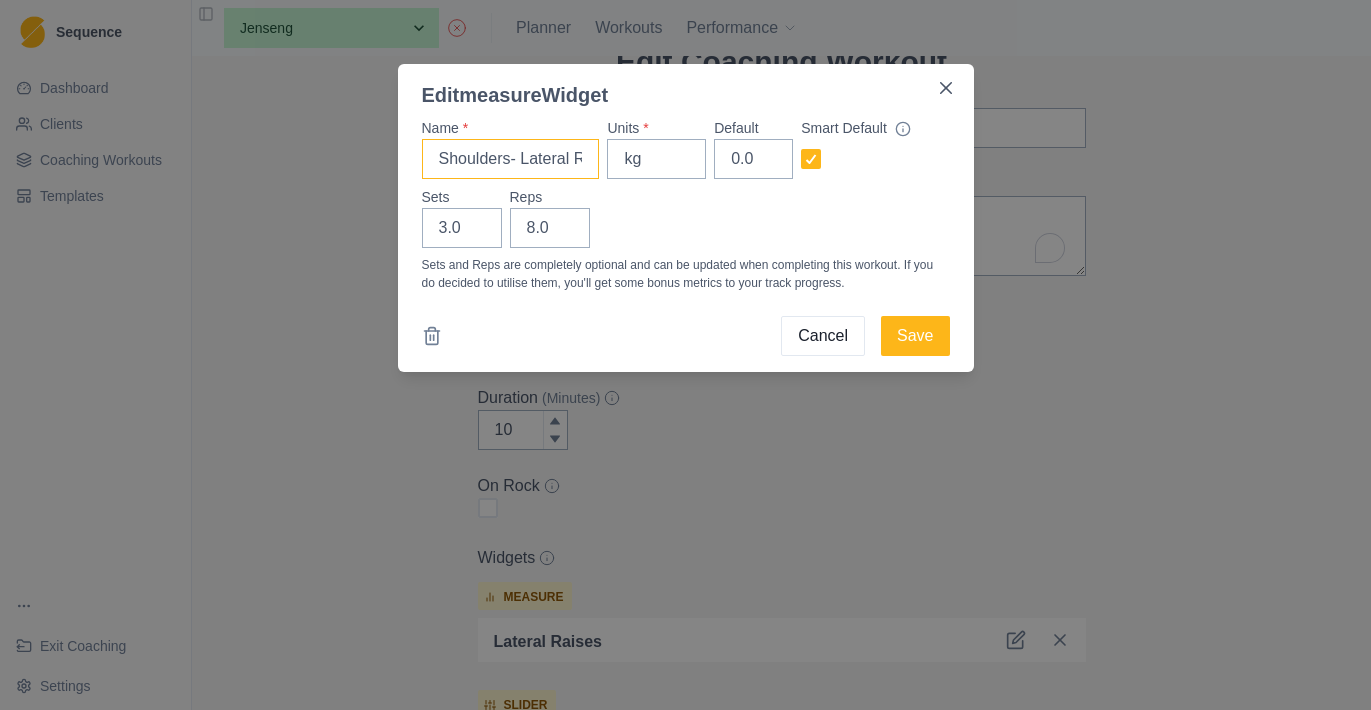 click on "Shoulders- Lateral Raises" at bounding box center (511, 159) 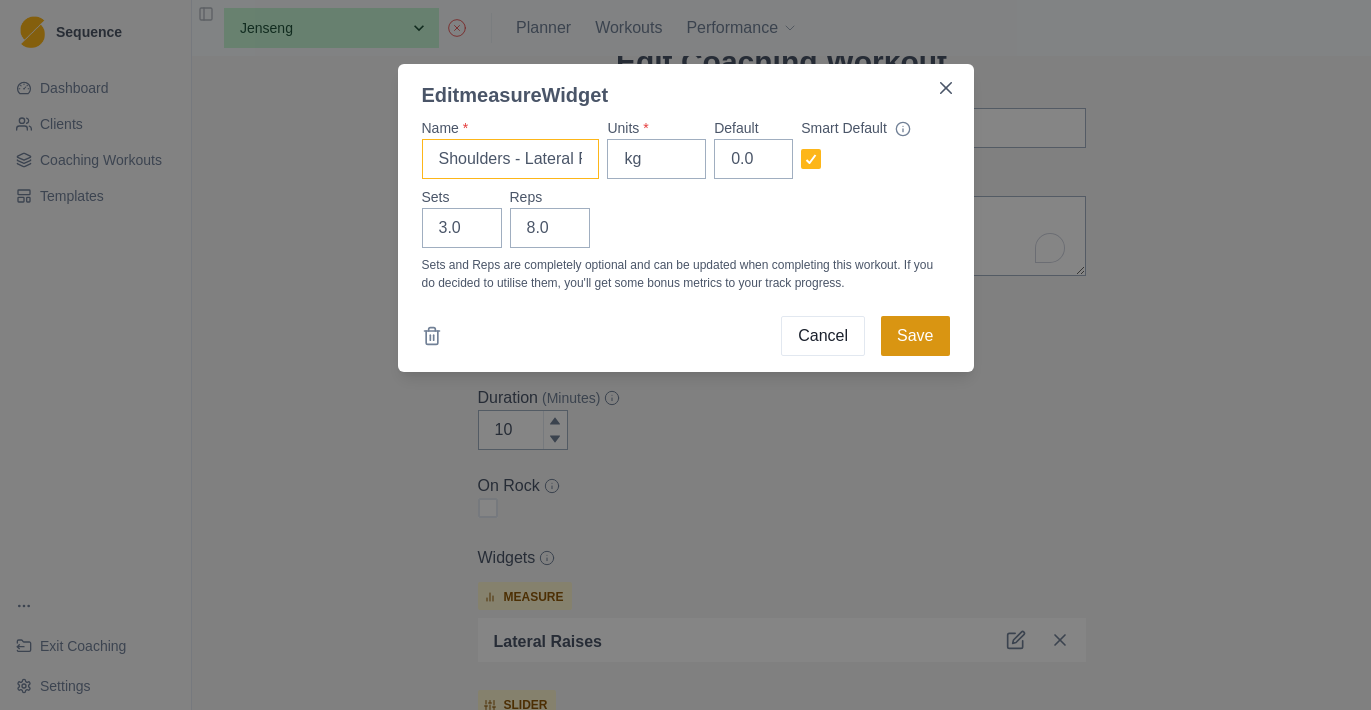 type on "Shoulders - Lateral Raises" 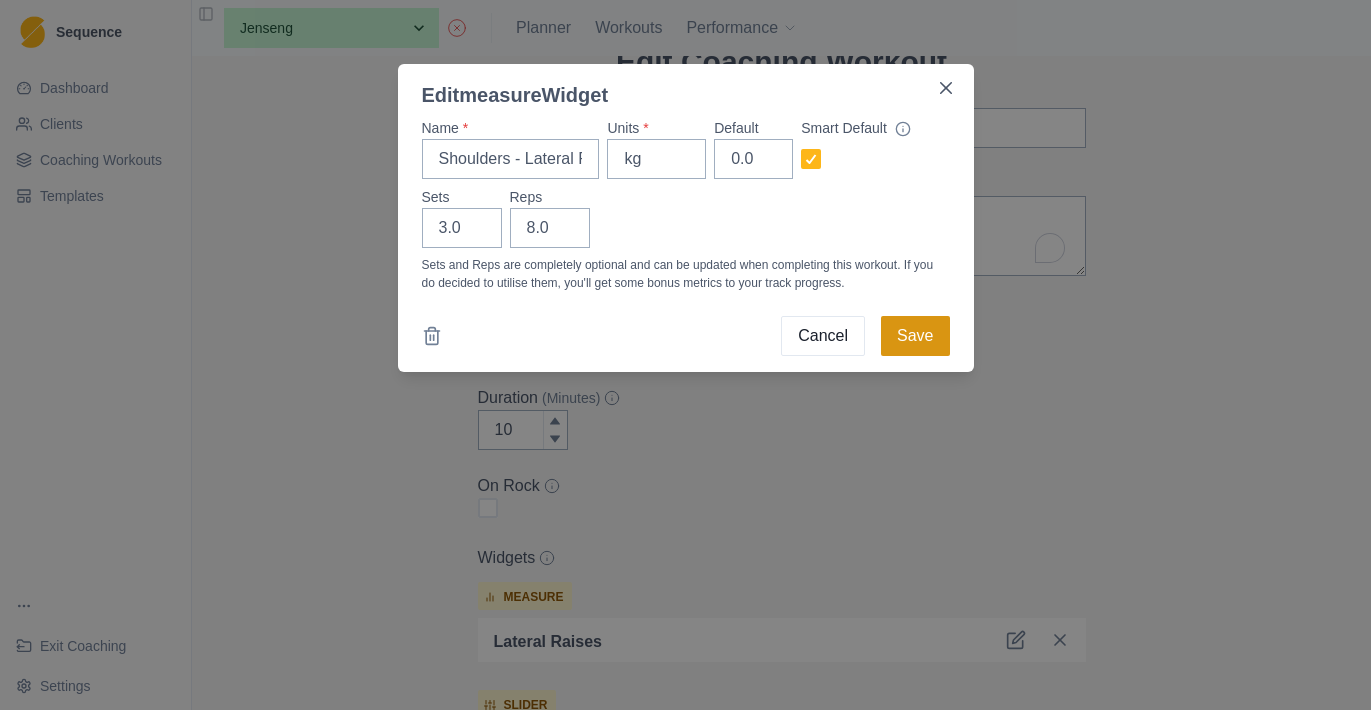 click on "Save" at bounding box center (915, 336) 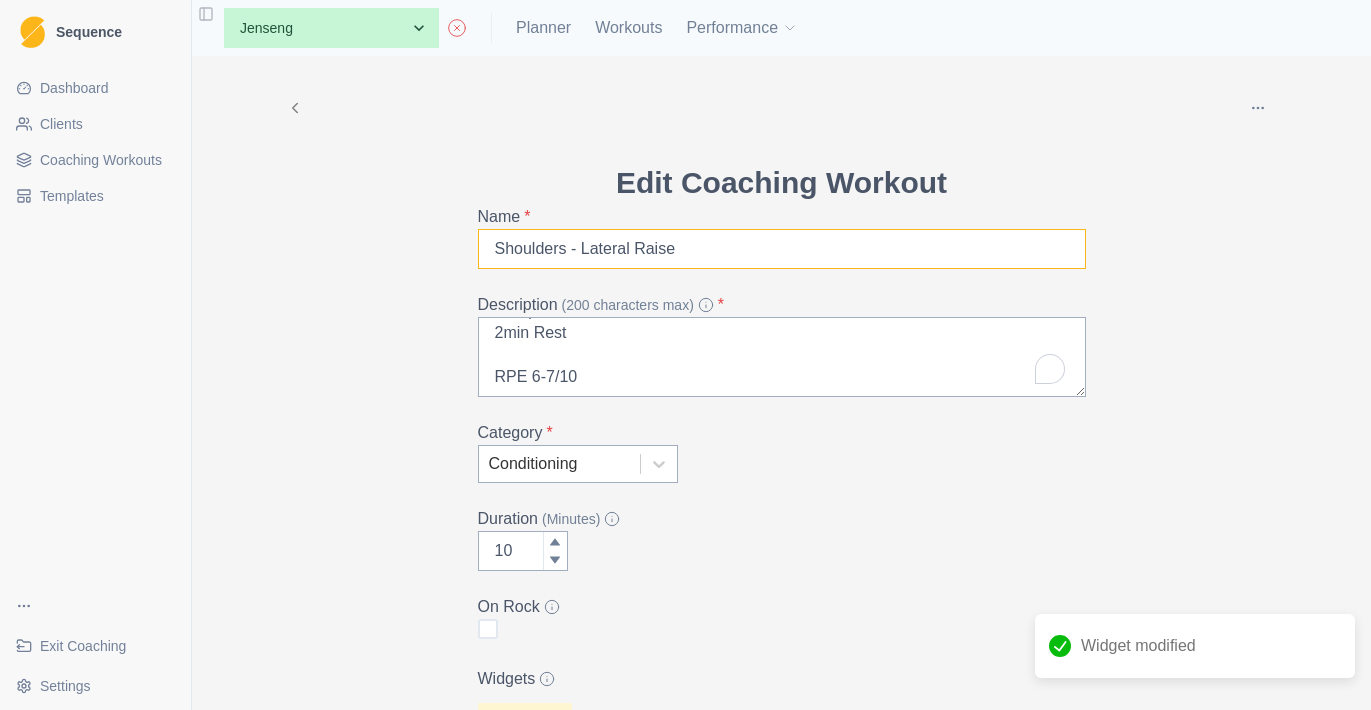 click on "Shoulders - Lateral Raise" at bounding box center (782, 249) 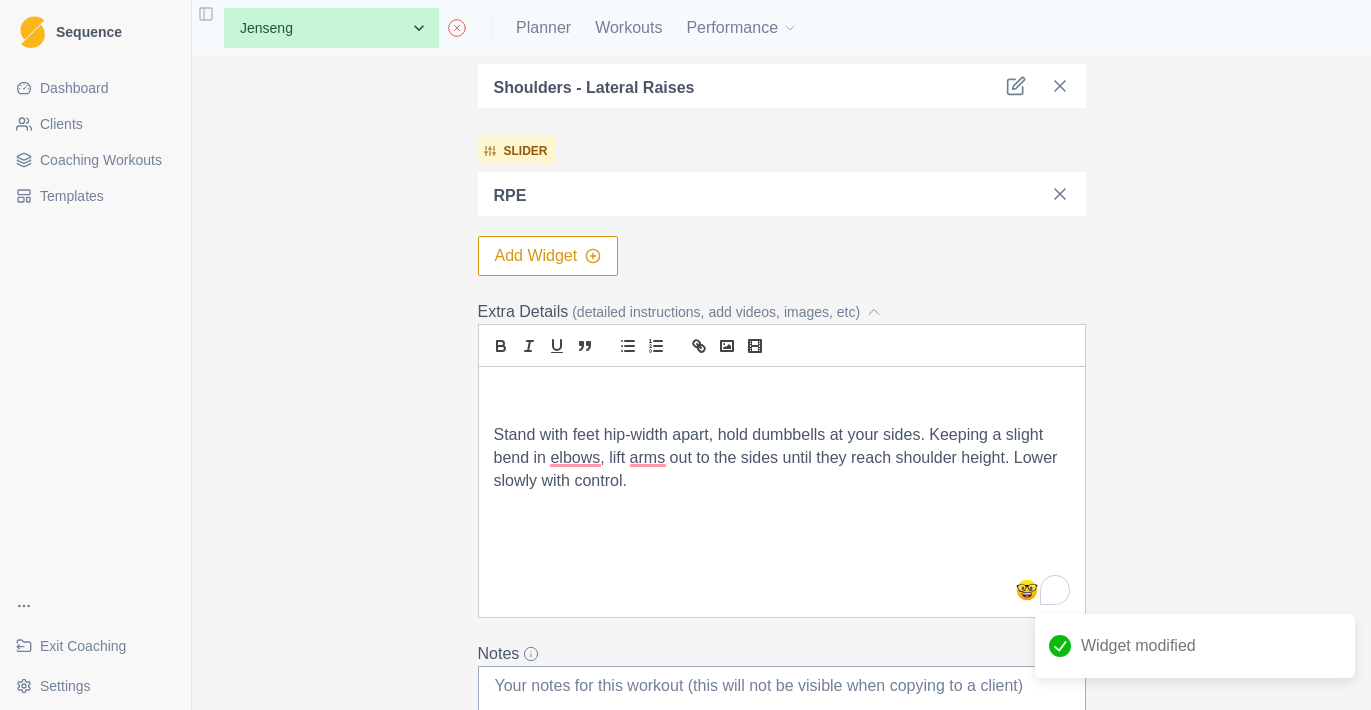 type on "Shoulders - Lateral Raises" 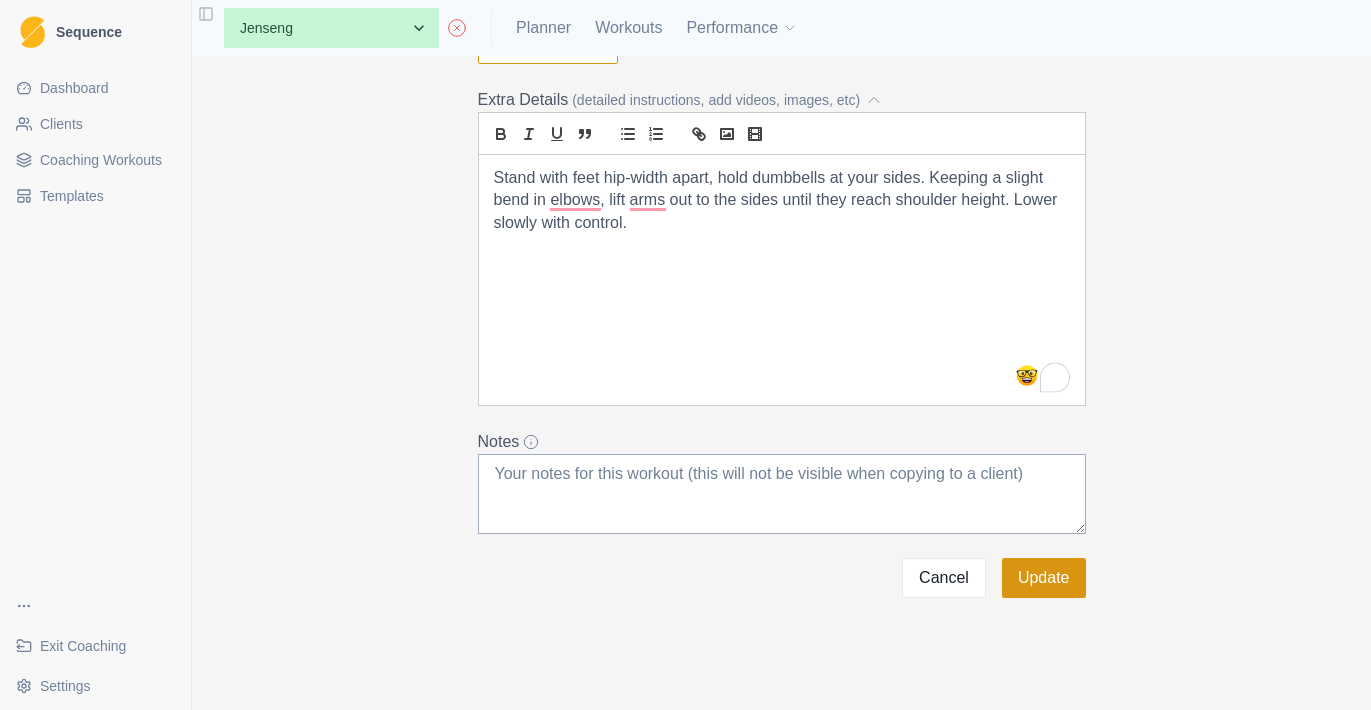 click on "Update" at bounding box center (1044, 578) 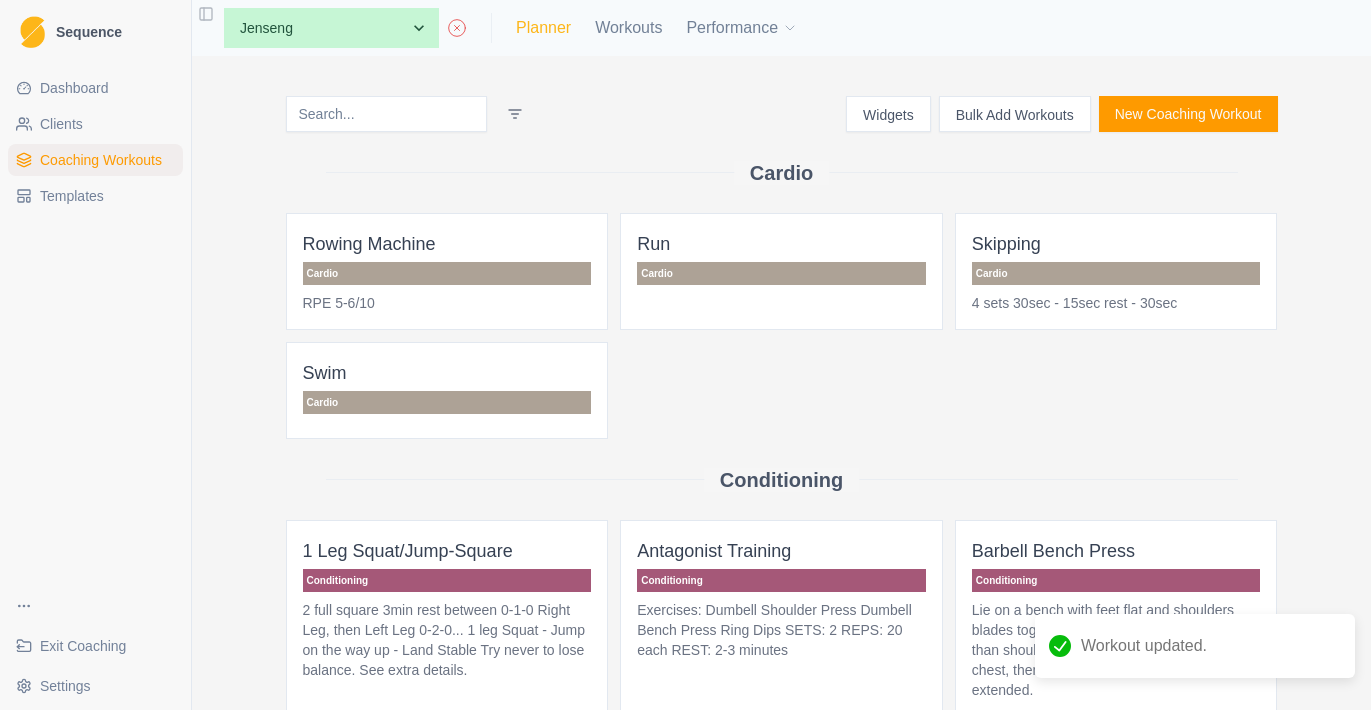 click on "Planner" at bounding box center (543, 28) 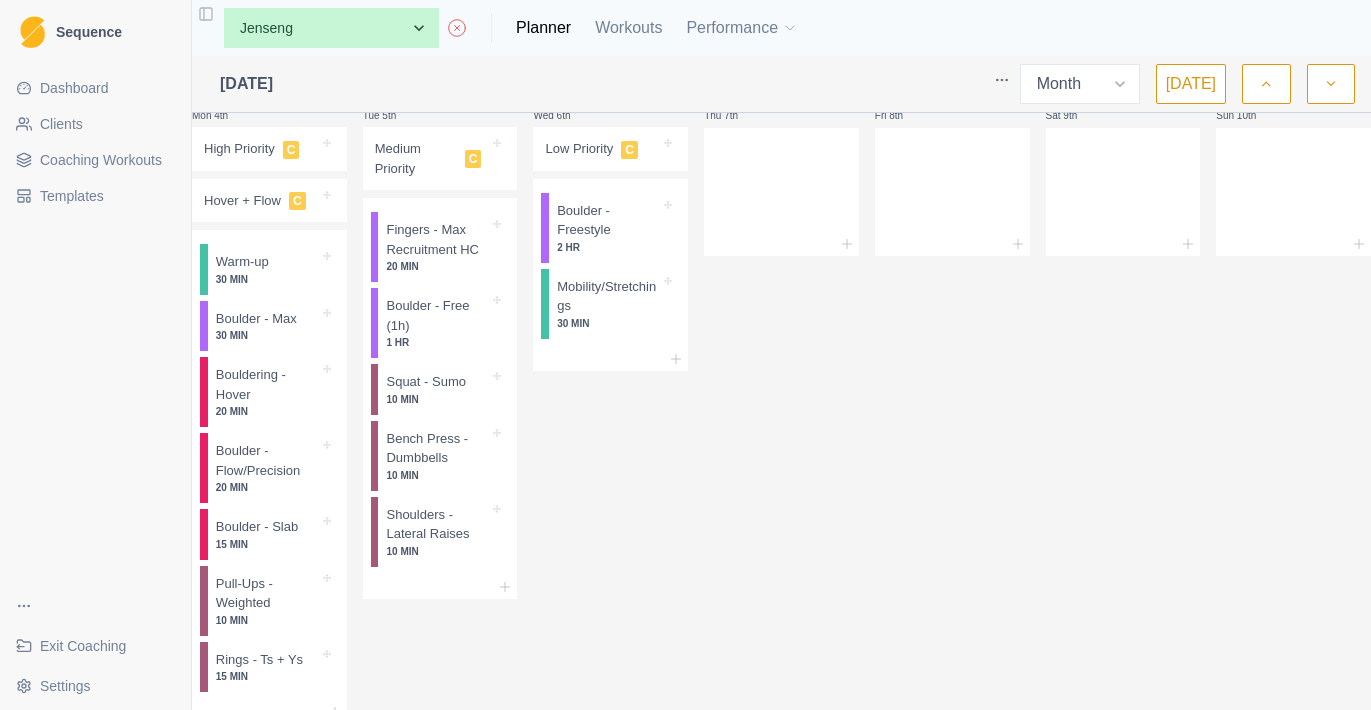 click on "Coaching Workouts" at bounding box center [95, 160] 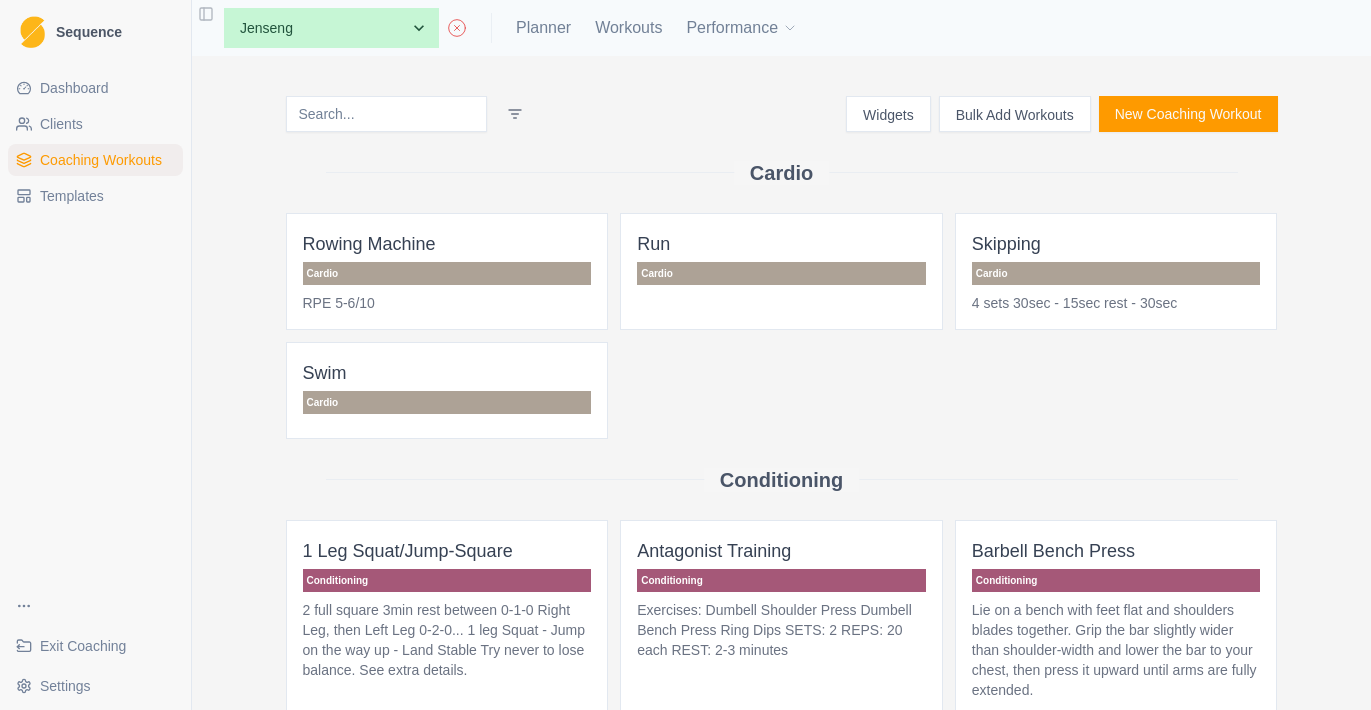 click at bounding box center (386, 114) 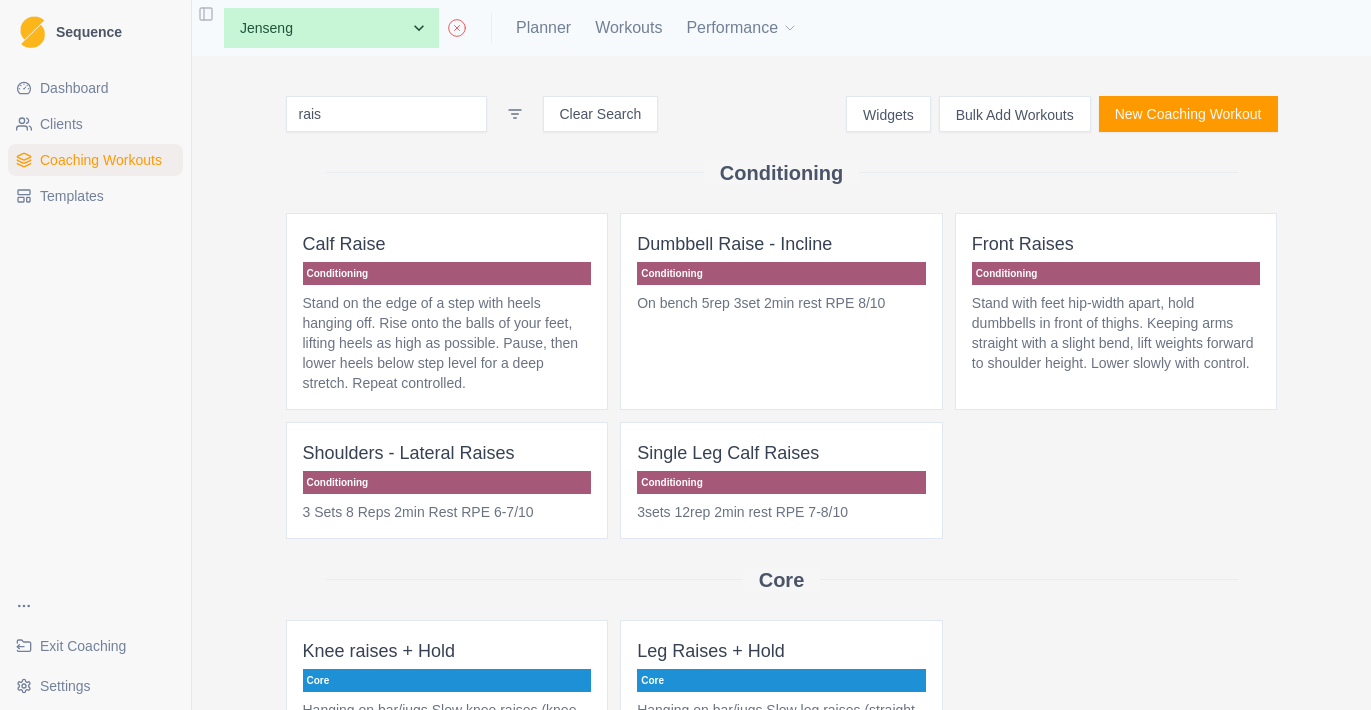 type on "rais" 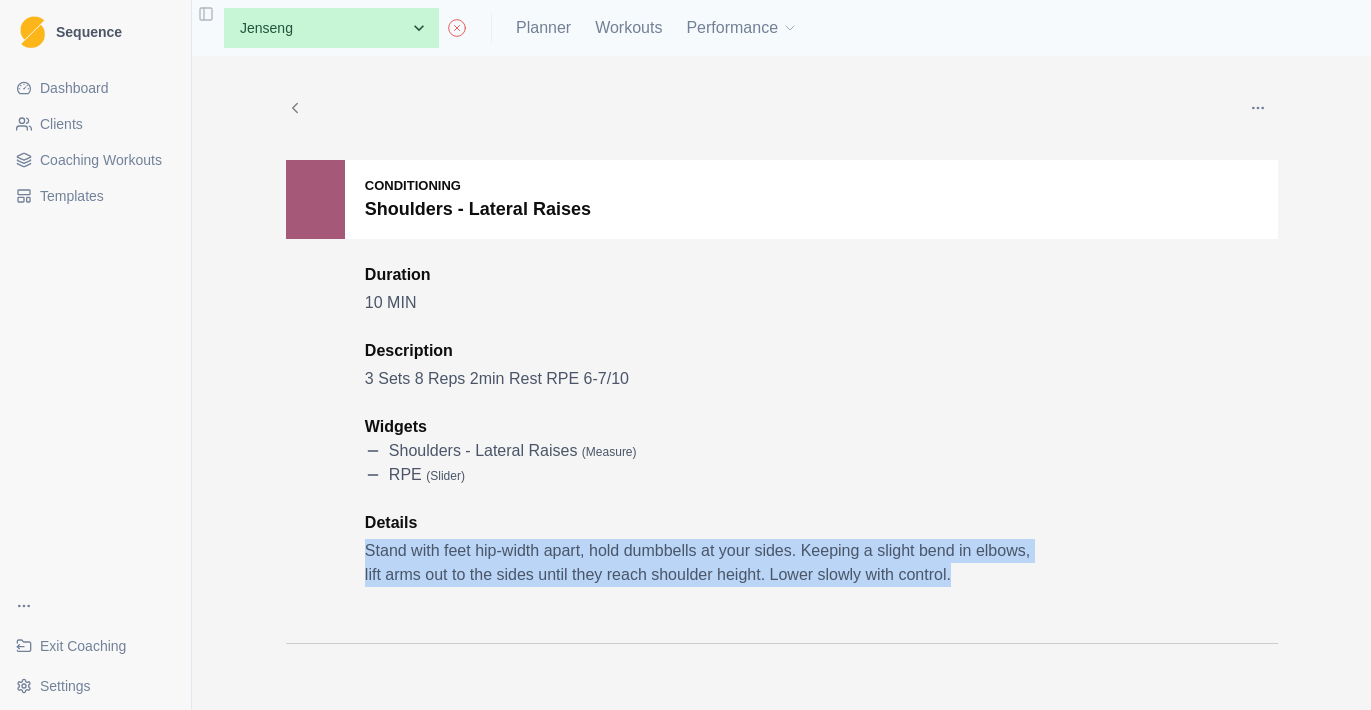 drag, startPoint x: 360, startPoint y: 546, endPoint x: 1123, endPoint y: 578, distance: 763.6707 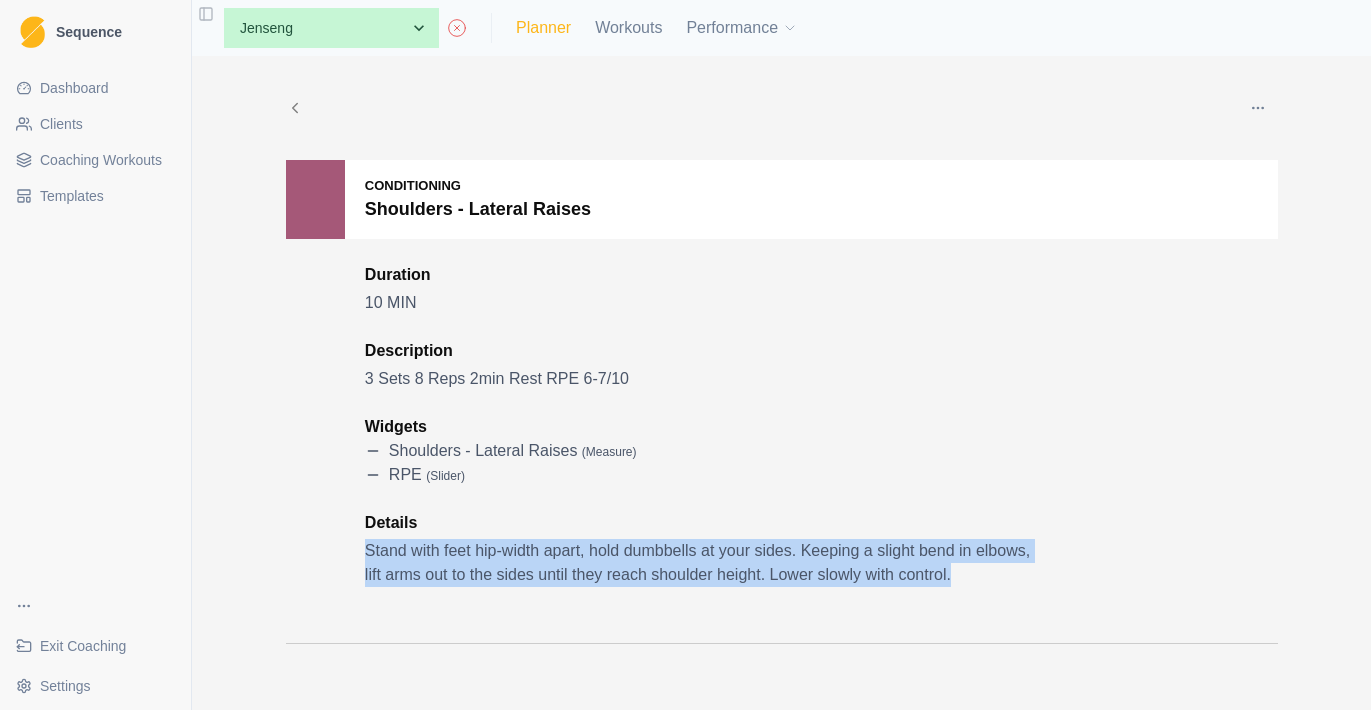 click on "Planner" at bounding box center [543, 28] 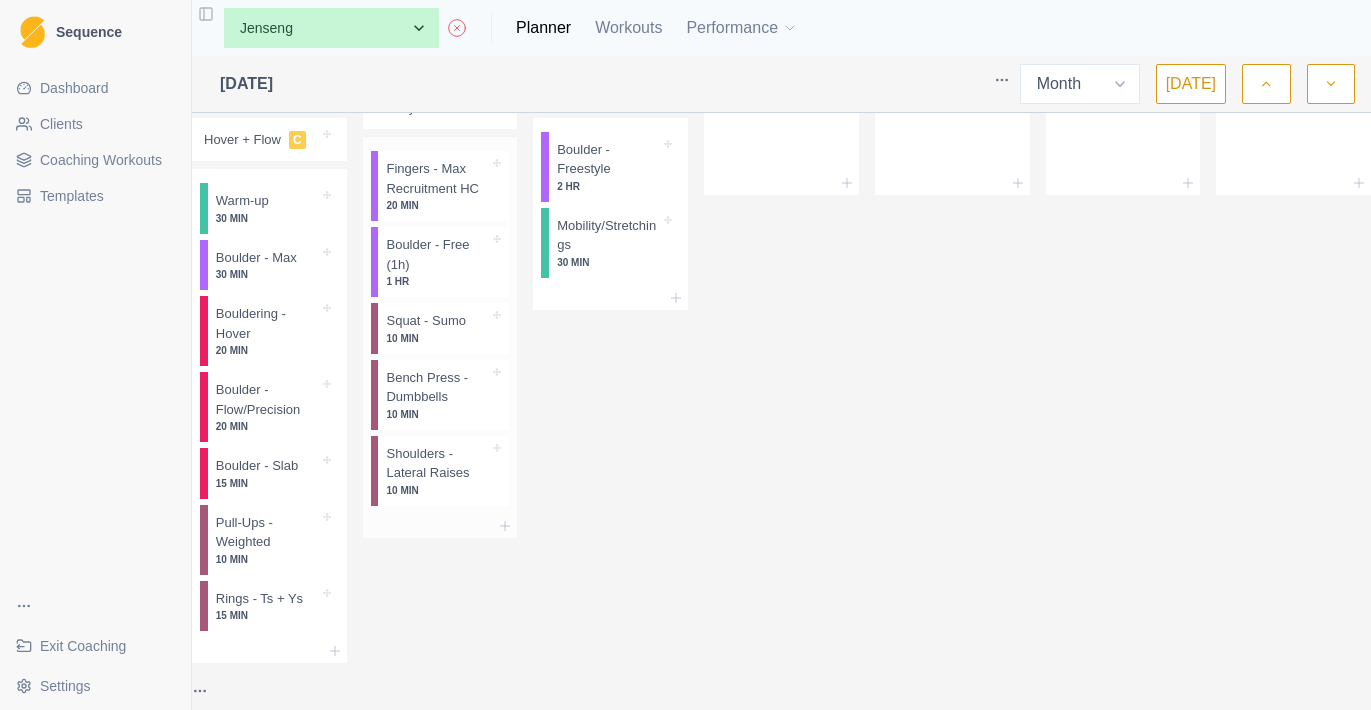 click on "Shoulders - Lateral Raises" at bounding box center (437, 463) 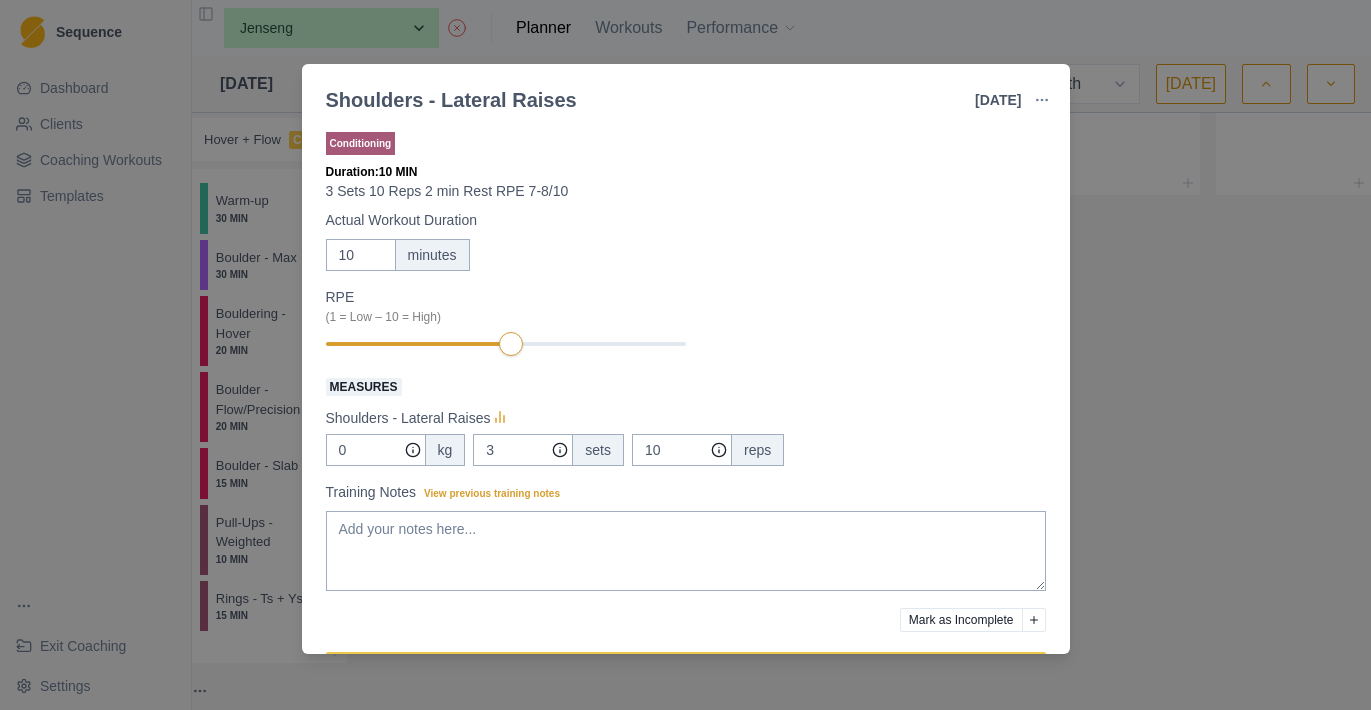 click at bounding box center [1042, 100] 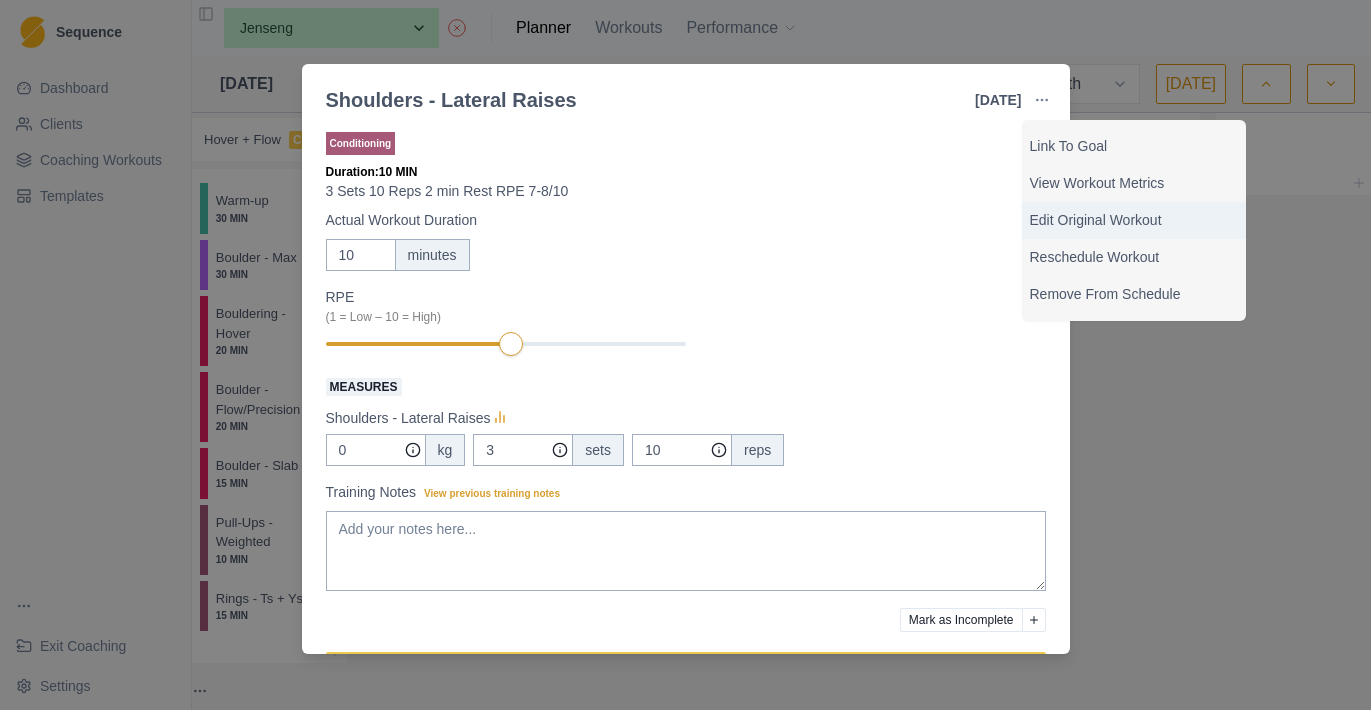 click on "Edit Original Workout" at bounding box center [1134, 220] 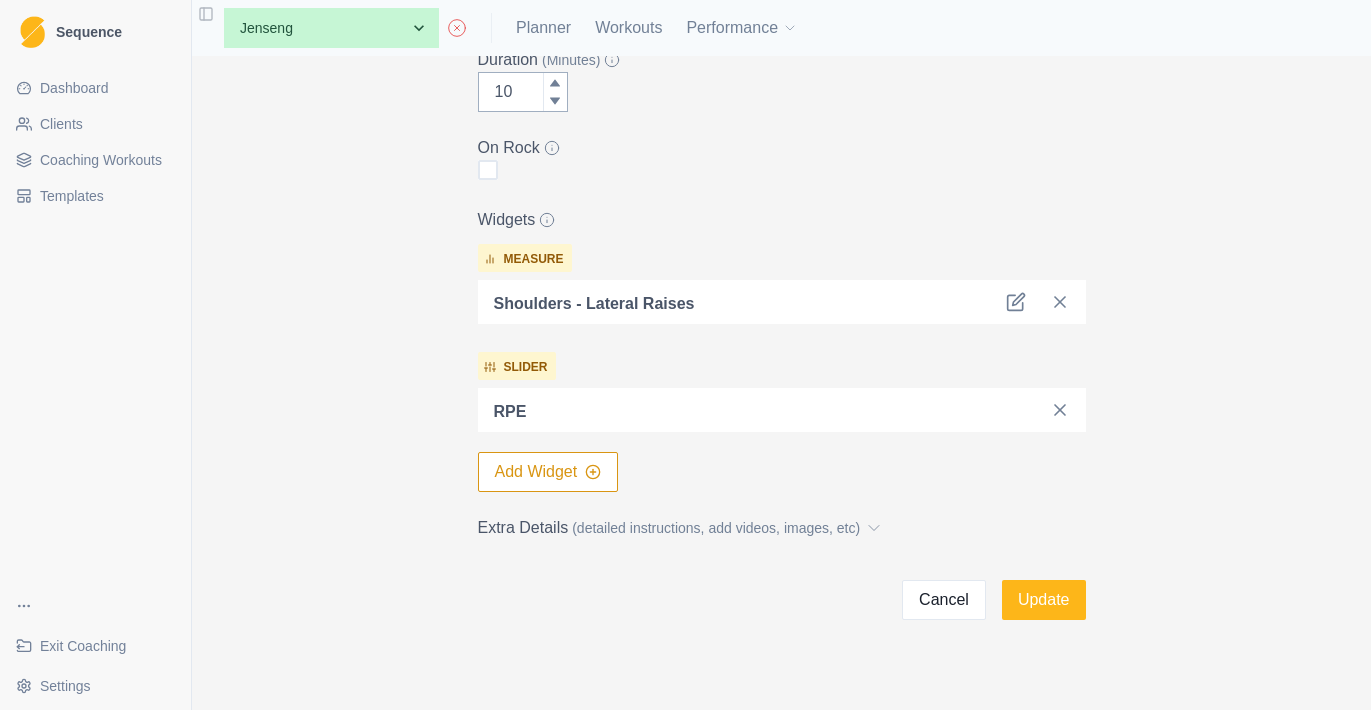 click on "(detailed instructions, add videos, images, etc)" at bounding box center (716, 528) 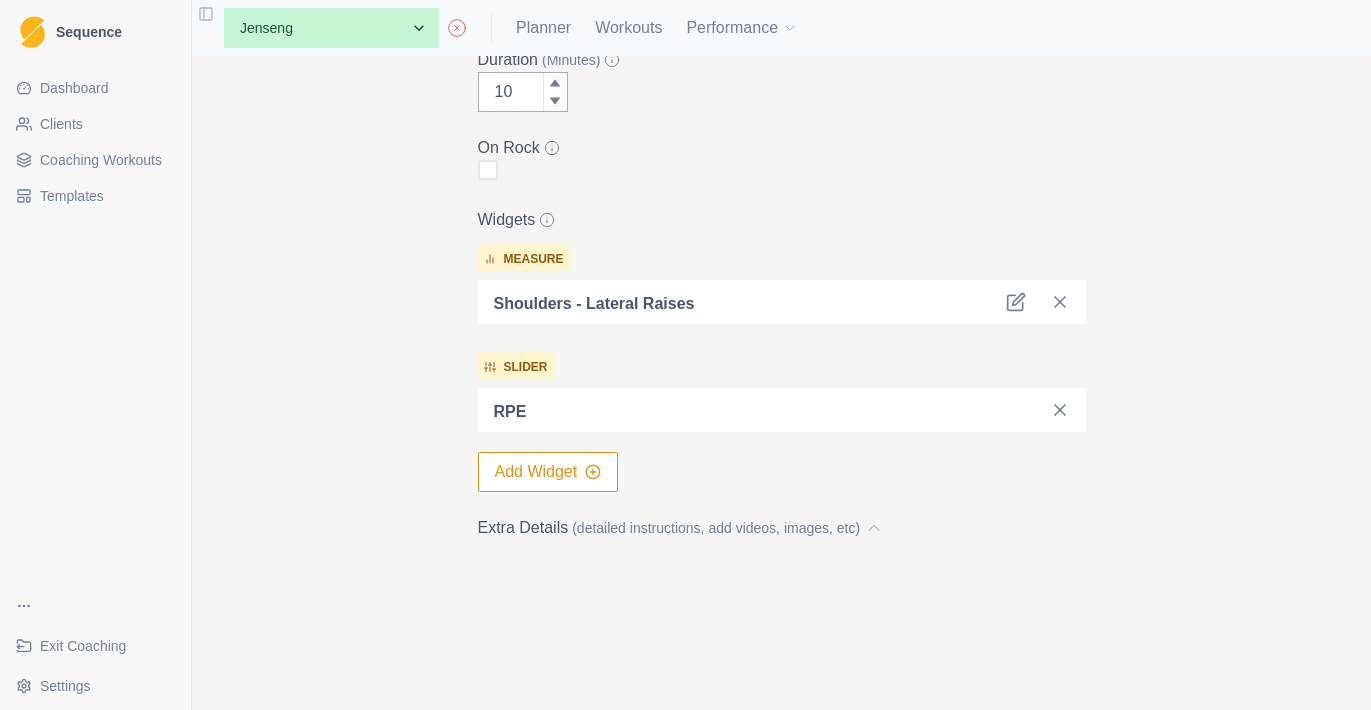 click at bounding box center [782, 606] 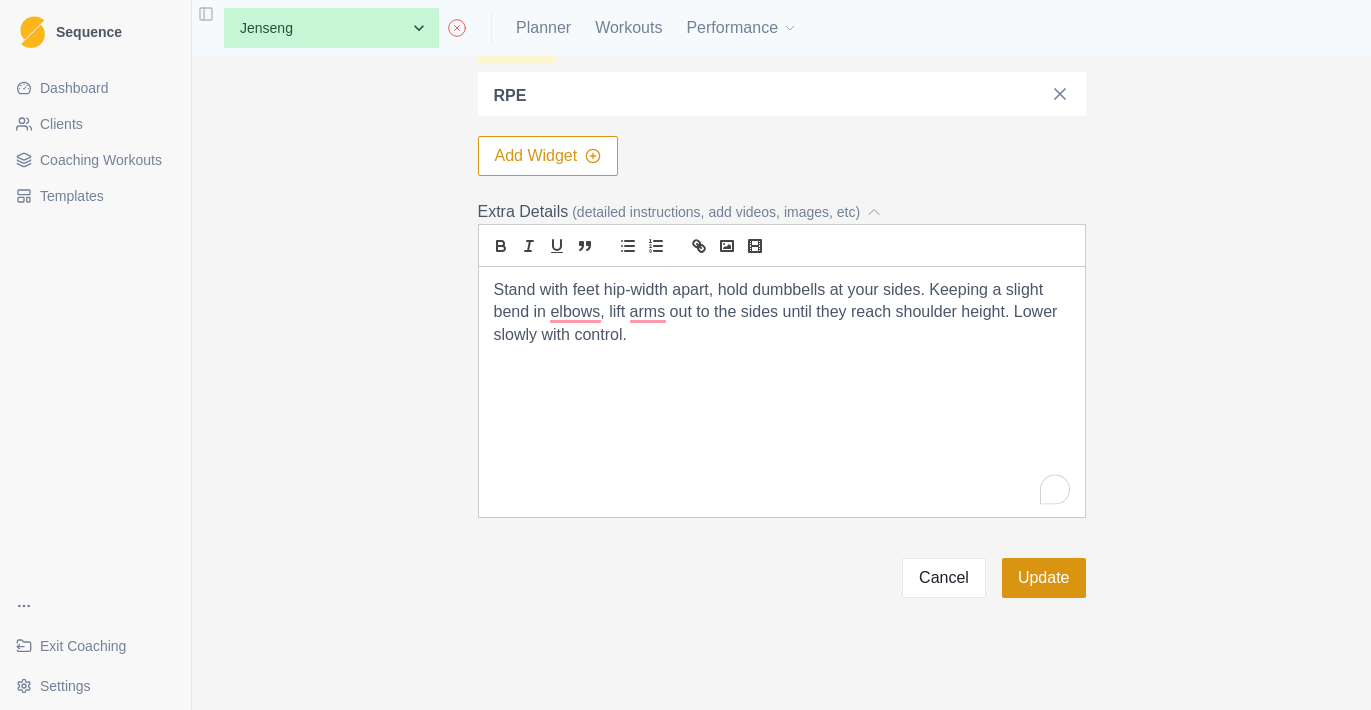 click on "Update" at bounding box center (1044, 578) 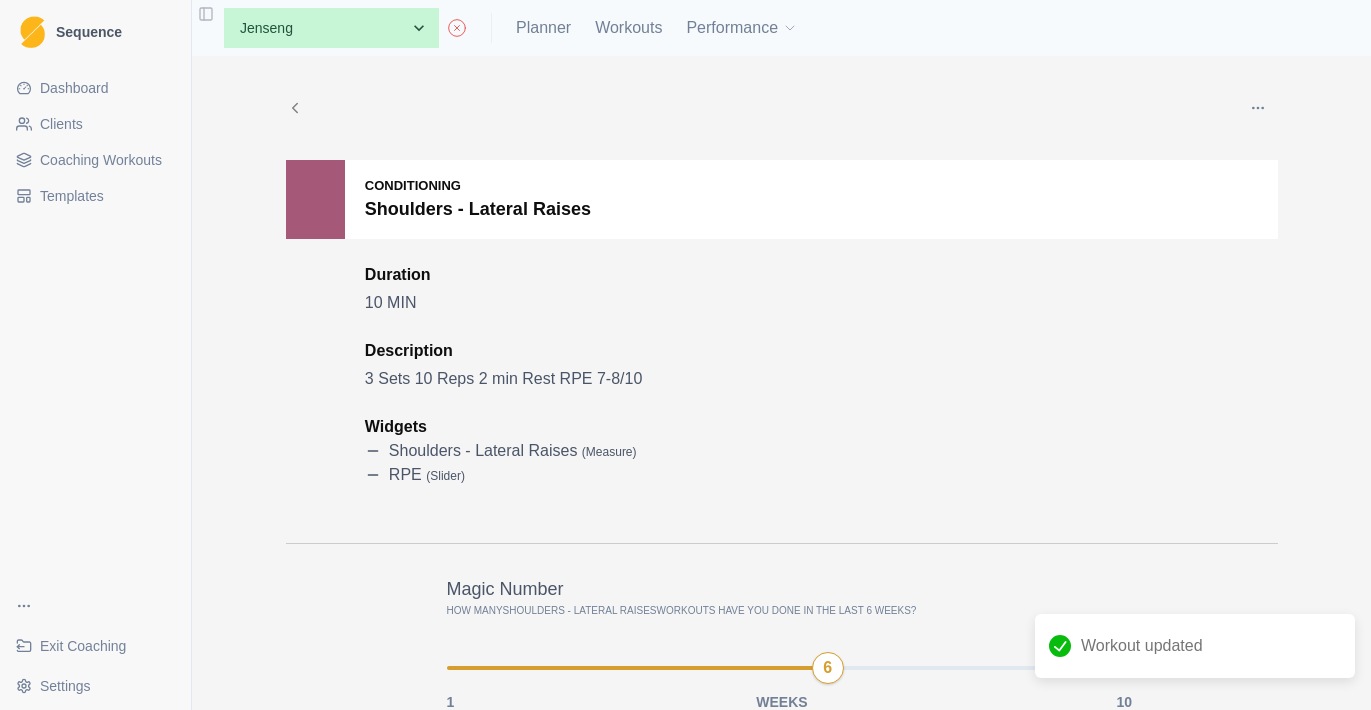 click on "None Aiden Emery Amelia Lim Andrew Summers Andy Lei Angus Favretti Athletes Good Grip - Youth Audrey Livirya Braedan Bolt Cameron Tai Chloe Fu Cooper Wilson Daniel Ferrarin Daniel Milroy Maher Davide Eunice Chen Fausto Ranieri Harmon Kassulke Hongzhi Liao Jenseng Jizhe Liu Justin Faul Justin Ye Louis Berthier Lucas Lister Maddie aliprandi Maneli Gharakhan Man Hin Nathan Tran Rodney March Saxon Simon Chiu Tom Baxter Yvan Tracol Planner Workouts Performance" at bounding box center [503, 28] 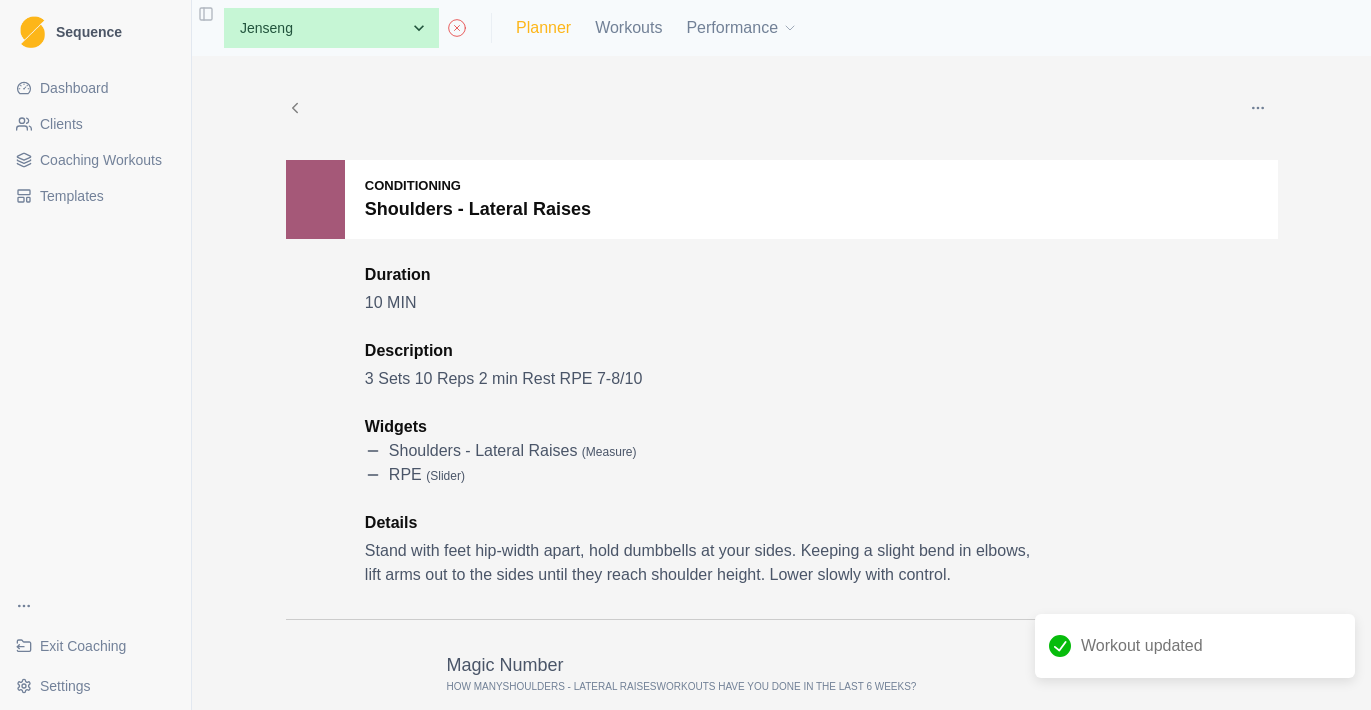 click on "Planner" at bounding box center [543, 28] 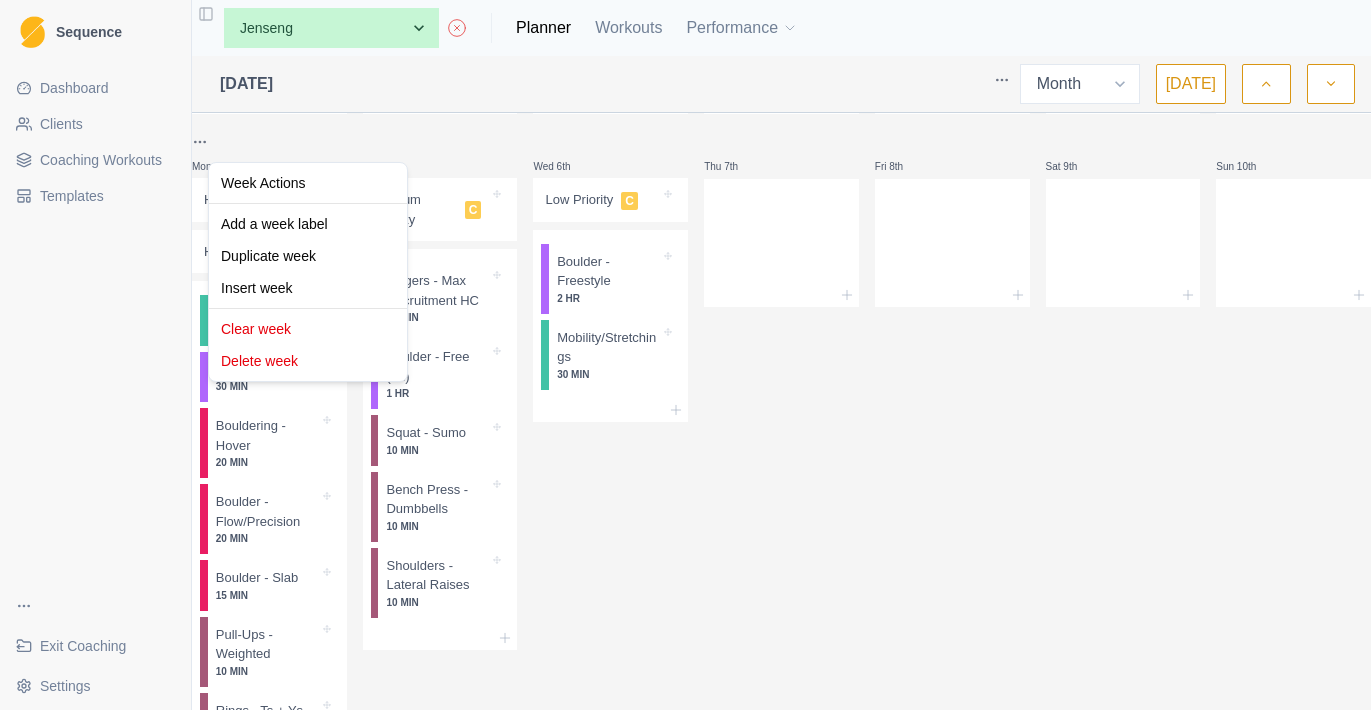 click on "Sequence Dashboard Clients Coaching Workouts Templates Exit Coaching Settings Toggle Sidebar None Aiden Emery Amelia Lim Andrew Summers Andy Lei Angus Favretti Athletes Good Grip - Youth Audrey Livirya Braedan Bolt Cameron Tai Chloe Fu Cooper Wilson Daniel Ferrarin Daniel Milroy Maher Davide Eunice Chen Fausto Ranieri Harmon Kassulke Hongzhi Liao Jenseng Jizhe Liu Justin Faul Justin Ye Louis Berthier Lucas Lister Maddie aliprandi Maneli Gharakhan Man Hin Nathan Tran Rodney March Saxon Simon Chiu Tom Baxter Yvan Tracol Planner Workouts Performance August 2025 Week Month Today Mon 28th Tue 29th Wed 30th Thu 31st Fri 1st Sat 2nd Sun 3rd Mon 4th High Priority C Hover + Flow C Warm-up 30 MIN Boulder - Max 30 MIN Bouldering - Hover 20 MIN Boulder - Flow/Precision 20 MIN Boulder - Slab 15 MIN Pull-Ups - Weighted 10 MIN Rings - Ts + Ys 15 MIN Tue 5th Medium Priority C Fingers - Max Recruitment HC 20 MIN Boulder - Free (1h) 1 HR Squat - Sumo 10 MIN Bench Press - Dumbbells 10 MIN 10 MIN Wed 6th C 2 HR" at bounding box center [685, 355] 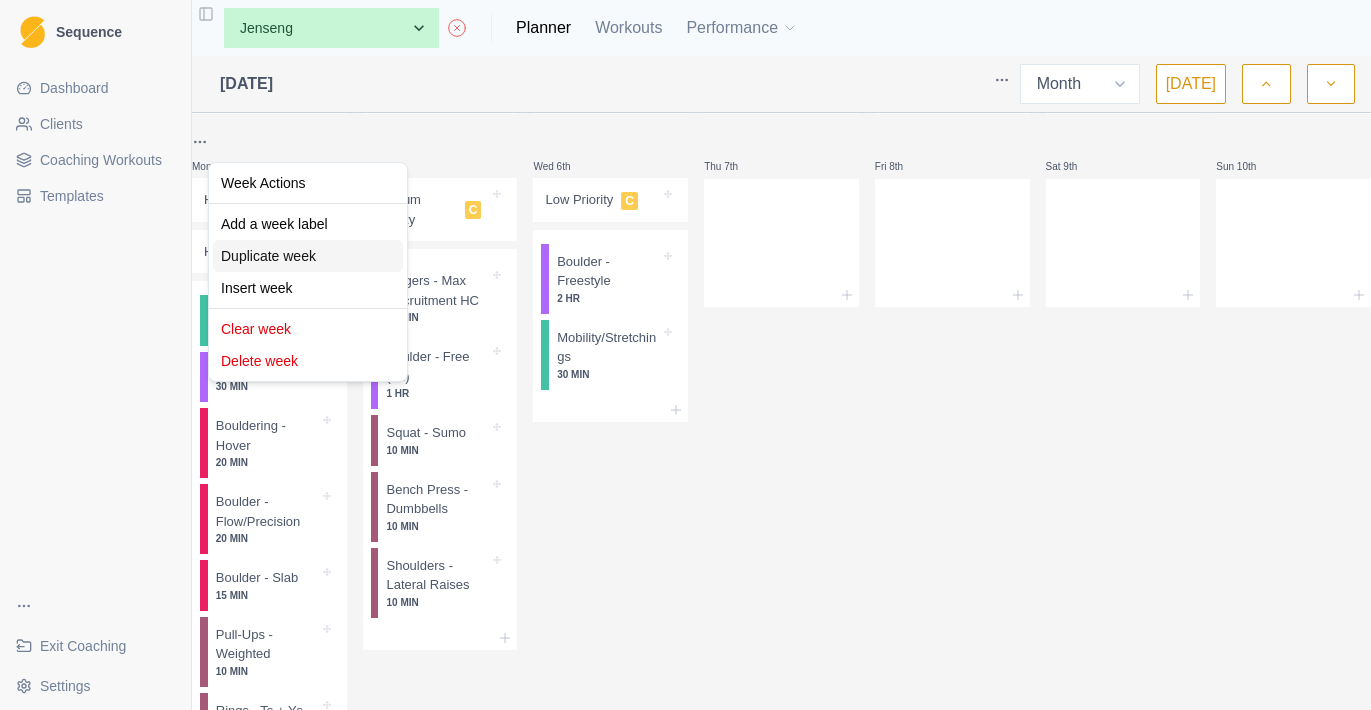 click on "Duplicate week" at bounding box center (308, 256) 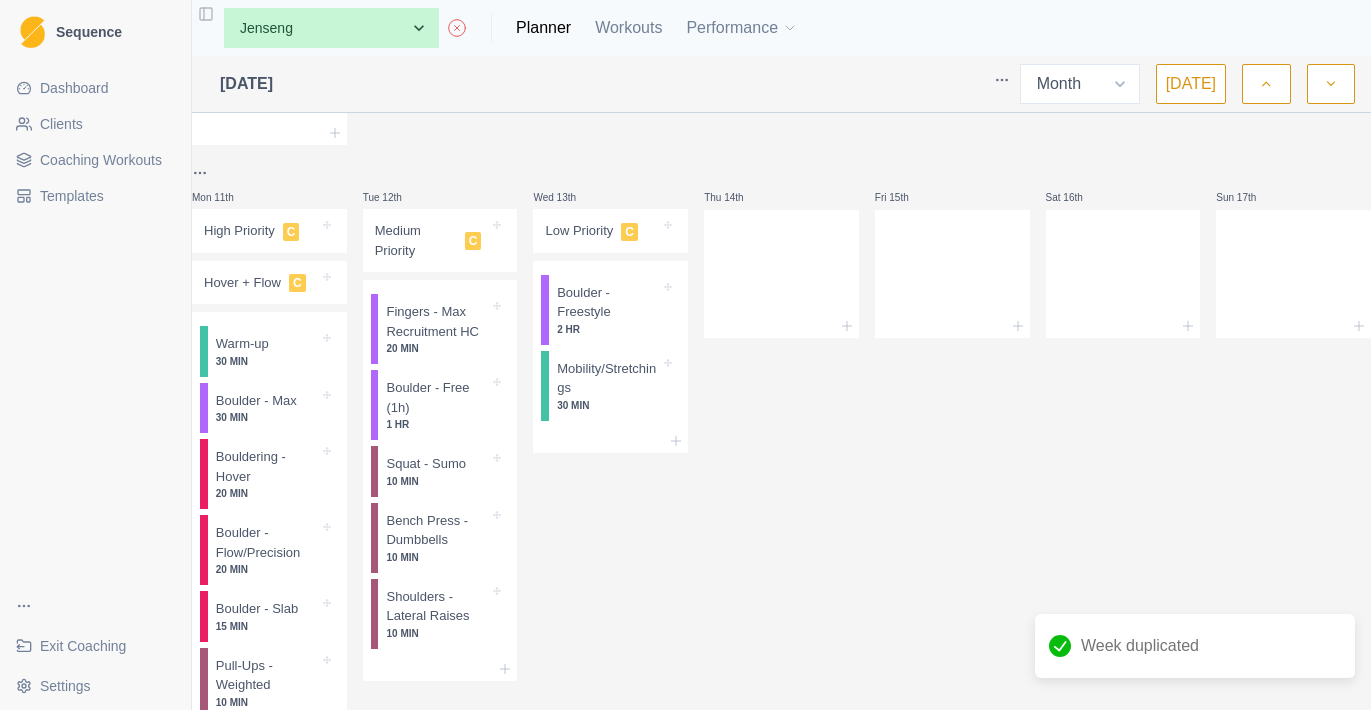 scroll, scrollTop: 771, scrollLeft: 0, axis: vertical 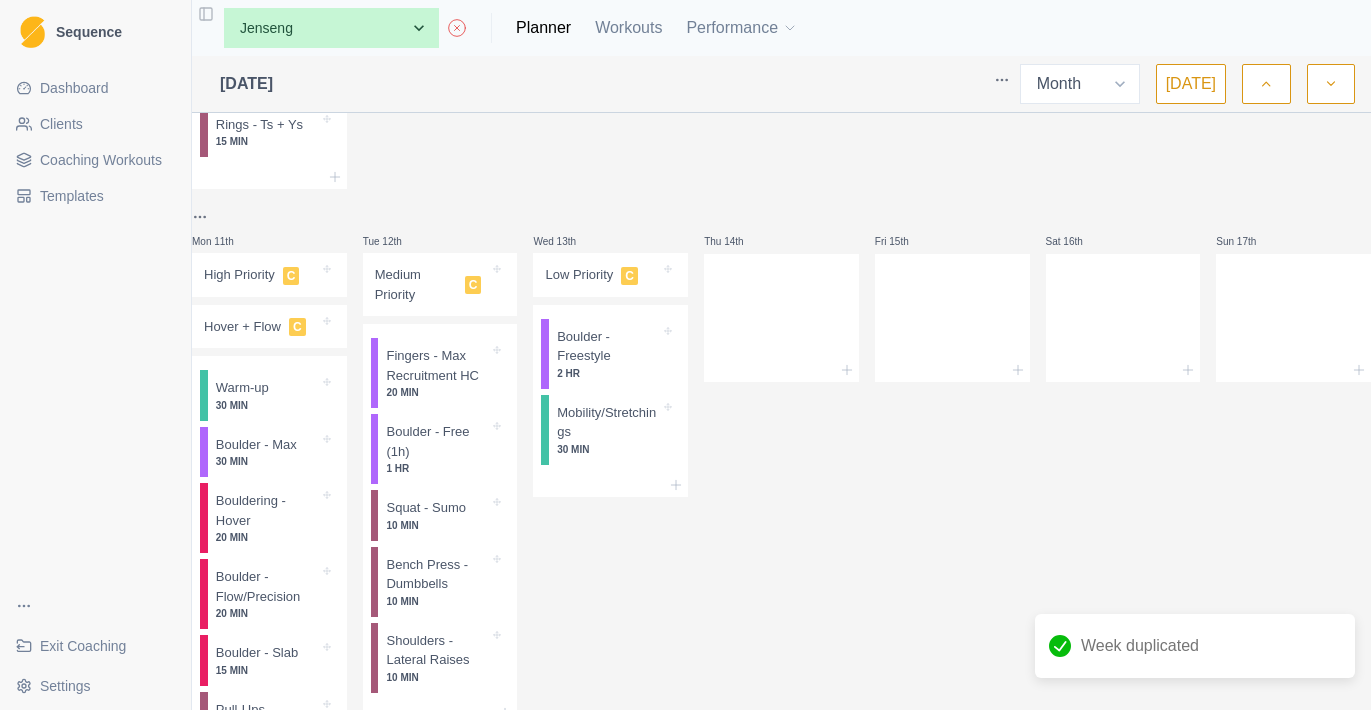 click on "Sequence Dashboard Clients Coaching Workouts Templates Exit Coaching Settings Toggle Sidebar None Aiden Emery Amelia Lim Andrew Summers Andy Lei Angus Favretti Athletes Good Grip - Youth Audrey Livirya Braedan Bolt Cameron Tai Chloe Fu Cooper Wilson Daniel Ferrarin Daniel Milroy Maher Davide Eunice Chen Fausto Ranieri Harmon Kassulke Hongzhi Liao Jenseng Jizhe Liu Justin Faul Justin Ye Louis Berthier Lucas Lister Maddie aliprandi Maneli Gharakhan Man Hin Nathan Tran Rodney March Saxon Simon Chiu Tom Baxter Yvan Tracol Planner Workouts Performance August 2025 Week Month Today Mon 28th Tue 29th Wed 30th Thu 31st Fri 1st Sat 2nd Sun 3rd Mon 4th High Priority C Hover + Flow C Warm-up 30 MIN Boulder - Max 30 MIN Bouldering - Hover 20 MIN Boulder - Flow/Precision 20 MIN Boulder - Slab 15 MIN Pull-Ups - Weighted 10 MIN Rings - Ts + Ys 15 MIN Tue 5th Medium Priority C Fingers - Max Recruitment HC 20 MIN Boulder - Free (1h) 1 HR Squat - Sumo 10 MIN Bench Press - Dumbbells 10 MIN 10 MIN Wed 6th C 2 HR C" at bounding box center (685, 355) 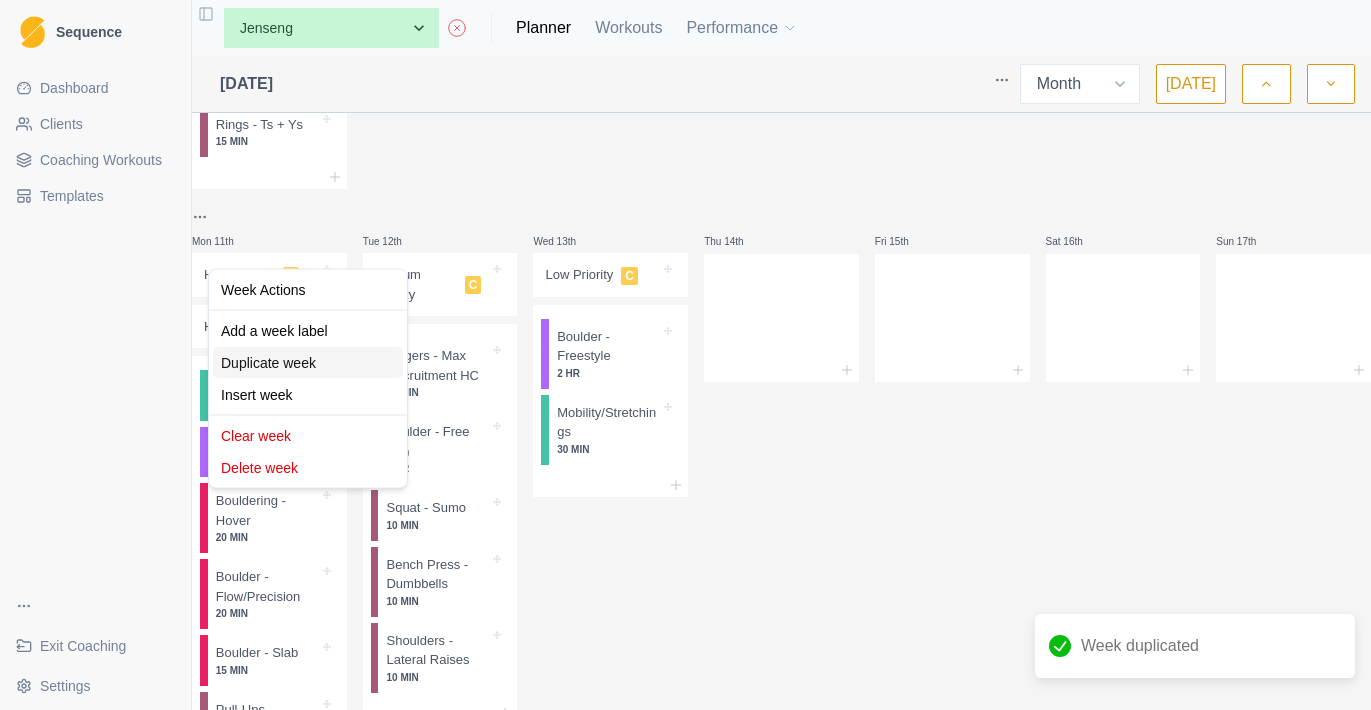 click on "Duplicate week" at bounding box center (308, 363) 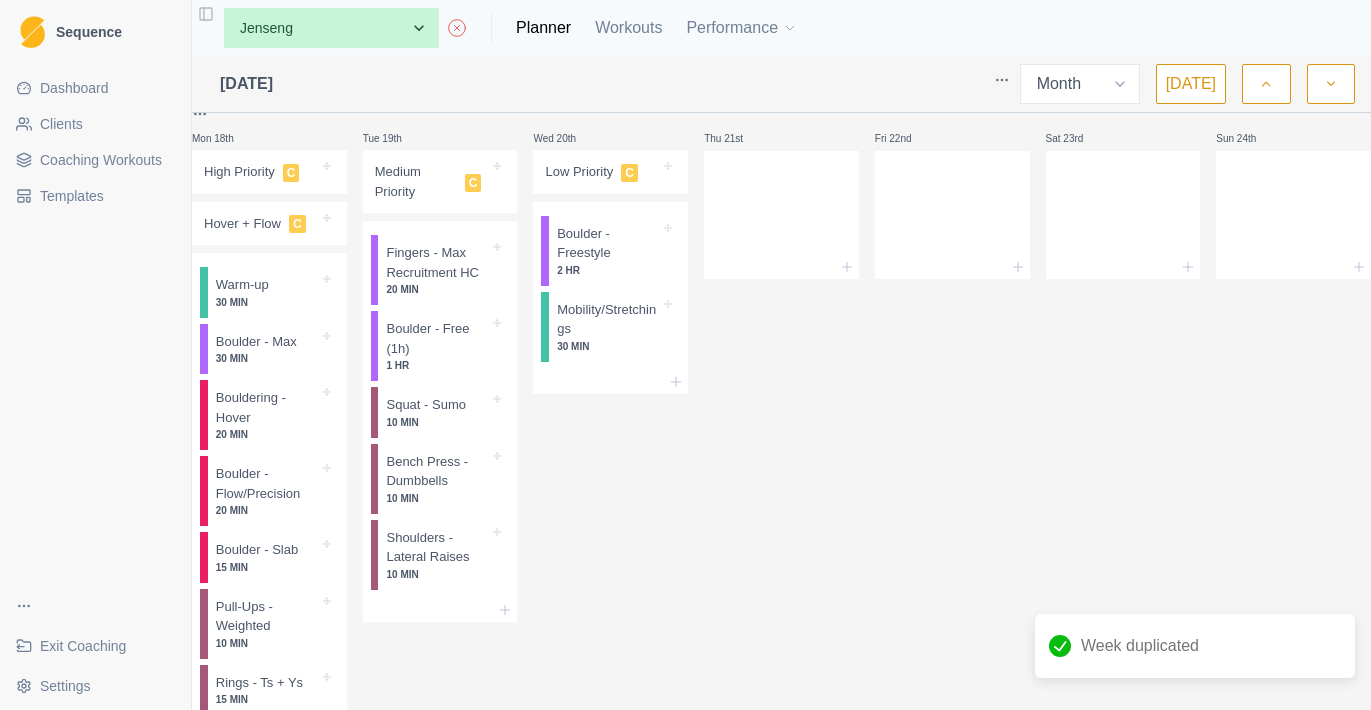 scroll, scrollTop: 1562, scrollLeft: 0, axis: vertical 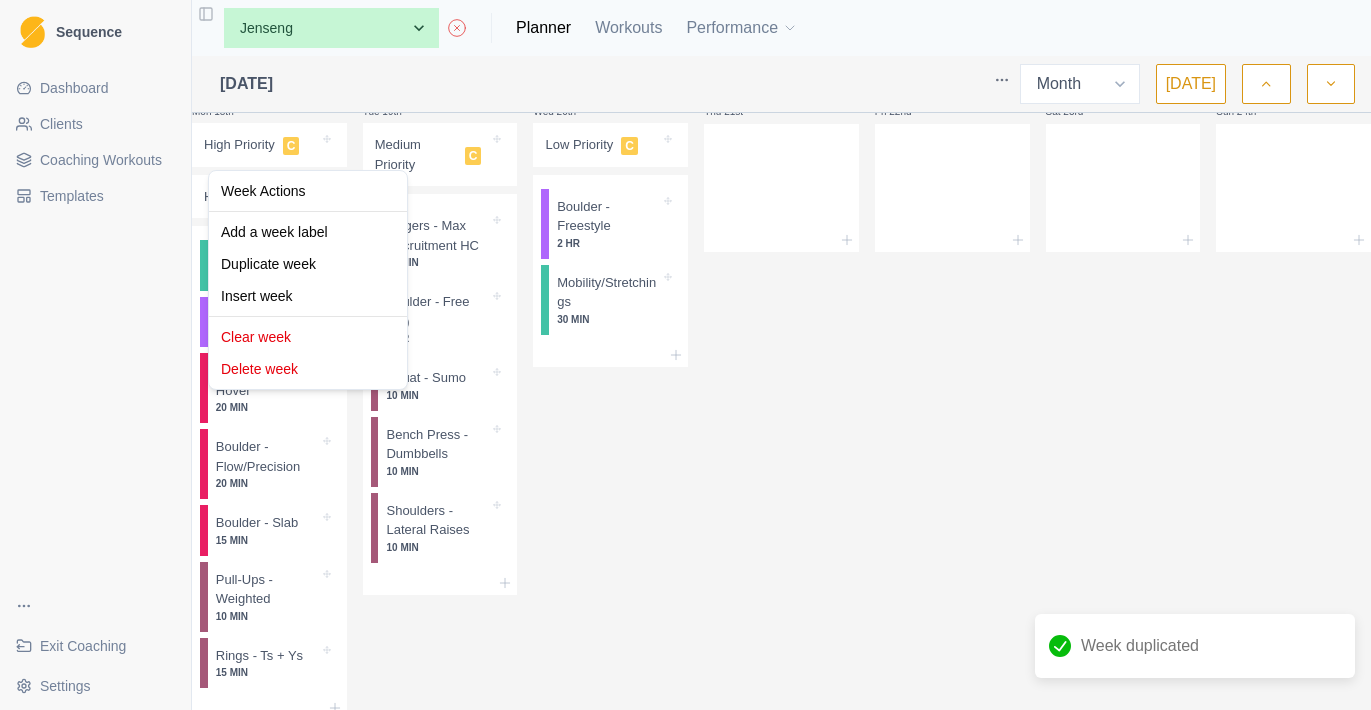 click on "Sequence Dashboard Clients Coaching Workouts Templates Exit Coaching Settings Toggle Sidebar None Aiden Emery Amelia Lim Andrew Summers Andy Lei Angus Favretti Athletes Good Grip - Youth Audrey Livirya Braedan Bolt Cameron Tai Chloe Fu Cooper Wilson Daniel Ferrarin Daniel Milroy Maher Davide Eunice Chen Fausto Ranieri Harmon Kassulke Hongzhi Liao Jenseng Jizhe Liu Justin Faul Justin Ye Louis Berthier Lucas Lister Maddie aliprandi Maneli Gharakhan Man Hin Nathan Tran Rodney March Saxon Simon Chiu Tom Baxter Yvan Tracol Planner Workouts Performance August 2025 Week Month Today Mon 28th Tue 29th Wed 30th Thu 31st Fri 1st Sat 2nd Sun 3rd Mon 4th High Priority C Hover + Flow C Warm-up 30 MIN Boulder - Max 30 MIN Bouldering - Hover 20 MIN Boulder - Flow/Precision 20 MIN Boulder - Slab 15 MIN Pull-Ups - Weighted 10 MIN Rings - Ts + Ys 15 MIN Tue 5th Medium Priority C Fingers - Max Recruitment HC 20 MIN Boulder - Free (1h) 1 HR Squat - Sumo 10 MIN Bench Press - Dumbbells 10 MIN 10 MIN Wed 6th C 2 HR C" at bounding box center [685, 355] 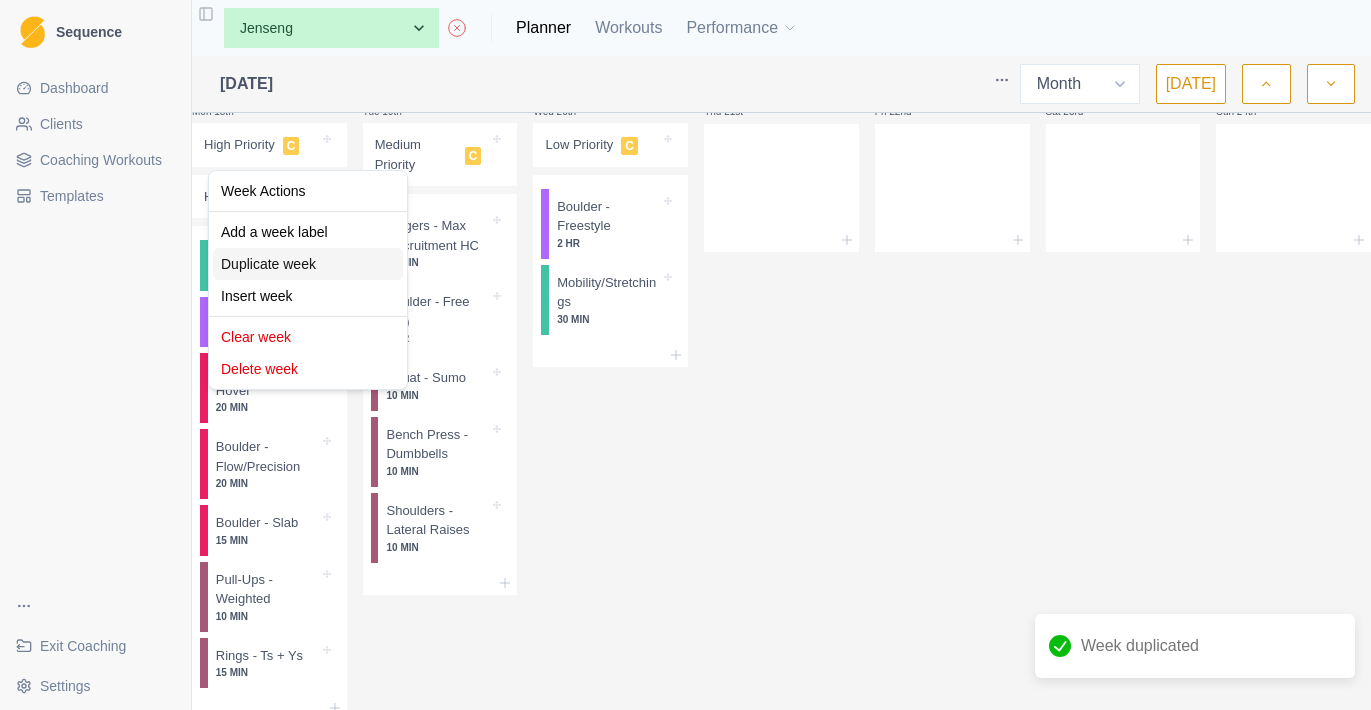 click on "Duplicate week" at bounding box center [308, 264] 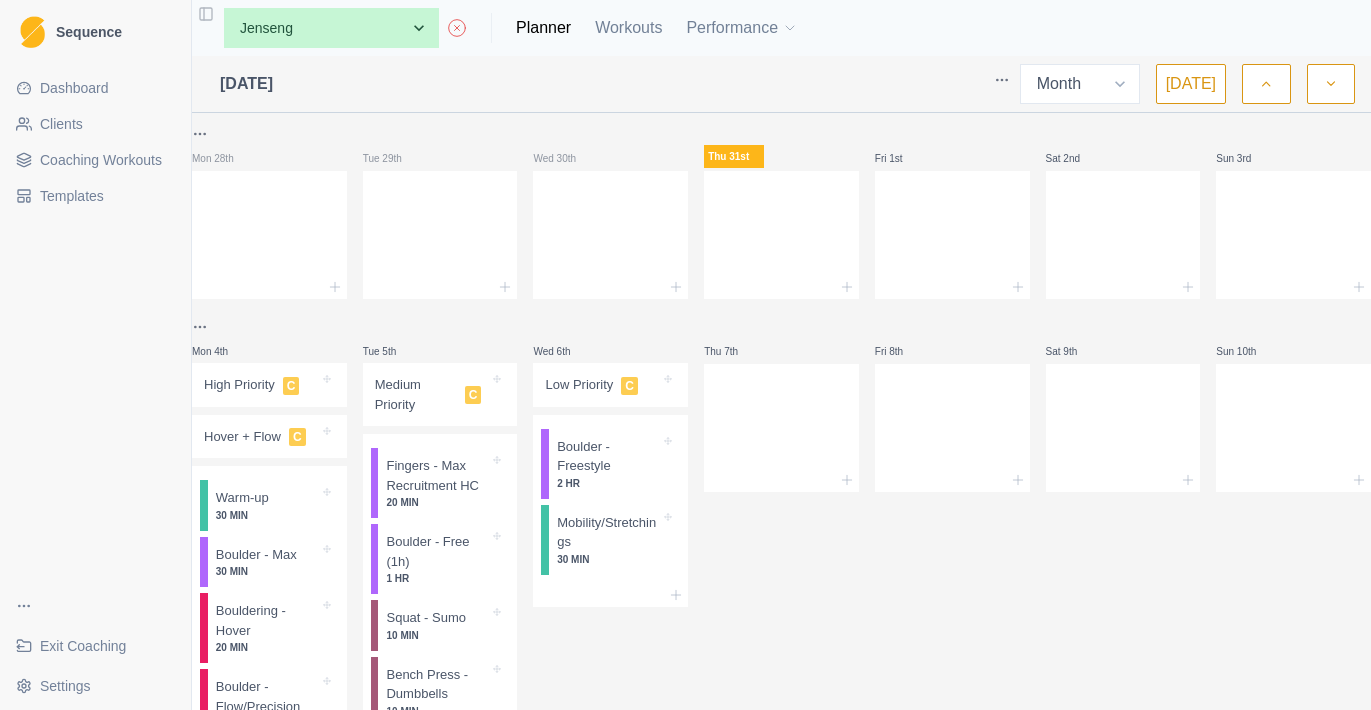 scroll, scrollTop: 0, scrollLeft: 0, axis: both 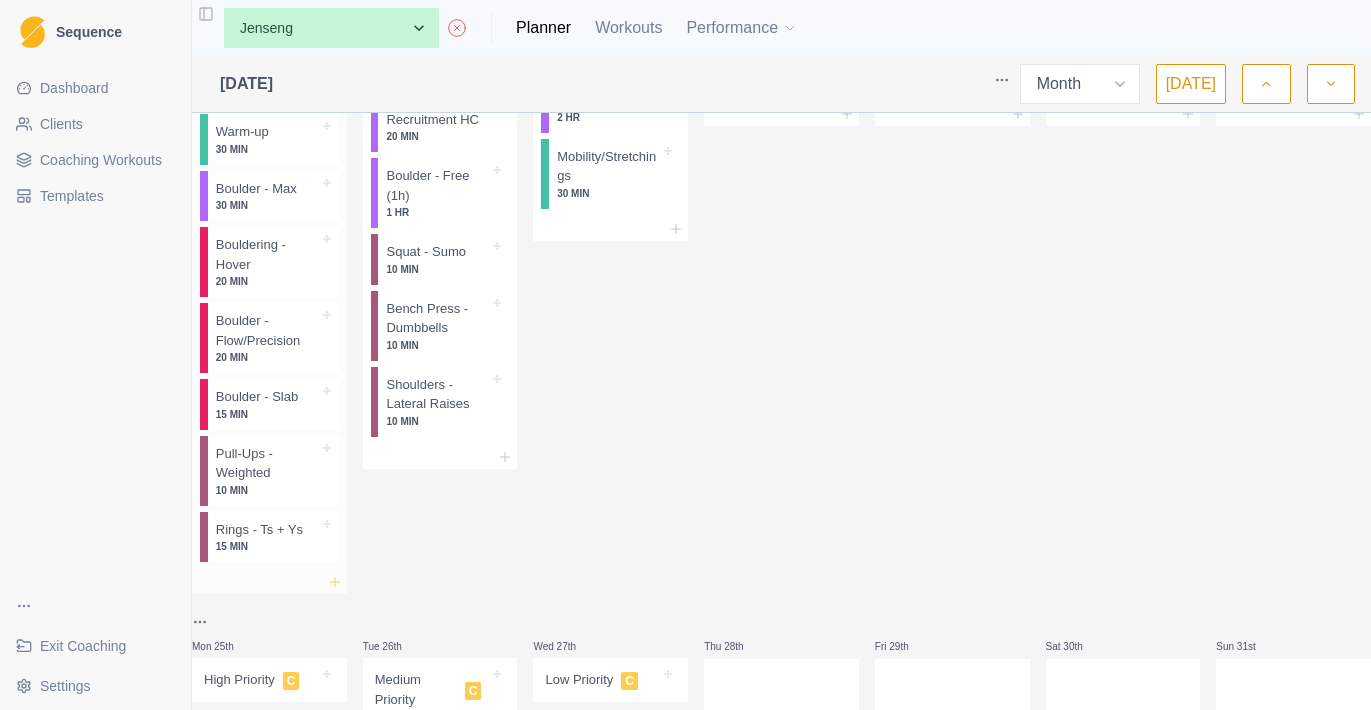 click 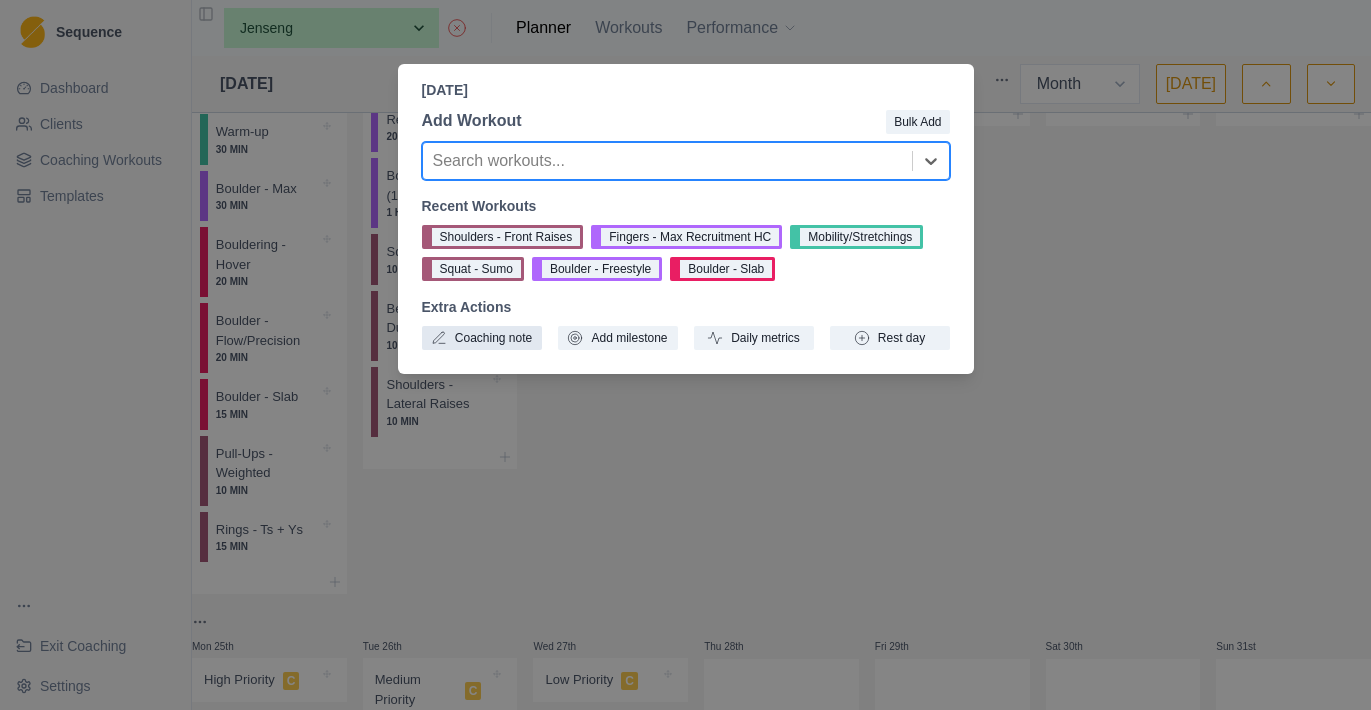 click on "Coaching note" at bounding box center [482, 338] 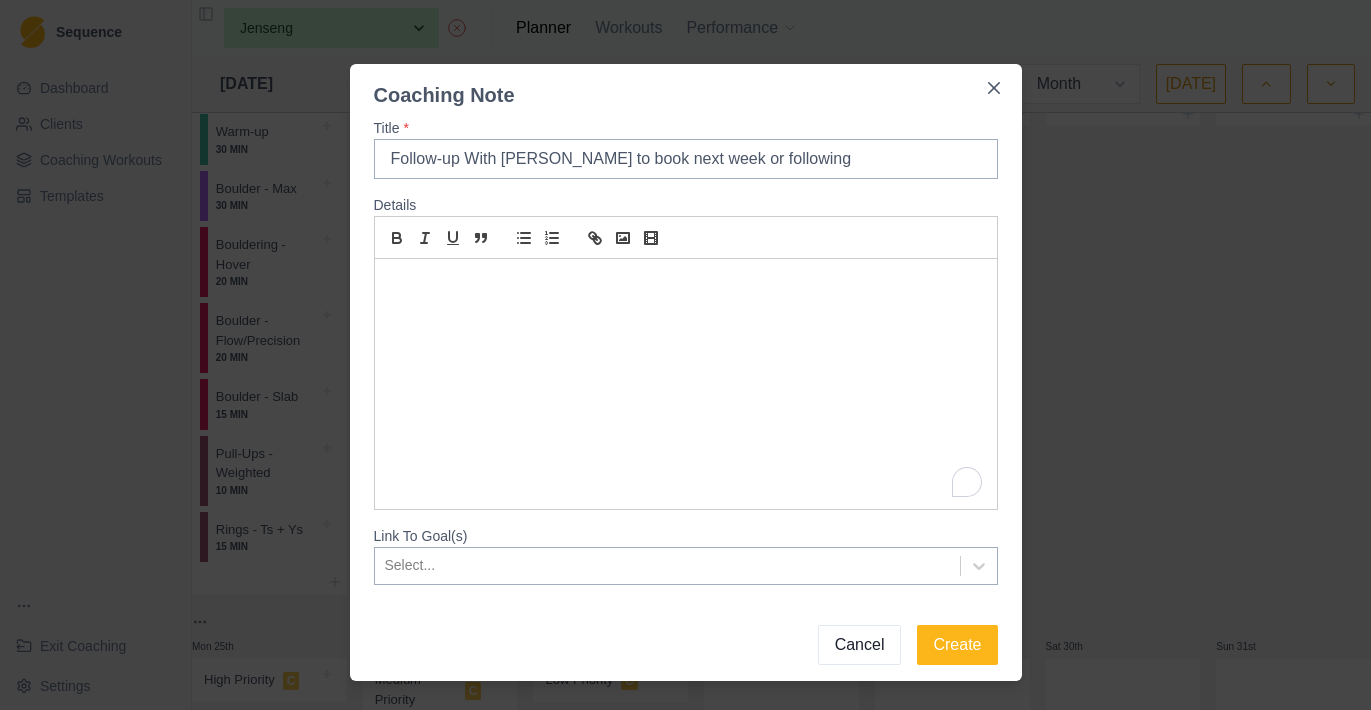 click at bounding box center [686, 384] 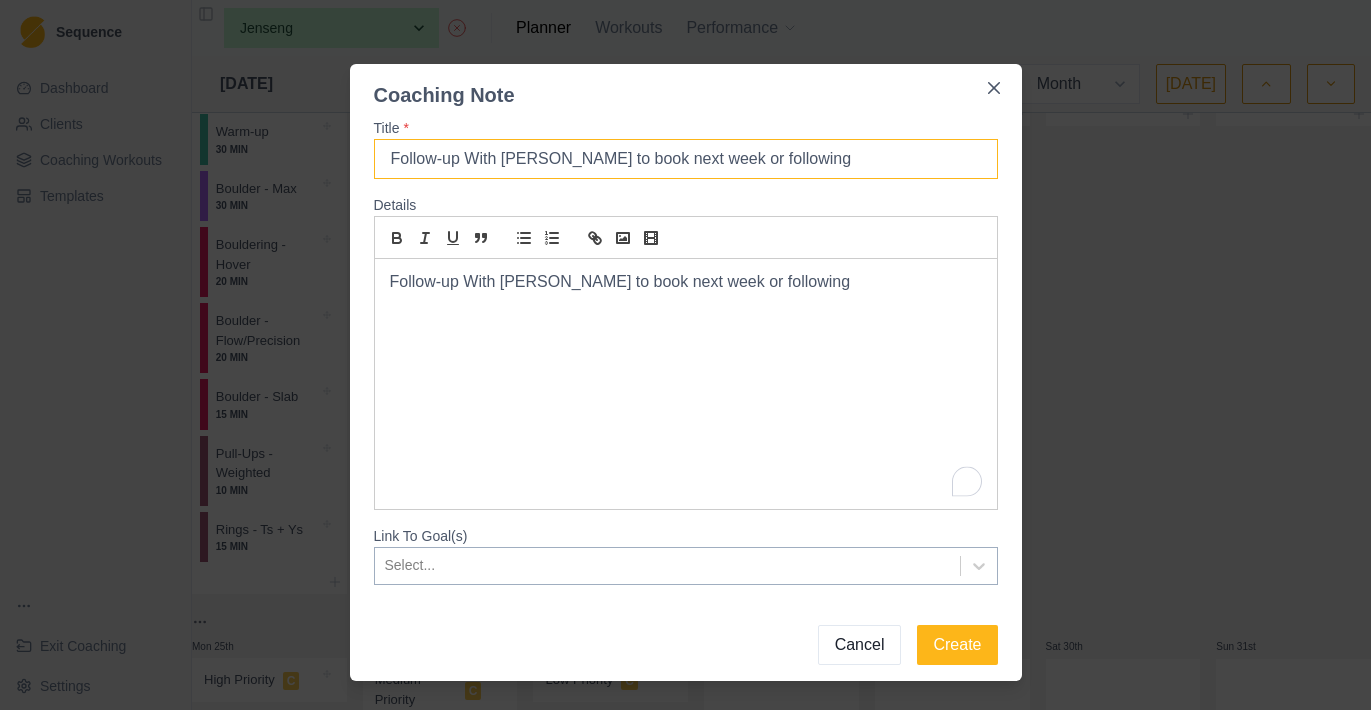 click on "Follow-up With Louis to book next week or following" at bounding box center [686, 159] 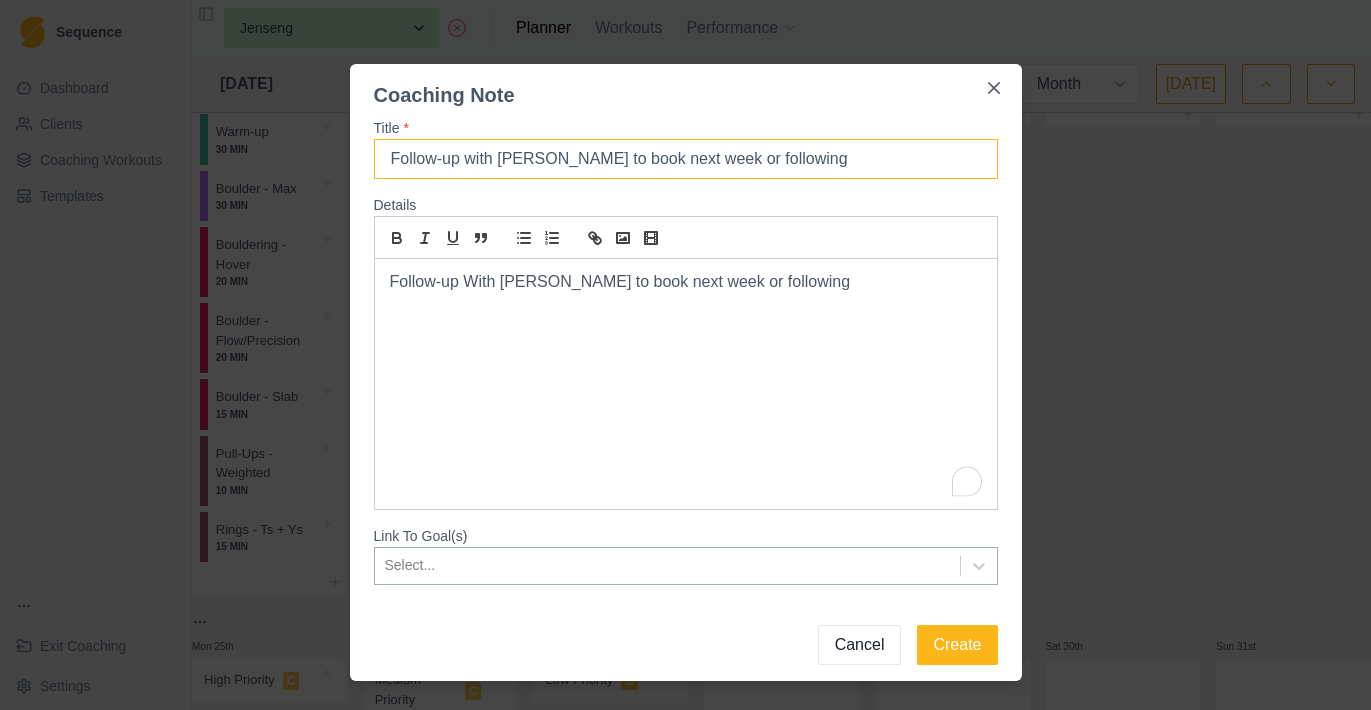 click on "Follow-up with Louis to book next week or following" at bounding box center [686, 159] 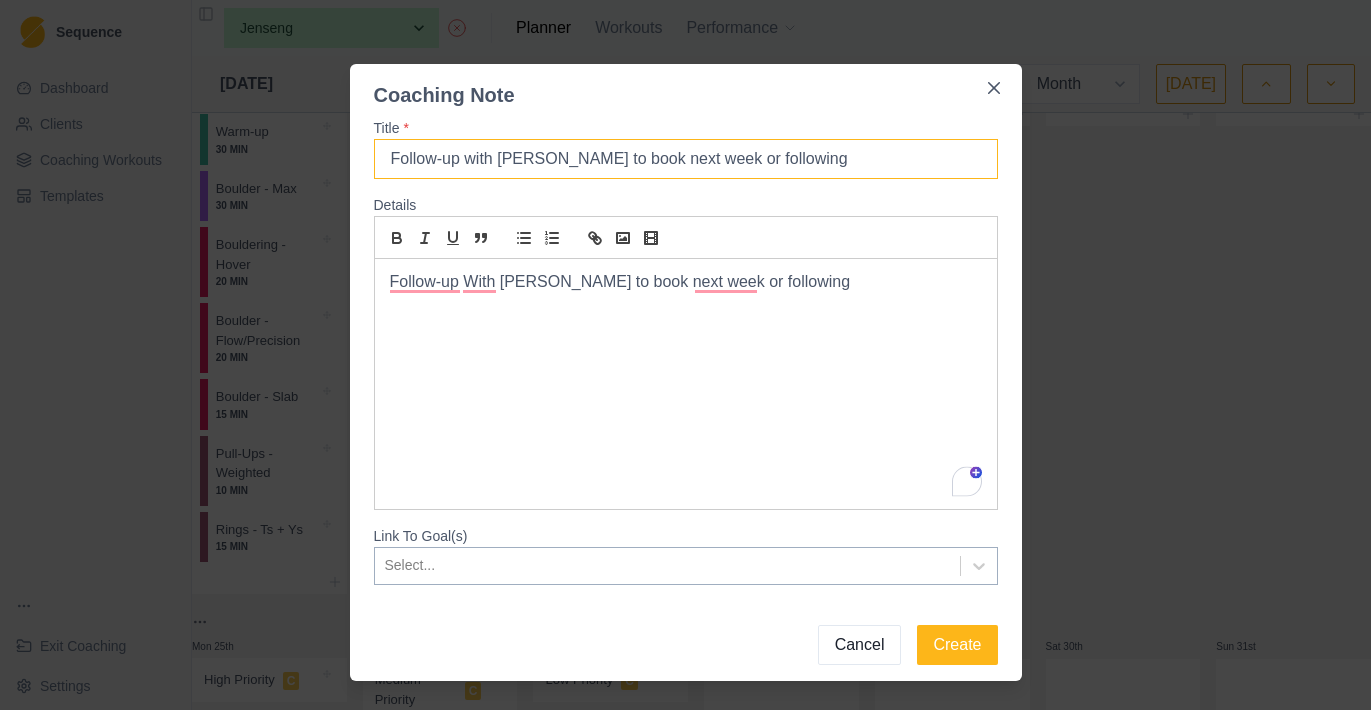 type on "Follow-up with Louis to book next week or following" 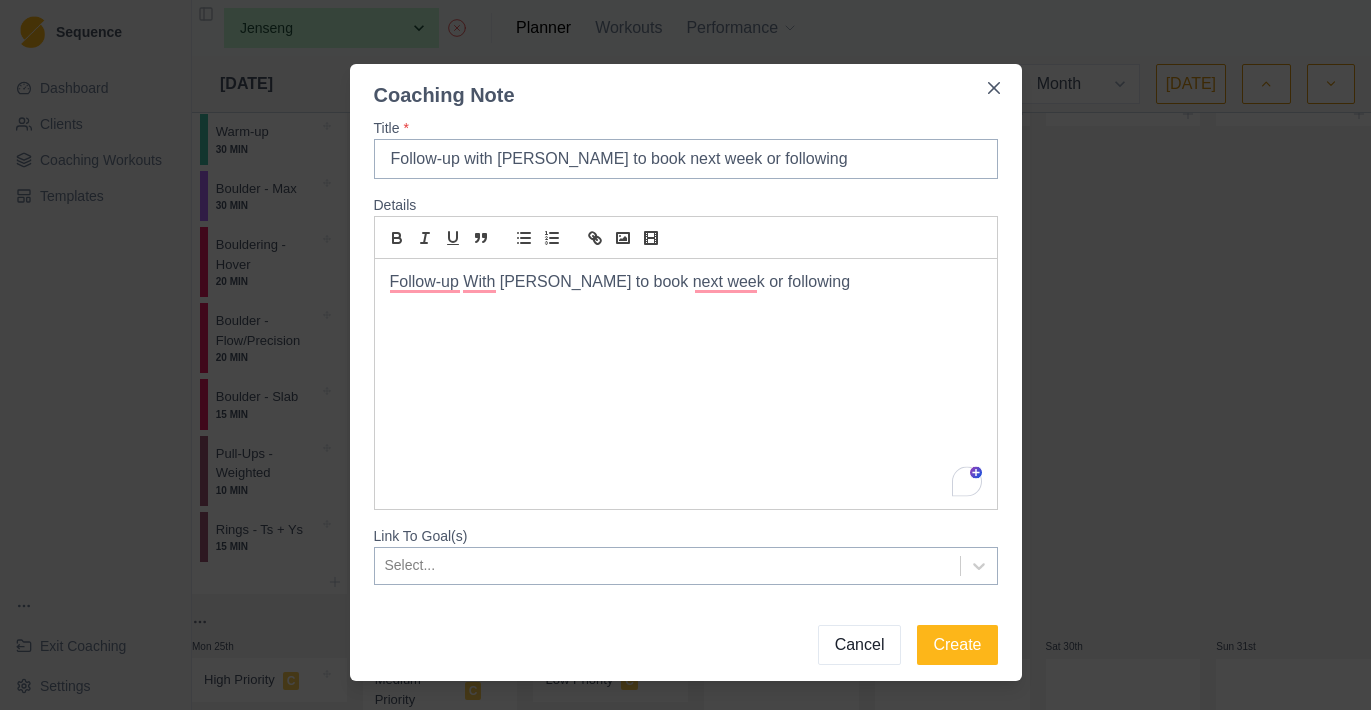 click on "Follow-up With Louis to book next week or following" at bounding box center [686, 384] 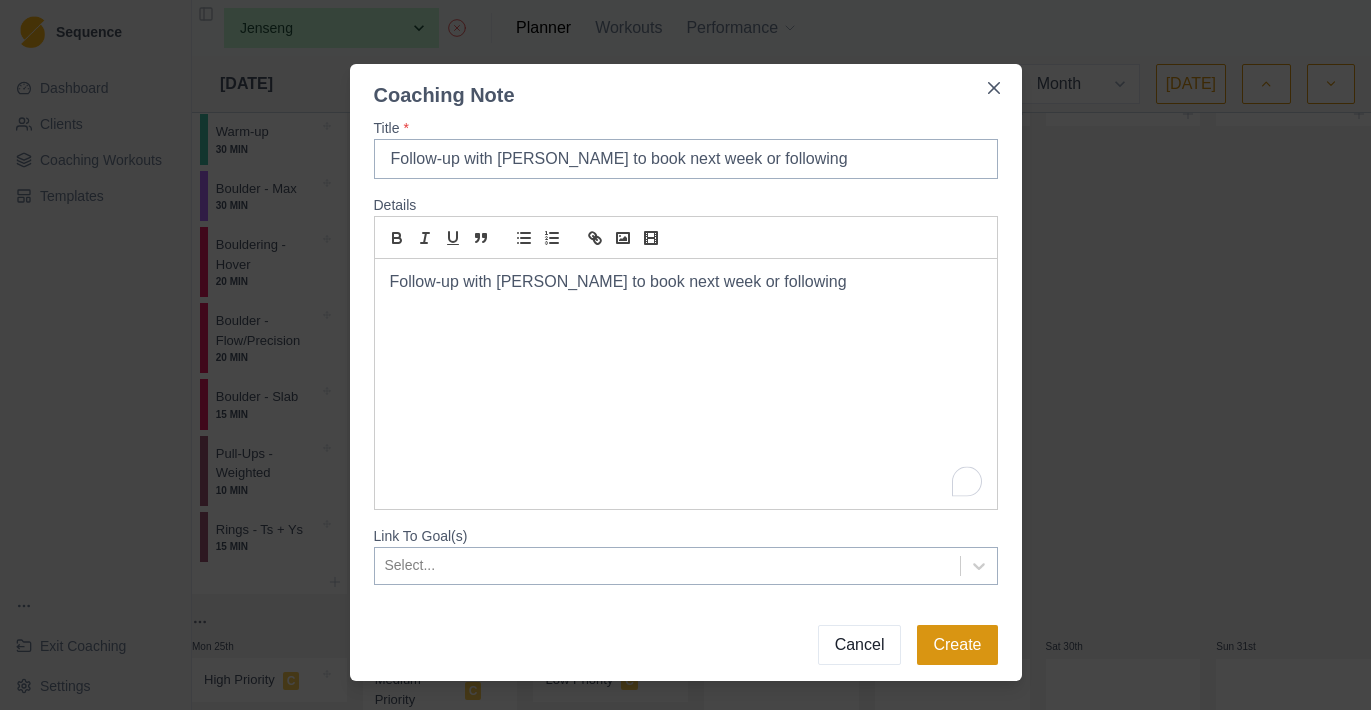 click on "Create" at bounding box center [957, 645] 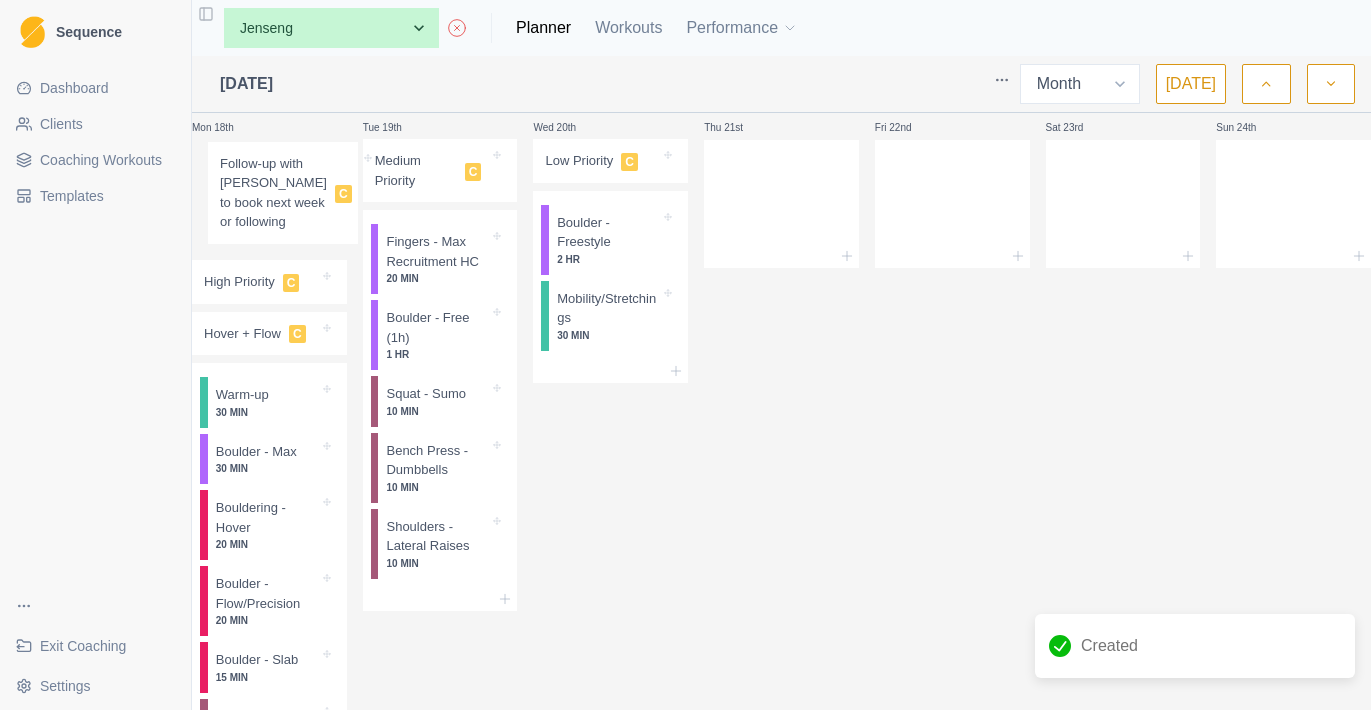 scroll, scrollTop: 1542, scrollLeft: 0, axis: vertical 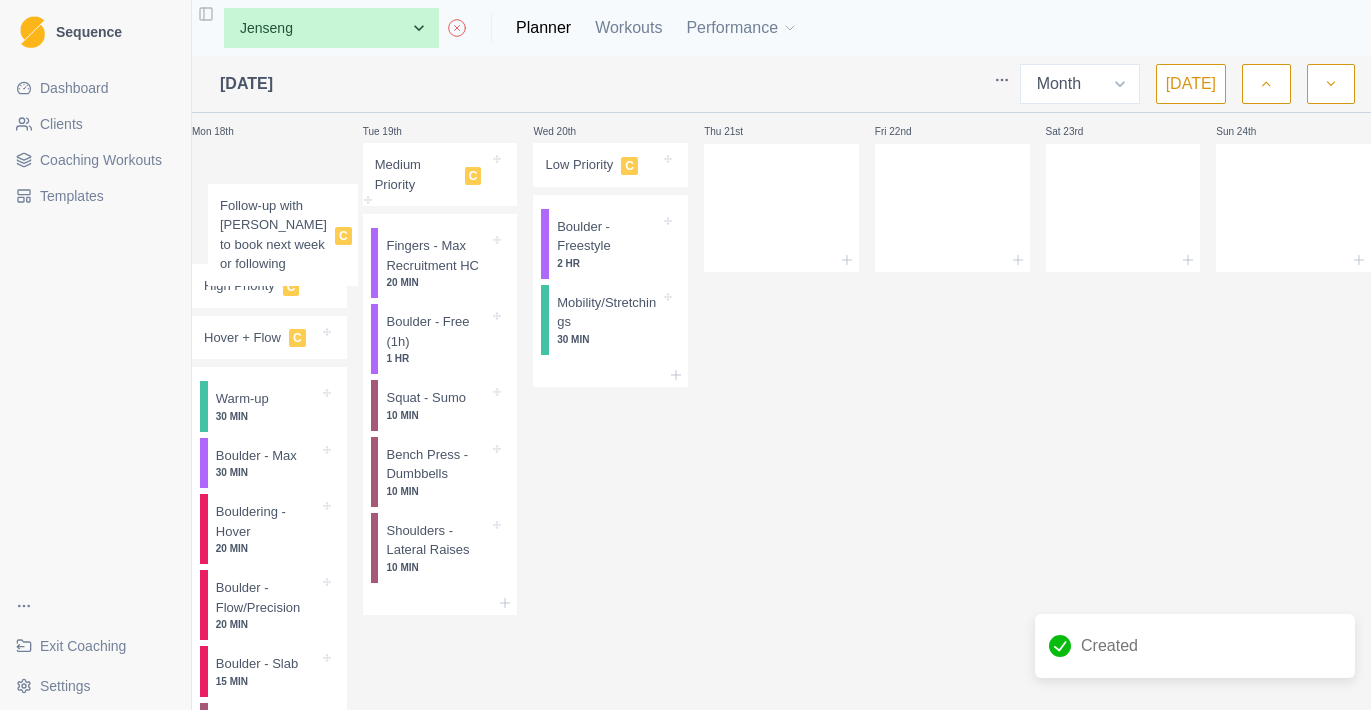 drag, startPoint x: 277, startPoint y: 281, endPoint x: 277, endPoint y: 229, distance: 52 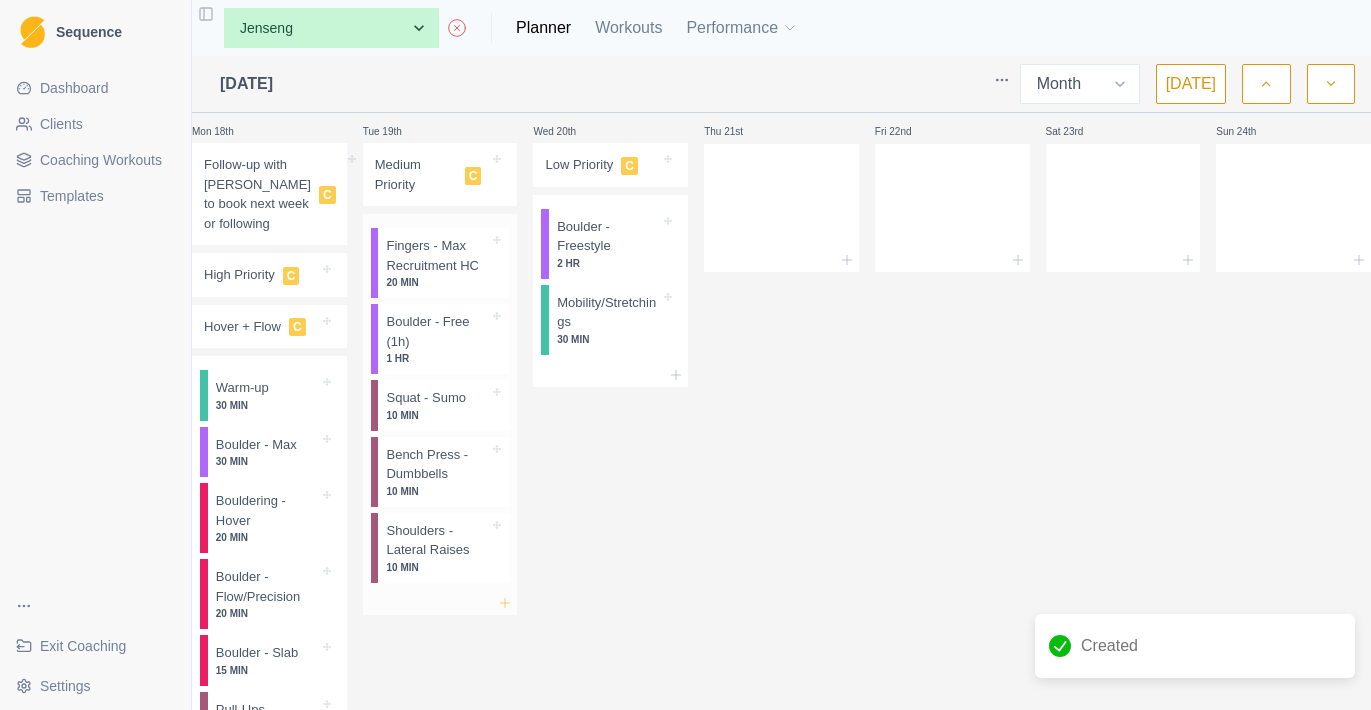 click 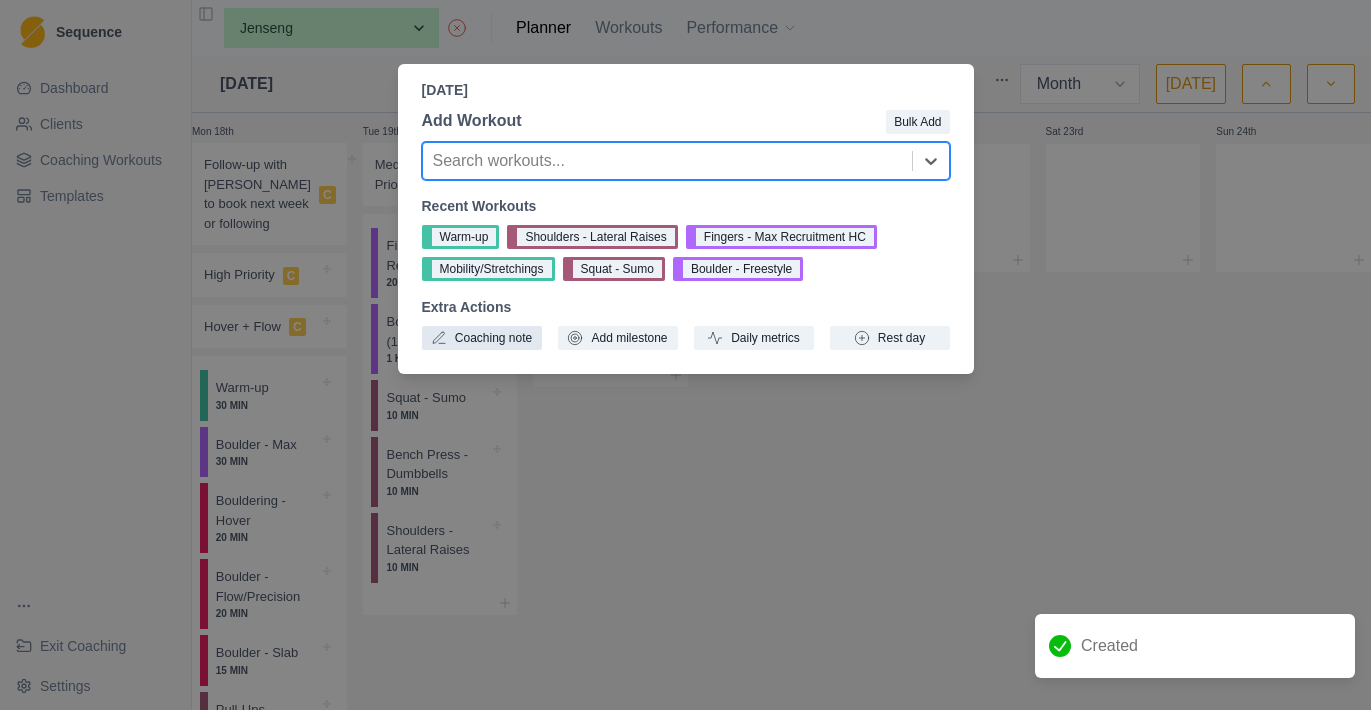 click on "Coaching note" at bounding box center [482, 338] 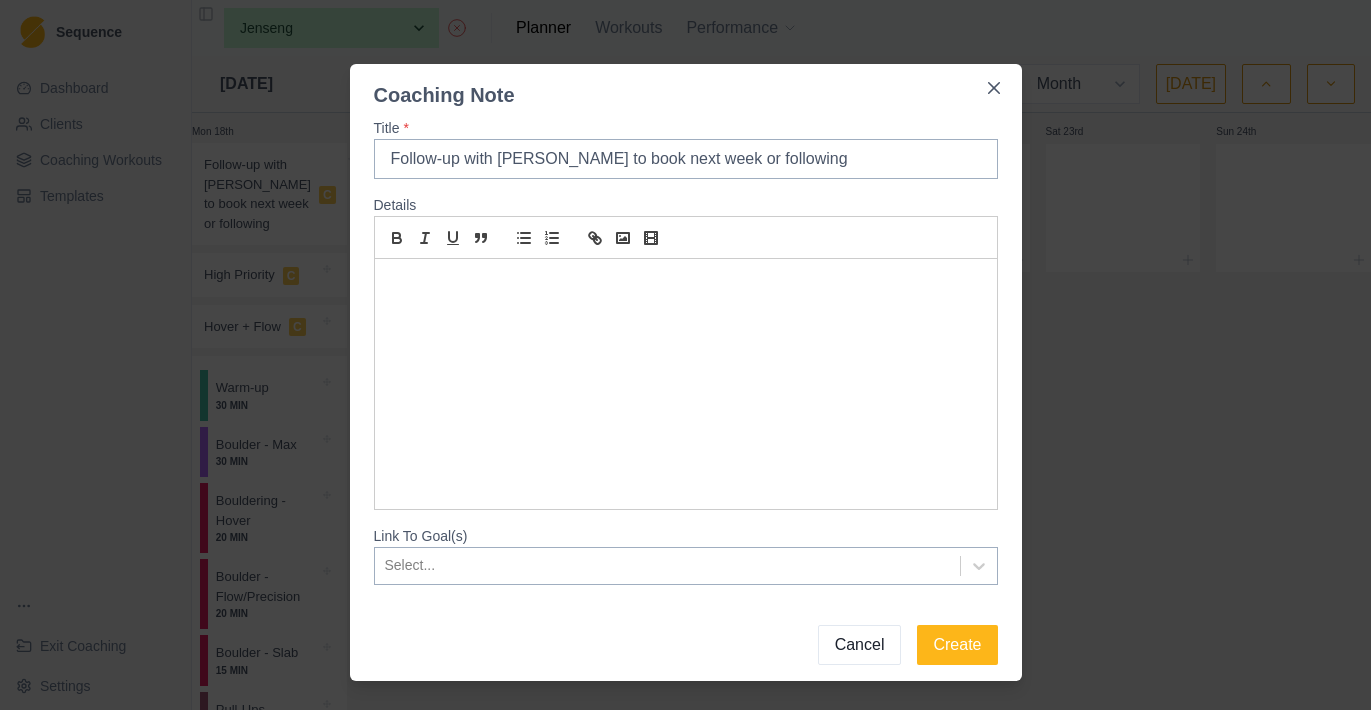 type on "Follow-up with Louis to book next week or following" 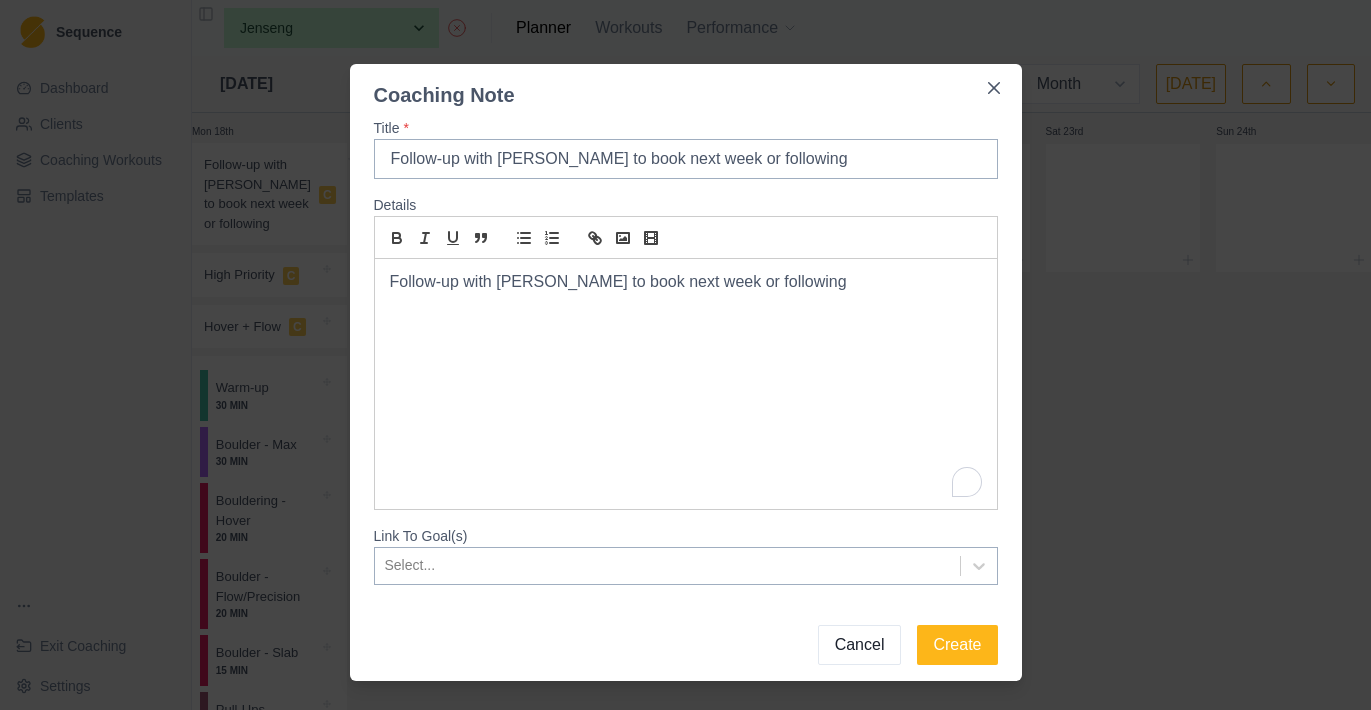 click on "Coaching Note Title * Follow-up with Louis to book next week or following Details Follow-up with Louis to book next week or following Link To Goal(s) Select... Cancel Create" at bounding box center (685, 355) 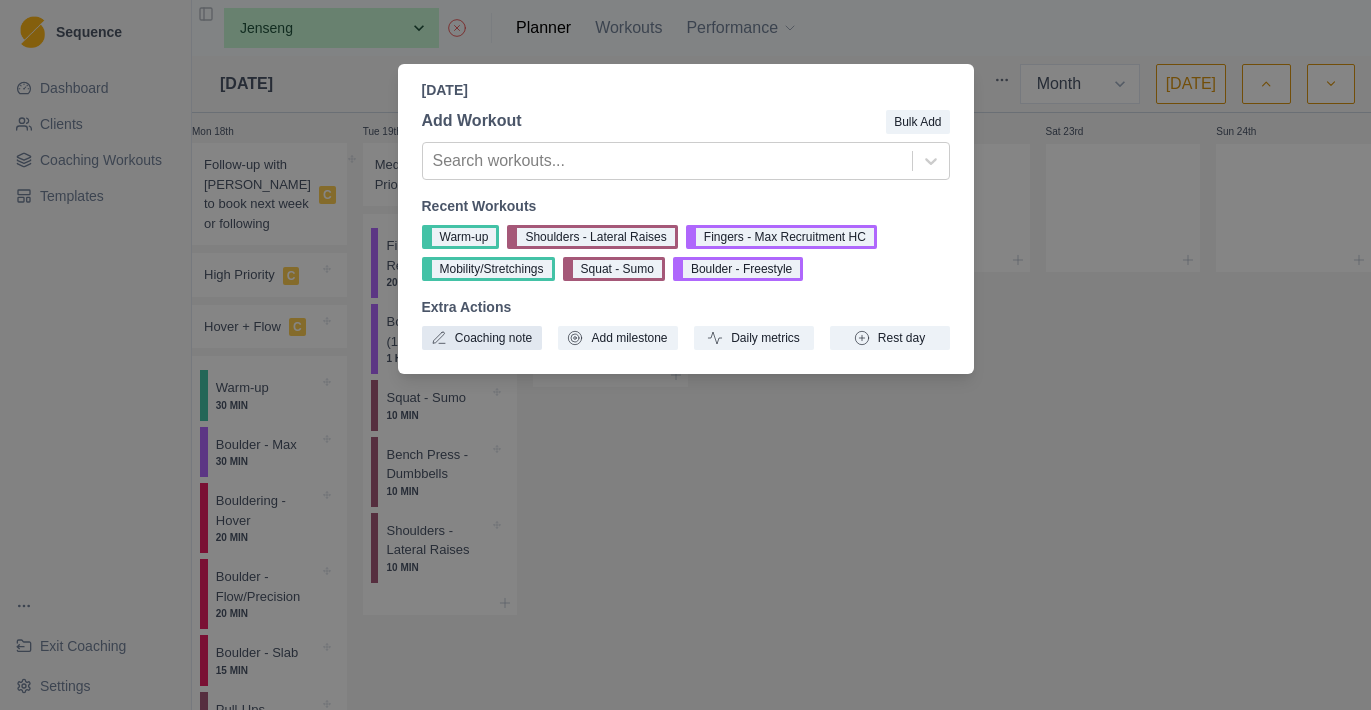 click on "Coaching note" at bounding box center (482, 338) 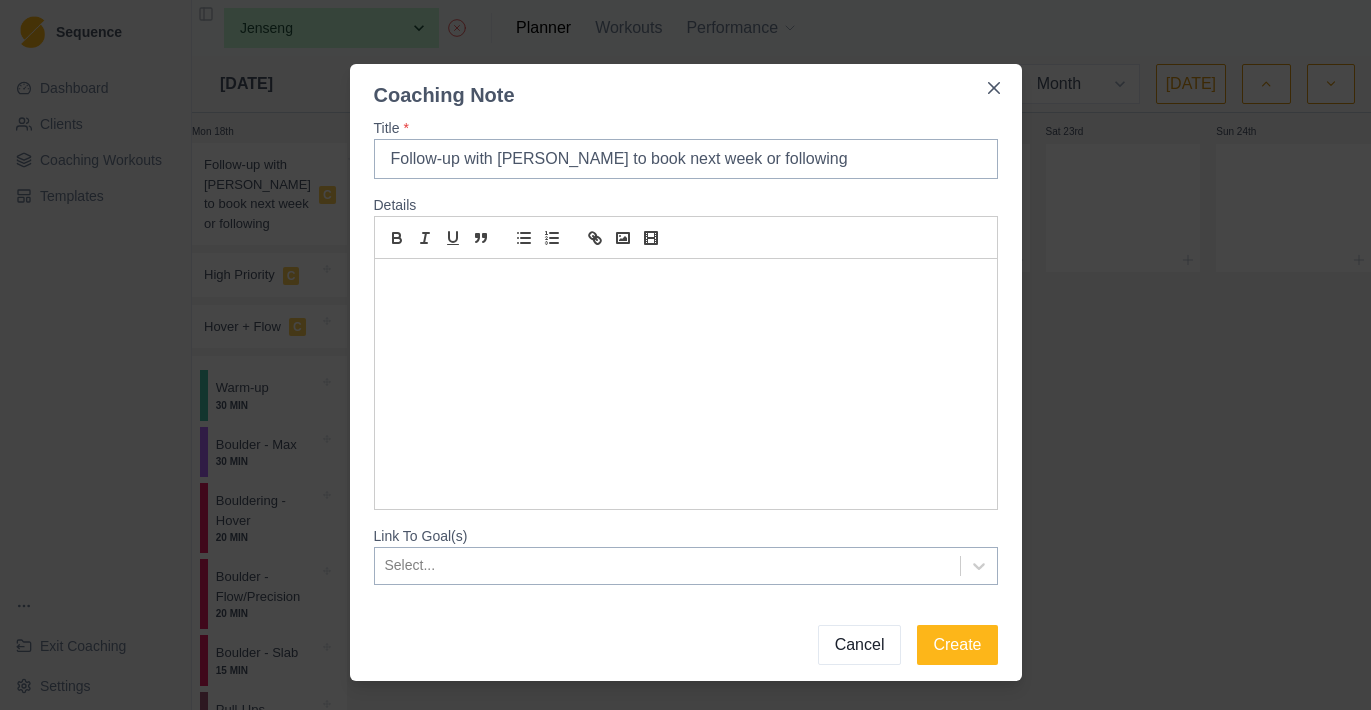 type on "Follow-up with Louis to book next week or following" 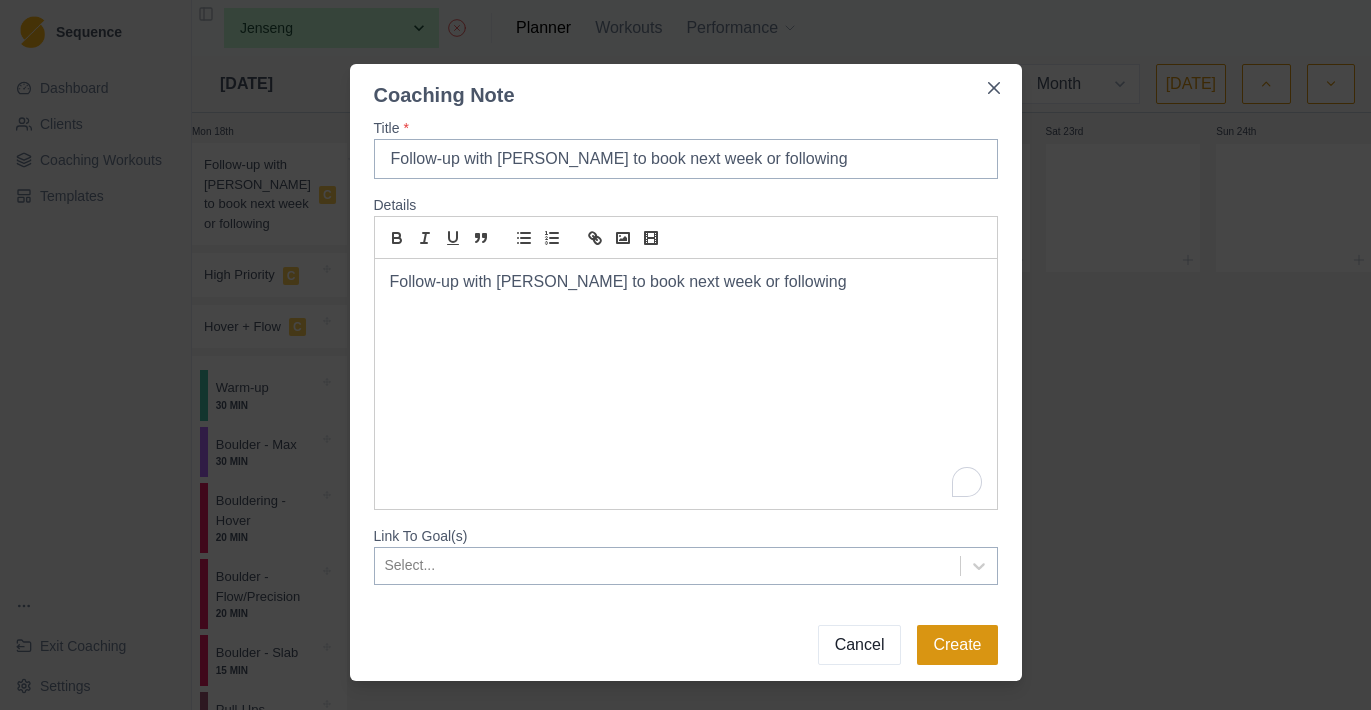 click on "Create" at bounding box center (957, 645) 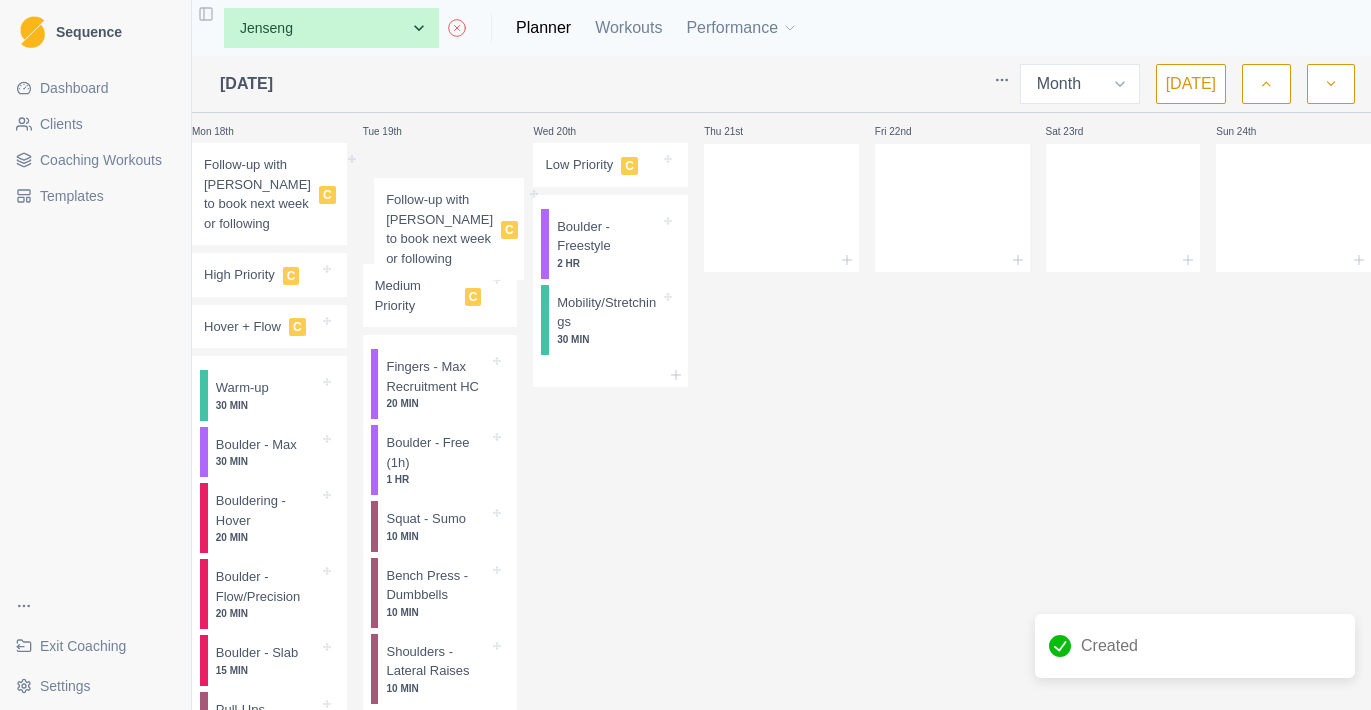 drag, startPoint x: 429, startPoint y: 363, endPoint x: 429, endPoint y: 228, distance: 135 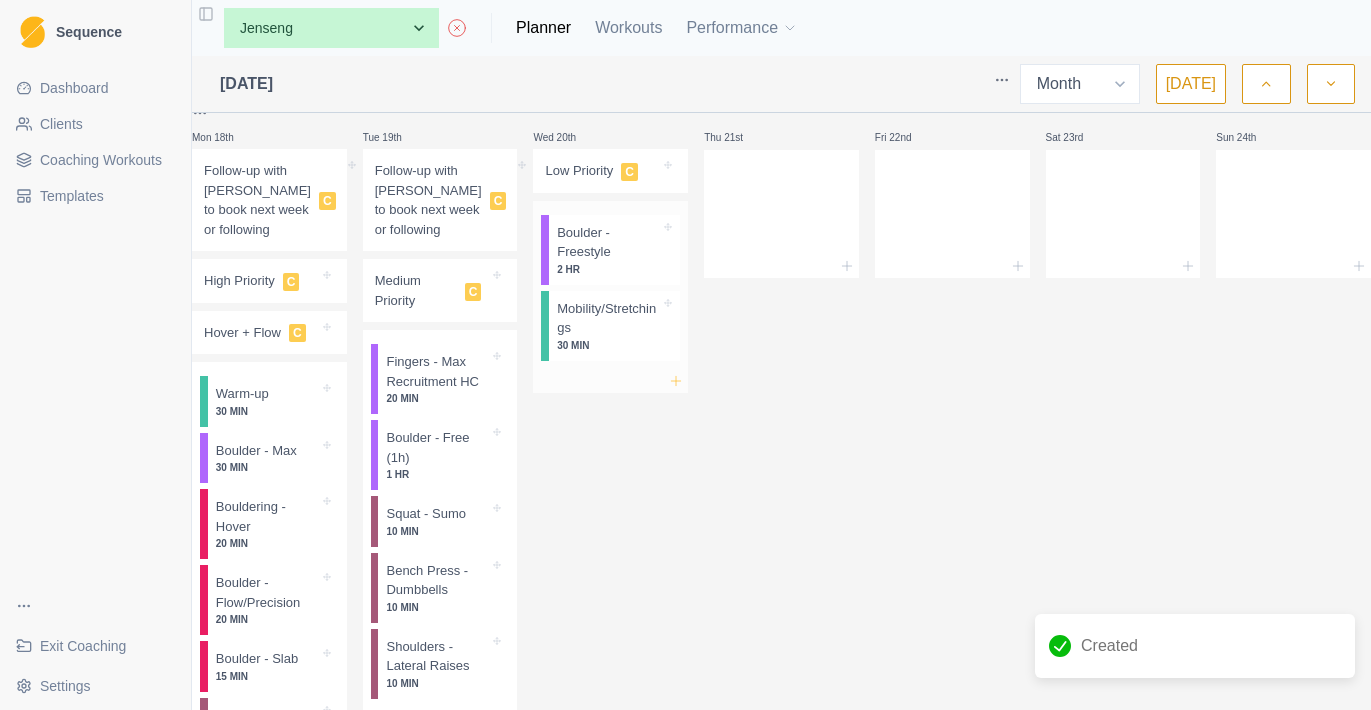 click 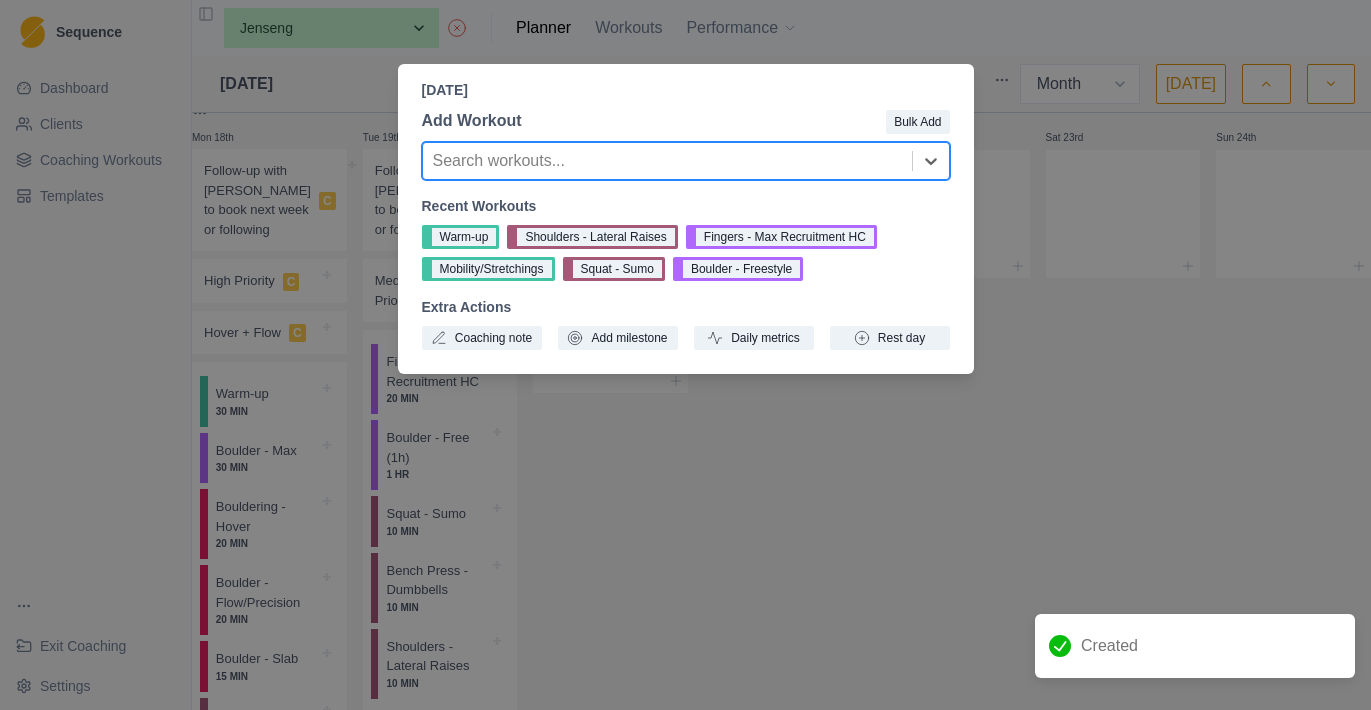 click on "Recent Workouts Warm-up Shoulders - Lateral Raises Fingers - Max Recruitment HC Mobility/Stretchings Squat - Sumo Boulder - Freestyle Extra Actions Coaching note Add milestone Daily metrics Rest day" at bounding box center [686, 273] 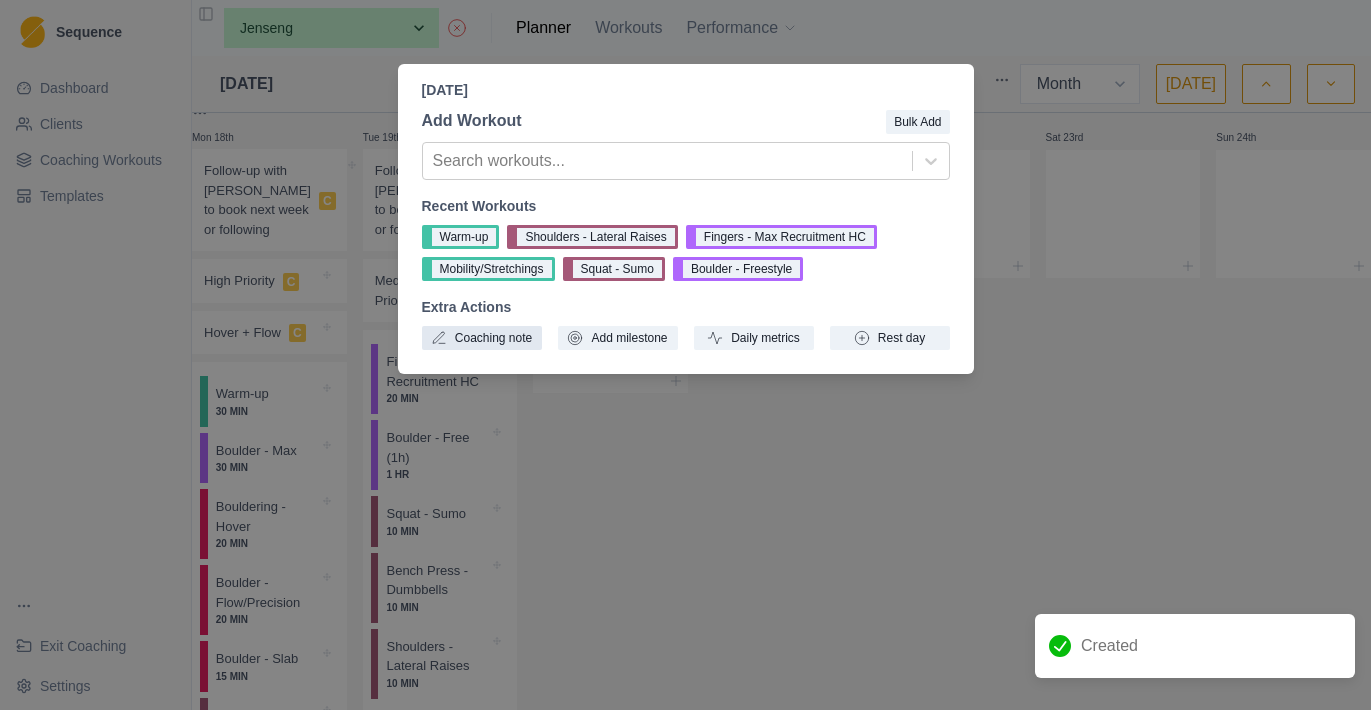 click on "Coaching note" at bounding box center [482, 338] 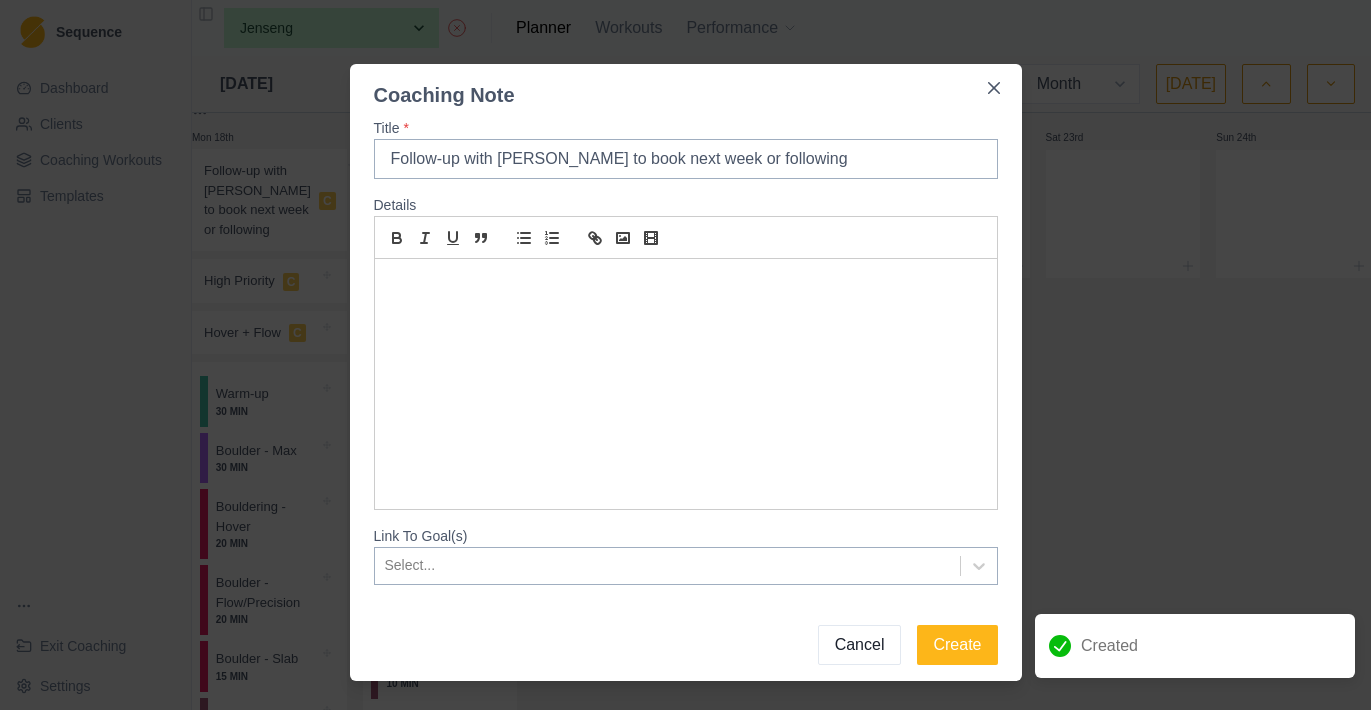 type on "Follow-up with Louis to book next week or following" 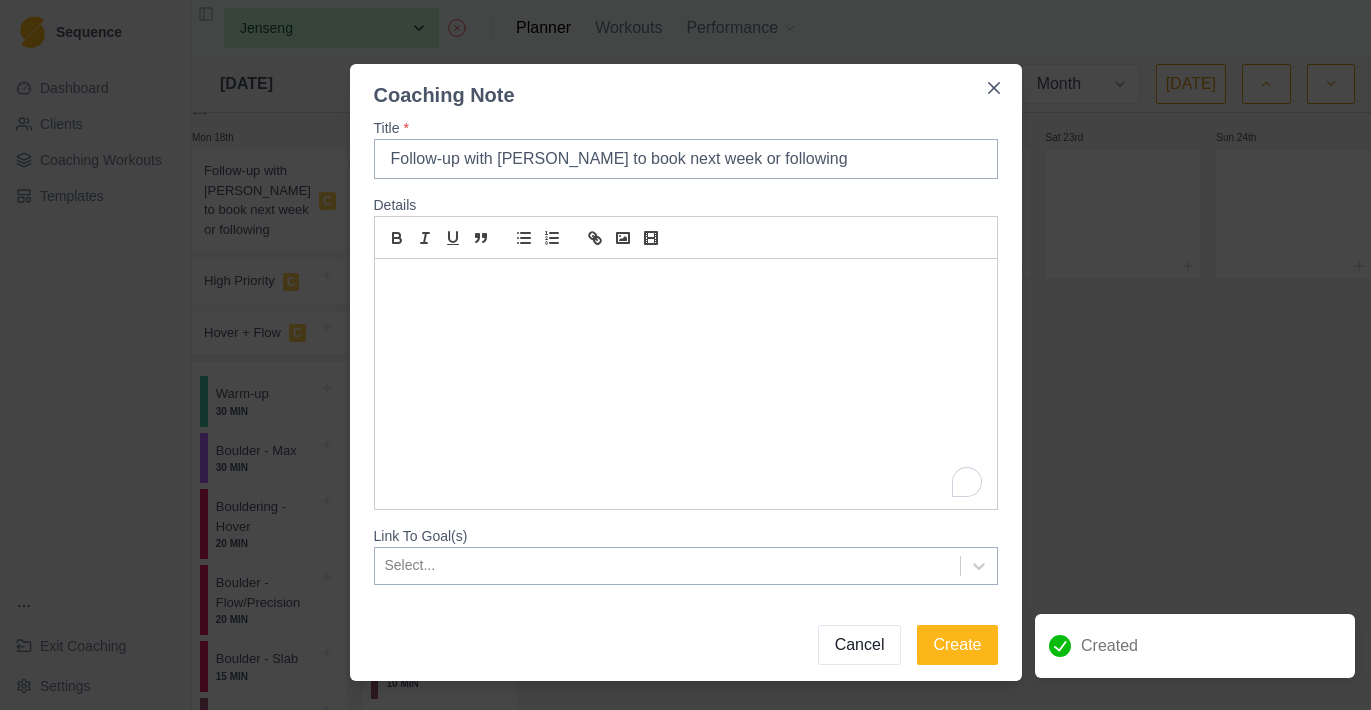 click at bounding box center (686, 384) 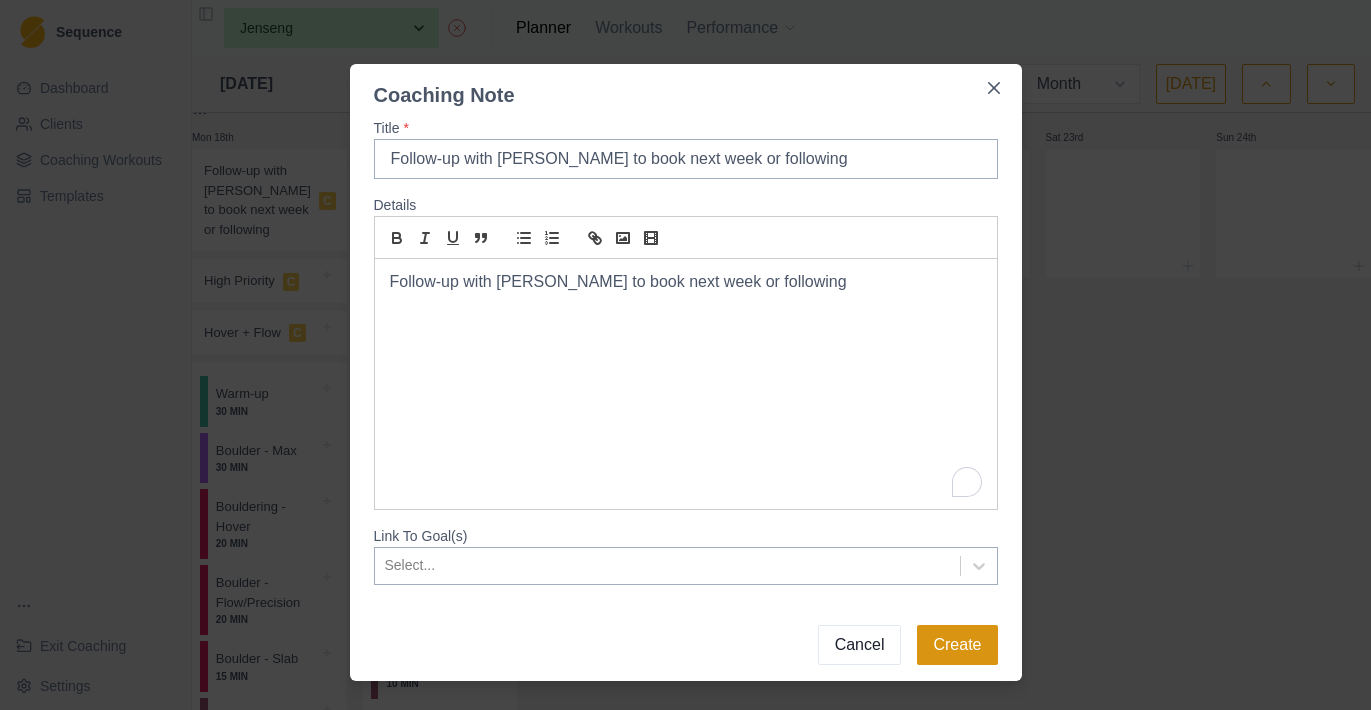 click on "Create" at bounding box center (957, 645) 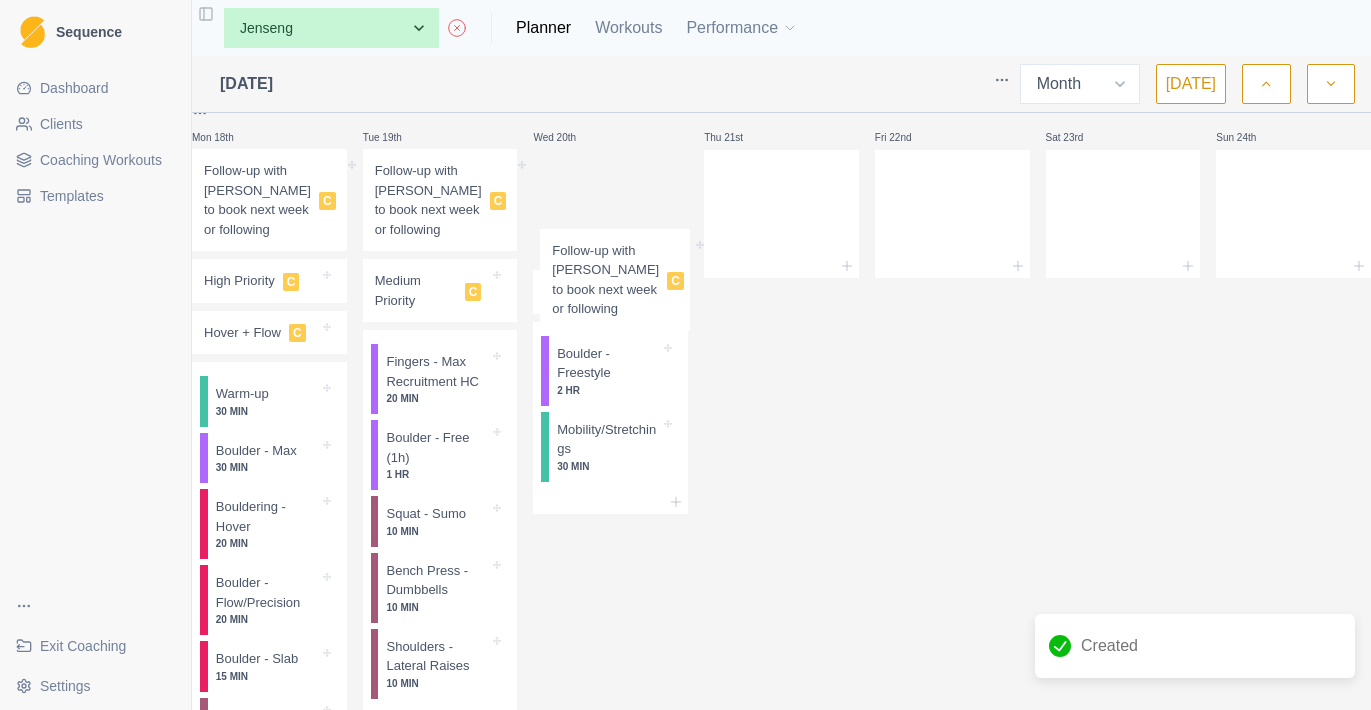 drag, startPoint x: 606, startPoint y: 342, endPoint x: 607, endPoint y: 287, distance: 55.00909 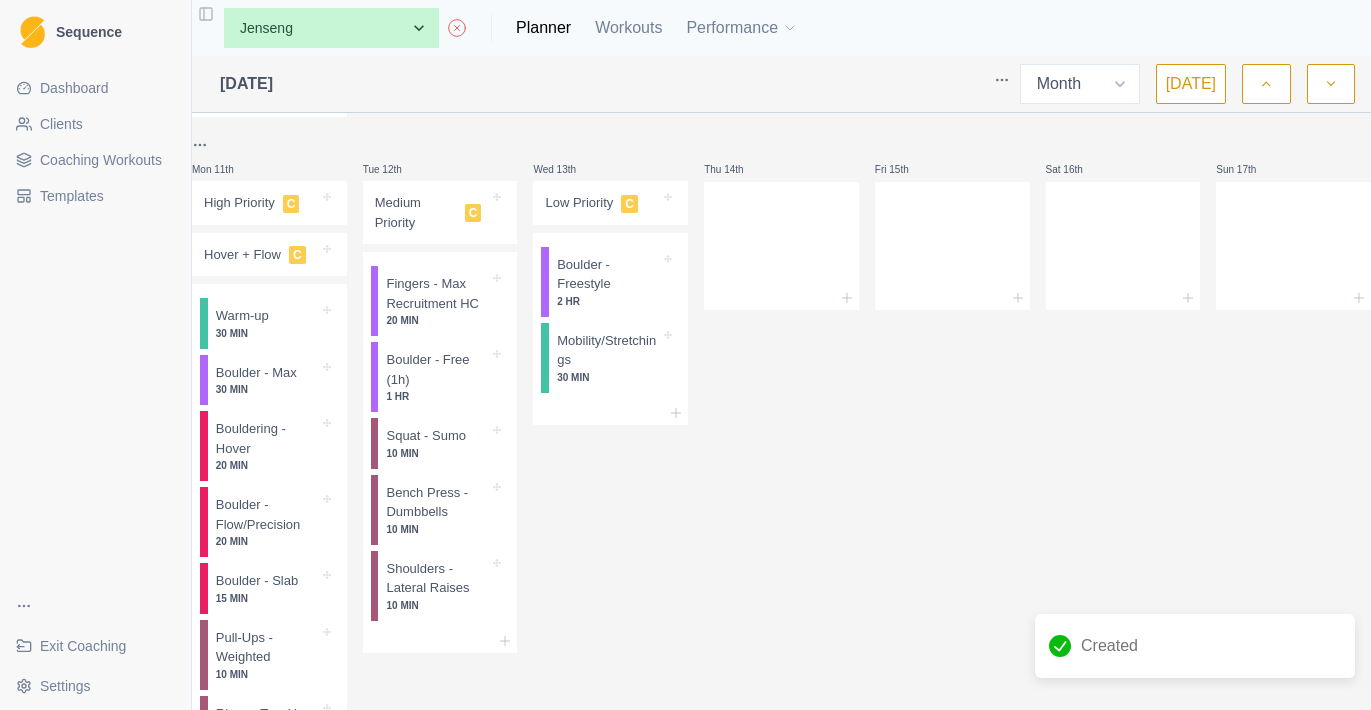 scroll, scrollTop: 690, scrollLeft: 0, axis: vertical 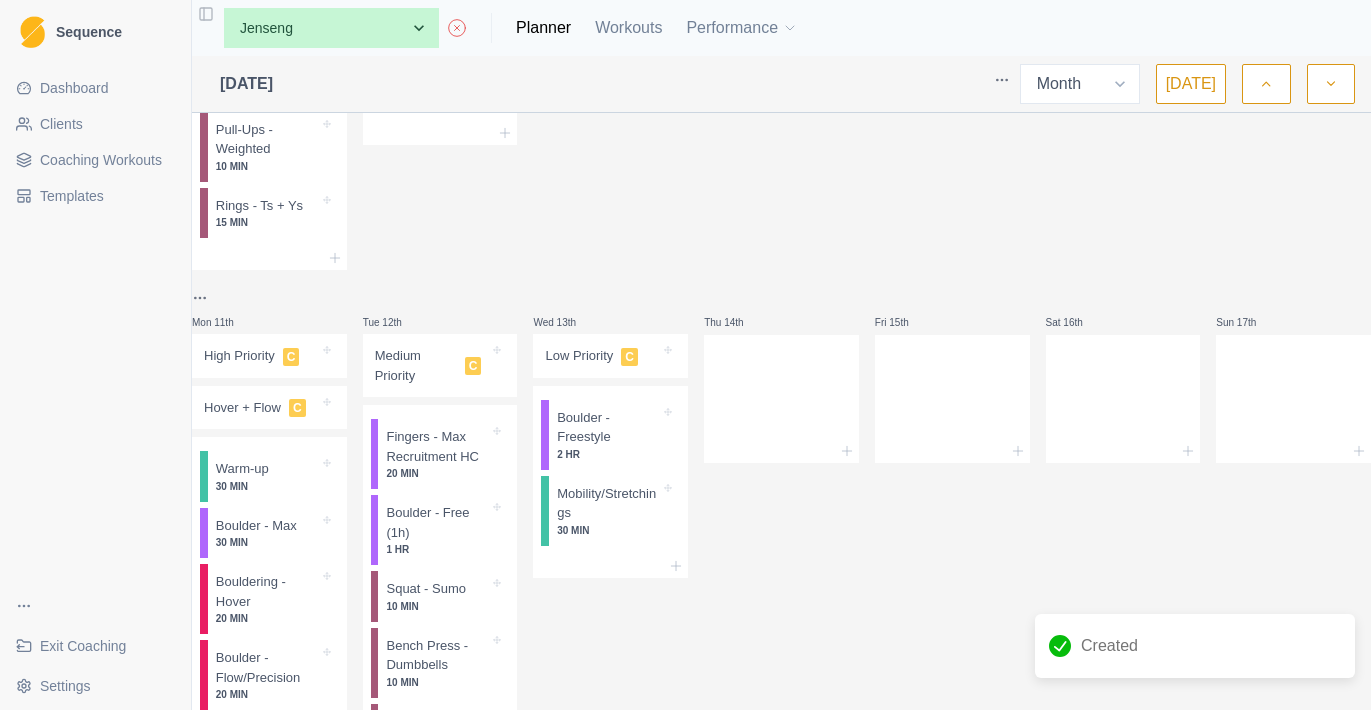 click on "Clients" at bounding box center [95, 124] 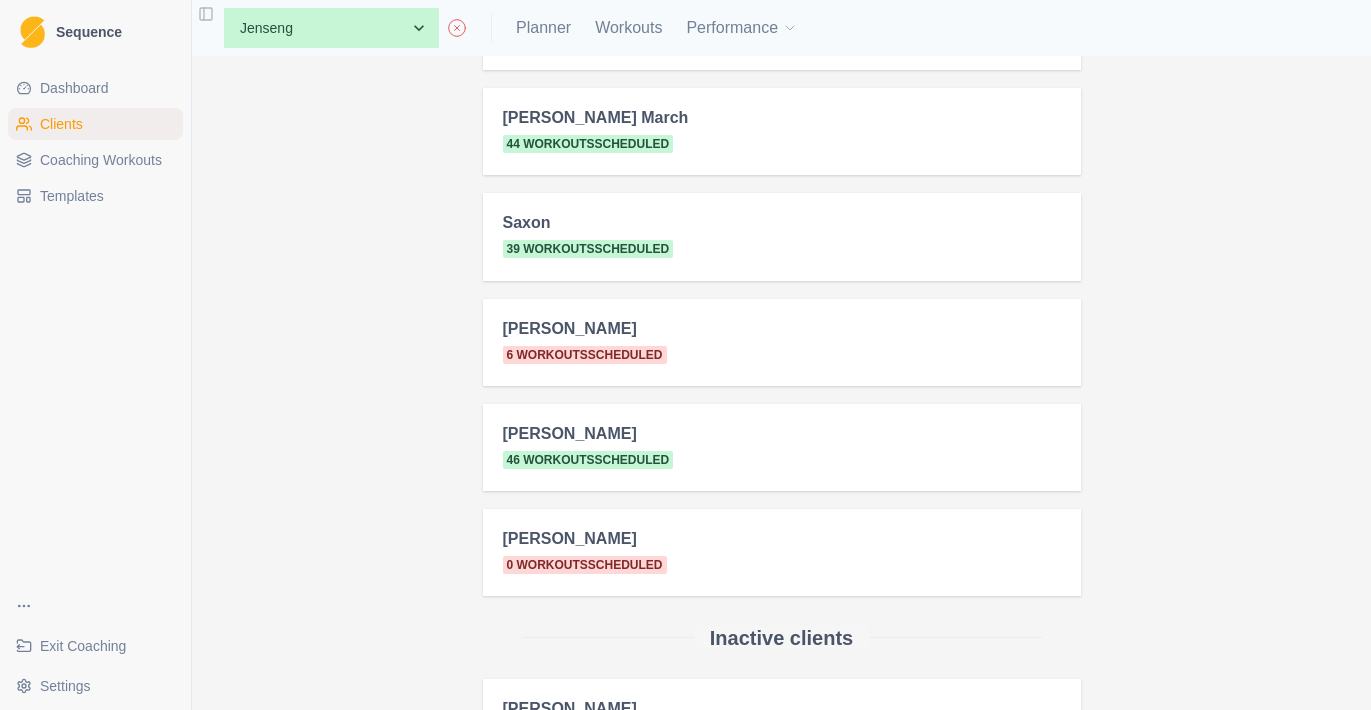 scroll, scrollTop: 3137, scrollLeft: 0, axis: vertical 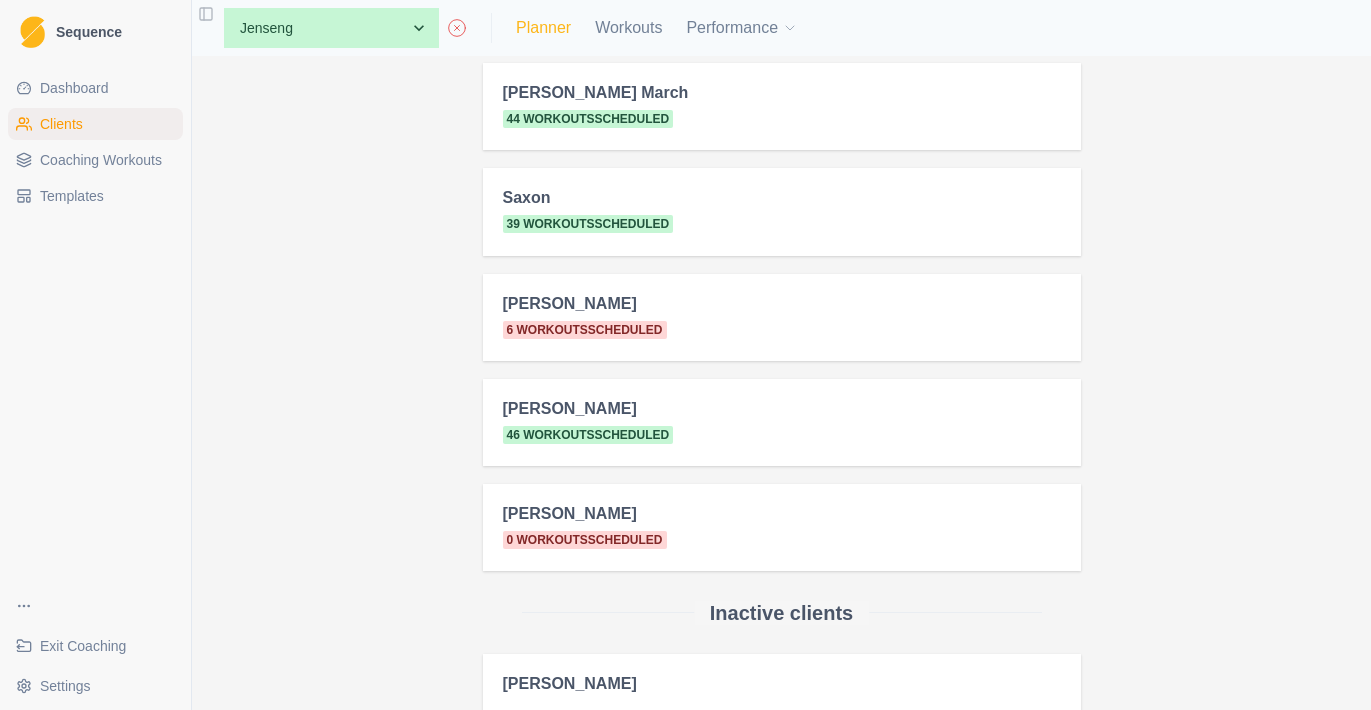 click on "Planner" at bounding box center [543, 28] 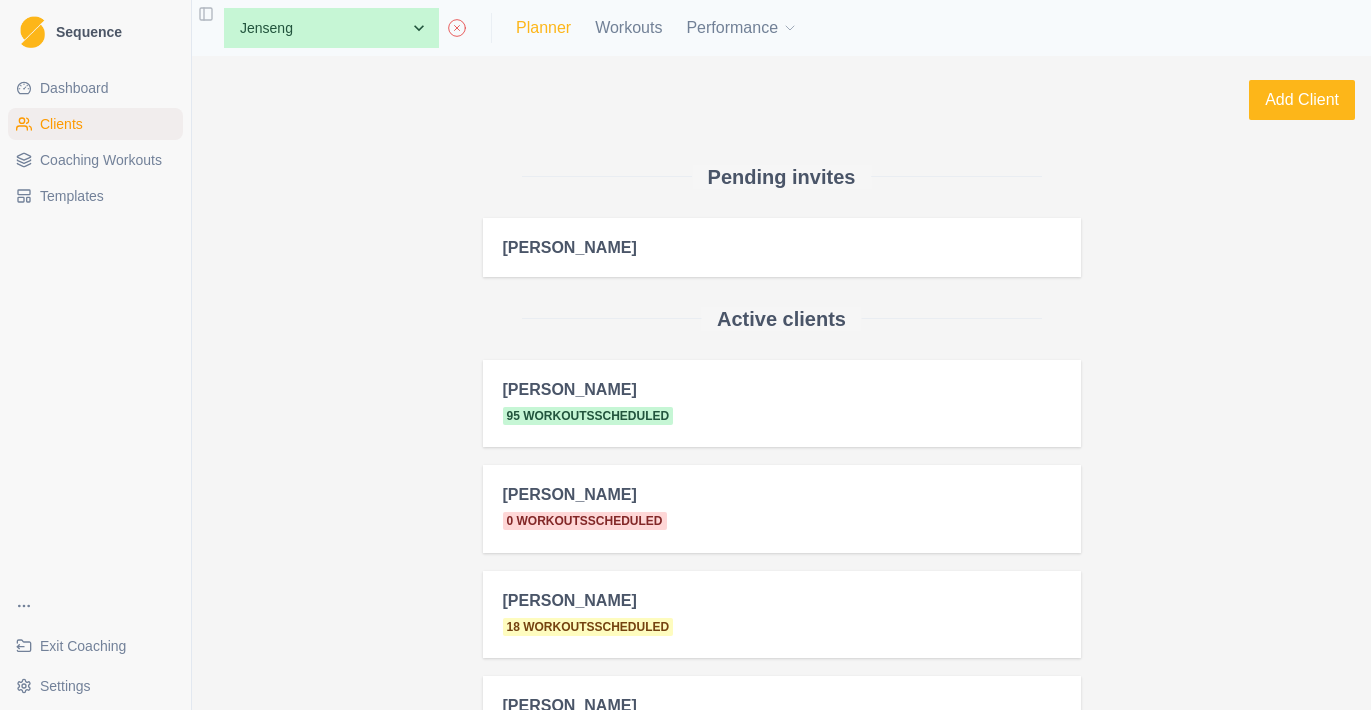 select on "month" 